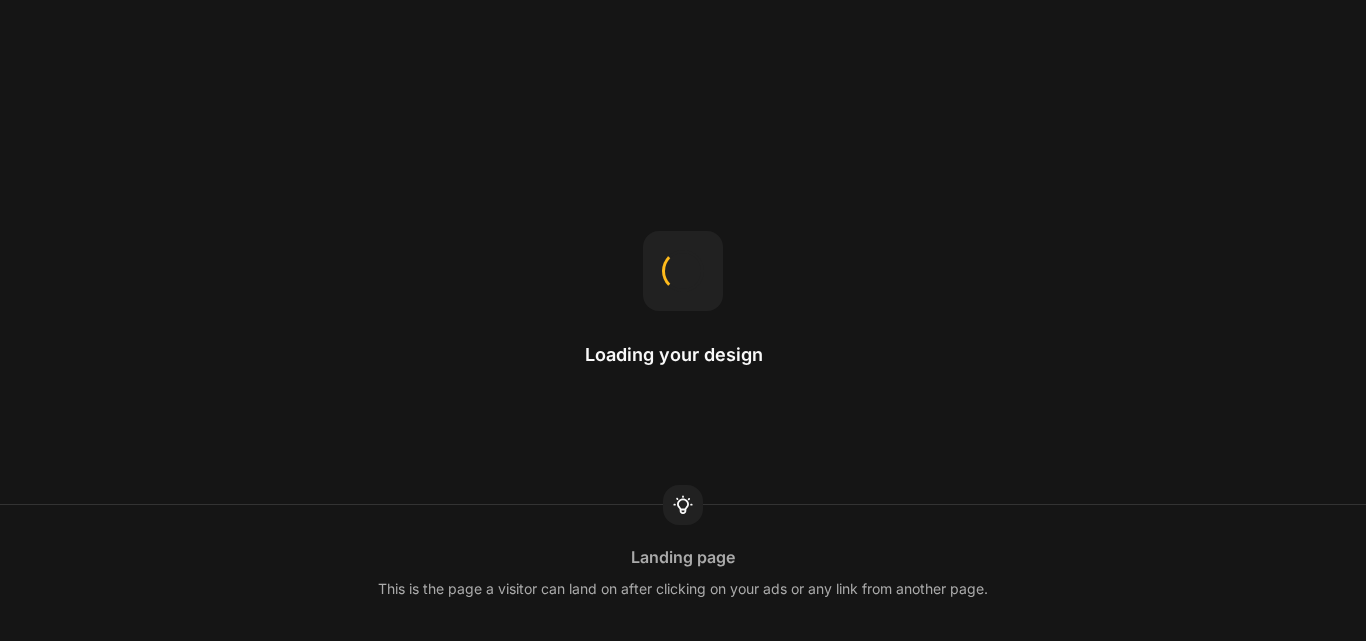 scroll, scrollTop: 0, scrollLeft: 0, axis: both 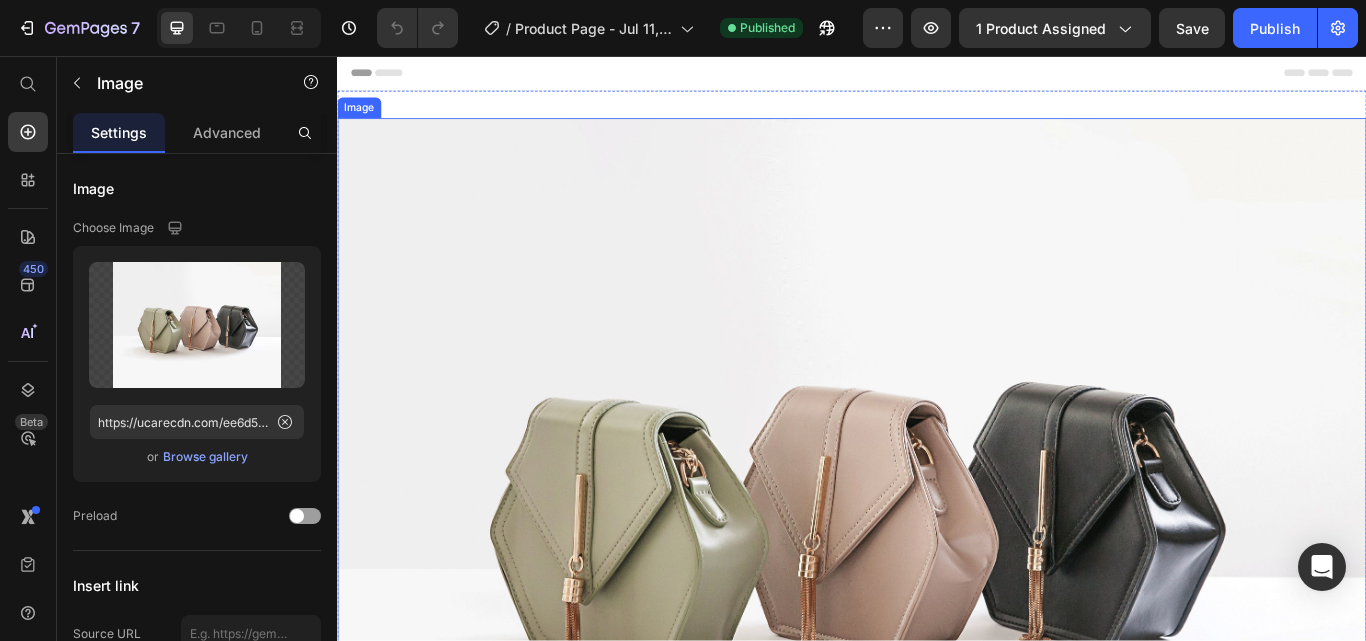 click at bounding box center (937, 579) 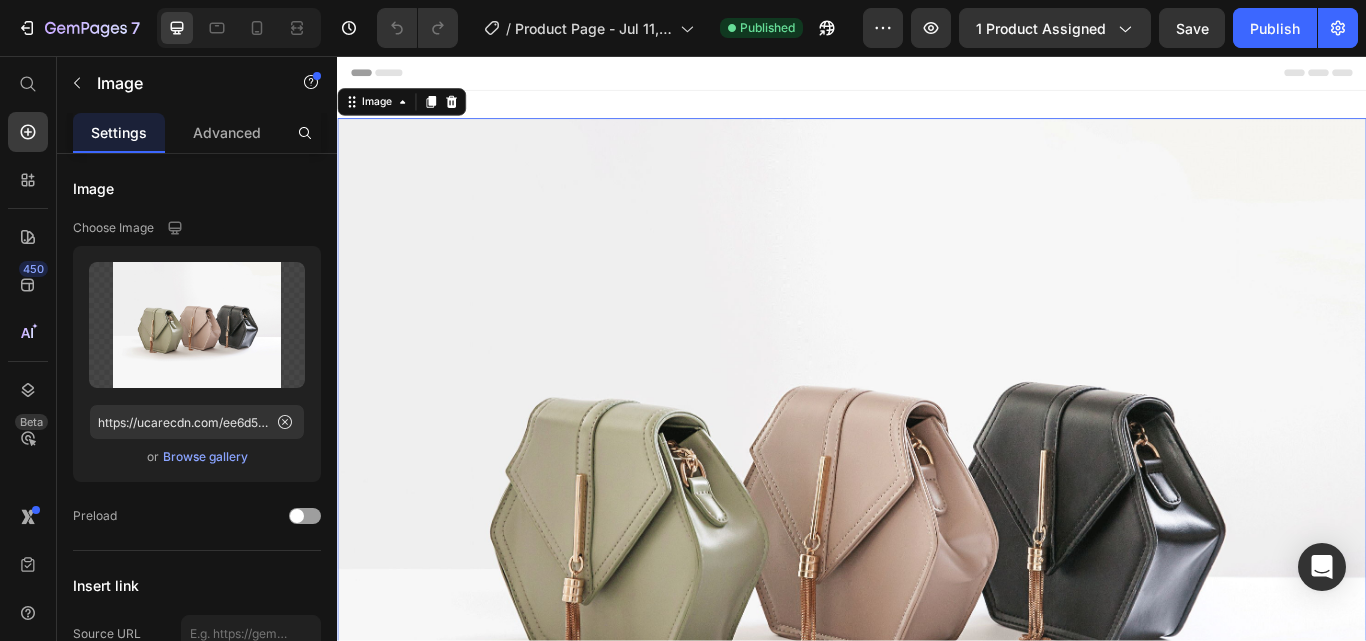 click at bounding box center (937, 579) 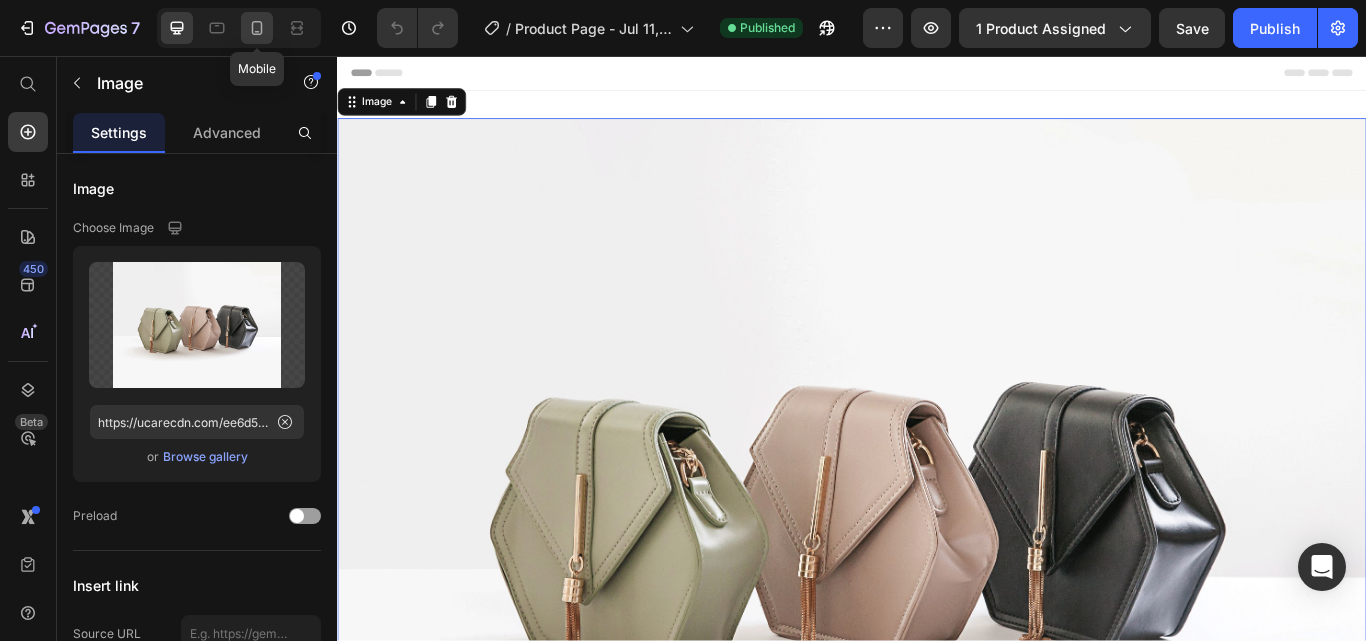 click 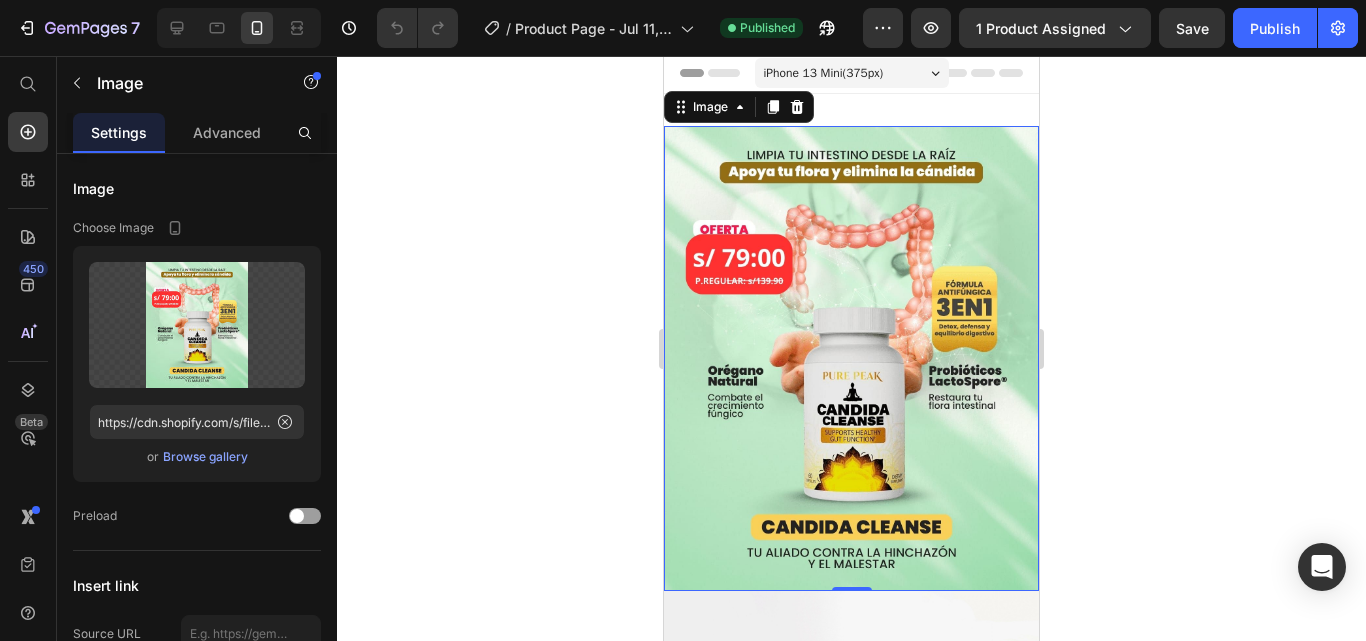 scroll, scrollTop: 0, scrollLeft: 0, axis: both 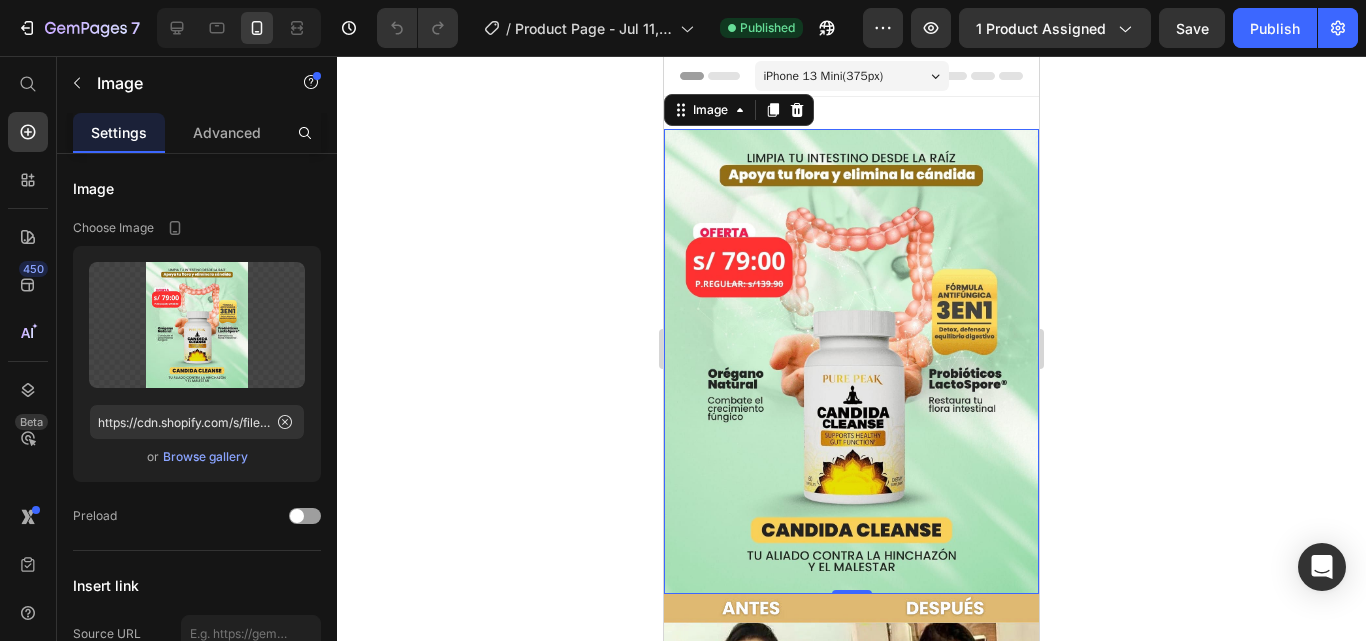 click 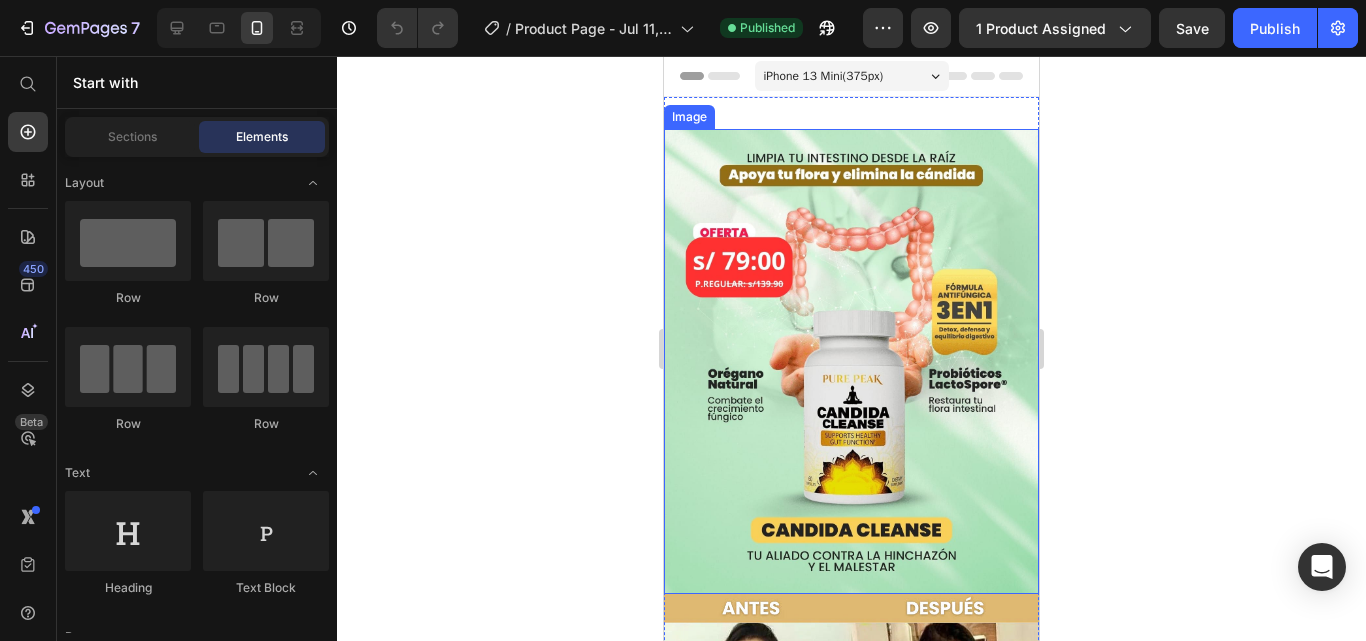 click at bounding box center [851, 361] 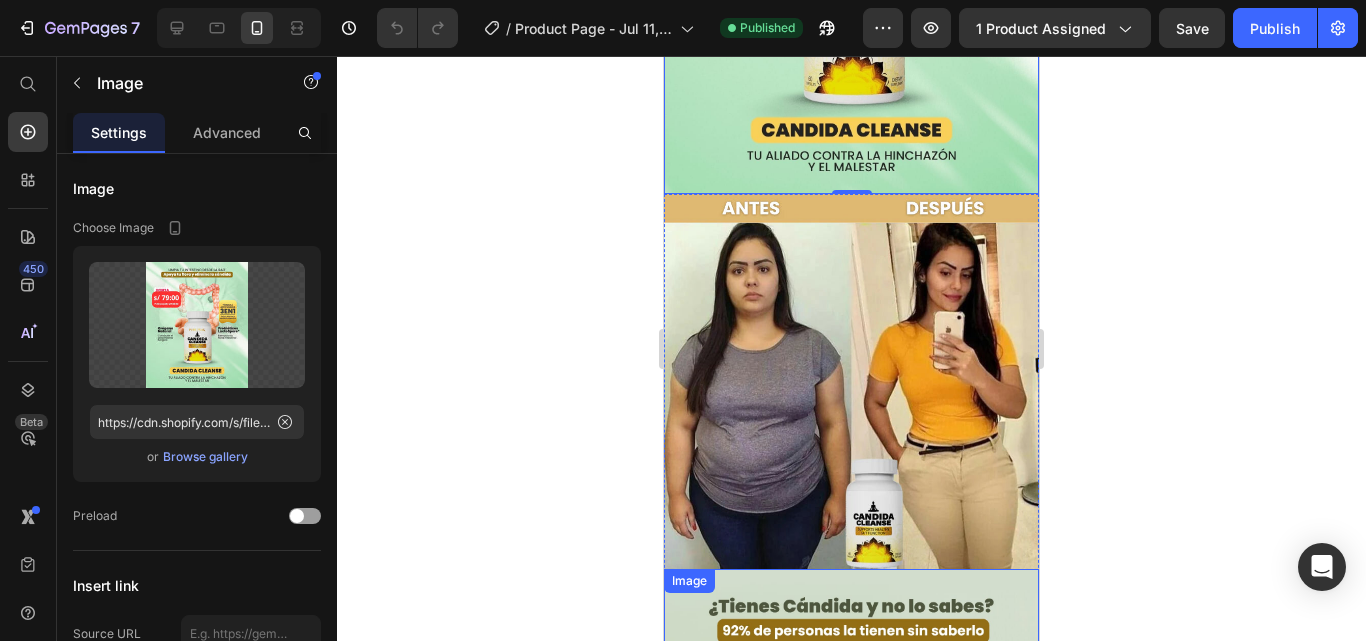 scroll, scrollTop: 0, scrollLeft: 0, axis: both 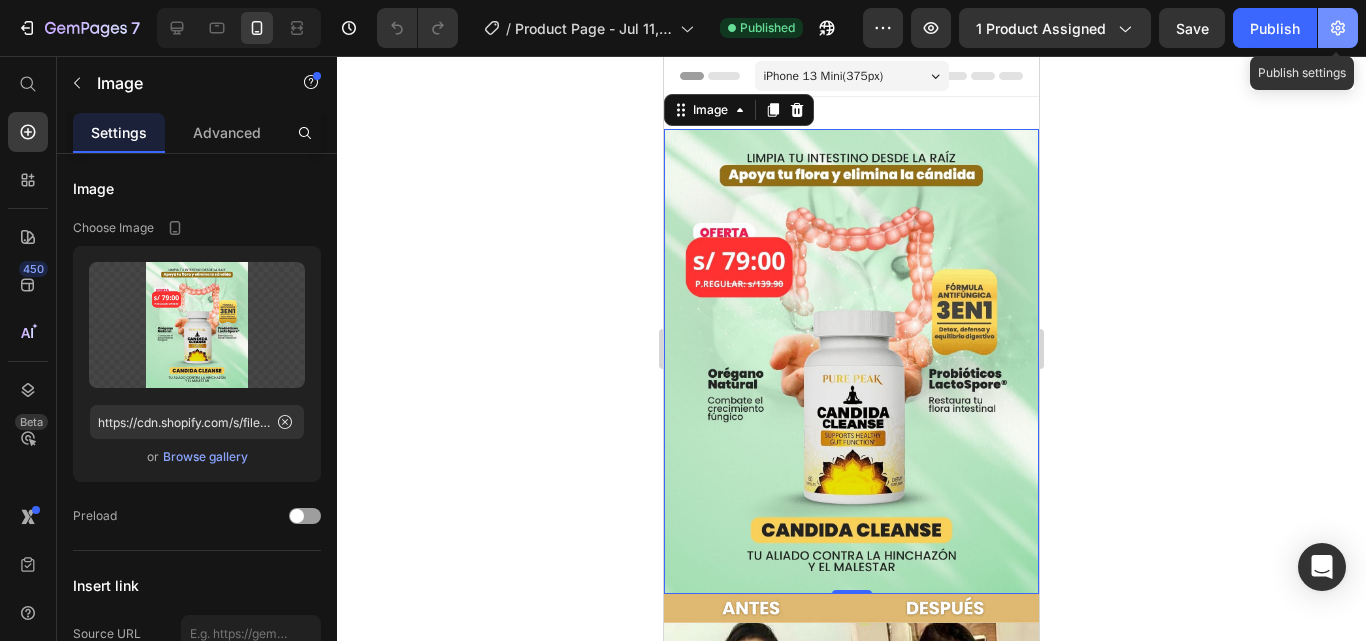 click 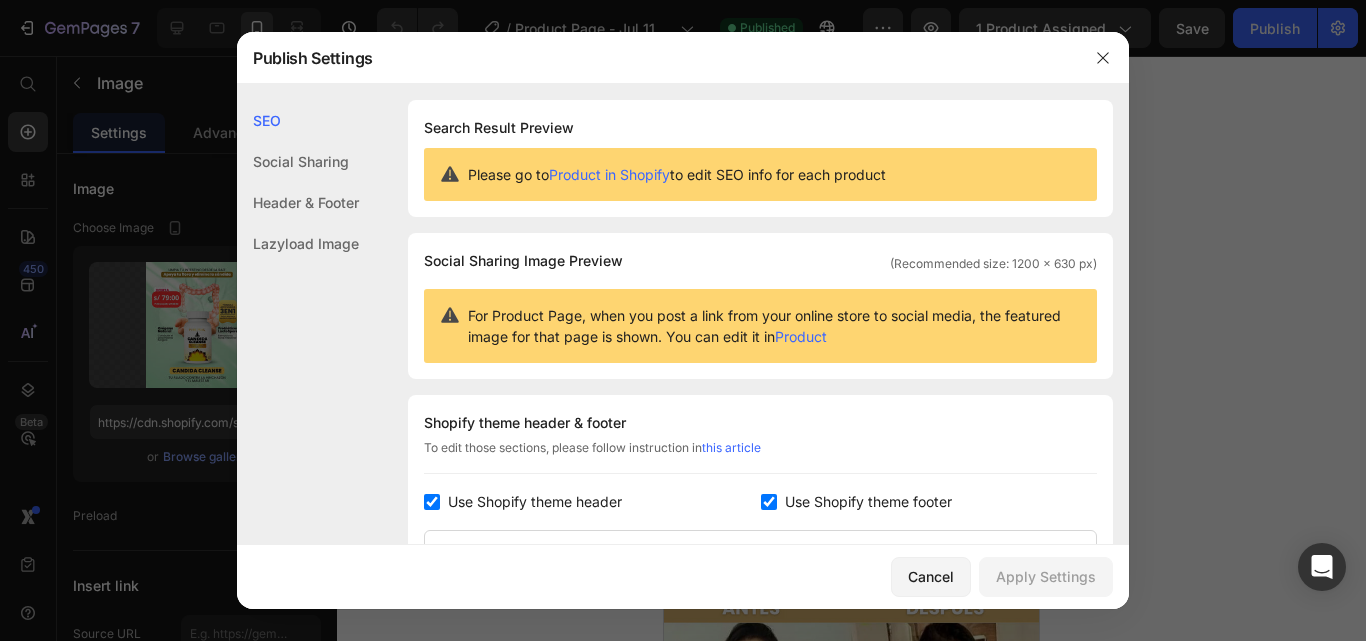 type 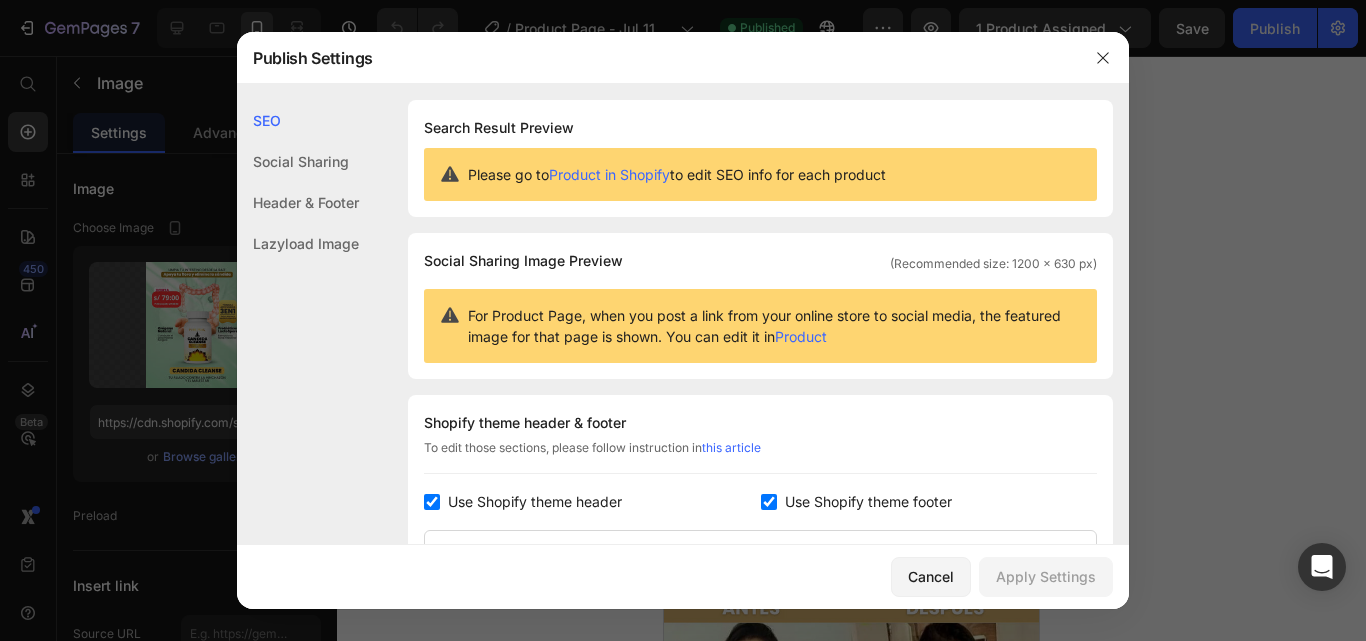 click on "Use Shopify theme footer" at bounding box center (864, 502) 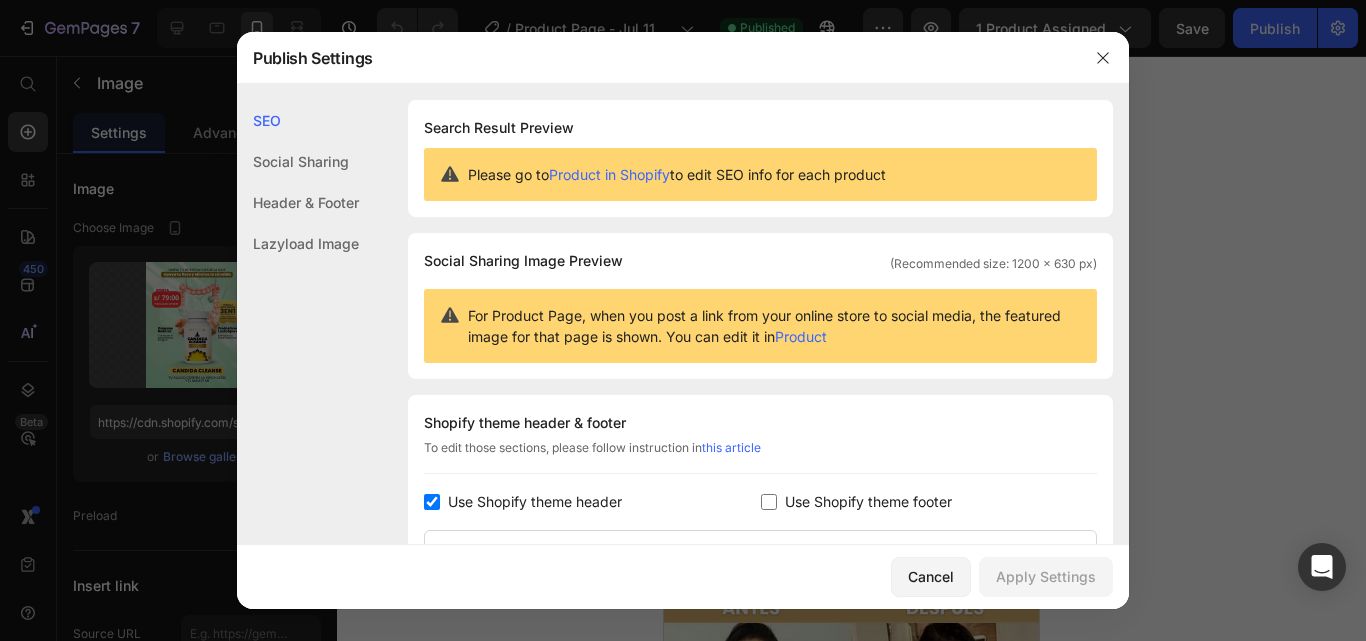 checkbox on "false" 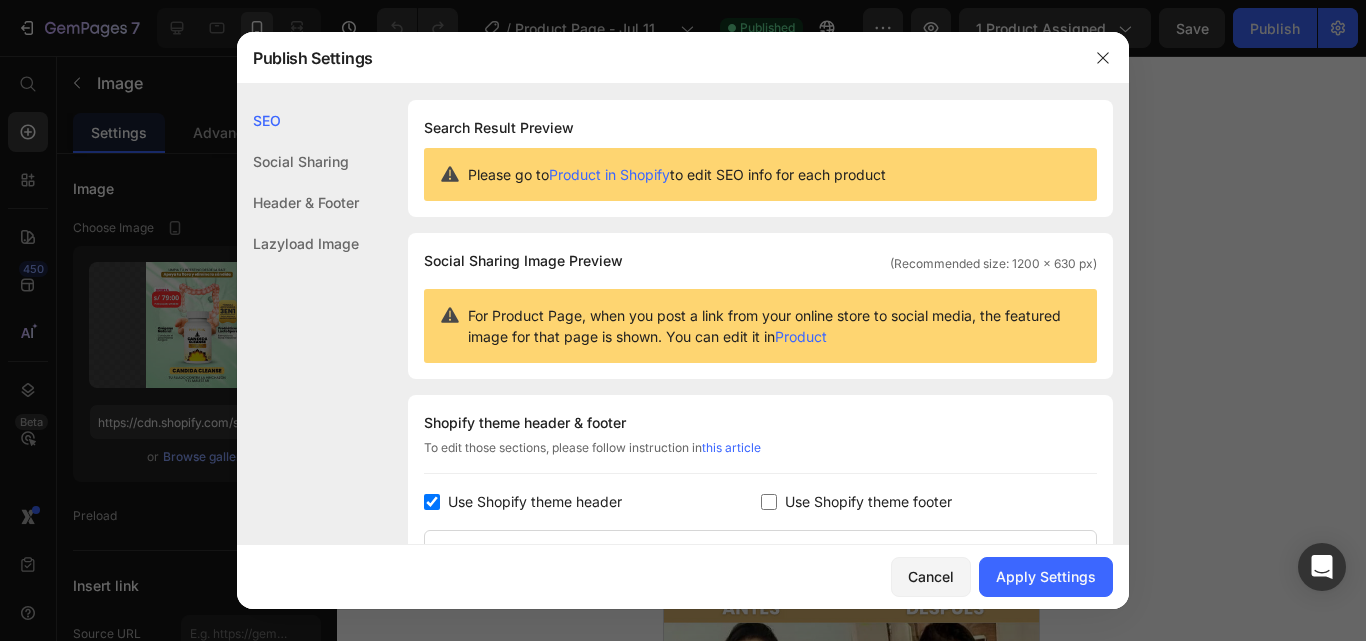 click on "Use Shopify theme header" at bounding box center [535, 502] 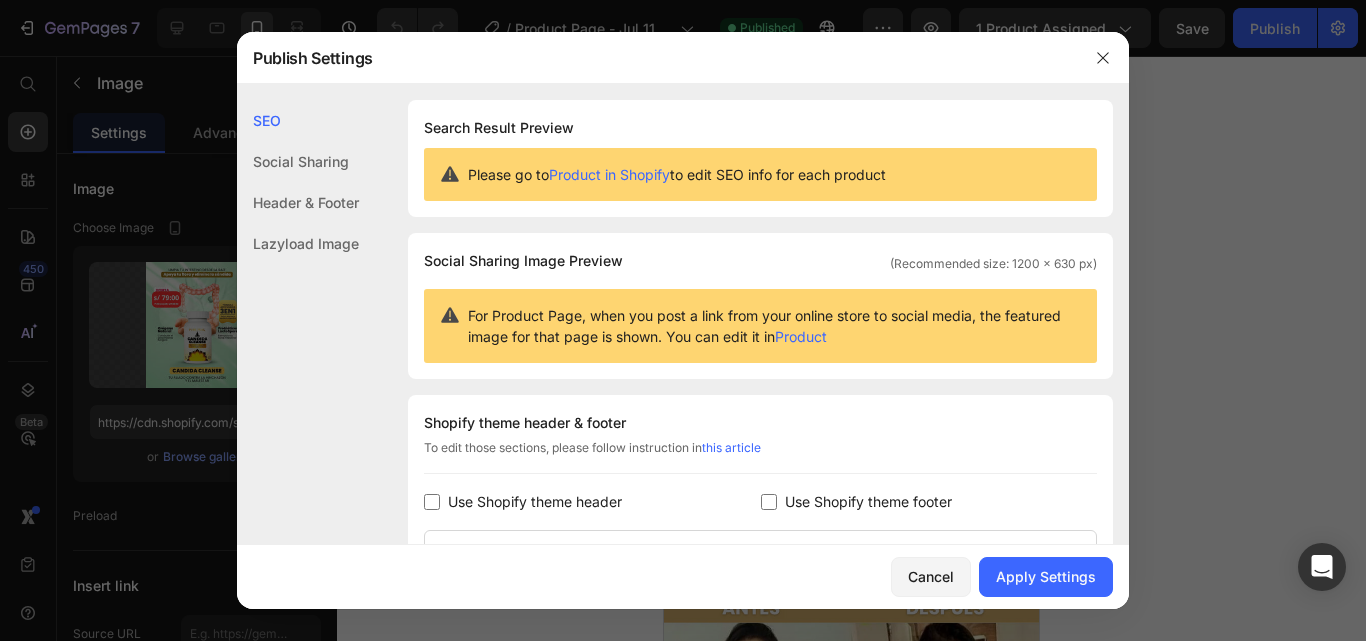 checkbox on "false" 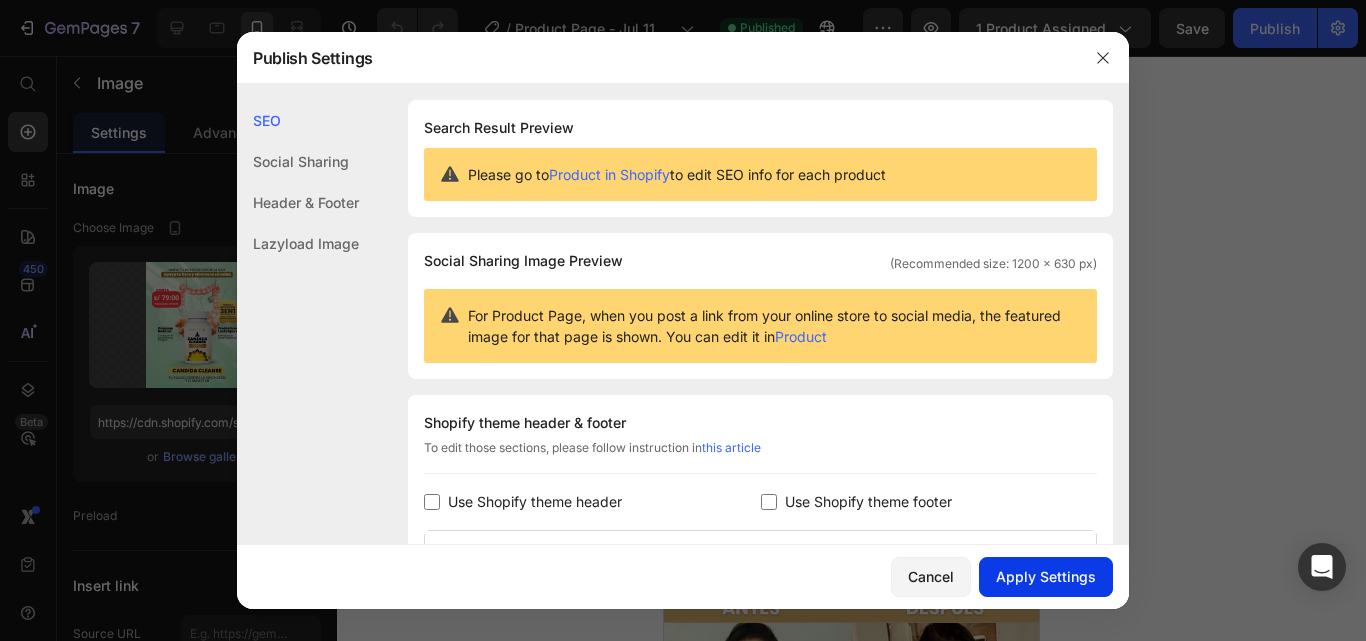 click on "Apply Settings" at bounding box center [1046, 576] 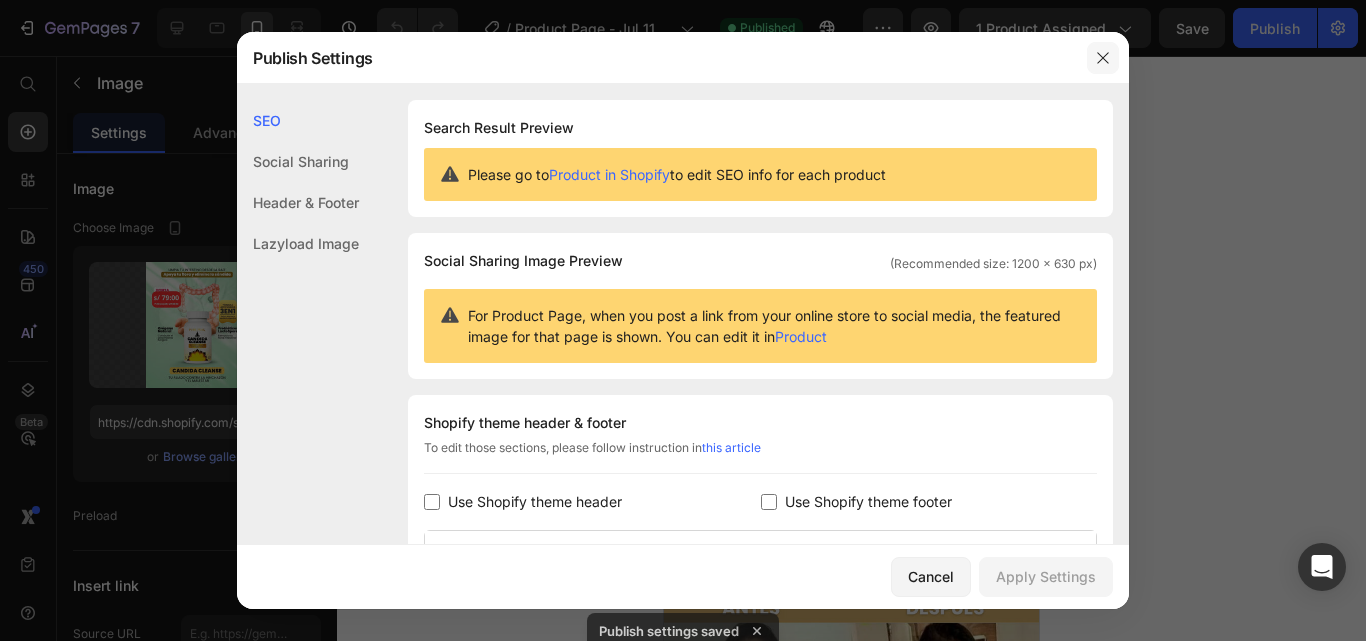 click at bounding box center (1103, 58) 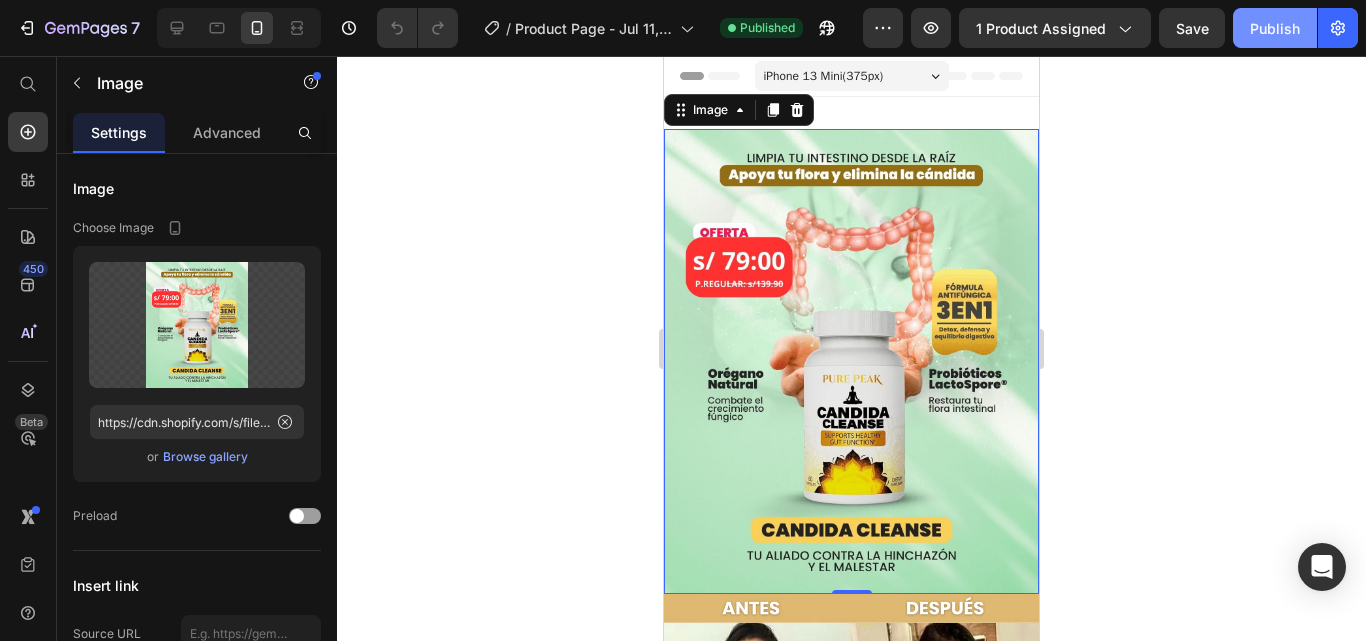 click on "Publish" at bounding box center [1275, 28] 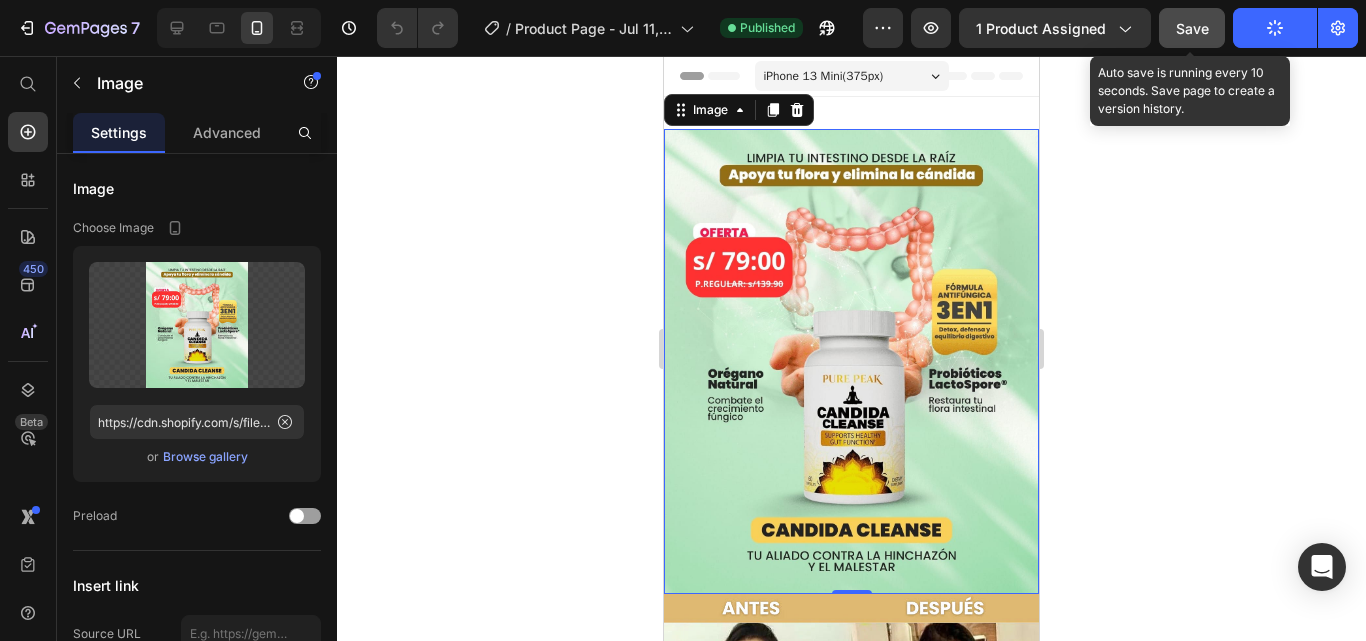 click on "Save" 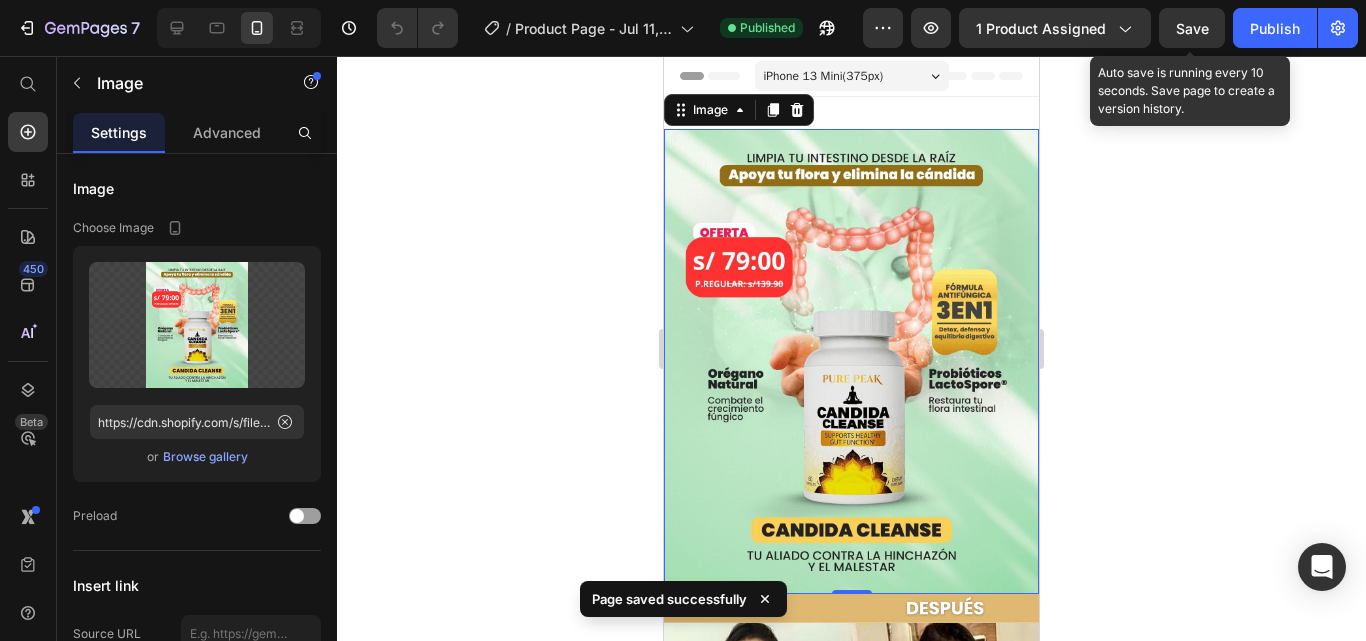 click on "Save" at bounding box center (1192, 28) 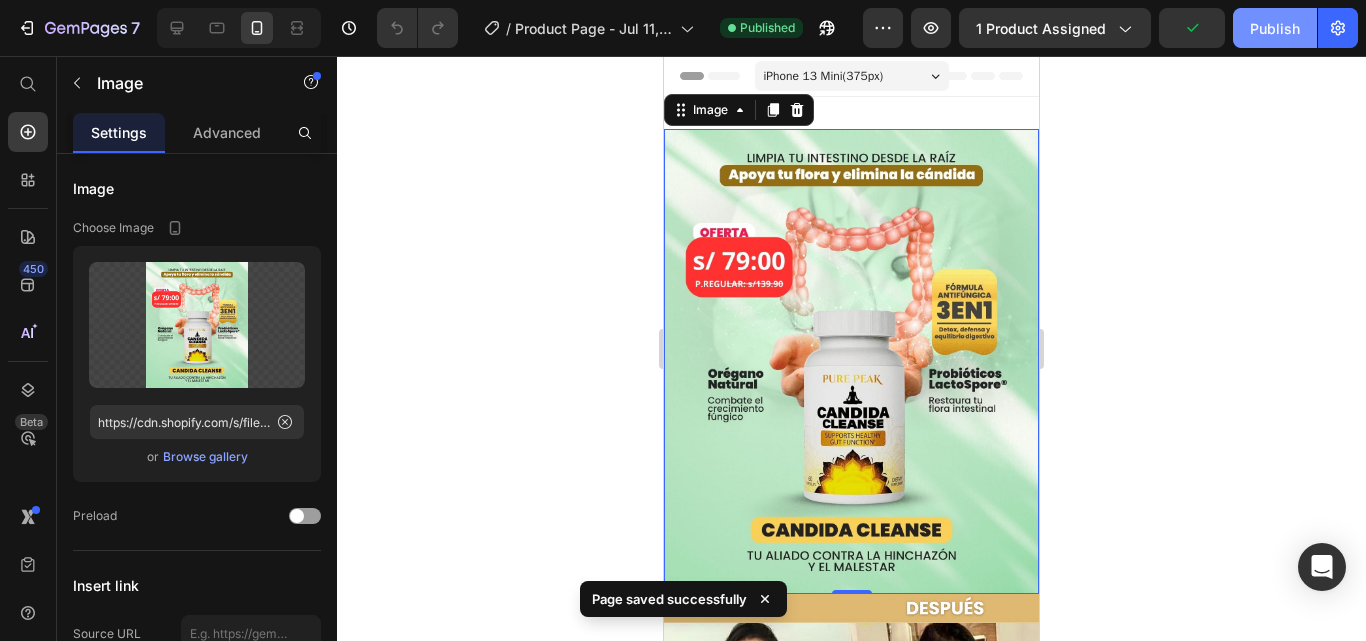 click on "Publish" at bounding box center [1275, 28] 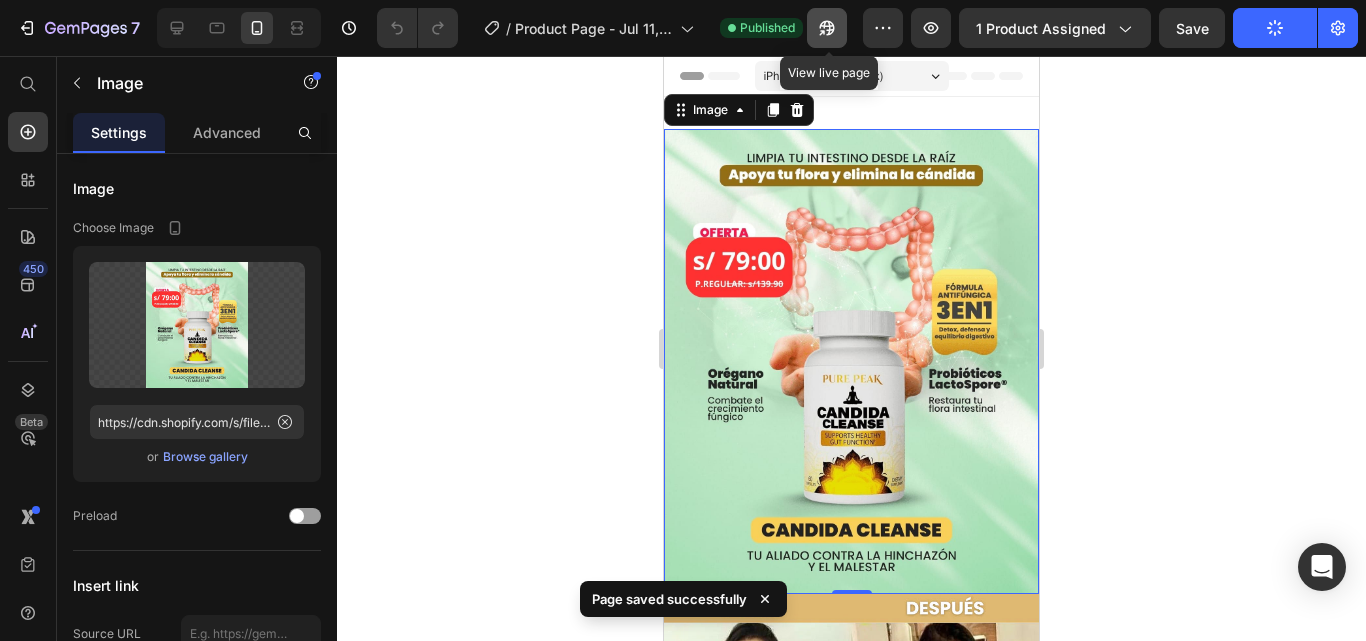 click 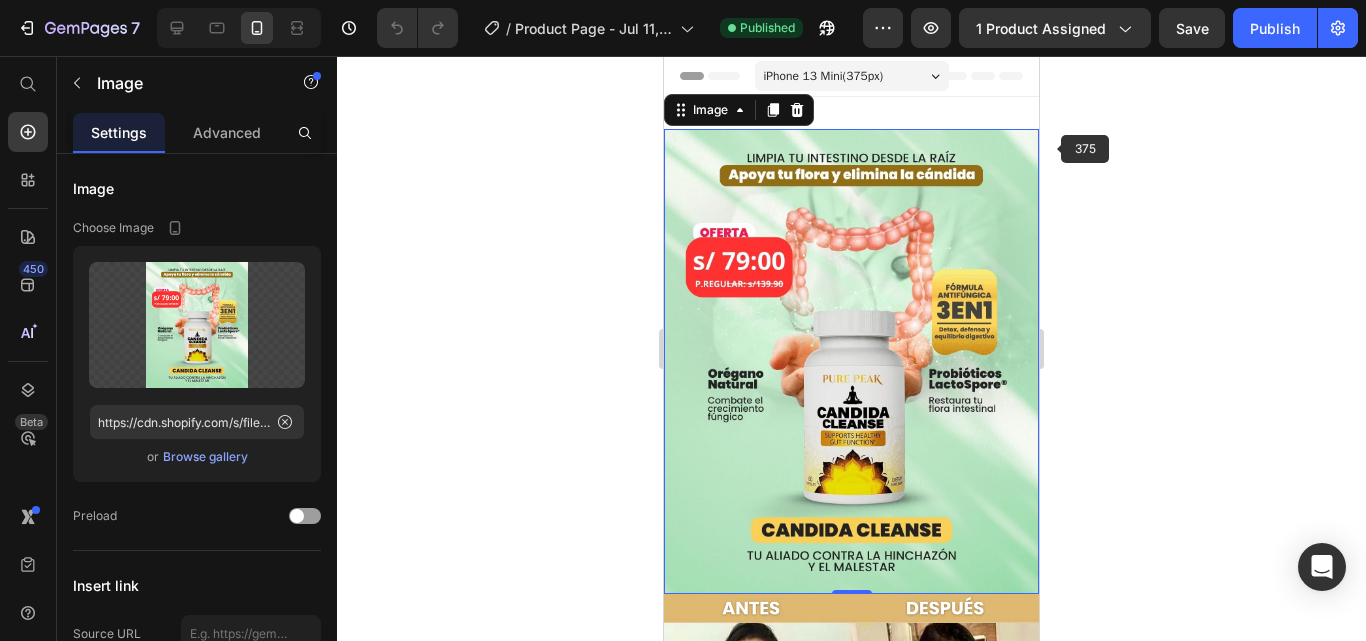 type 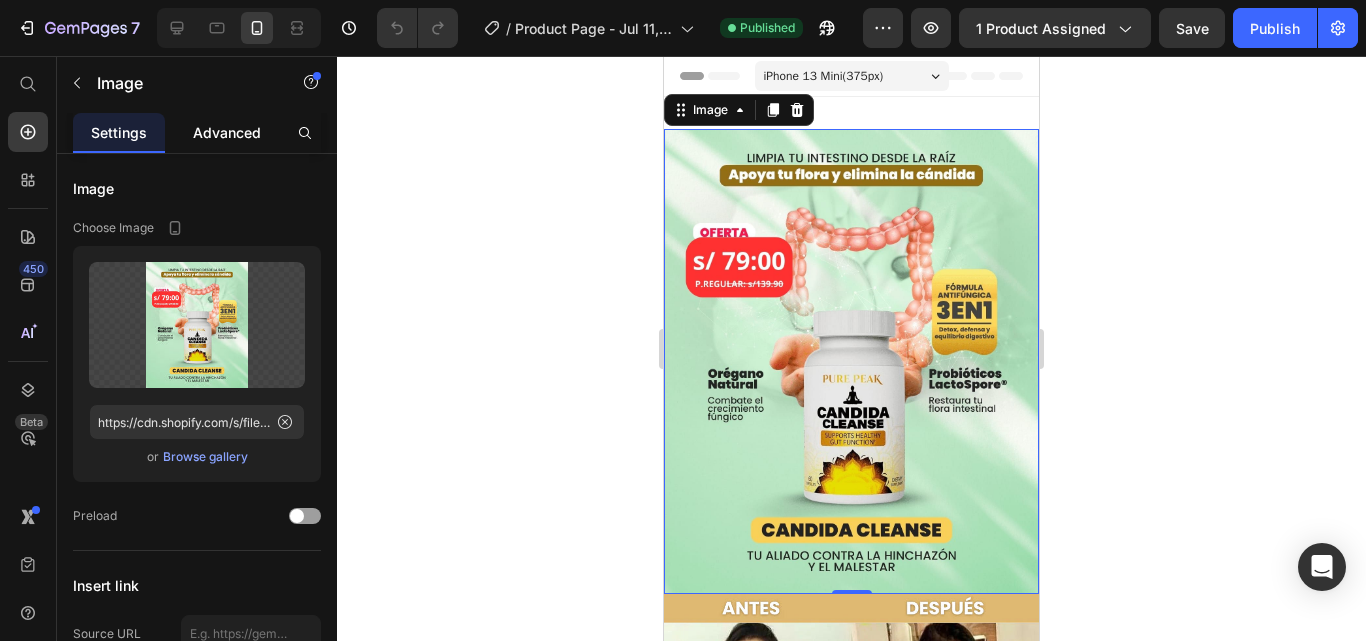 click on "Advanced" at bounding box center [227, 132] 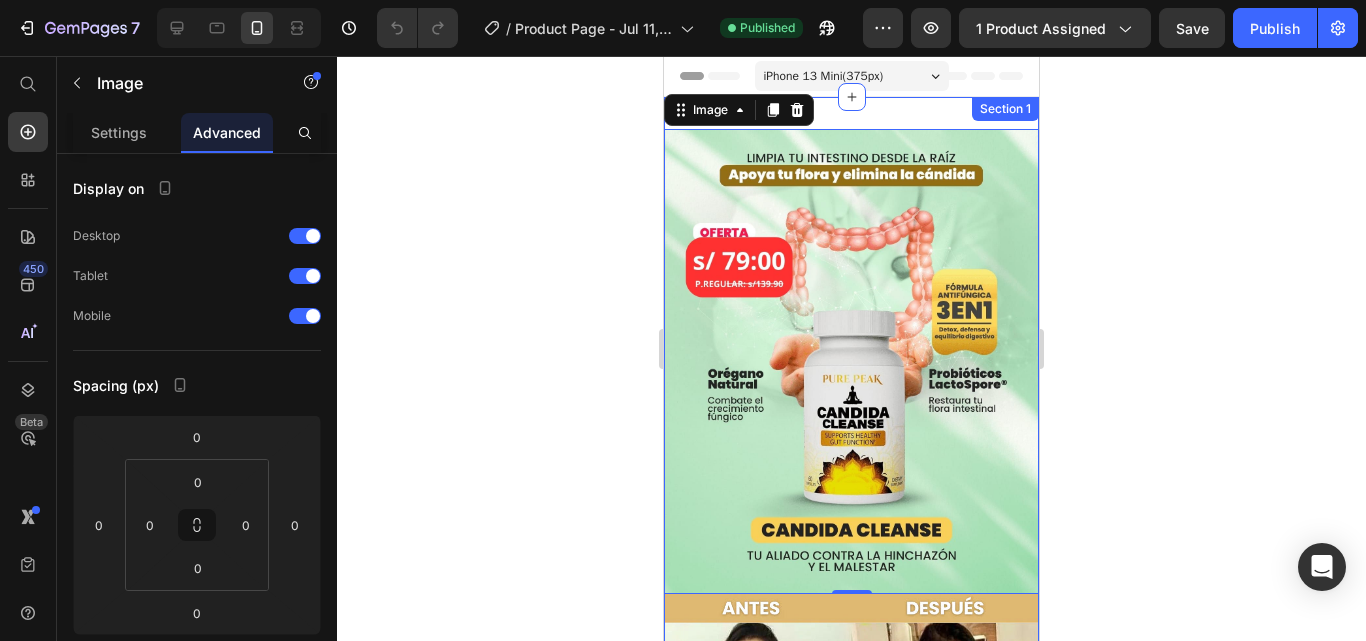 click on "Image   0 Image Image Row Image Image Image Image Section 1" at bounding box center (851, 1714) 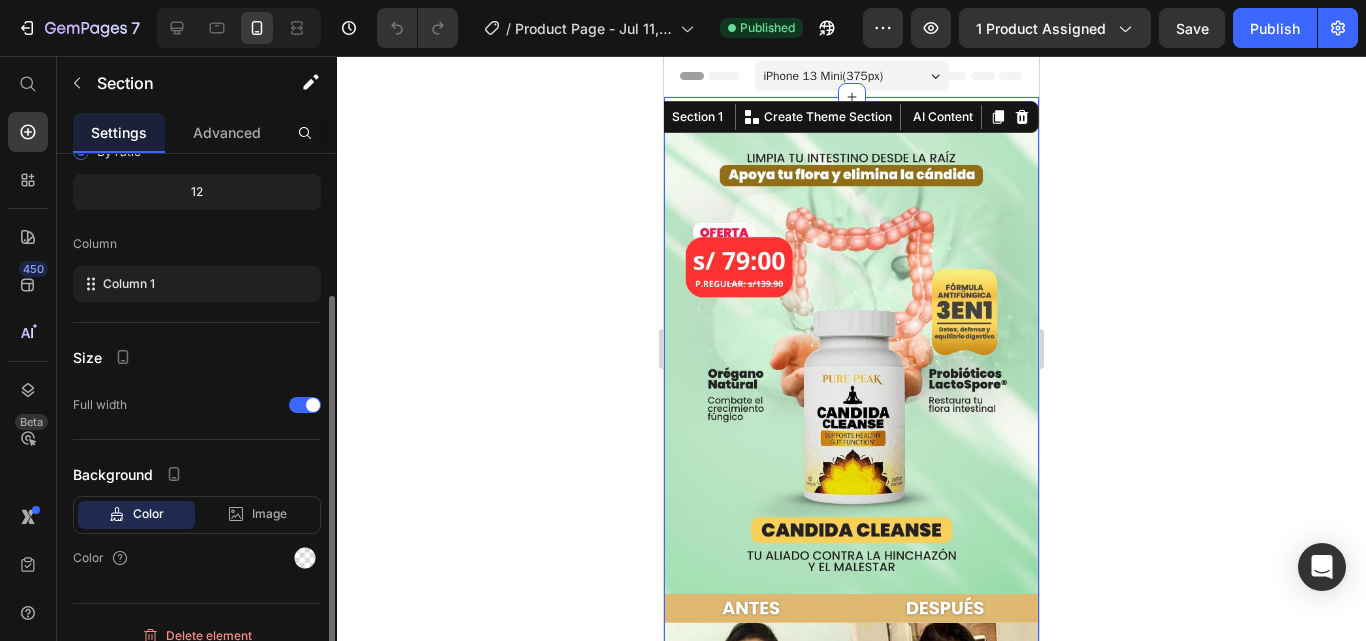 scroll, scrollTop: 220, scrollLeft: 0, axis: vertical 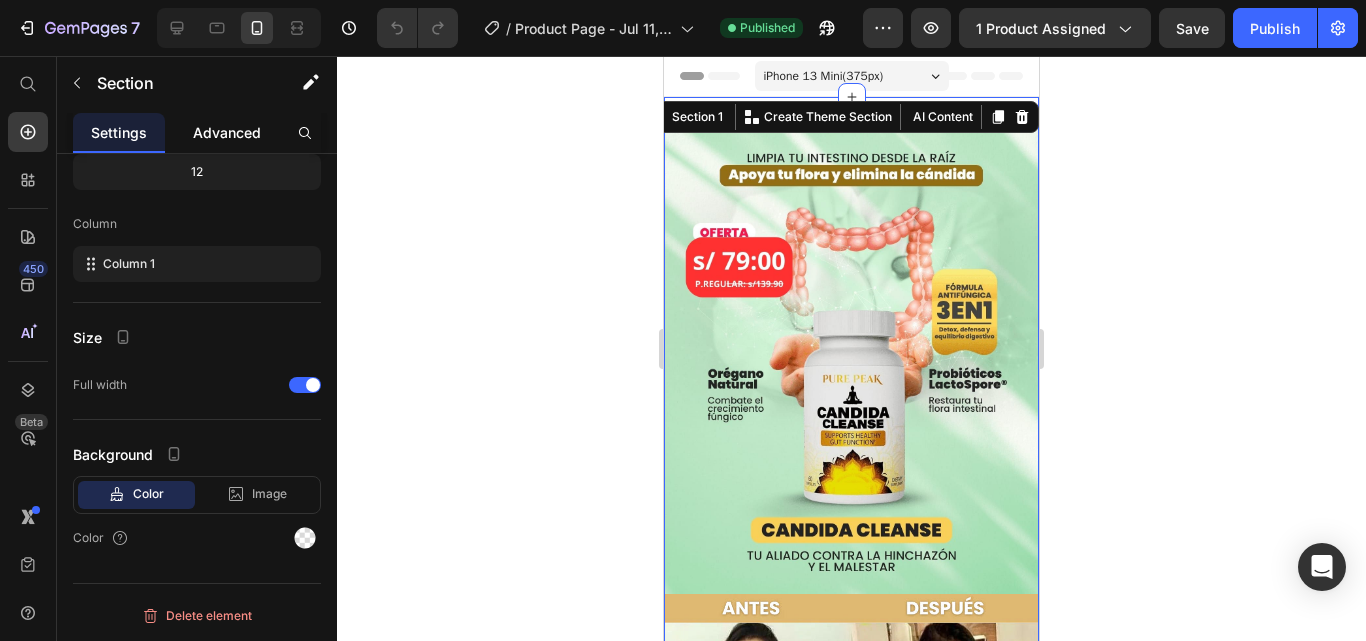 click on "Advanced" 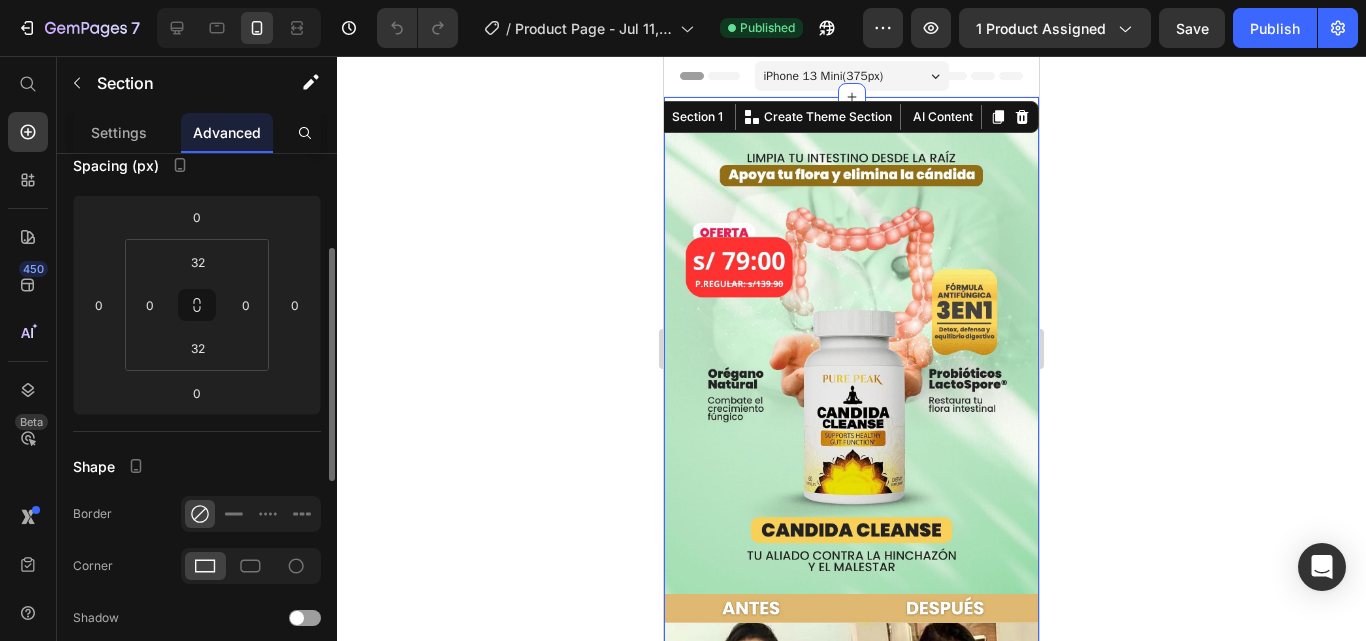 scroll, scrollTop: 0, scrollLeft: 0, axis: both 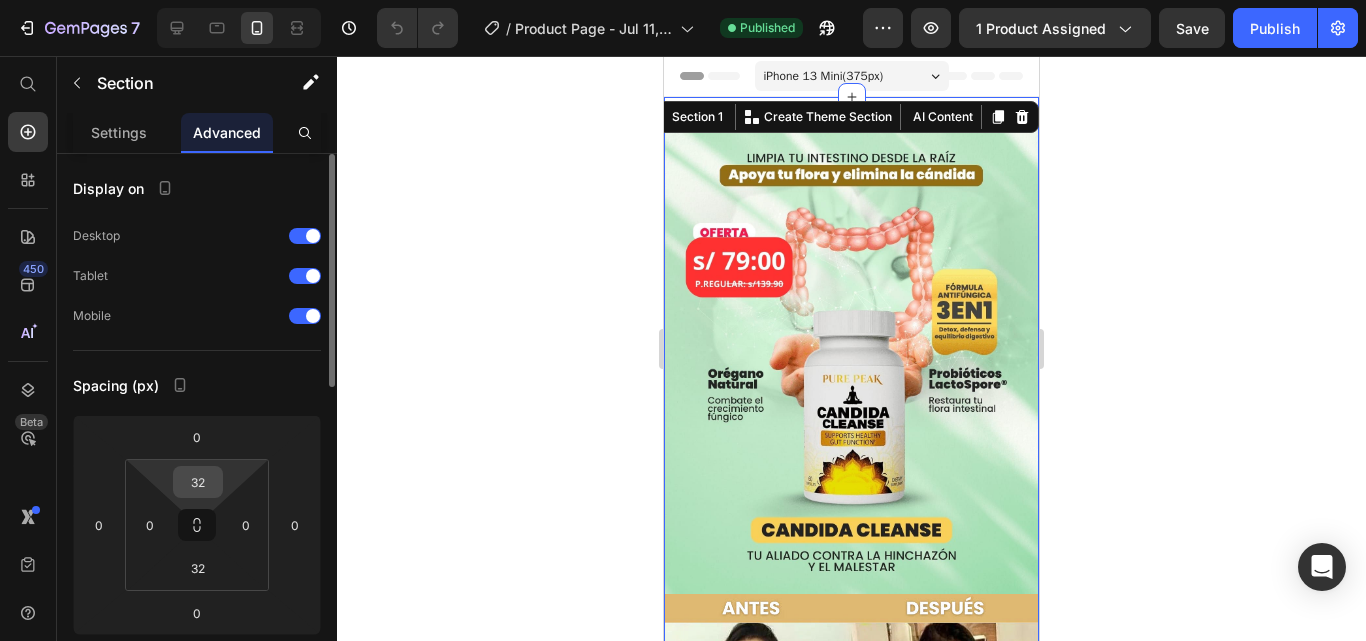 click on "32" at bounding box center [198, 482] 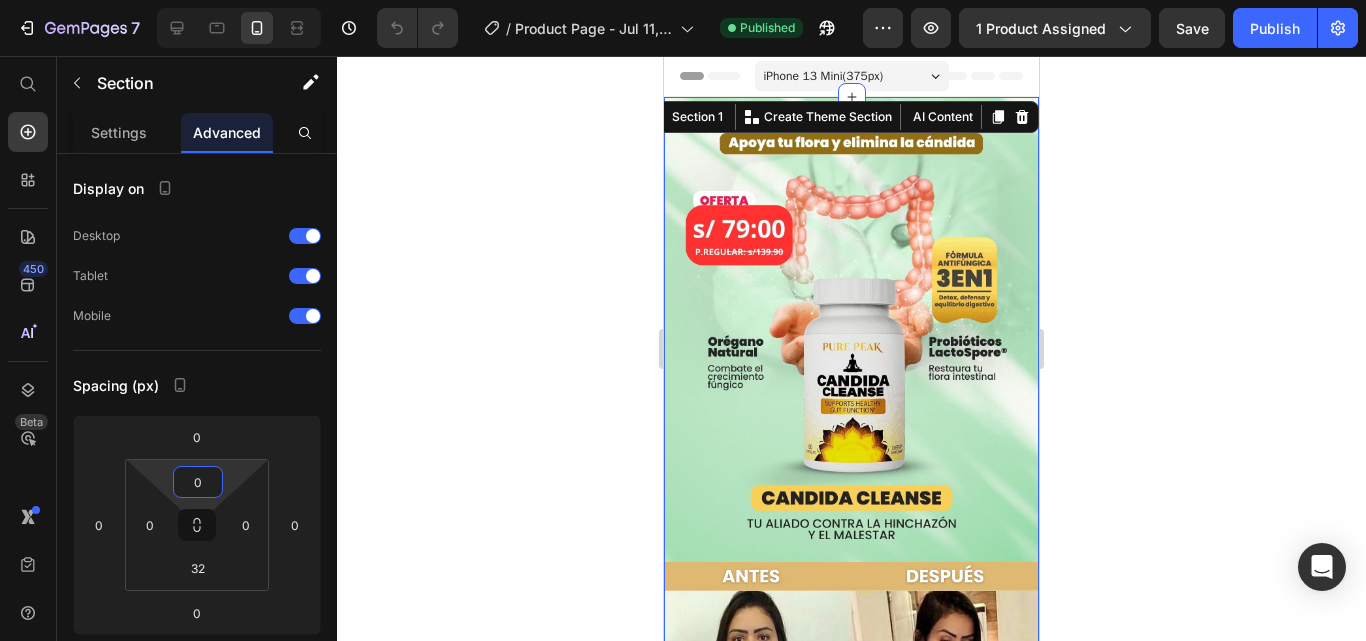 type on "0" 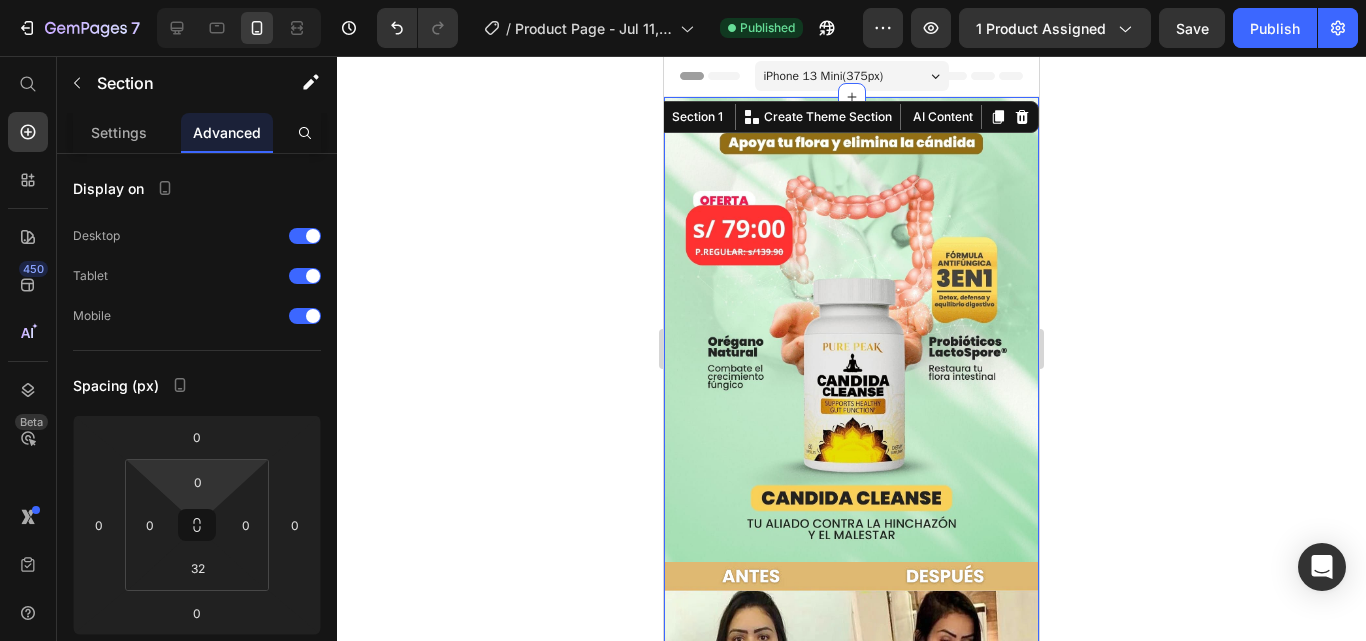 click 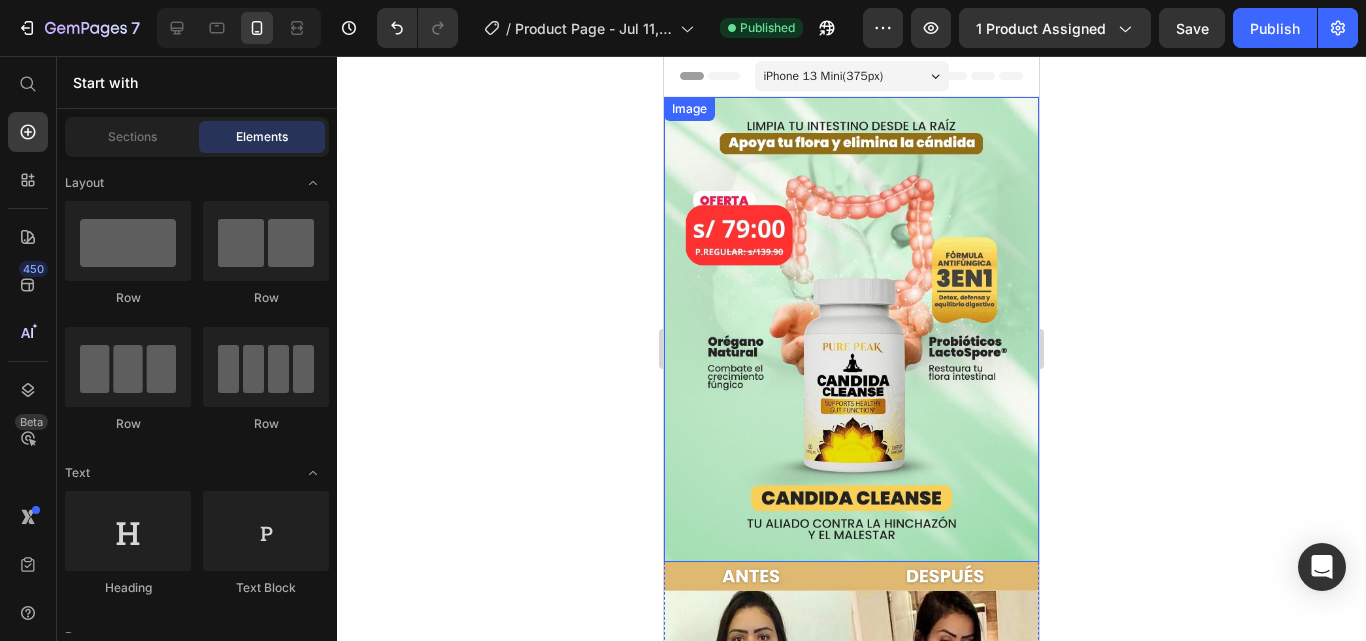 click at bounding box center (851, 329) 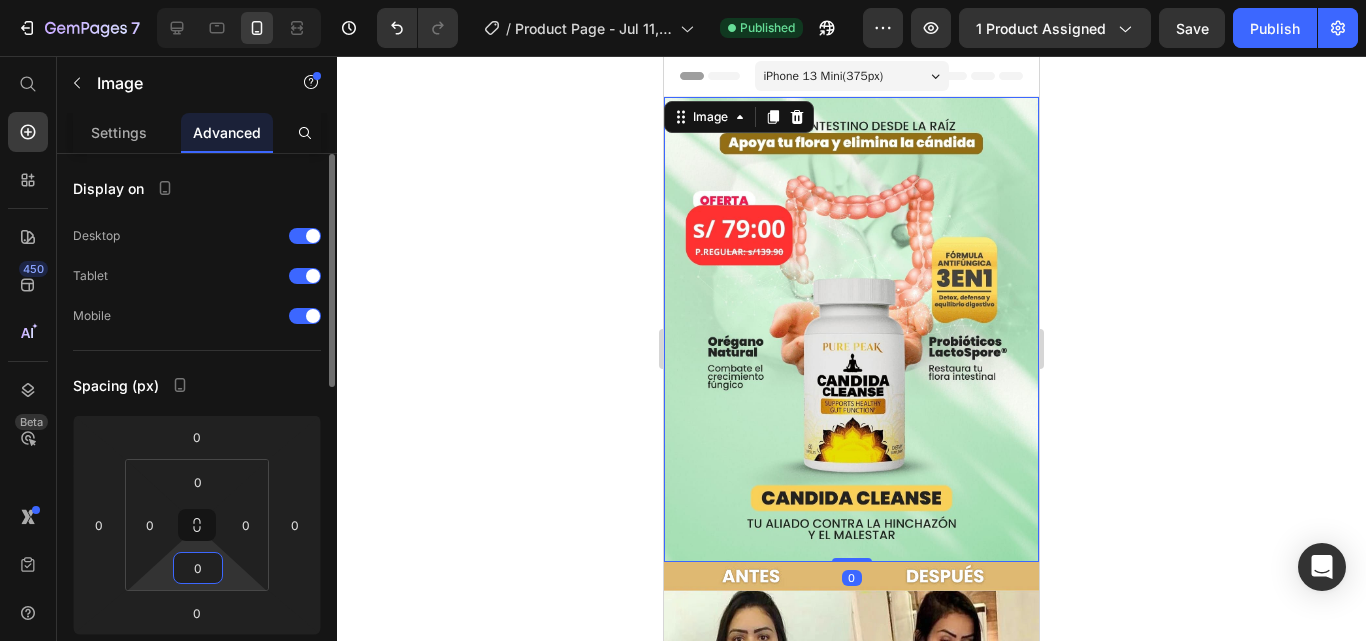 click on "0" at bounding box center (198, 568) 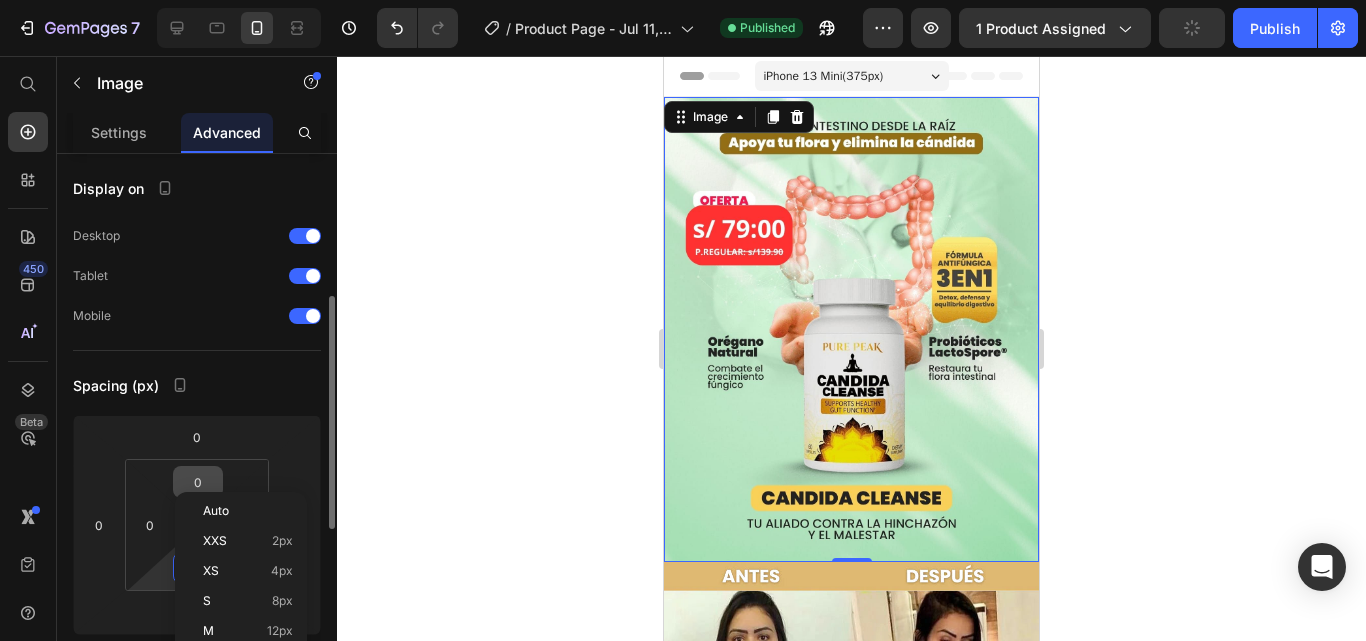 scroll, scrollTop: 200, scrollLeft: 0, axis: vertical 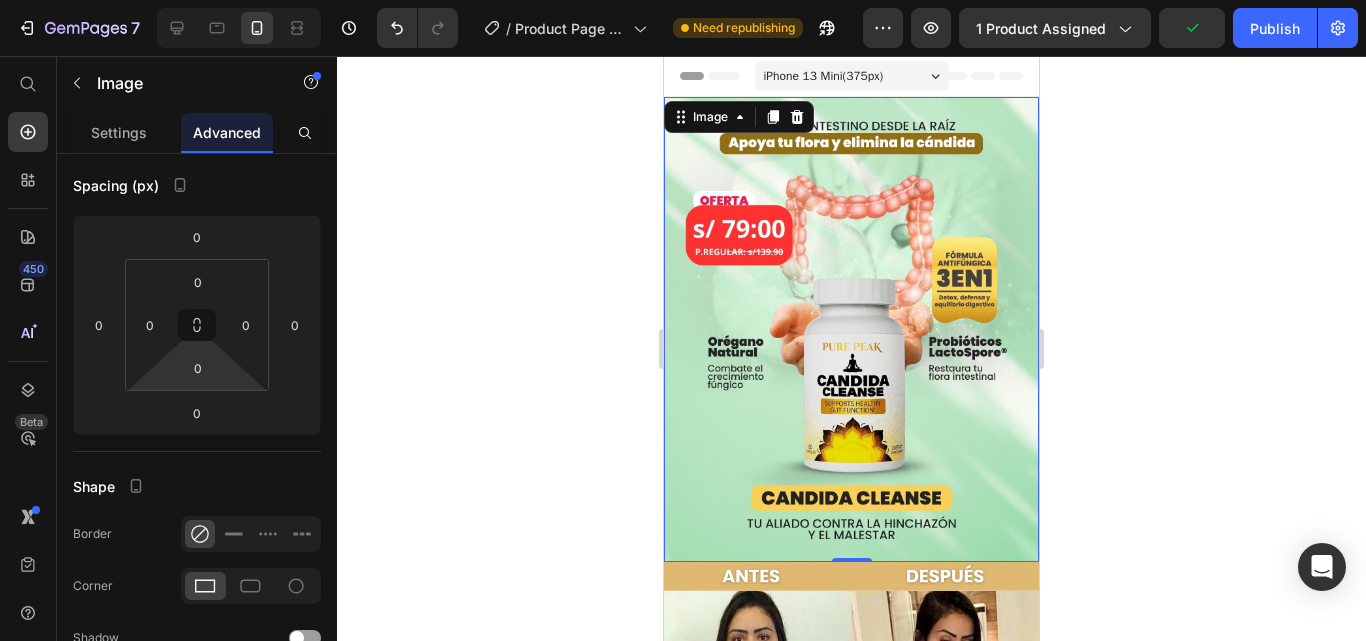 click 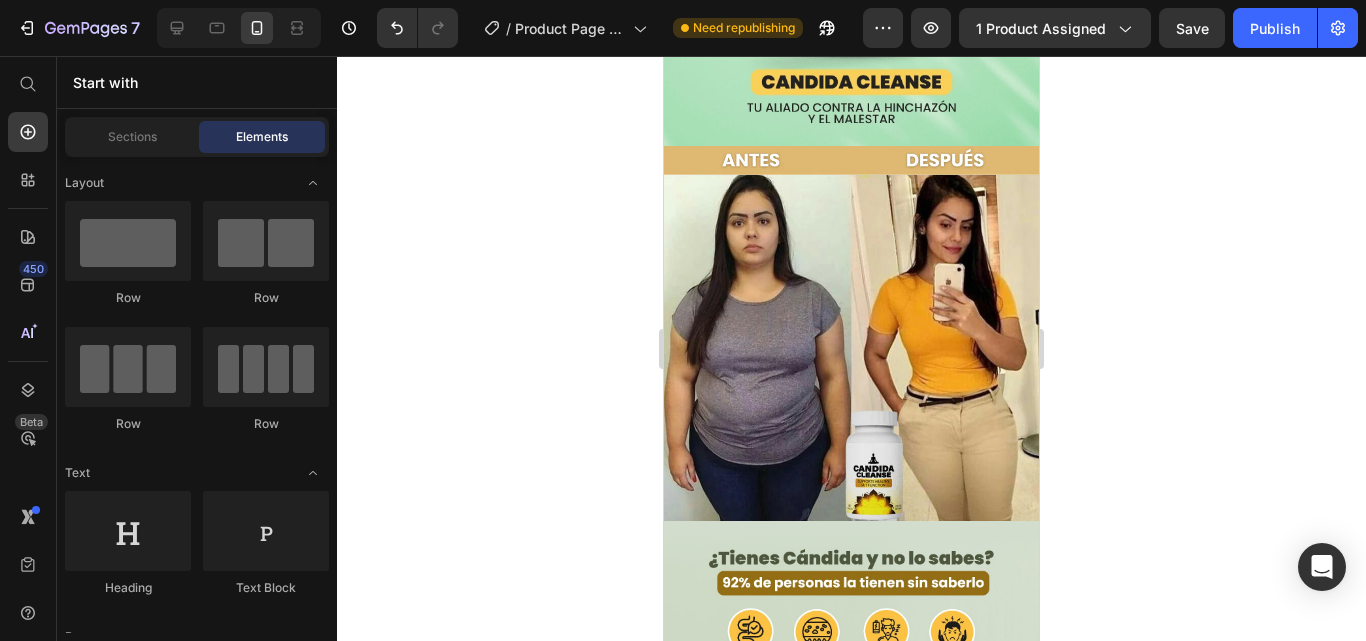 scroll, scrollTop: 0, scrollLeft: 0, axis: both 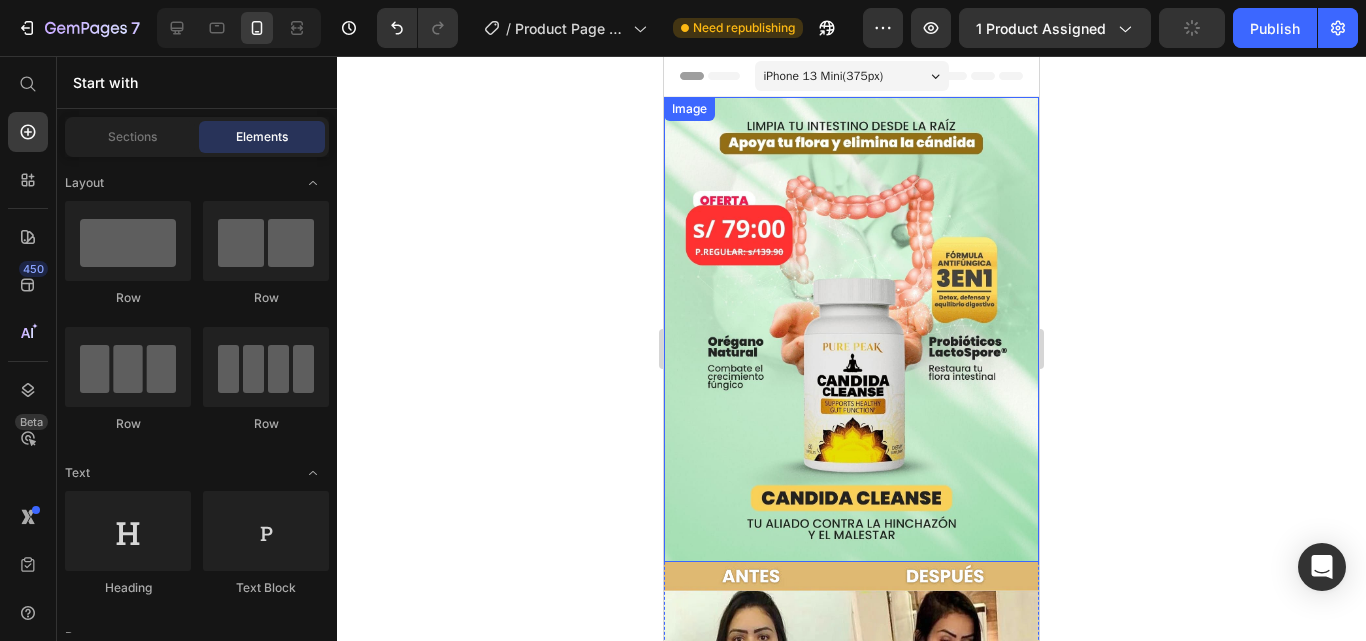click at bounding box center [851, 329] 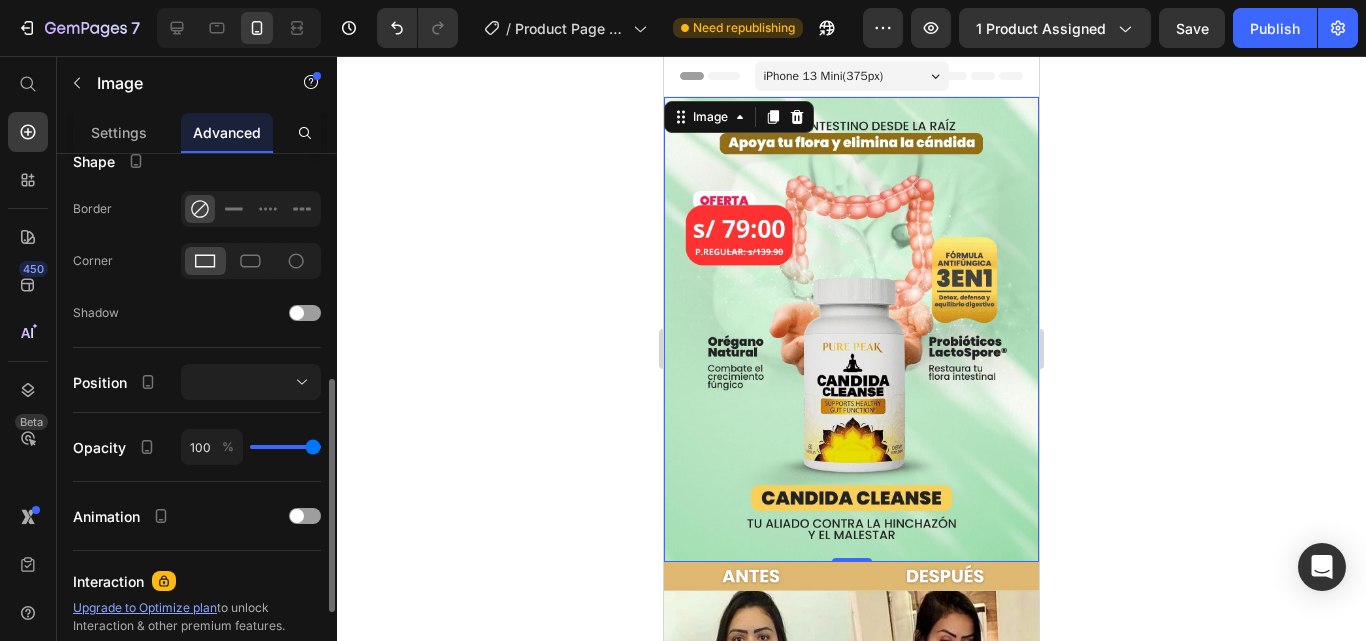 scroll, scrollTop: 225, scrollLeft: 0, axis: vertical 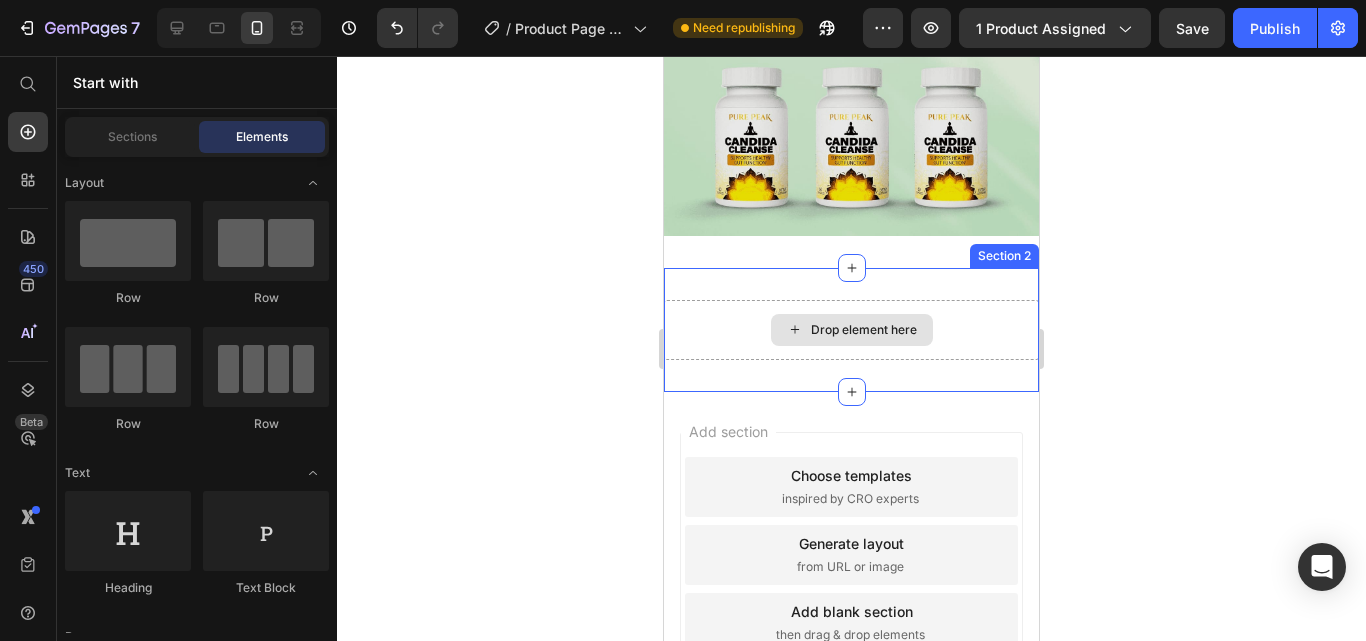 click on "Drop element here" at bounding box center (864, 330) 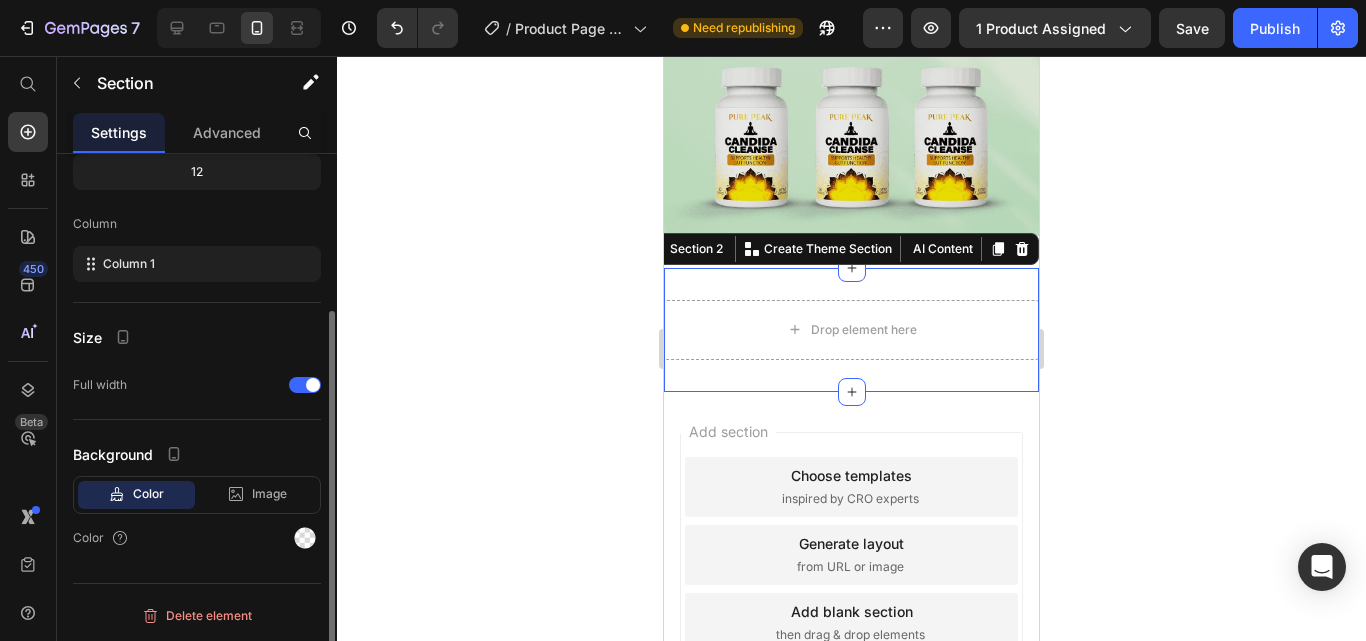 click on "Drop element here Section 2   You can create reusable sections Create Theme Section AI Content Write with GemAI What would you like to describe here? Tone and Voice Persuasive Product Candida Cleanse - Soporte para Intestino y ColoN Show more Generate" at bounding box center [851, 330] 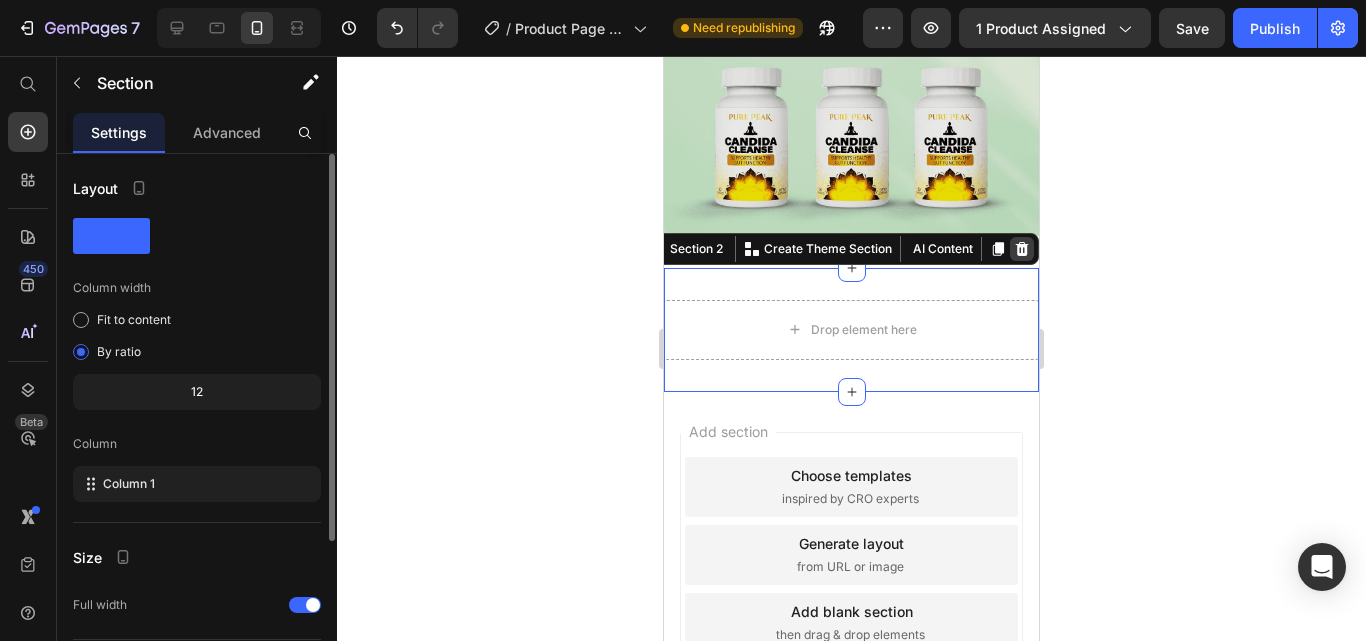 click 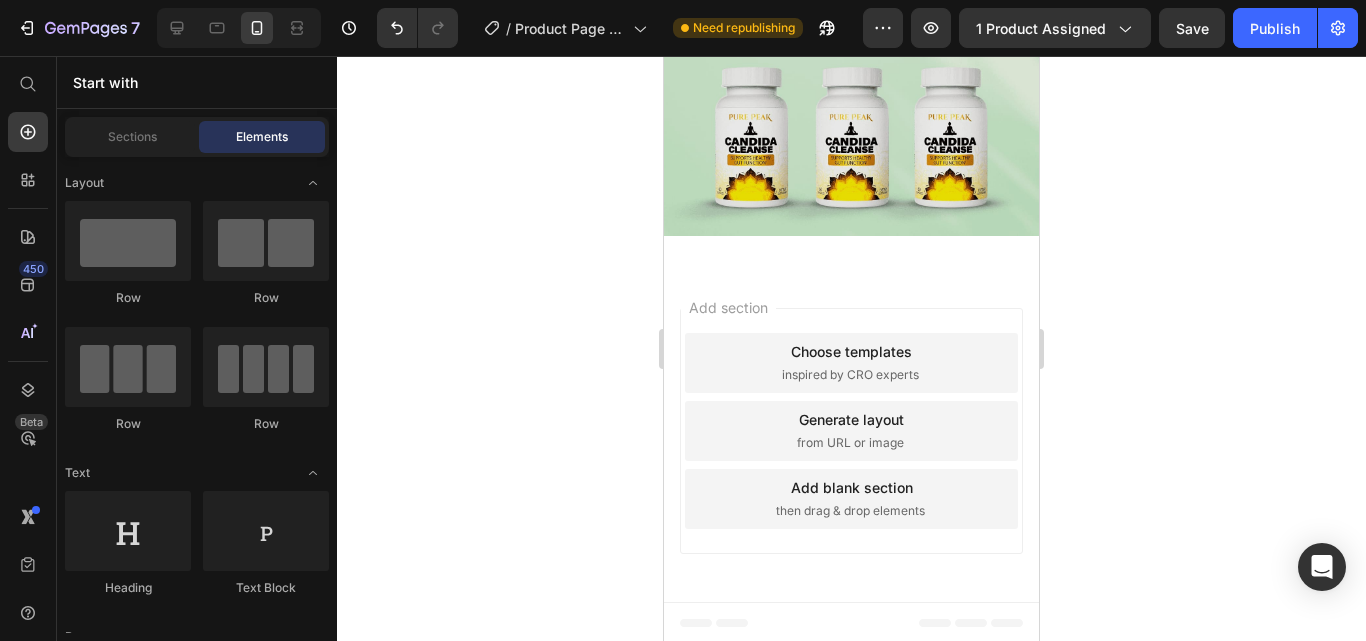 scroll, scrollTop: 2907, scrollLeft: 0, axis: vertical 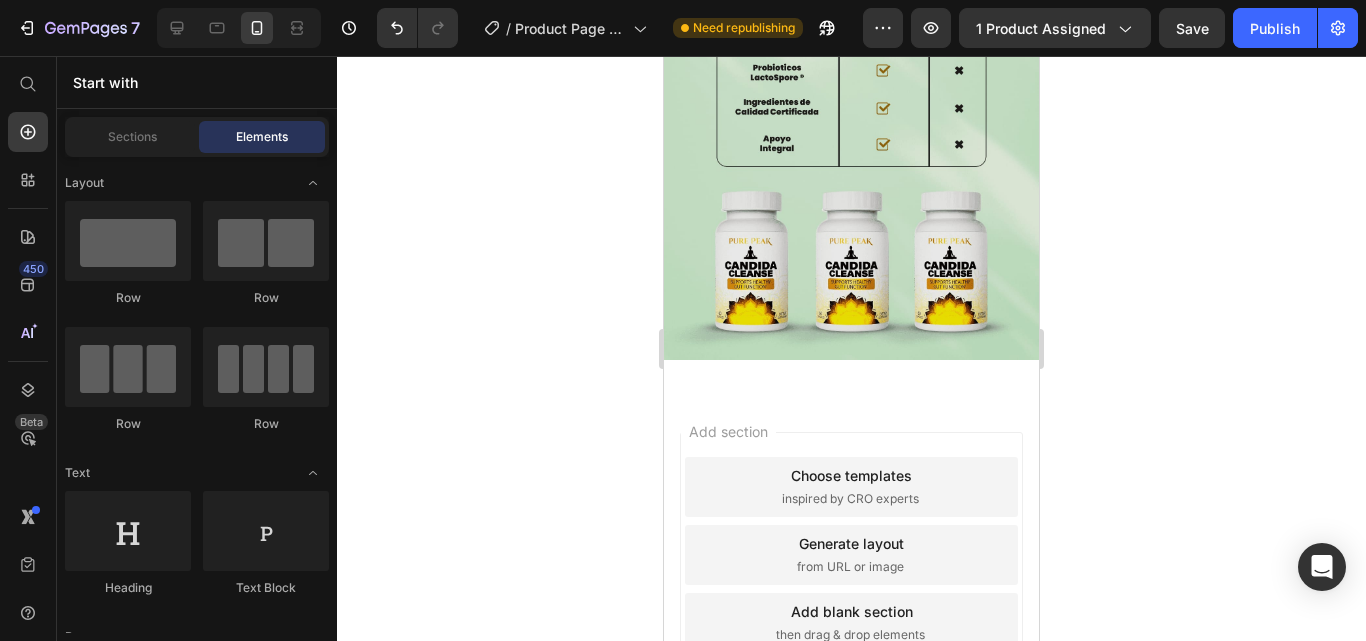 click on "Add section Choose templates inspired by CRO experts Generate layout from URL or image Add blank section then drag & drop elements" at bounding box center [851, 559] 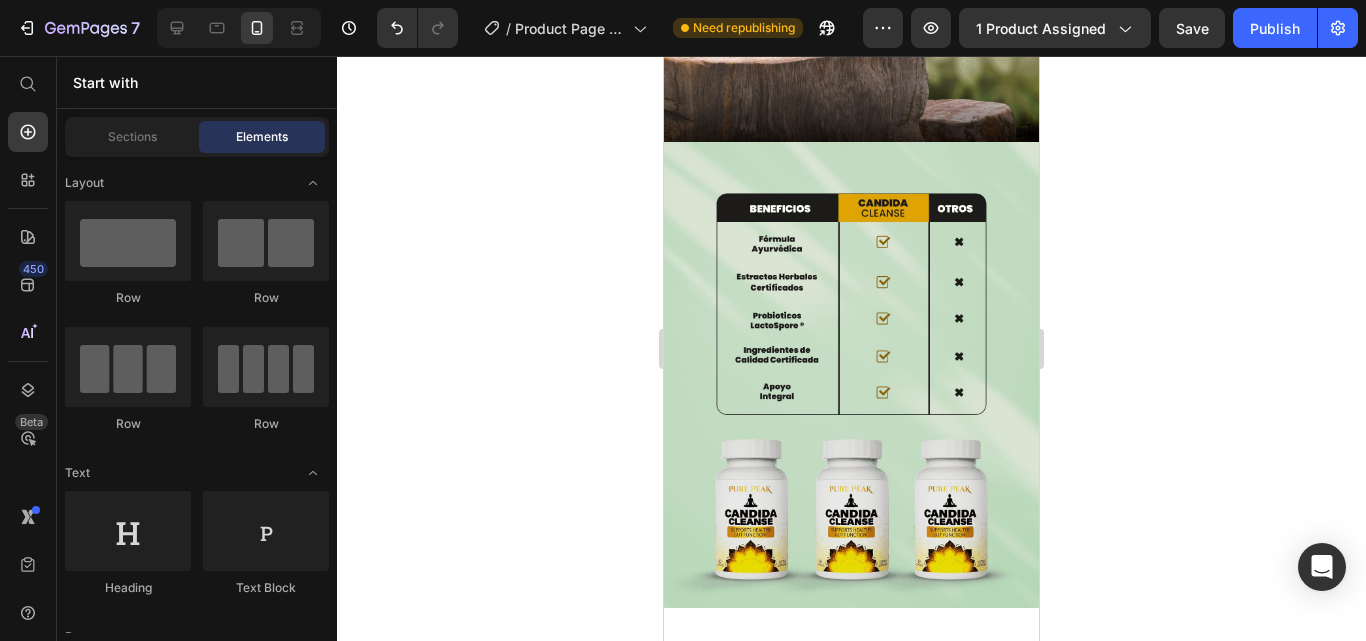 scroll, scrollTop: 2640, scrollLeft: 0, axis: vertical 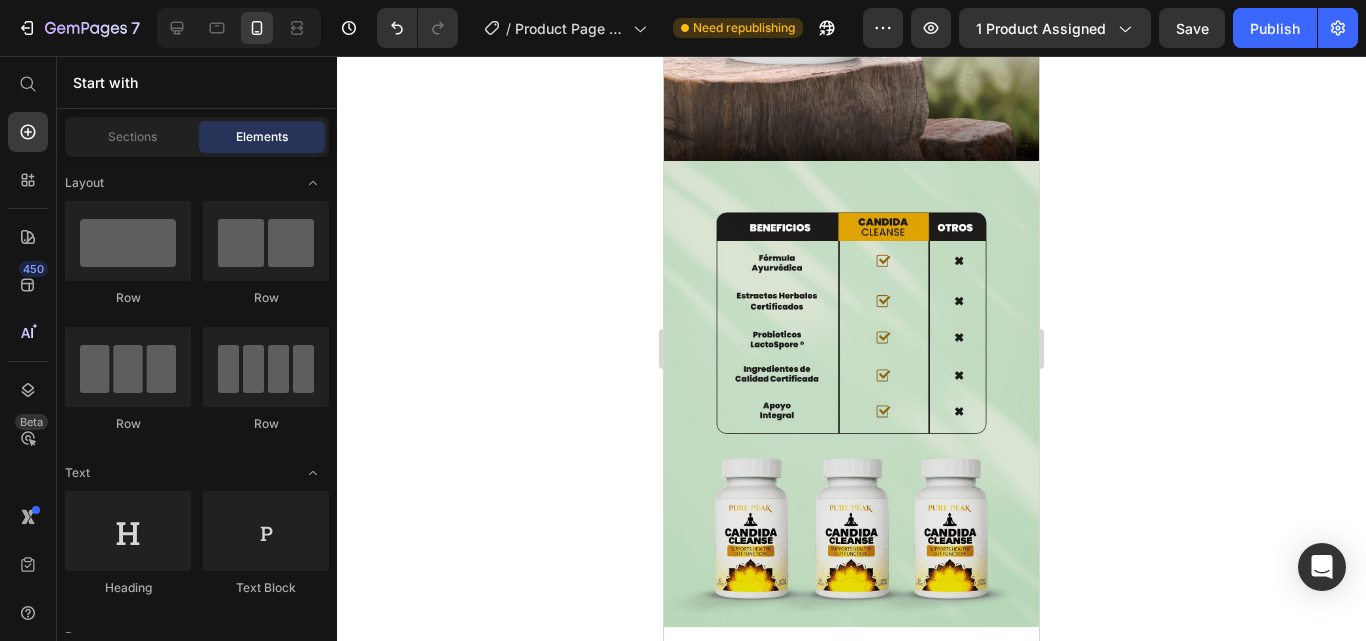 drag, startPoint x: 1034, startPoint y: 586, endPoint x: 1703, endPoint y: 599, distance: 669.1263 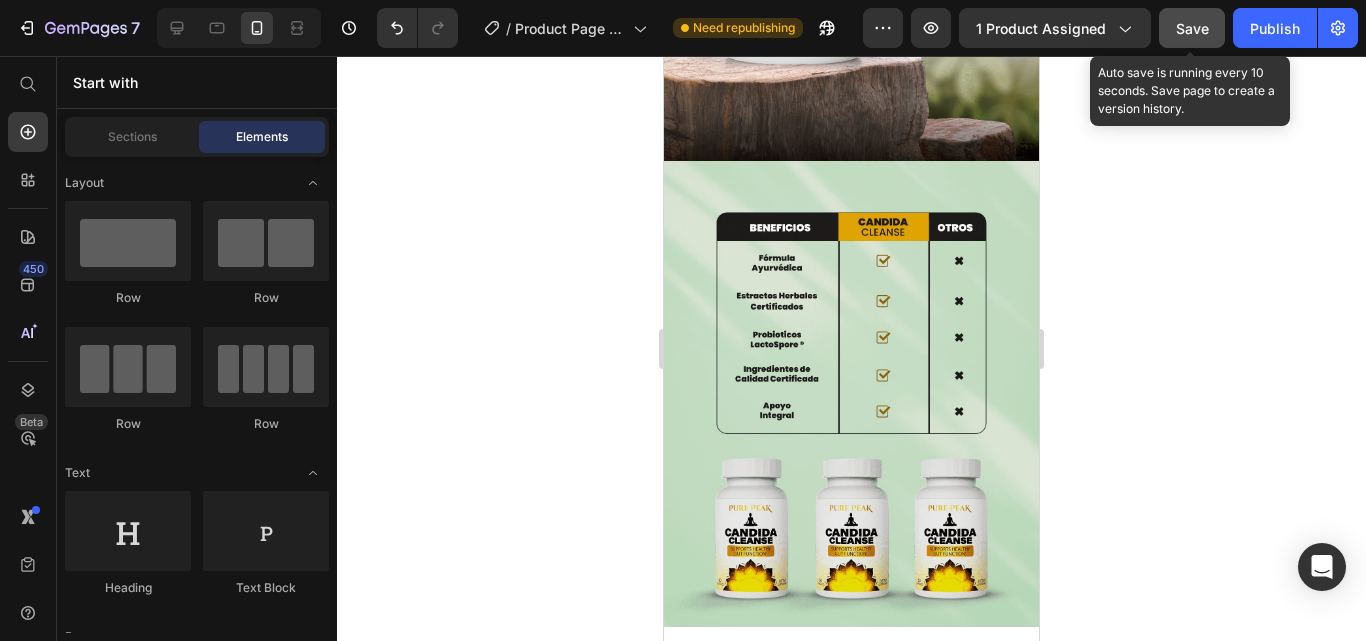 click on "Save" 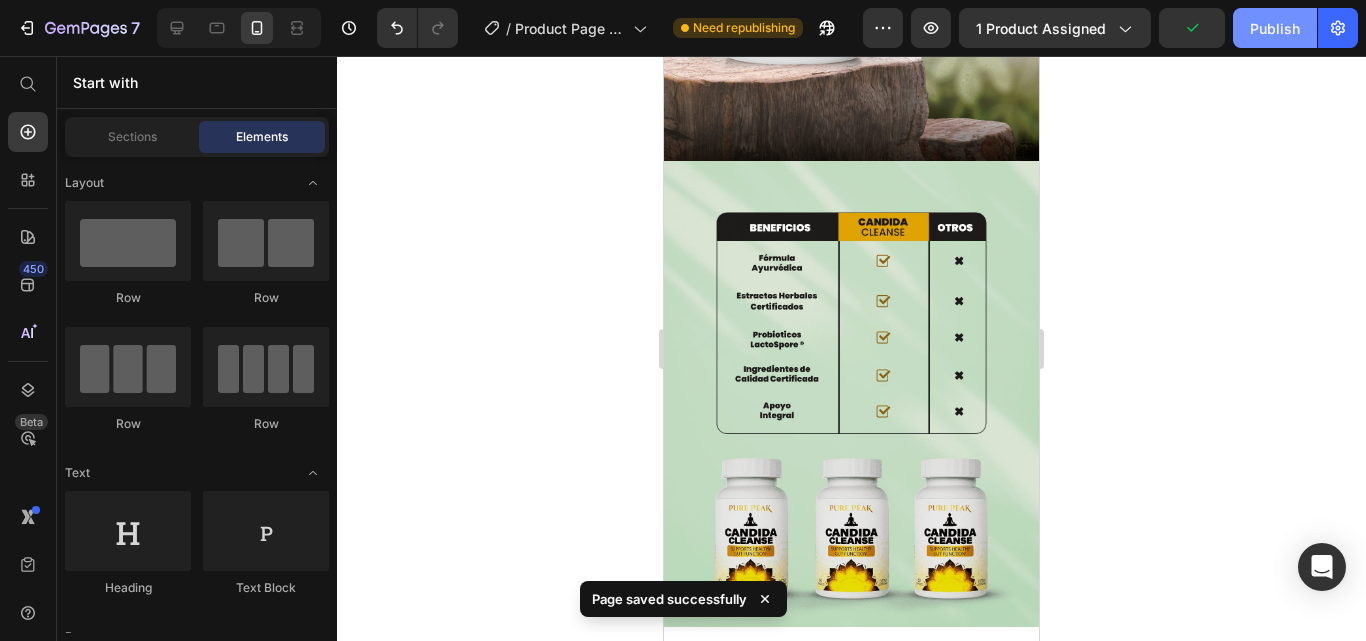 click on "Publish" at bounding box center [1275, 28] 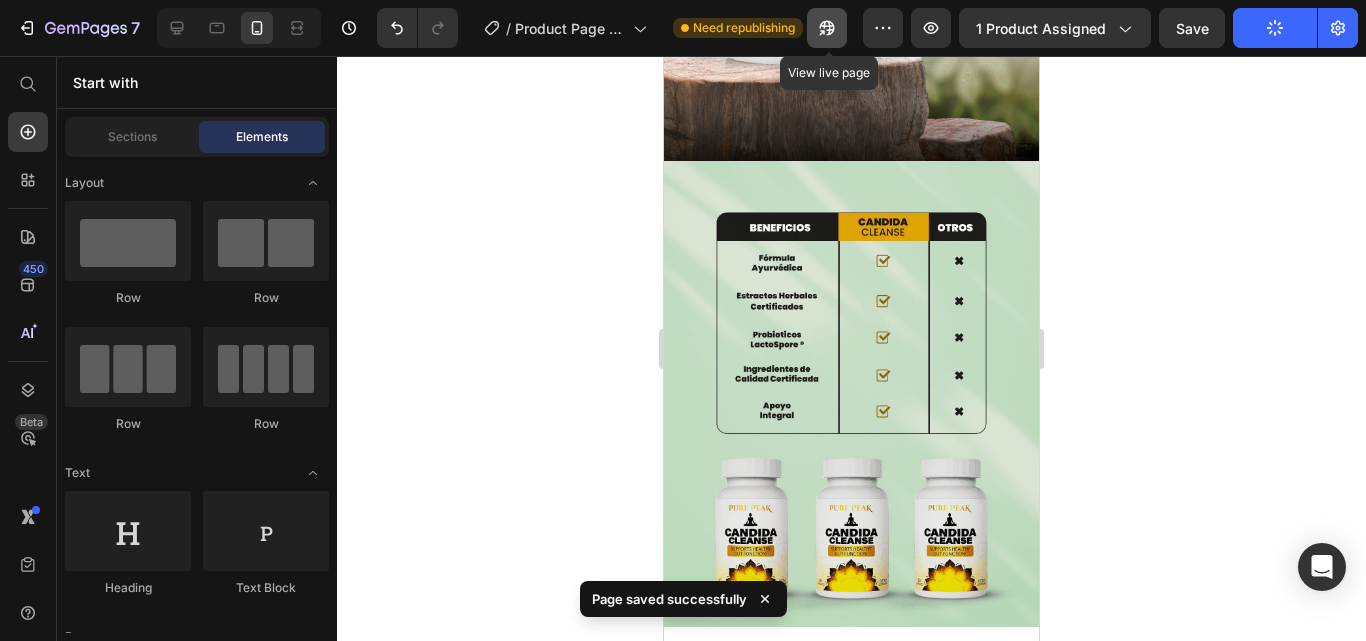 click 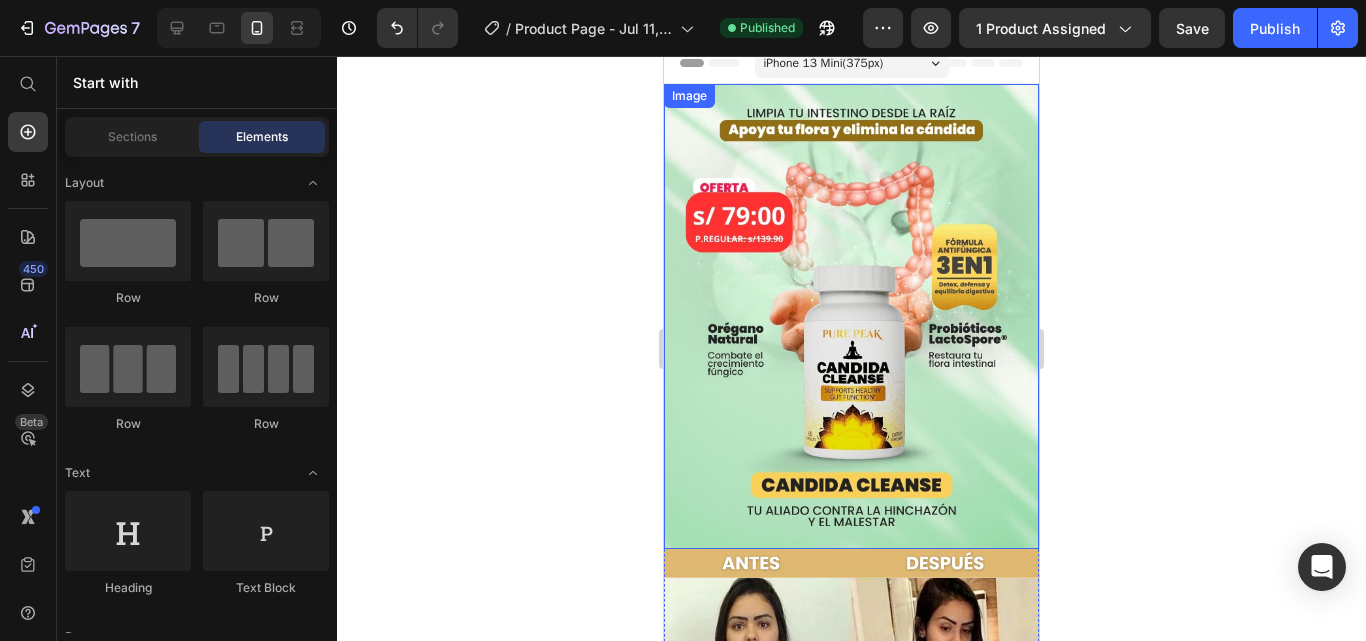 scroll, scrollTop: 0, scrollLeft: 0, axis: both 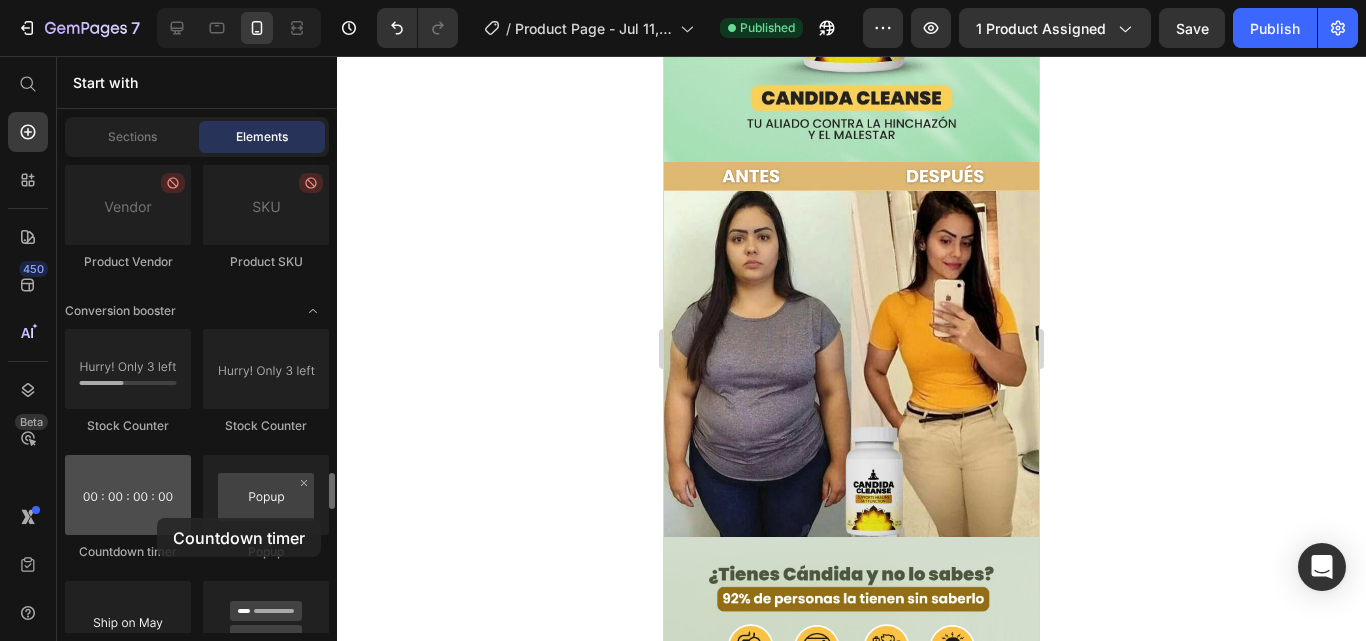 click at bounding box center [128, 495] 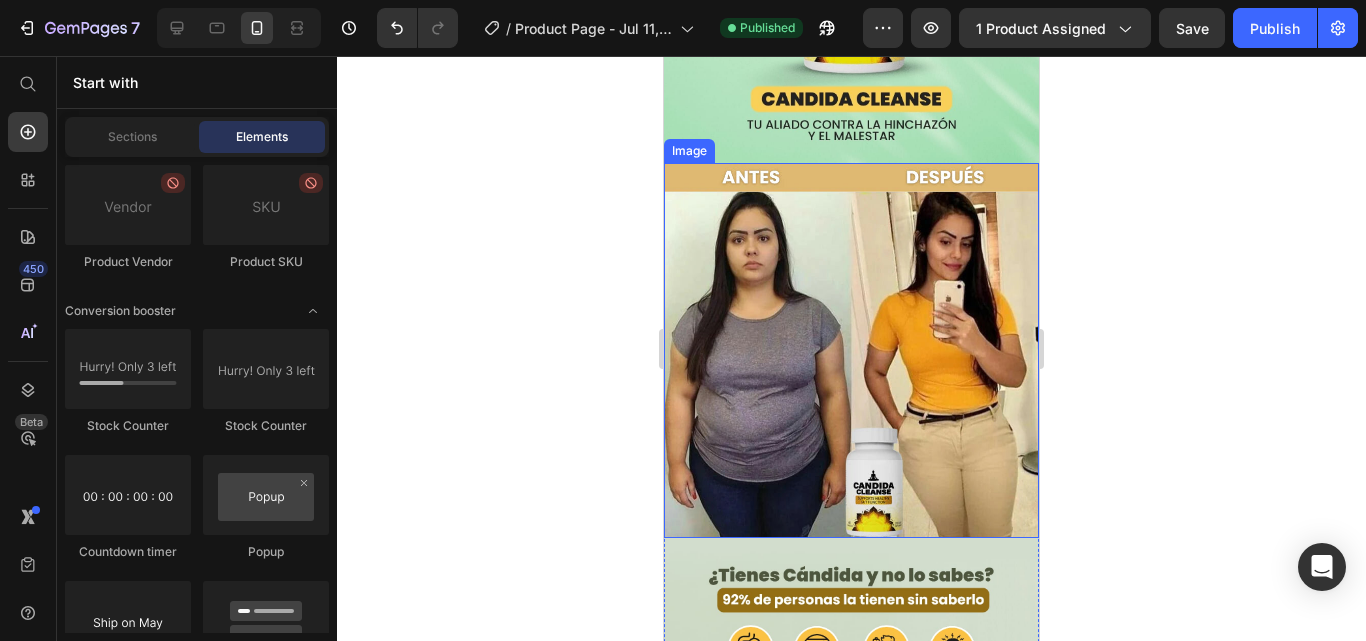 scroll, scrollTop: 0, scrollLeft: 0, axis: both 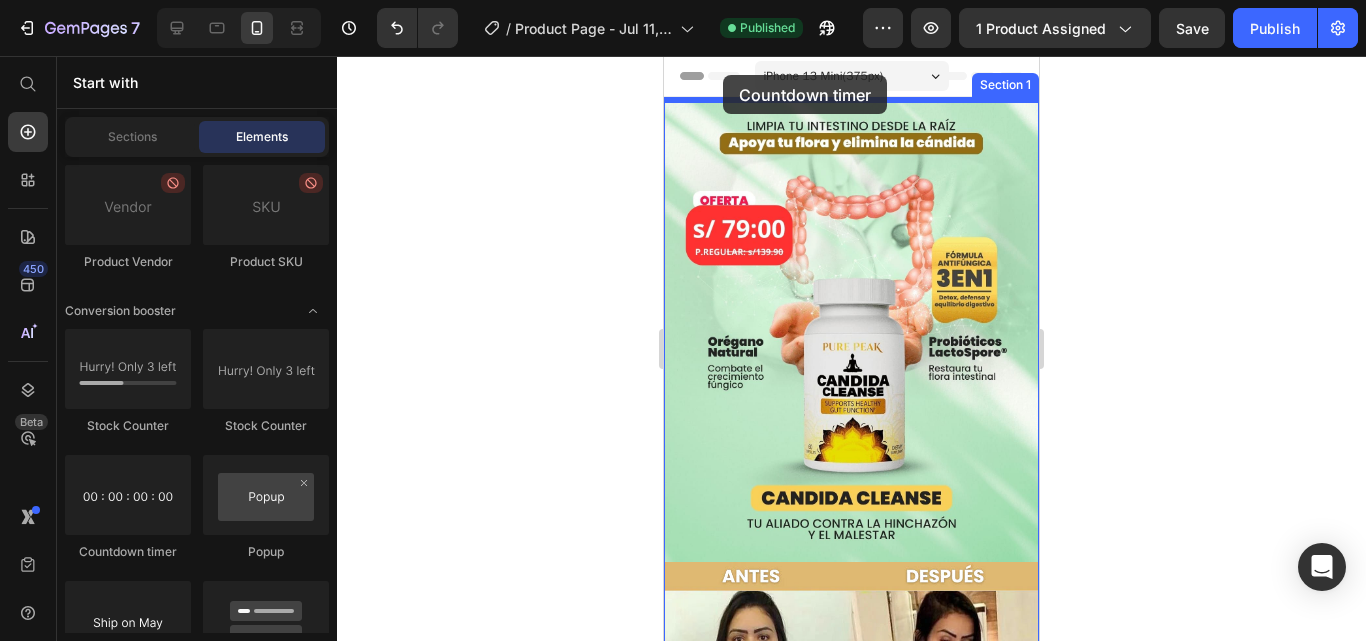 drag, startPoint x: 791, startPoint y: 555, endPoint x: 723, endPoint y: 75, distance: 484.79272 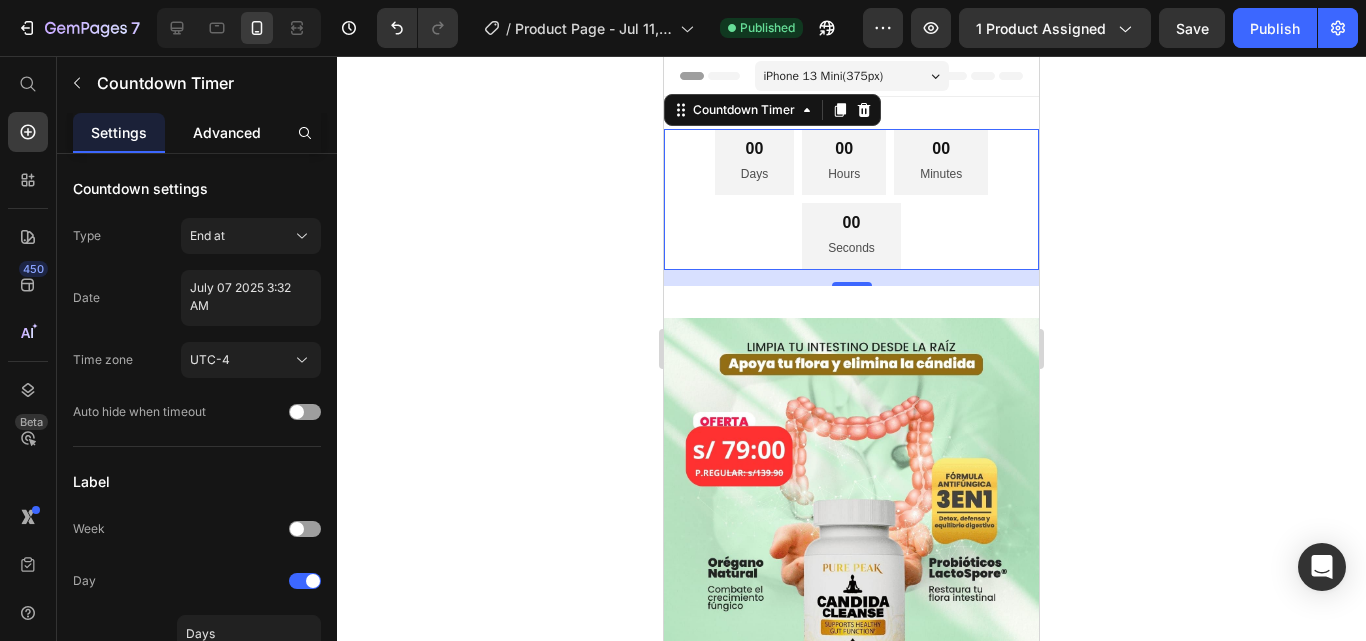 click on "Advanced" at bounding box center (227, 132) 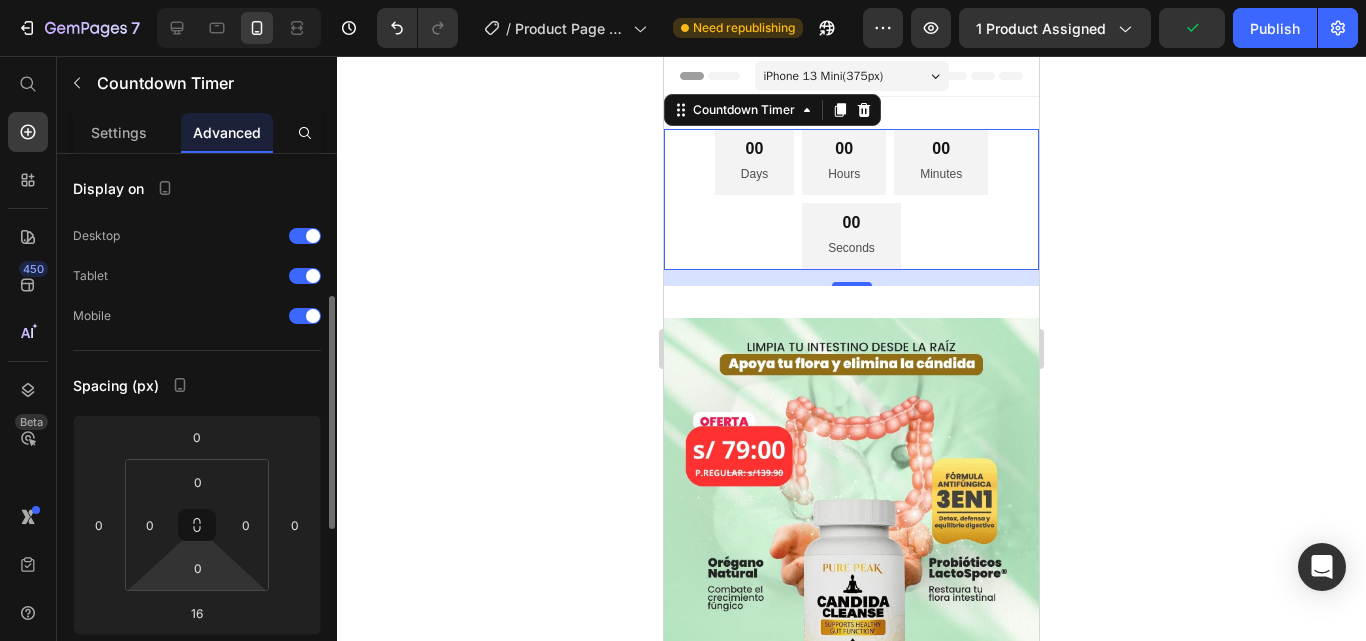 scroll, scrollTop: 200, scrollLeft: 0, axis: vertical 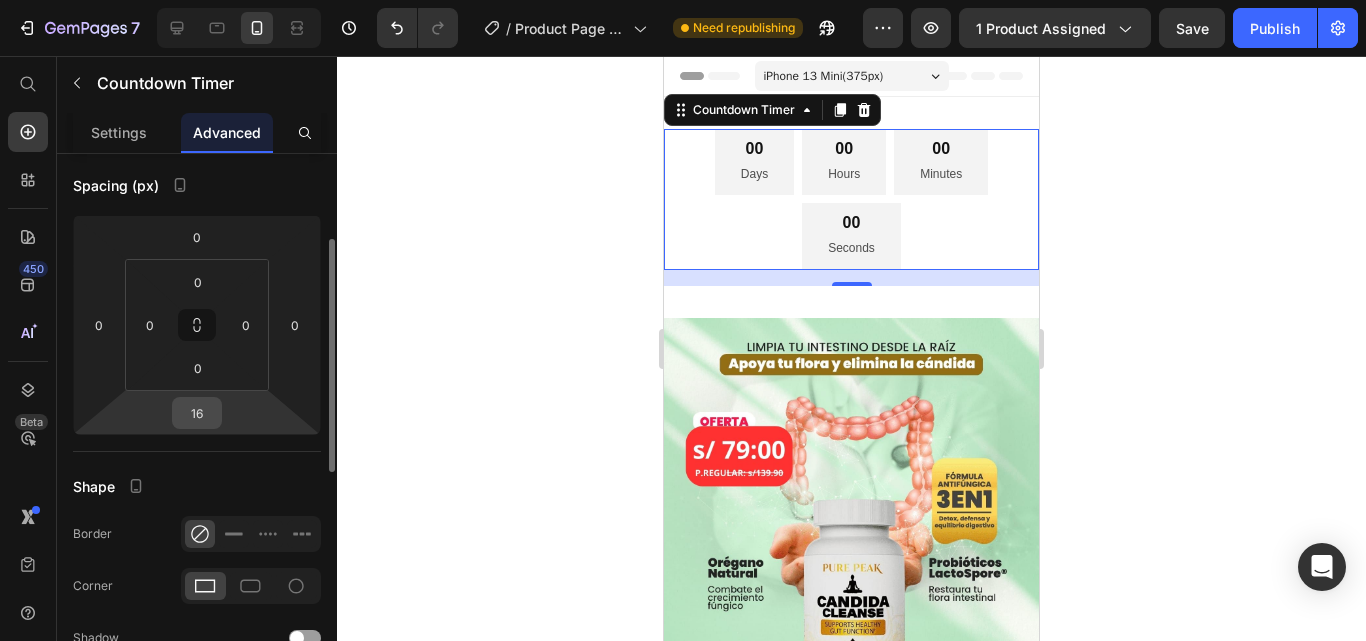 click on "16" at bounding box center (197, 413) 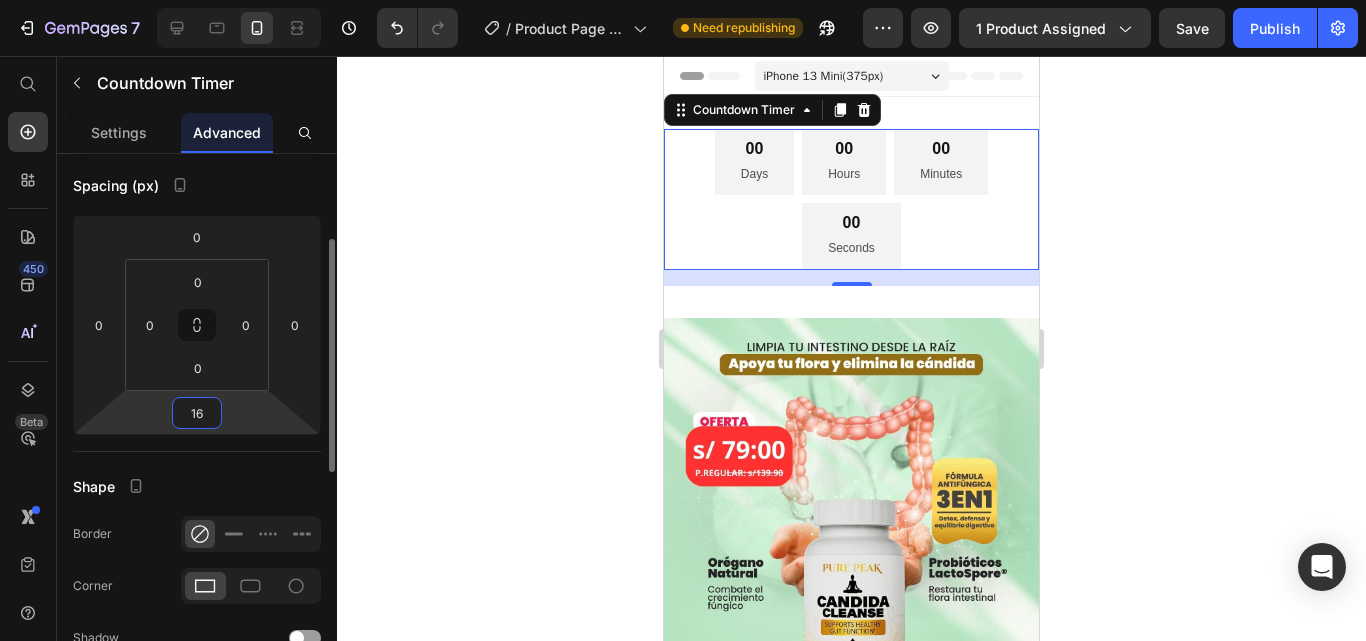 click on "16" at bounding box center (197, 413) 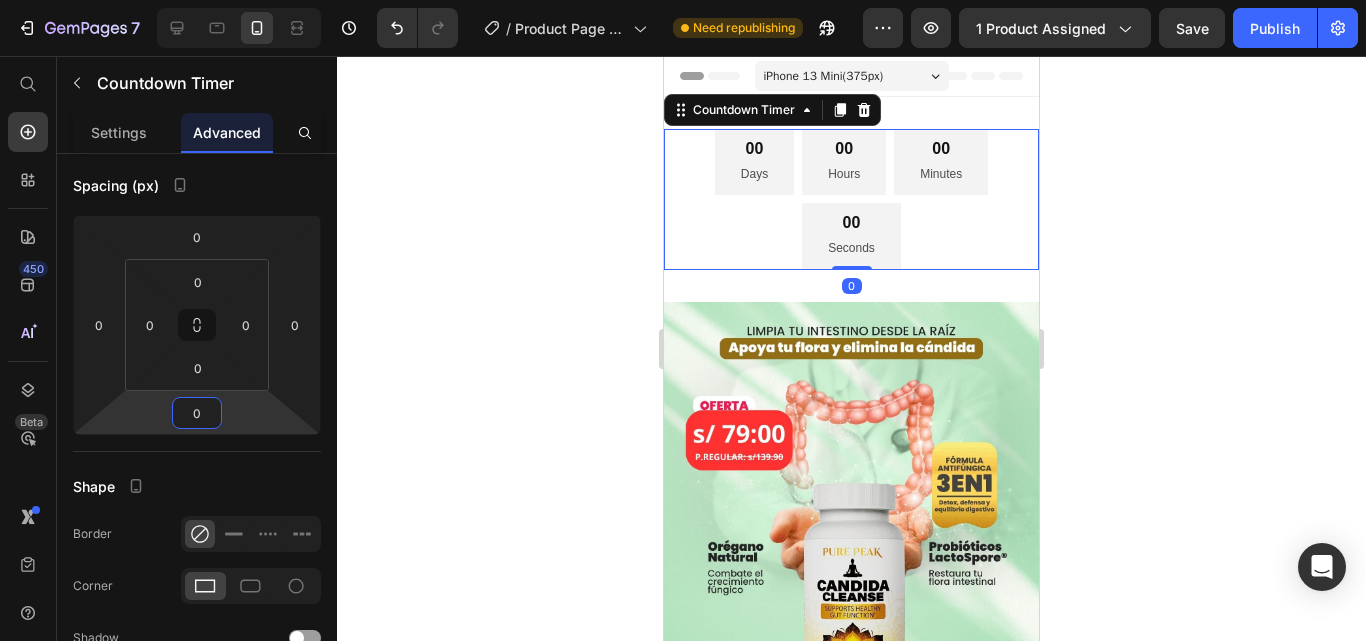 type on "0" 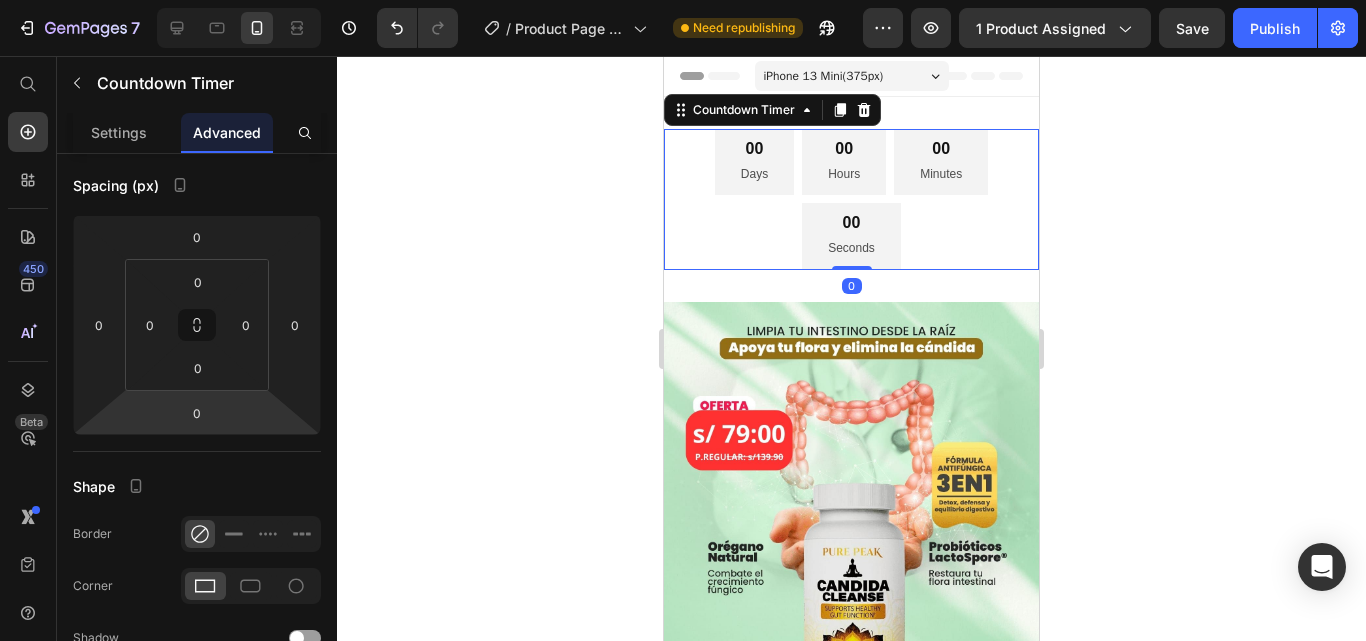 click 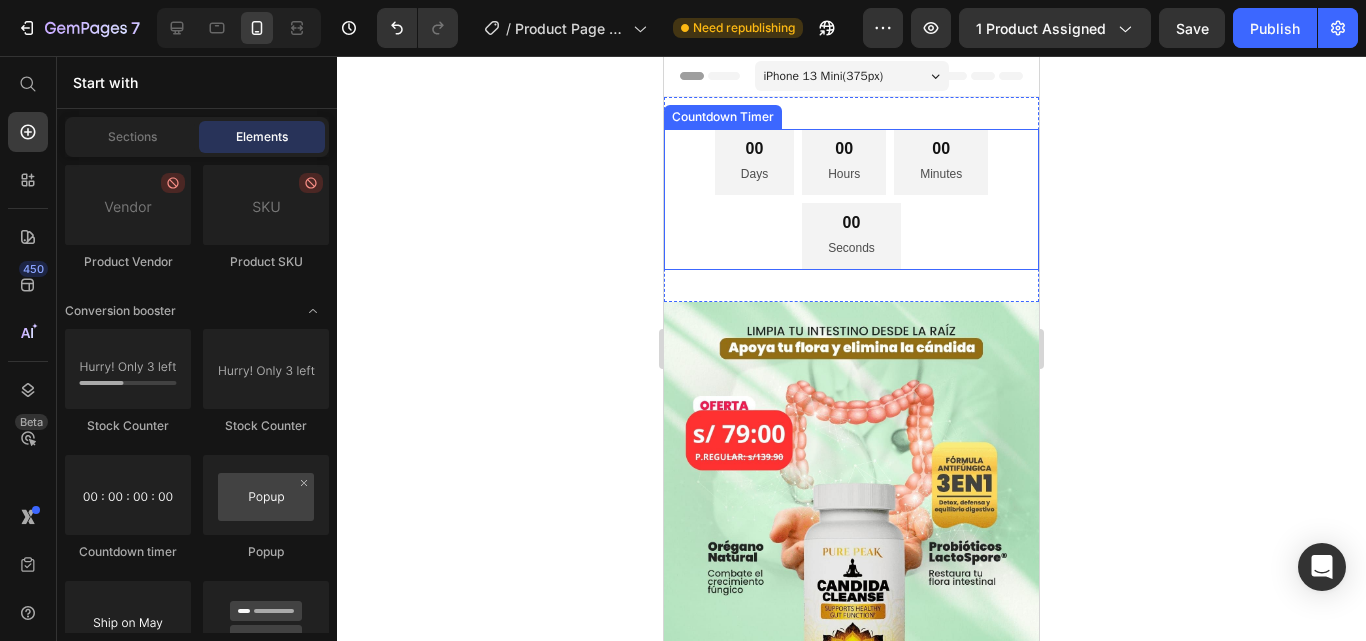click on "00 Days 00 Hours 00 Minutes 00 Seconds" at bounding box center (851, 199) 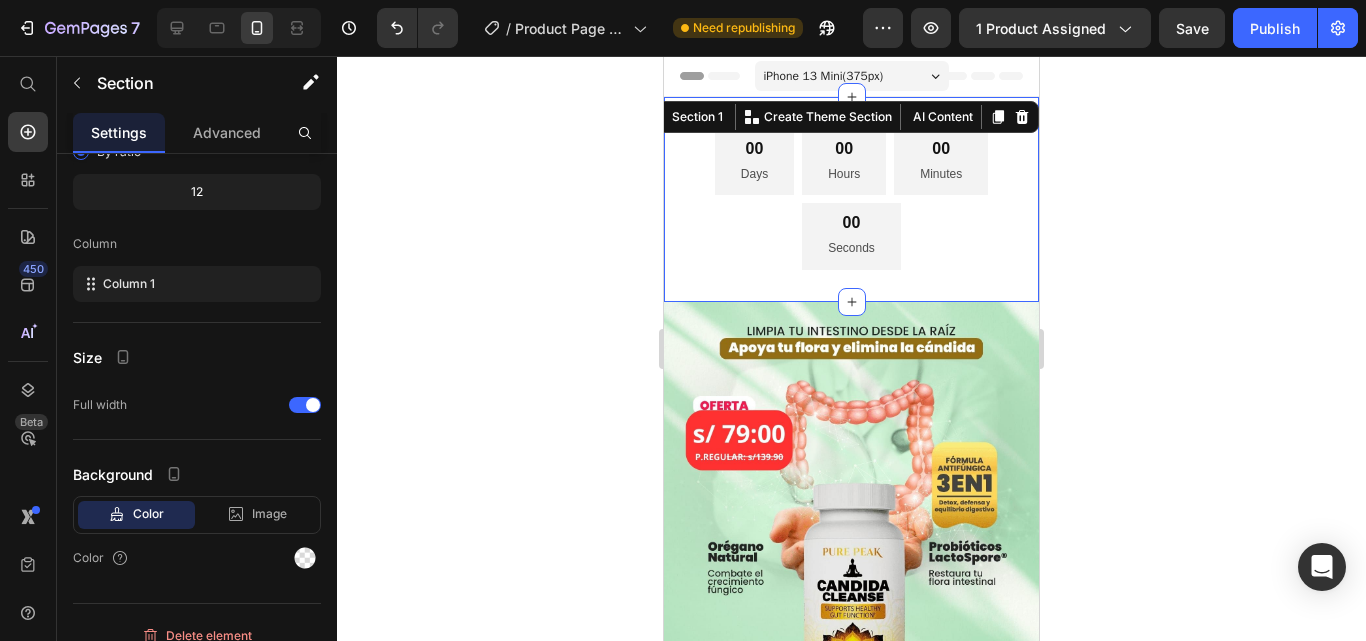 click on "00 Days 00 Hours 00 Minutes 00 Seconds Countdown Timer Section 1   You can create reusable sections Create Theme Section AI Content Write with GemAI What would you like to describe here? Tone and Voice Persuasive Product Show more Generate" at bounding box center (851, 199) 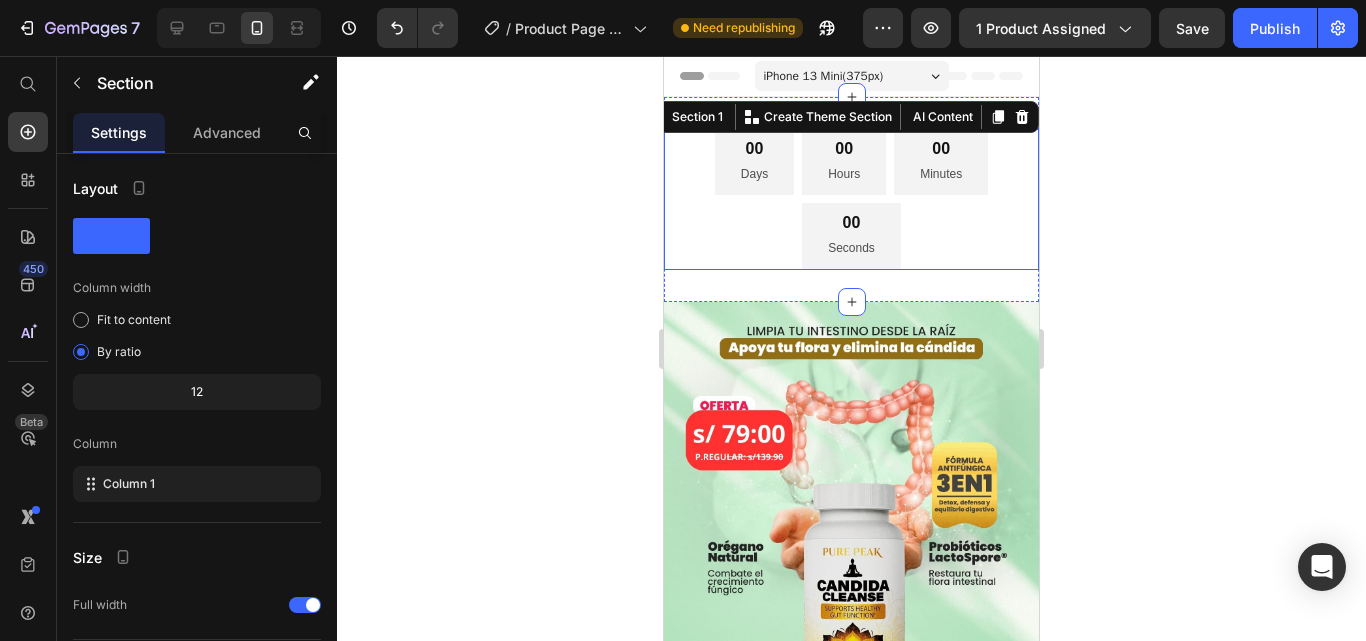 click on "Days" at bounding box center [754, 175] 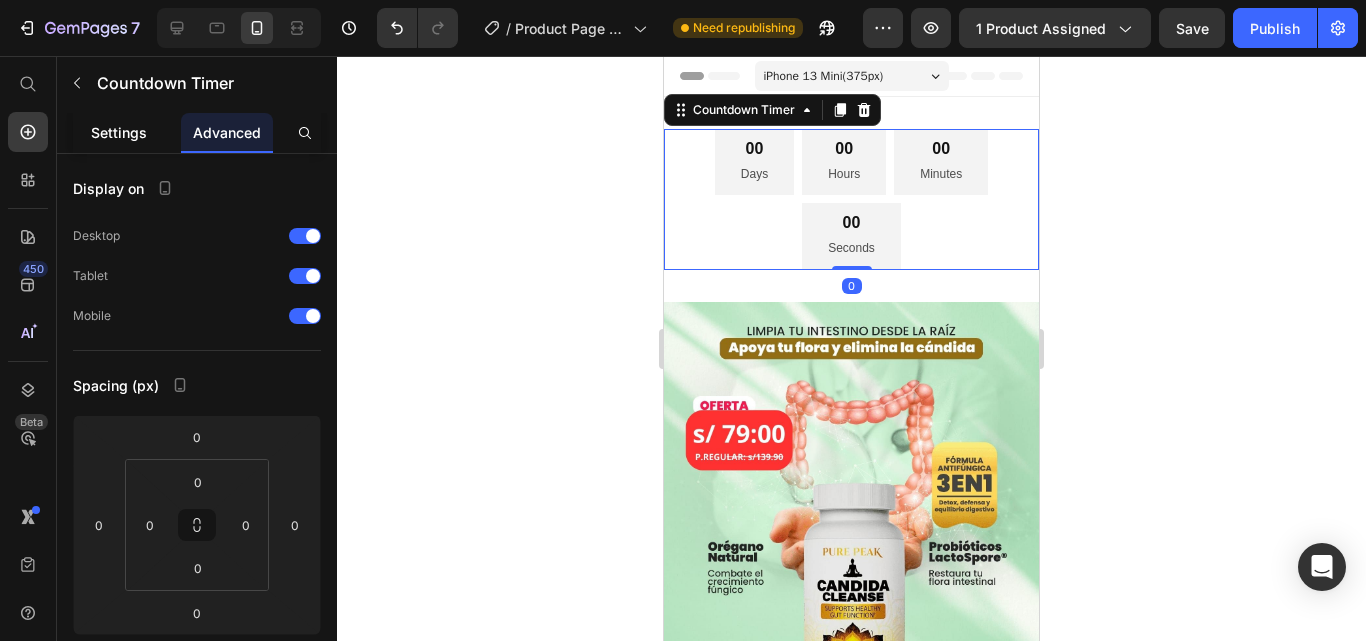 drag, startPoint x: 80, startPoint y: 133, endPoint x: 94, endPoint y: 150, distance: 22.022715 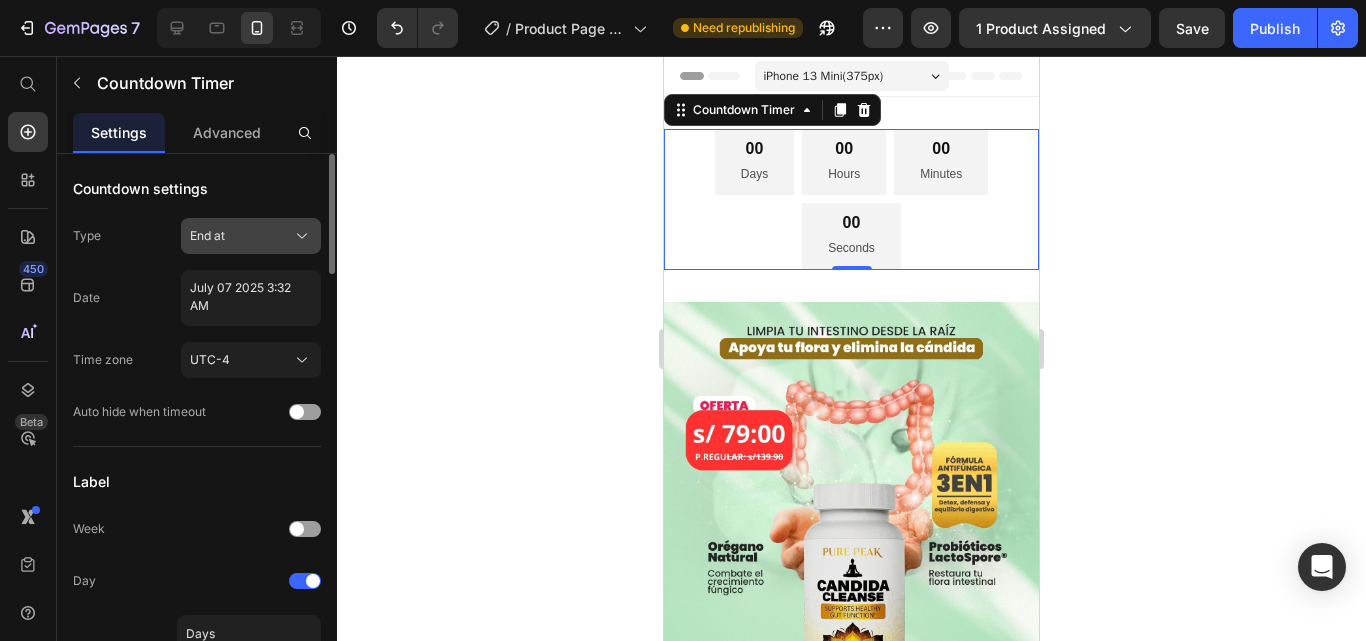 click on "End at" 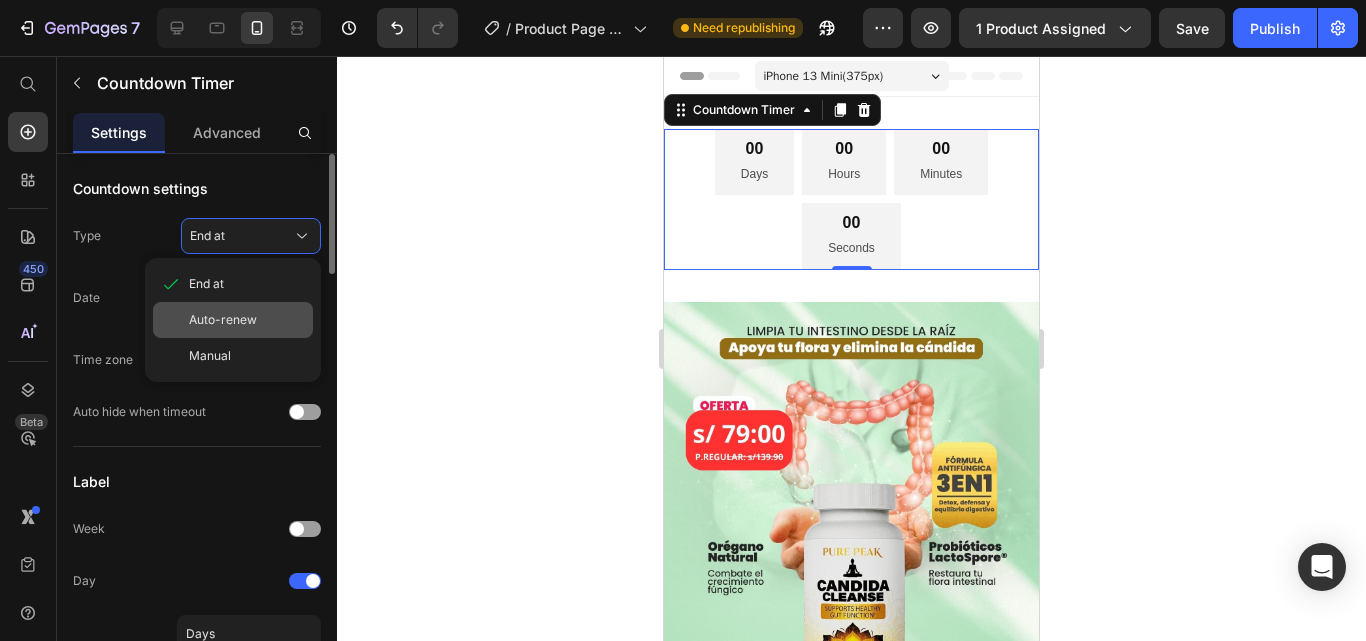 click on "Auto-renew" at bounding box center (223, 320) 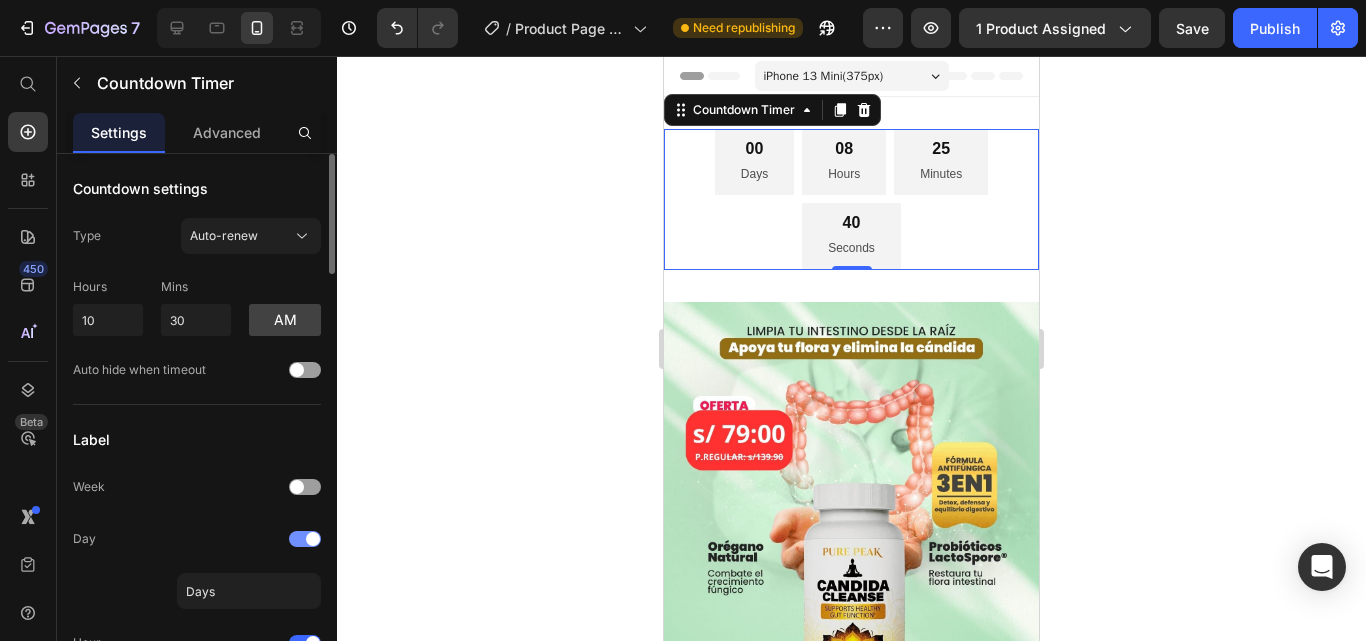 click on "Day" 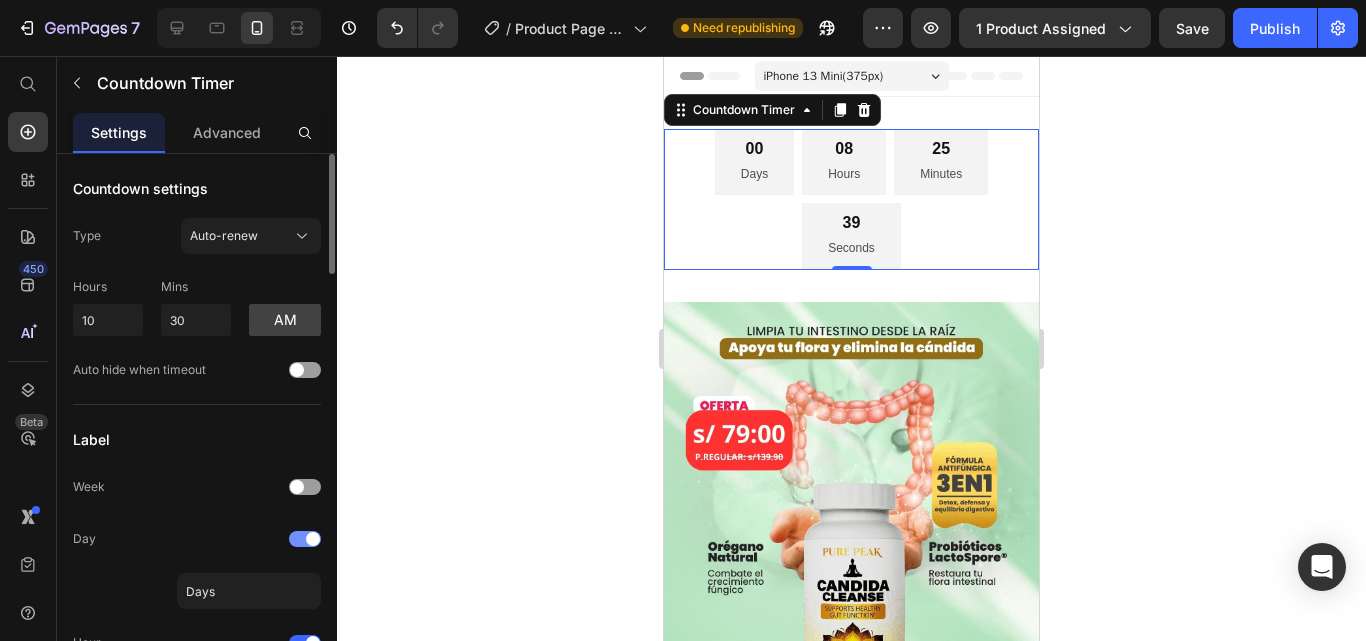 click at bounding box center (313, 539) 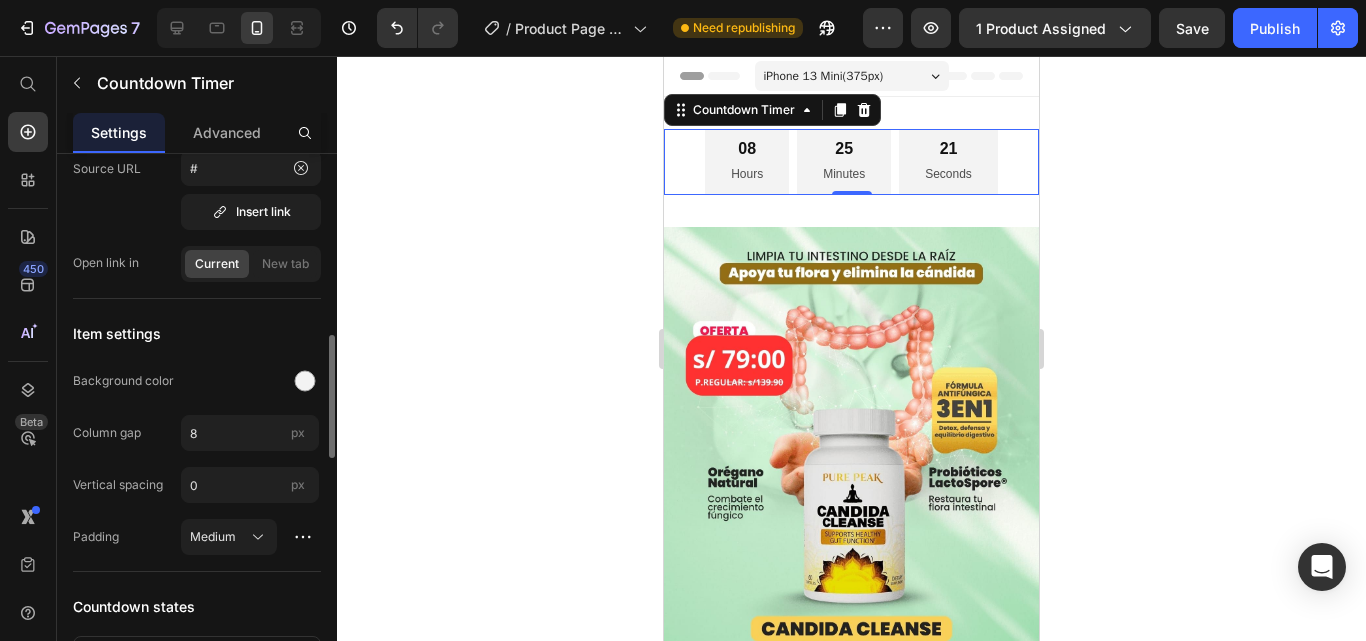 scroll, scrollTop: 900, scrollLeft: 0, axis: vertical 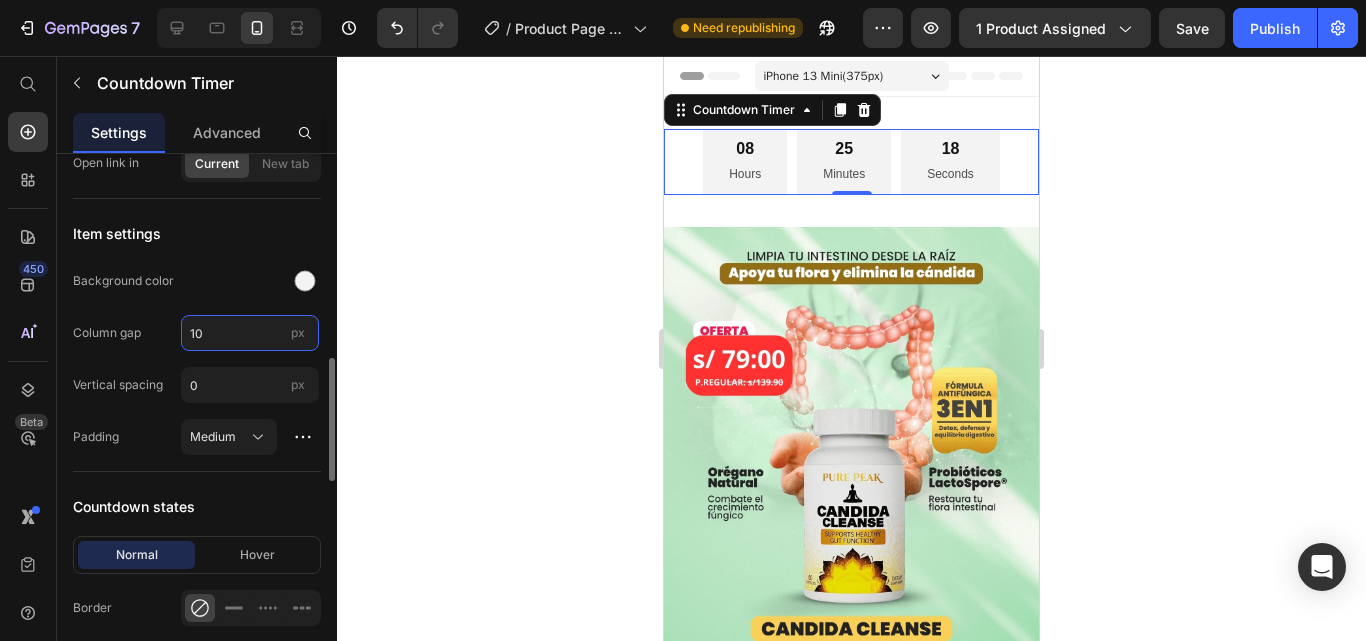 type on "10" 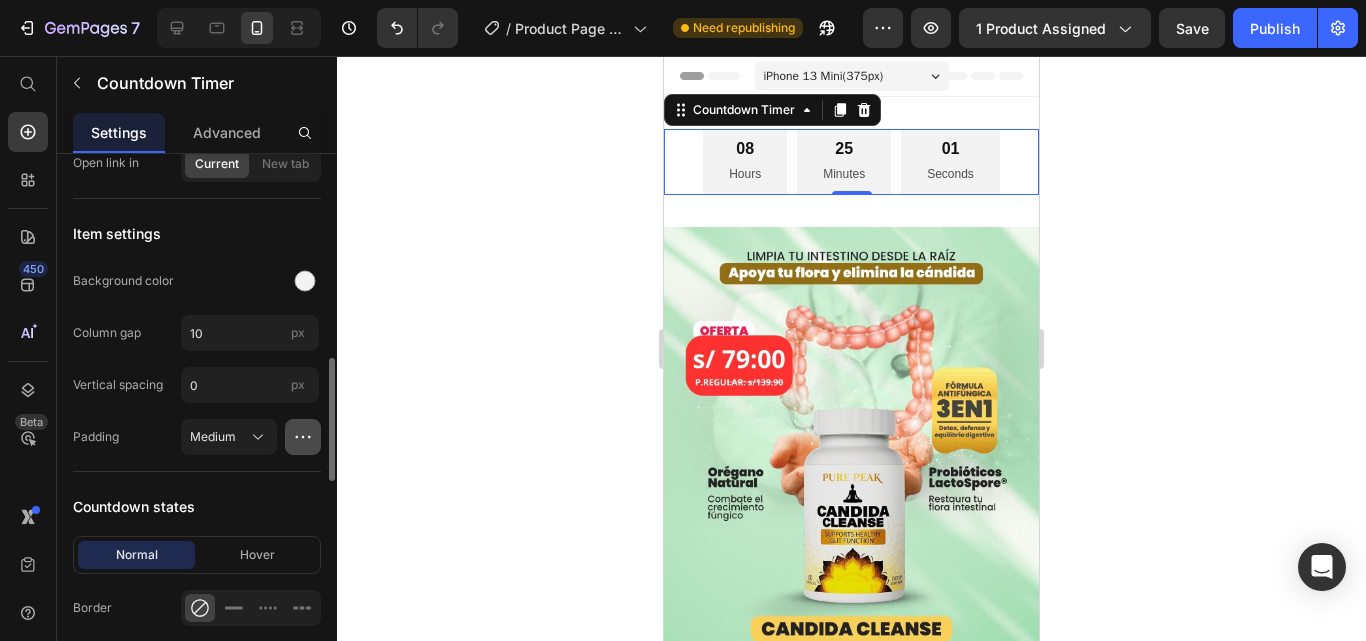 click 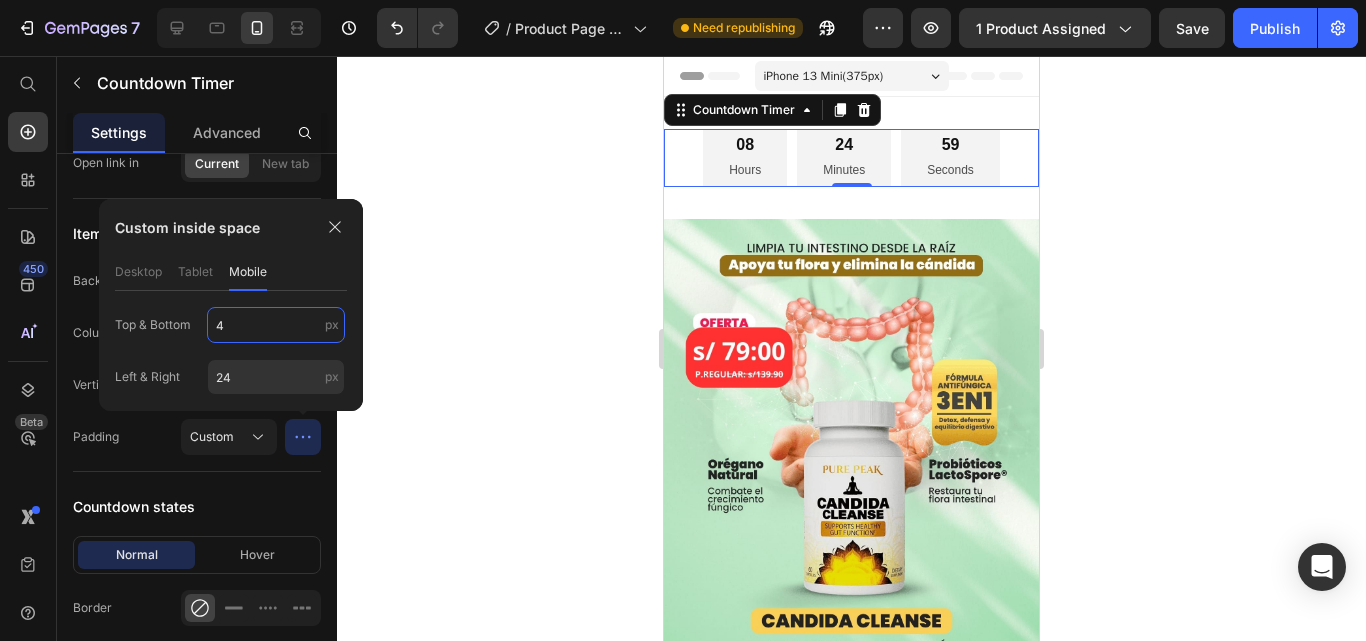 type on "4" 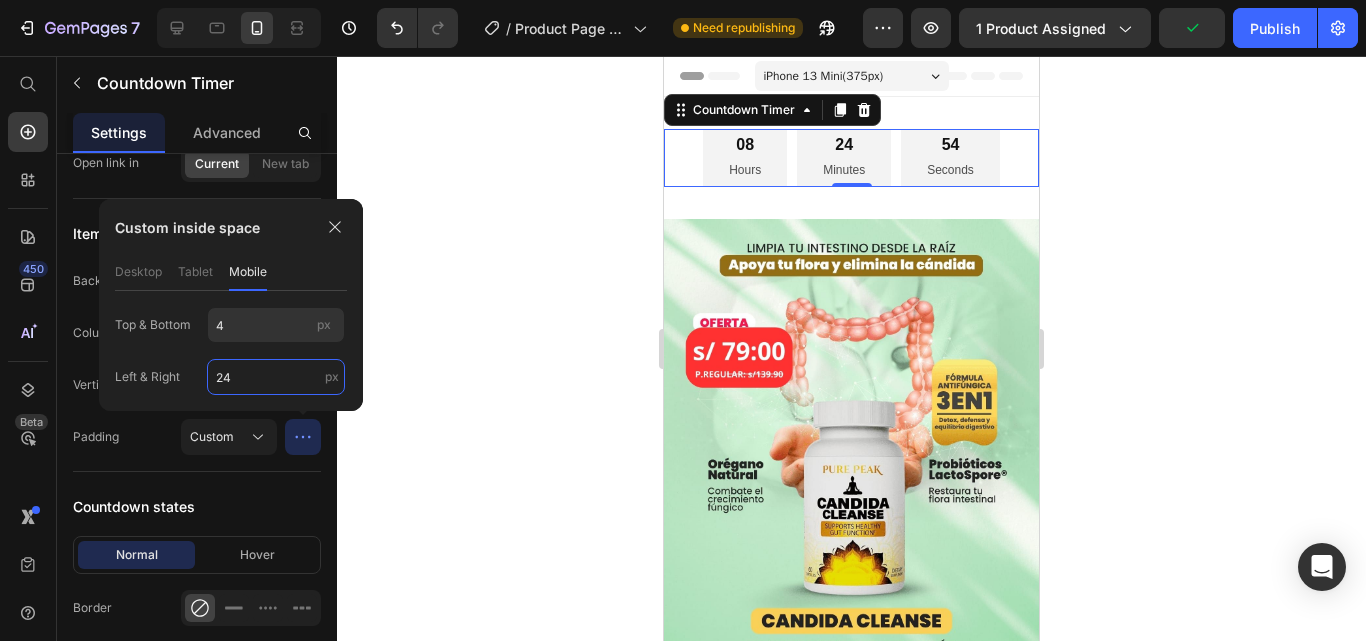 click on "24" at bounding box center (276, 377) 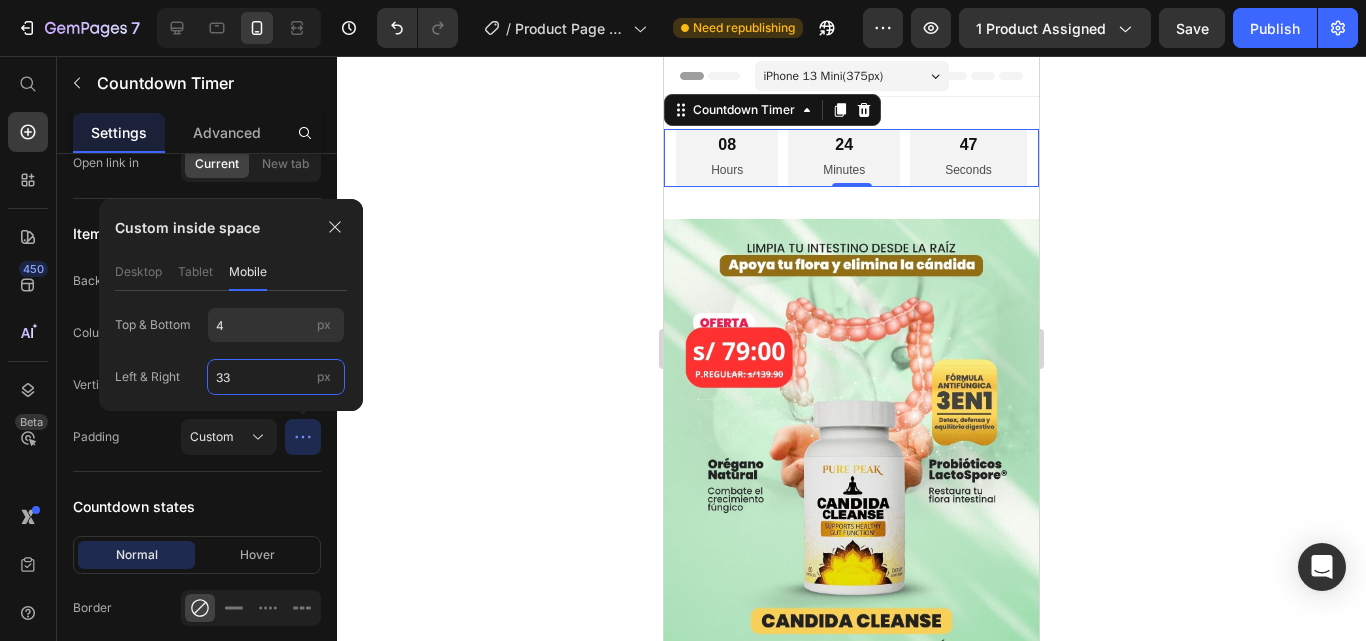 type on "33" 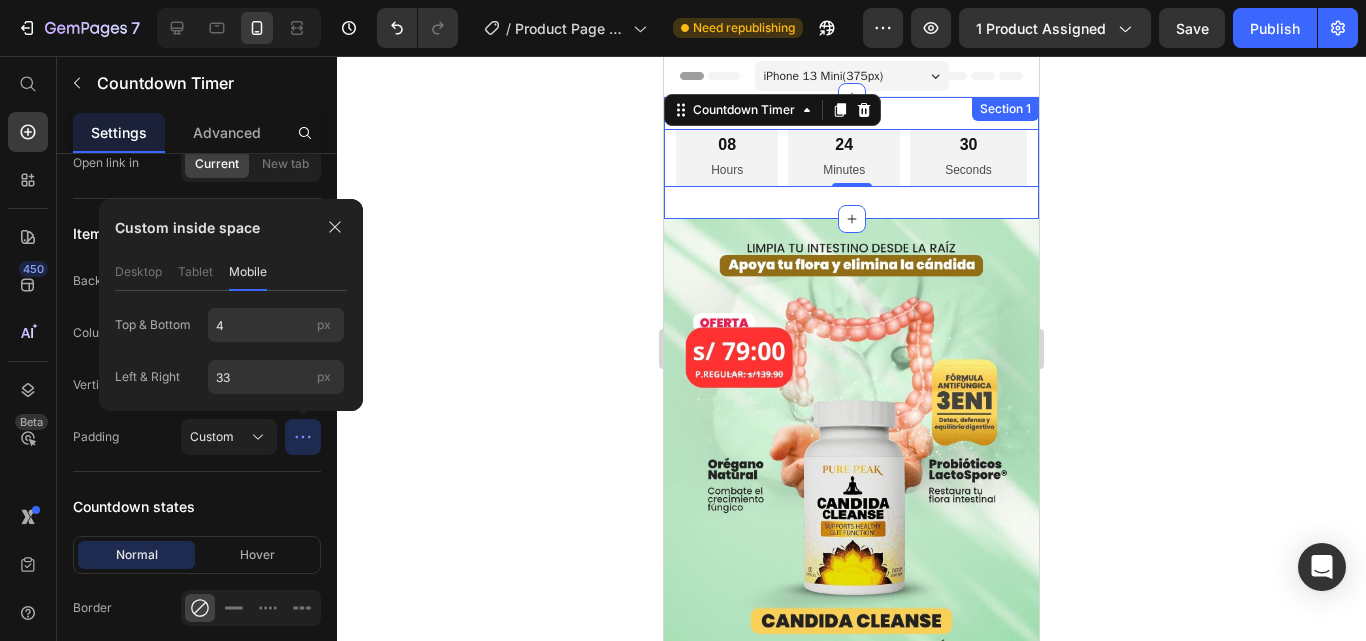 click on "08 Hours 24 Minutes 30 Seconds Countdown Timer   0 Section 1" at bounding box center [851, 158] 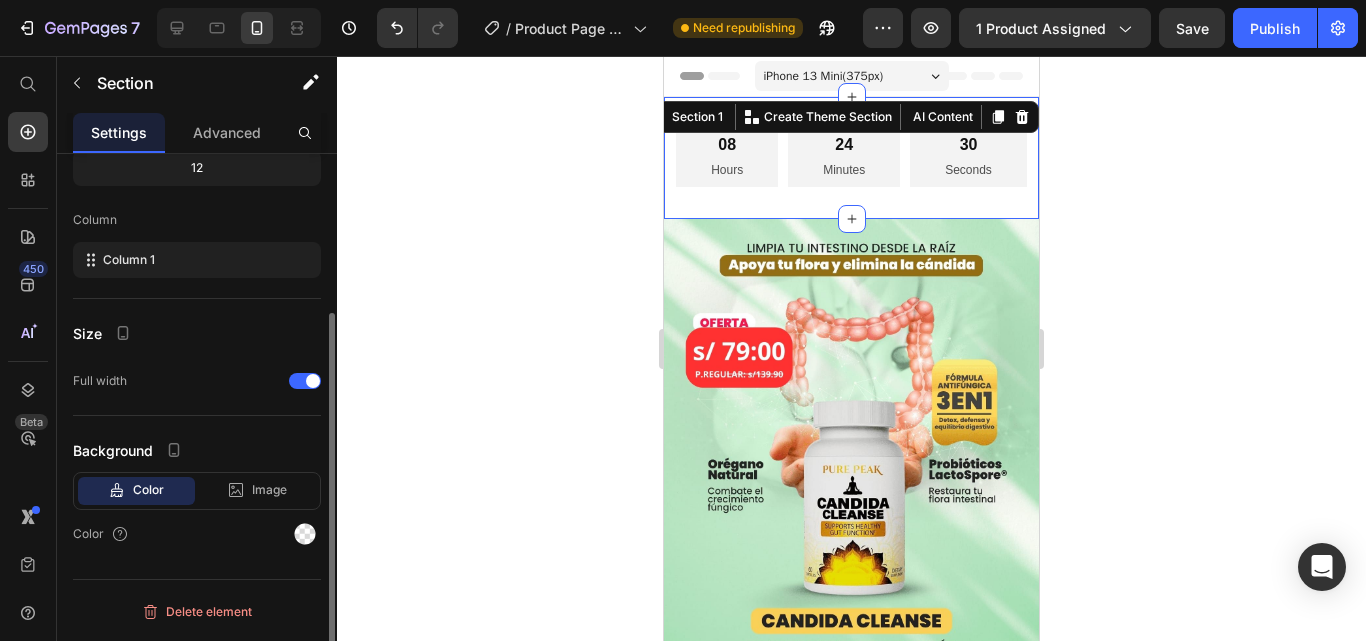 scroll, scrollTop: 0, scrollLeft: 0, axis: both 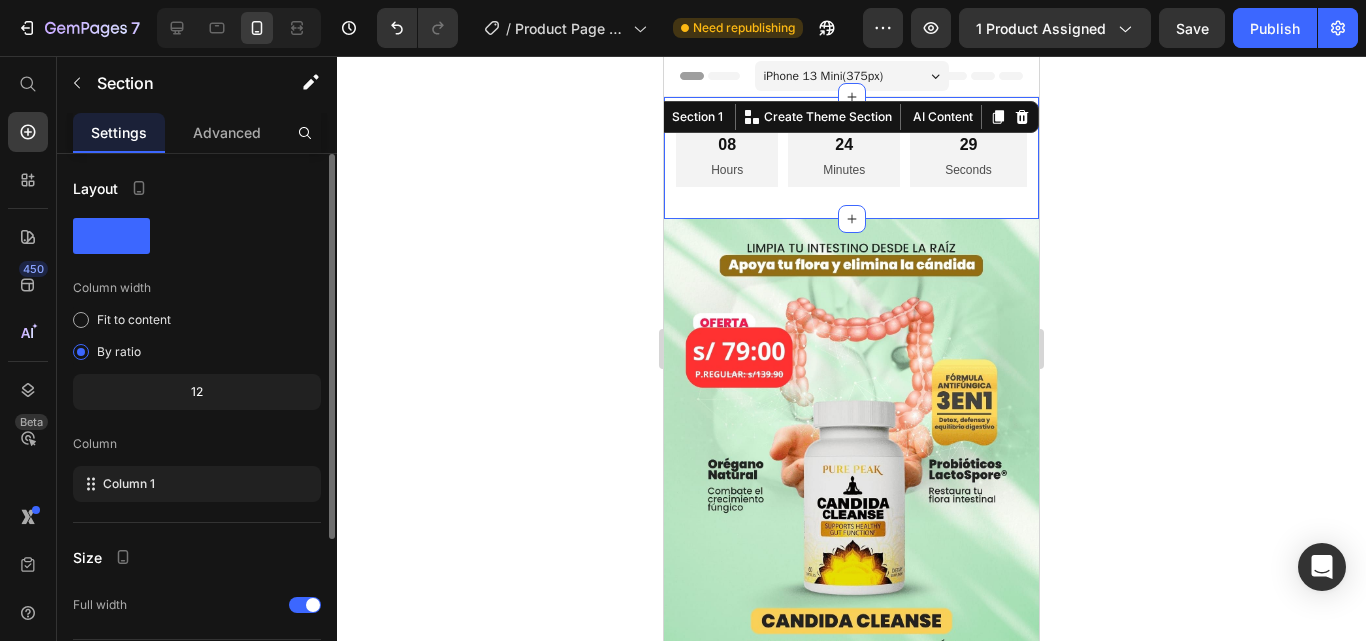 drag, startPoint x: 231, startPoint y: 131, endPoint x: 227, endPoint y: 154, distance: 23.345236 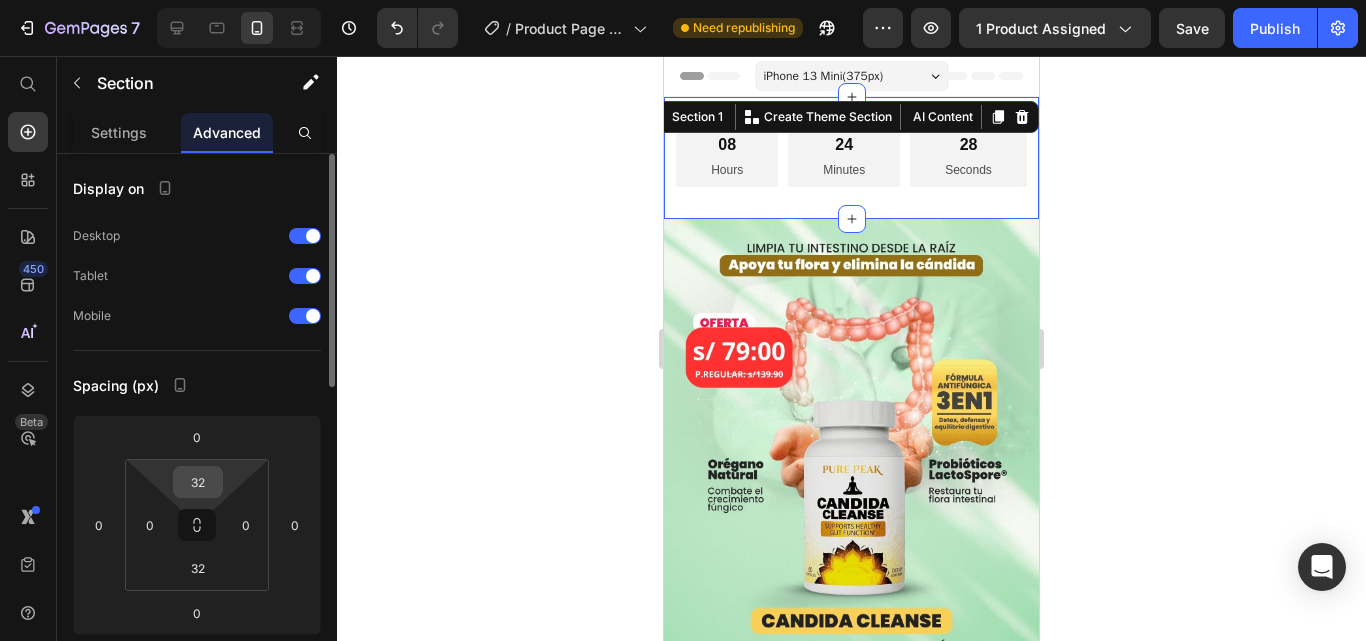 click on "32" at bounding box center [198, 482] 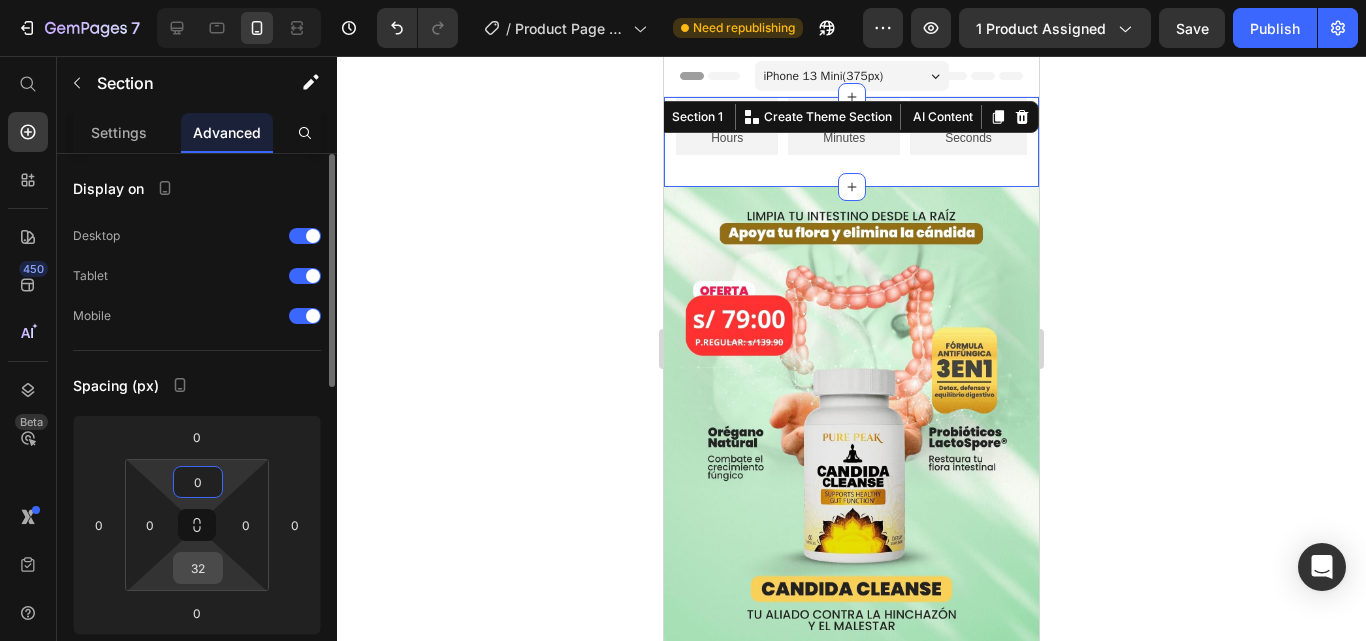type on "0" 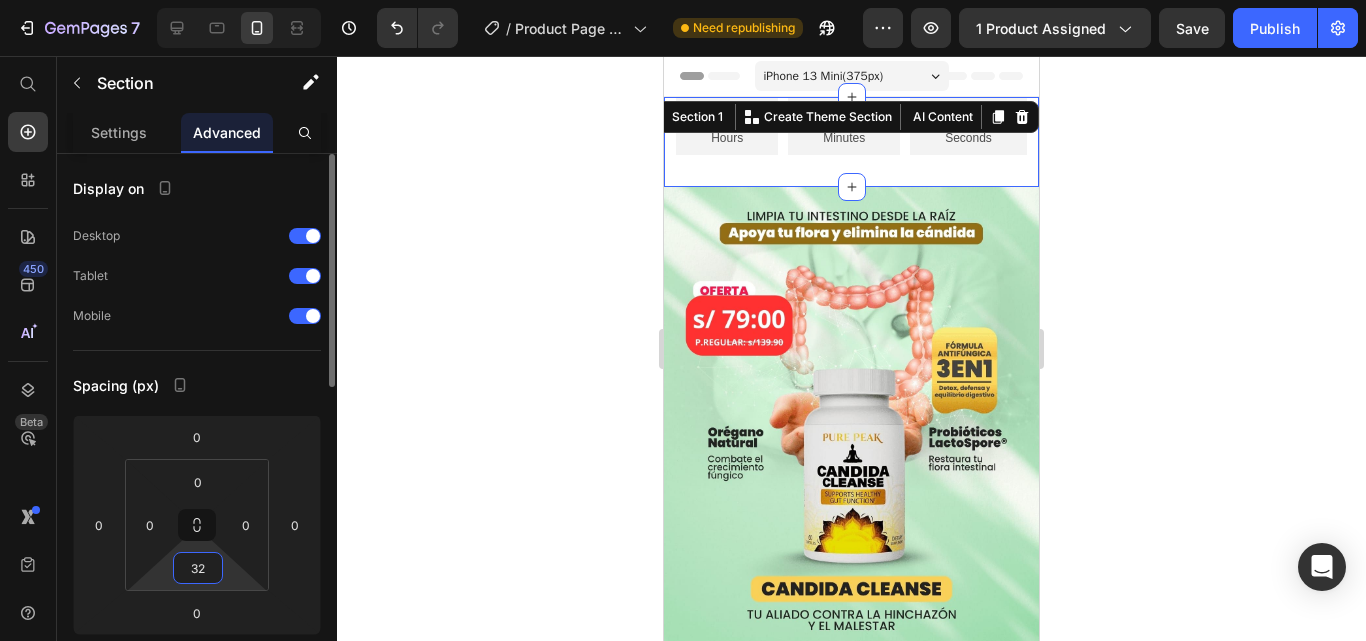 click on "32" at bounding box center [198, 568] 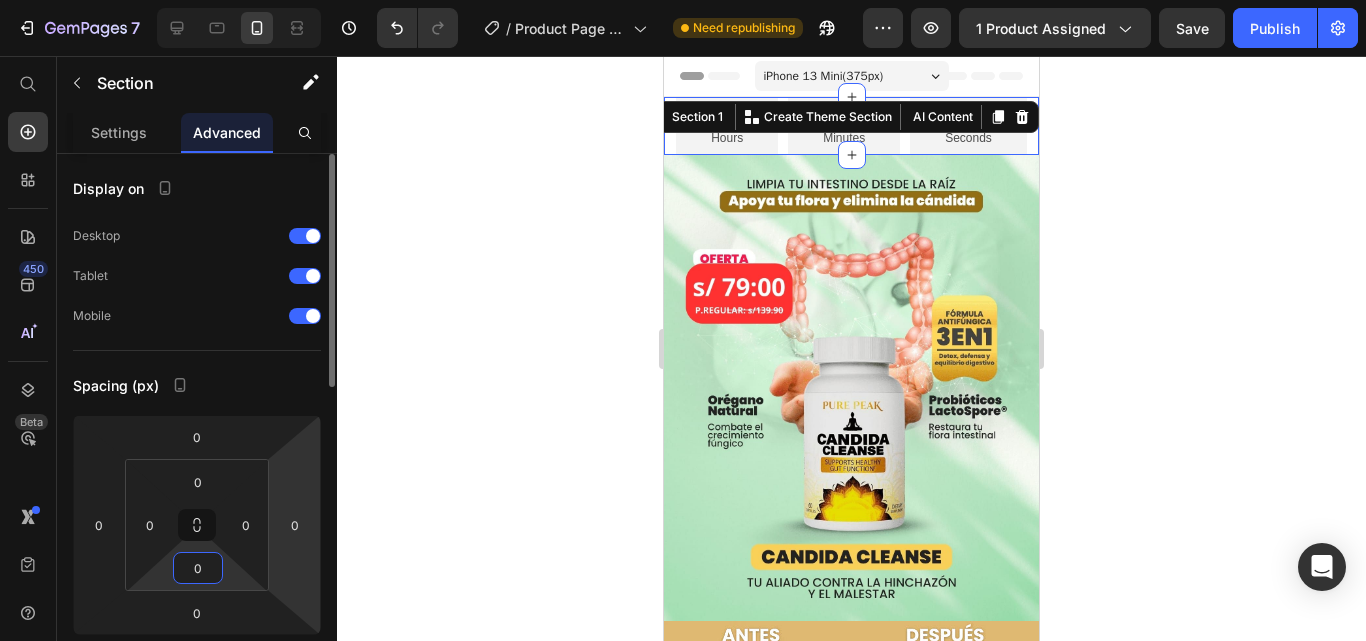 type on "0" 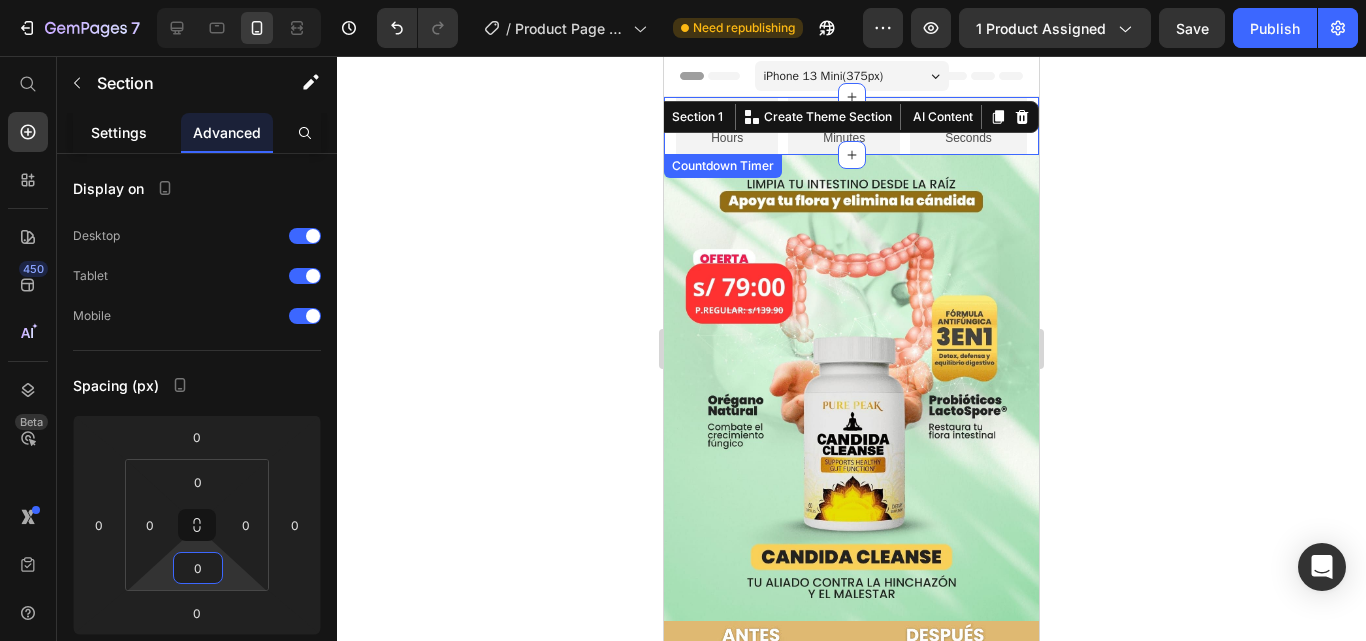 click on "Settings" 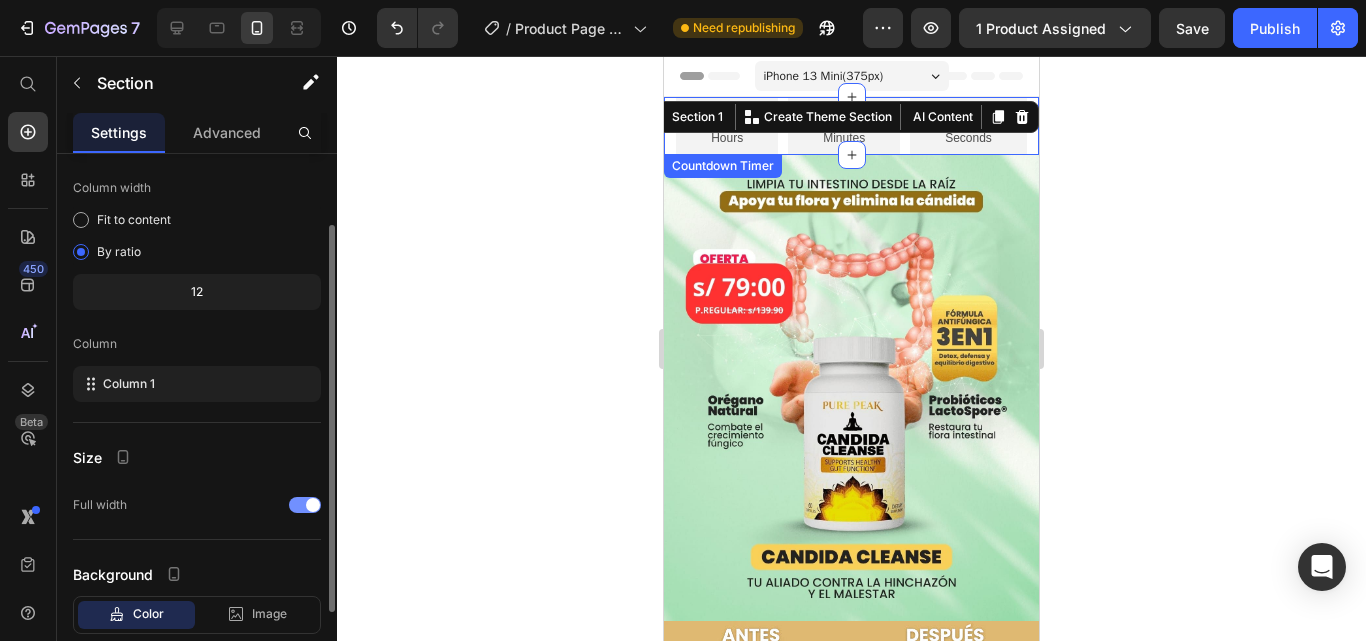 scroll, scrollTop: 220, scrollLeft: 0, axis: vertical 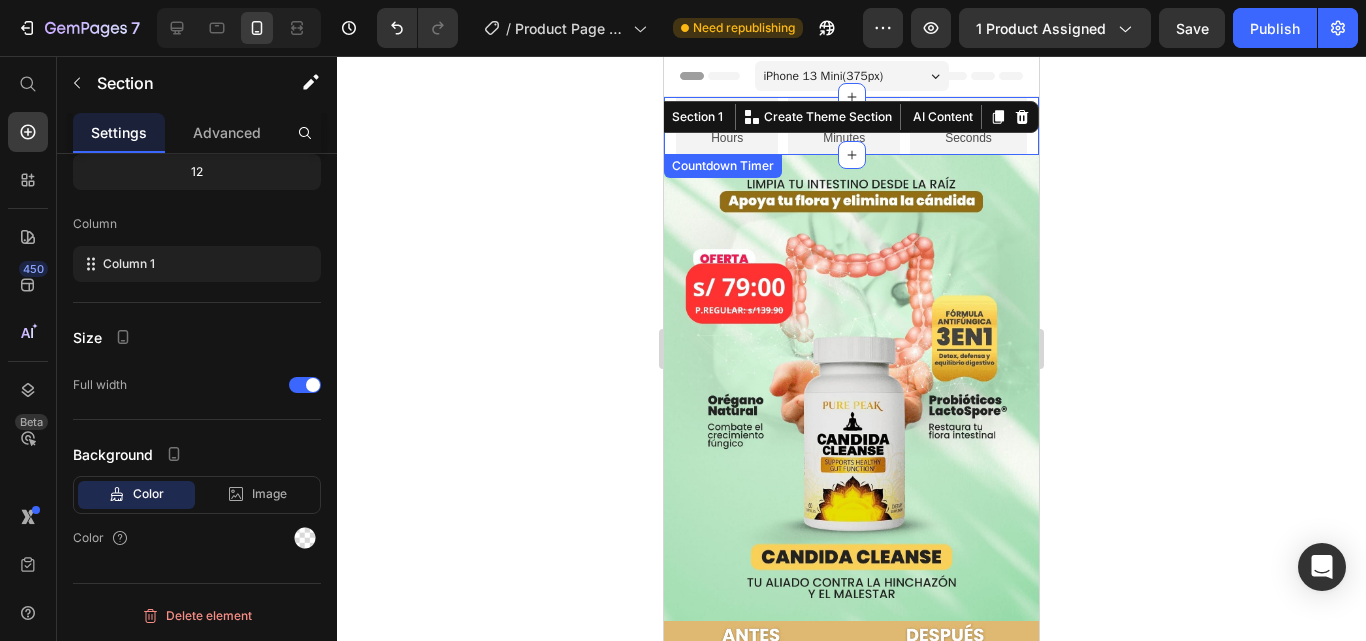 click on "08 Hours" at bounding box center [727, 126] 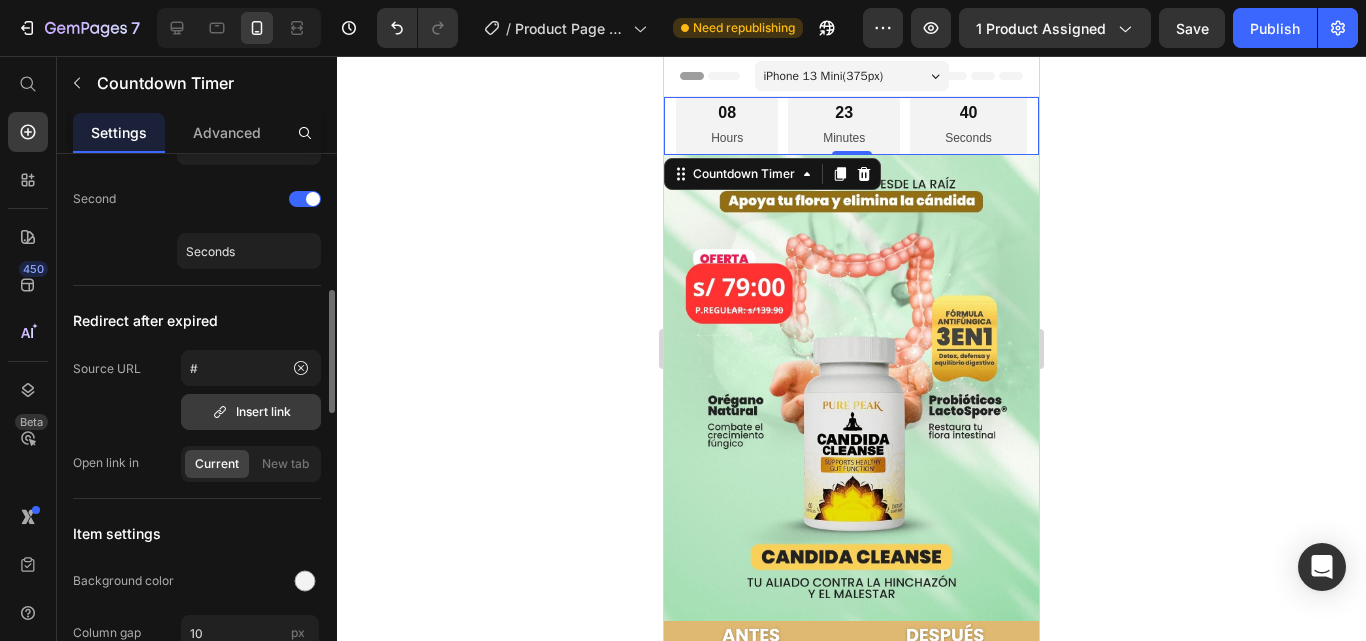 scroll, scrollTop: 0, scrollLeft: 0, axis: both 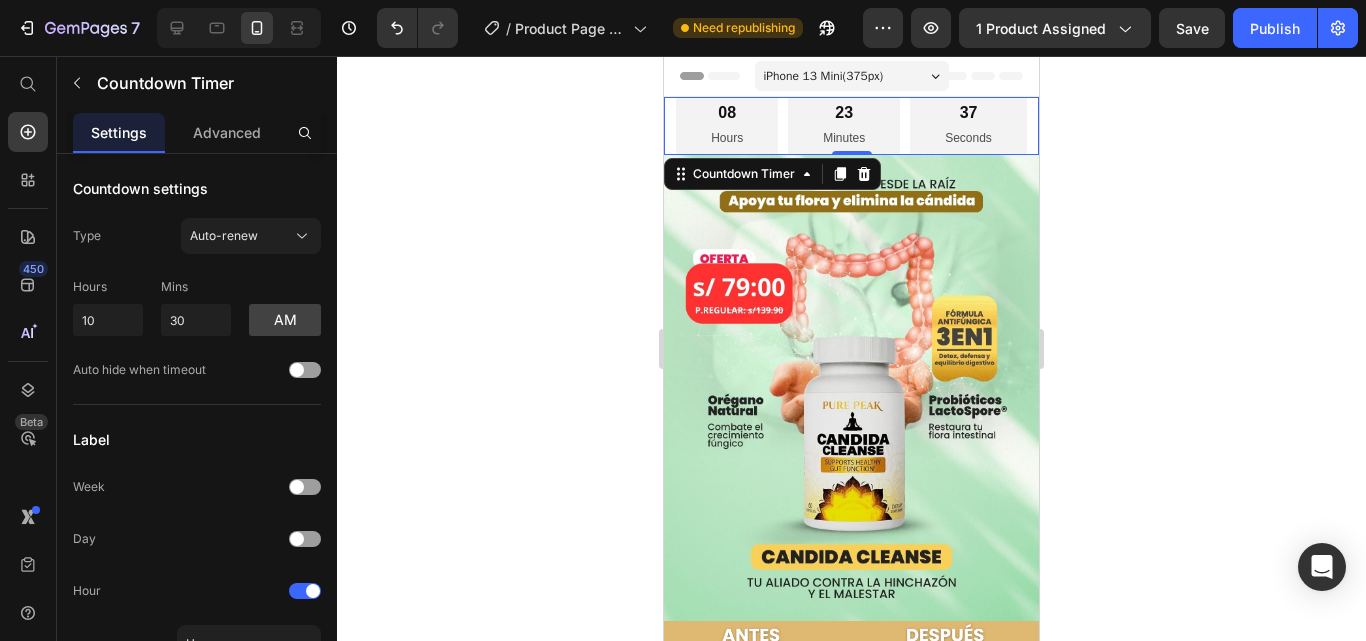 click on "08 Hours" at bounding box center (727, 126) 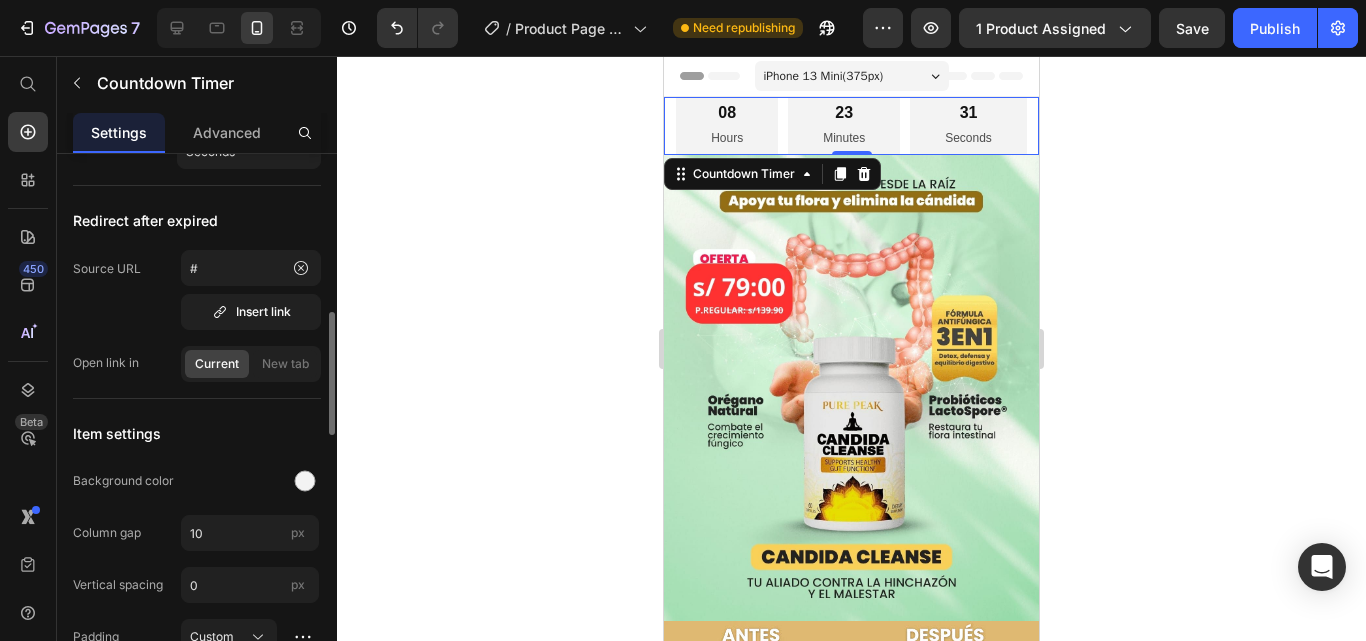 scroll, scrollTop: 900, scrollLeft: 0, axis: vertical 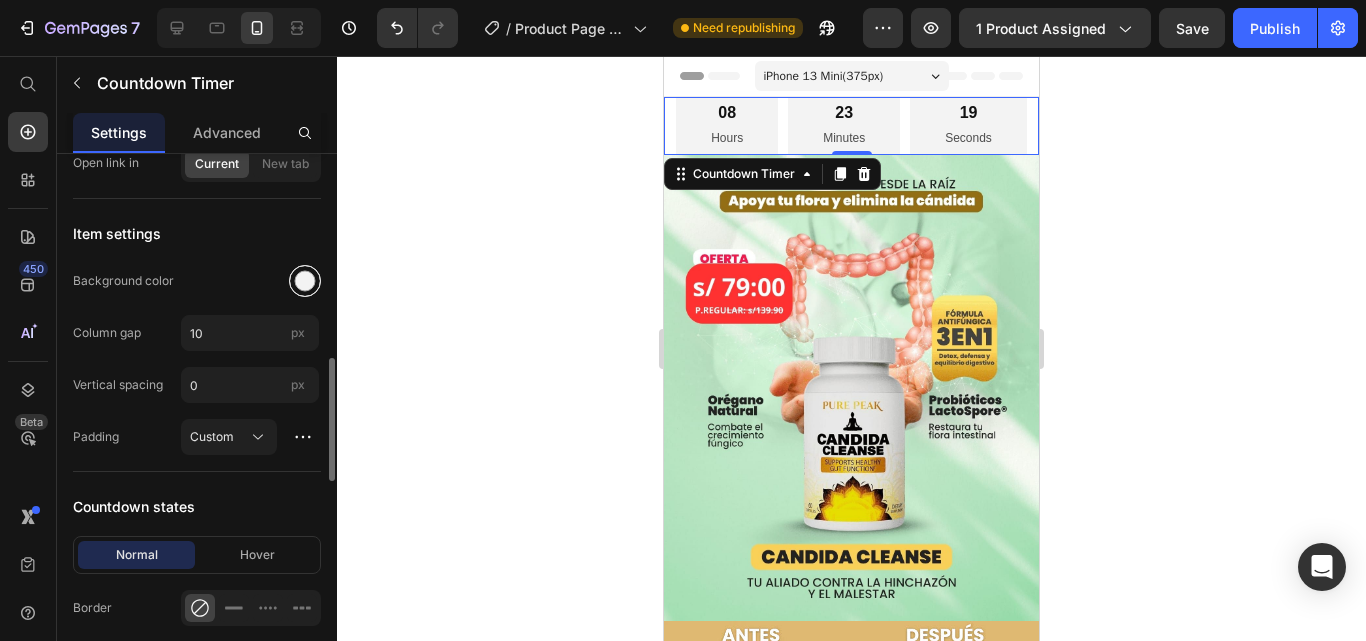 click at bounding box center (305, 281) 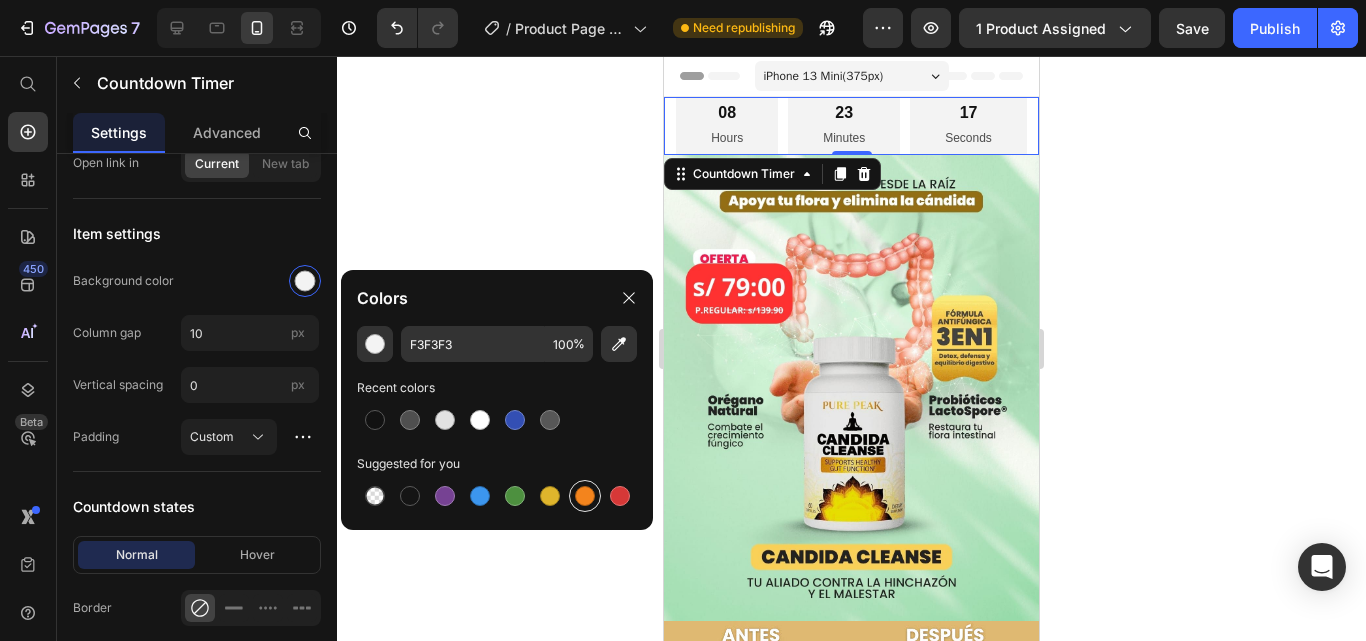 click at bounding box center [585, 496] 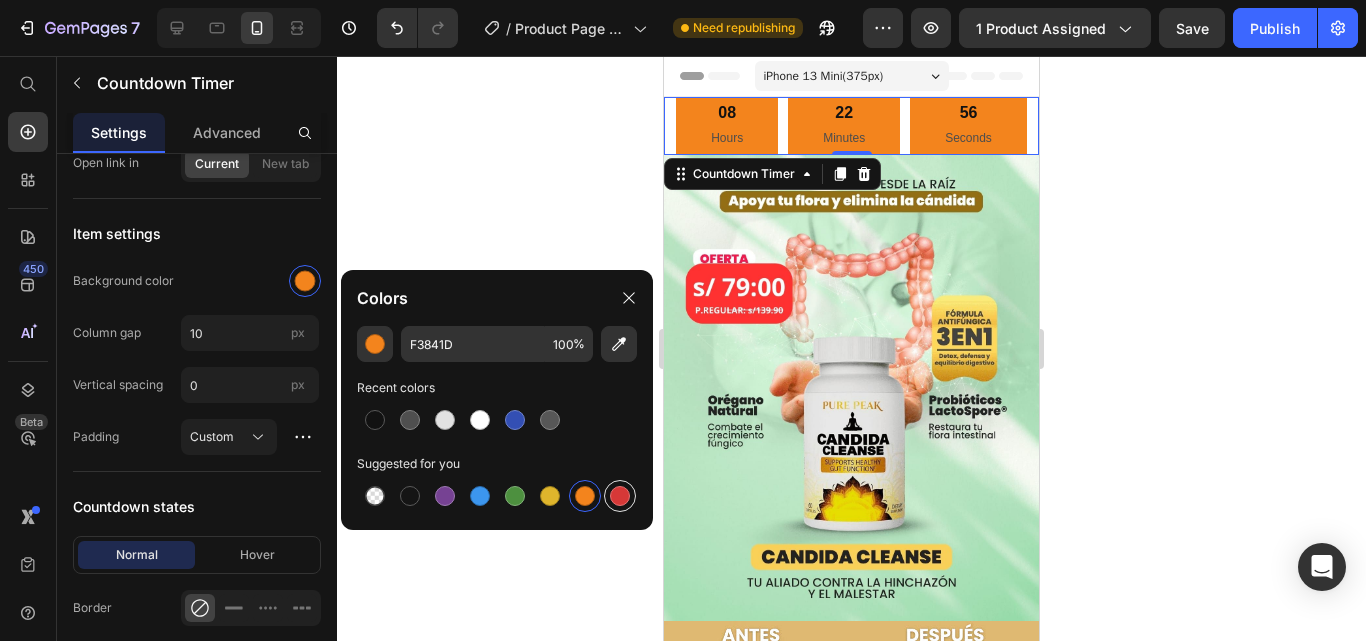 click at bounding box center [620, 496] 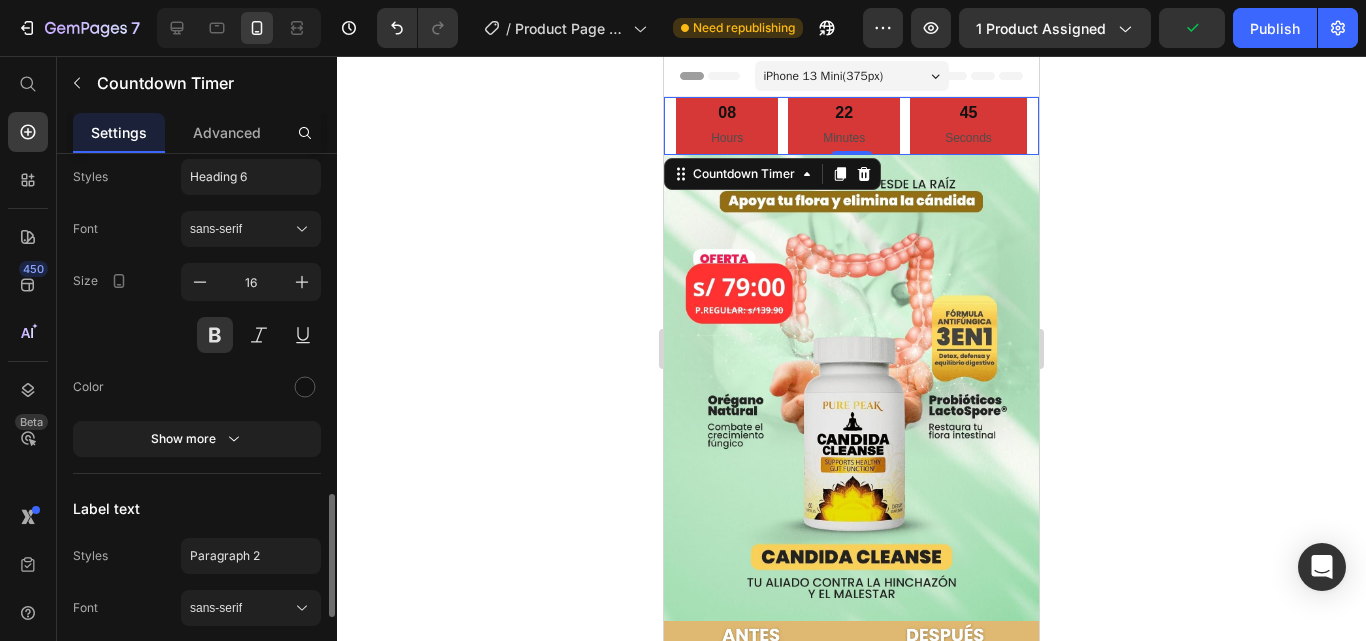 scroll, scrollTop: 1700, scrollLeft: 0, axis: vertical 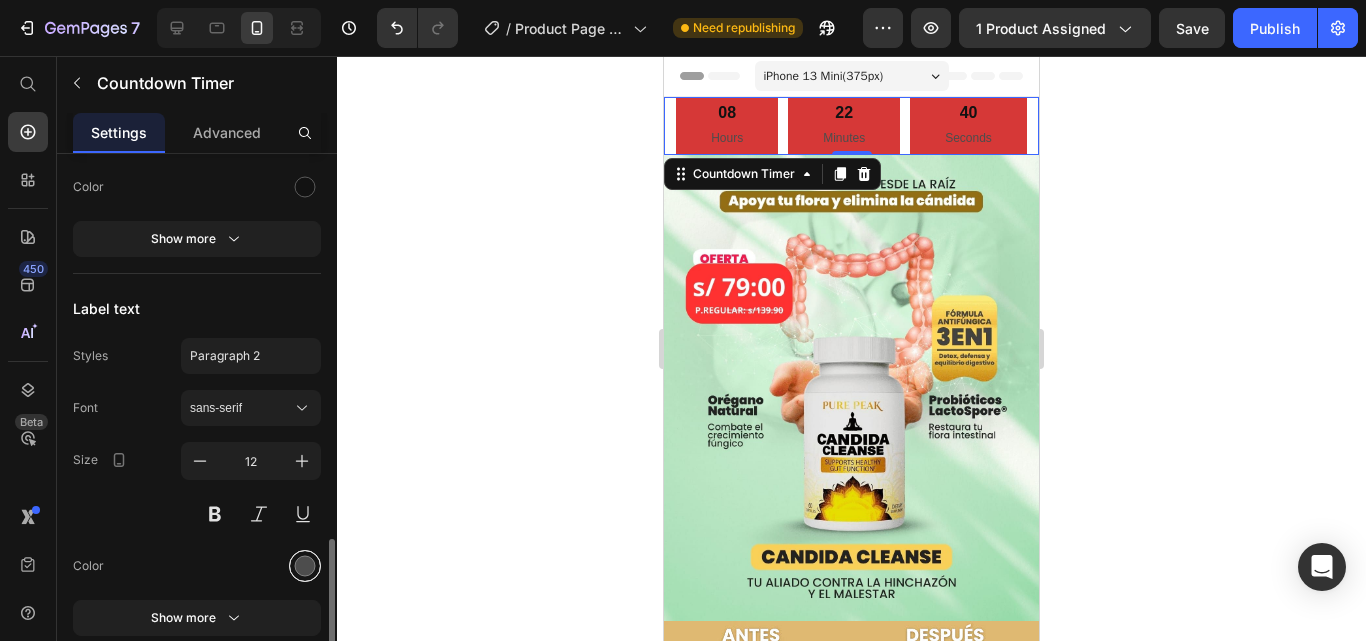 click at bounding box center [305, 566] 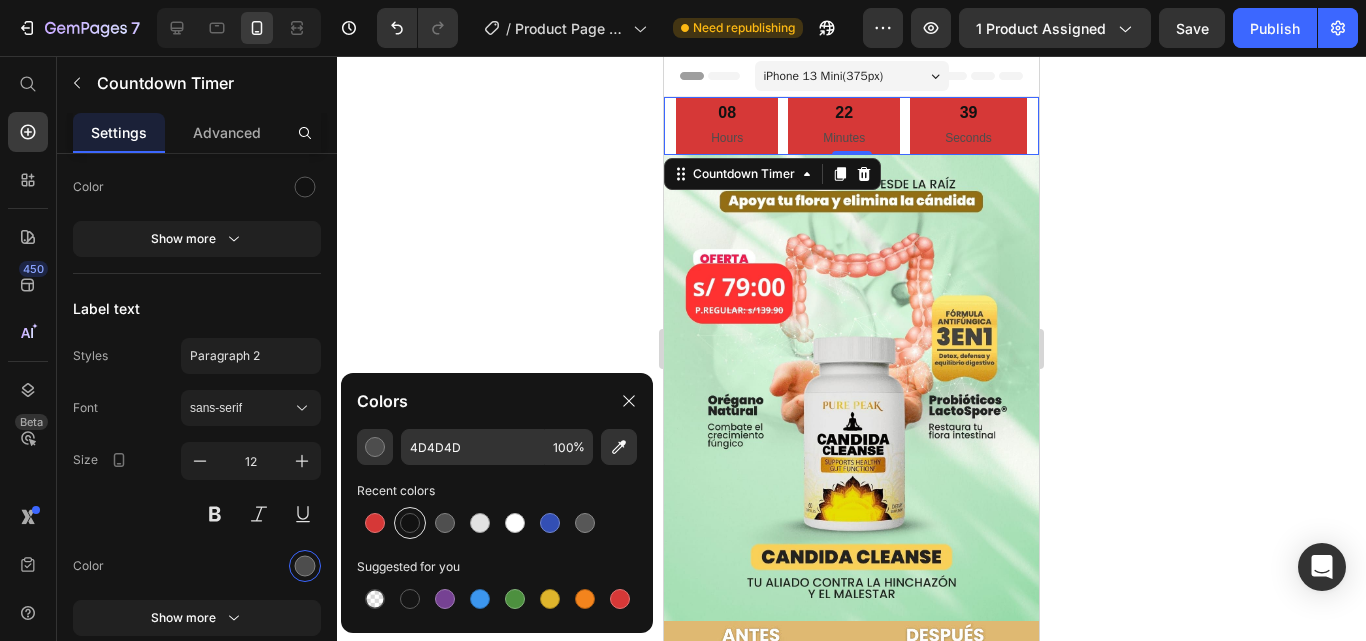 click at bounding box center (410, 523) 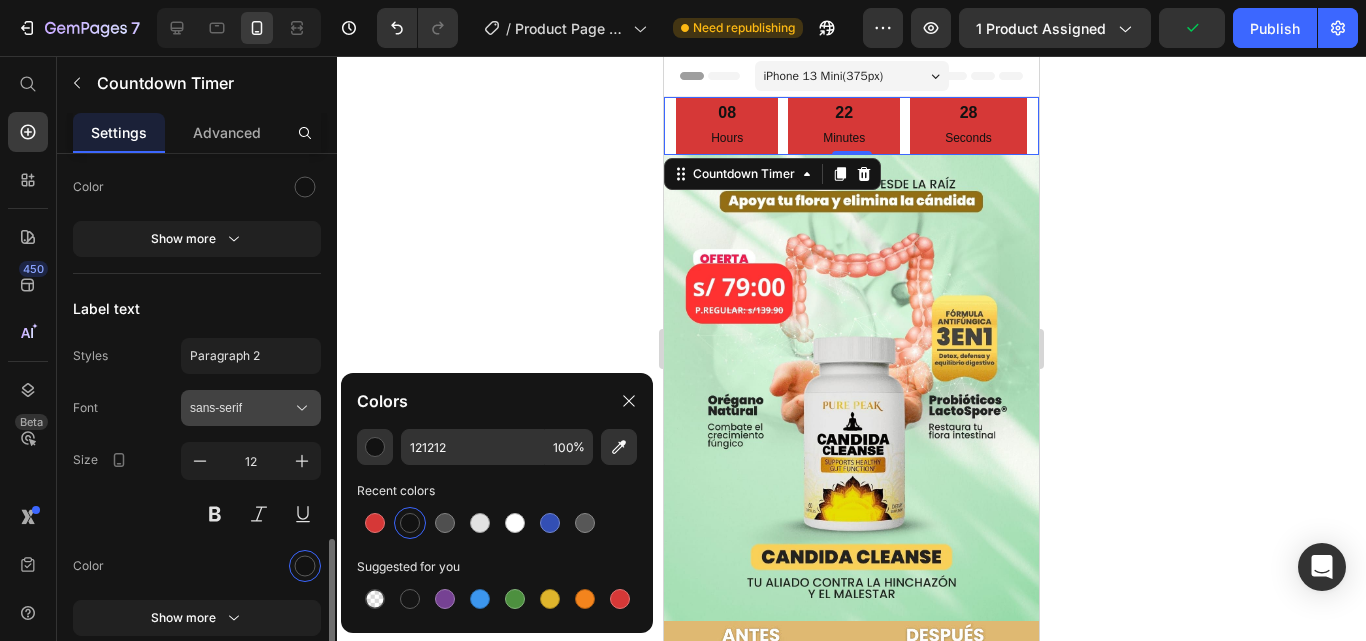 click on "sans-serif" at bounding box center [241, 408] 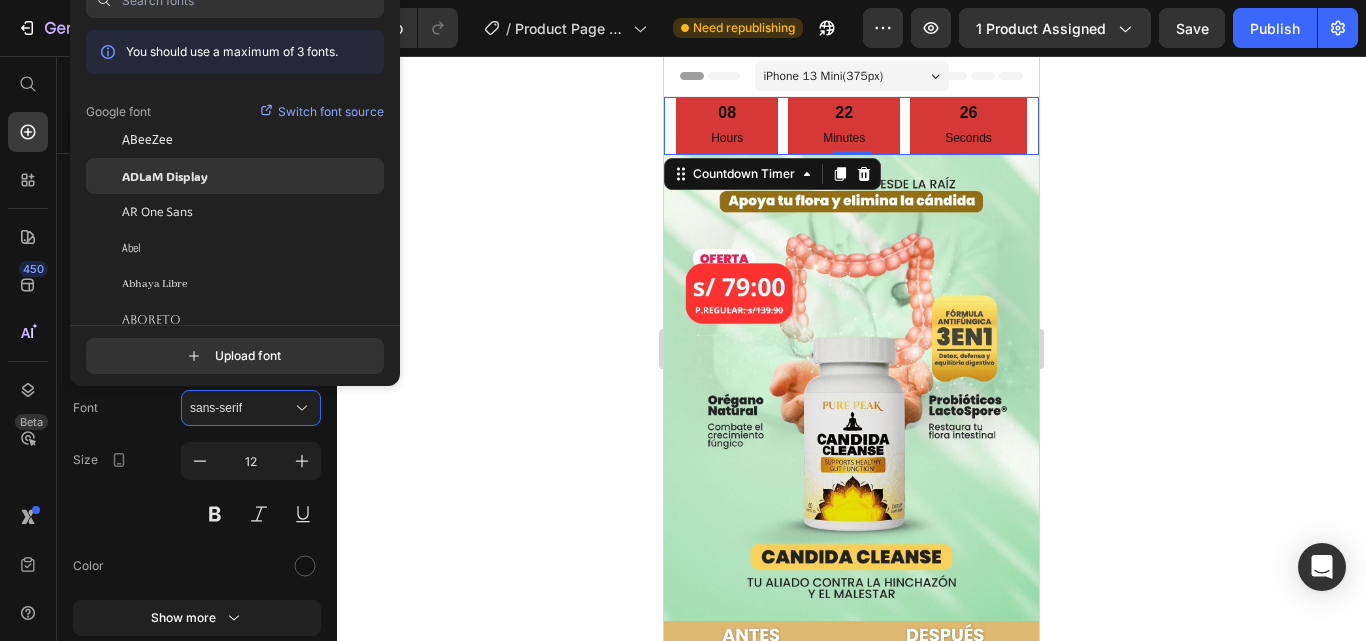 click on "ADLaM Display" at bounding box center (165, 176) 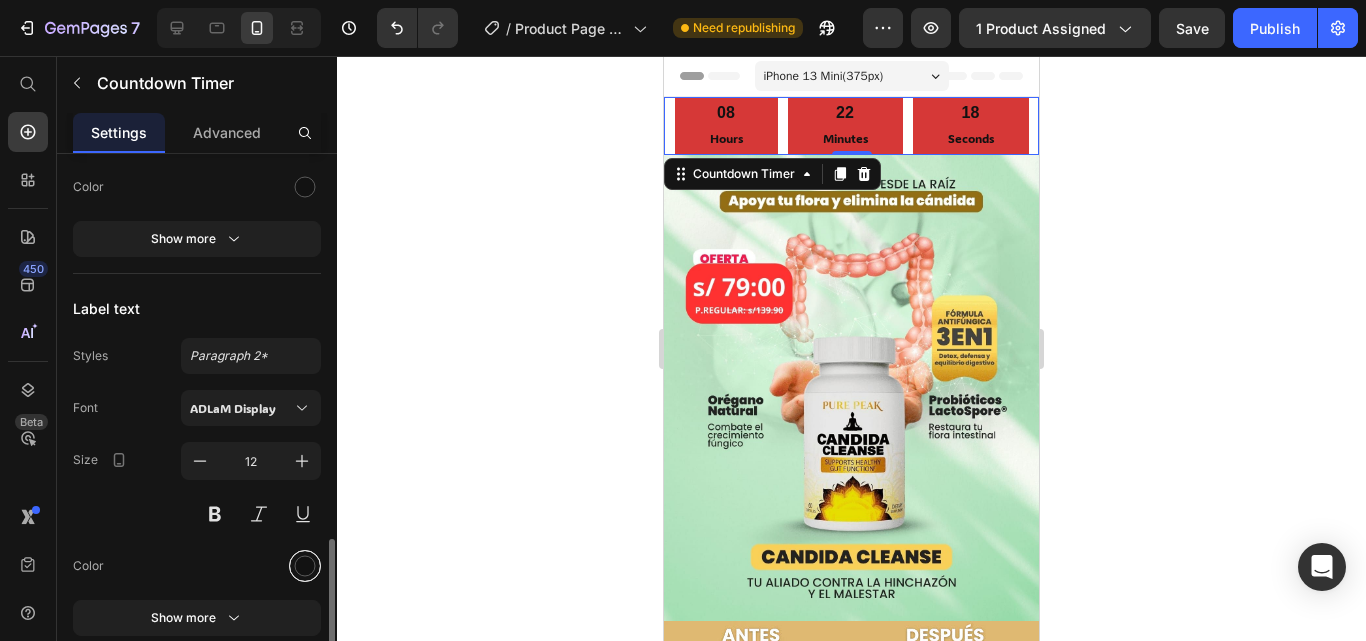 click at bounding box center [305, 566] 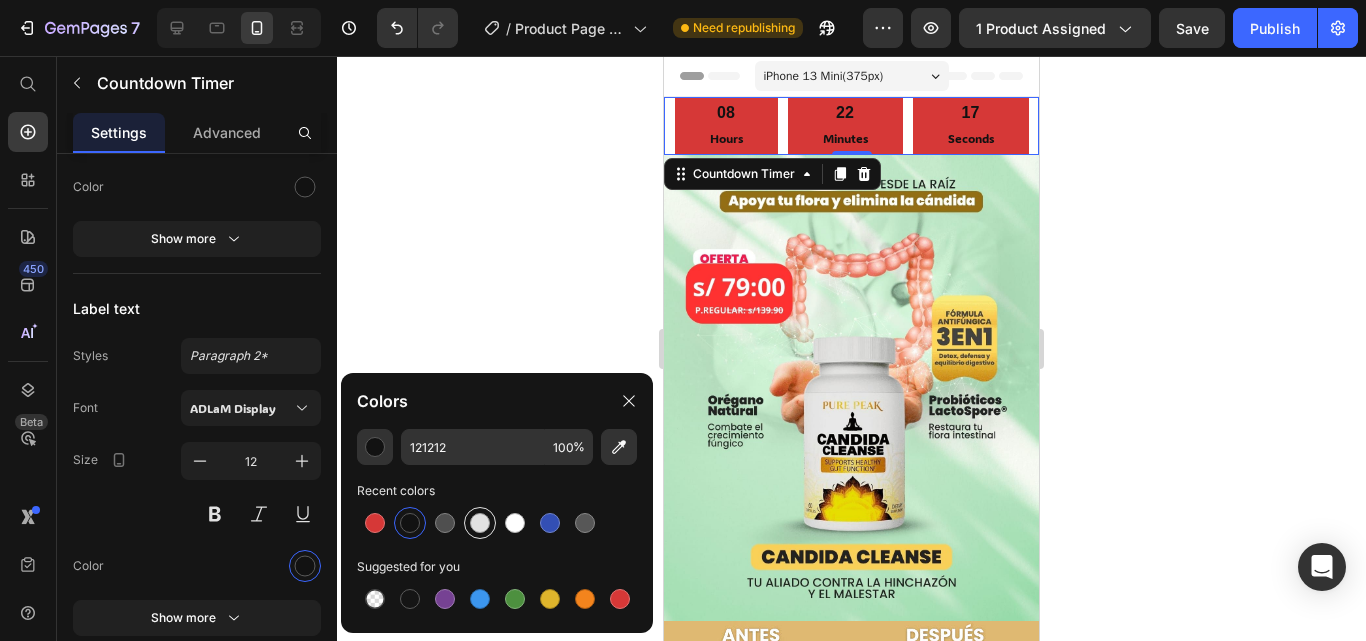 click at bounding box center (480, 523) 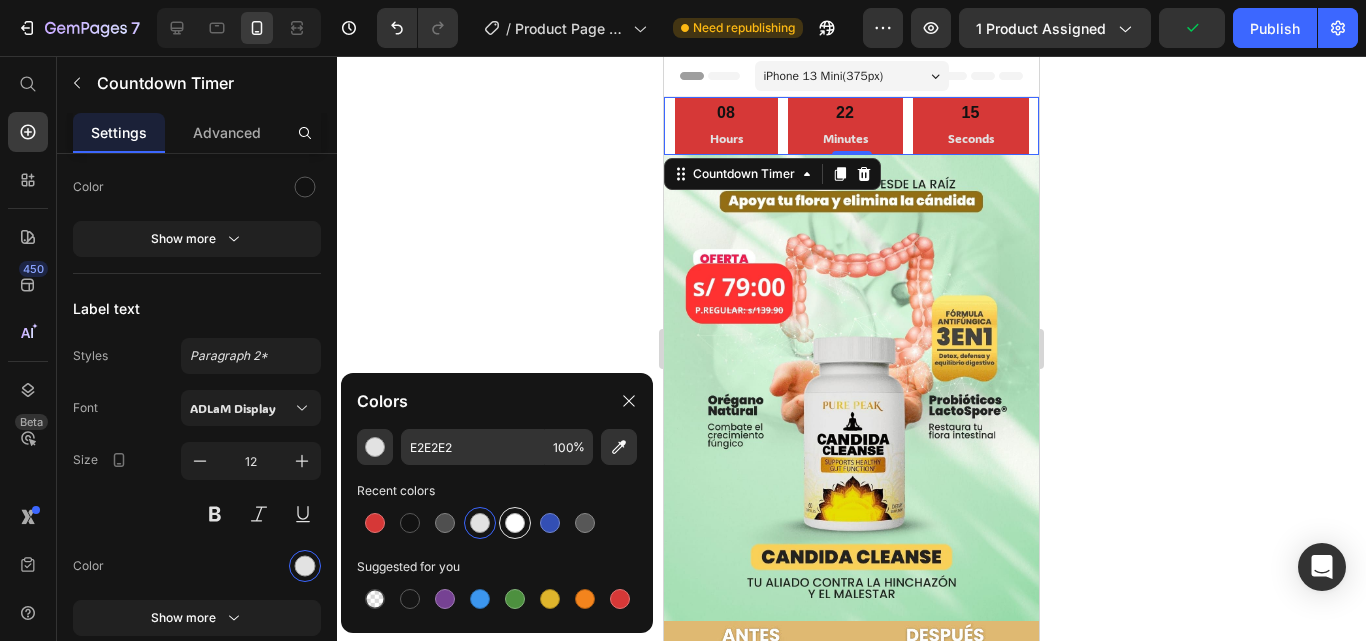 click at bounding box center (515, 523) 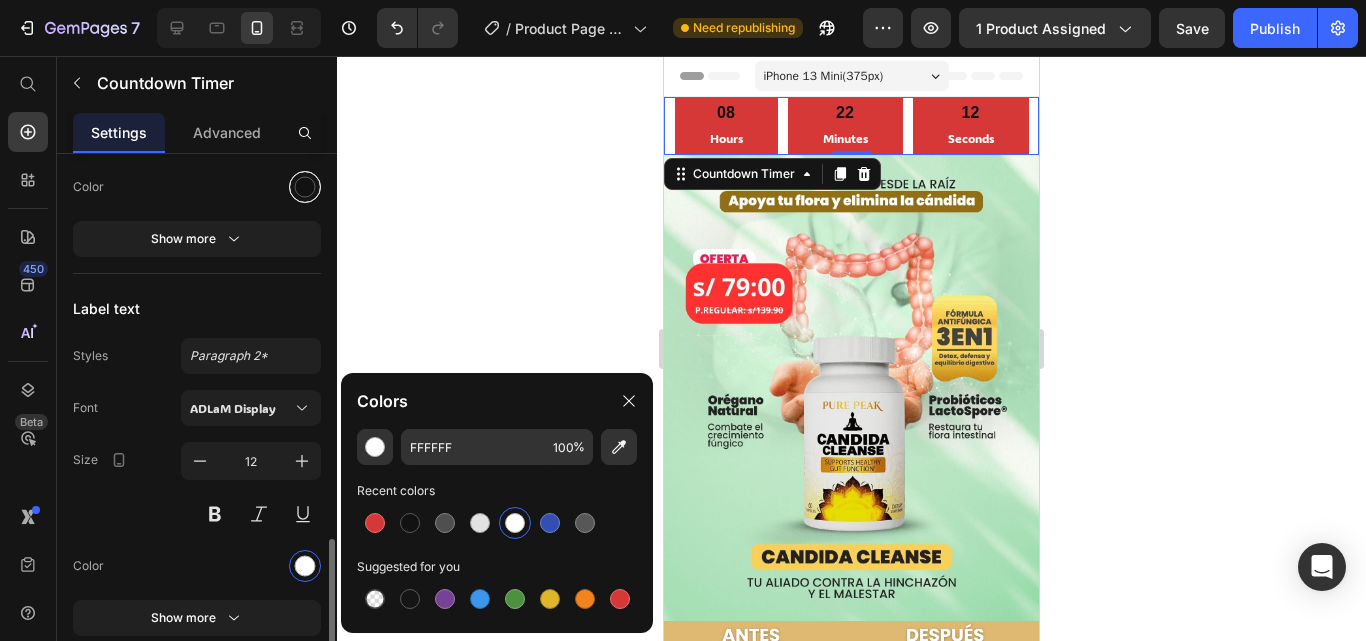 click at bounding box center [305, 187] 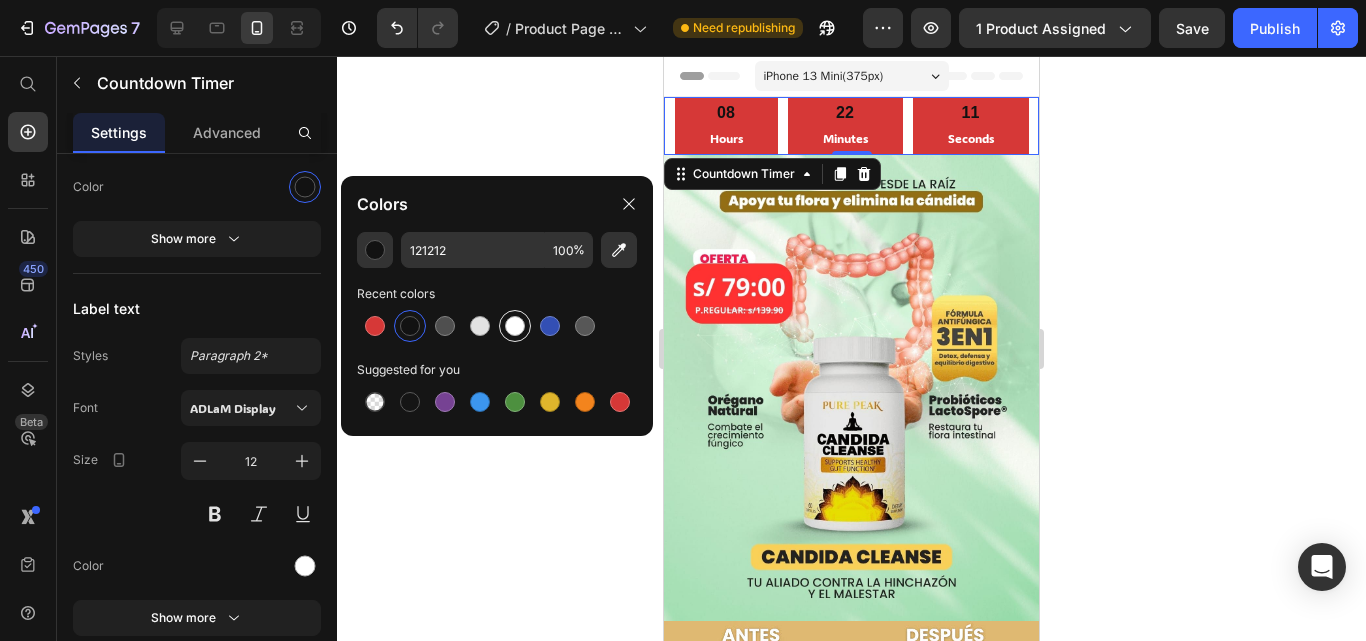click at bounding box center [515, 326] 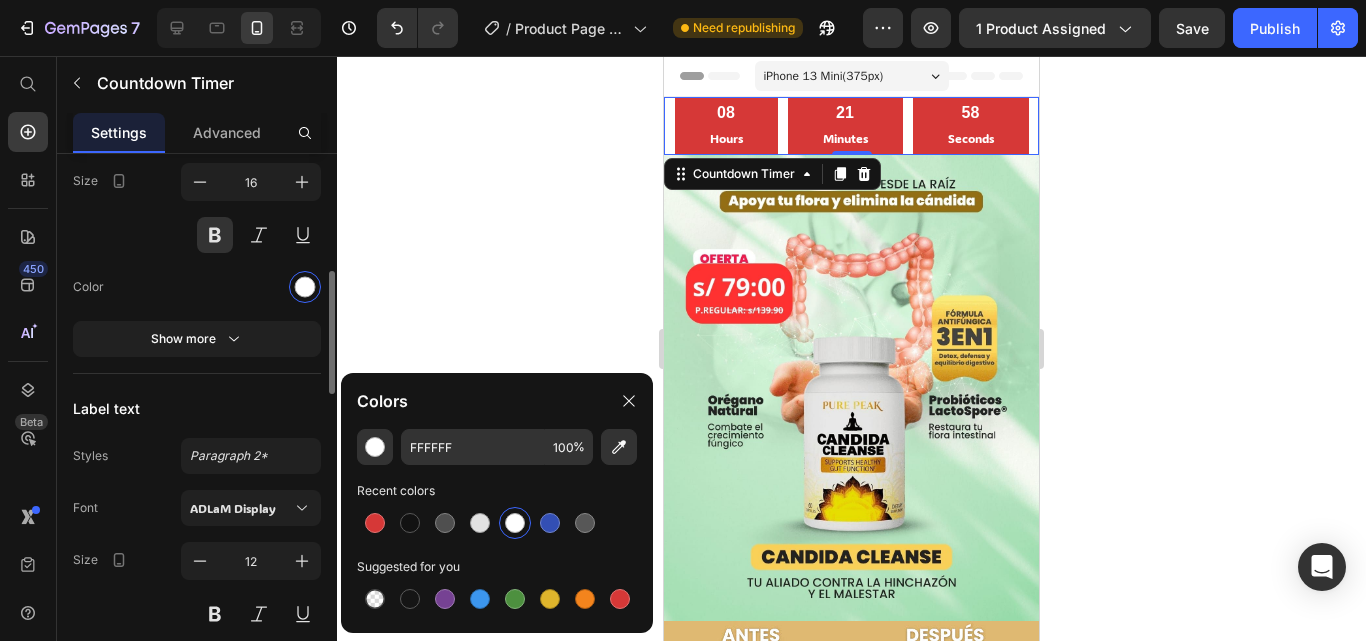 scroll, scrollTop: 1400, scrollLeft: 0, axis: vertical 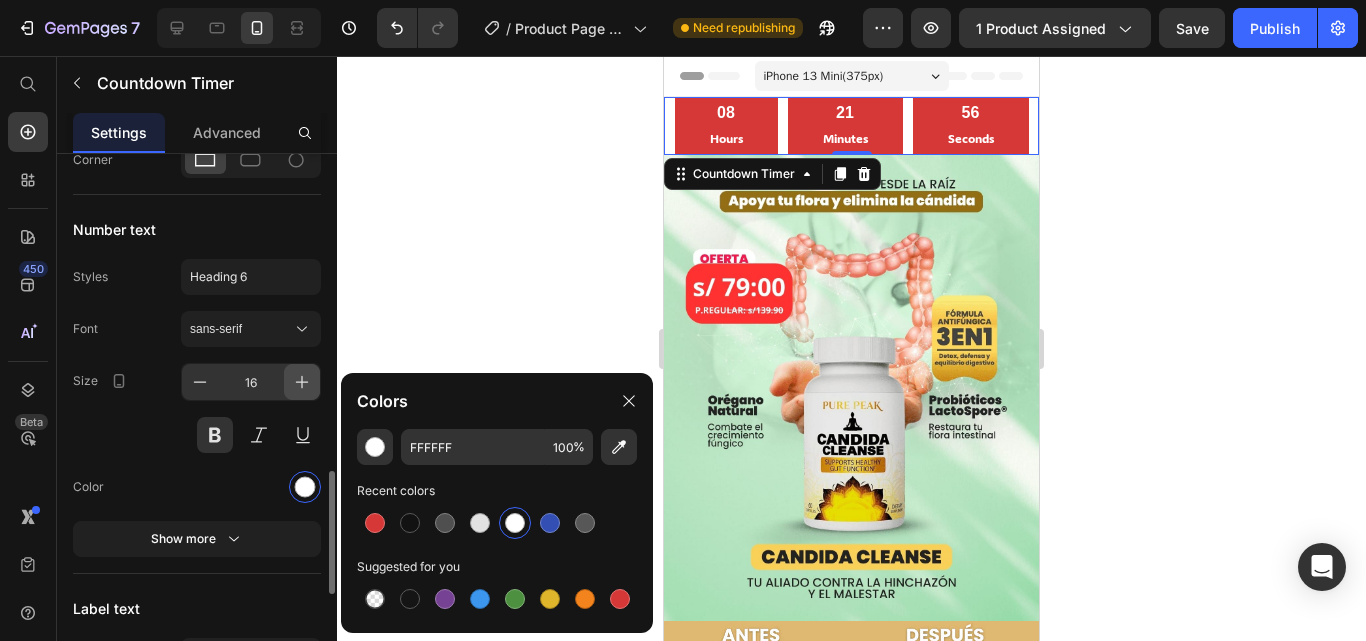 click at bounding box center (302, 382) 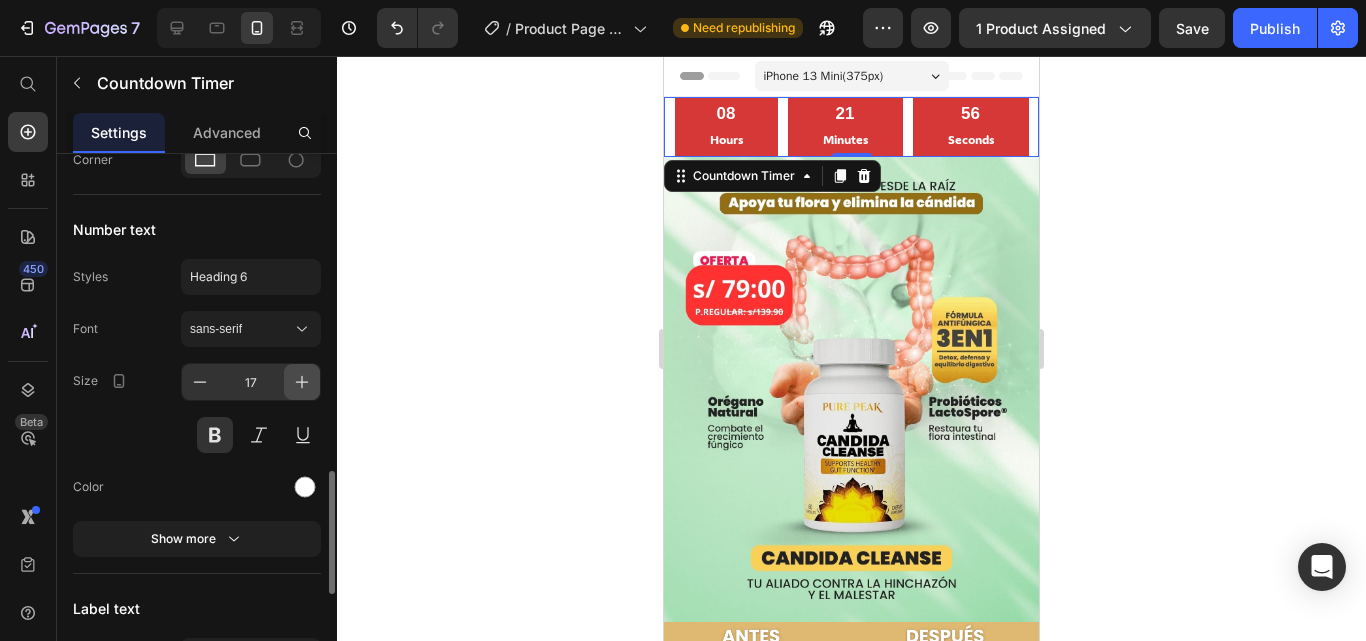 click at bounding box center (302, 382) 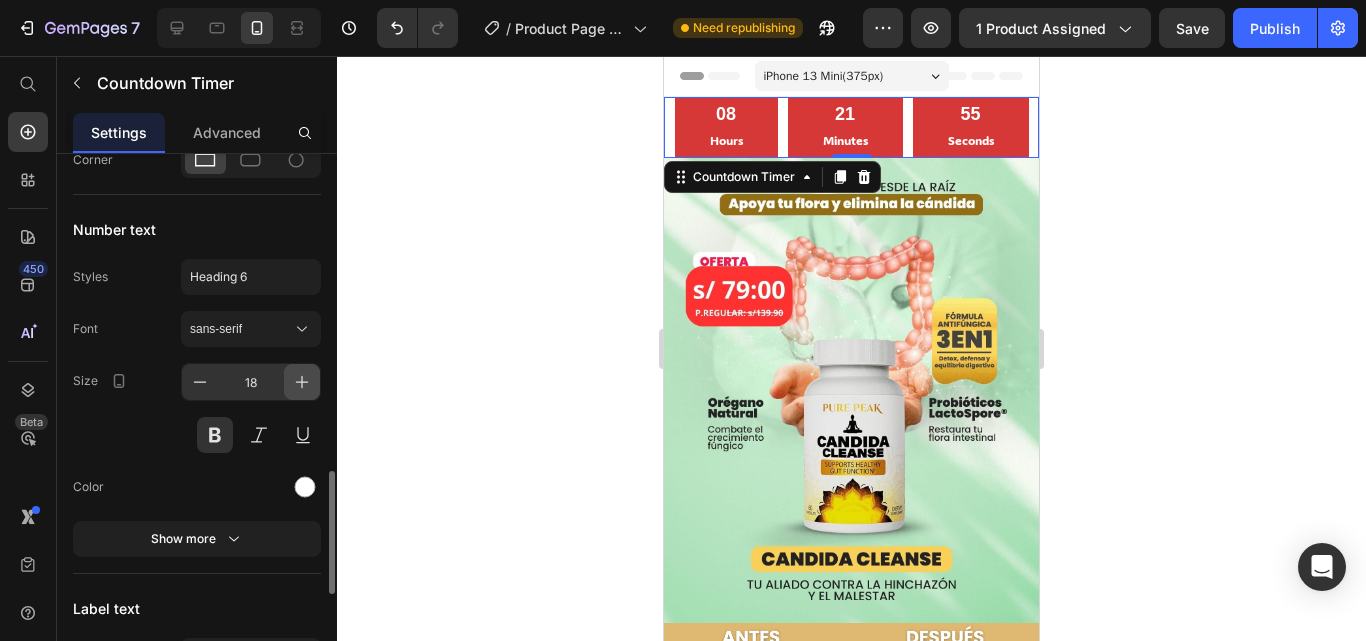 click at bounding box center (302, 382) 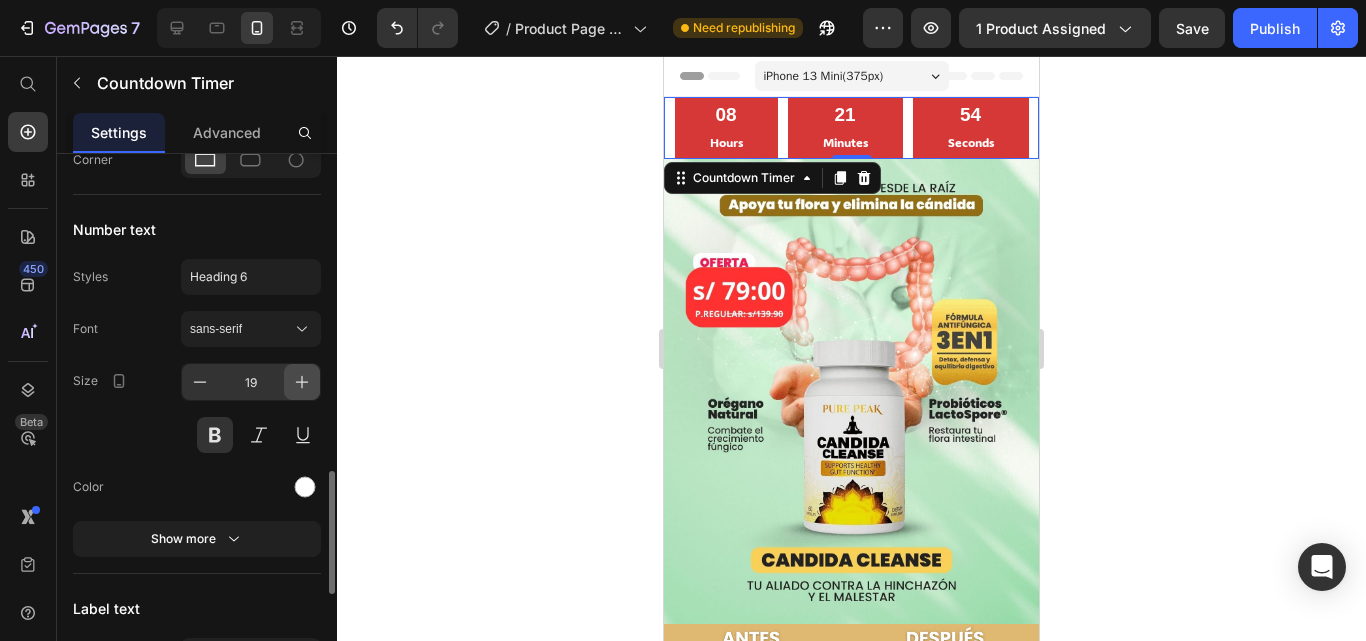 click at bounding box center [302, 382] 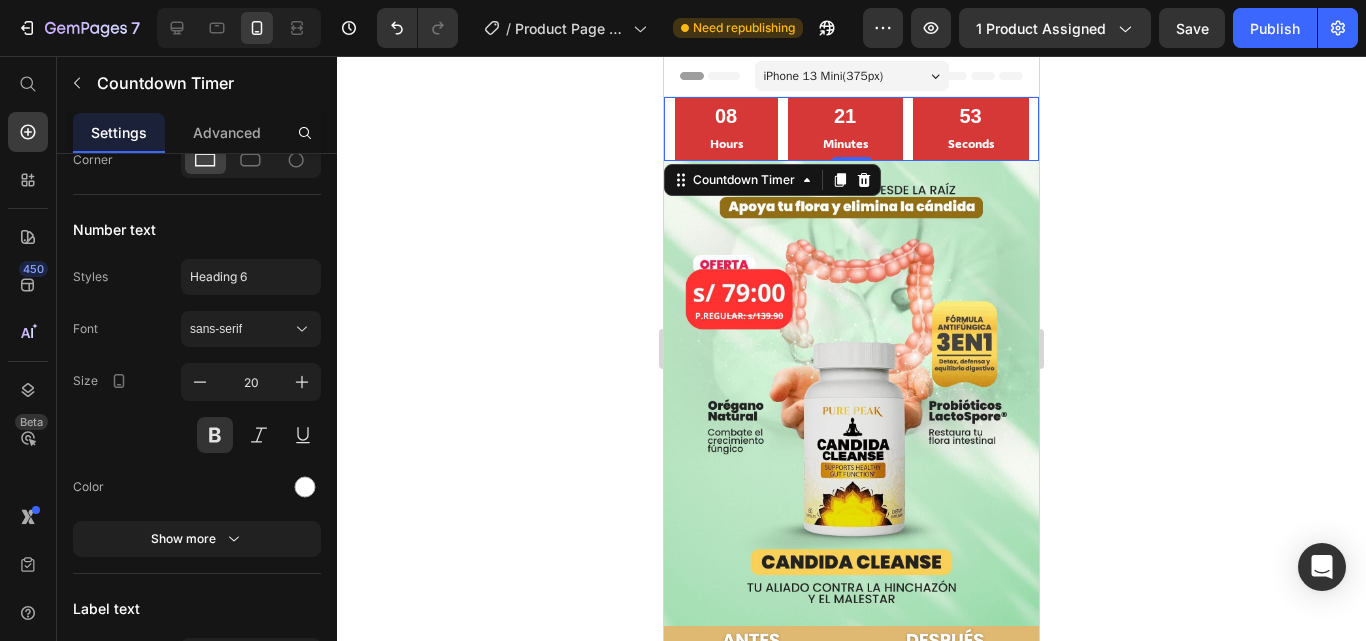 type 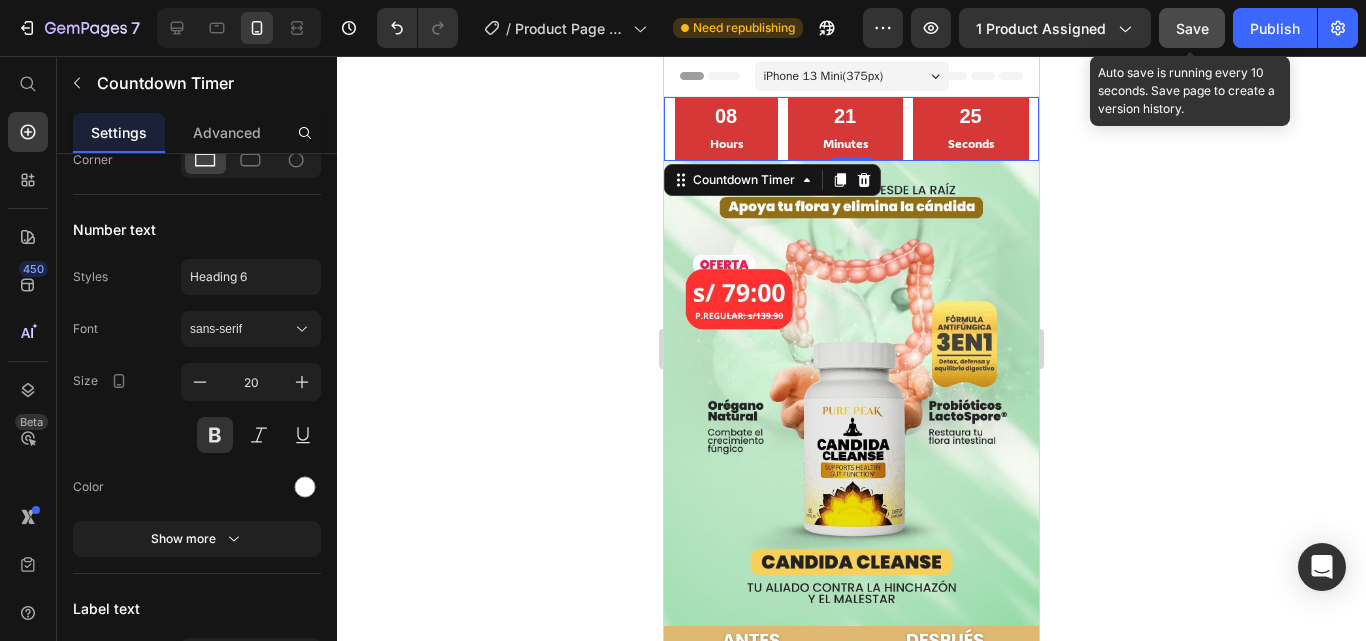 click on "Save" at bounding box center [1192, 28] 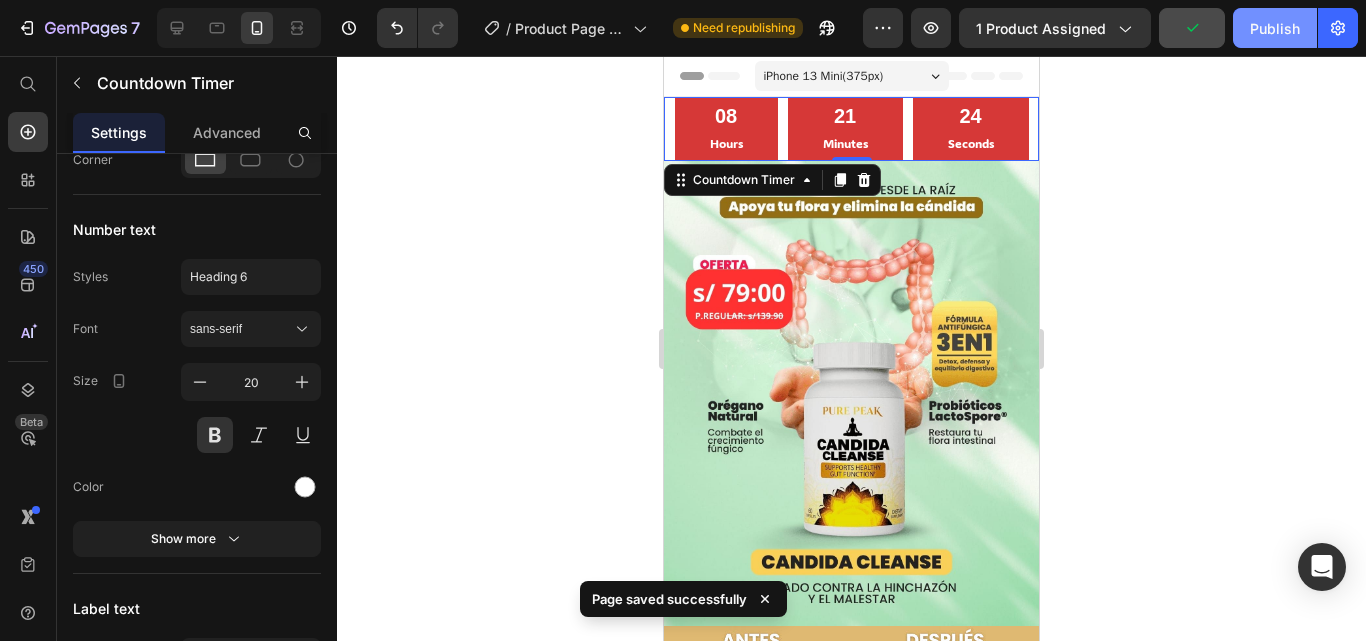 click on "Publish" 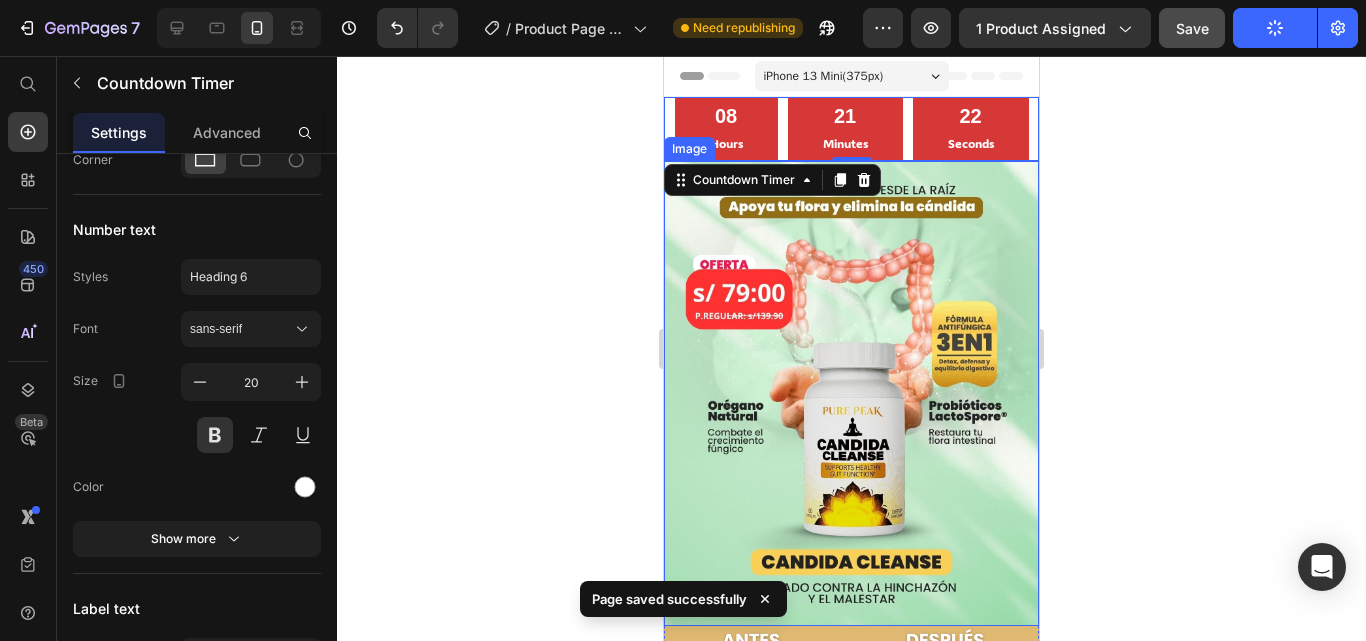 type 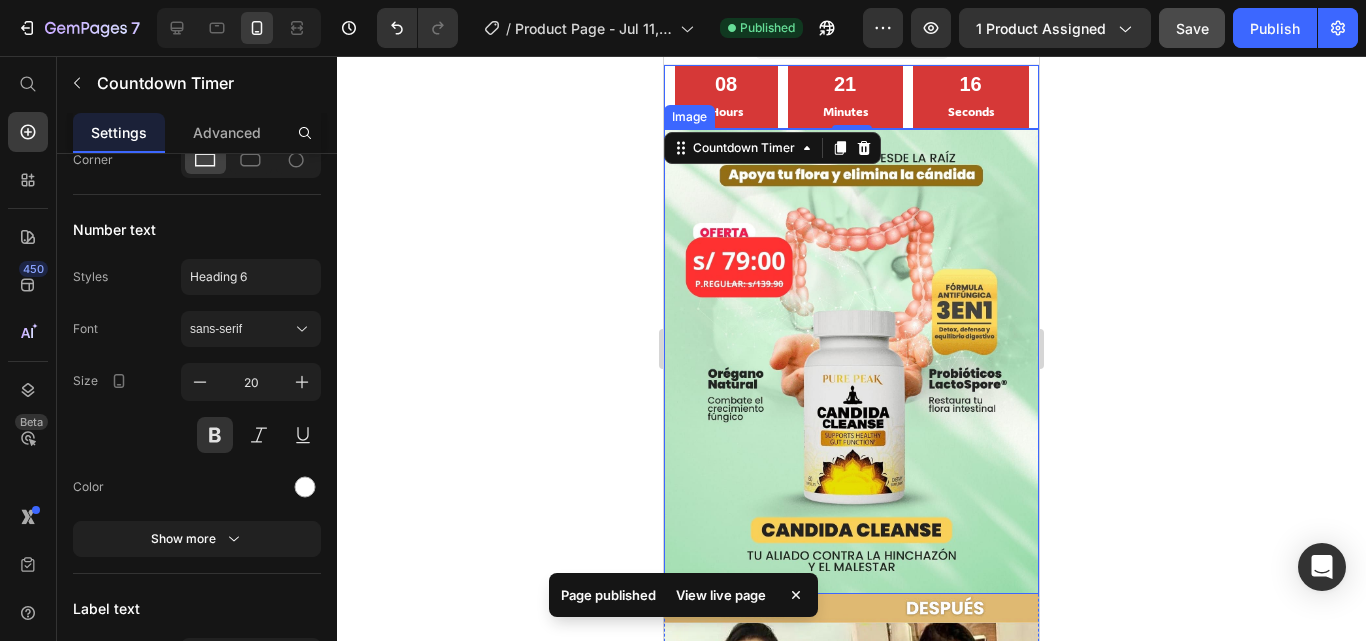 scroll, scrollTop: 0, scrollLeft: 0, axis: both 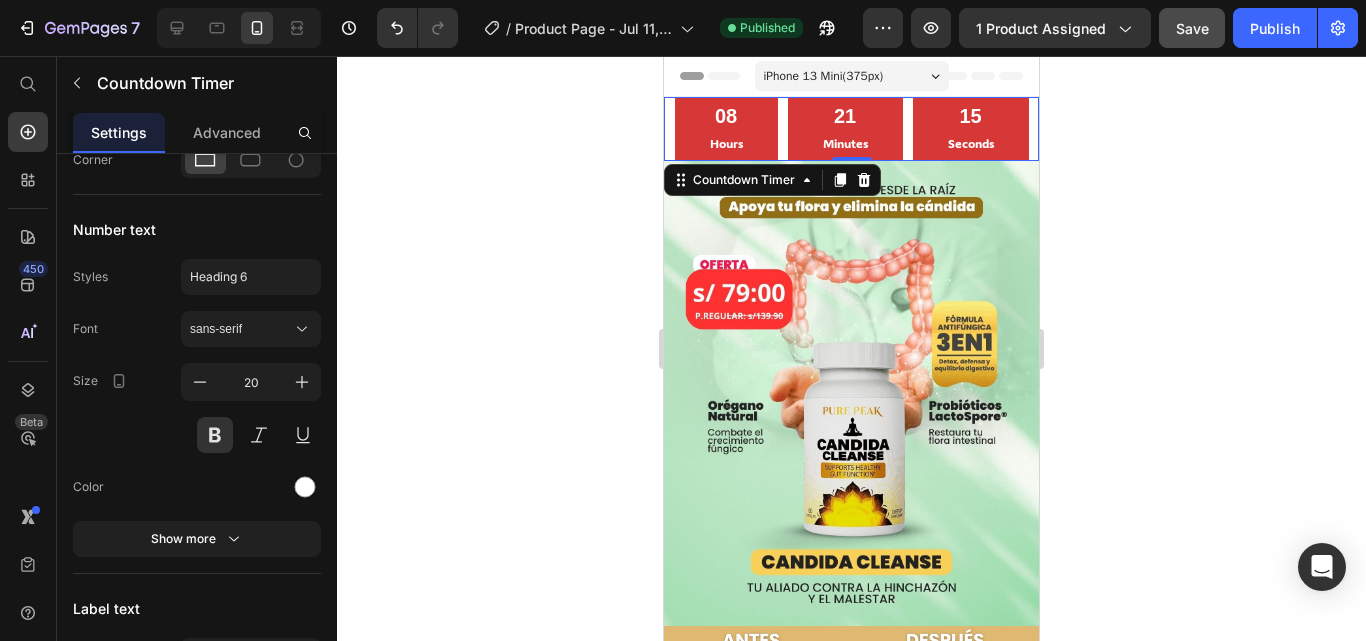 click on "08 Hours" at bounding box center (726, 129) 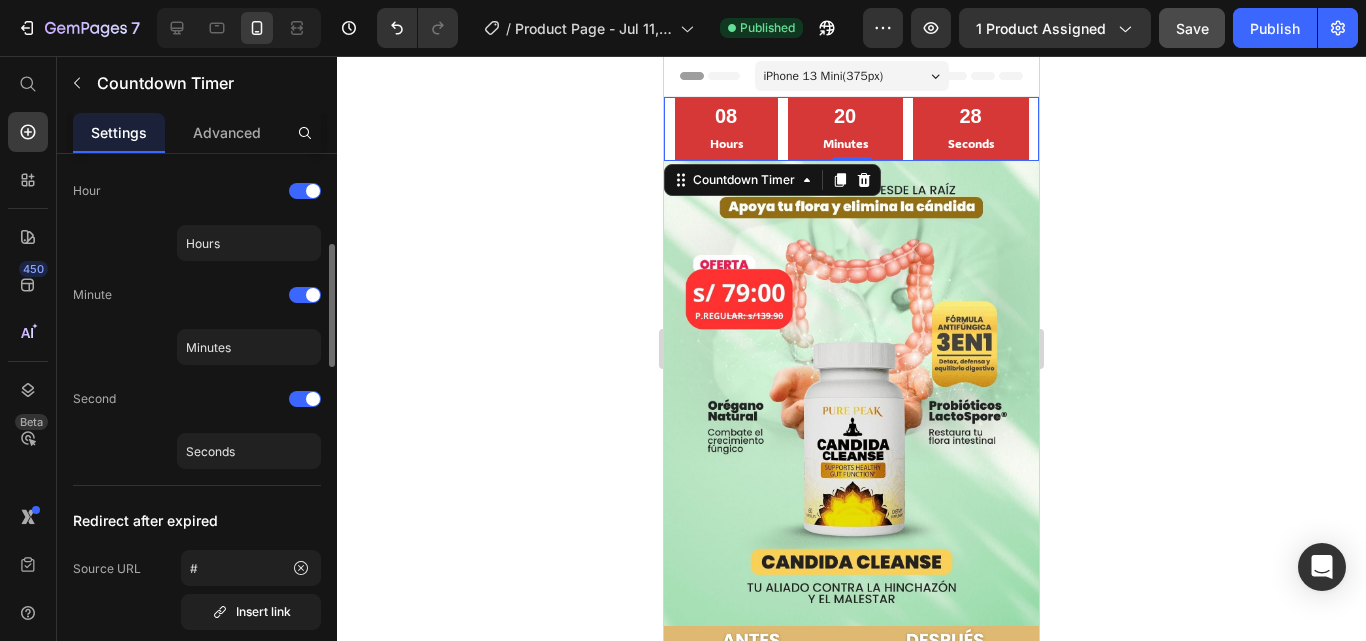 scroll, scrollTop: 0, scrollLeft: 0, axis: both 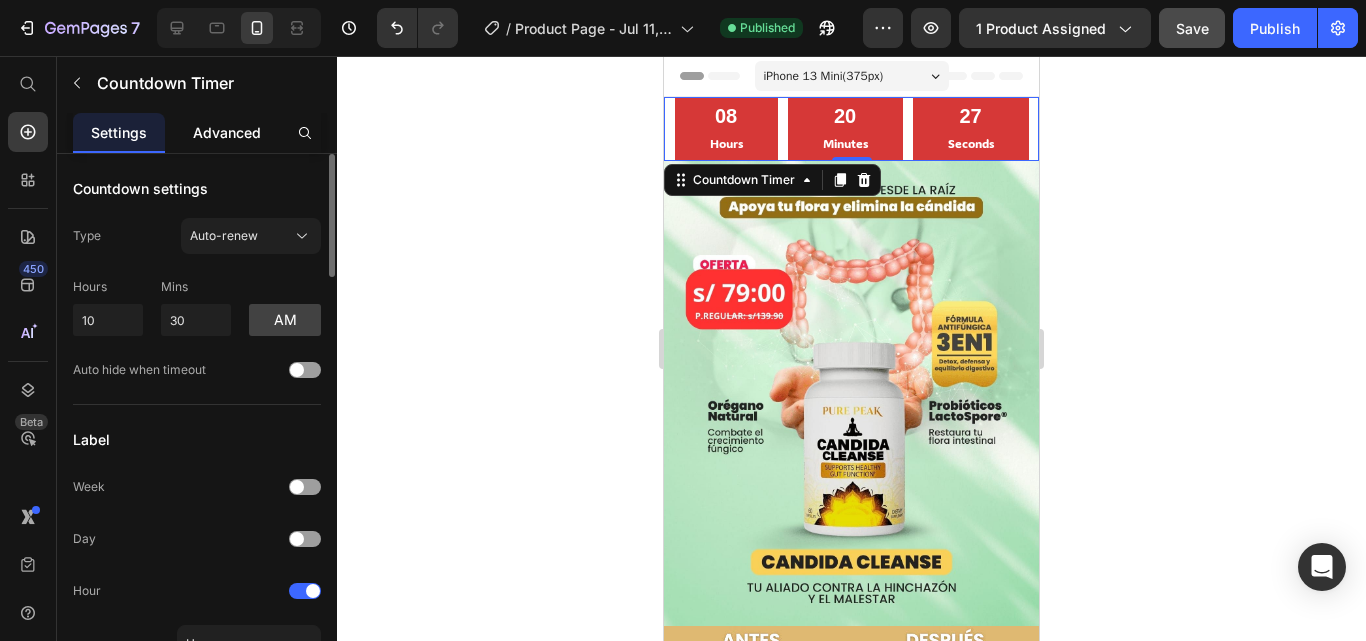 click on "Advanced" at bounding box center [227, 132] 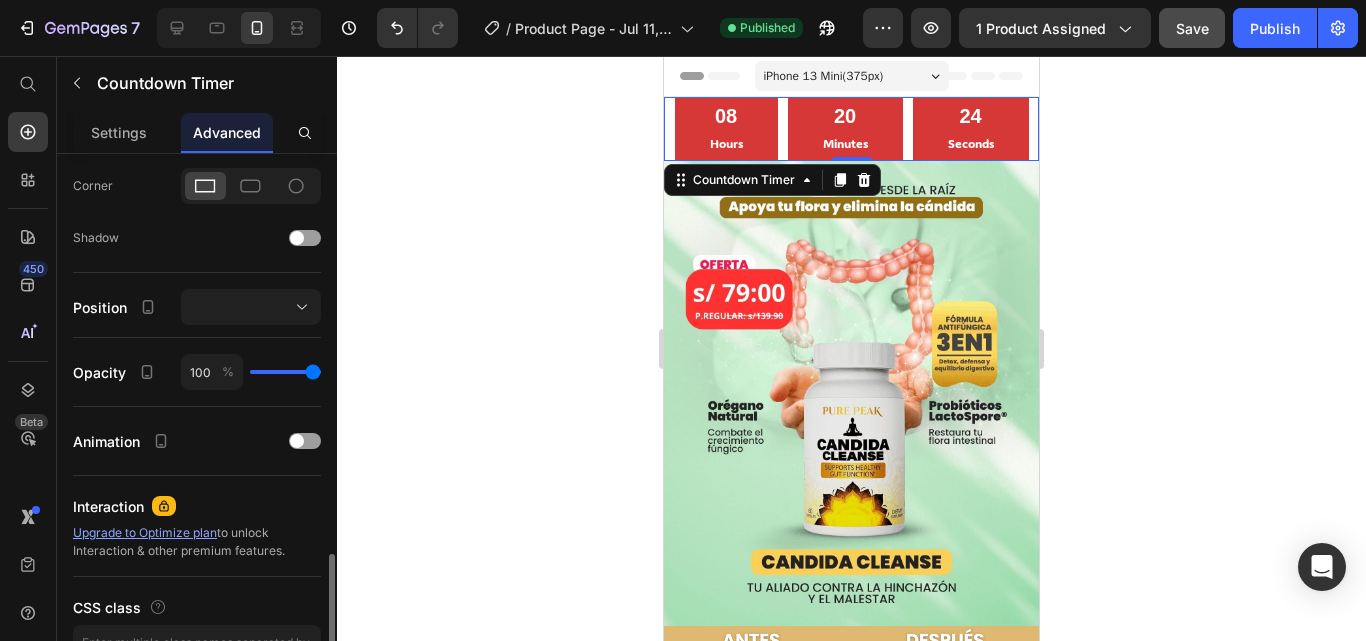 scroll, scrollTop: 700, scrollLeft: 0, axis: vertical 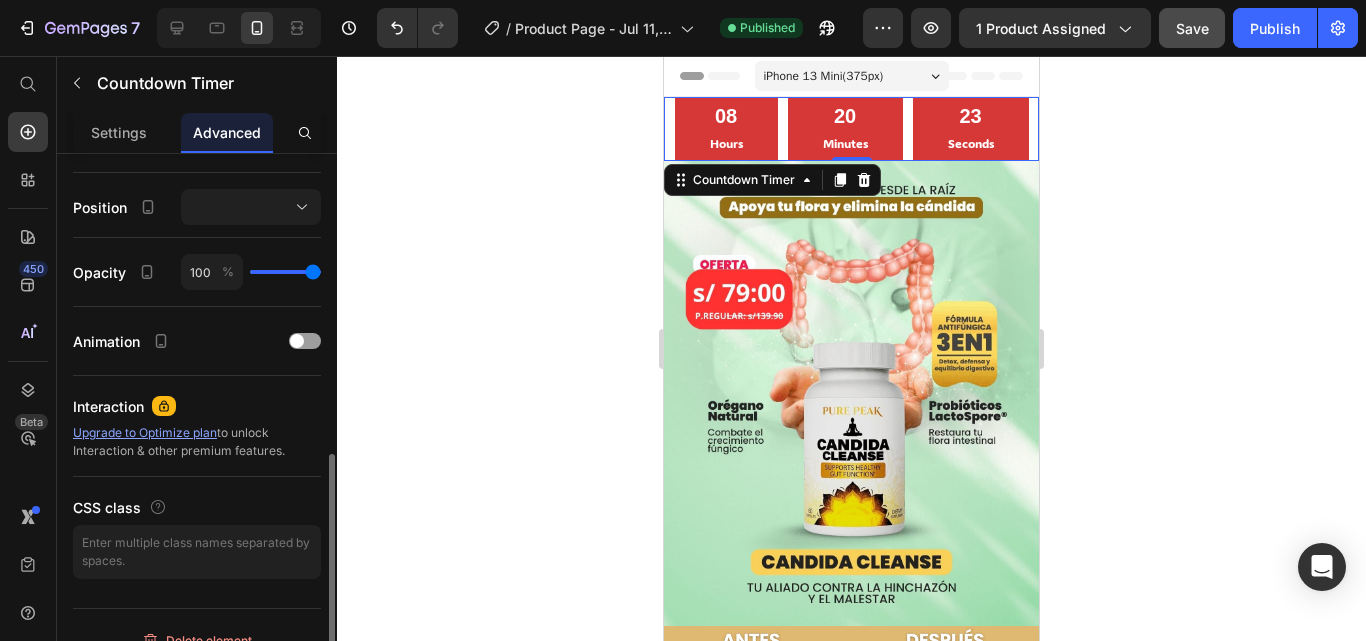type on "84" 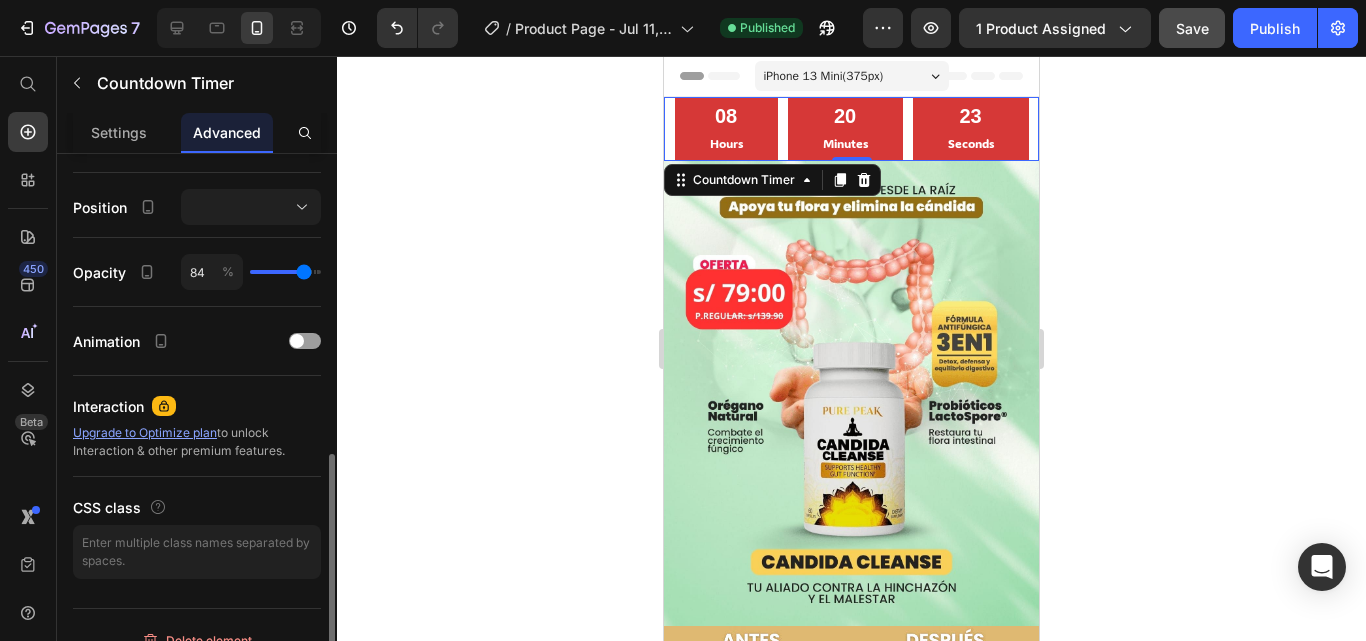 type on "82" 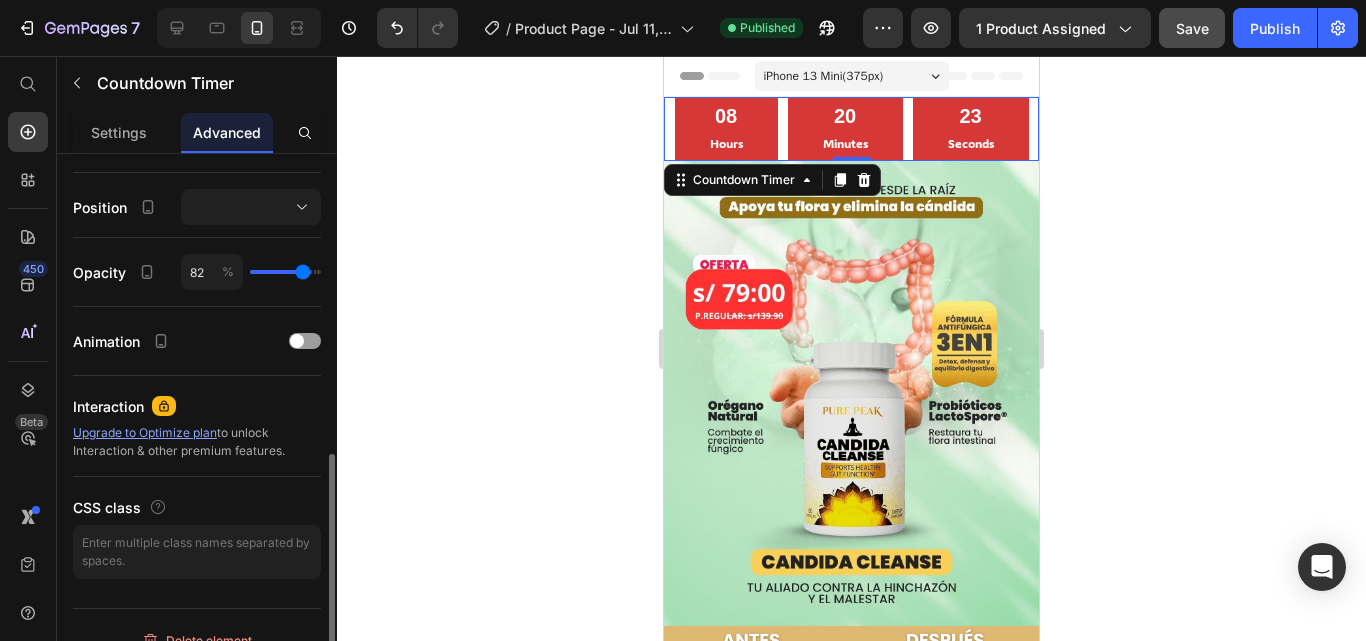 type on "76" 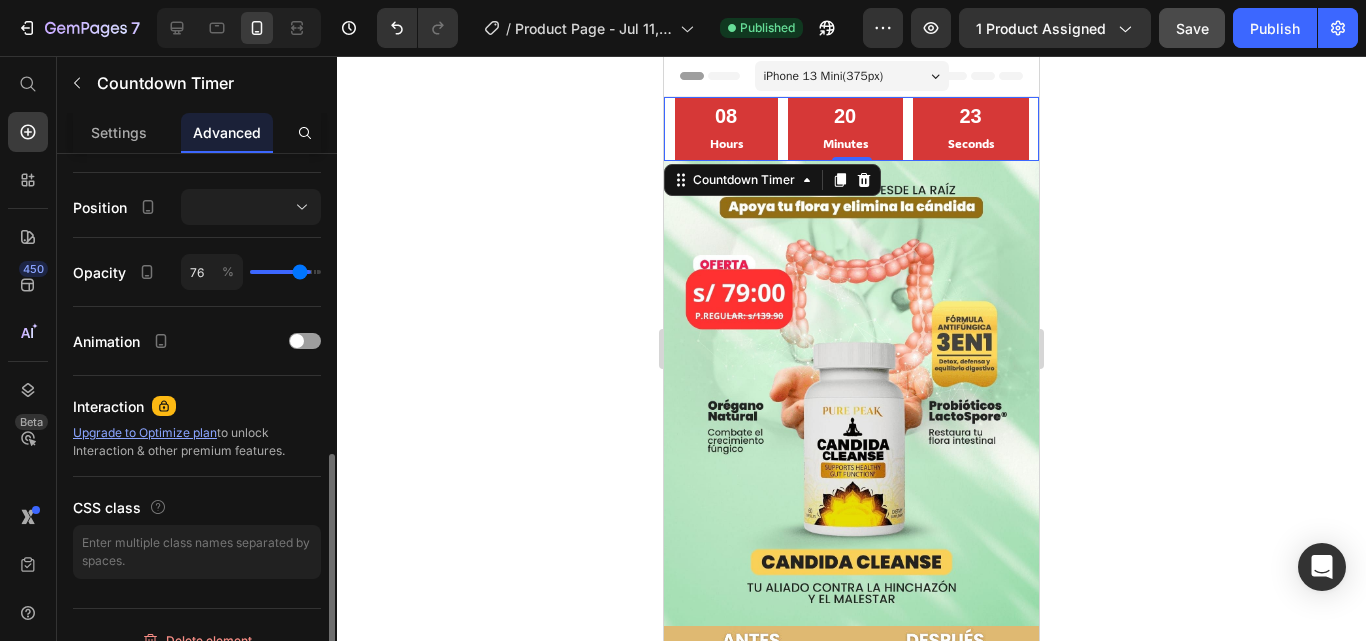 type on "73" 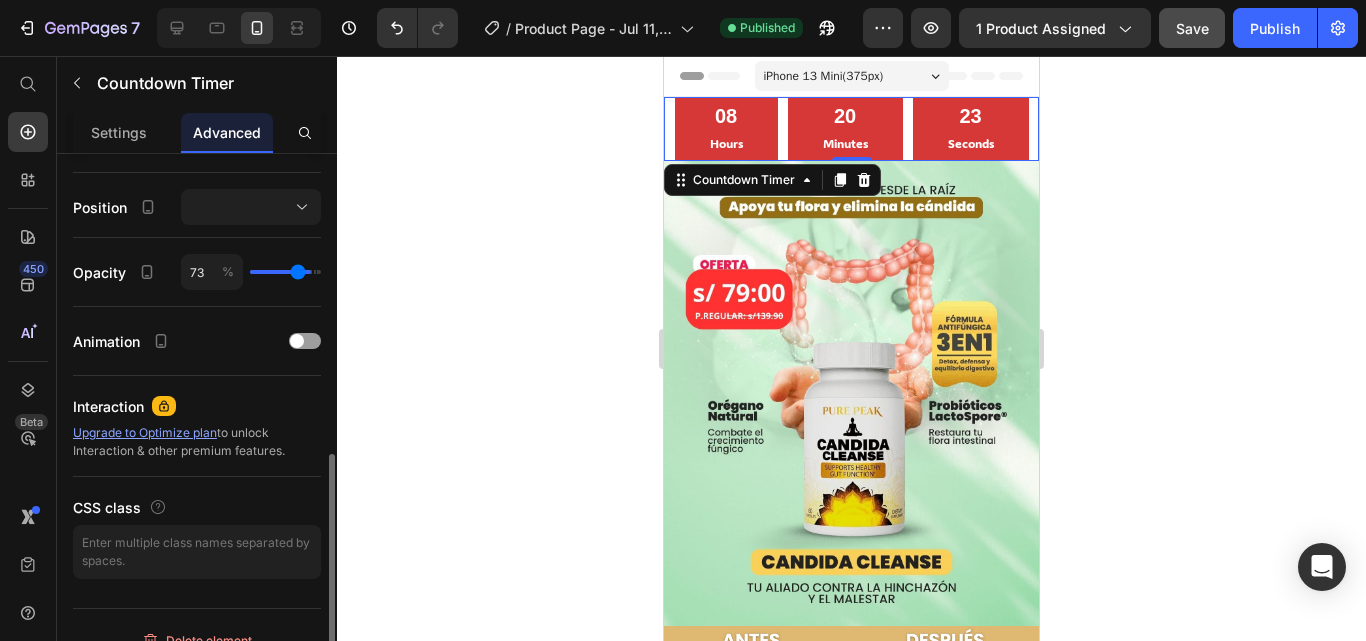 type on "71" 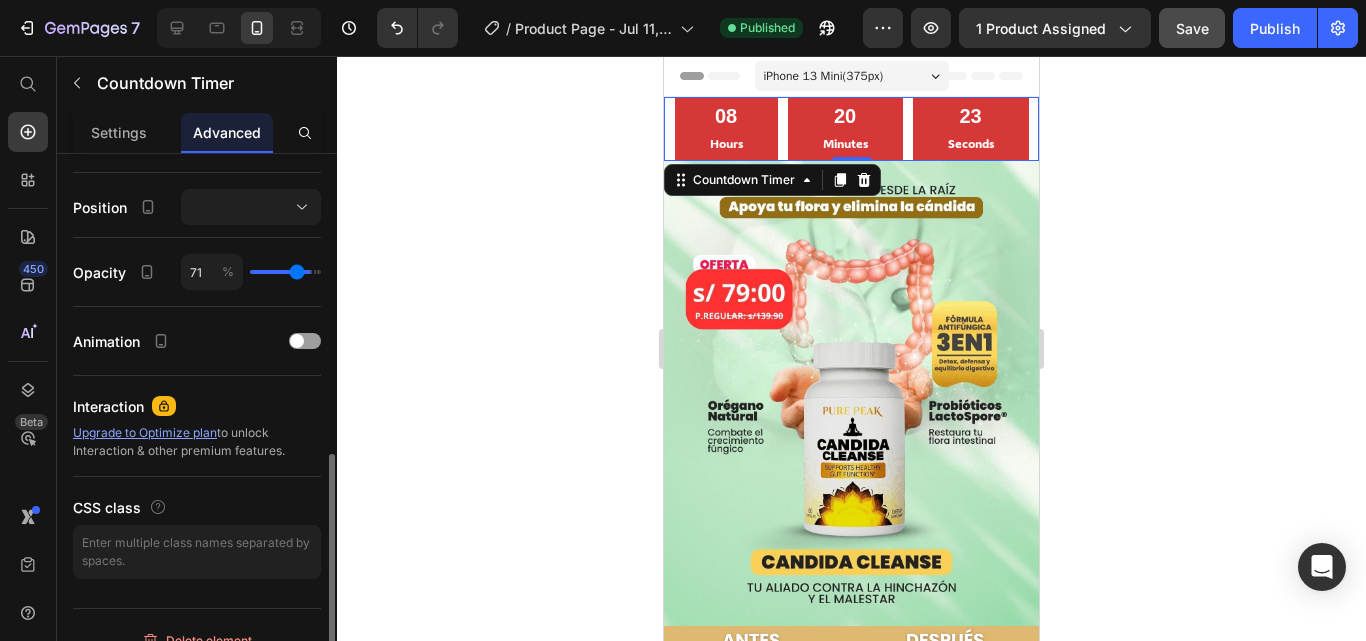 type on "64" 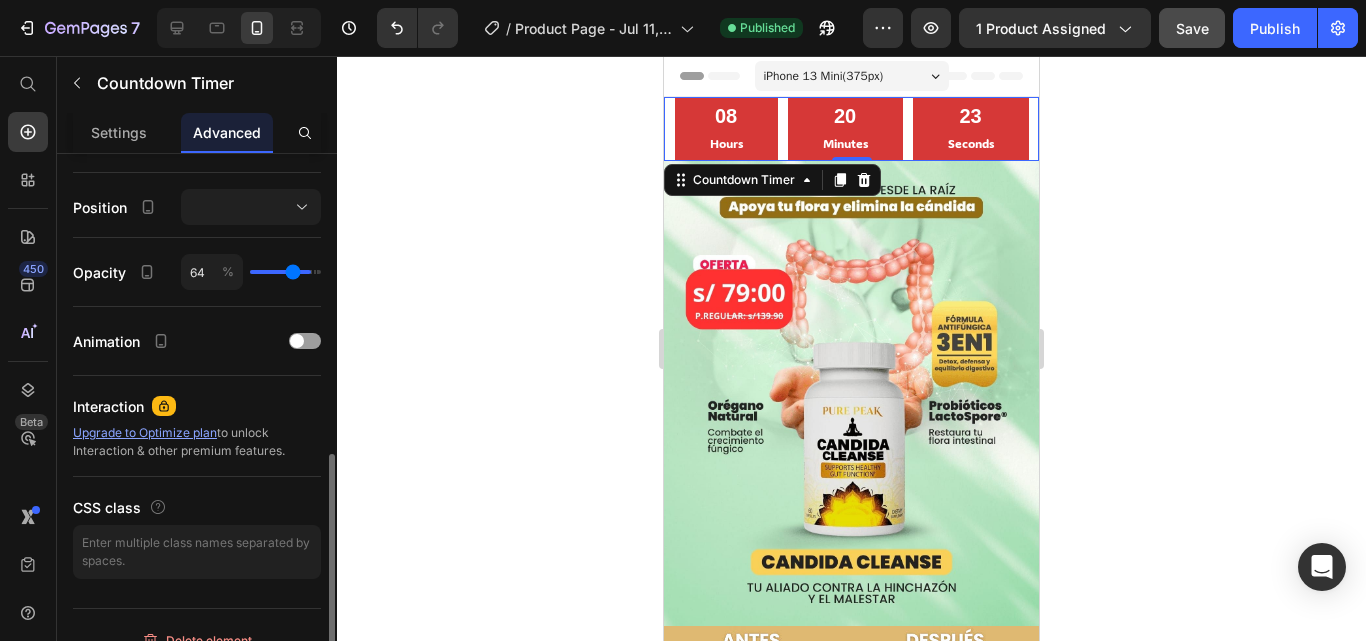 type on "58" 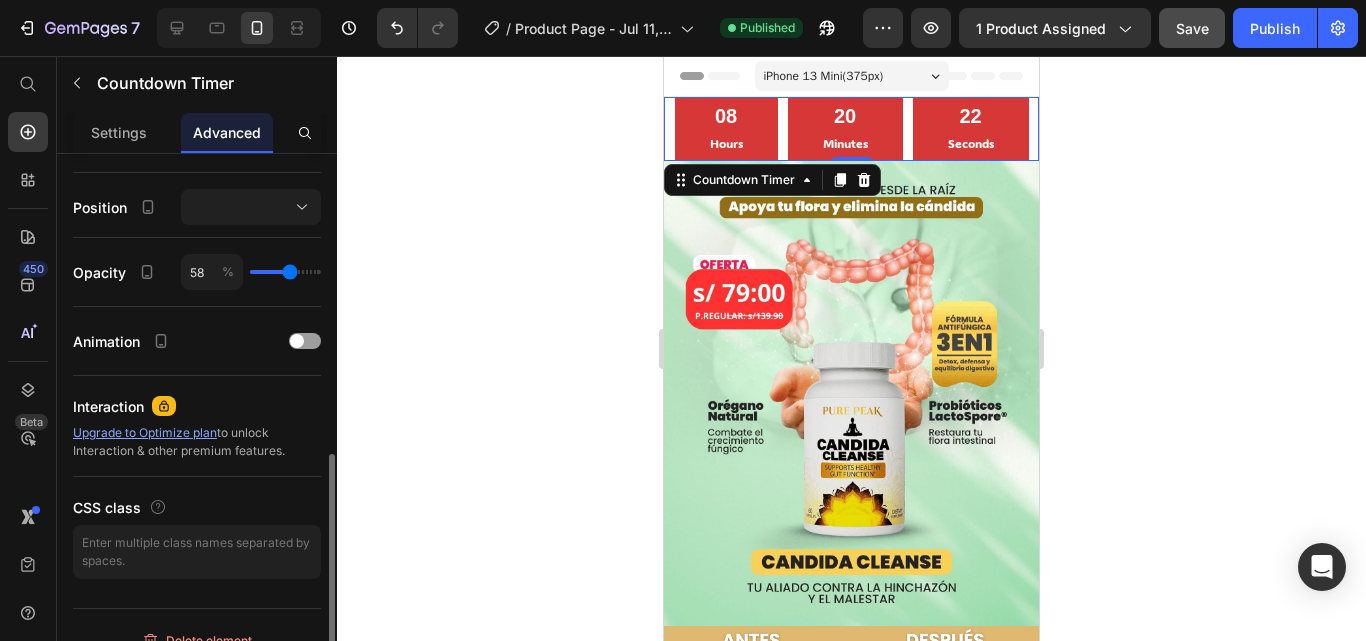 type on "56" 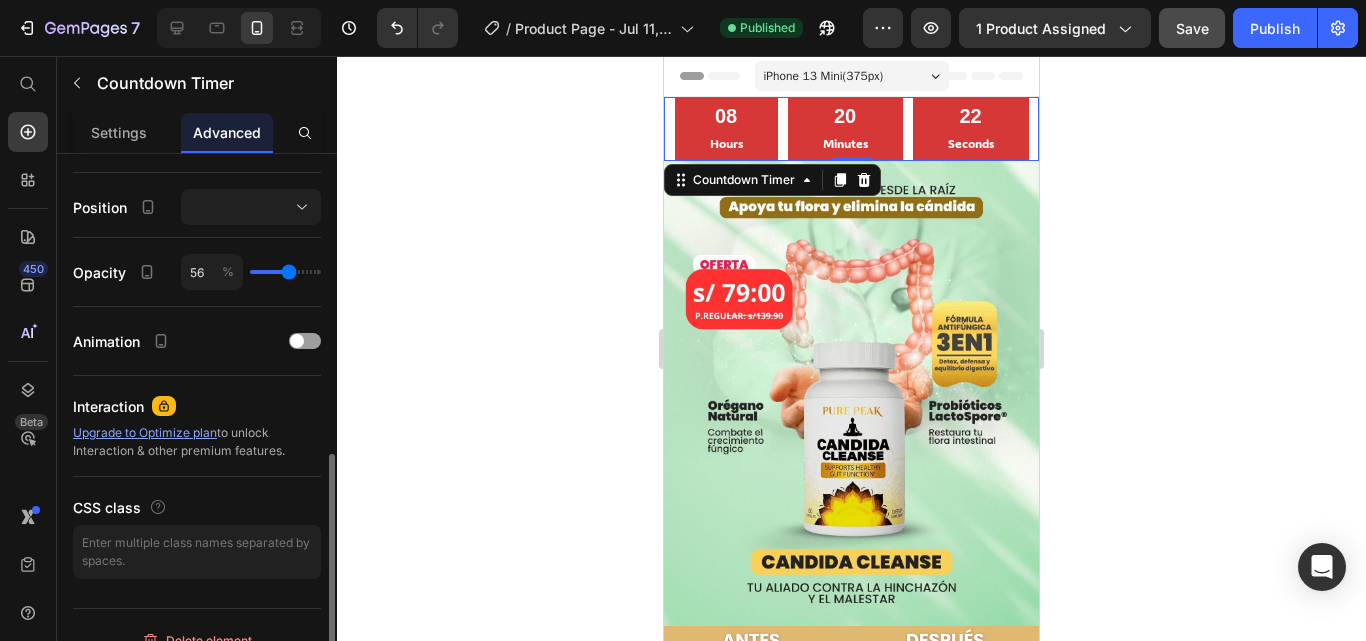 type on "55" 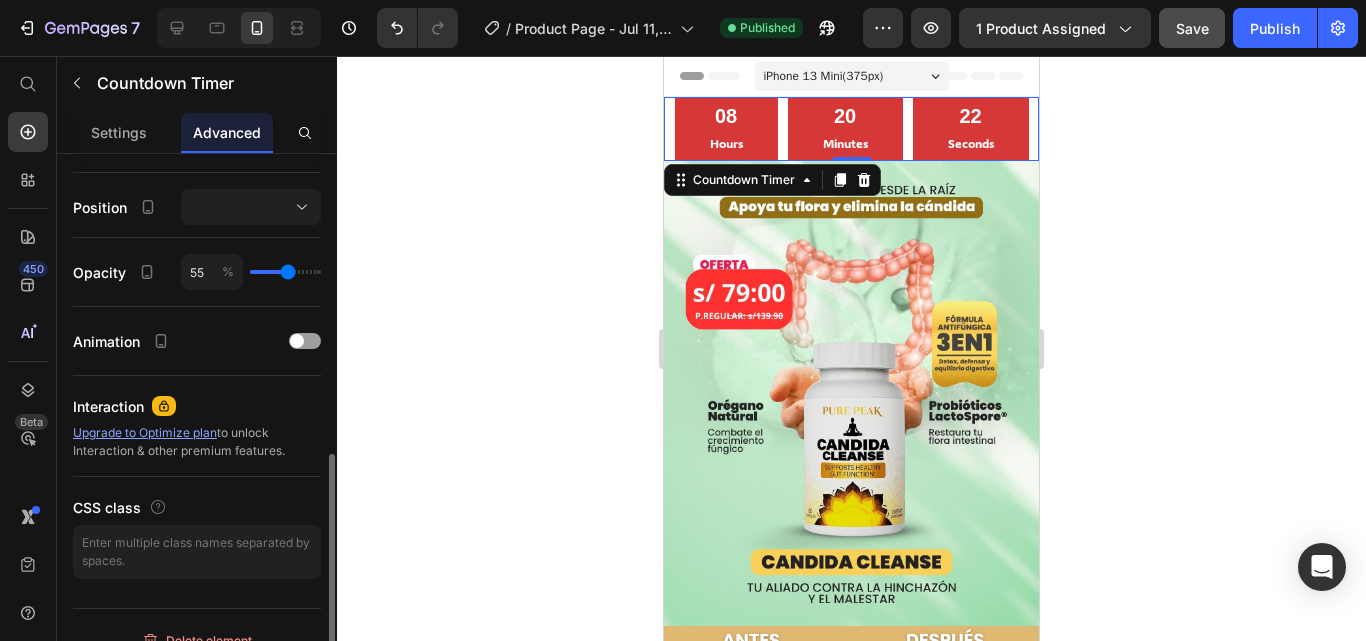 type on "53" 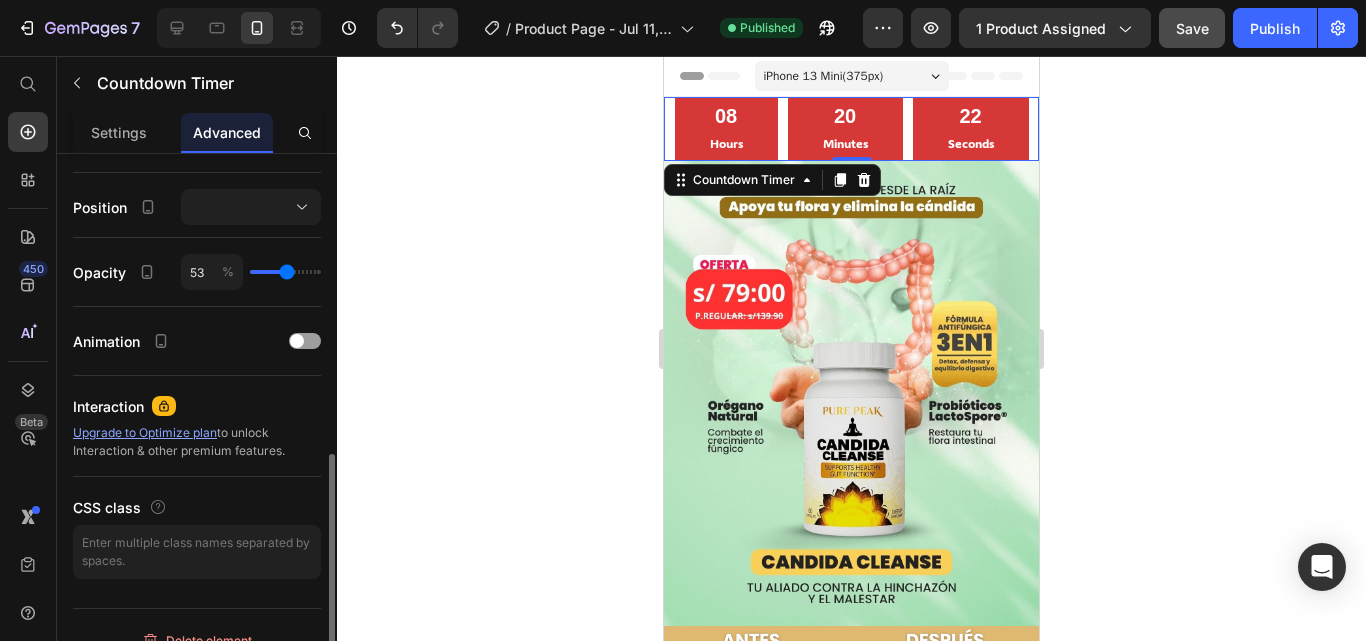 type on "51" 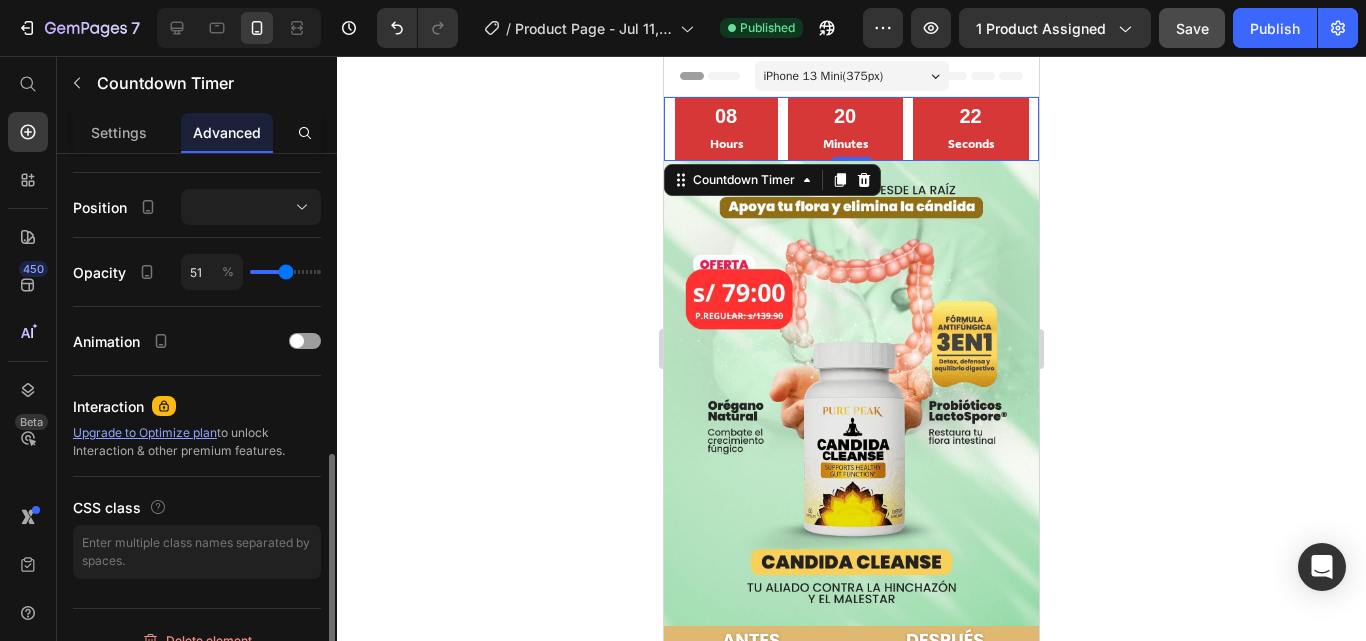 type on "47" 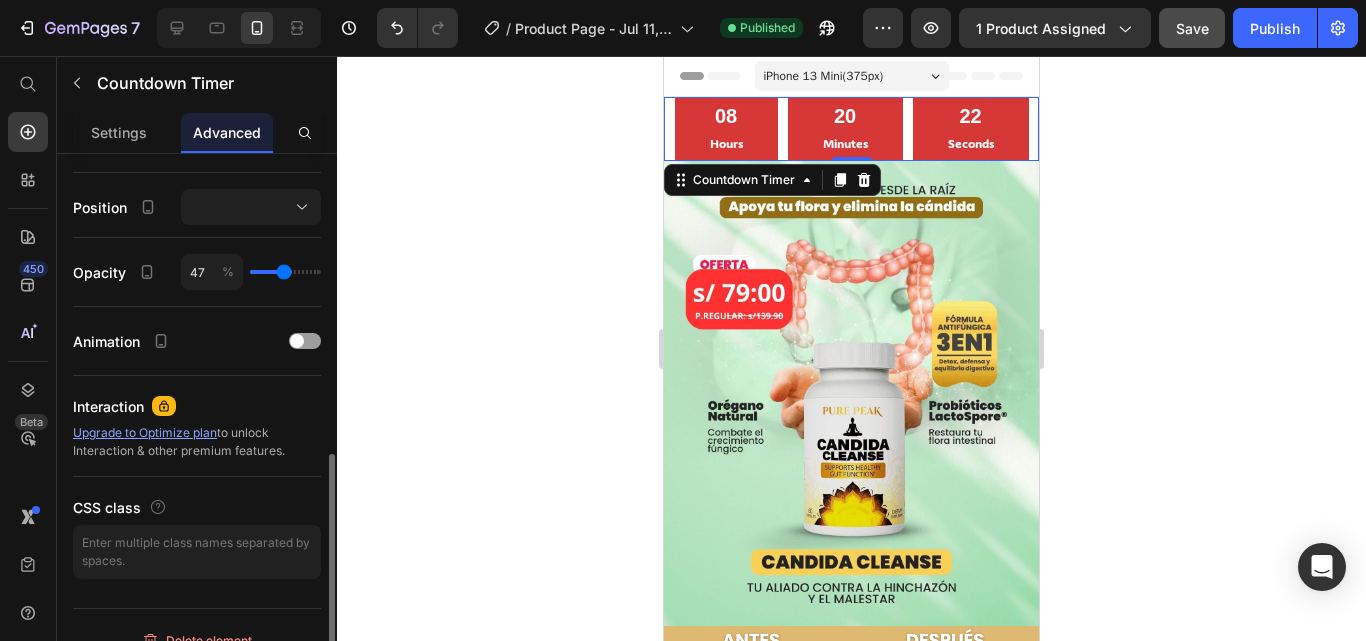 type on "45" 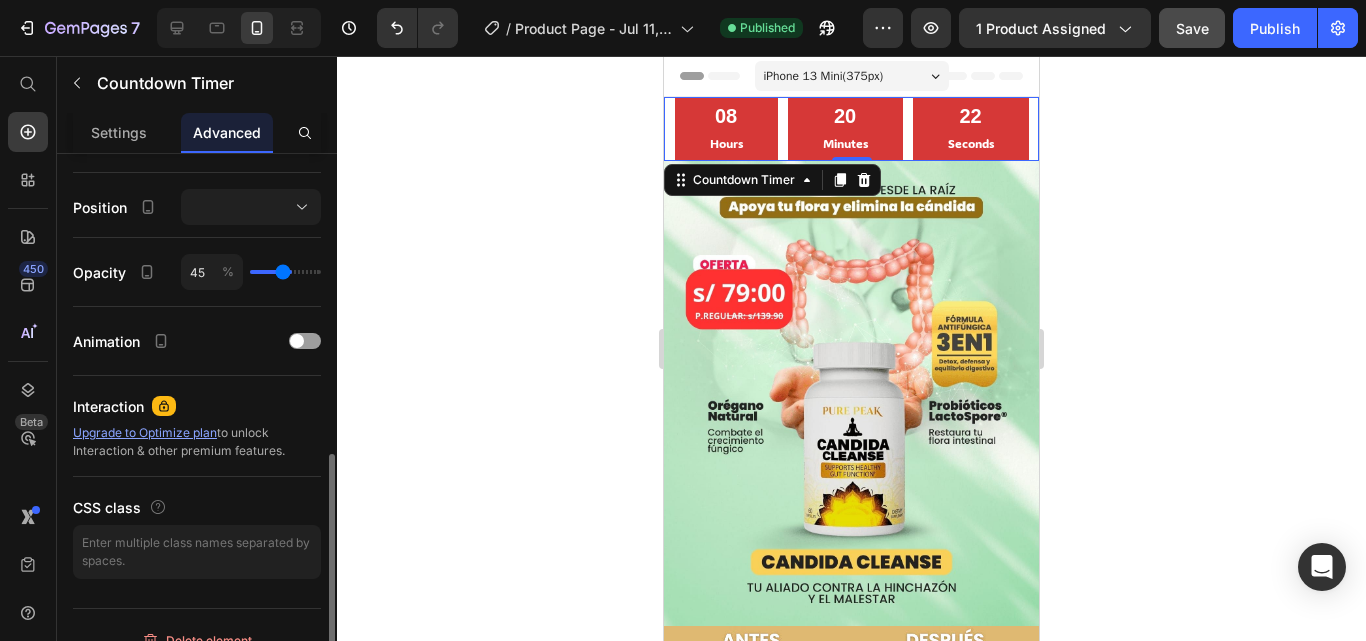 type on "44" 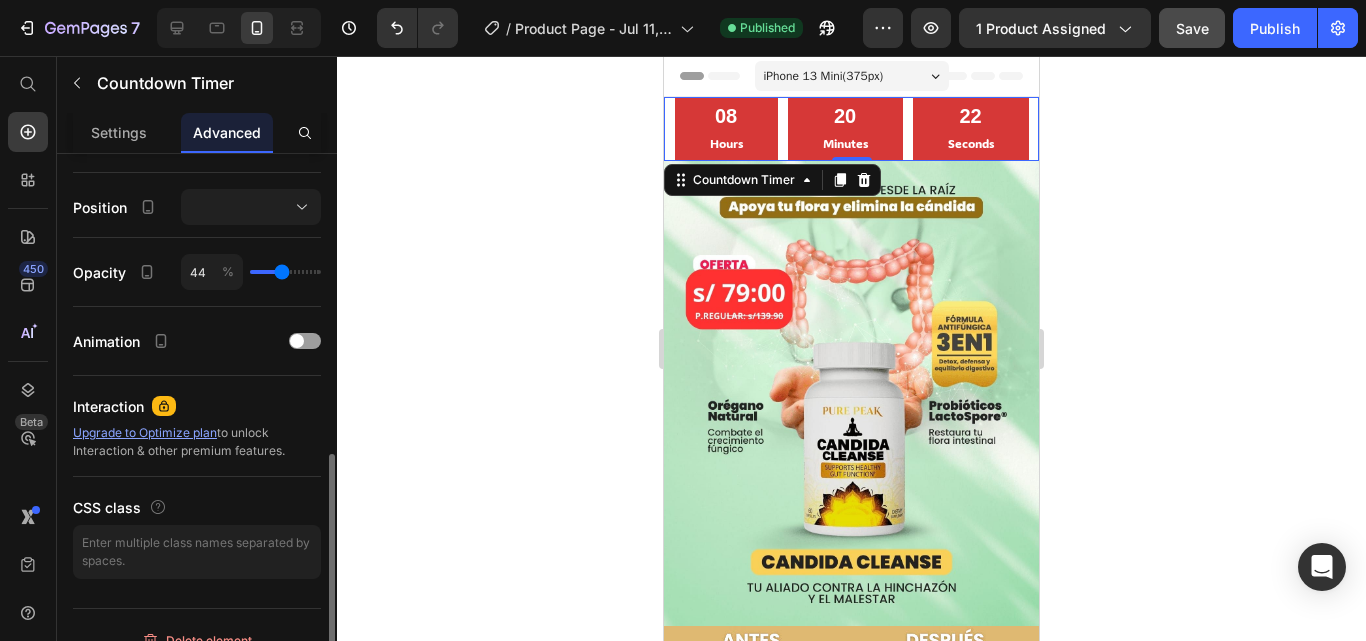 type on "42" 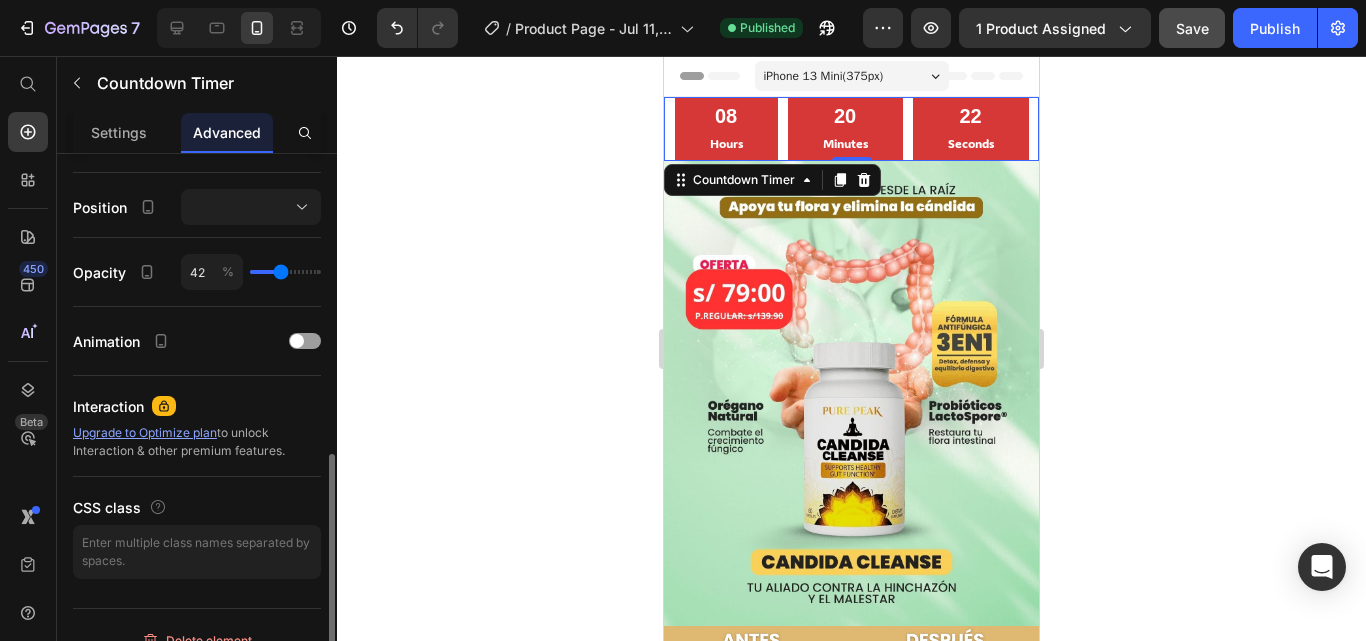 type on "40" 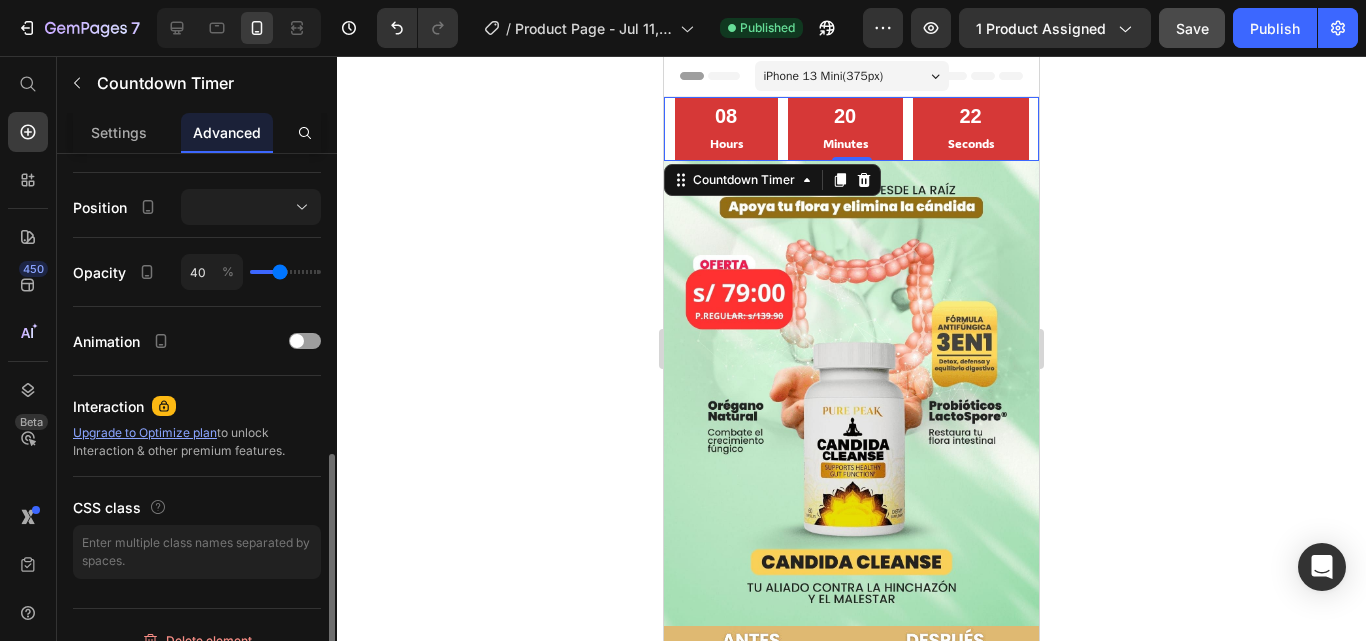 type on "38" 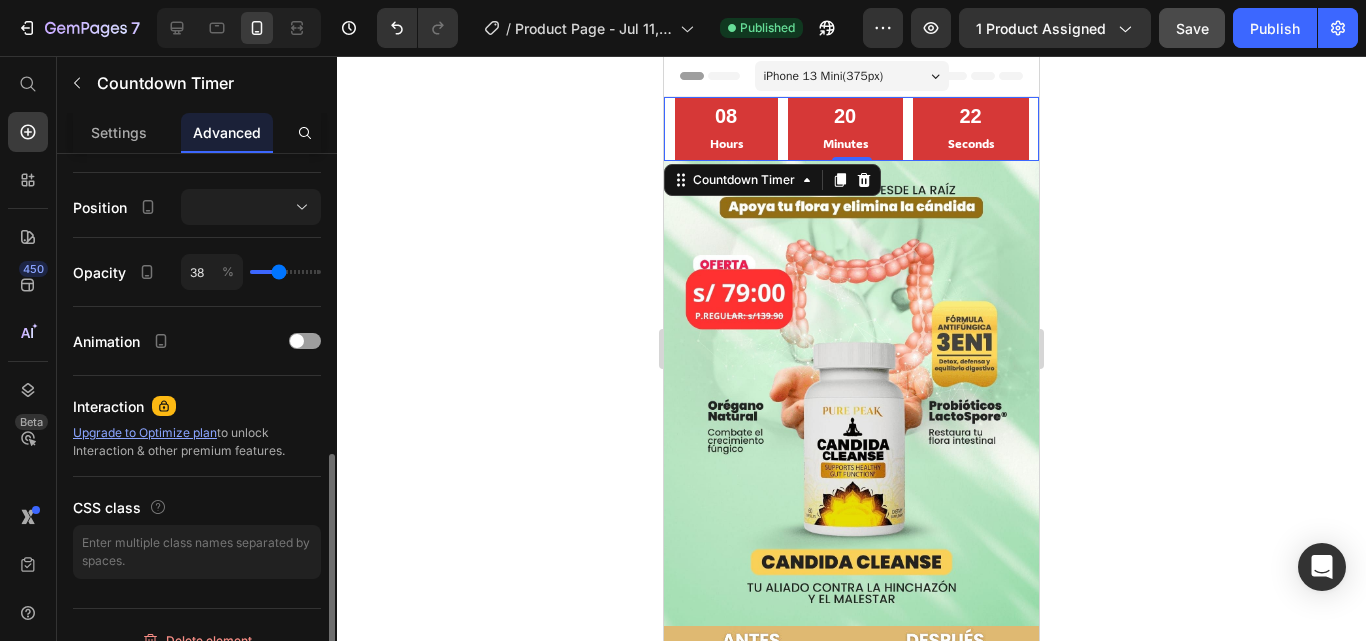 type on "36" 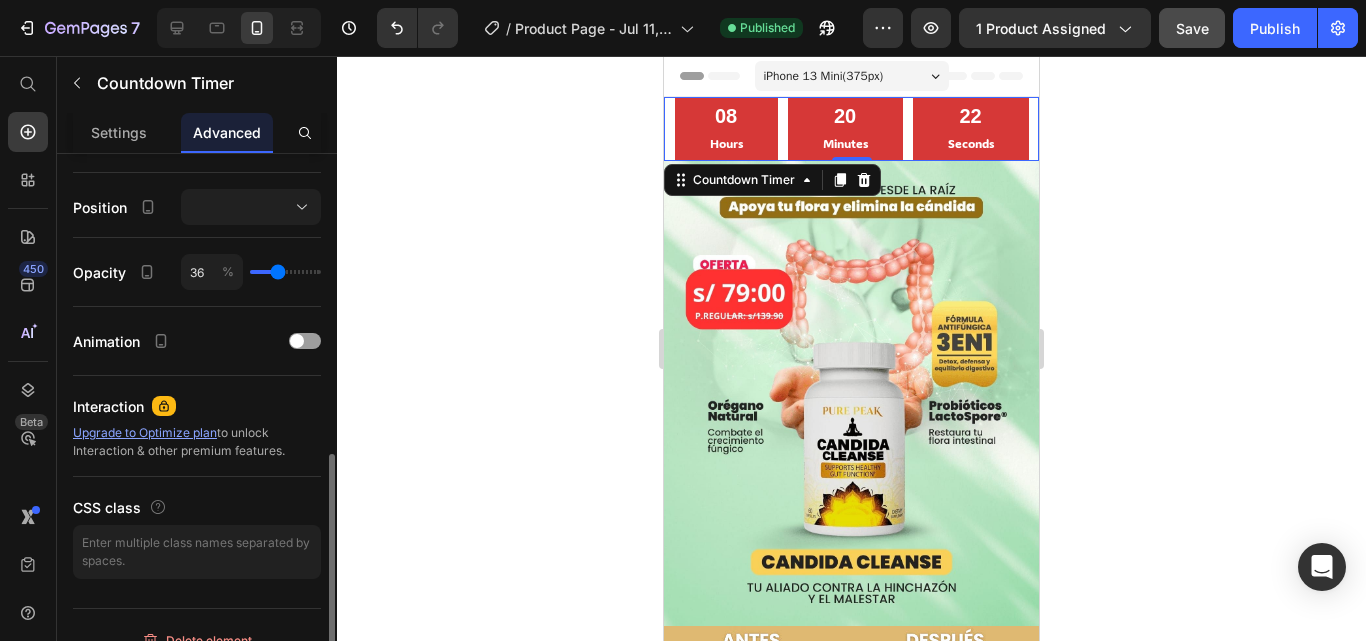type on "42" 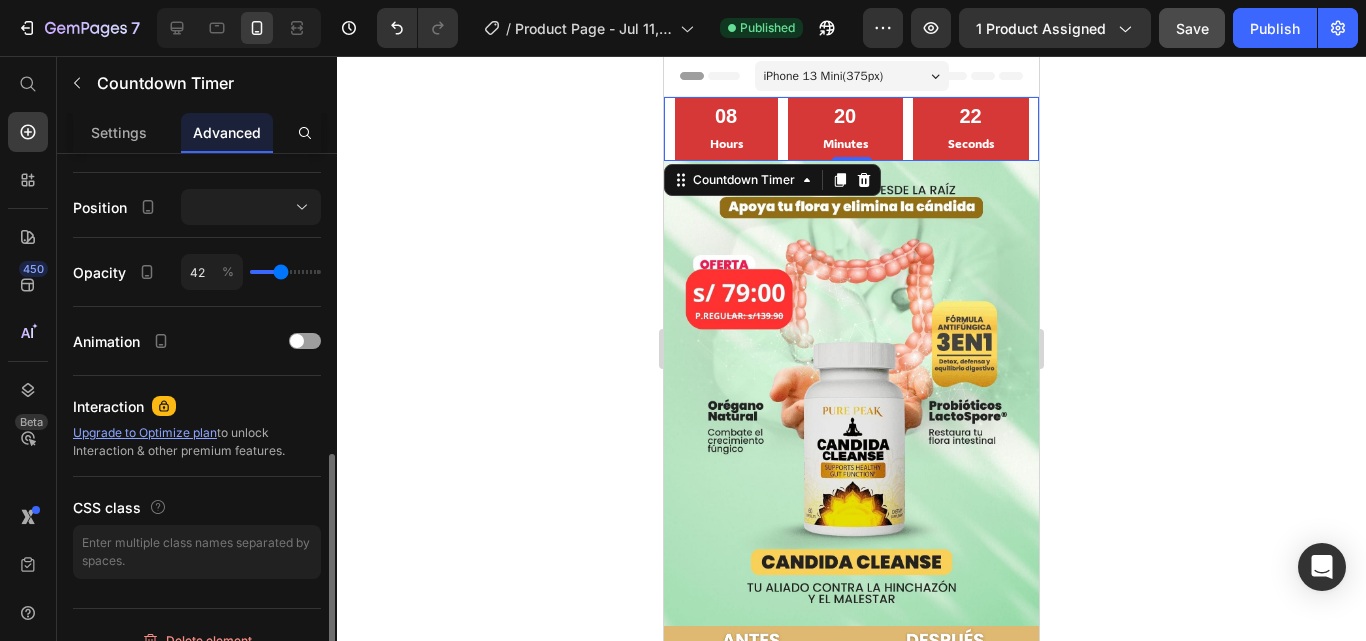 type on "45" 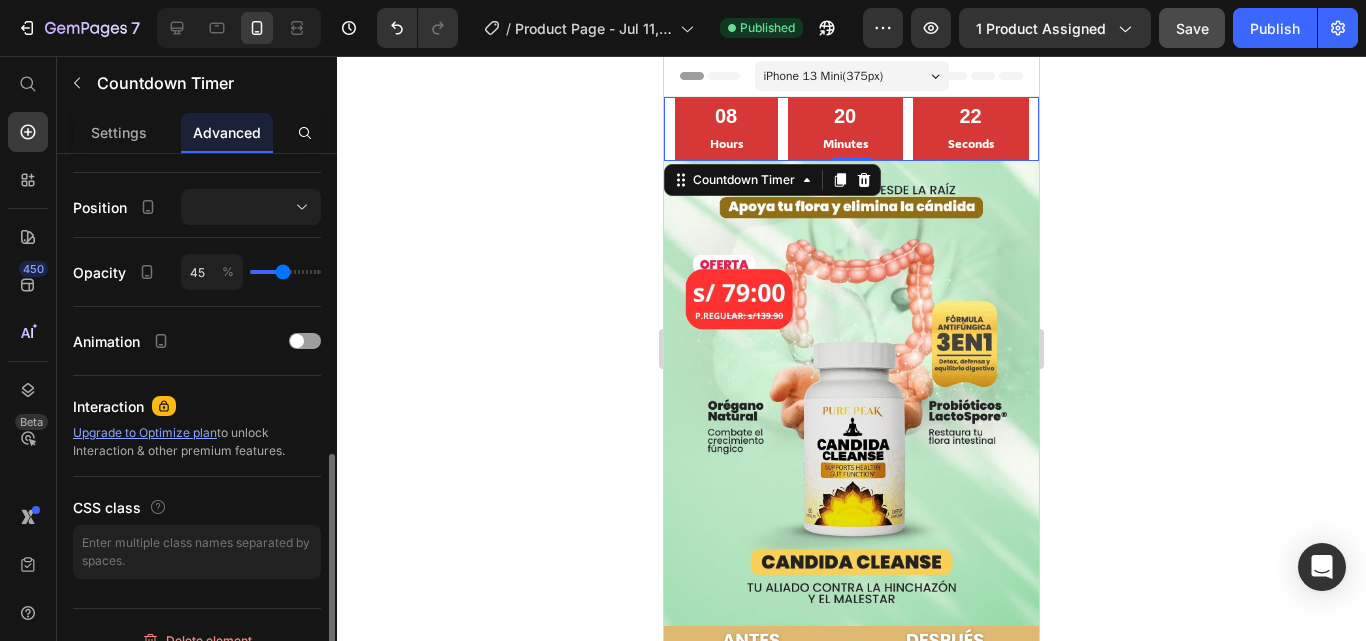type on "56" 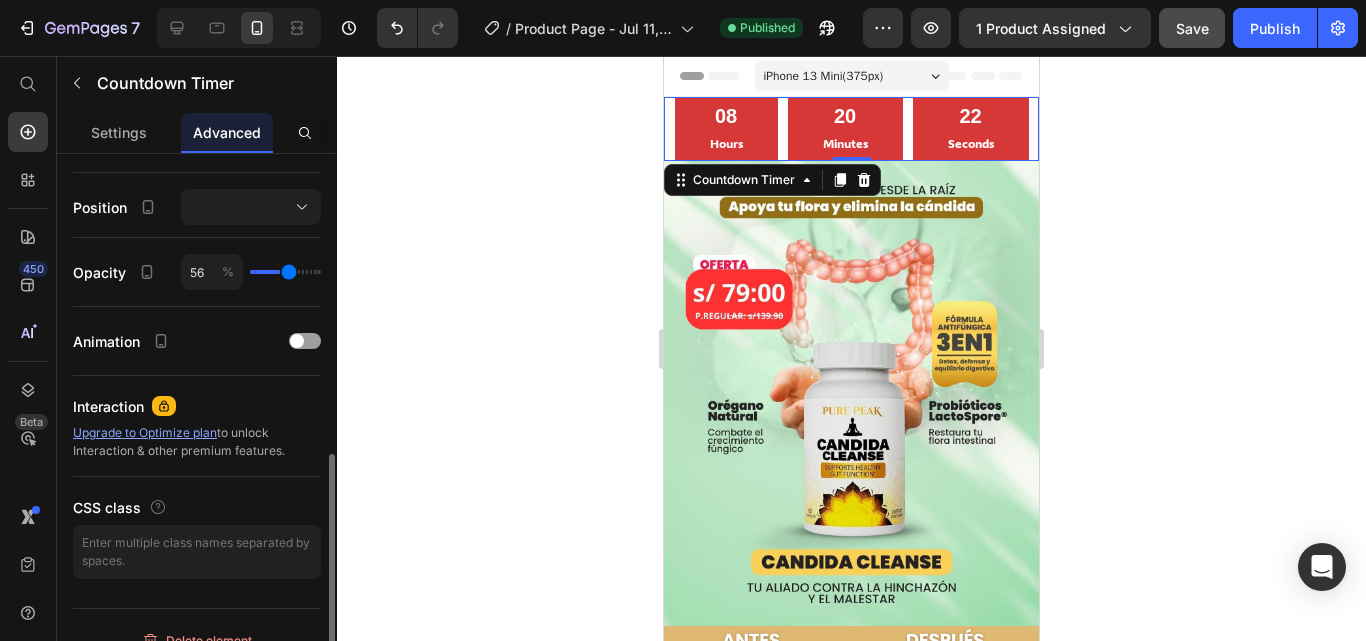 type on "69" 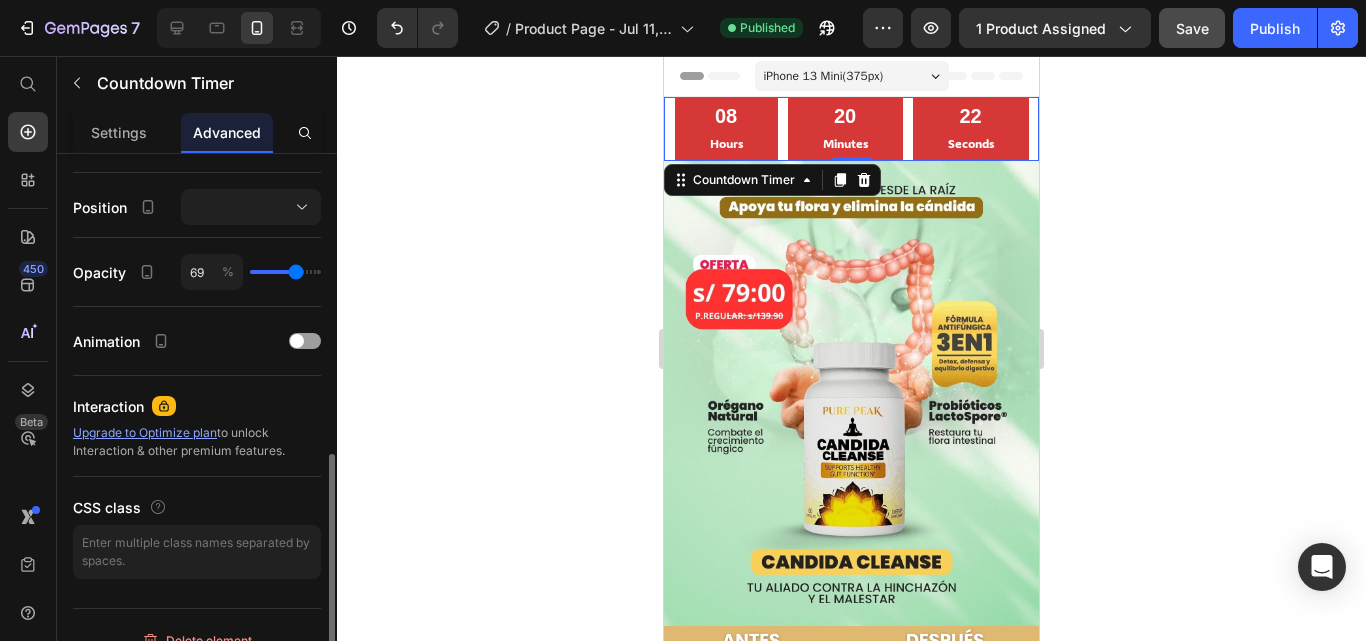 type on "78" 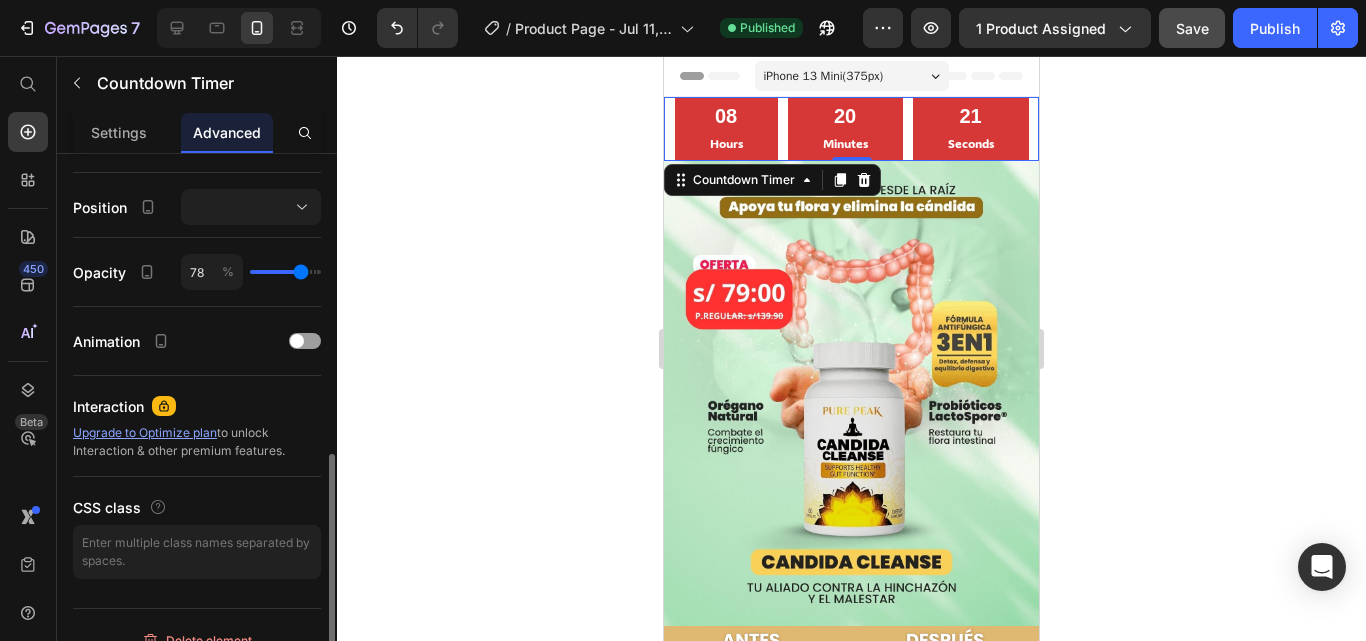 type on "85" 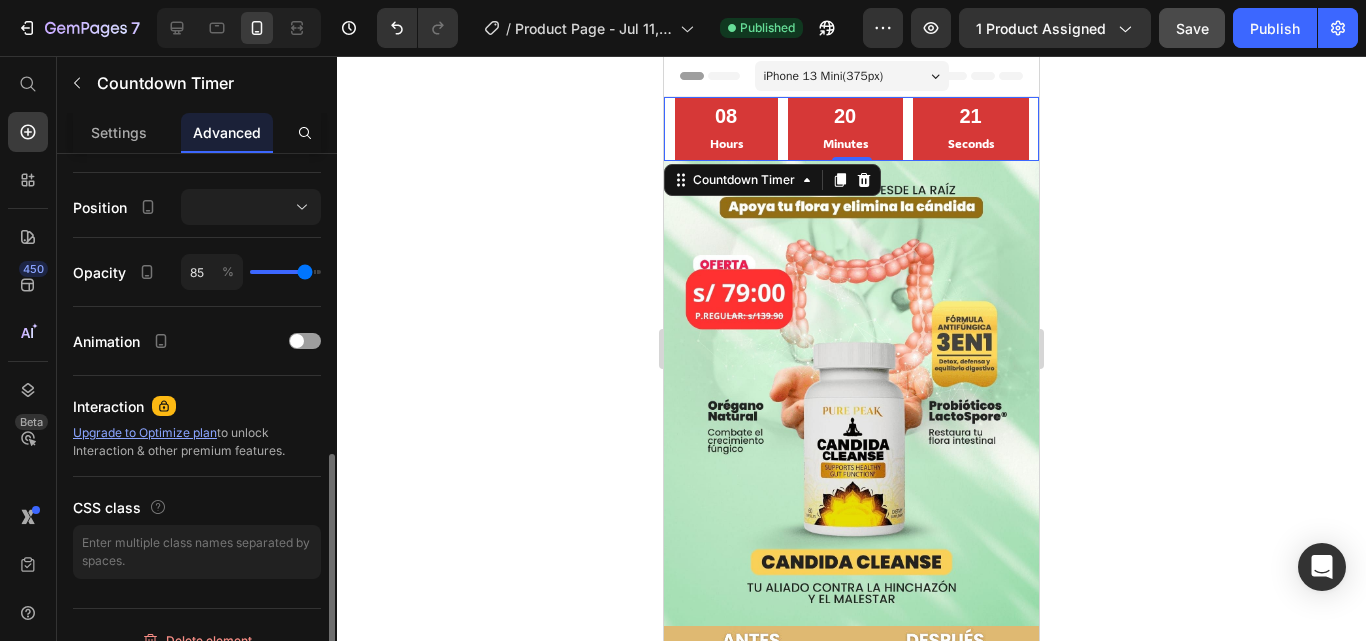 type on "91" 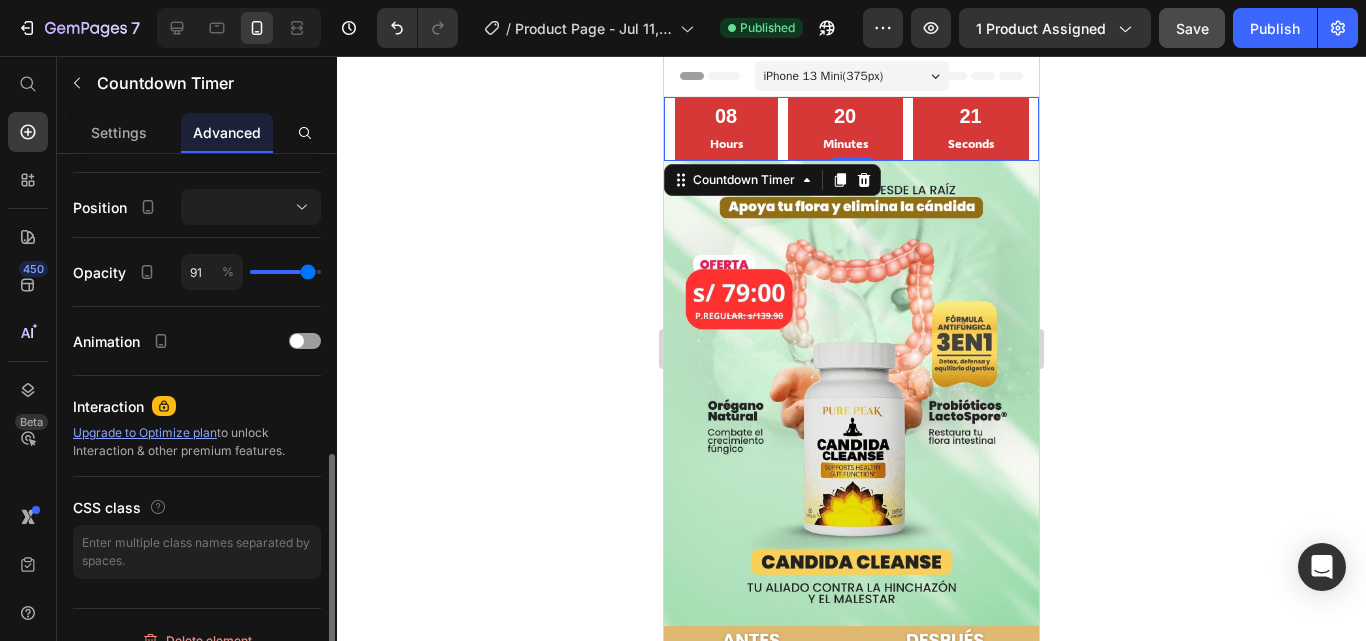 type on "98" 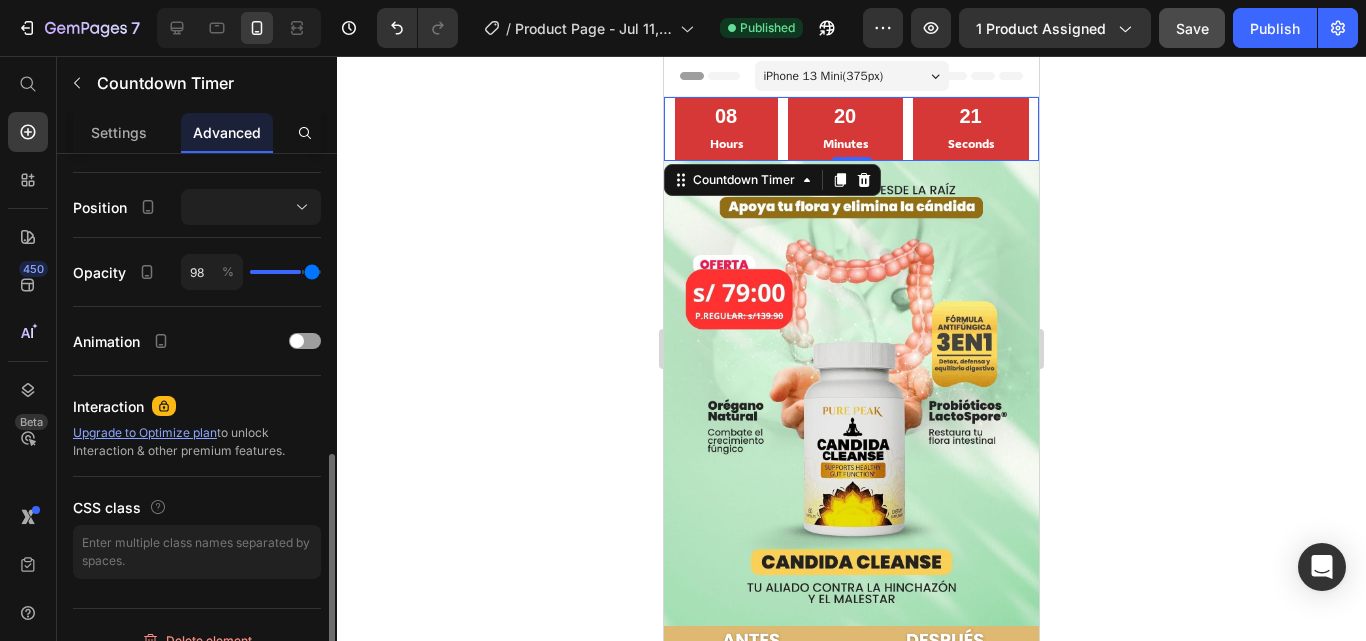 type on "100" 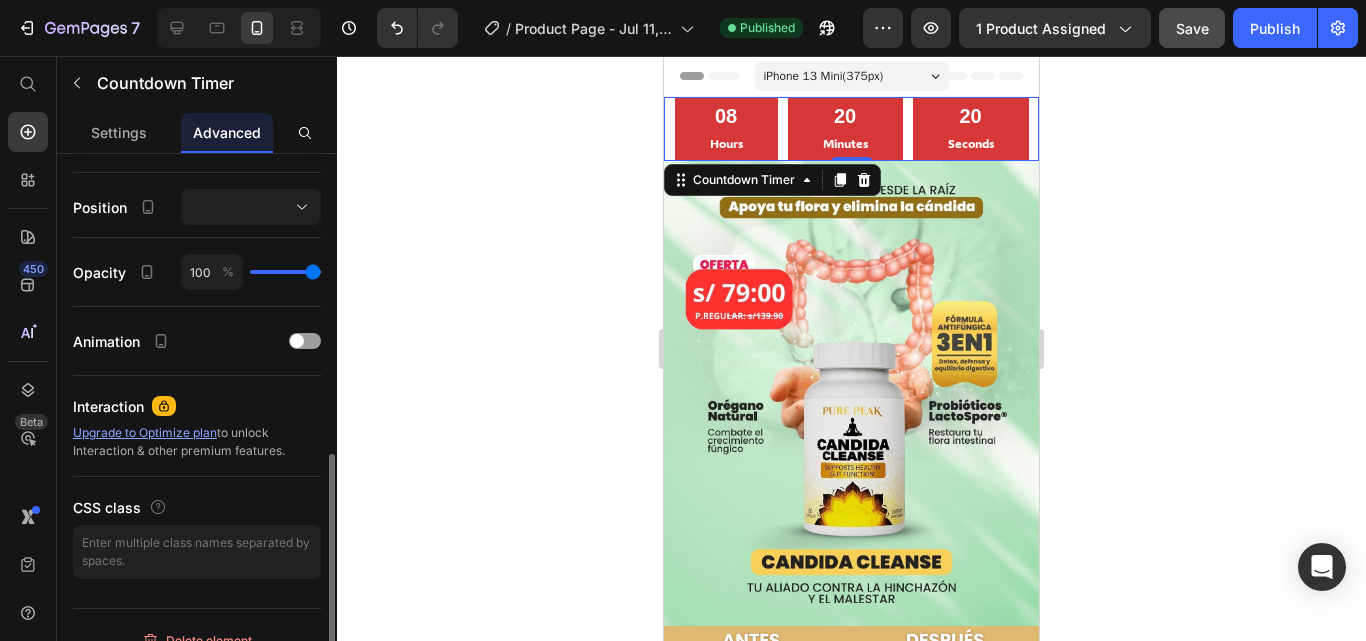 drag, startPoint x: 305, startPoint y: 268, endPoint x: 327, endPoint y: 269, distance: 22.022715 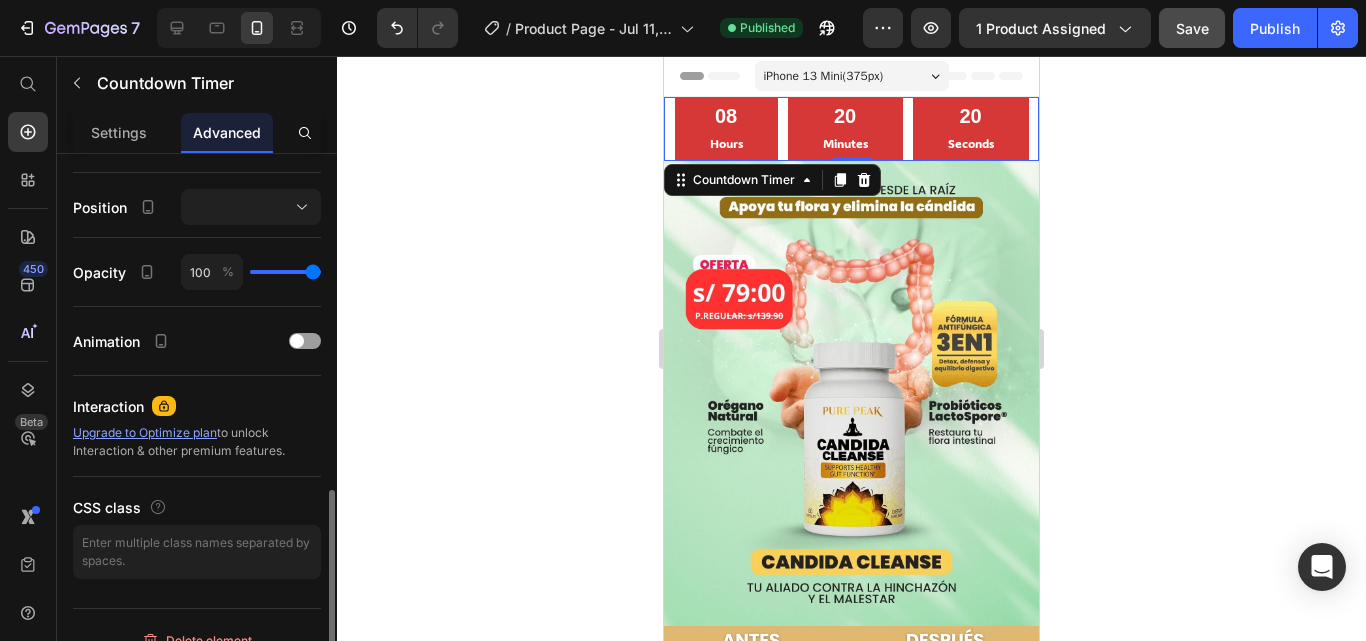 scroll, scrollTop: 725, scrollLeft: 0, axis: vertical 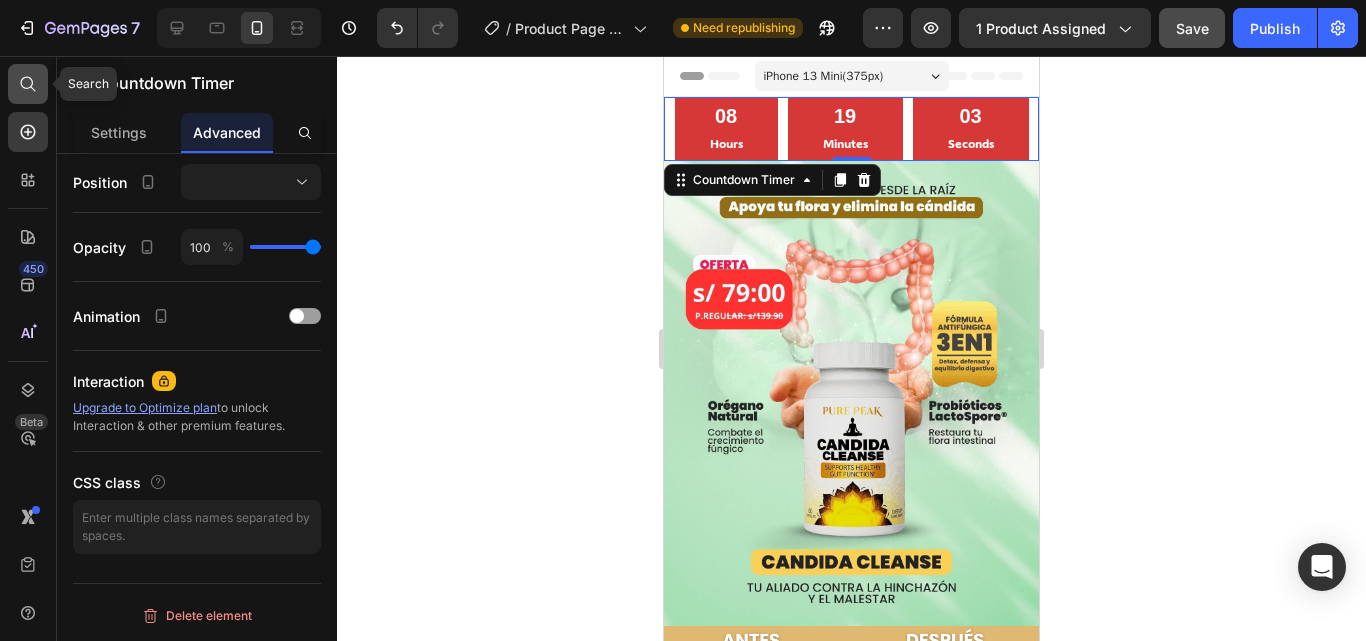 click 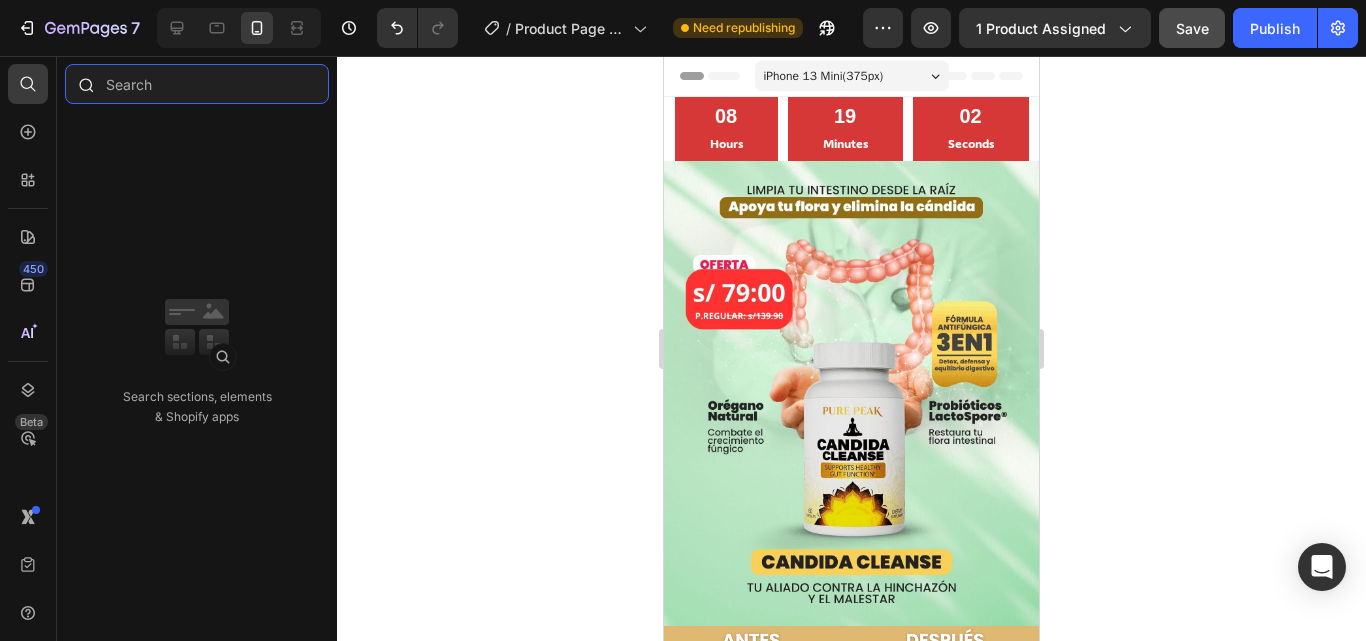 click at bounding box center [197, 84] 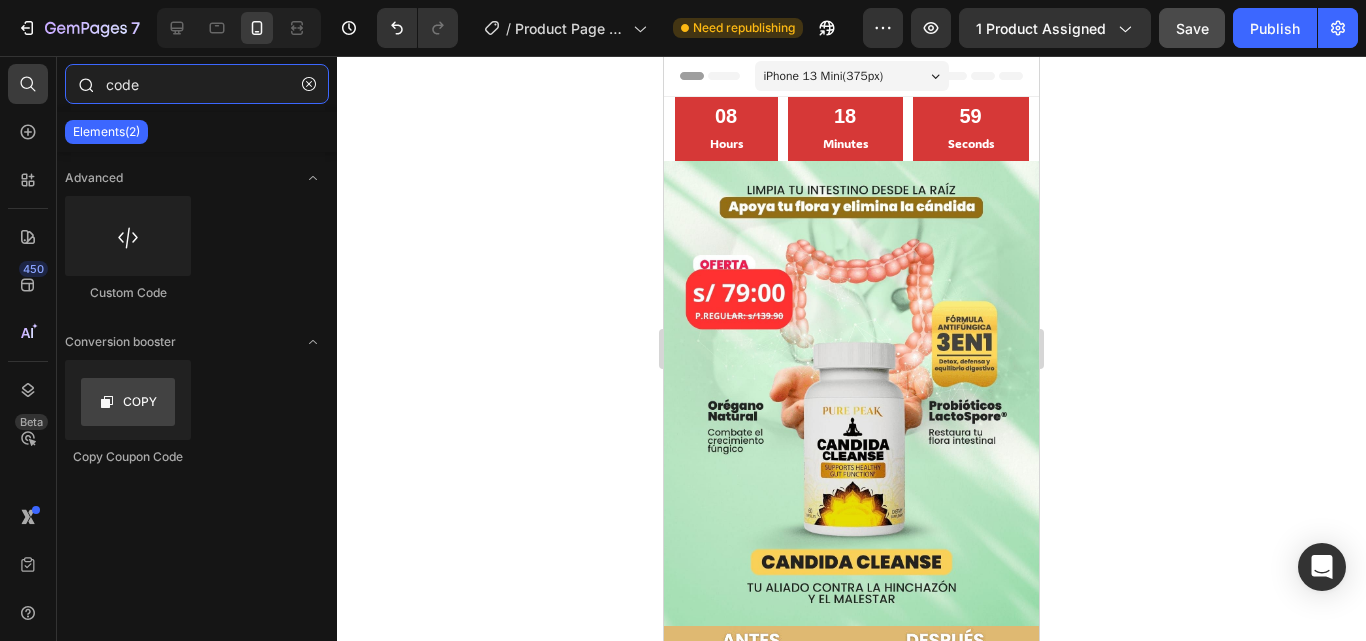 type on "code" 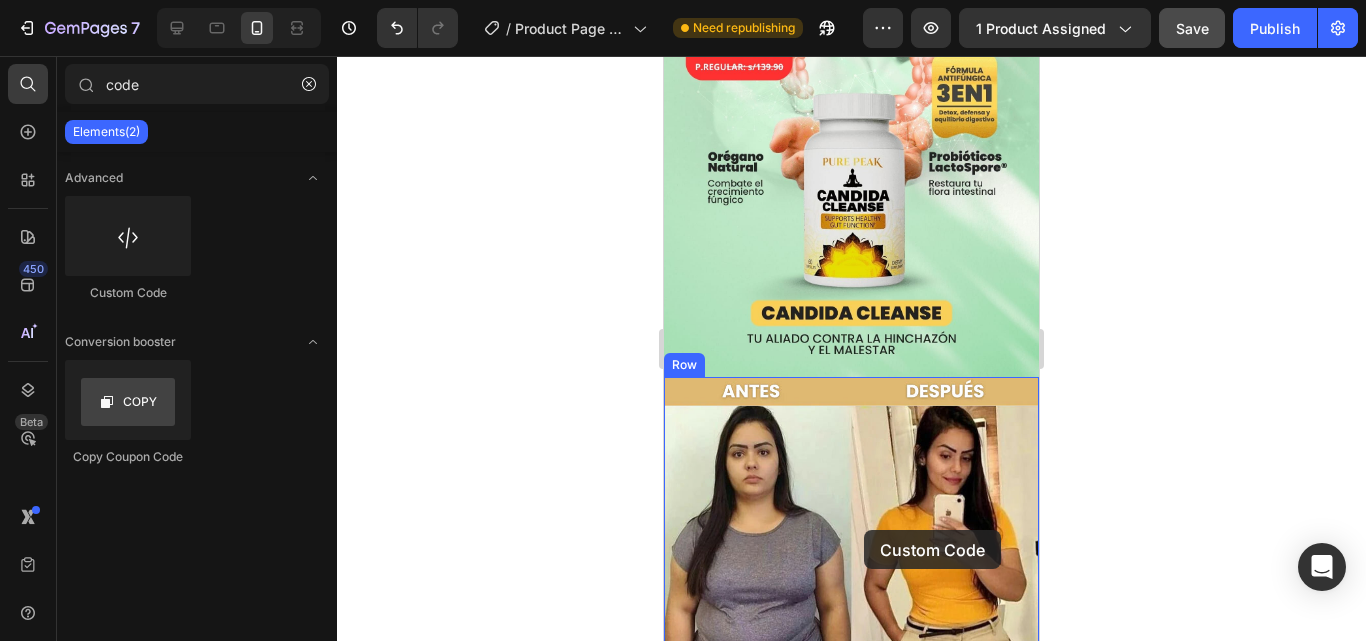 scroll, scrollTop: 258, scrollLeft: 0, axis: vertical 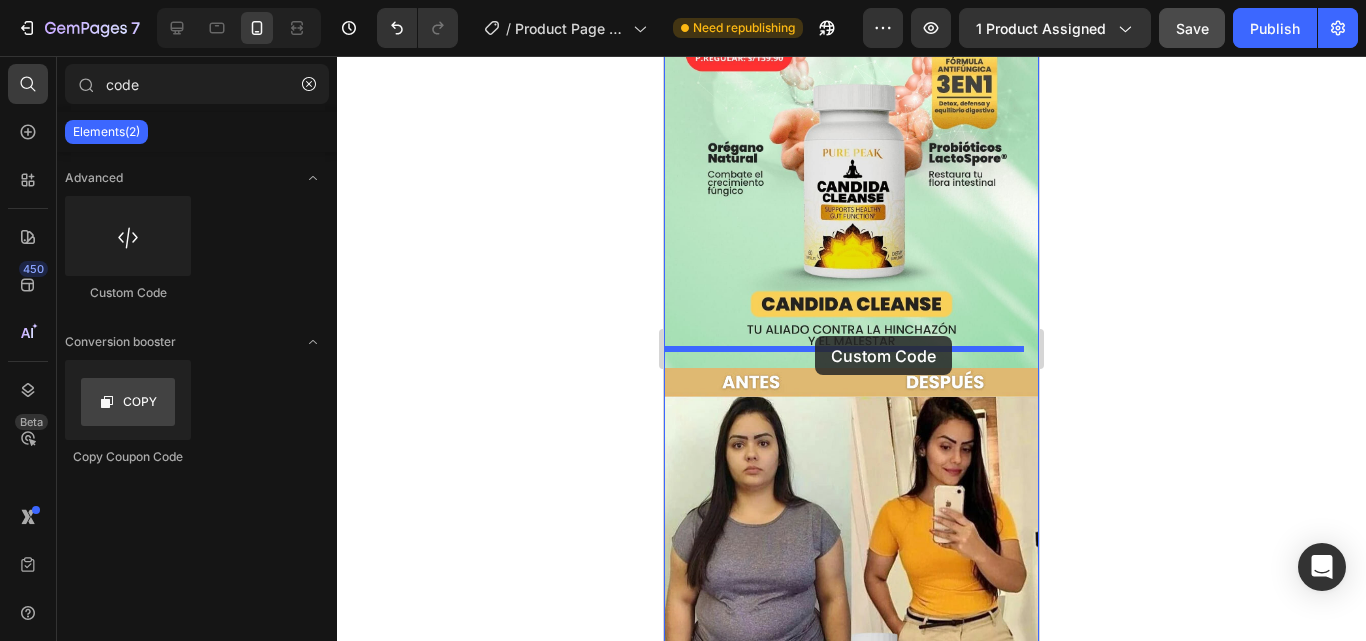 drag, startPoint x: 785, startPoint y: 310, endPoint x: 815, endPoint y: 336, distance: 39.698868 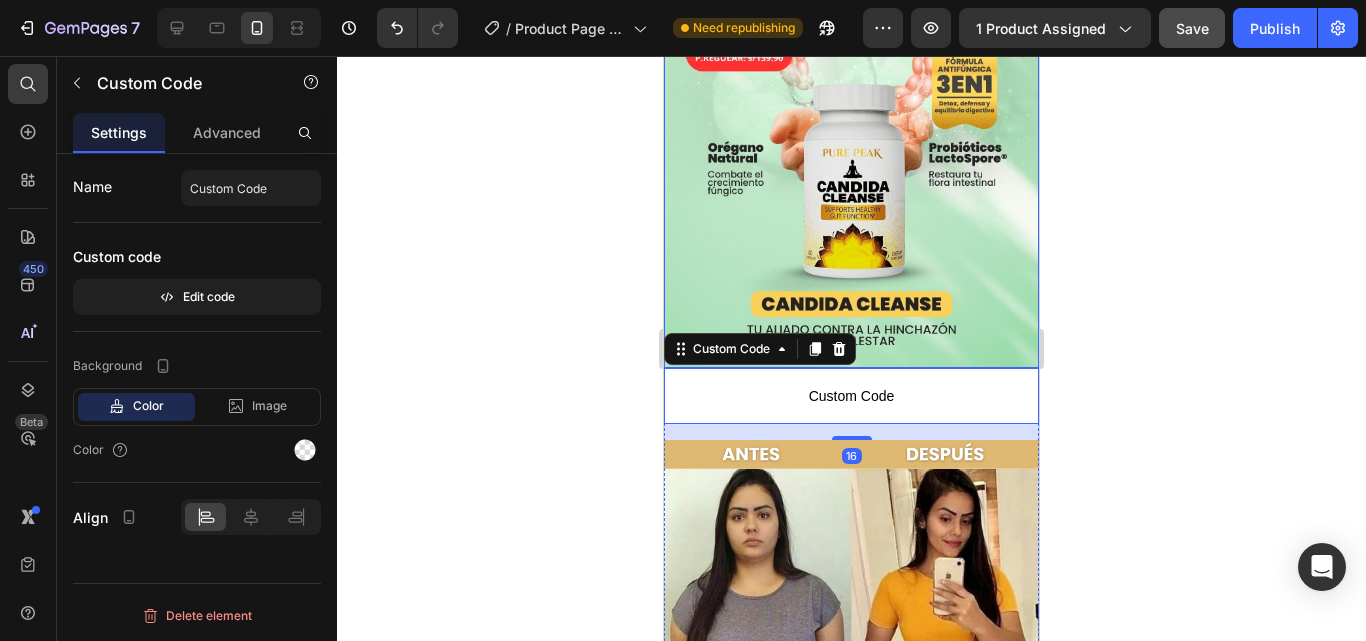 scroll, scrollTop: 0, scrollLeft: 0, axis: both 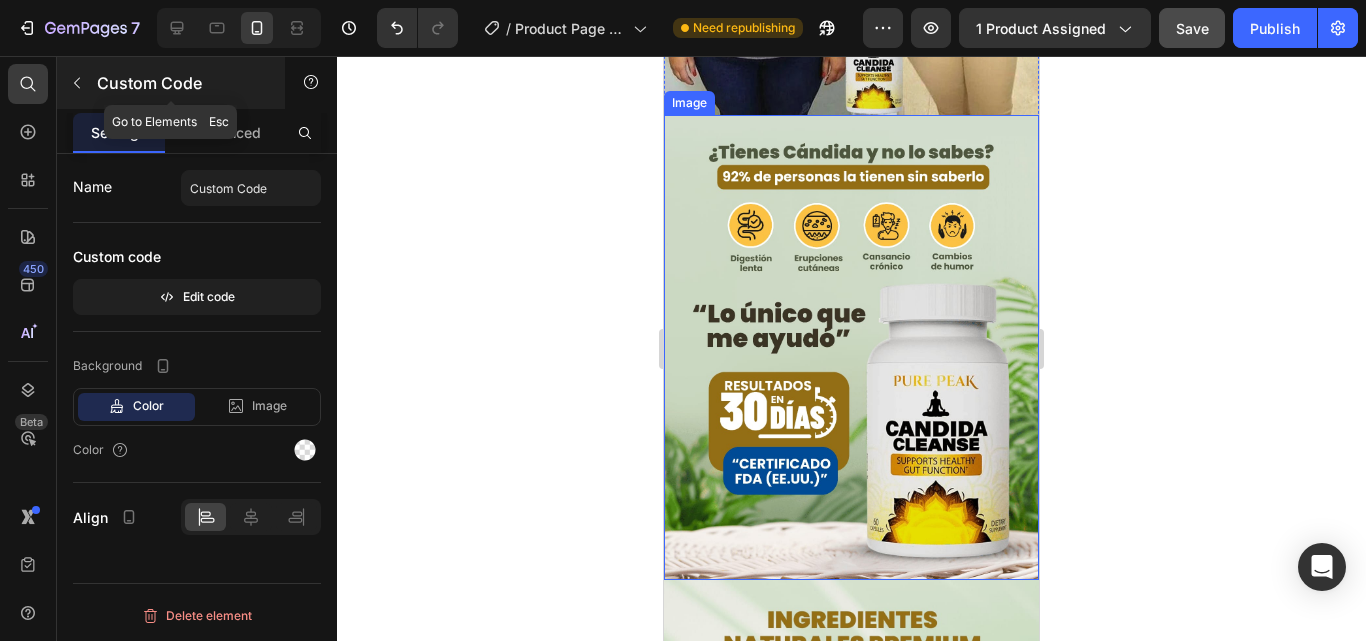 click 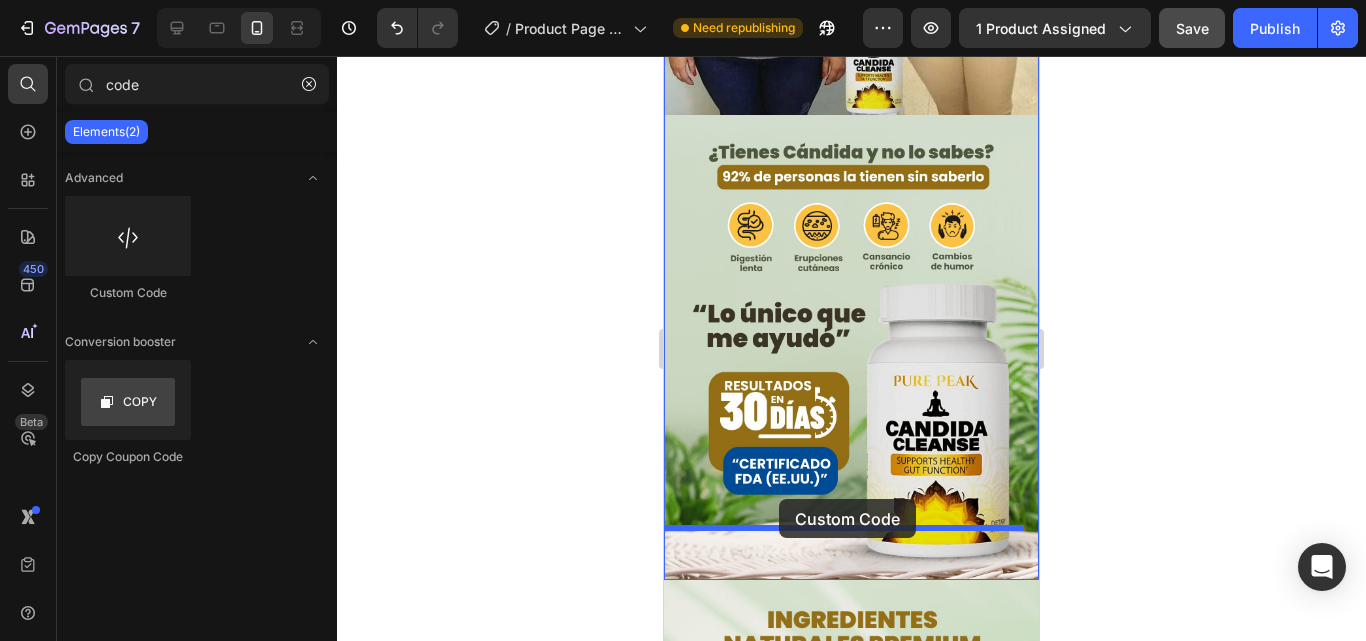 drag, startPoint x: 809, startPoint y: 295, endPoint x: 779, endPoint y: 499, distance: 206.19408 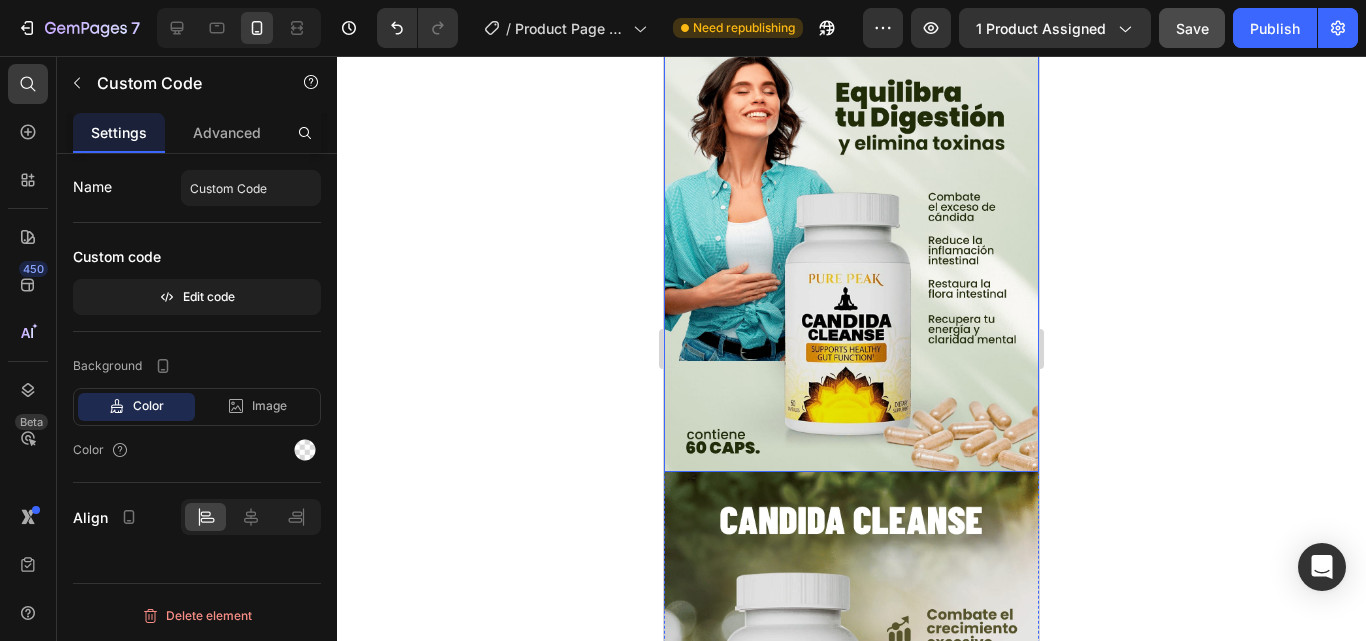 scroll, scrollTop: 2058, scrollLeft: 0, axis: vertical 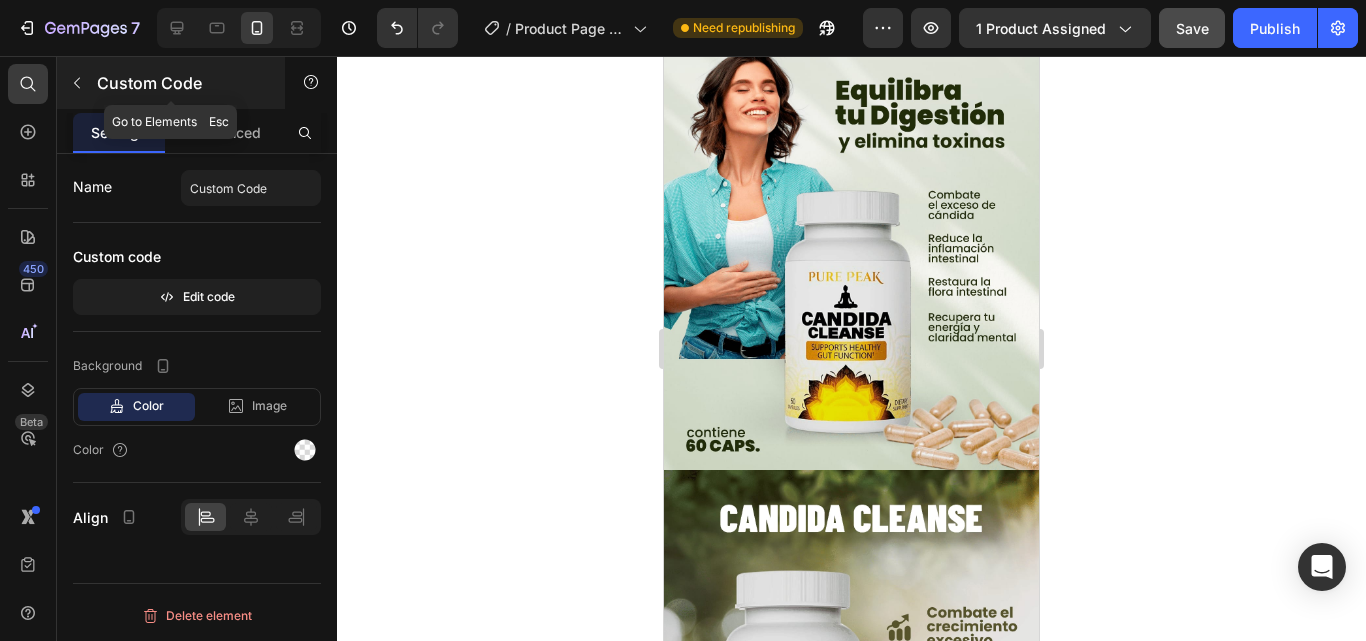 click at bounding box center (77, 83) 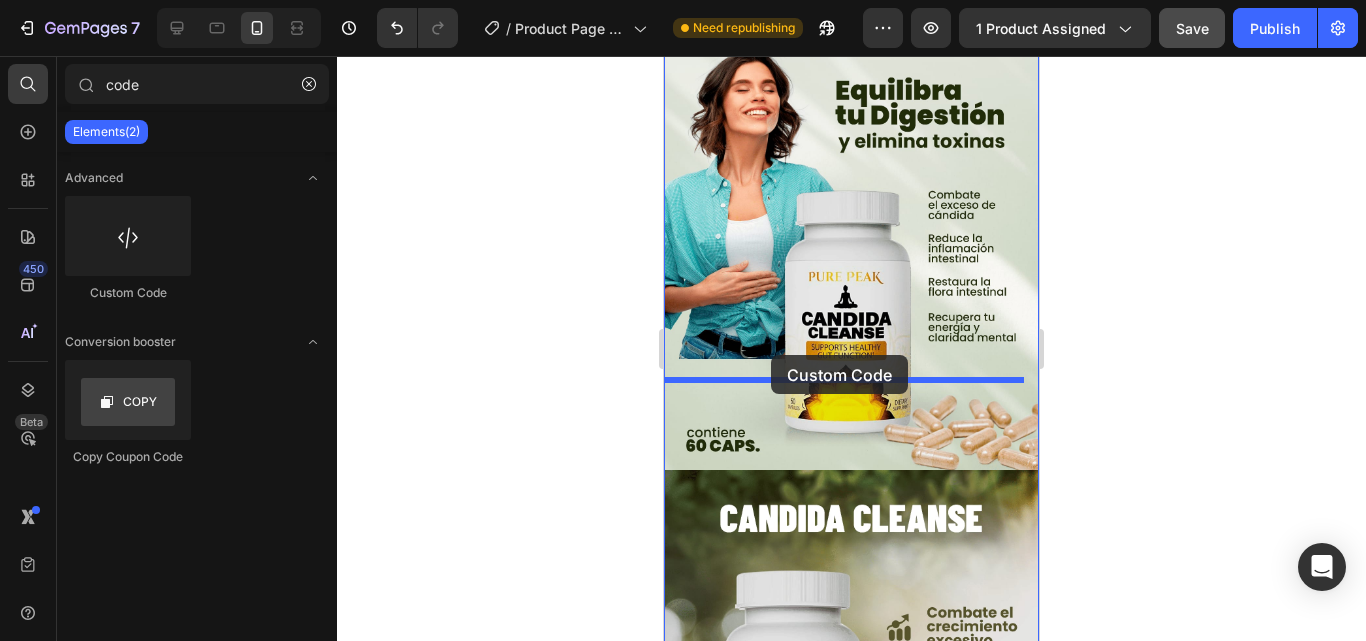 drag, startPoint x: 780, startPoint y: 296, endPoint x: 771, endPoint y: 355, distance: 59.682495 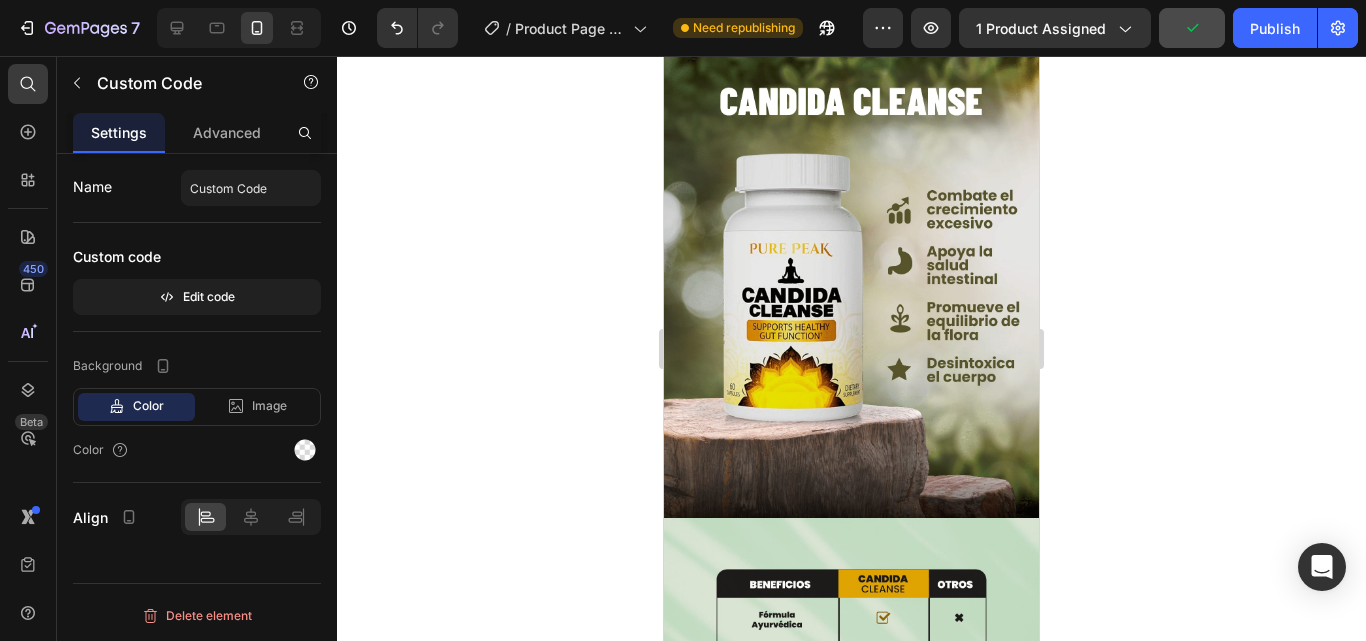 scroll, scrollTop: 2558, scrollLeft: 0, axis: vertical 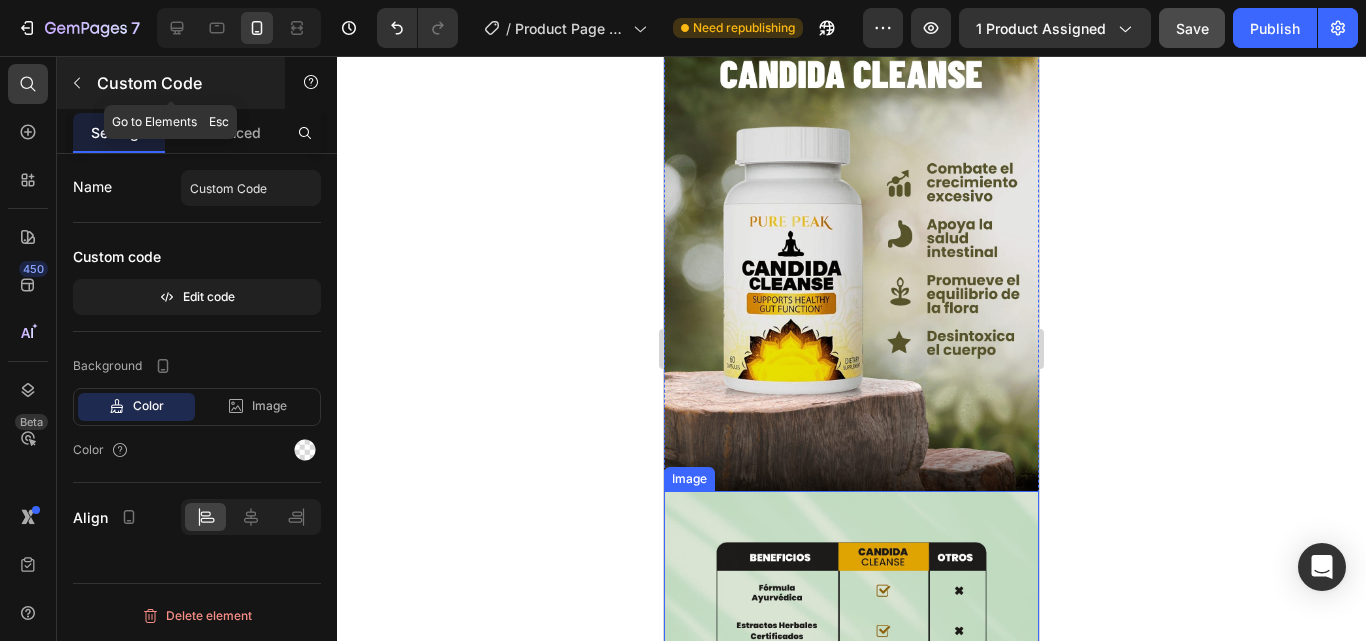 click 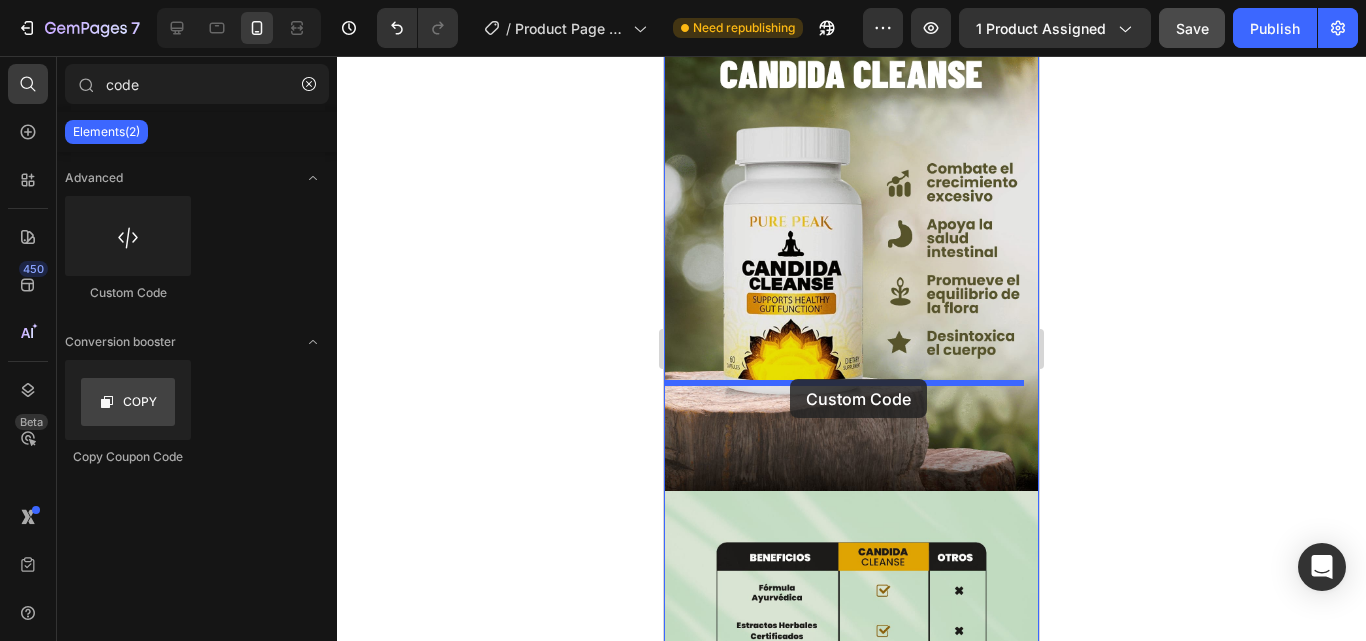 drag, startPoint x: 836, startPoint y: 301, endPoint x: 797, endPoint y: 374, distance: 82.764725 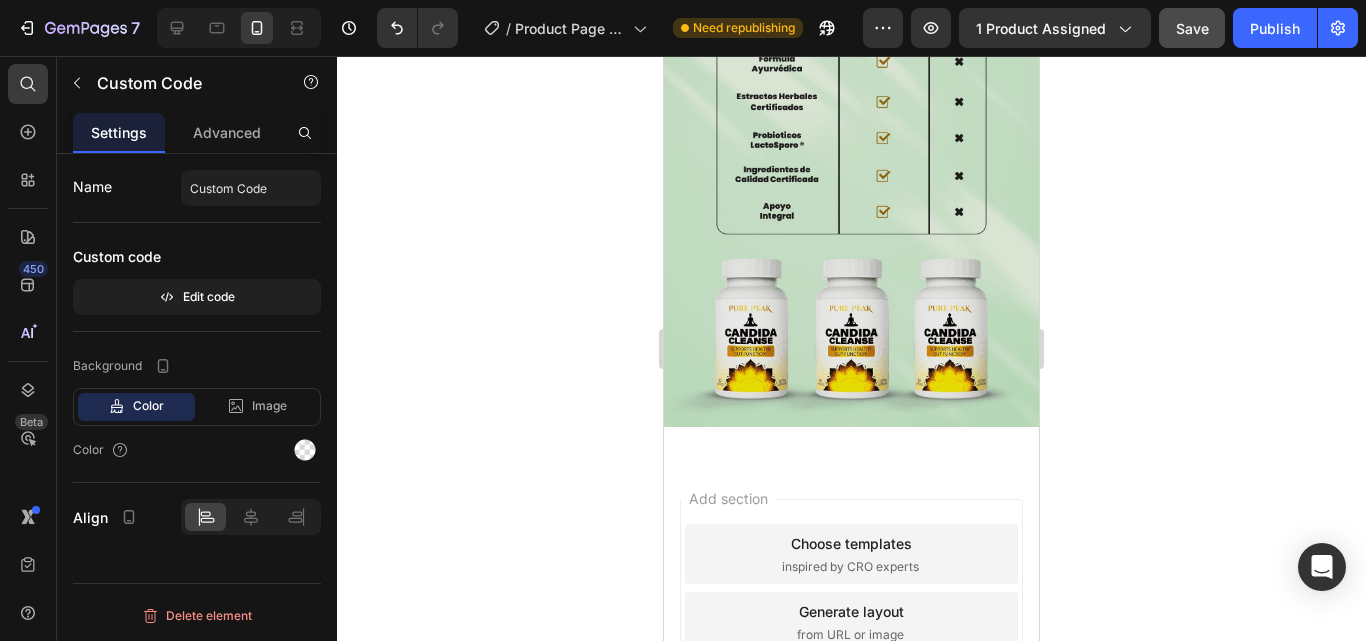 scroll, scrollTop: 3158, scrollLeft: 0, axis: vertical 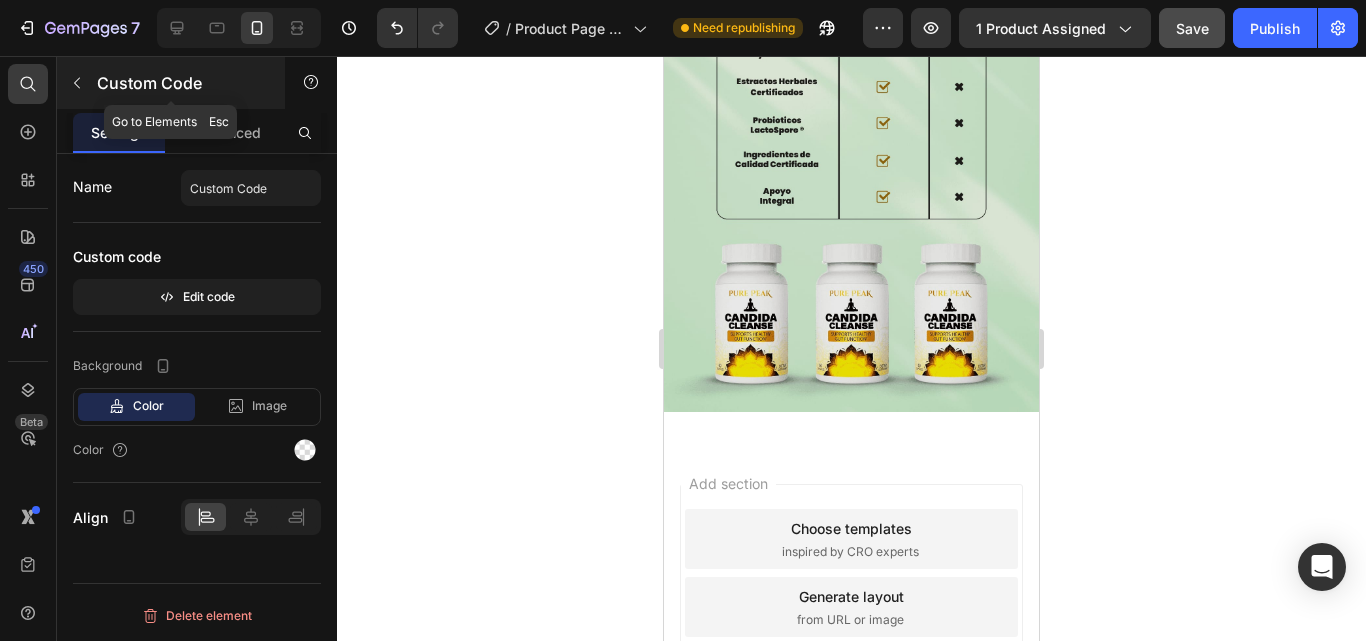 click 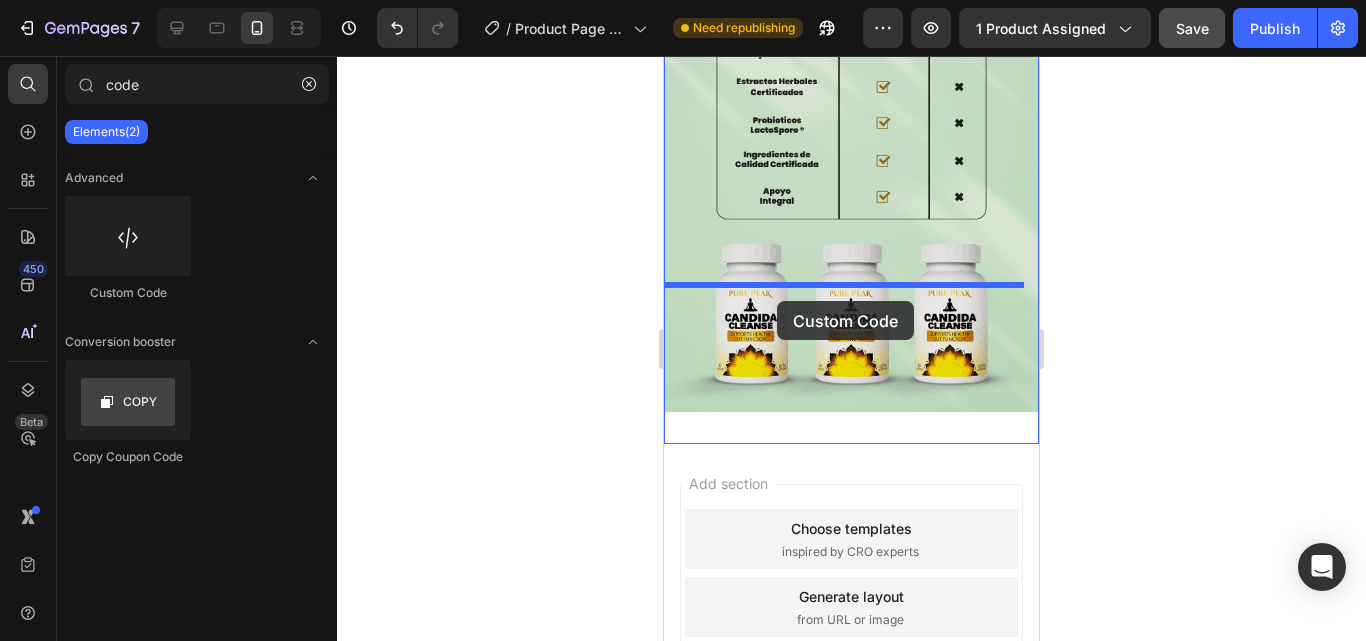drag, startPoint x: 805, startPoint y: 294, endPoint x: 777, endPoint y: 301, distance: 28.86174 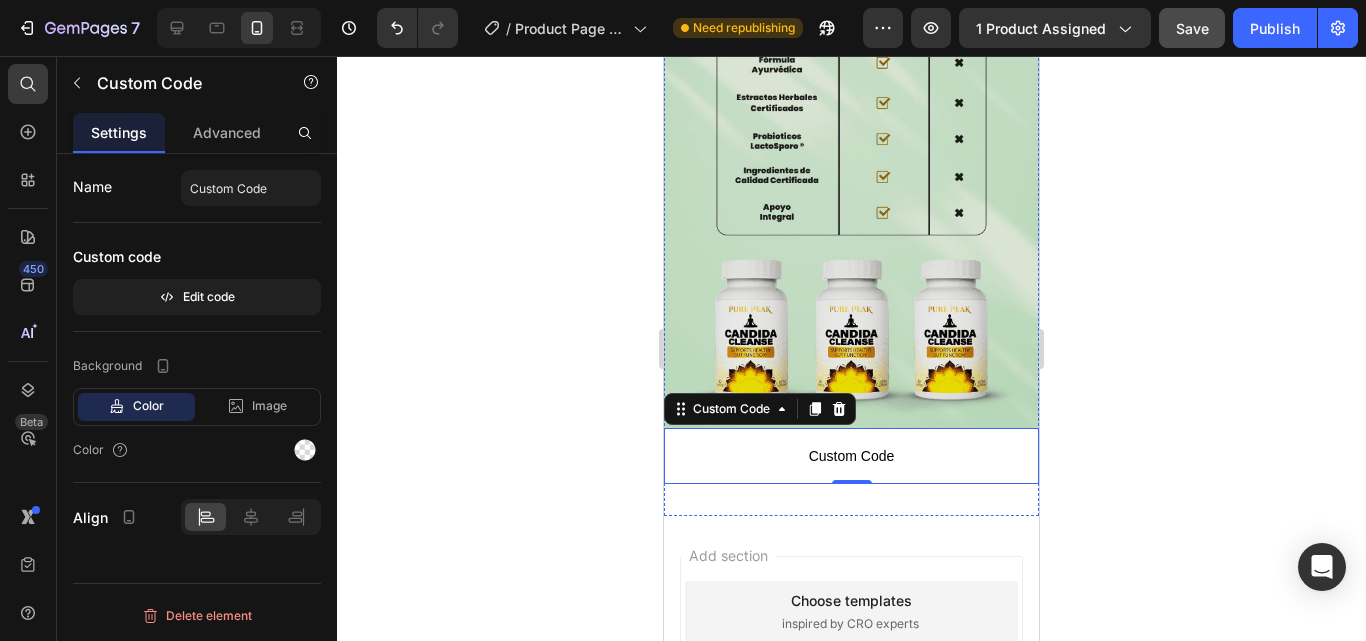 scroll, scrollTop: 3158, scrollLeft: 0, axis: vertical 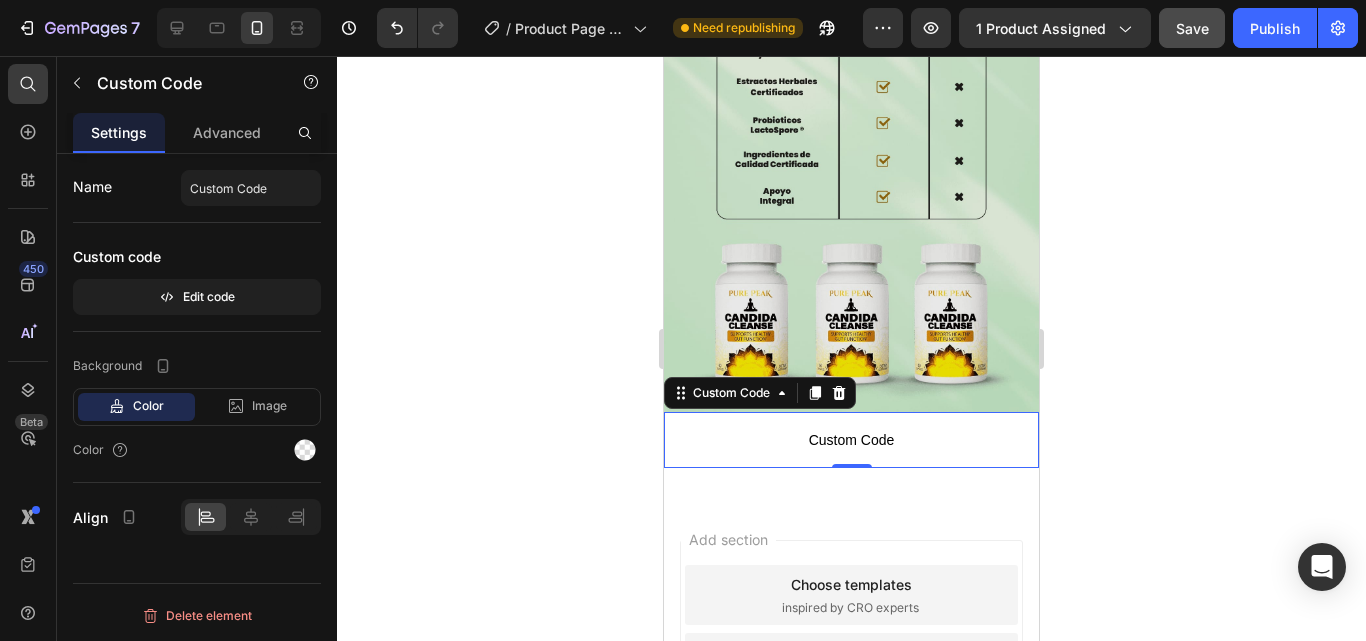 click on "Custom Code" at bounding box center (851, 440) 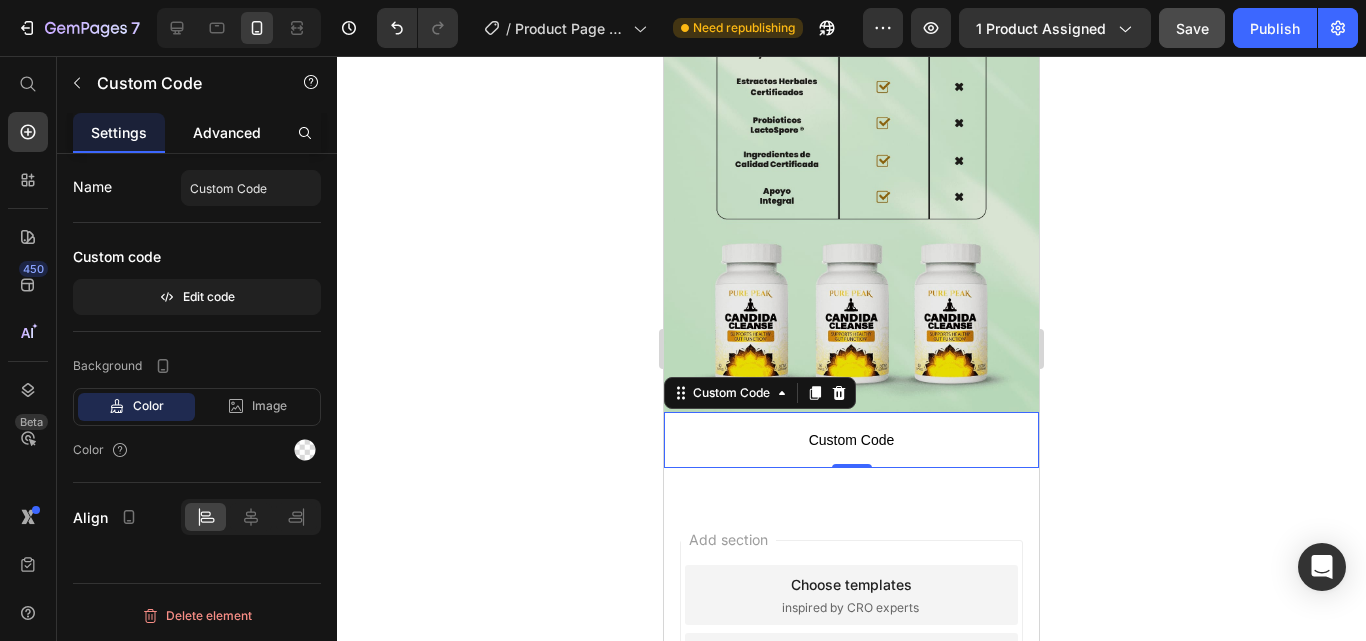 click on "Advanced" at bounding box center (227, 132) 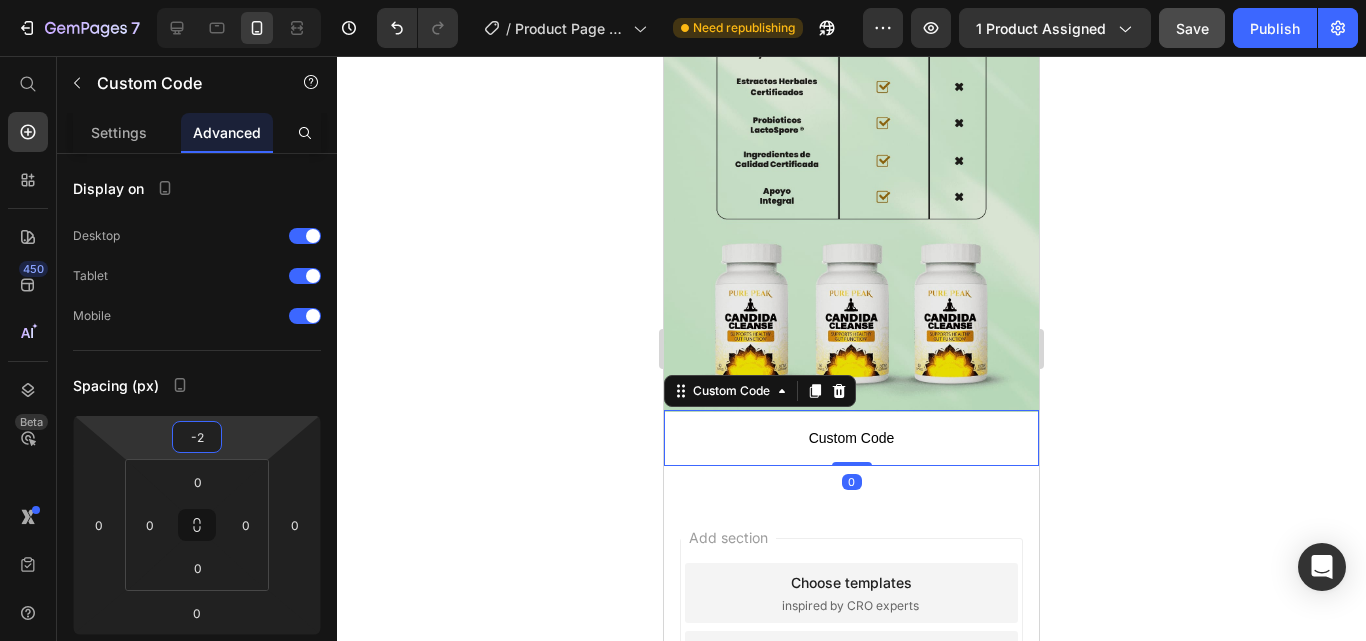 click on "7  Version history  /  Product Page - Jul 11, 01:30:55 Need republishing Preview 1 product assigned  Save   Publish  450 Beta Start with Sections Elements Hero Section Product Detail Brands Trusted Badges Guarantee Product Breakdown How to use Testimonials Compare Bundle FAQs Social Proof Brand Story Product List Collection Blog List Contact Sticky Add to Cart Custom Footer Browse Library 450 Layout
Row
Row
Row
Row Text
Heading
Text Block Button
Button
Button
Sticky Back to top Media" at bounding box center [683, 0] 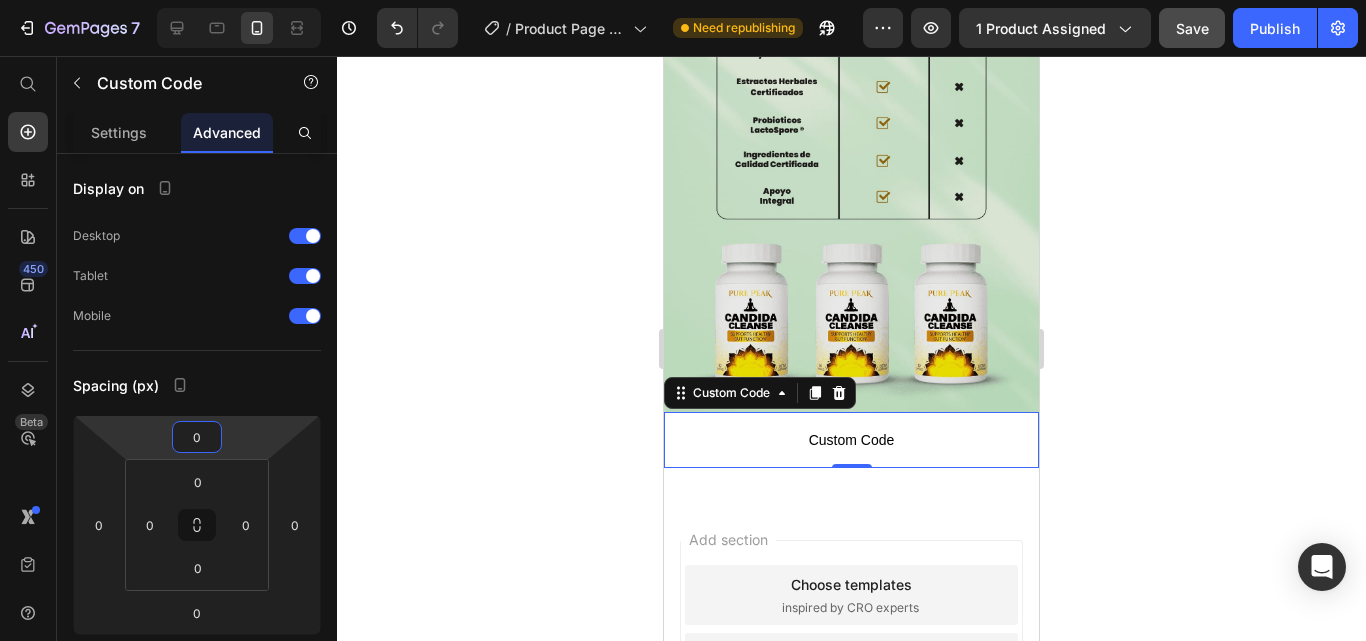 type on "0" 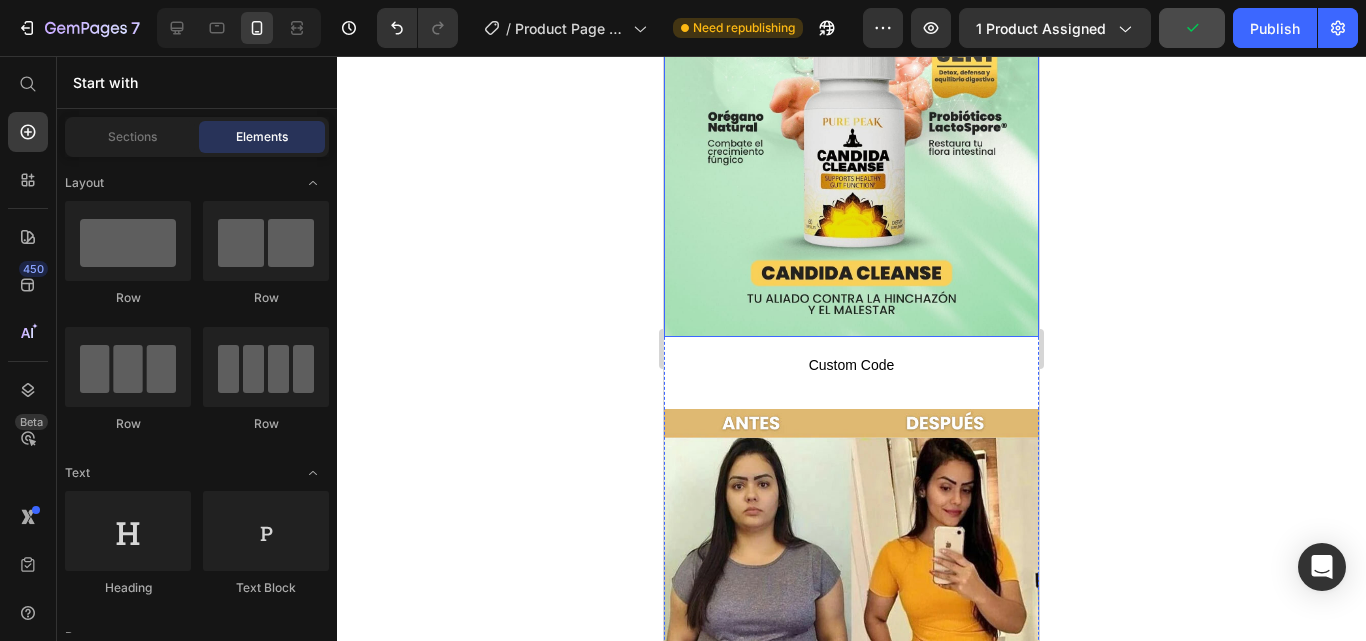 scroll, scrollTop: 300, scrollLeft: 0, axis: vertical 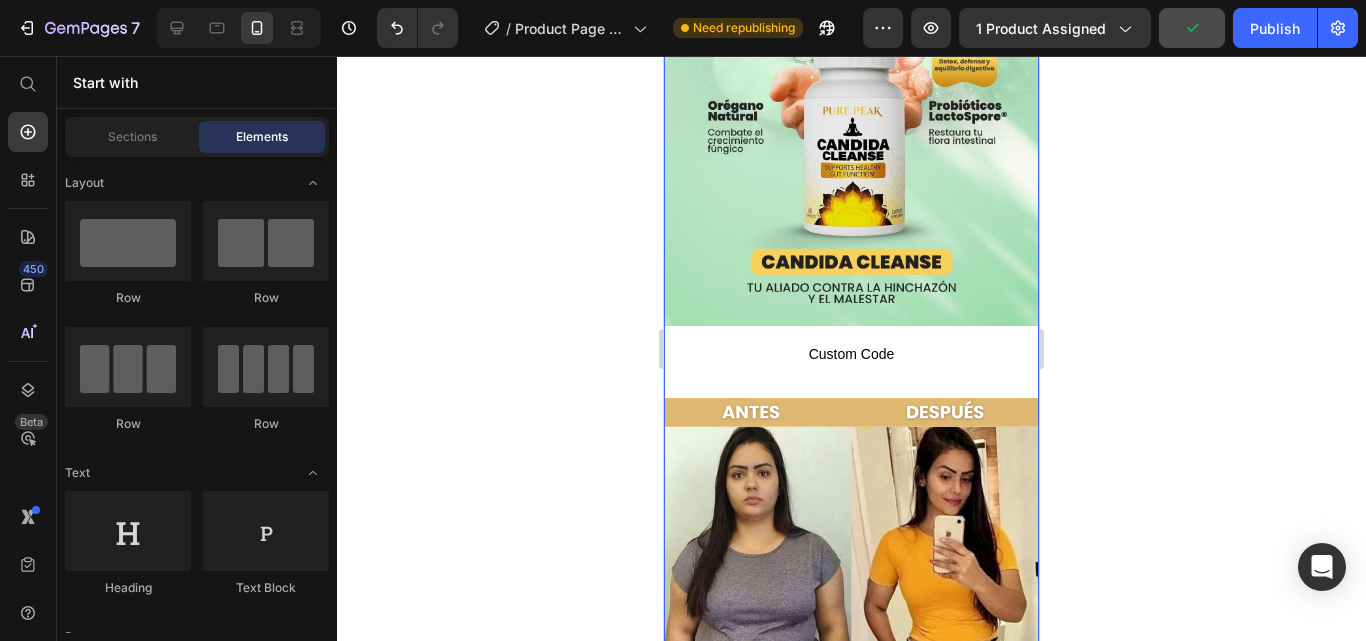 click on "Custom Code" at bounding box center [851, 354] 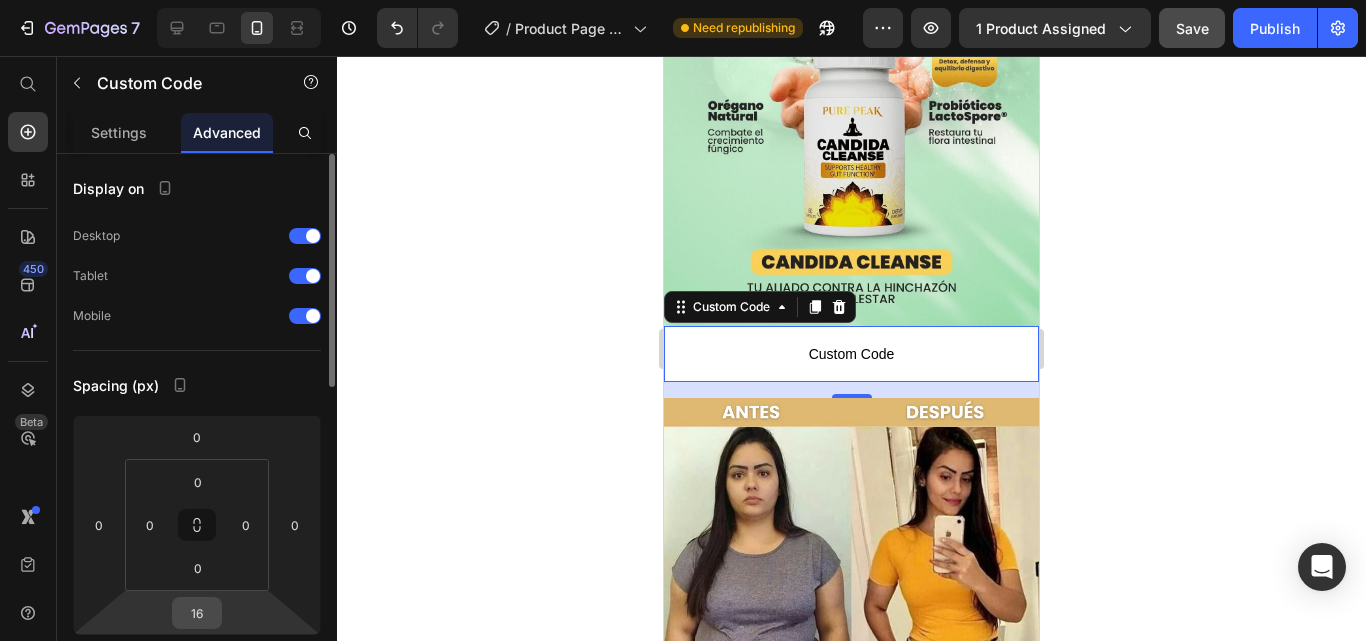 click on "16" at bounding box center [197, 613] 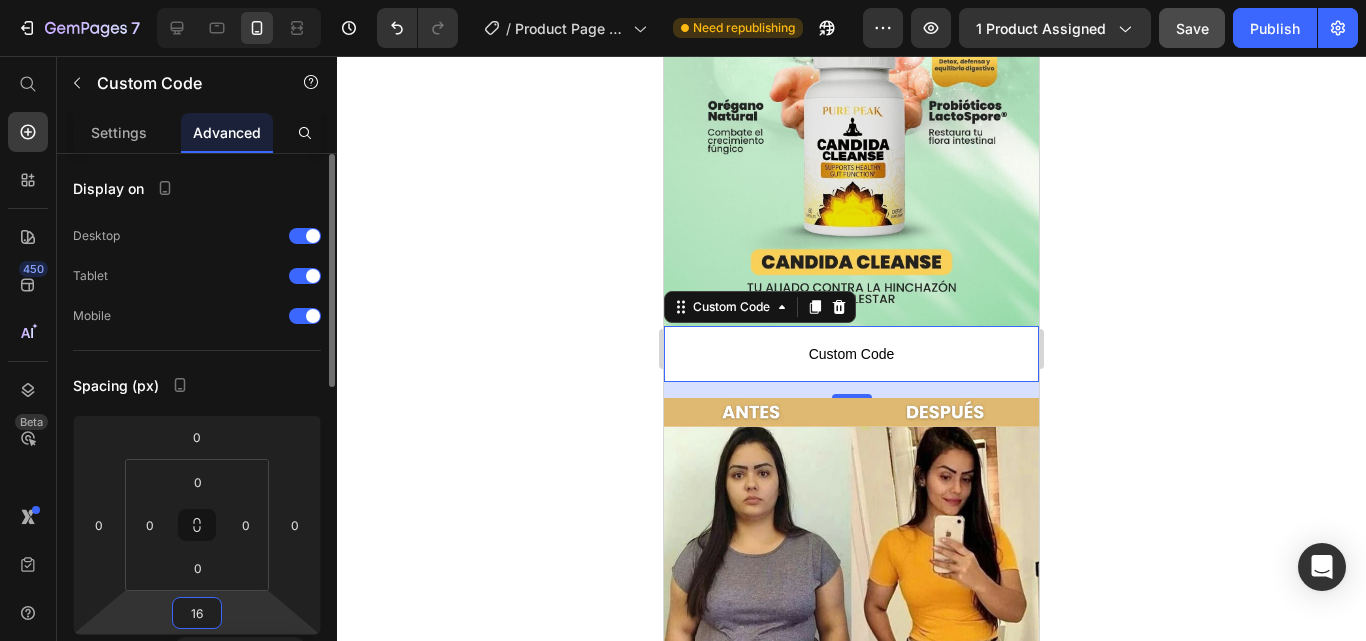type on "0" 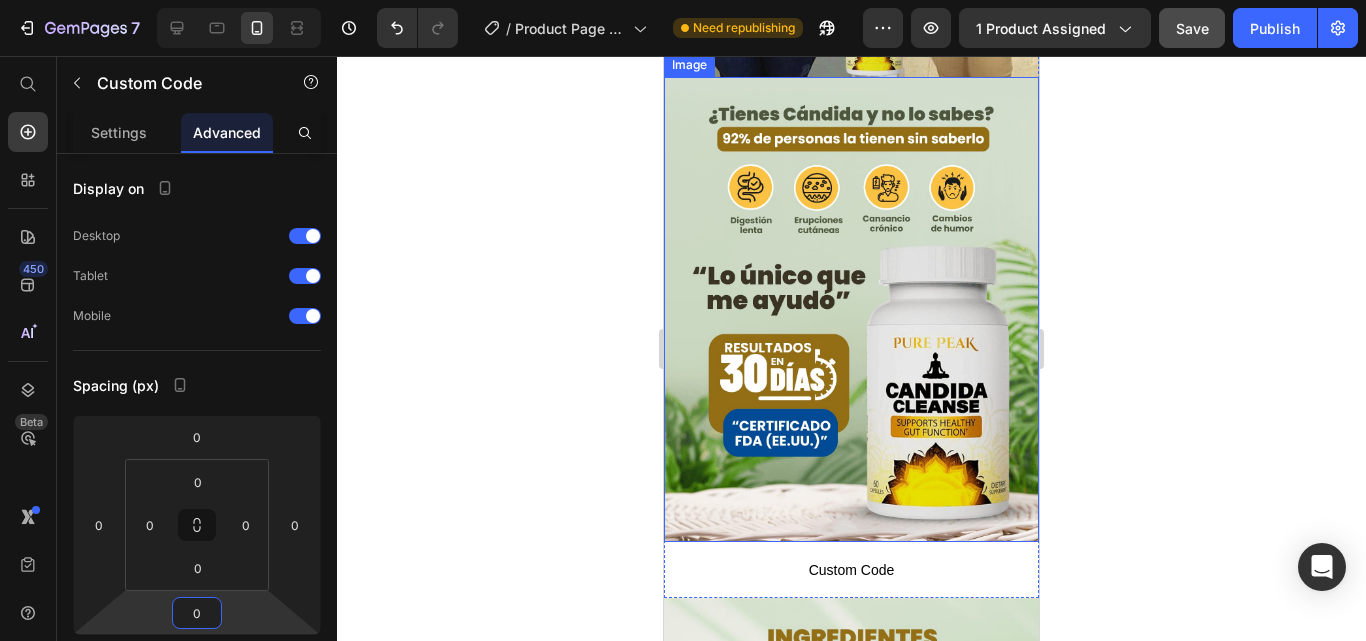 scroll, scrollTop: 1100, scrollLeft: 0, axis: vertical 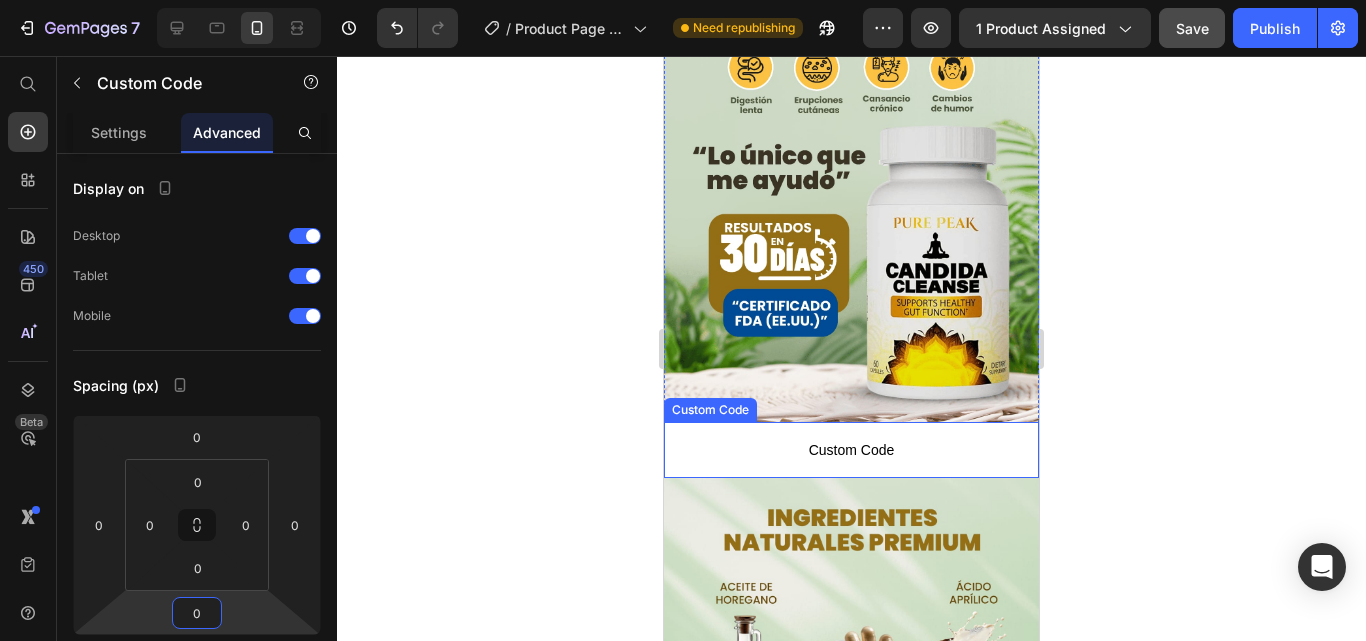 click on "Custom Code" at bounding box center (851, 450) 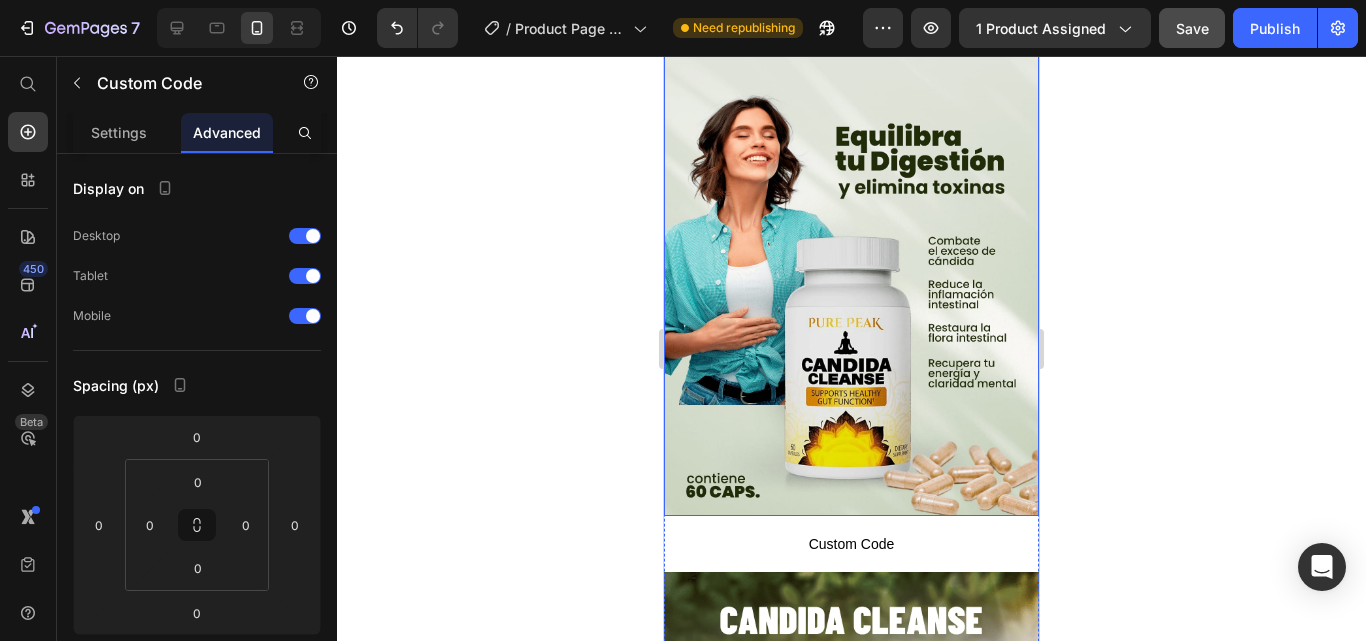 scroll, scrollTop: 2000, scrollLeft: 0, axis: vertical 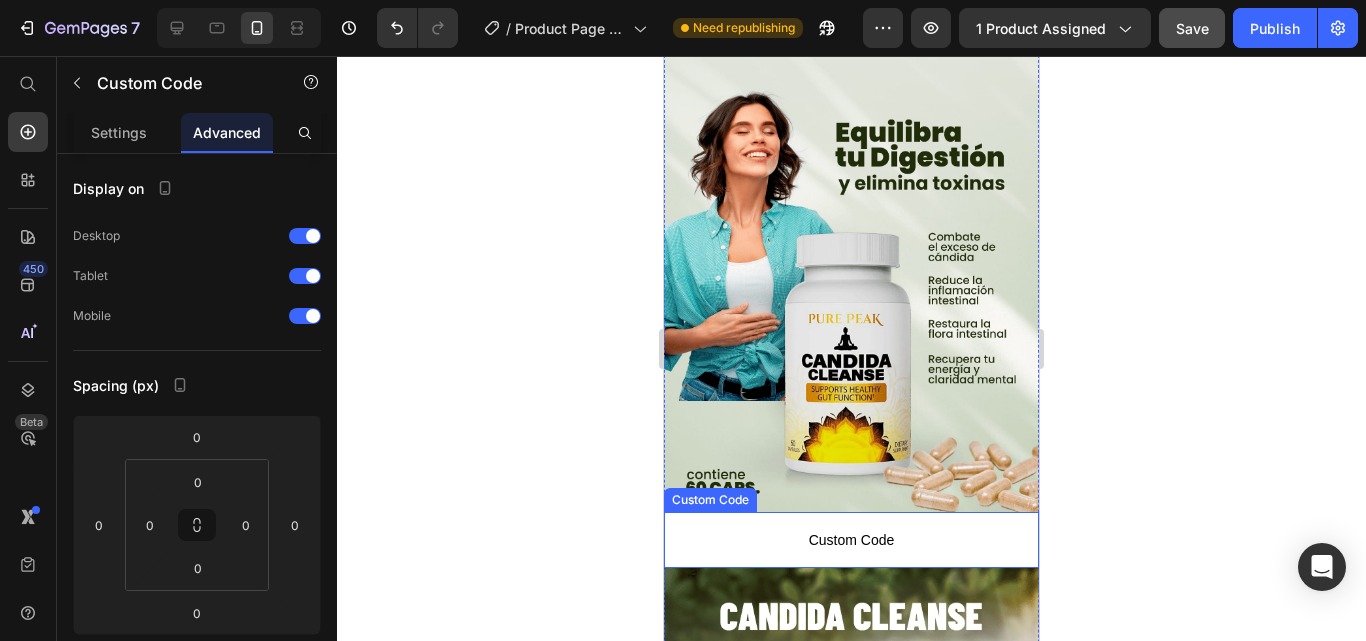 click on "Custom Code" at bounding box center [851, 540] 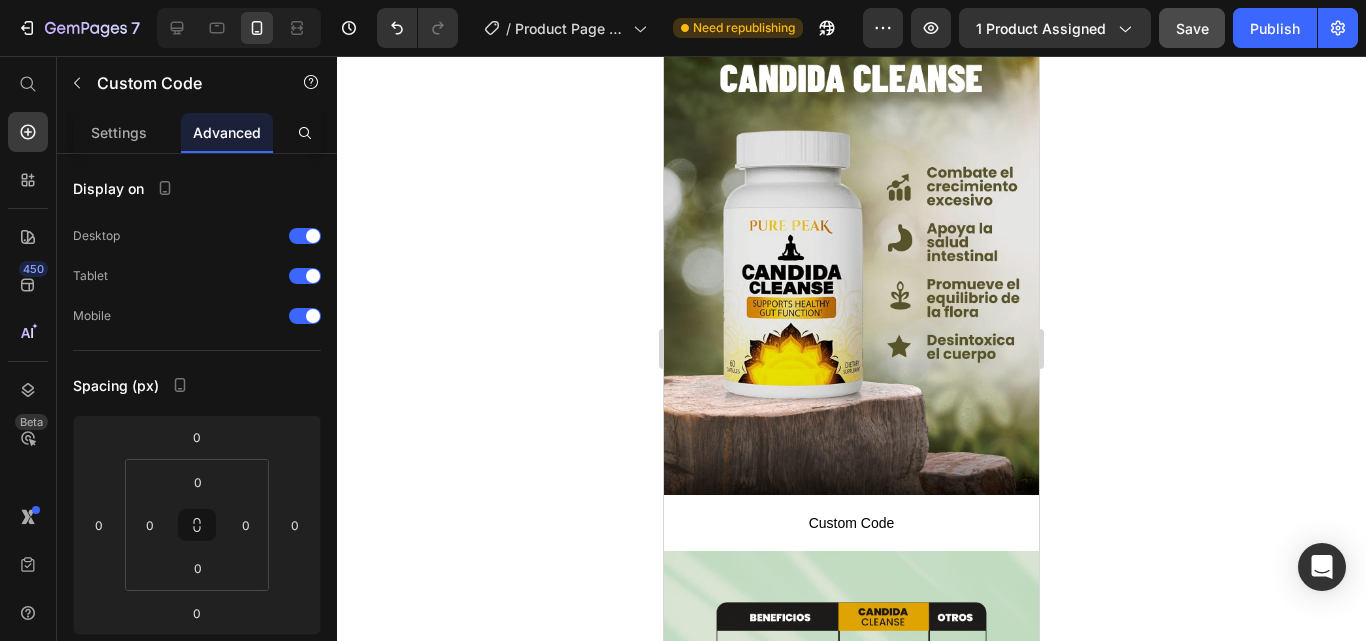 scroll, scrollTop: 2600, scrollLeft: 0, axis: vertical 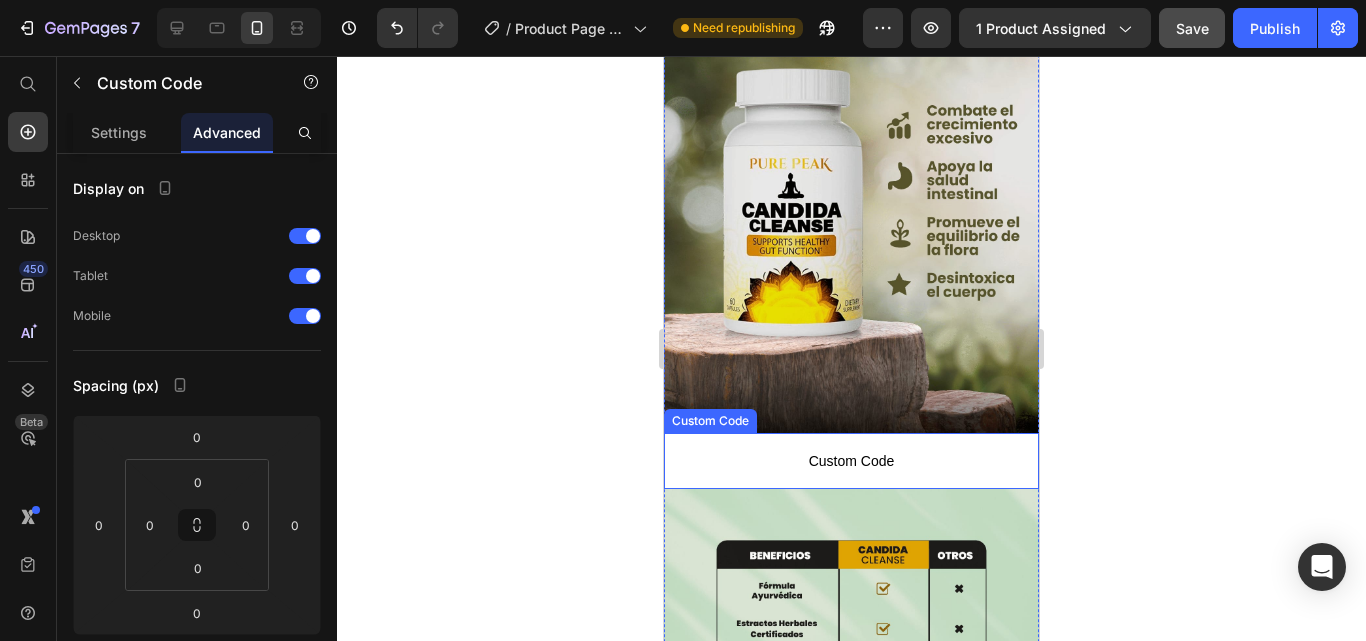 click on "Custom Code" at bounding box center [851, 461] 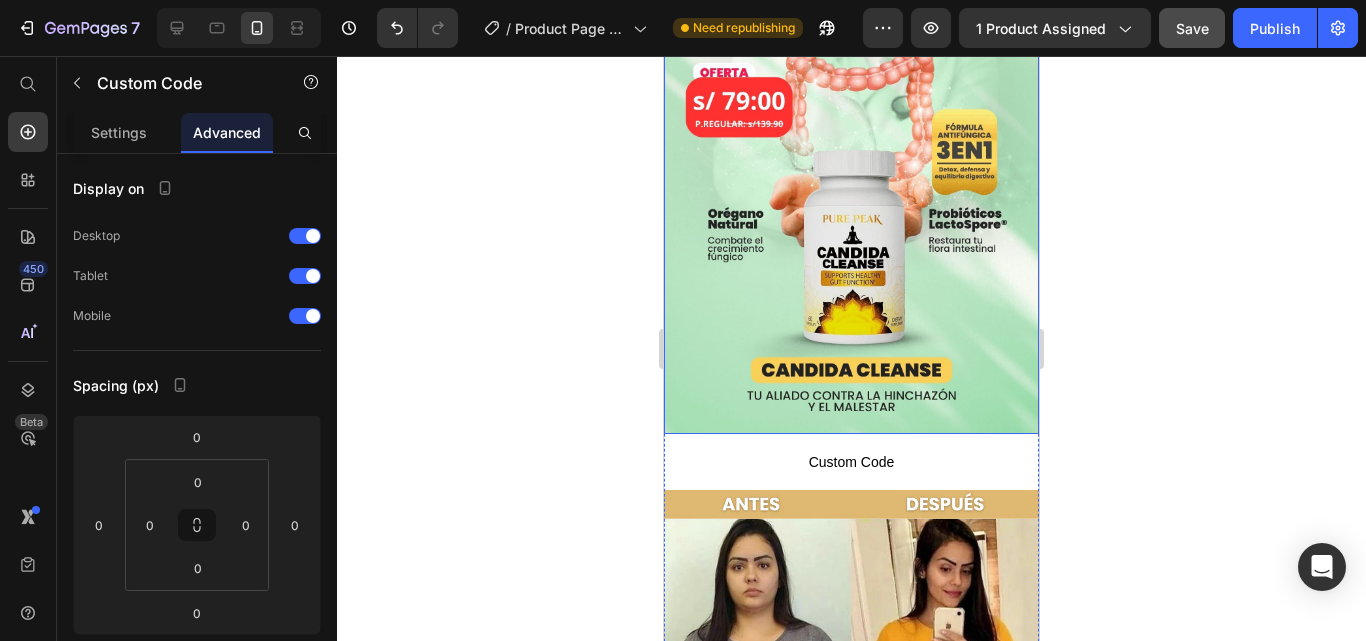 scroll, scrollTop: 200, scrollLeft: 0, axis: vertical 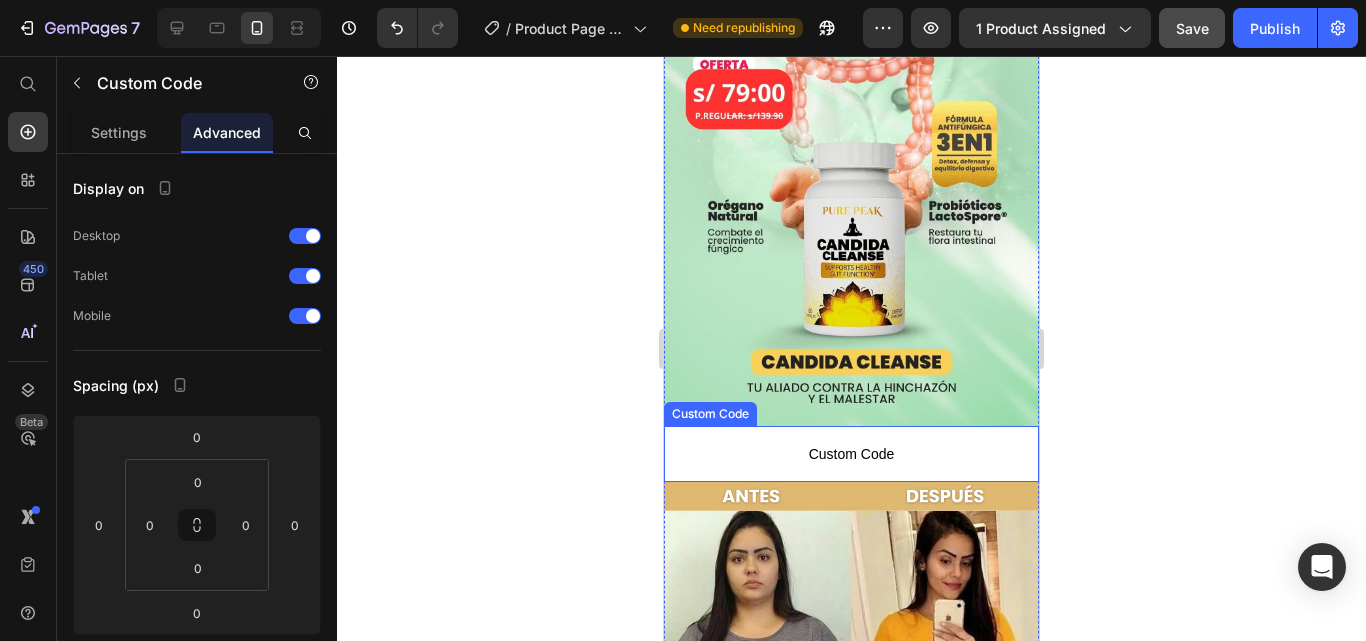 click on "Custom Code" at bounding box center [851, 454] 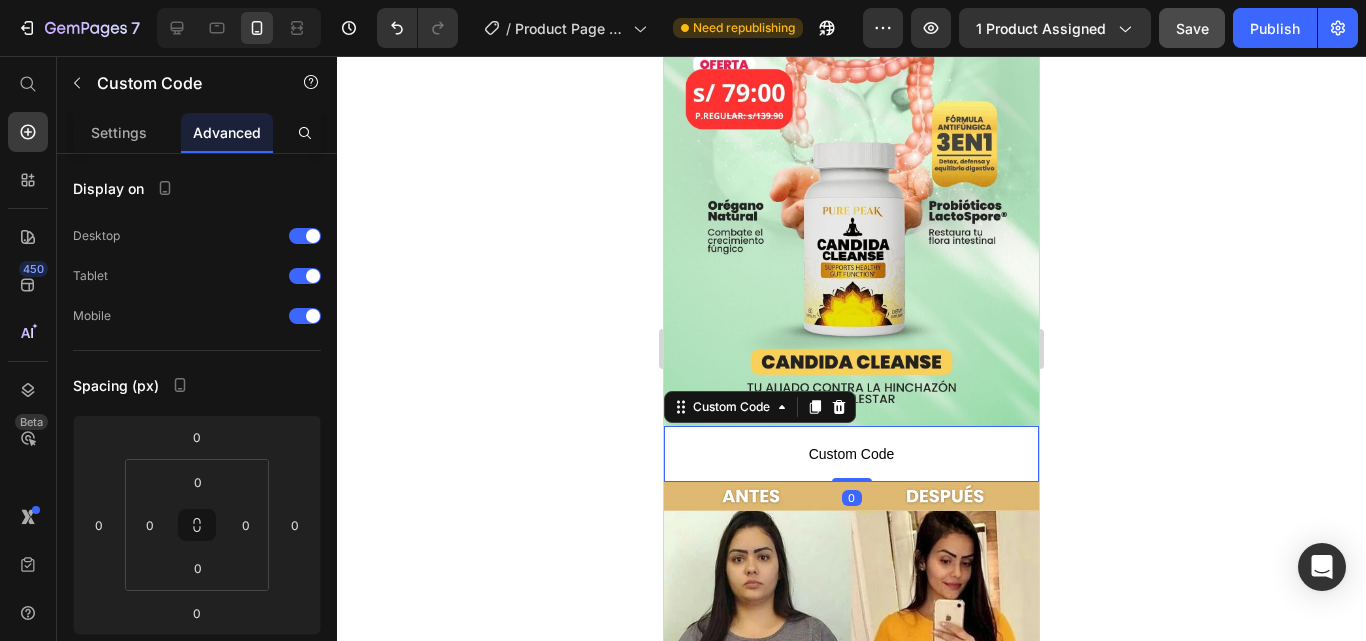 click on "Custom Code" at bounding box center [851, 454] 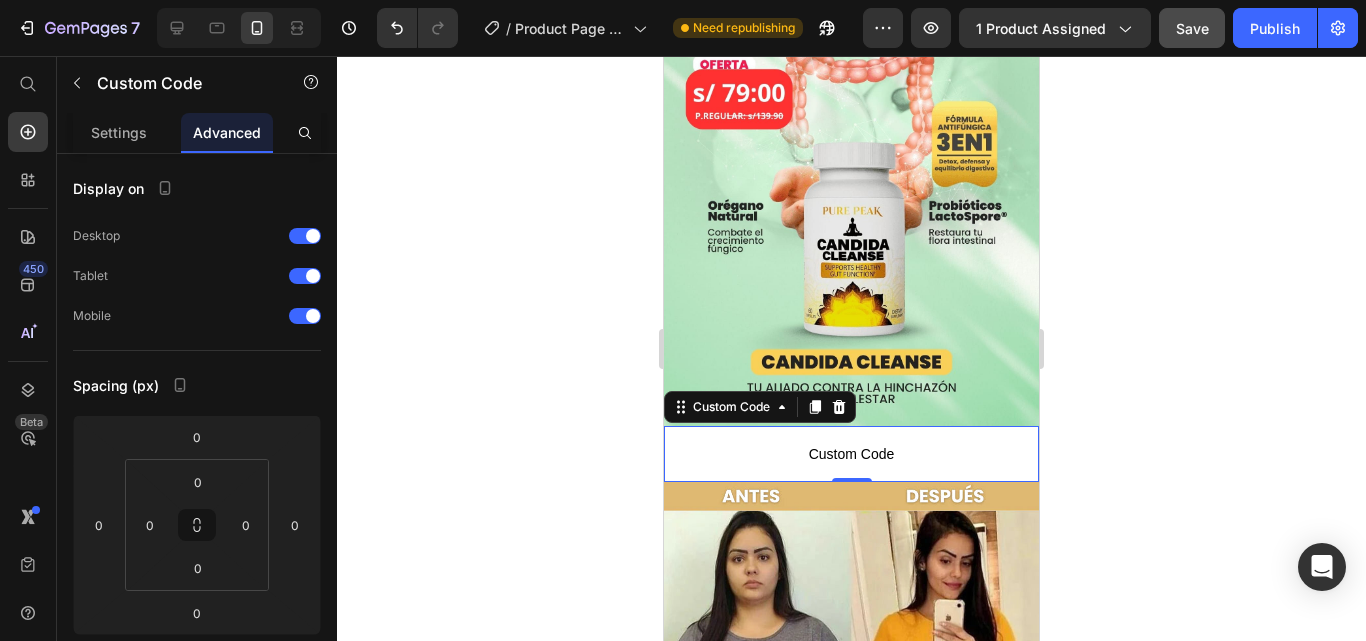 click on "Custom Code" at bounding box center (851, 454) 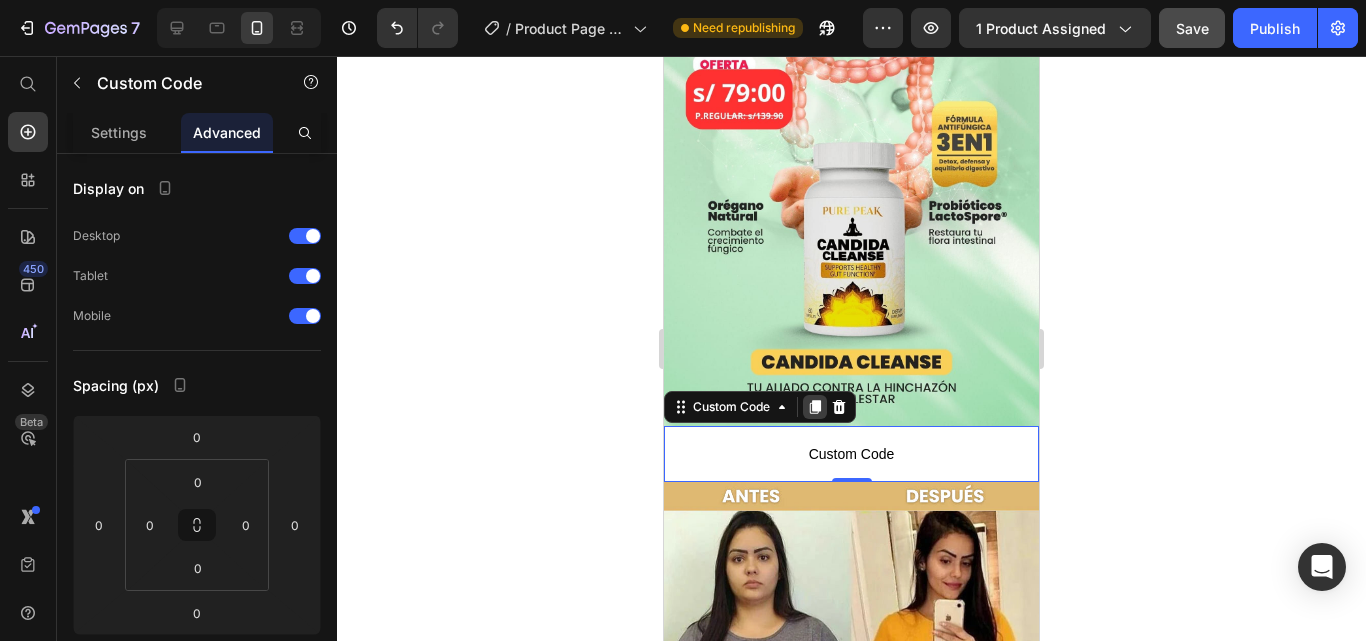 click 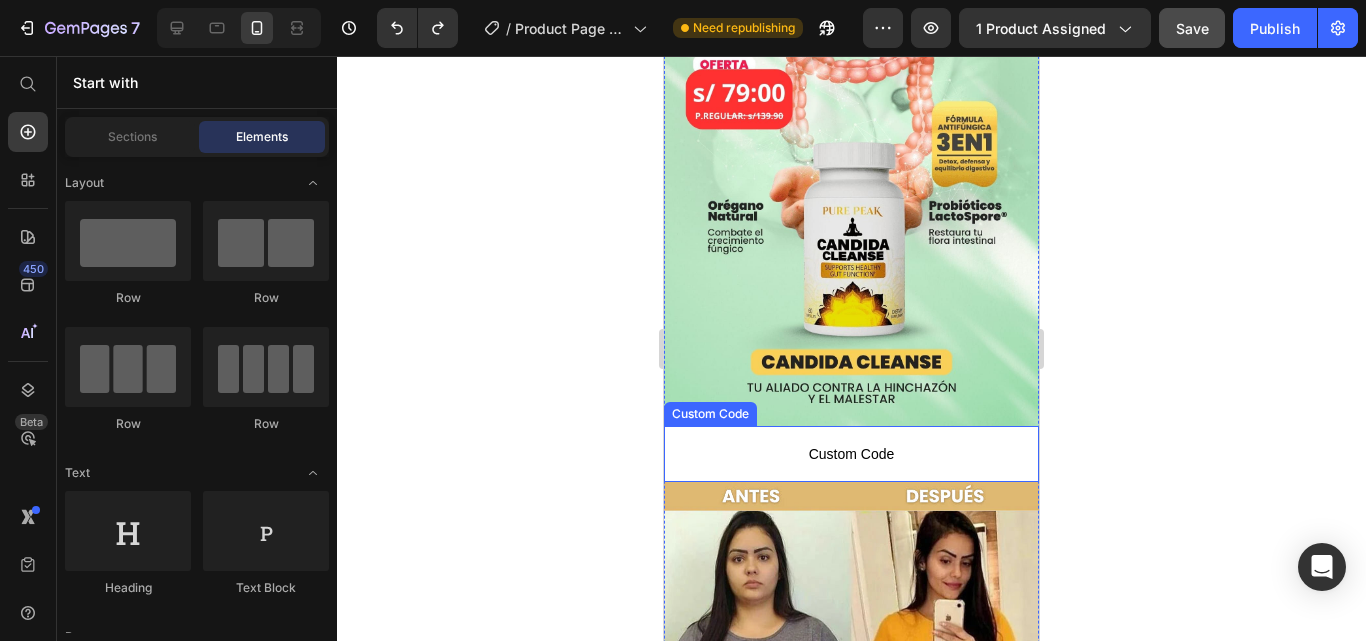 click on "Custom Code" at bounding box center [851, 454] 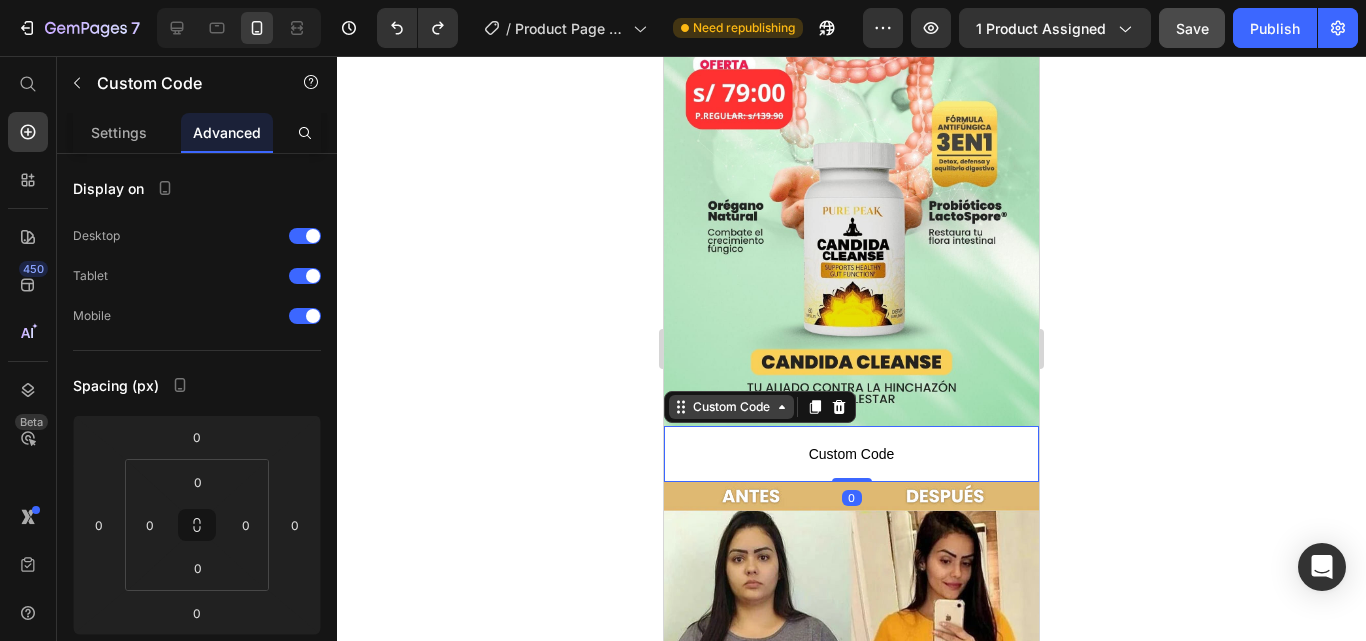 click on "Custom Code" at bounding box center [731, 407] 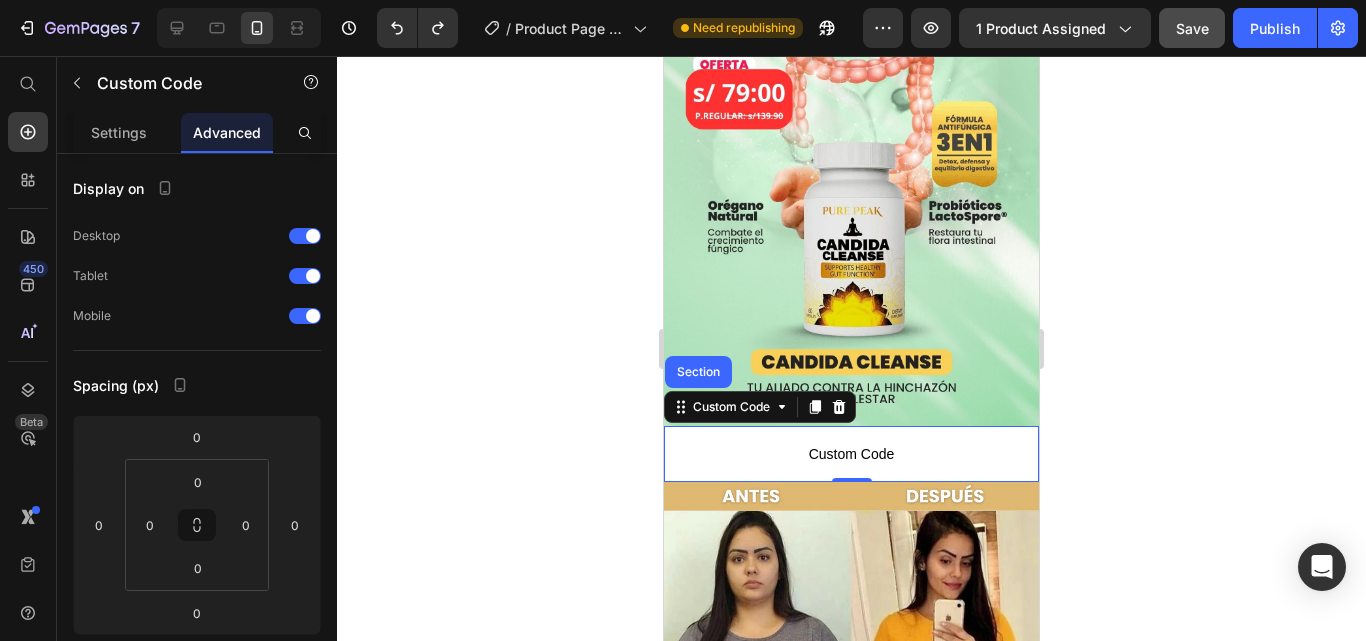 click on "Custom Code" at bounding box center (851, 454) 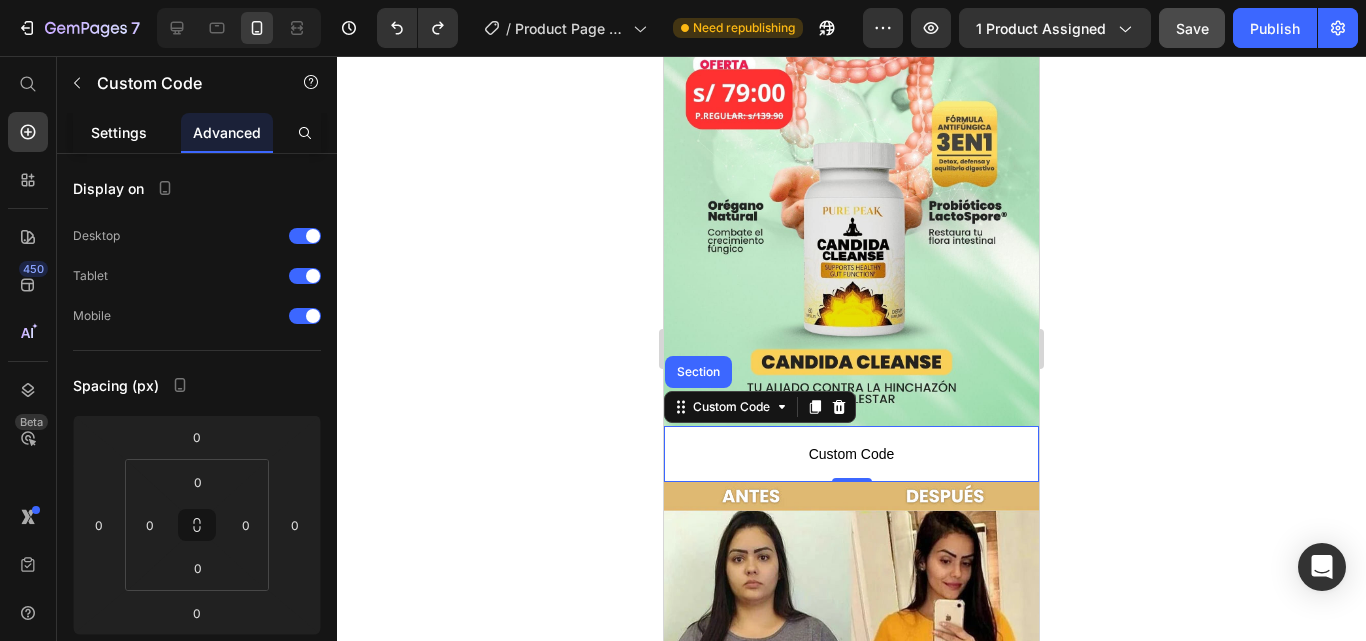 click on "Settings" at bounding box center [119, 132] 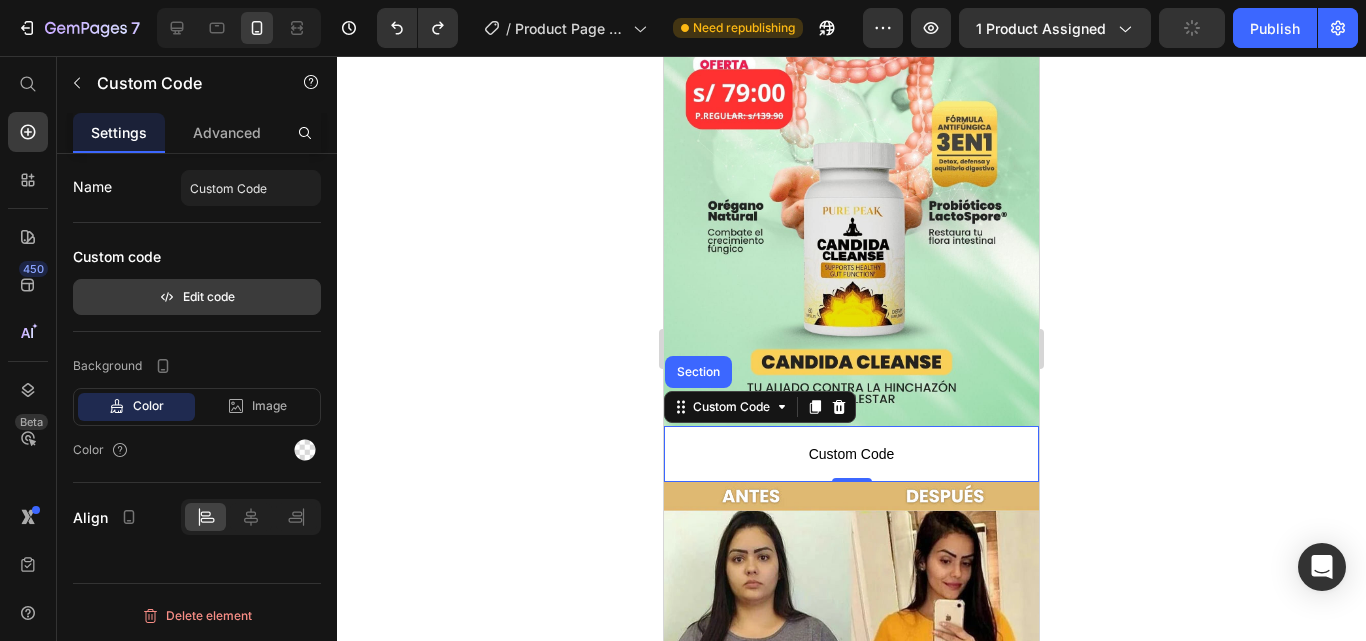 click on "Edit code" at bounding box center [197, 297] 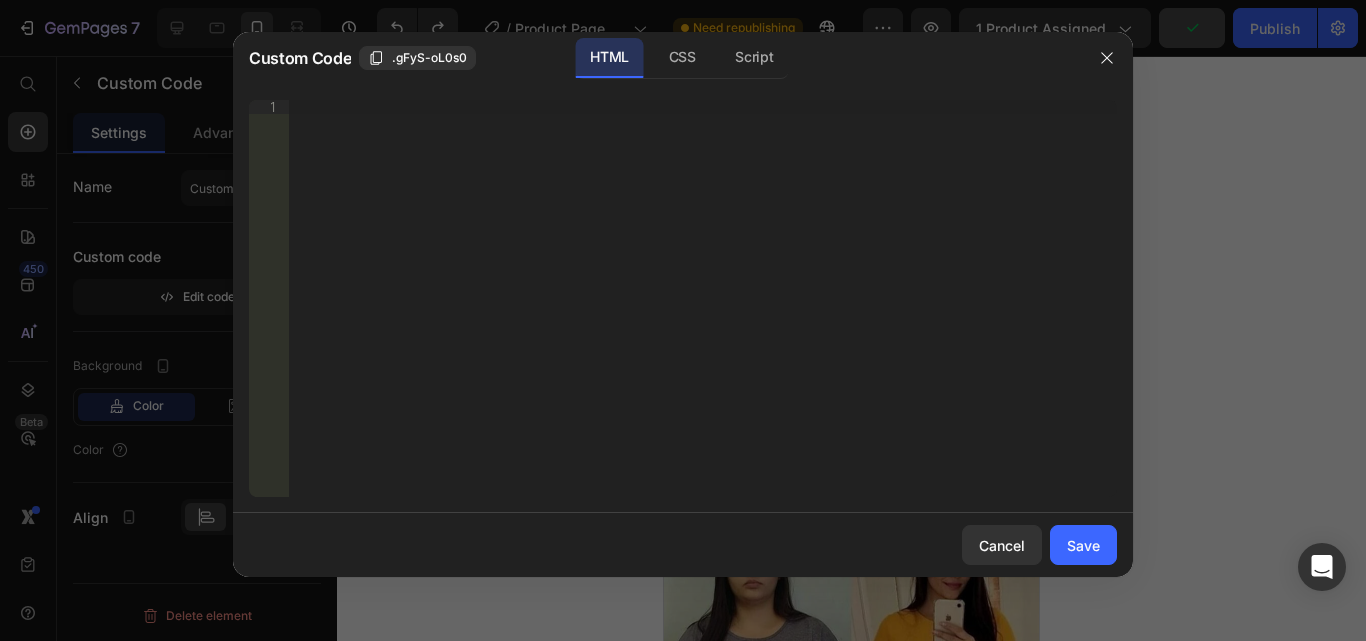 click on "Insert the 3rd-party installation code, HTML code, or Liquid code to display custom content." at bounding box center (703, 312) 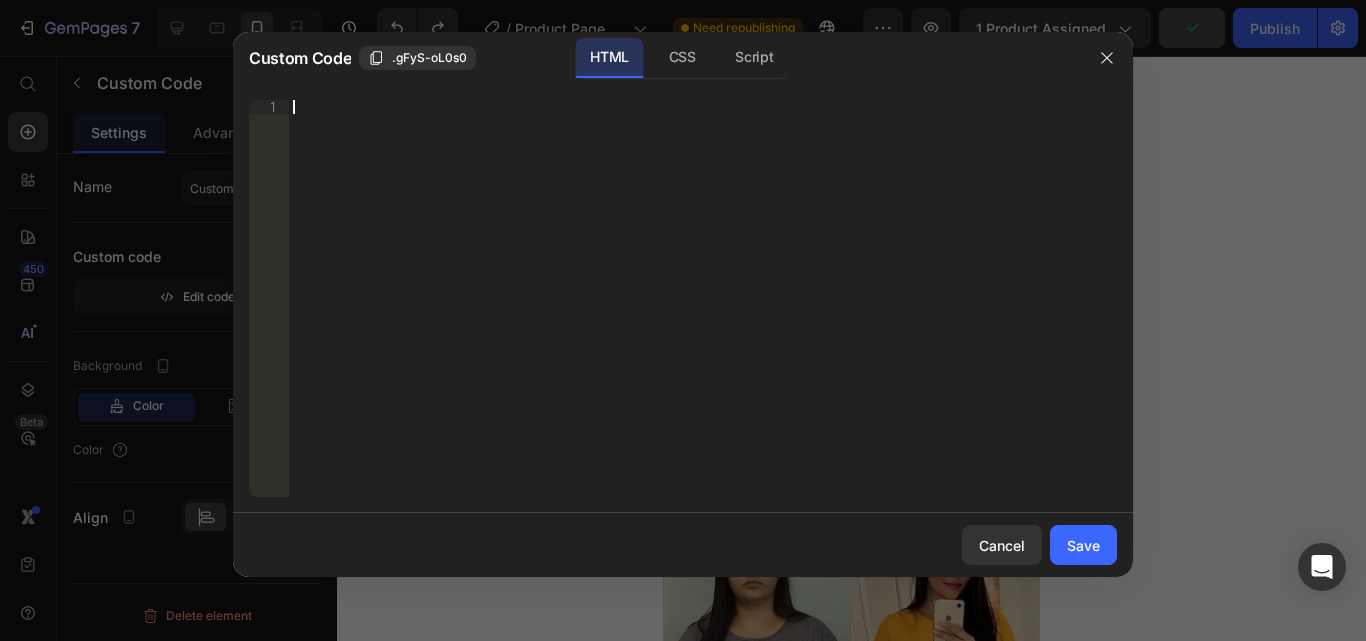 paste on "<div id=“_rsi-cod-form-embed-custom-hook”></div>" 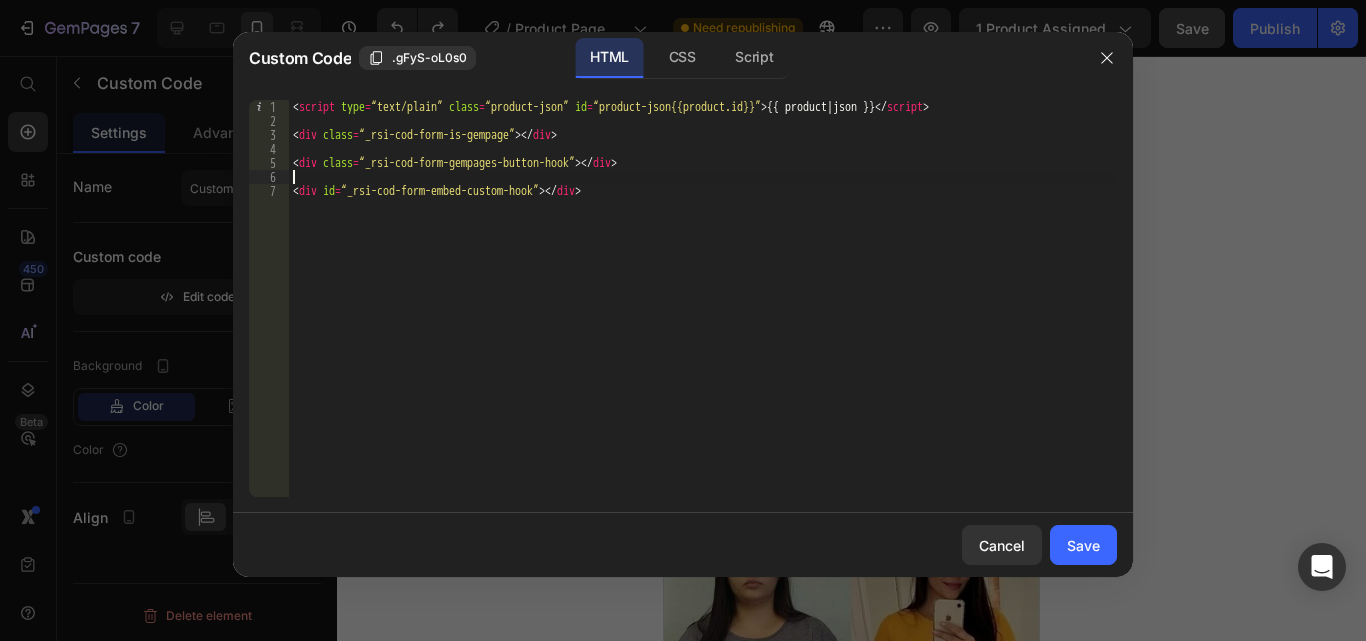 click on "< script   type = “text/plain”   class = “product-json”   id = “product-json{{product.id}}” > {{   product  |  json   }} </ script > < div   class = “_rsi-cod-form-is-gempage” > </ div > < div   class = “_rsi-cod-form-gempages-button-hook” > </ div > < div   id = “_rsi-cod-form-embed-custom-hook” > </ div >" at bounding box center [703, 312] 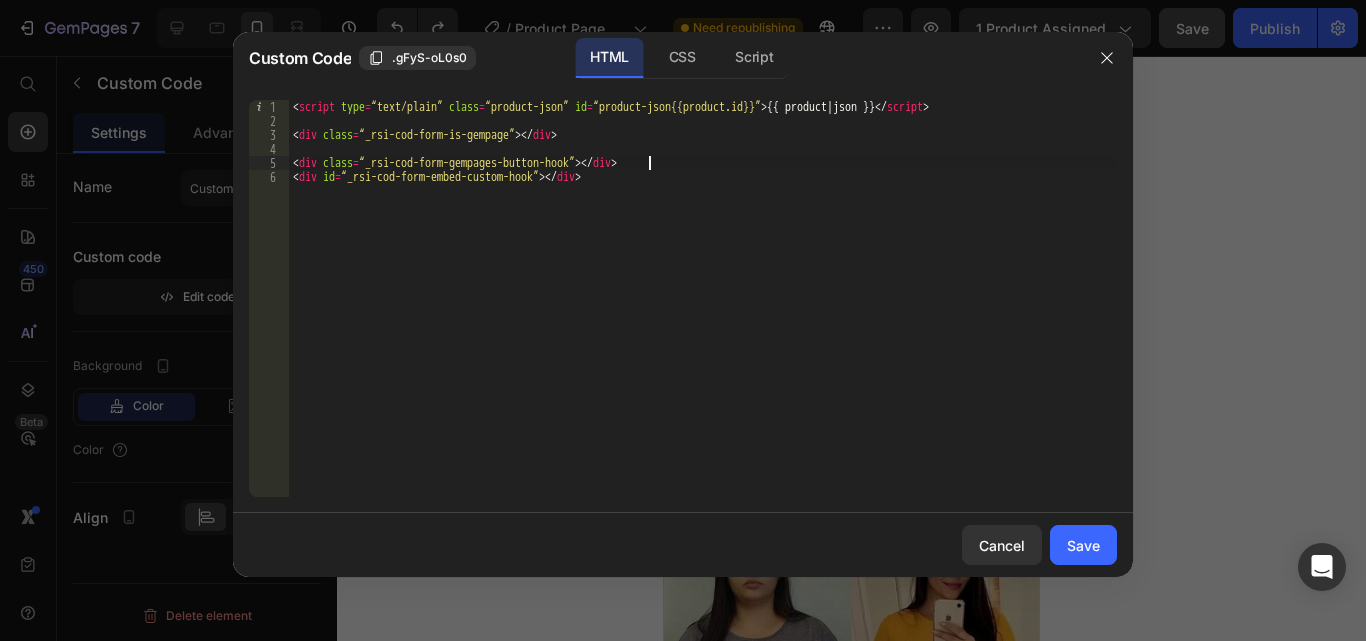 click on "< script   type = “text/plain”   class = “product-json”   id = “product-json{{product.id}}” > {{   product  |  json   }} </ script > < div   class = “_rsi-cod-form-is-gempage” > </ div > < div   class = “_rsi-cod-form-gempages-button-hook” > </ div > < div   id = “_rsi-cod-form-embed-custom-hook” > </ div >" at bounding box center [703, 312] 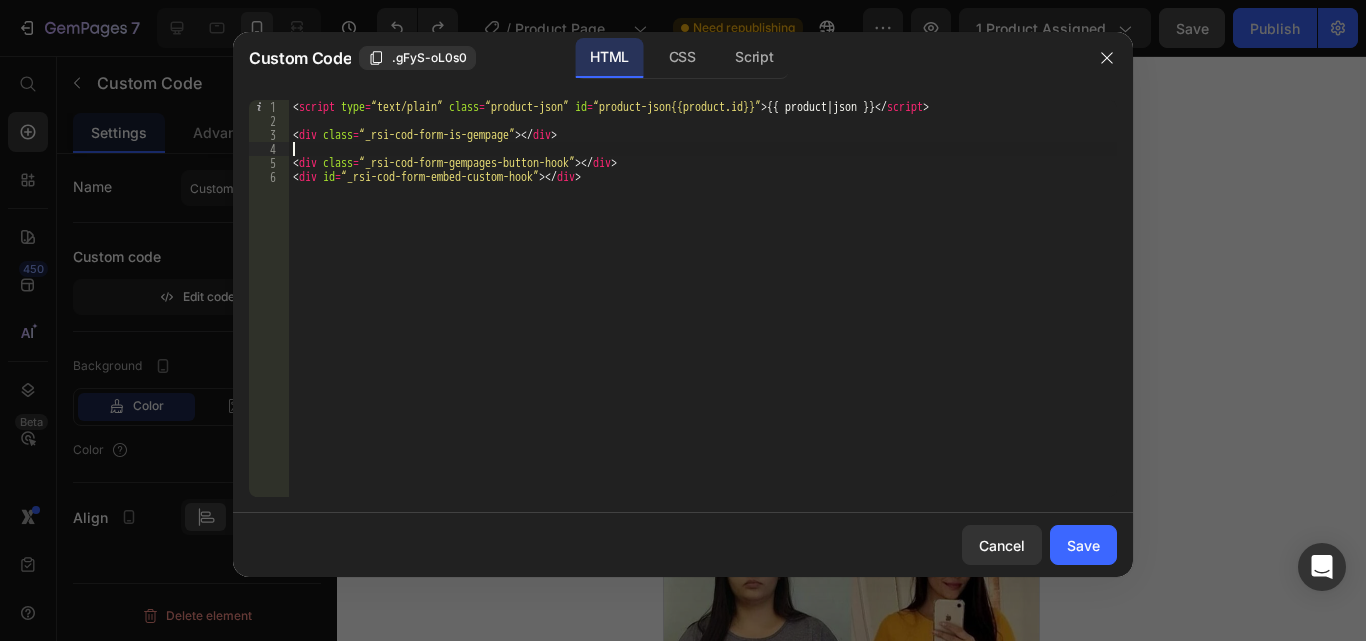 type on "<div class=“_rsi-cod-form-is-gempage”></div>" 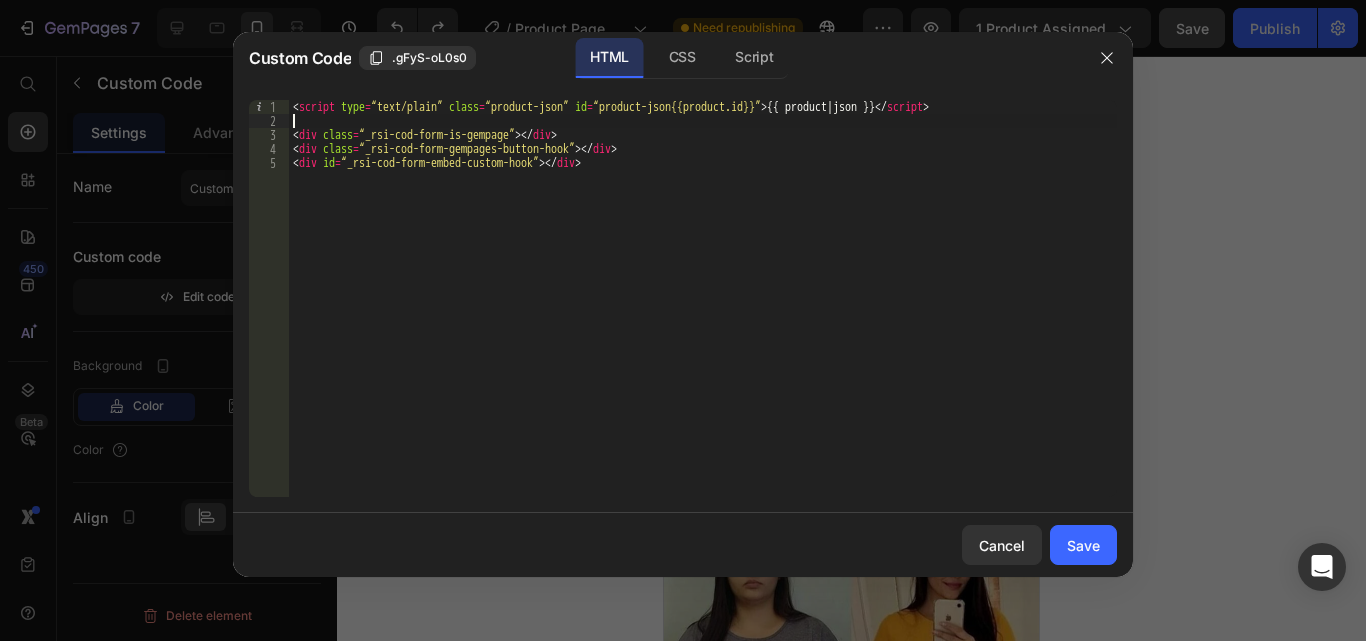 click on "< script   type = “text/plain”   class = “product-json”   id = “product-json{{product.id}}” > {{   product  |  json   }} </ script > < div   class = “_rsi-cod-form-is-gempage” > </ div > < div   class = “_rsi-cod-form-gempages-button-hook” > </ div > < div   id = “_rsi-cod-form-embed-custom-hook” > </ div >" at bounding box center (703, 312) 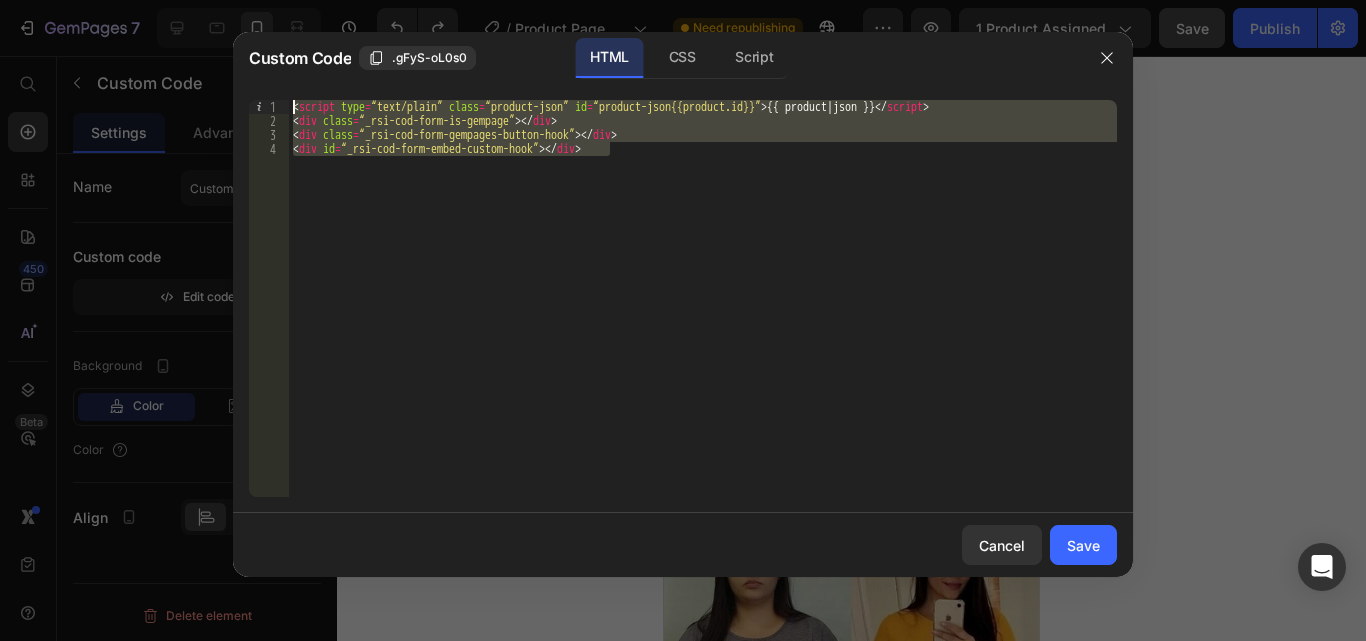 drag, startPoint x: 631, startPoint y: 157, endPoint x: 192, endPoint y: 49, distance: 452.0896 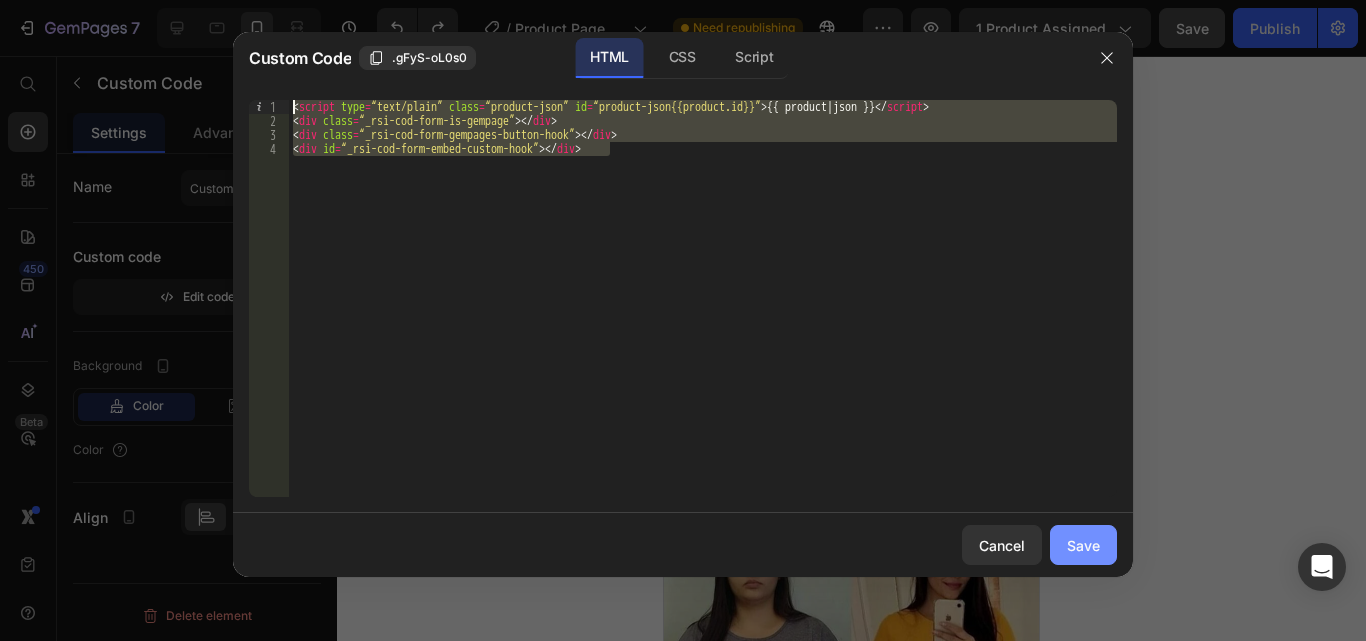 click on "Save" at bounding box center [1083, 545] 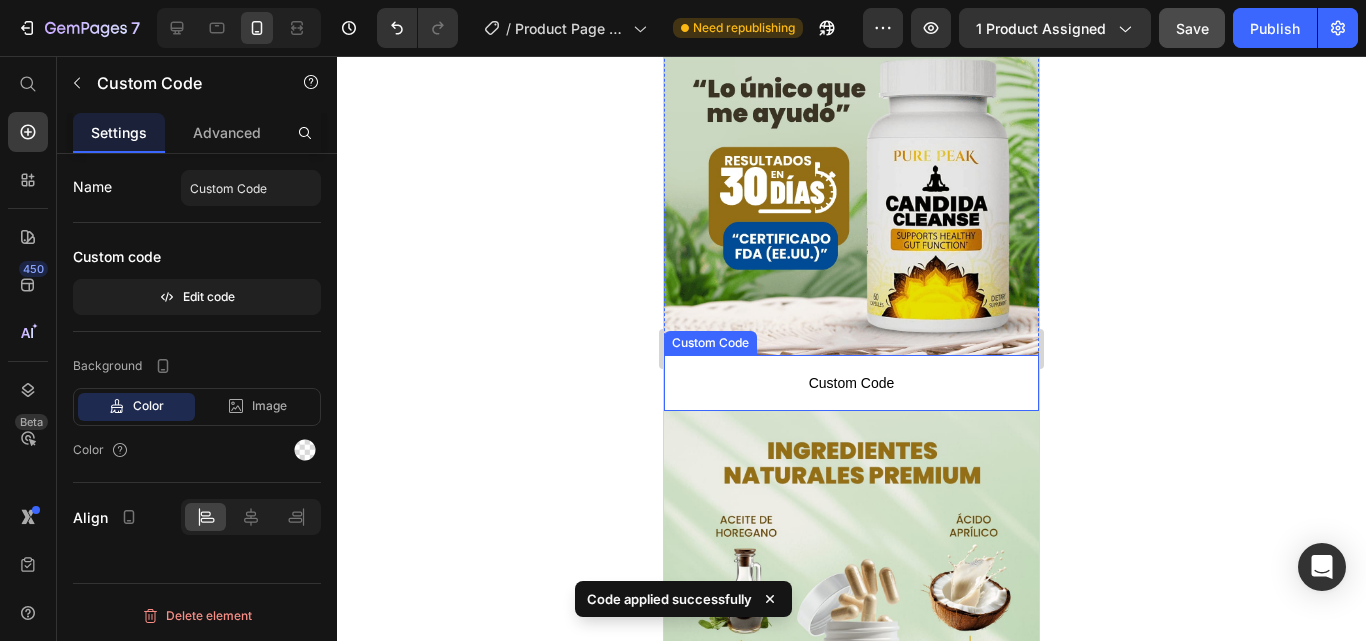 scroll, scrollTop: 1200, scrollLeft: 0, axis: vertical 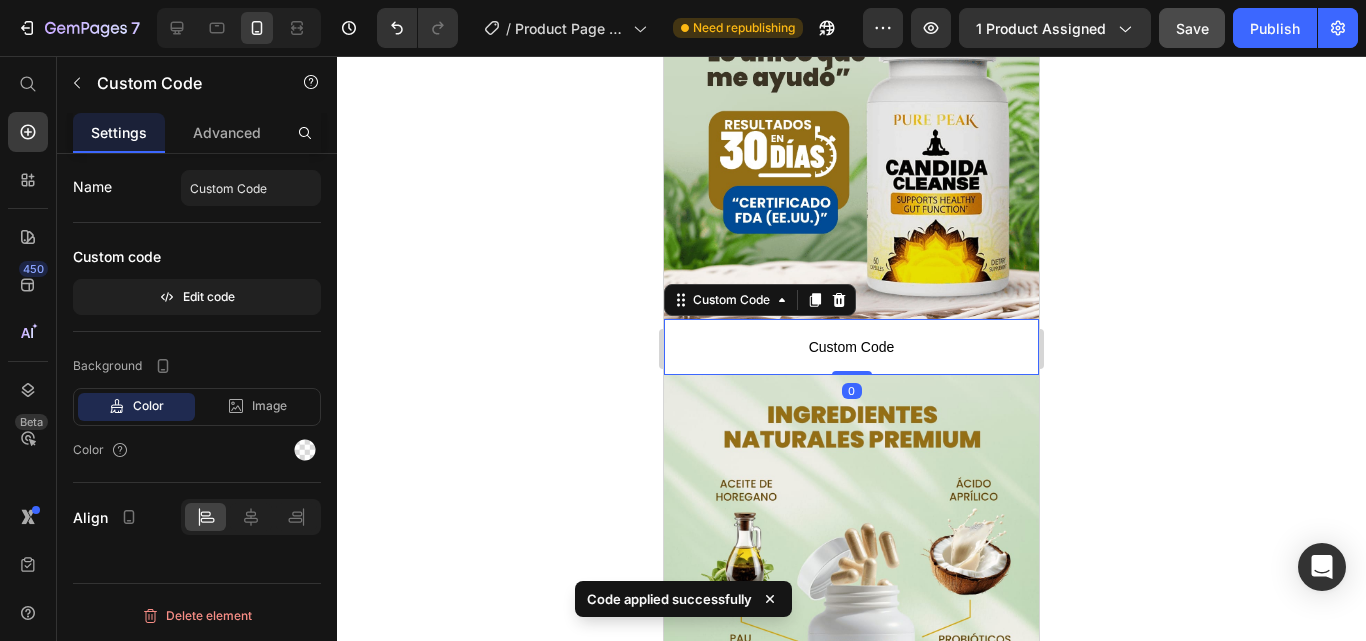 click on "Custom Code" at bounding box center [851, 347] 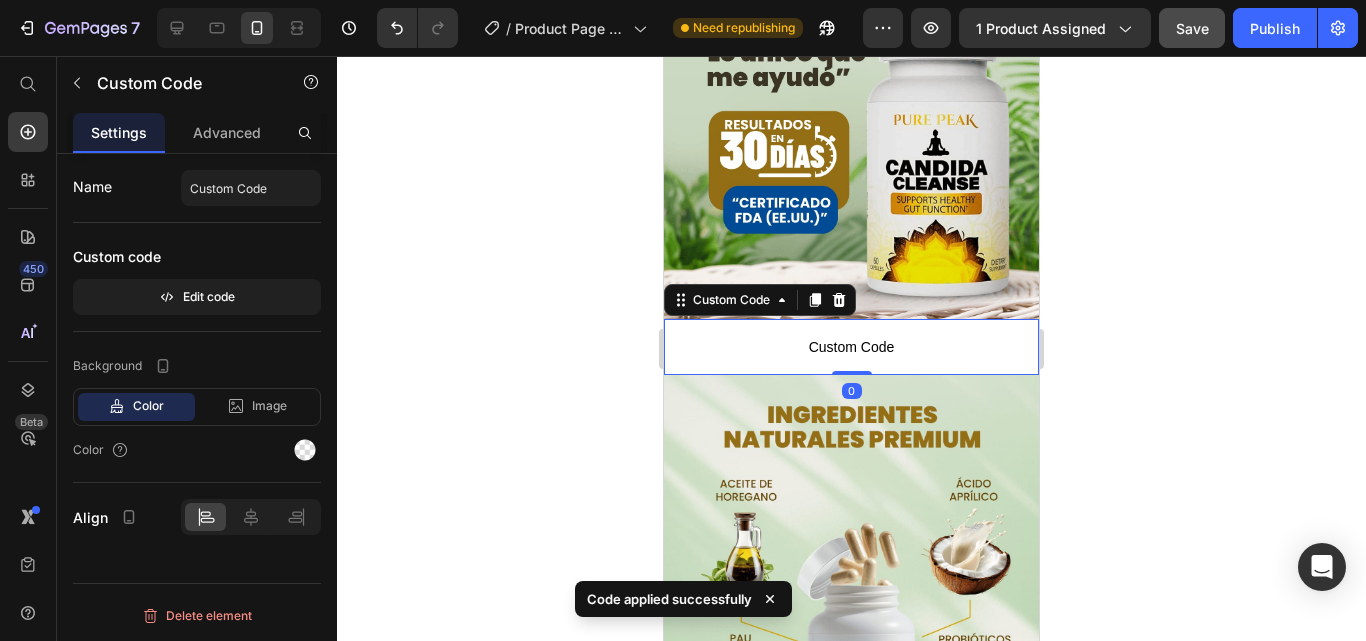 click on "Custom Code" at bounding box center (851, 347) 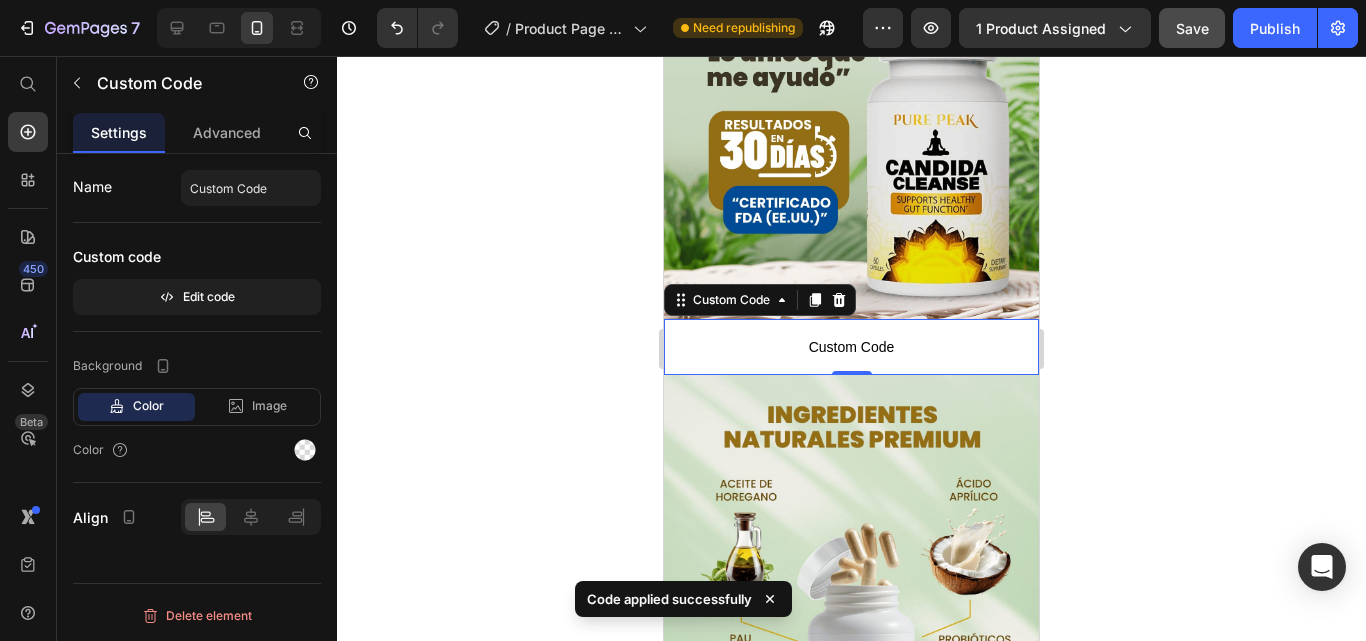 click on "Custom Code" at bounding box center [851, 347] 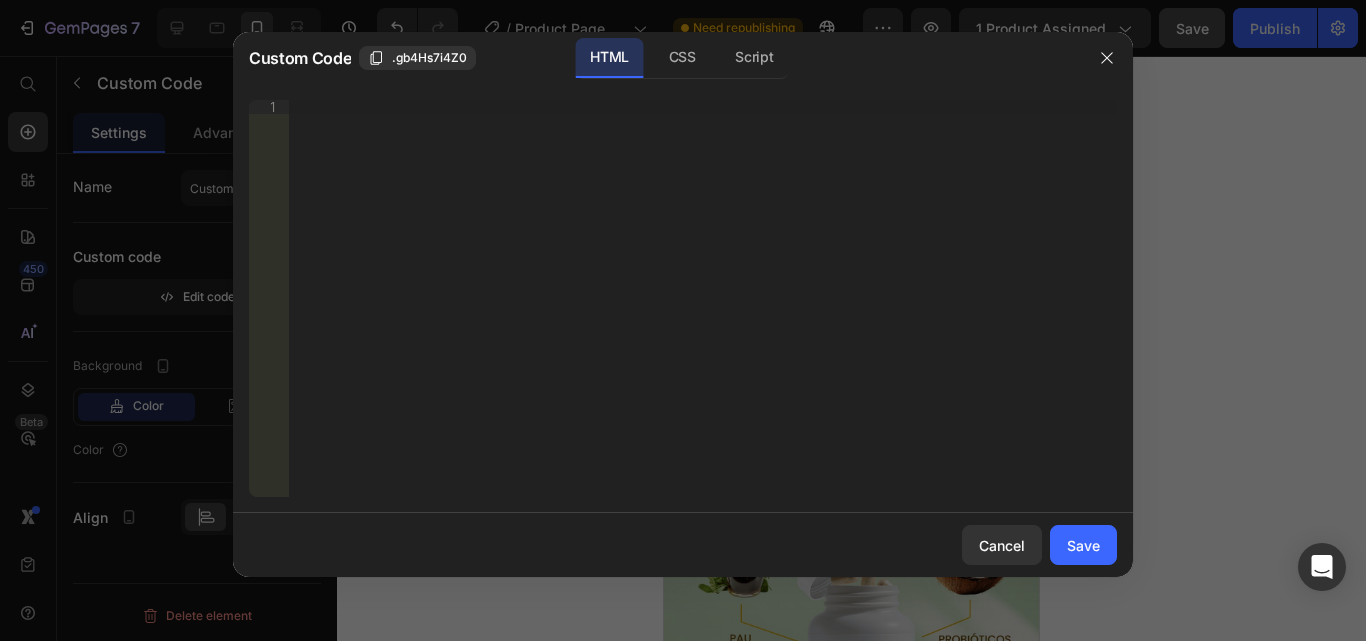 click on "Insert the 3rd-party installation code, HTML code, or Liquid code to display custom content." at bounding box center [703, 312] 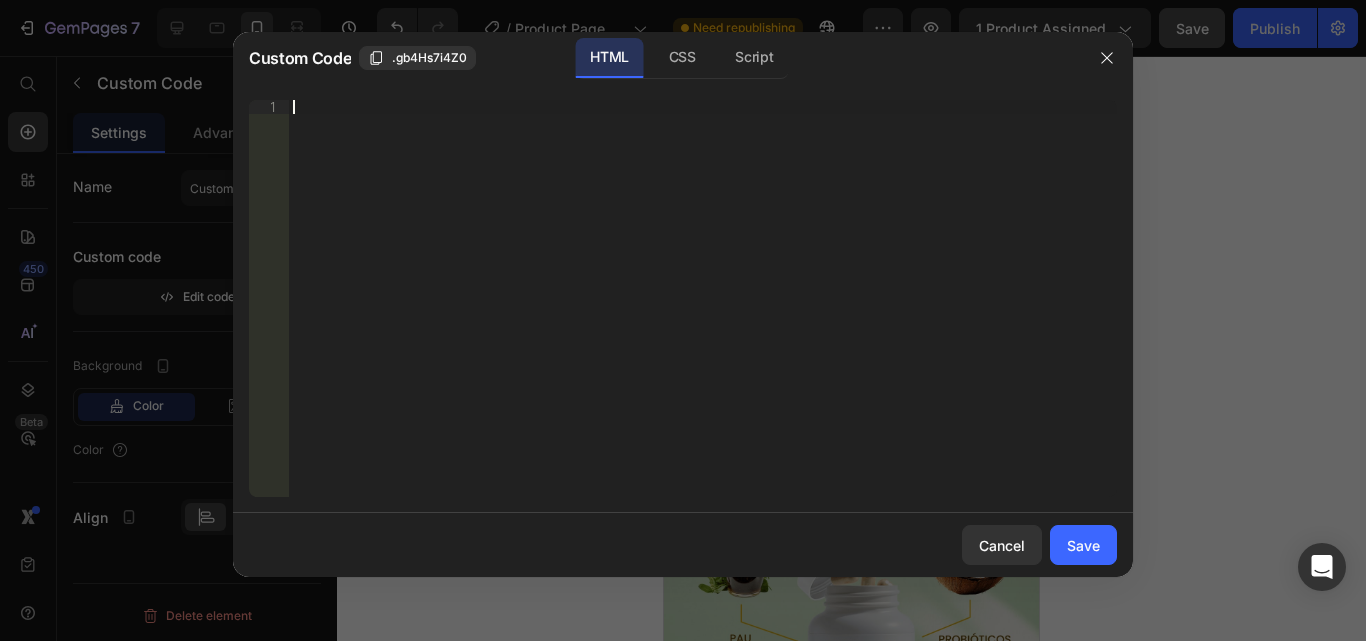 paste on "<div id=“_rsi-cod-form-embed-custom-hook”></div>" 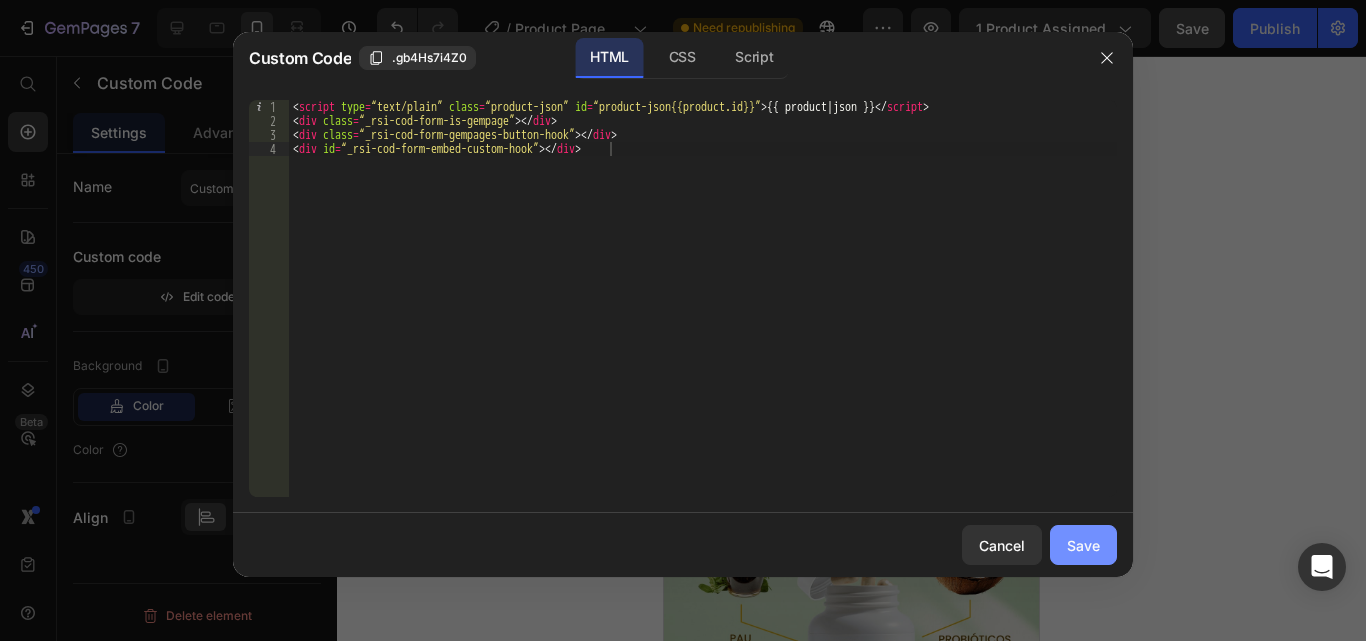click on "Save" at bounding box center [1083, 545] 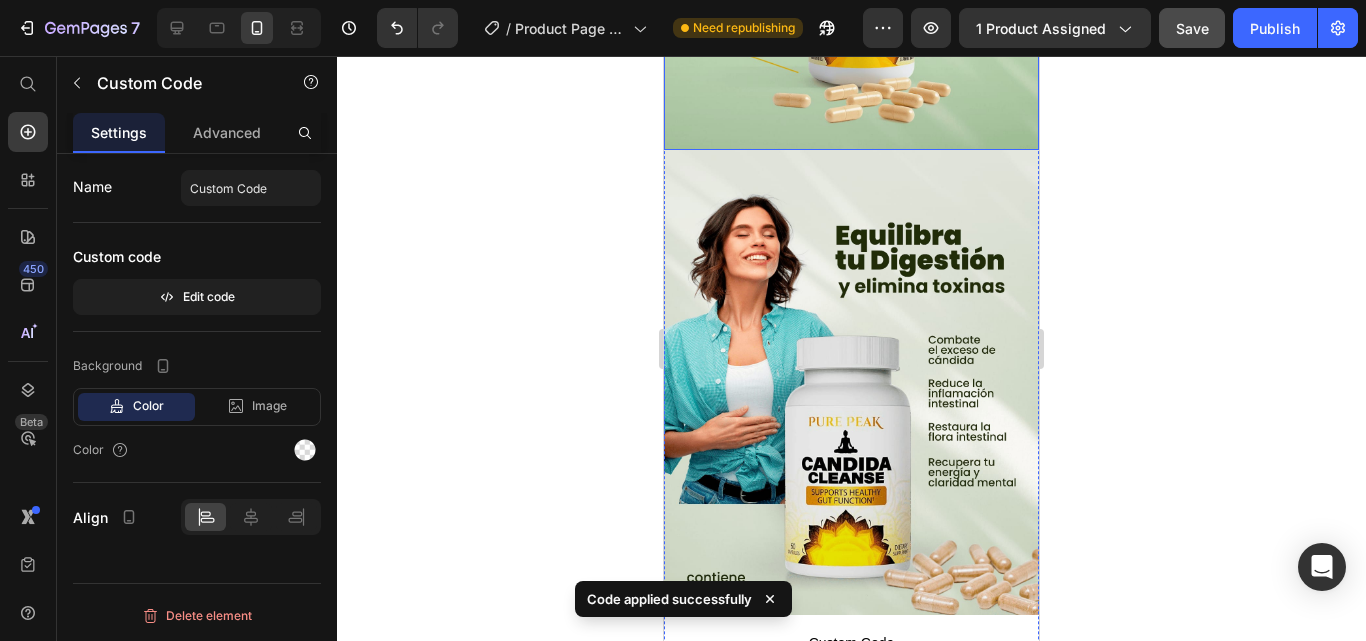 scroll, scrollTop: 1900, scrollLeft: 0, axis: vertical 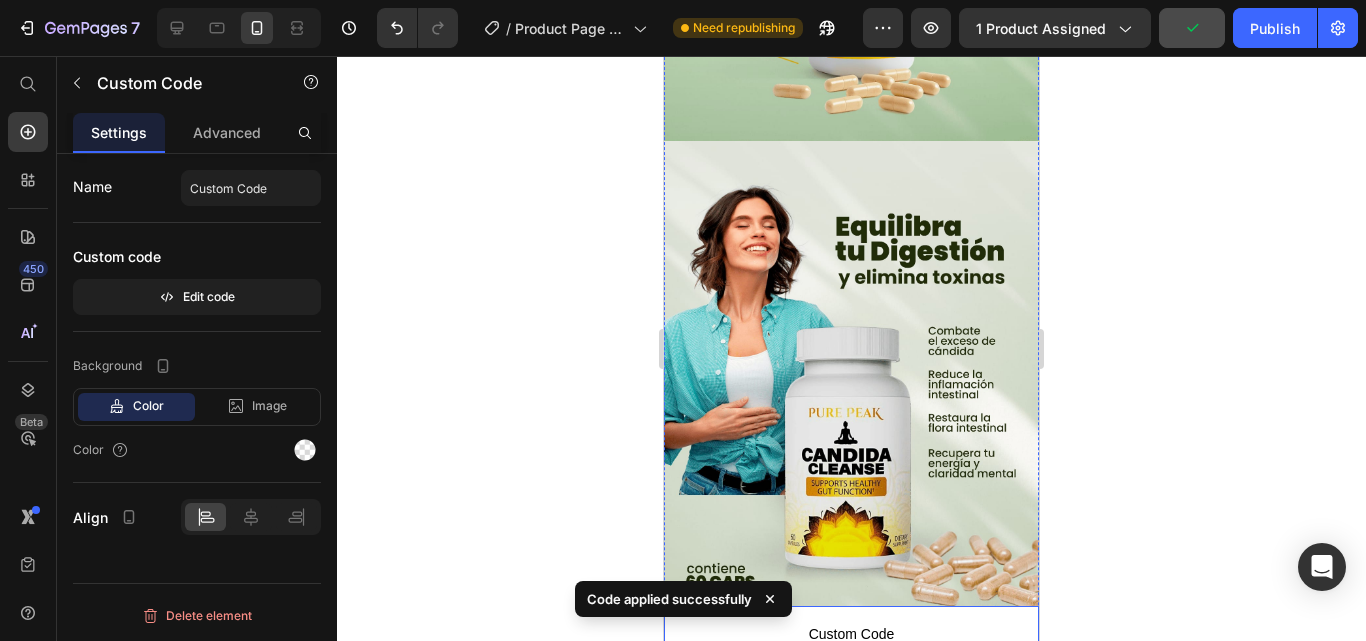 click on "Custom Code" at bounding box center (851, 634) 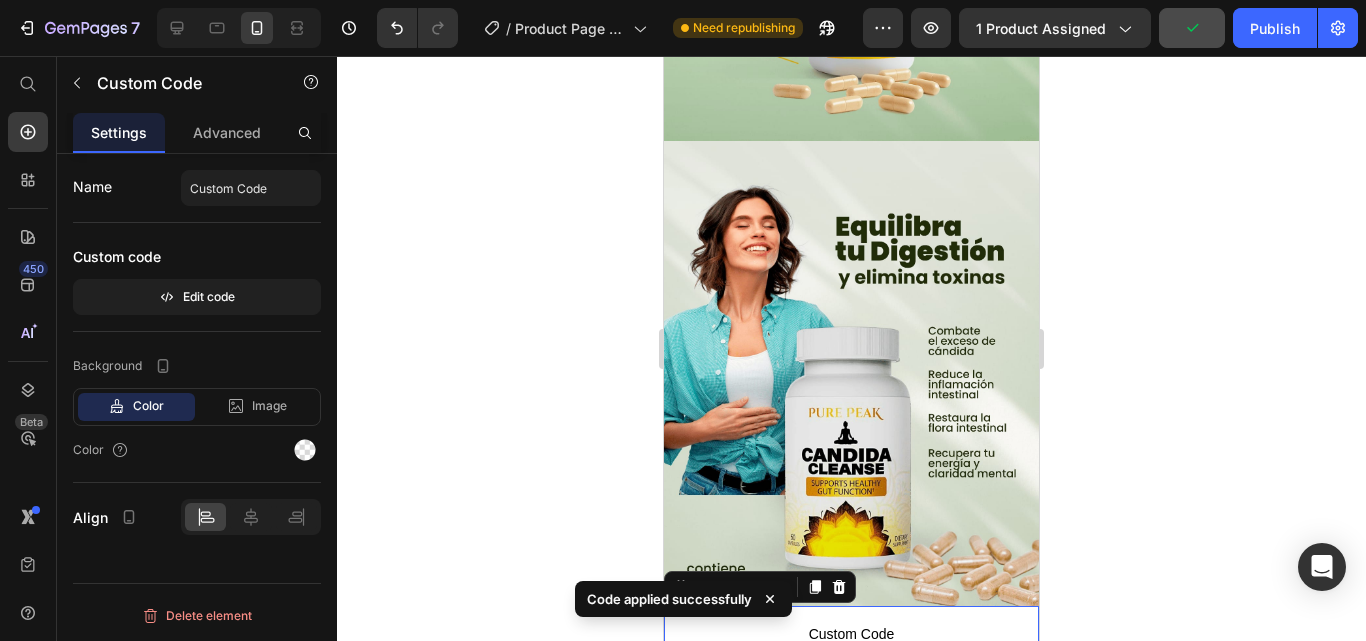 click on "Custom Code" at bounding box center (851, 634) 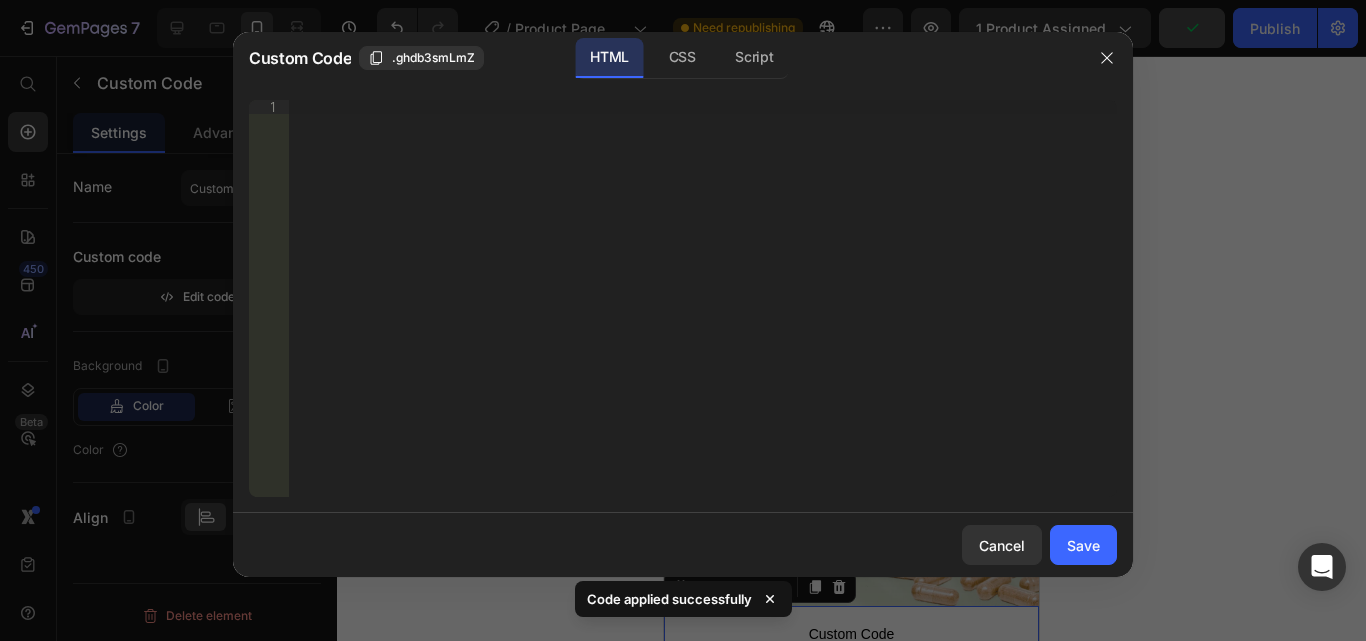 click on "Insert the 3rd-party installation code, HTML code, or Liquid code to display custom content." at bounding box center (703, 312) 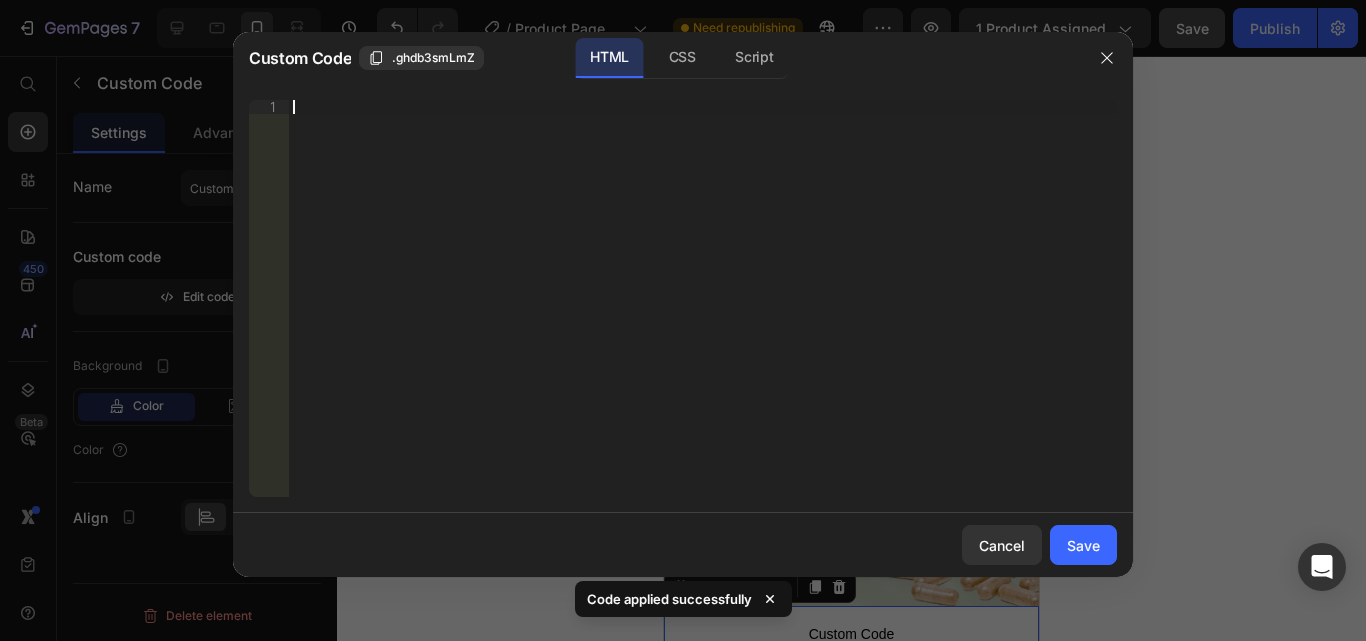 paste on "<div id=“_rsi-cod-form-embed-custom-hook”></div>" 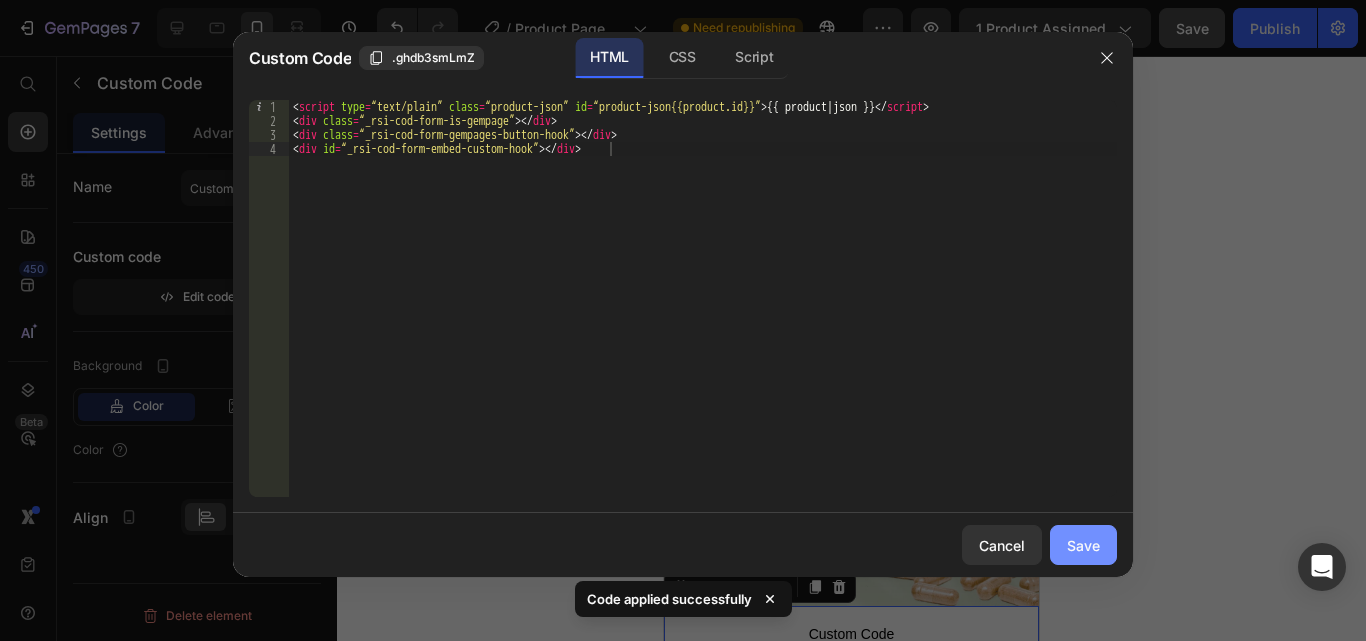 click on "Save" at bounding box center (1083, 545) 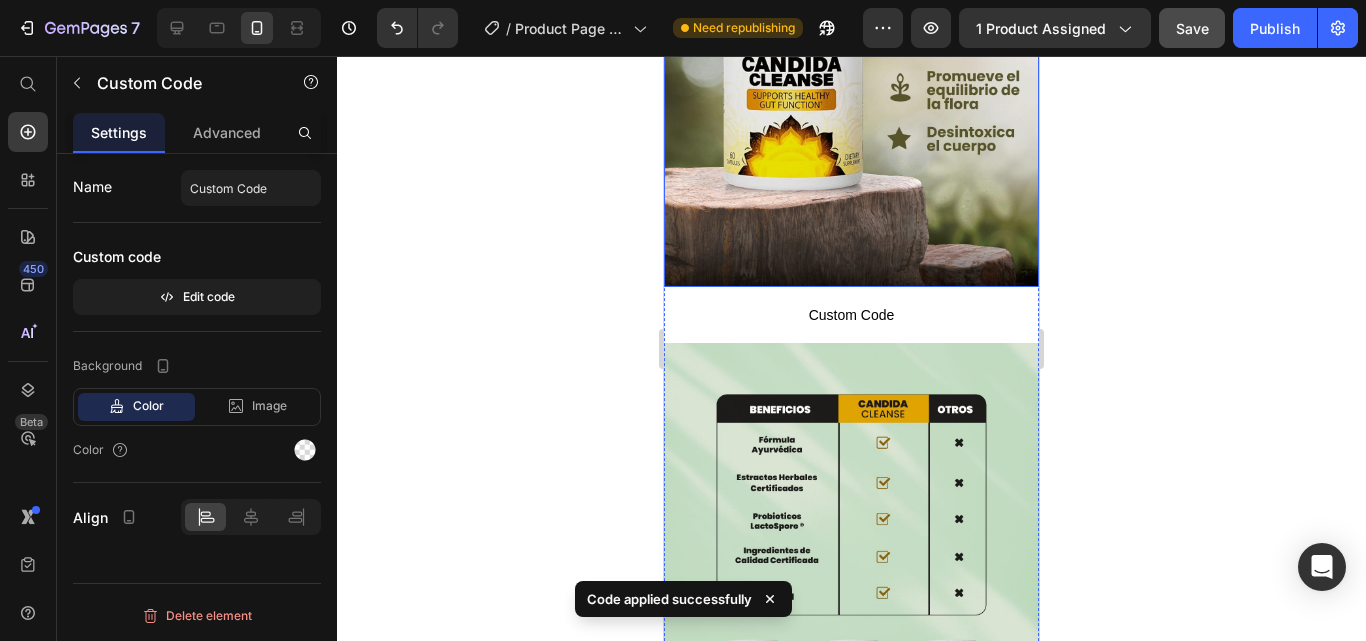 scroll, scrollTop: 2800, scrollLeft: 0, axis: vertical 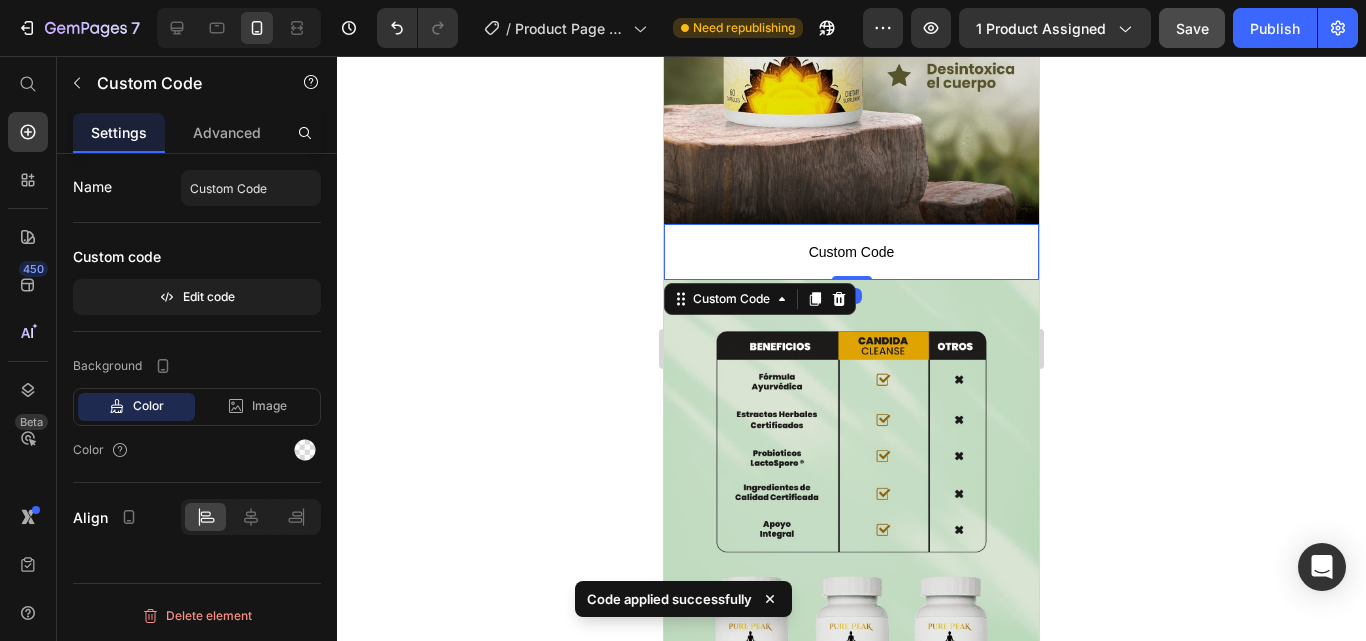 click on "Custom Code" at bounding box center (851, 252) 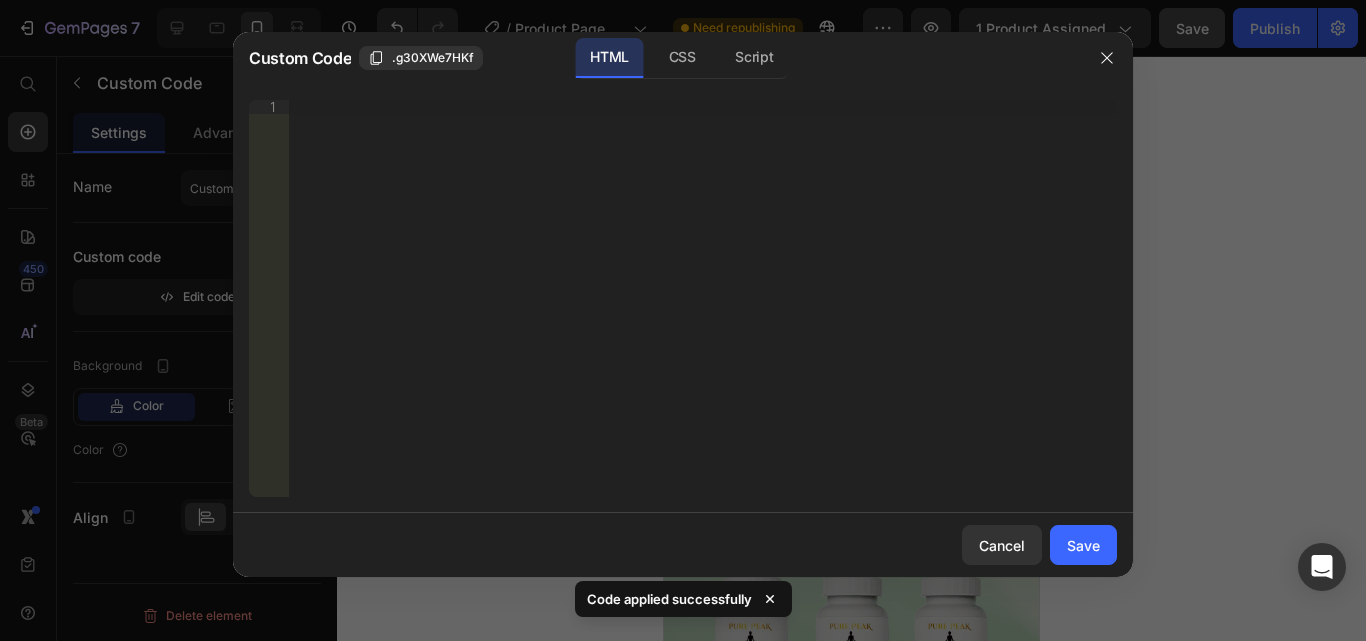 click on "Insert the 3rd-party installation code, HTML code, or Liquid code to display custom content." at bounding box center (703, 312) 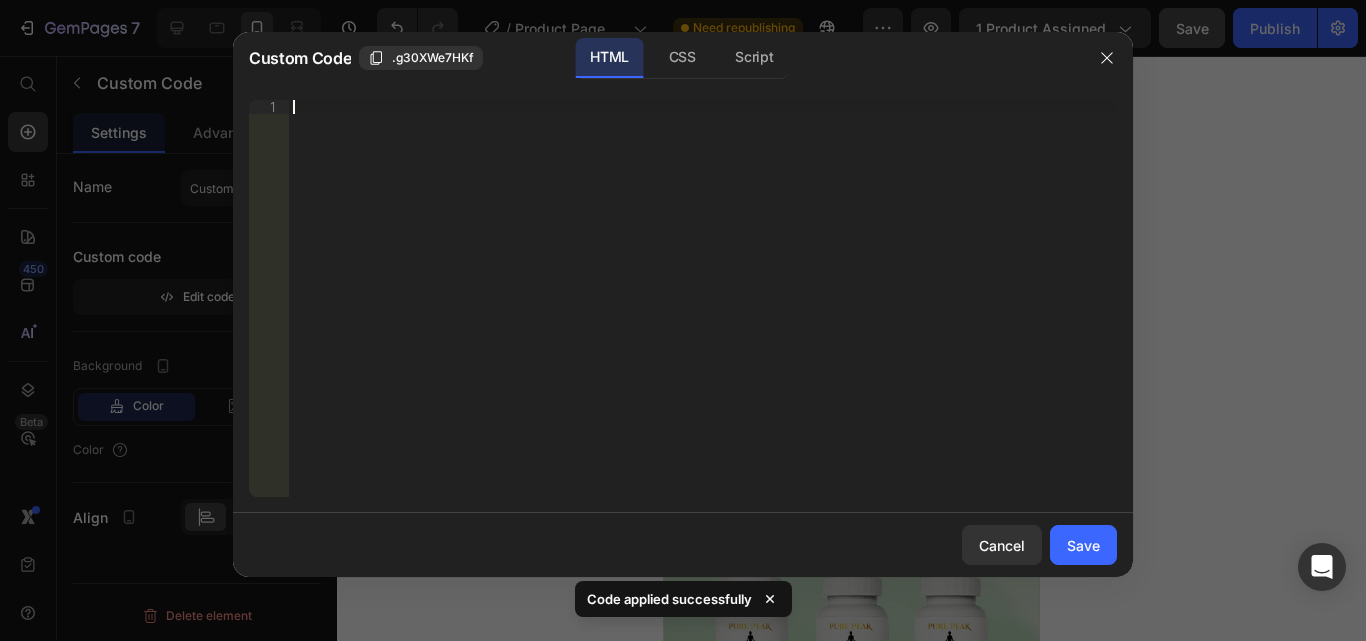 paste on "<div id=“_rsi-cod-form-embed-custom-hook”></div>" 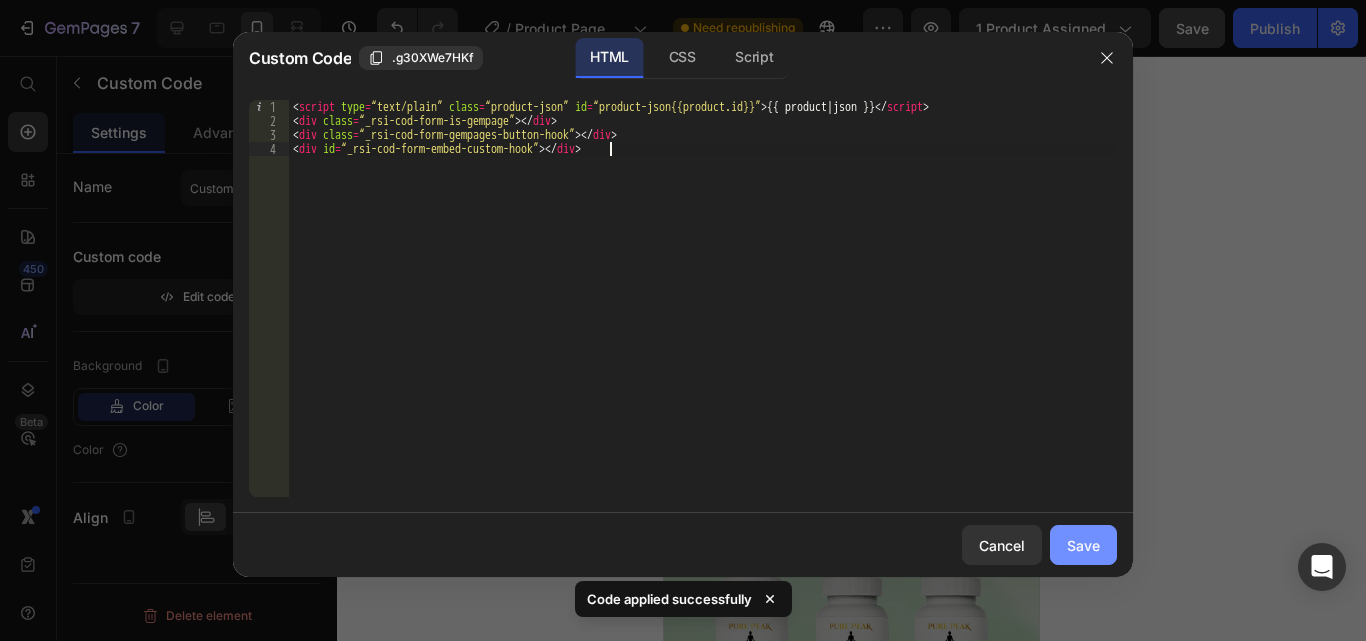 click on "Save" at bounding box center (1083, 545) 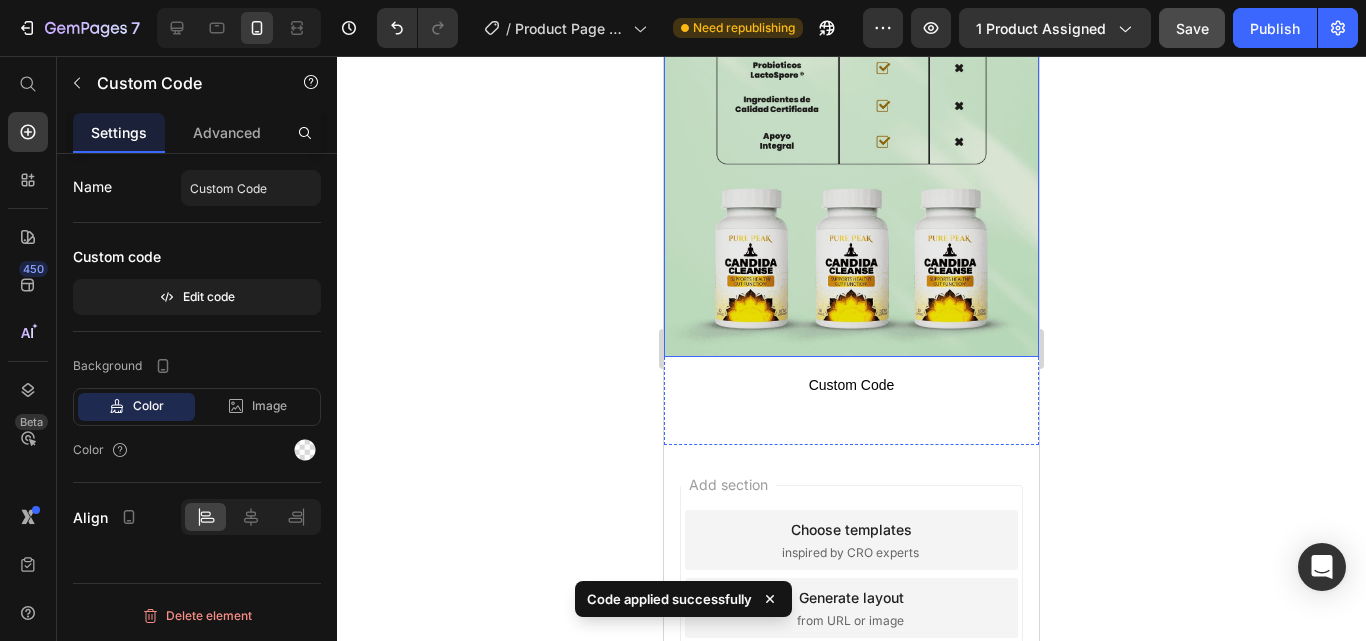 scroll, scrollTop: 3200, scrollLeft: 0, axis: vertical 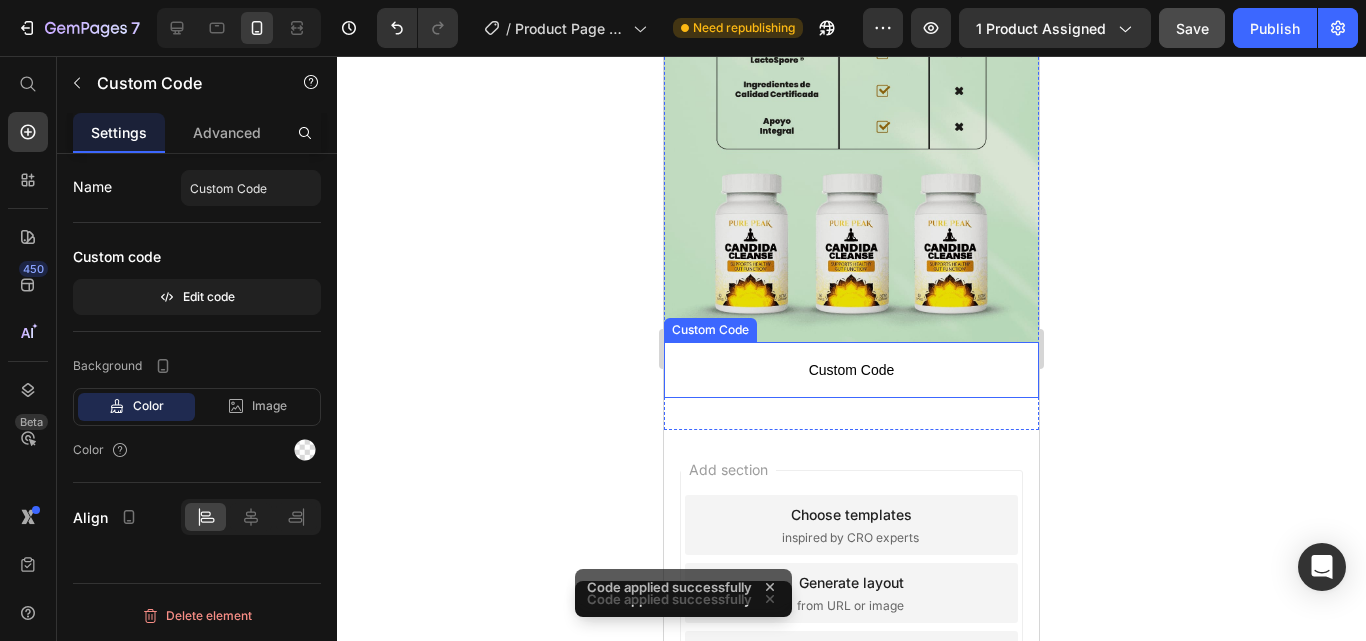 click on "Custom Code
Custom Code" at bounding box center [851, 370] 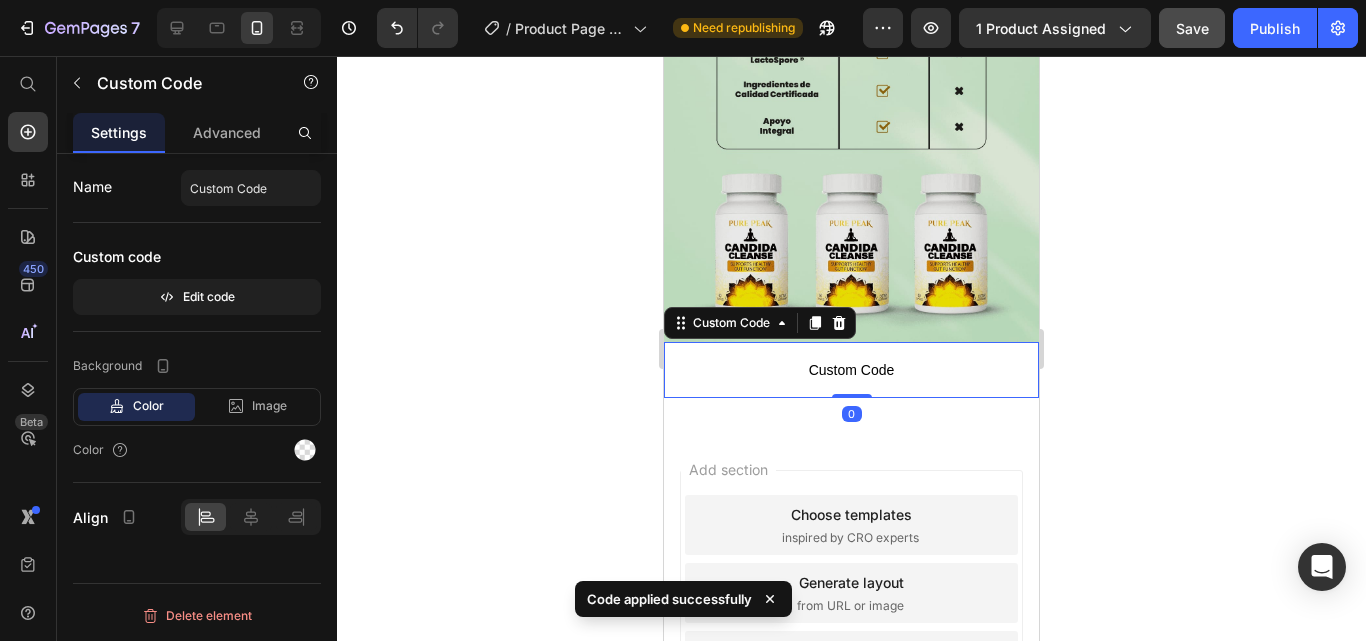 click at bounding box center [852, 396] 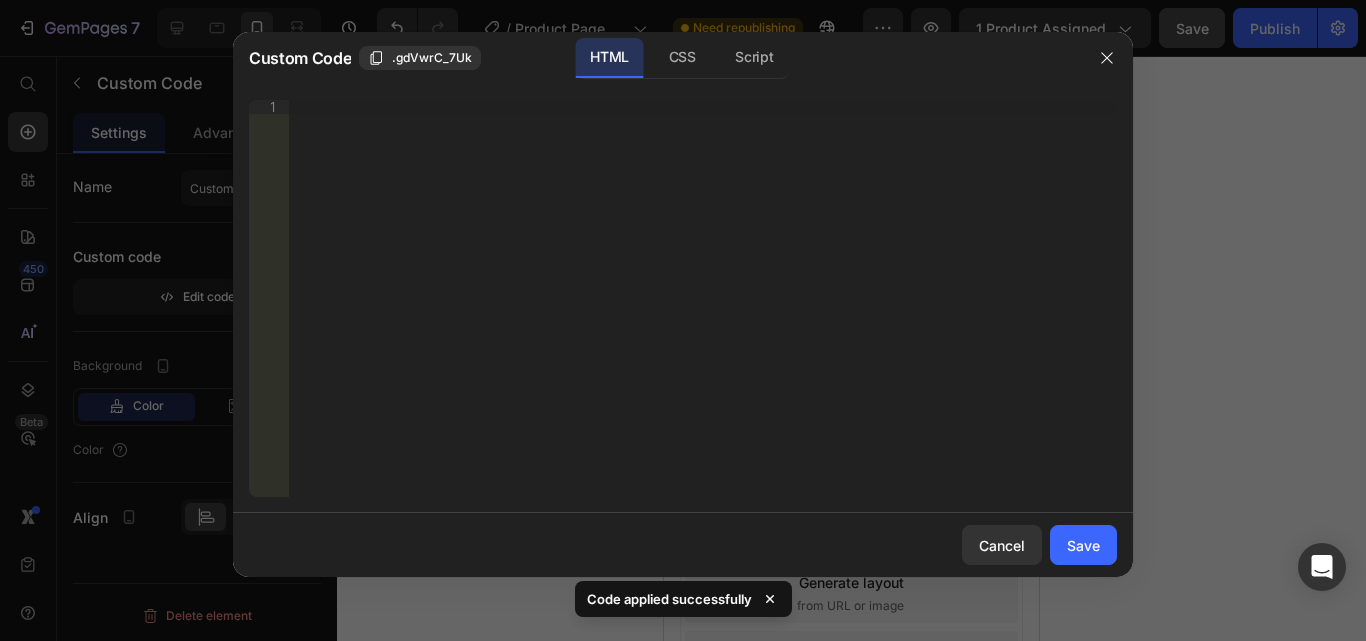 click on "Insert the 3rd-party installation code, HTML code, or Liquid code to display custom content." at bounding box center (703, 312) 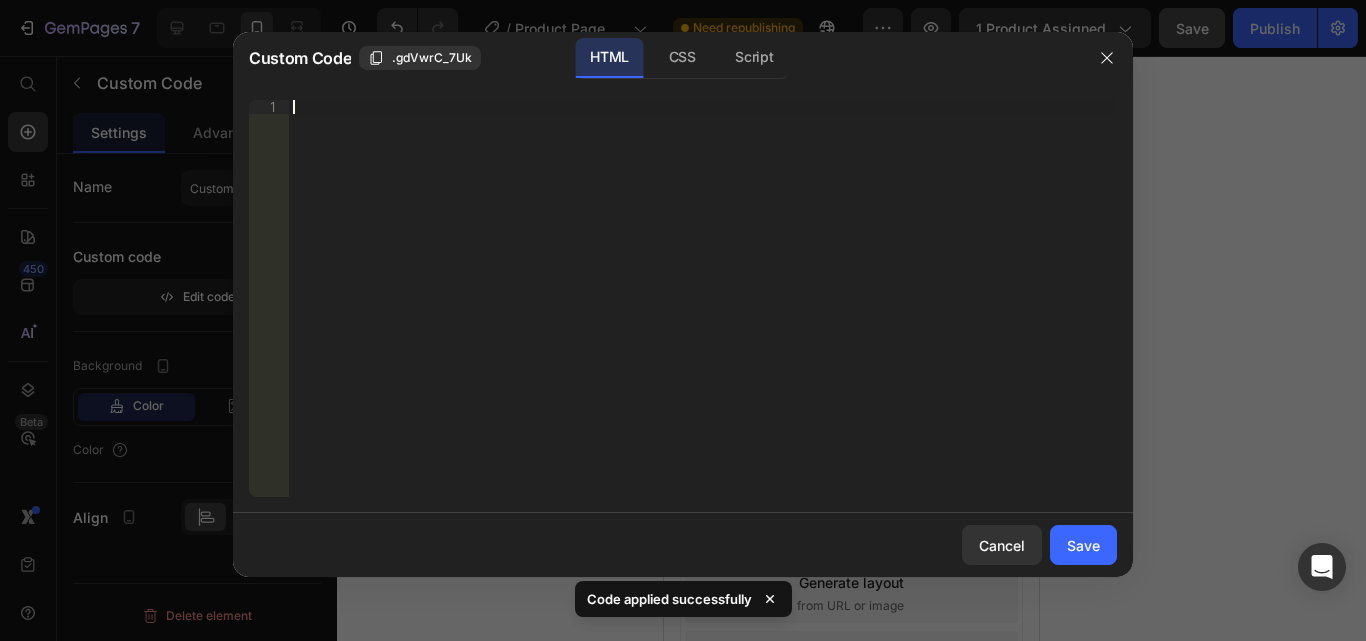 paste on "<div id=“_rsi-cod-form-embed-custom-hook”></div>" 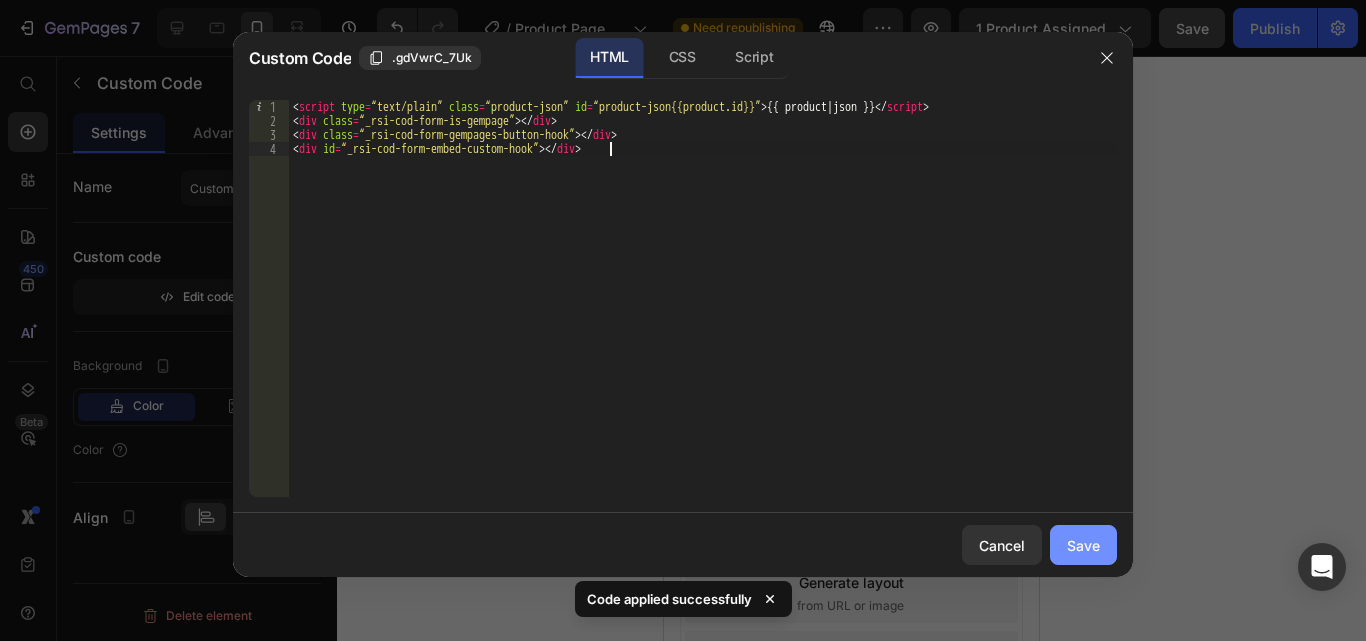 click on "Save" 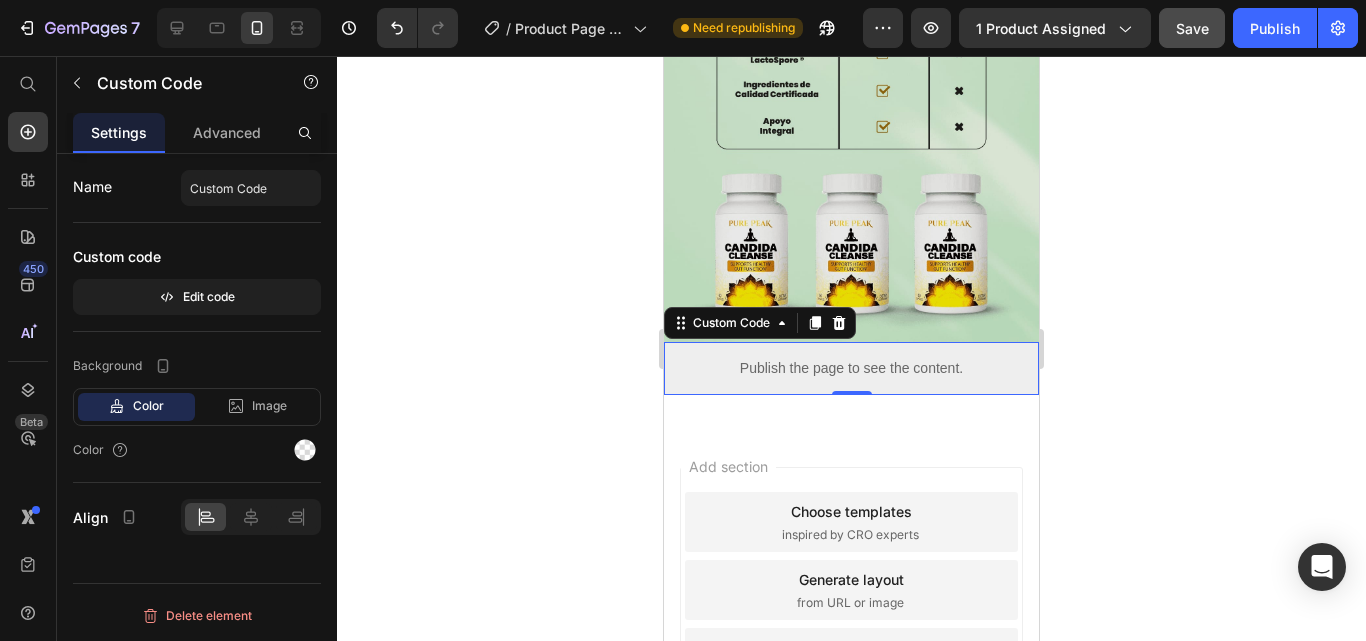 click on "Save" 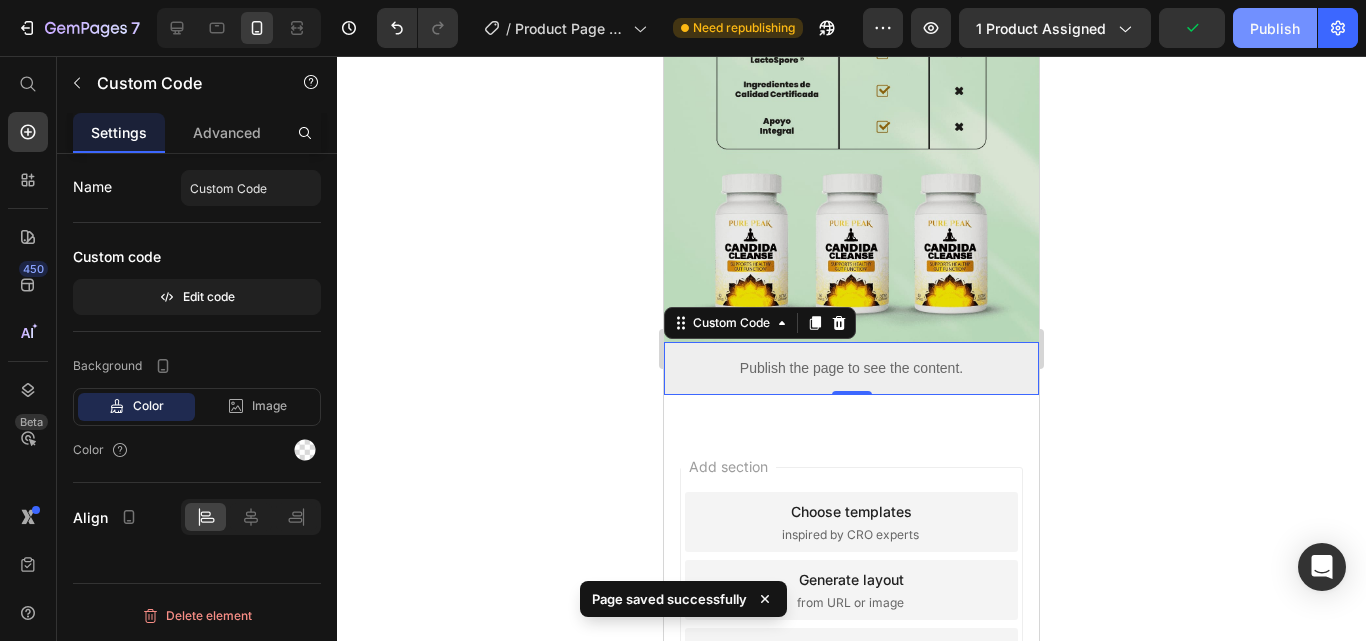click on "Publish" at bounding box center (1275, 28) 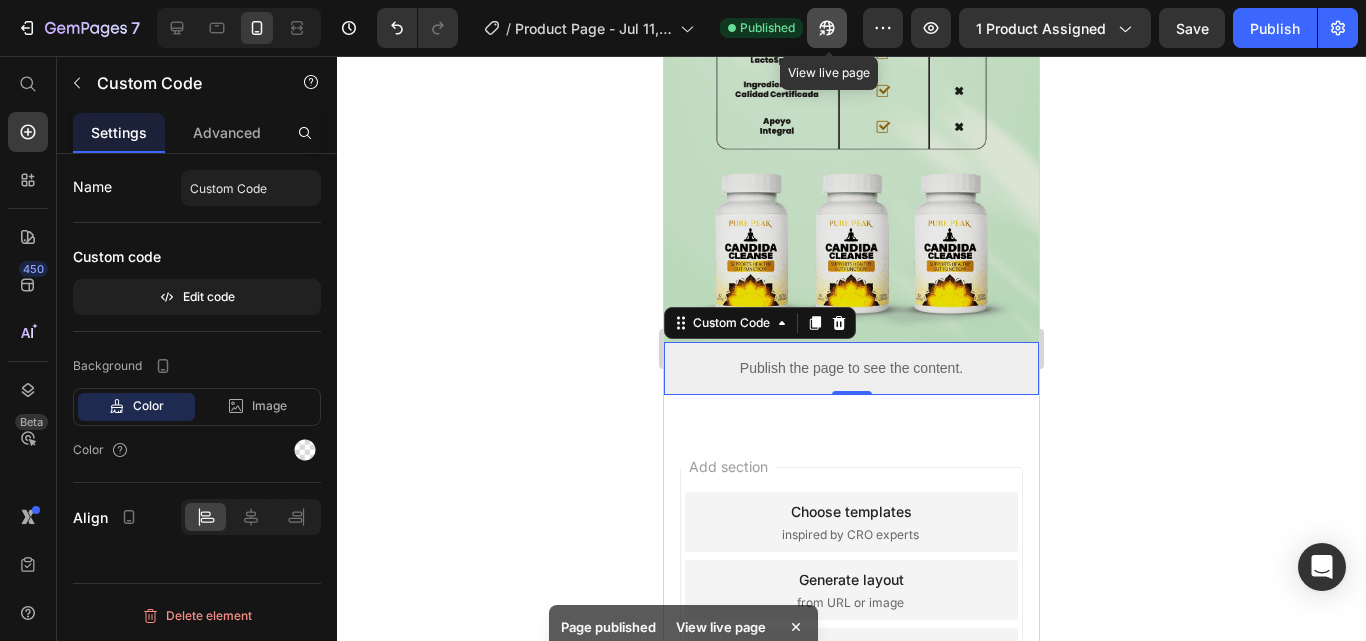 click 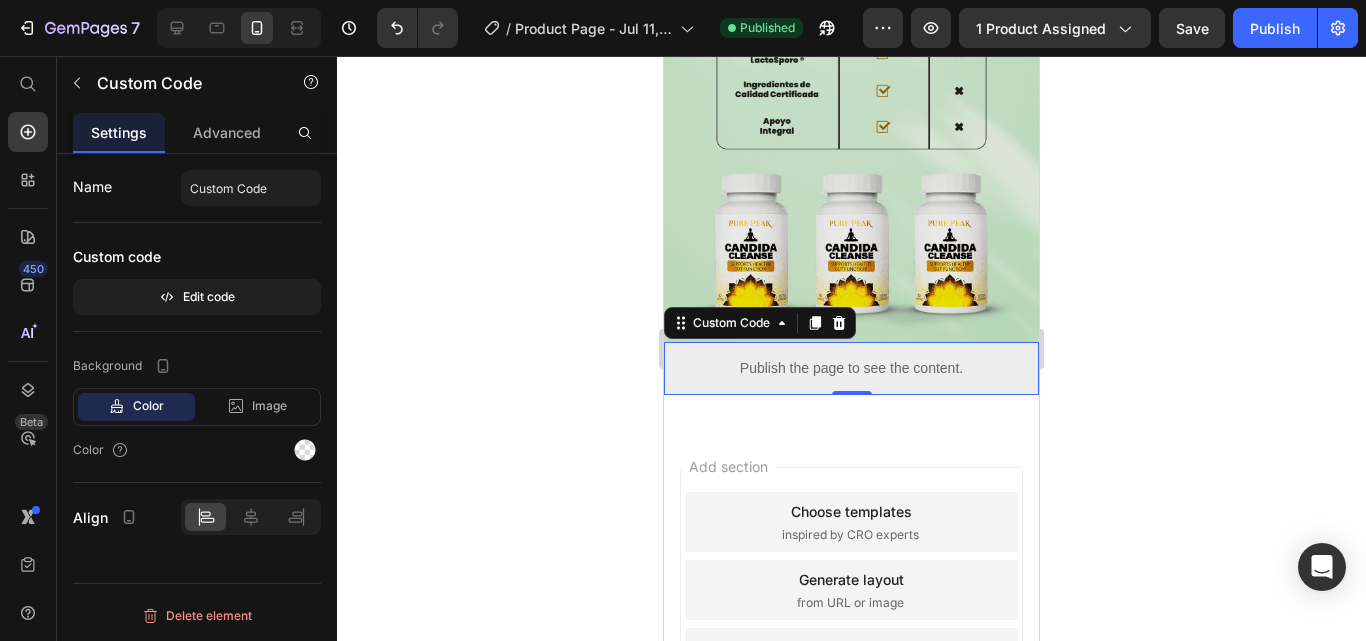 click on "Publish the page to see the content." at bounding box center [851, 368] 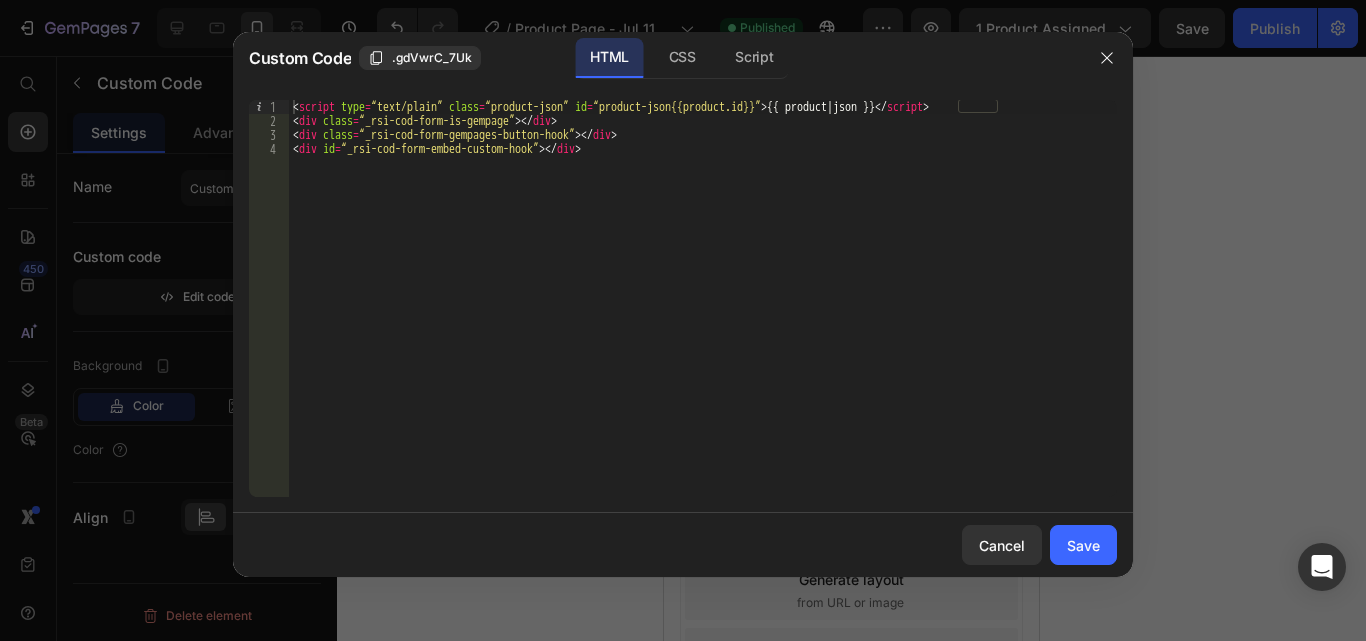 type on "<div id=“_rsi-cod-form-embed-custom-hook”></div>" 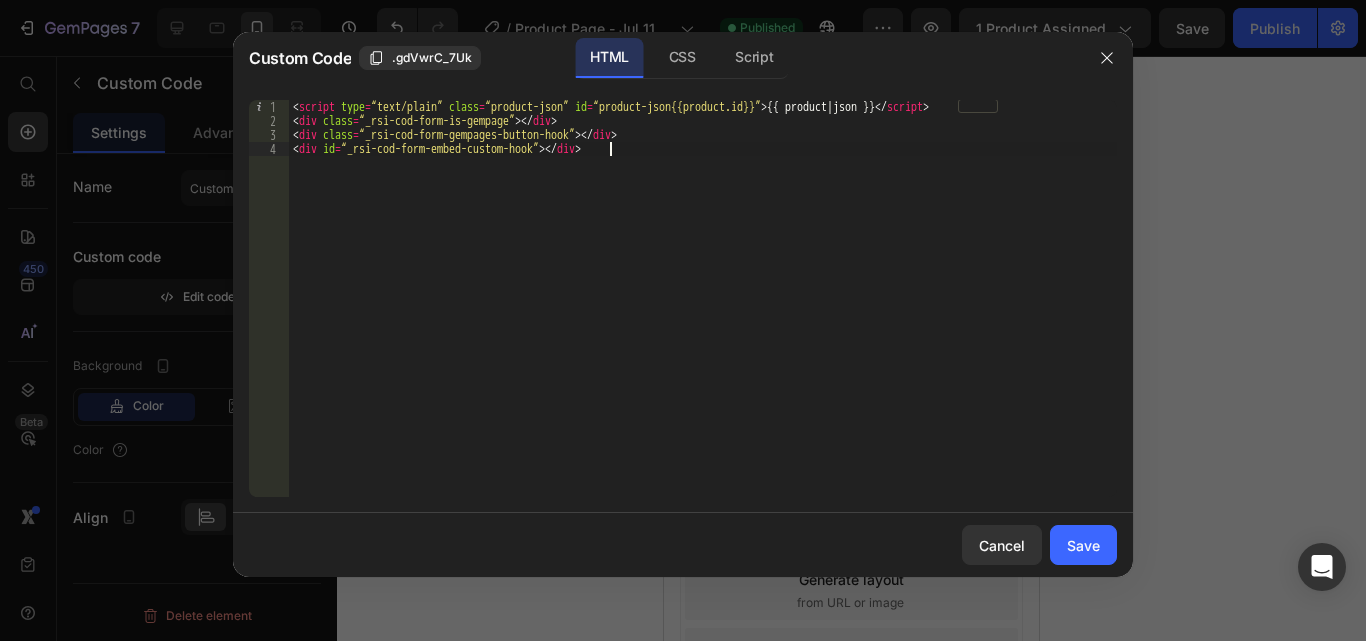 click on "< script   type = “text/plain”   class = “product-json”   id = “product-json{{product.id}}” > {{   product  |  json   }} </ script > < div   class = “_rsi-cod-form-is-gempage” > </ div > < div   class = “_rsi-cod-form-gempages-button-hook” > </ div > < div   id = “_rsi-cod-form-embed-custom-hook” > </ div >" at bounding box center [703, 312] 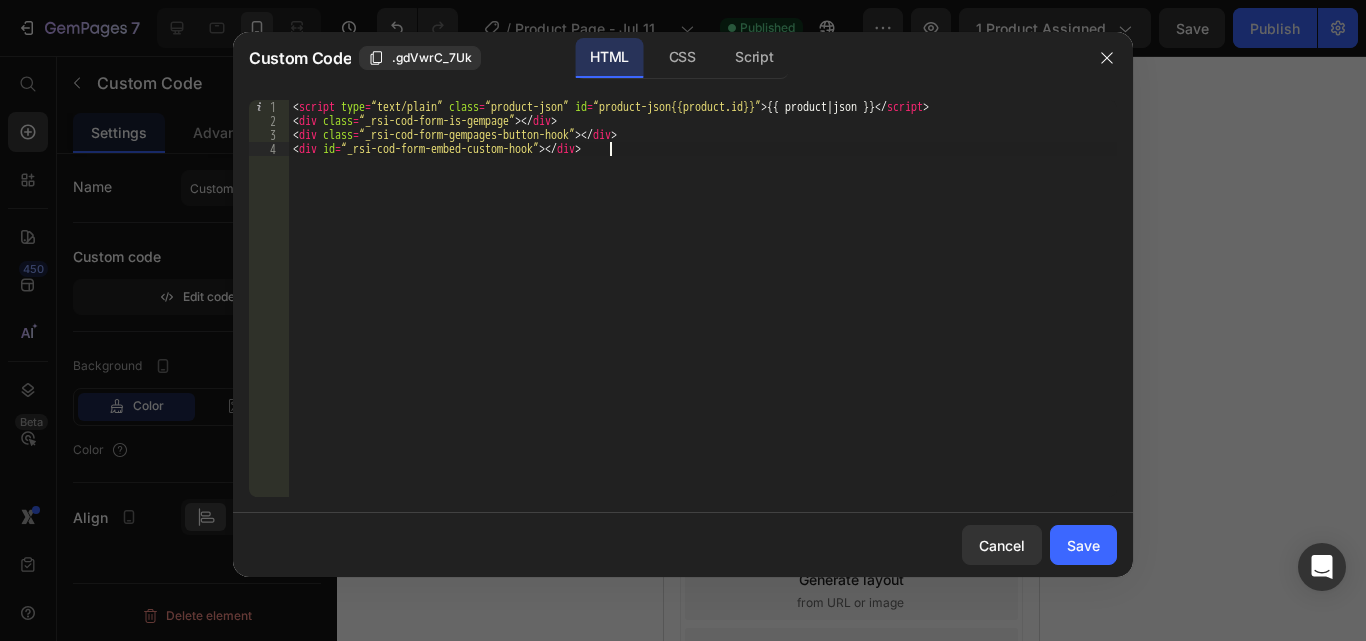 click on "< script   type = “text/plain”   class = “product-json”   id = “product-json{{product.id}}” > {{   product  |  json   }} </ script > < div   class = “_rsi-cod-form-is-gempage” > </ div > < div   class = “_rsi-cod-form-gempages-button-hook” > </ div > < div   id = “_rsi-cod-form-embed-custom-hook” > </ div >" at bounding box center (703, 312) 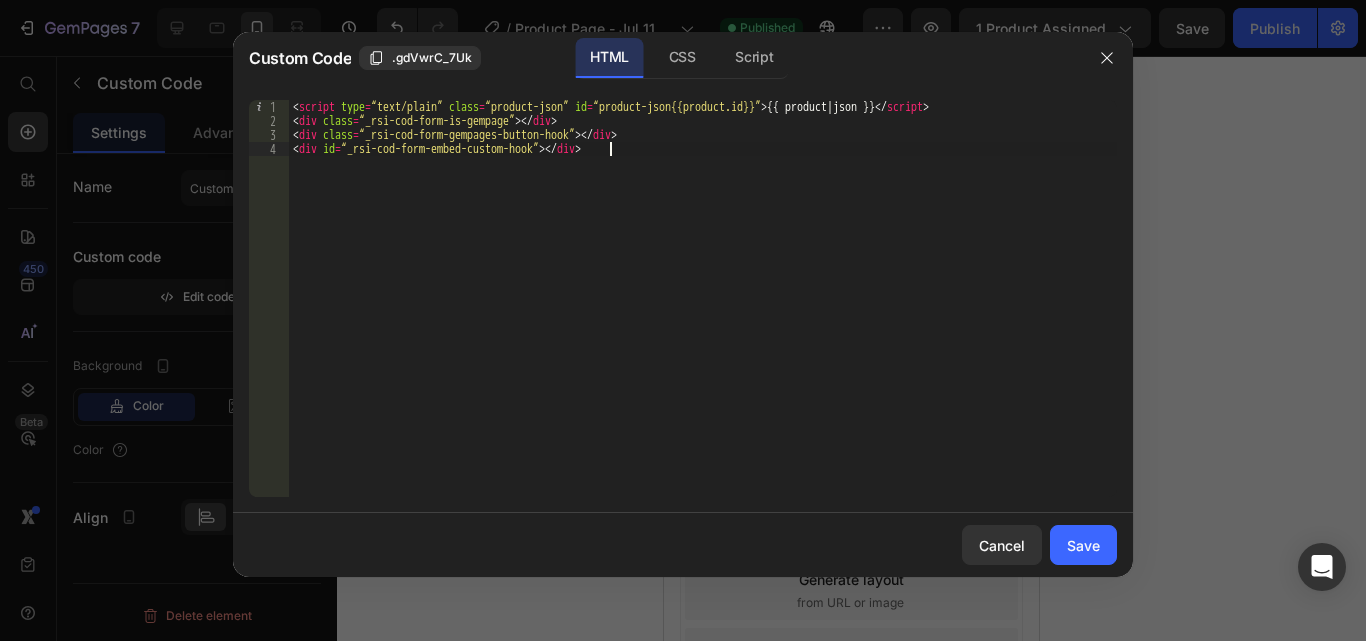 click on "< script   type = “text/plain”   class = “product-json”   id = “product-json{{product.id}}” > {{   product  |  json   }} </ script > < div   class = “_rsi-cod-form-is-gempage” > </ div > < div   class = “_rsi-cod-form-gempages-button-hook” > </ div > < div   id = “_rsi-cod-form-embed-custom-hook” > </ div >" at bounding box center (703, 312) 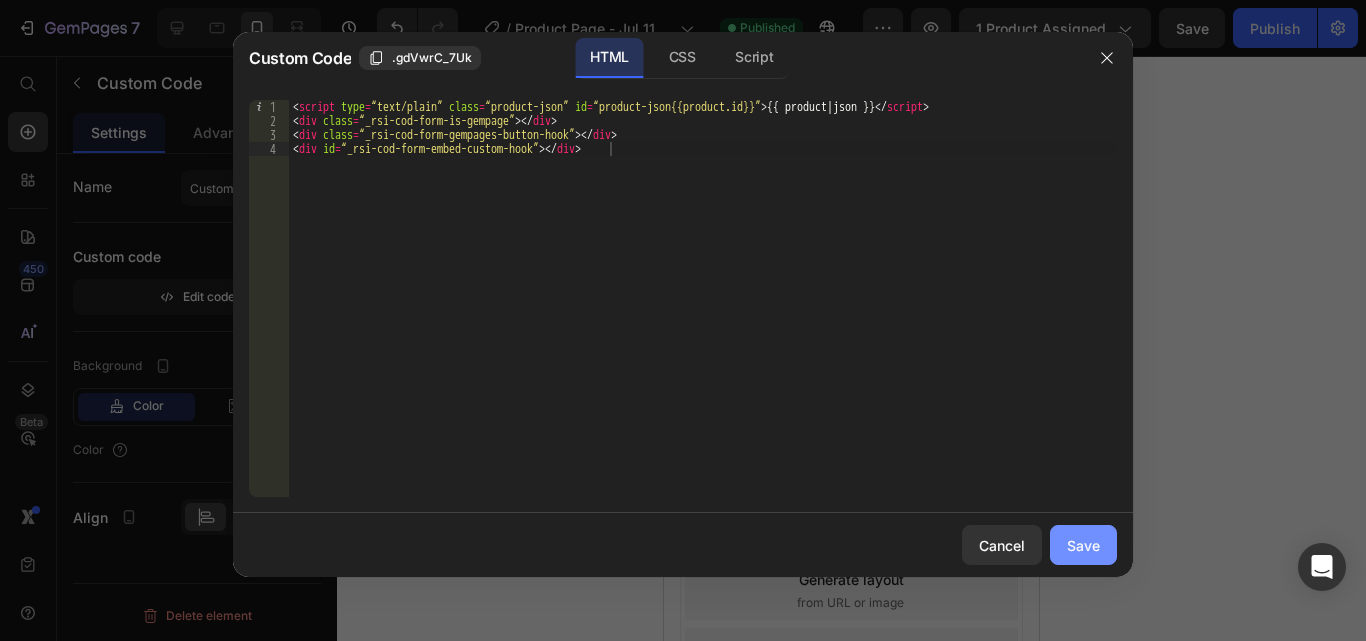 click on "Save" at bounding box center (1083, 545) 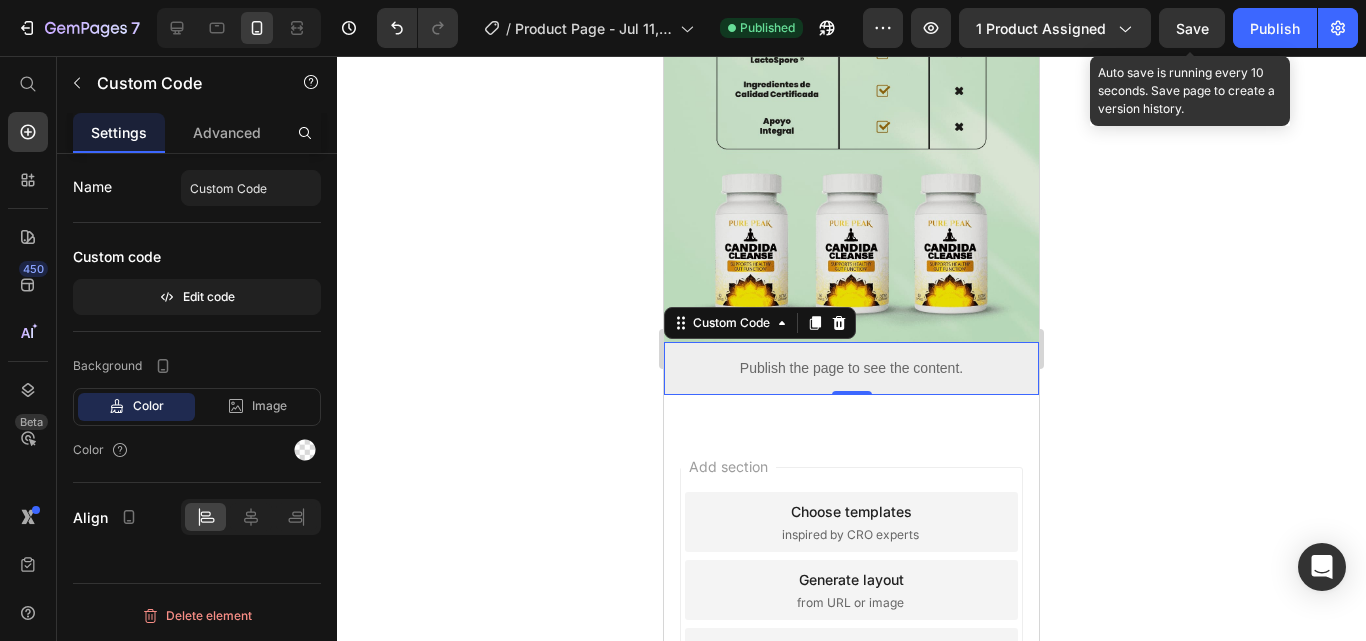 click on "Save" at bounding box center (1192, 28) 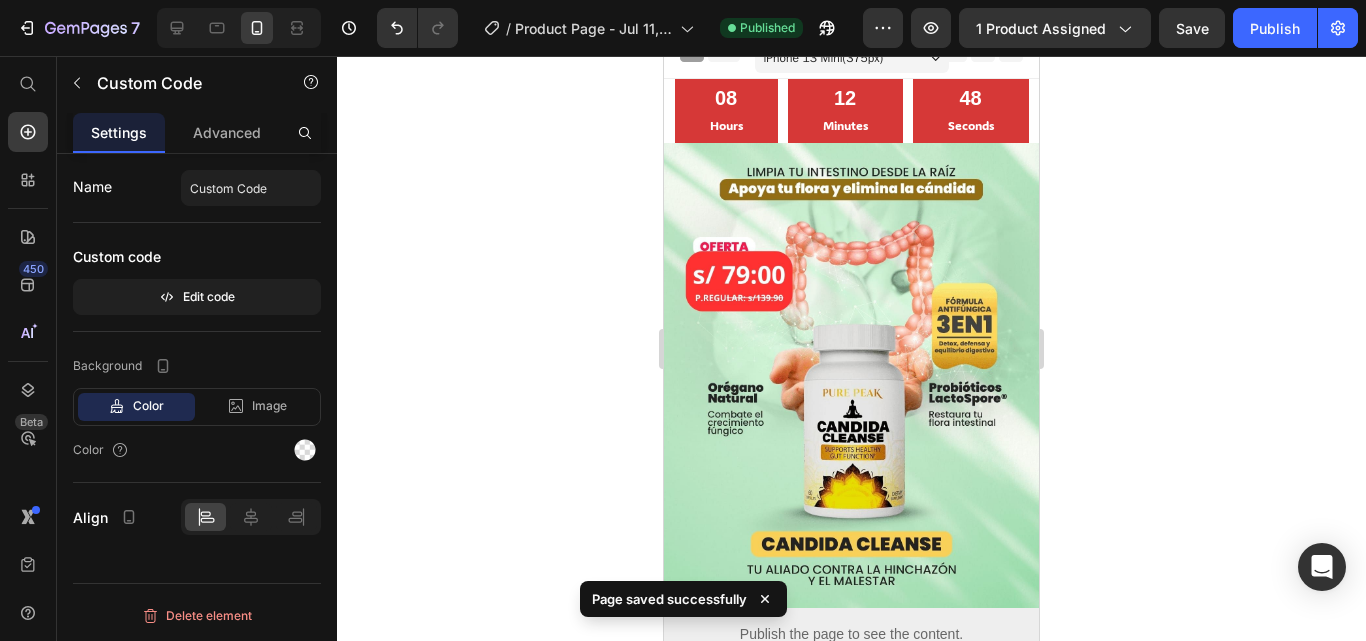 scroll, scrollTop: 0, scrollLeft: 0, axis: both 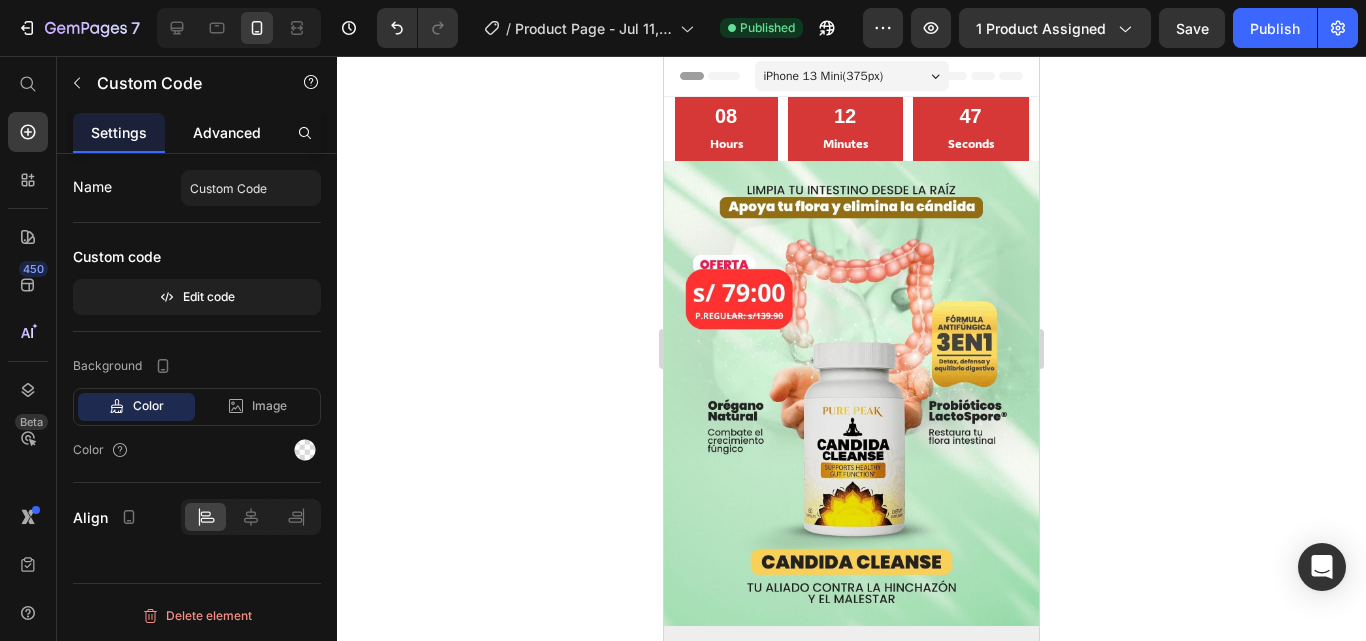 click on "Advanced" 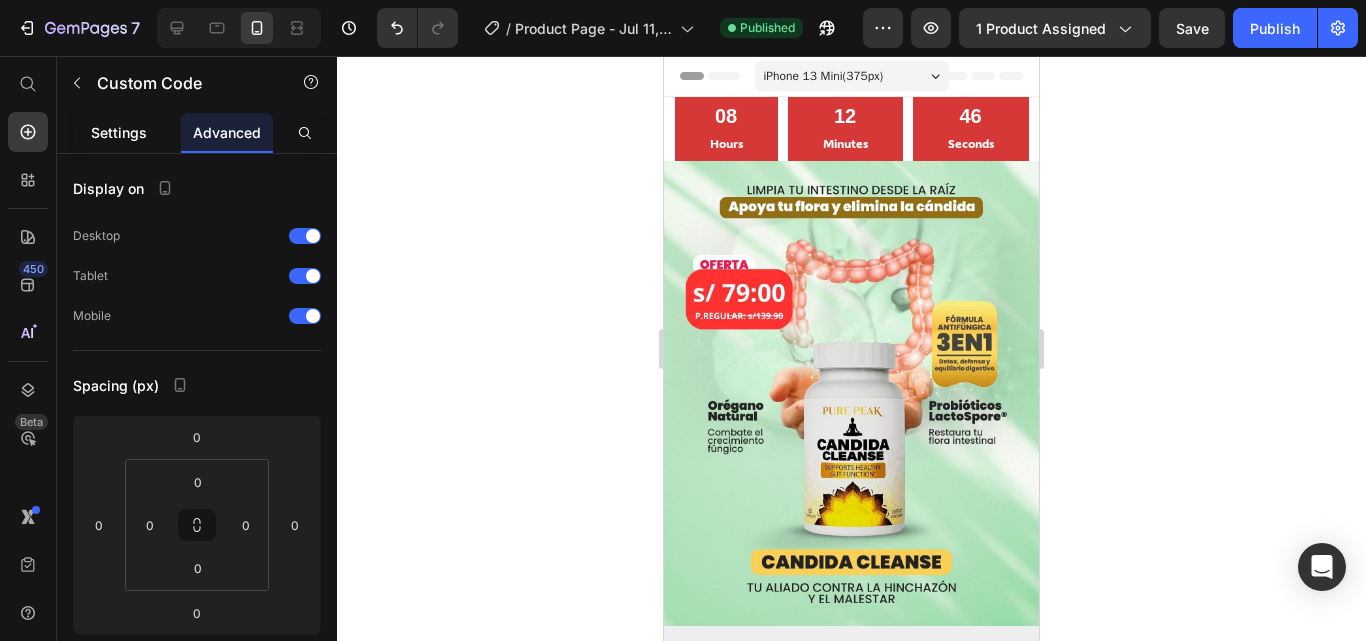 click on "Settings" at bounding box center (119, 132) 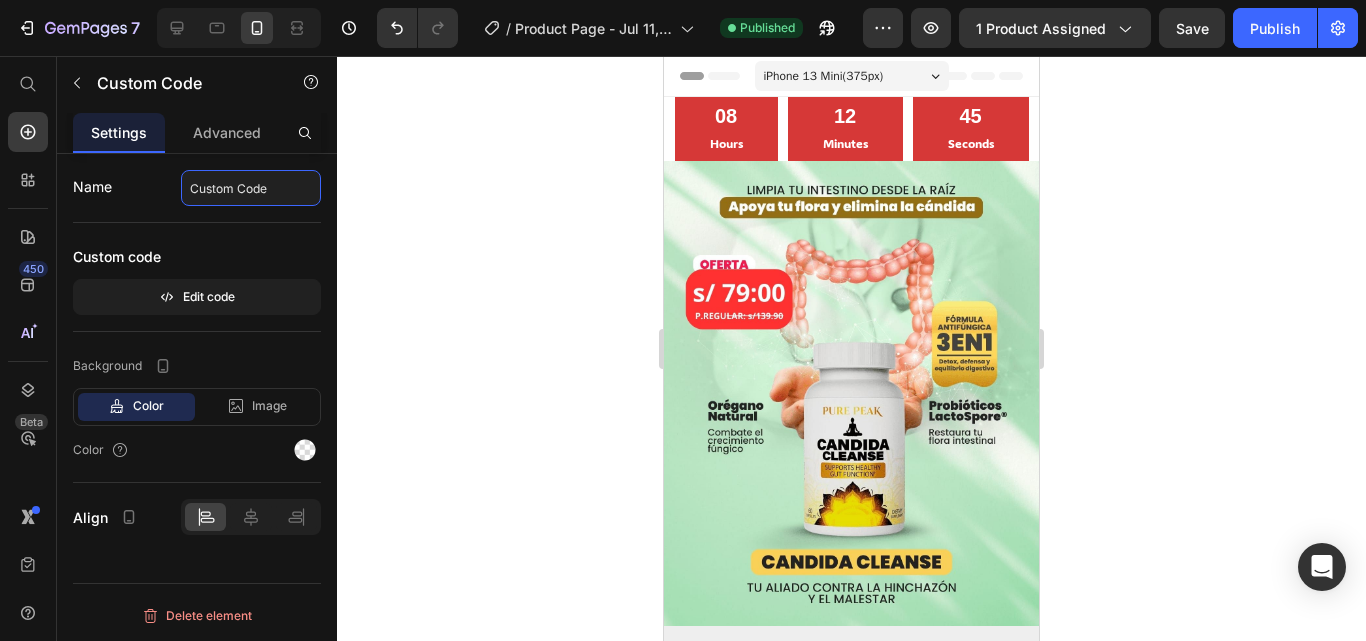 click on "Custom Code" 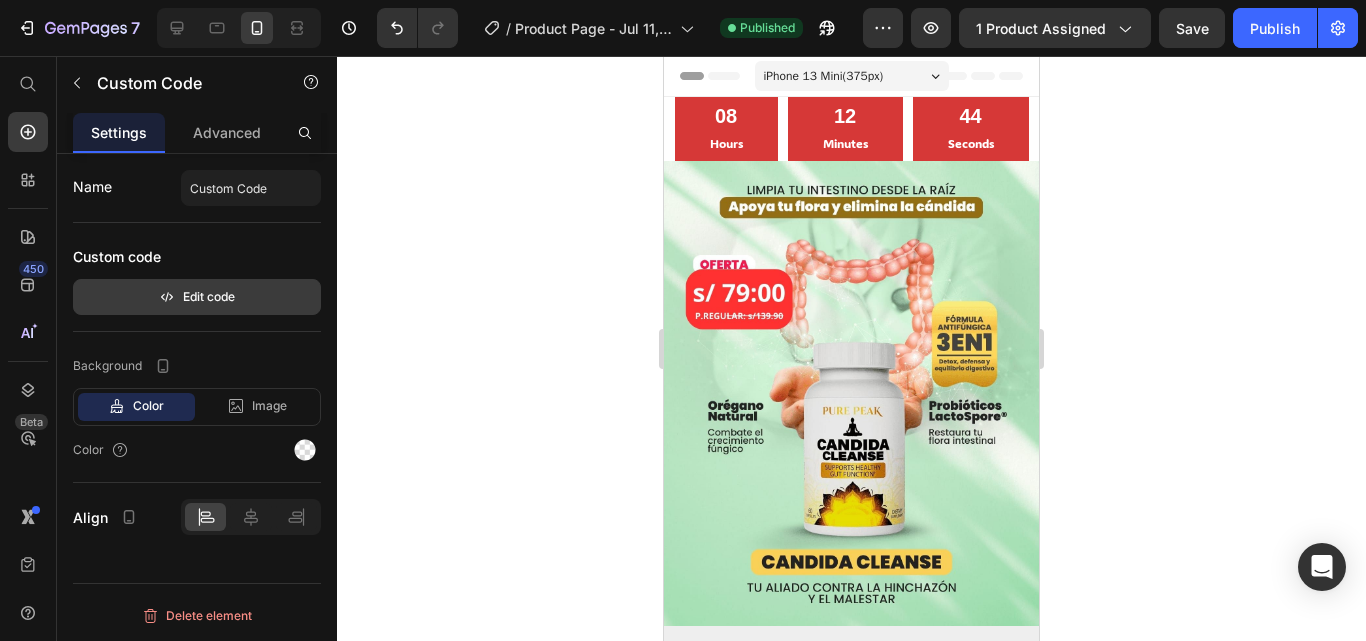 click on "Edit code" at bounding box center (197, 297) 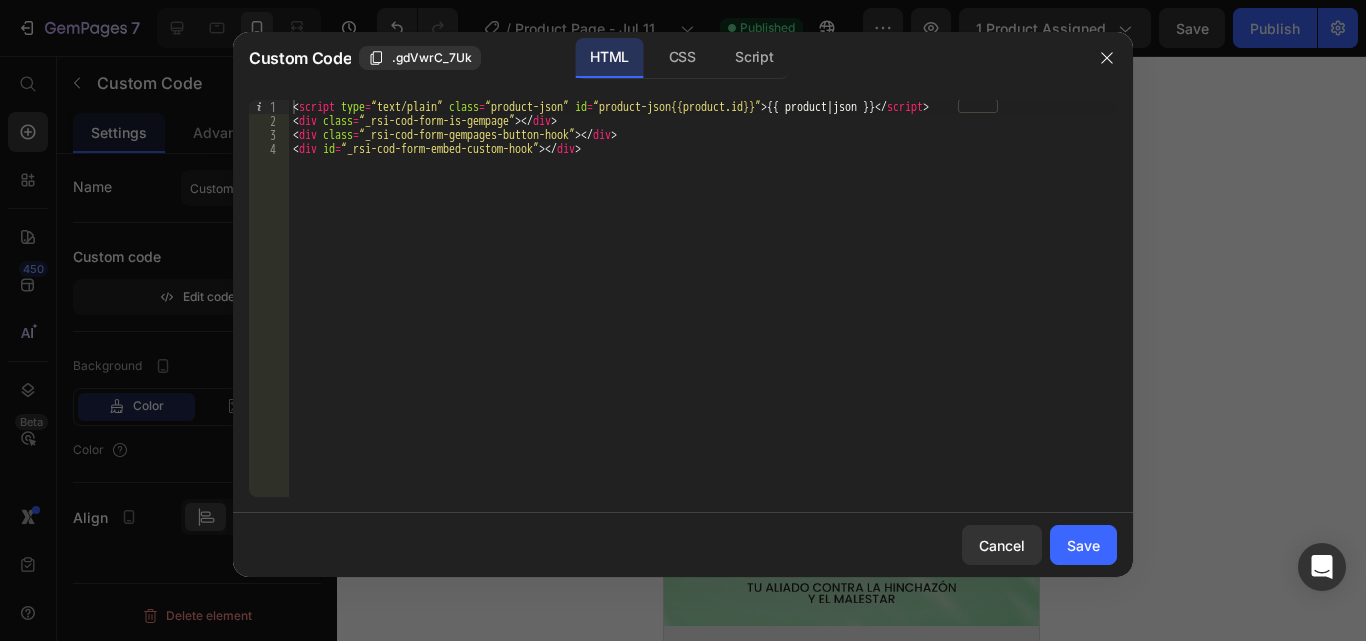 click on "< script   type = “text/plain”   class = “product-json”   id = “product-json{{product.id}}” > {{   product  |  json   }} </ script > < div   class = “_rsi-cod-form-is-gempage” > </ div > < div   class = “_rsi-cod-form-gempages-button-hook” > </ div > < div   id = “_rsi-cod-form-embed-custom-hook” > </ div >" at bounding box center (703, 312) 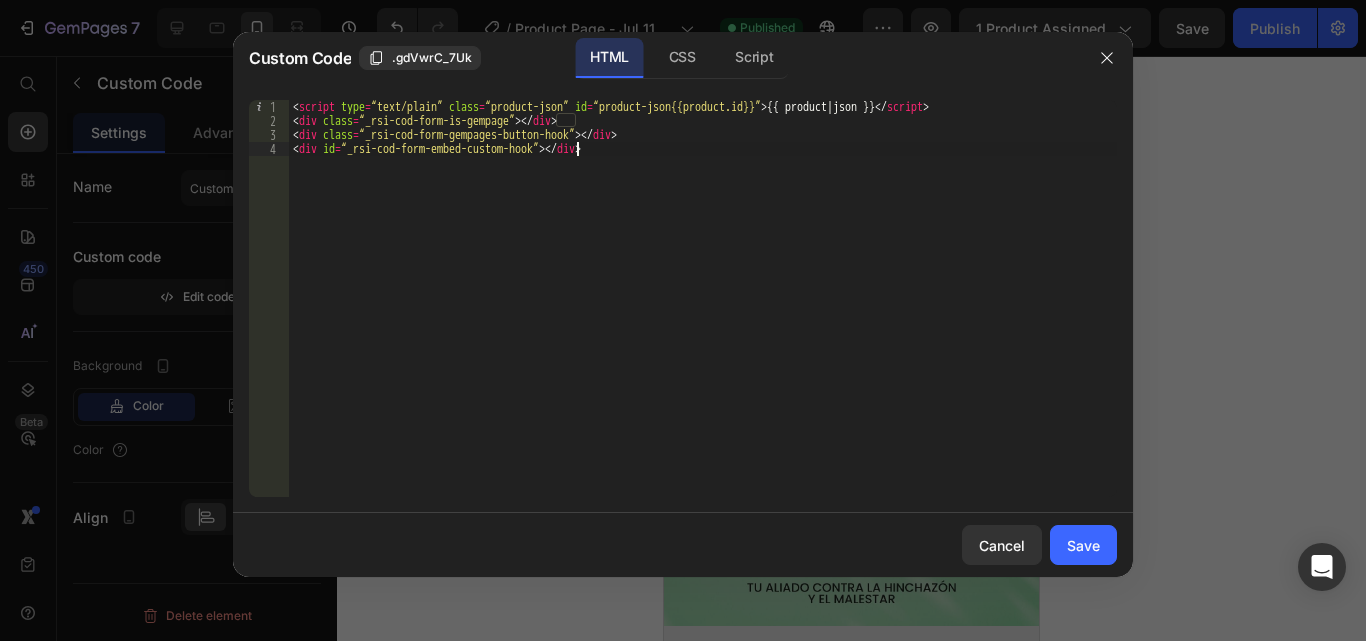 click on "< script   type = “text/plain”   class = “product-json”   id = “product-json{{product.id}}” > {{   product  |  json   }} </ script > < div   class = “_rsi-cod-form-is-gempage” > </ div > < div   class = “_rsi-cod-form-gempages-button-hook” > </ div > < div   id = “_rsi-cod-form-embed-custom-hook” > </ div >" at bounding box center [703, 312] 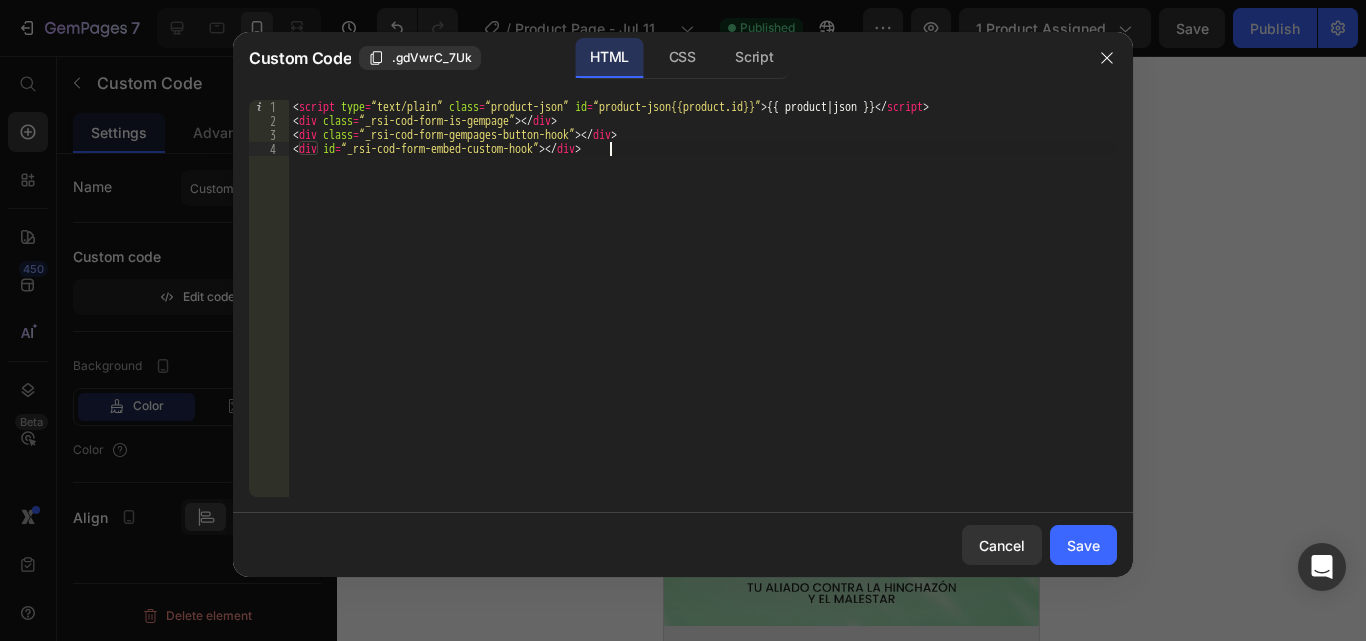 click on "< script   type = “text/plain”   class = “product-json”   id = “product-json{{product.id}}” > {{   product  |  json   }} </ script > < div   class = “_rsi-cod-form-is-gempage” > </ div > < div   class = “_rsi-cod-form-gempages-button-hook” > </ div > < div   id = “_rsi-cod-form-embed-custom-hook” > </ div >" at bounding box center [703, 312] 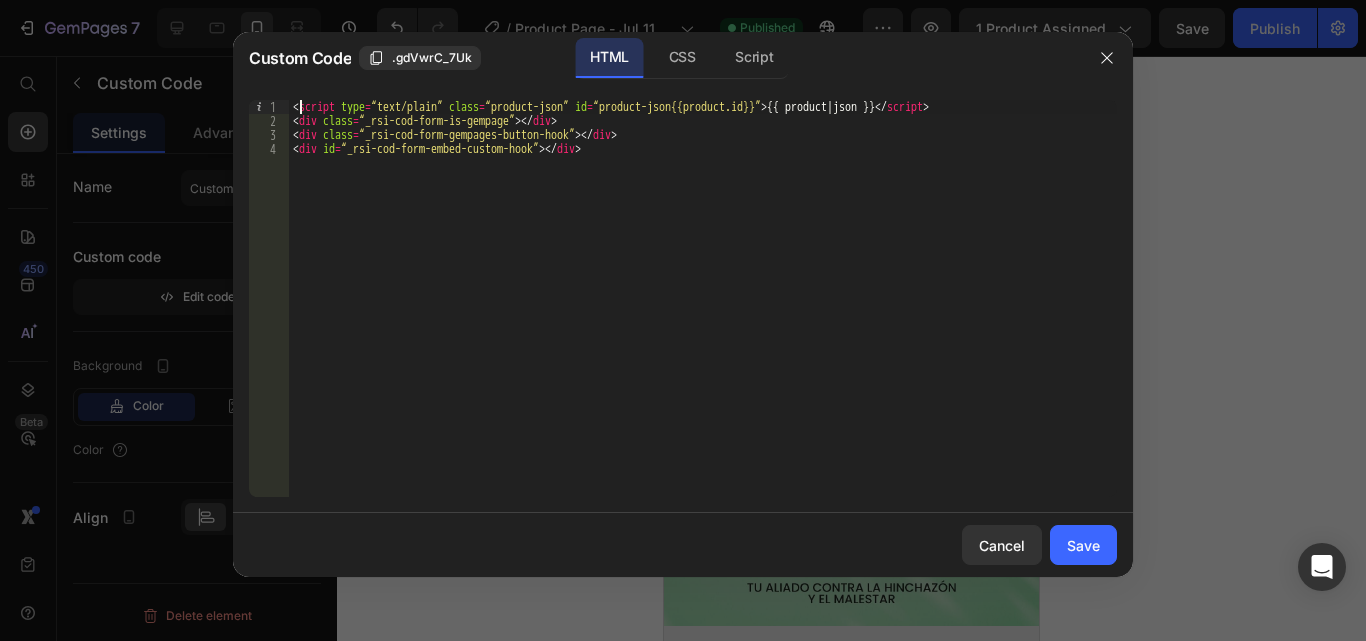 click on "< script   type = “text/plain”   class = “product-json”   id = “product-json{{product.id}}” > {{   product  |  json   }} </ script > < div   class = “_rsi-cod-form-is-gempage” > </ div > < div   class = “_rsi-cod-form-gempages-button-hook” > </ div > < div   id = “_rsi-cod-form-embed-custom-hook” > </ div >" at bounding box center [703, 312] 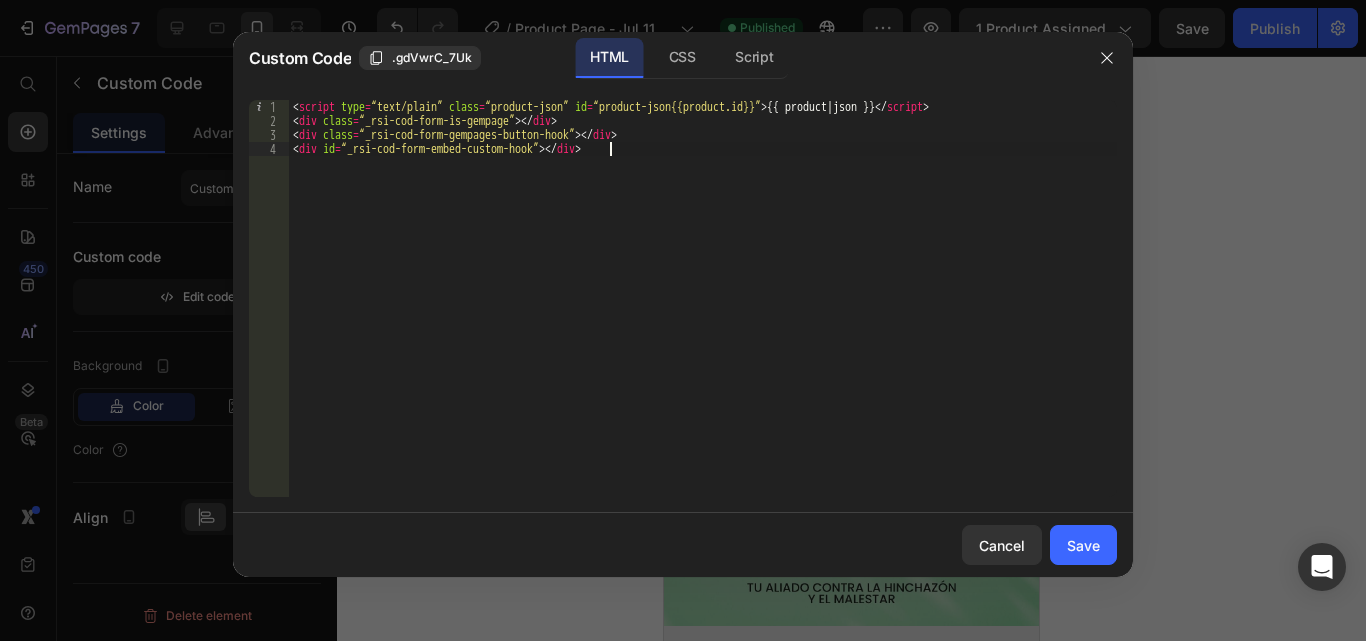 click on "< script   type = “text/plain”   class = “product-json”   id = “product-json{{product.id}}” > {{   product  |  json   }} </ script > < div   class = “_rsi-cod-form-is-gempage” > </ div > < div   class = “_rsi-cod-form-gempages-button-hook” > </ div > < div   id = “_rsi-cod-form-embed-custom-hook” > </ div >" at bounding box center [703, 312] 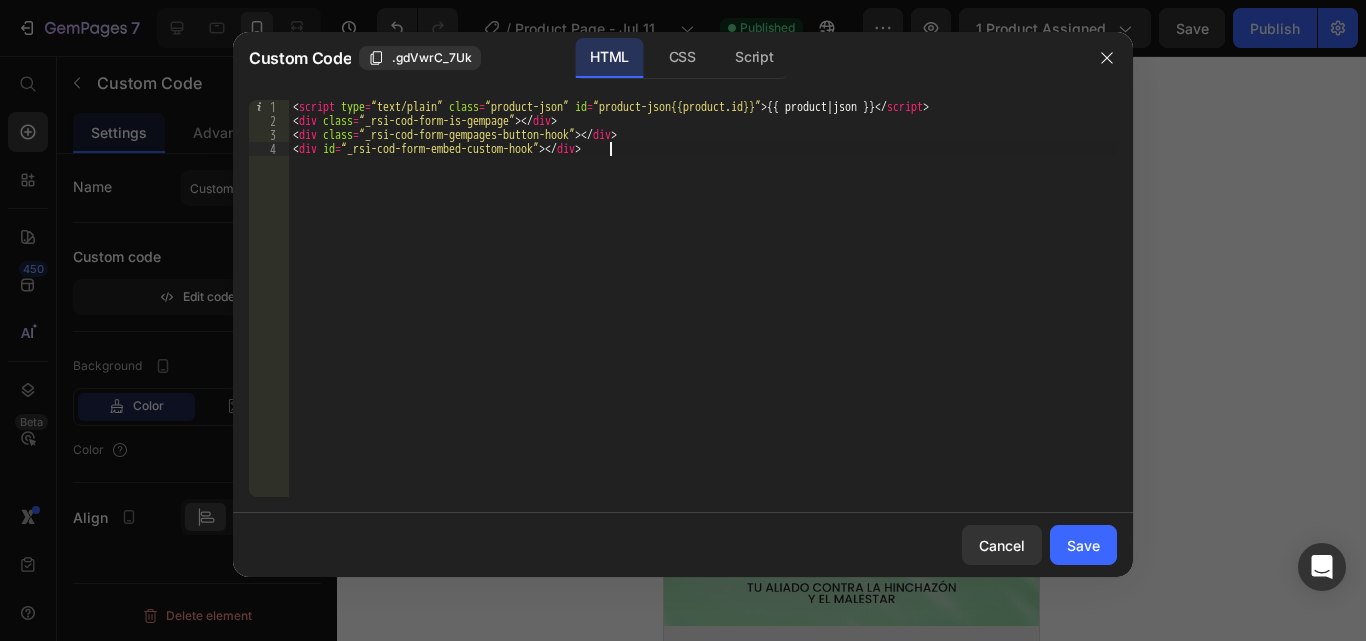 click on "Save" at bounding box center [1083, 545] 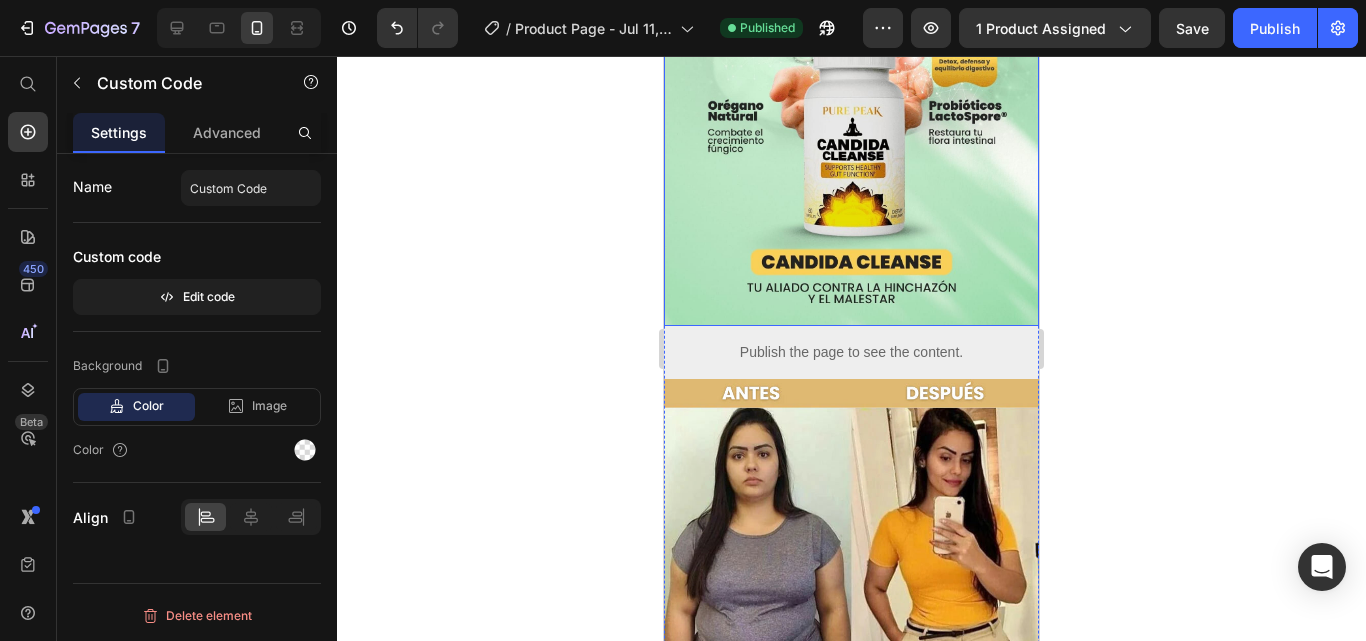 scroll, scrollTop: 0, scrollLeft: 0, axis: both 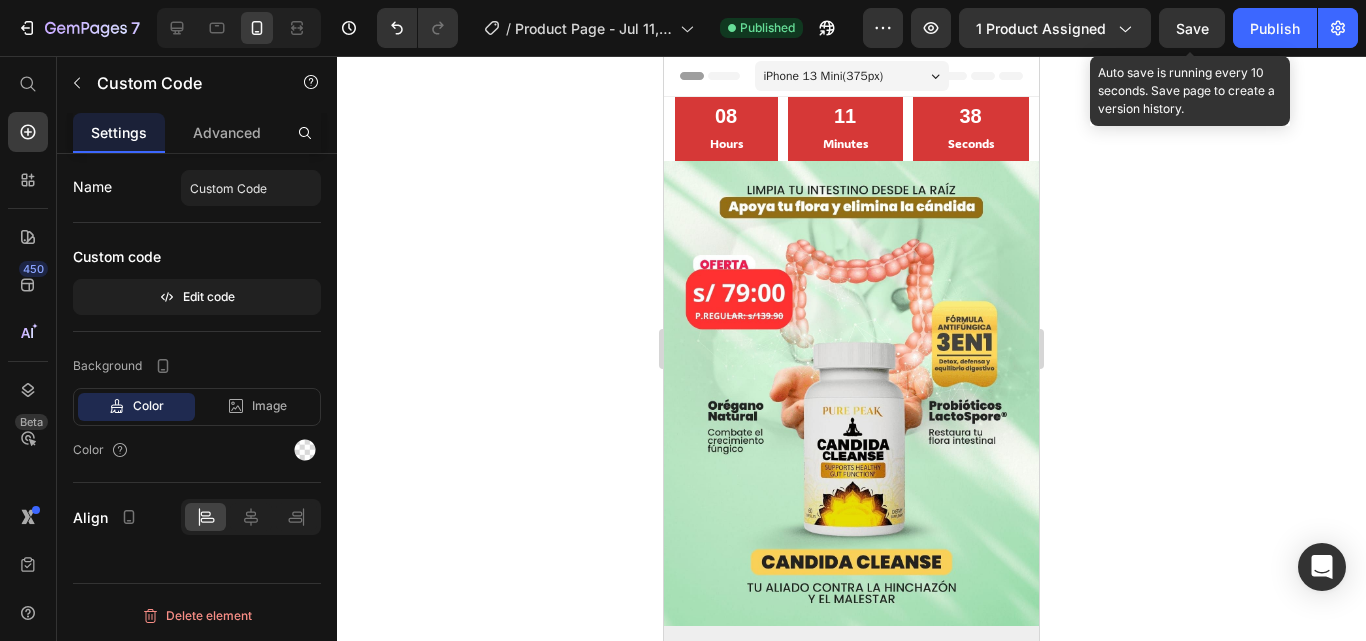 click on "Save" at bounding box center [1192, 28] 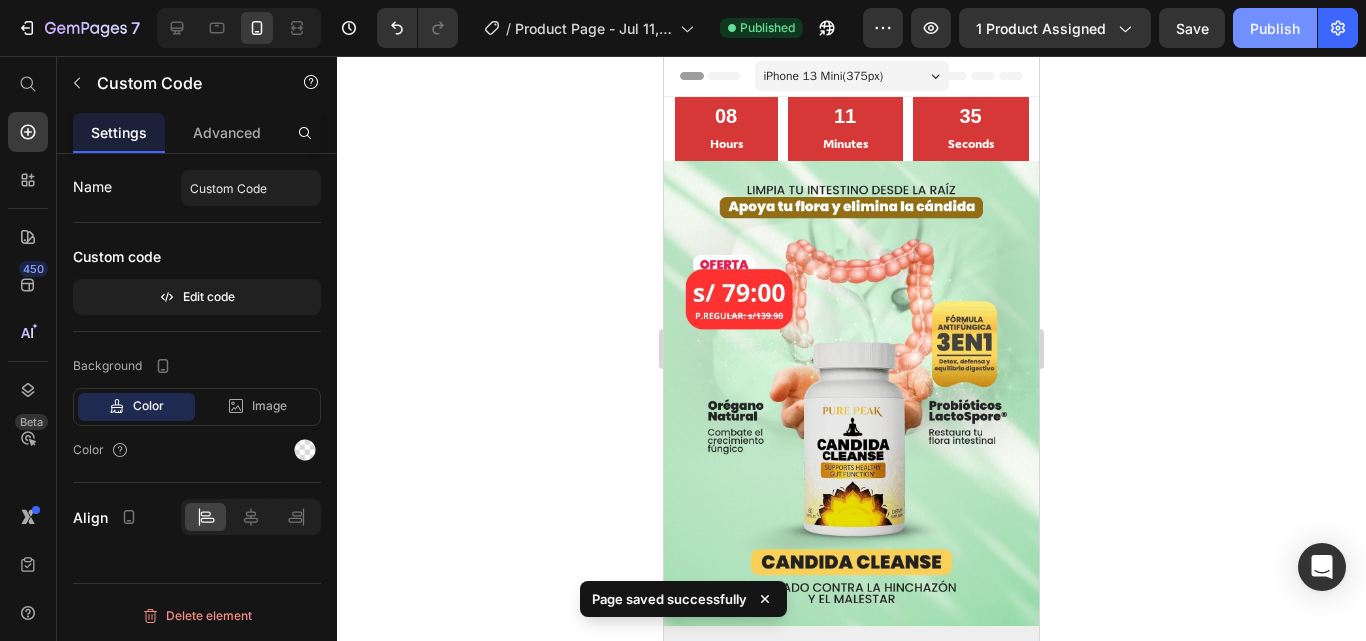 click on "Publish" at bounding box center (1275, 28) 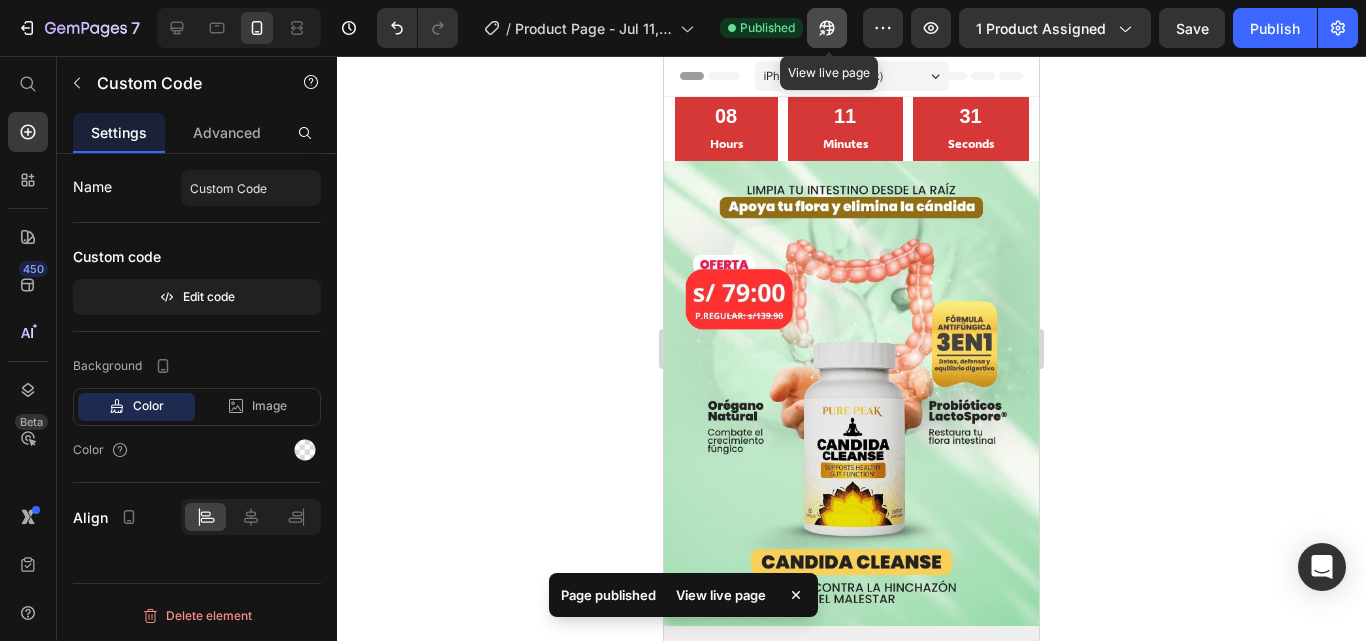 click 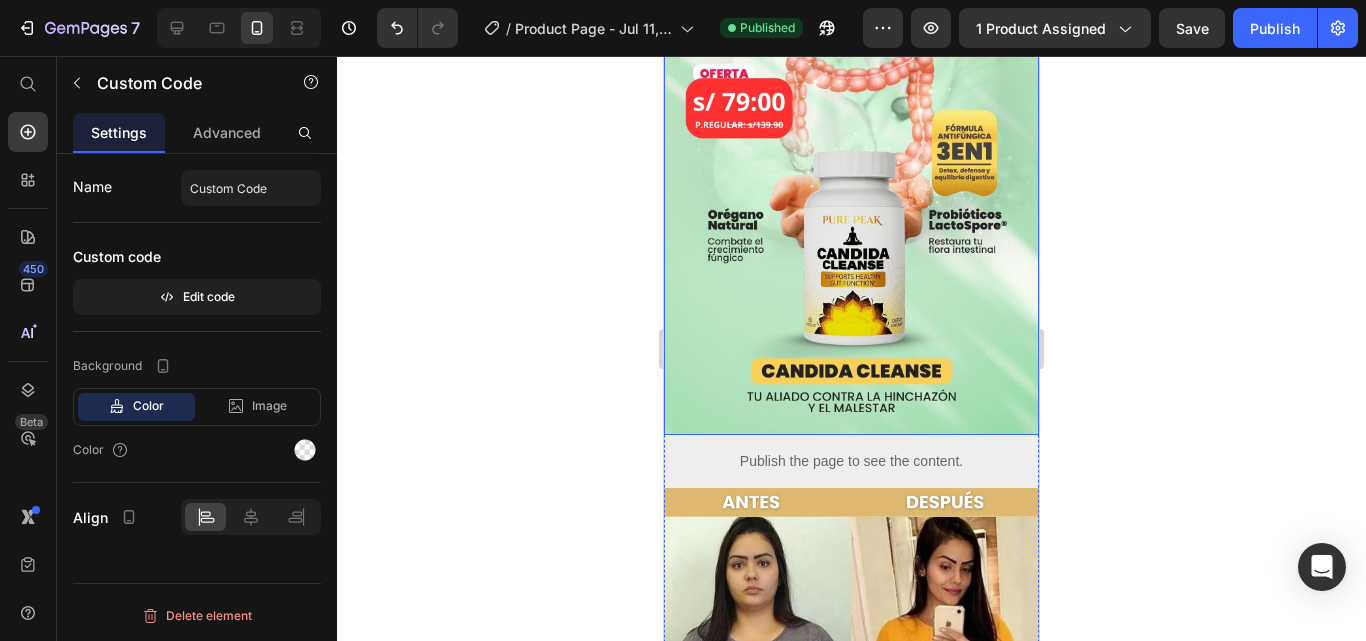 scroll, scrollTop: 200, scrollLeft: 0, axis: vertical 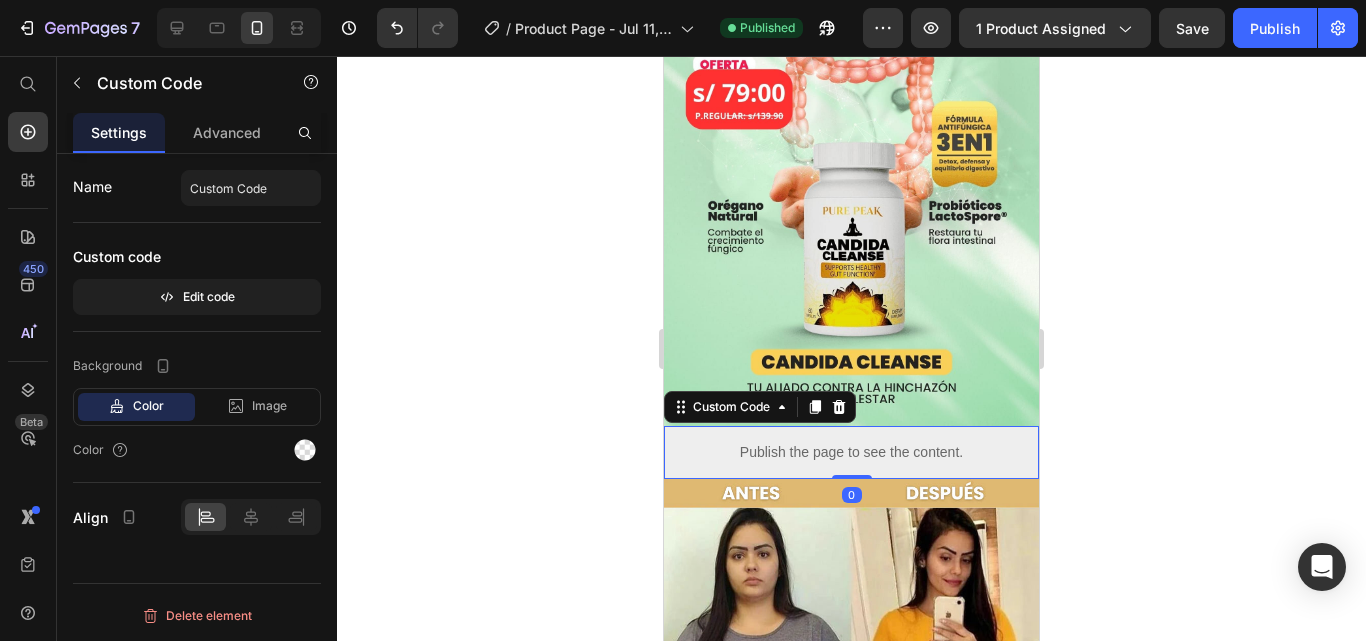 click on "Publish the page to see the content." at bounding box center [851, 452] 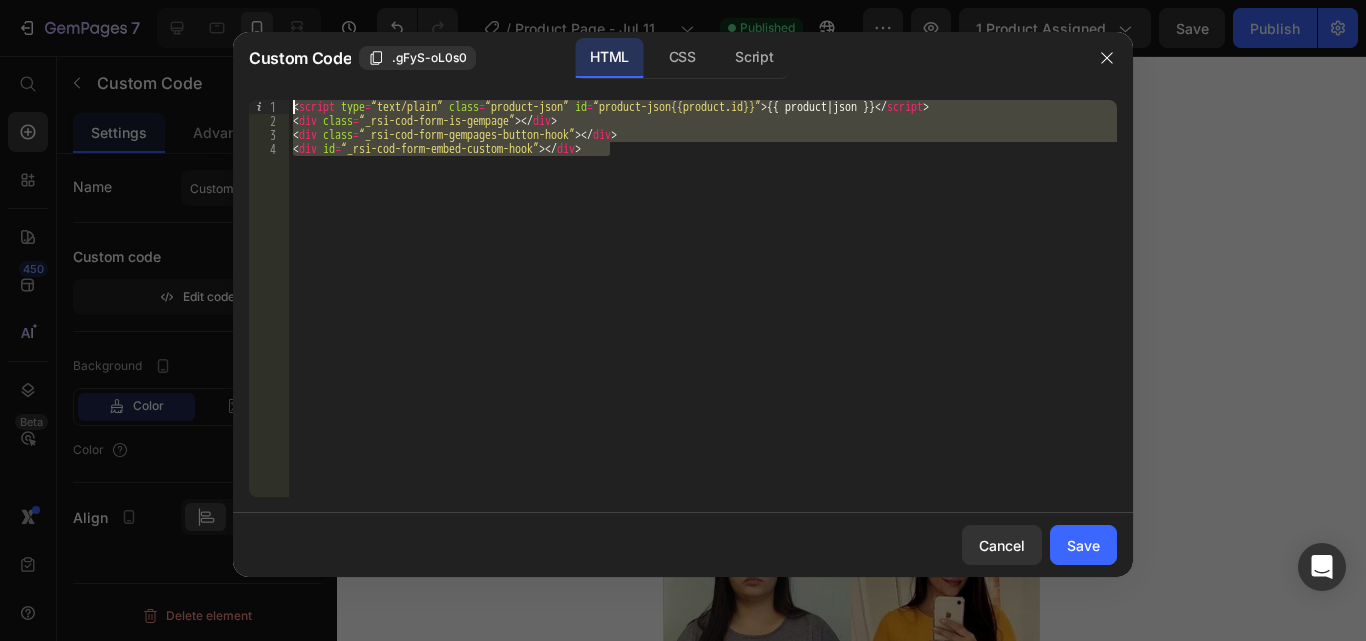 drag, startPoint x: 751, startPoint y: 200, endPoint x: 71, endPoint y: 57, distance: 694.87335 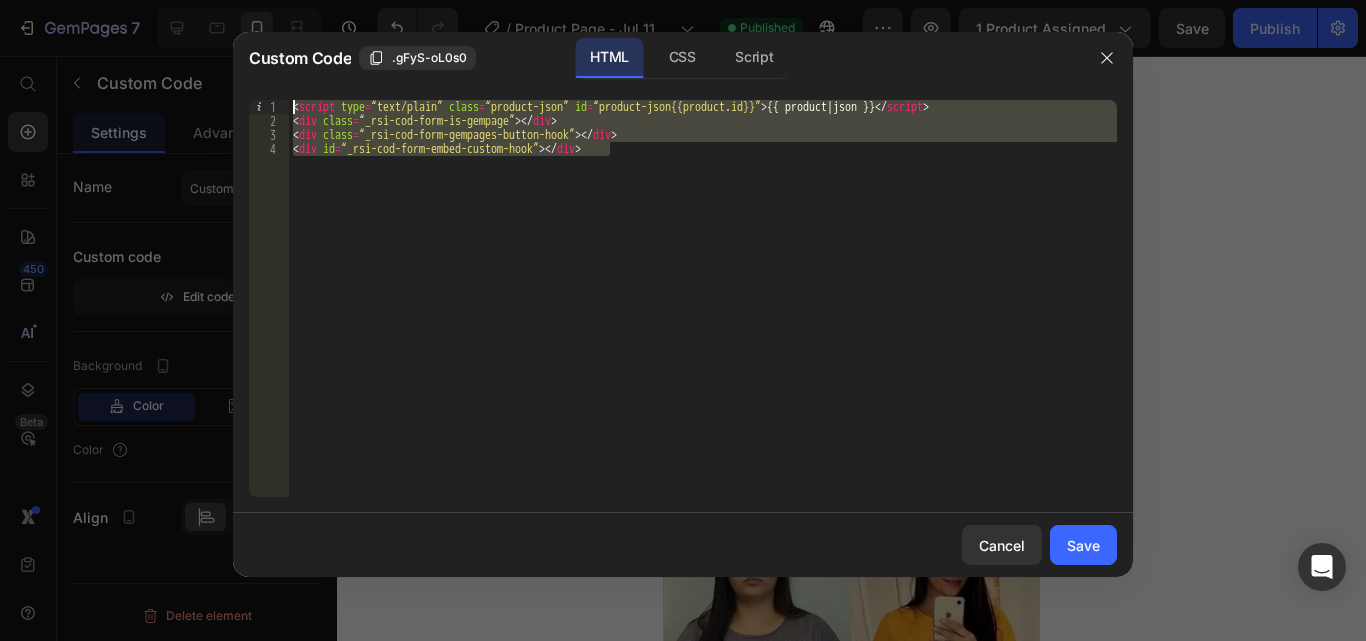 drag, startPoint x: 767, startPoint y: 265, endPoint x: 118, endPoint y: 1, distance: 700.64044 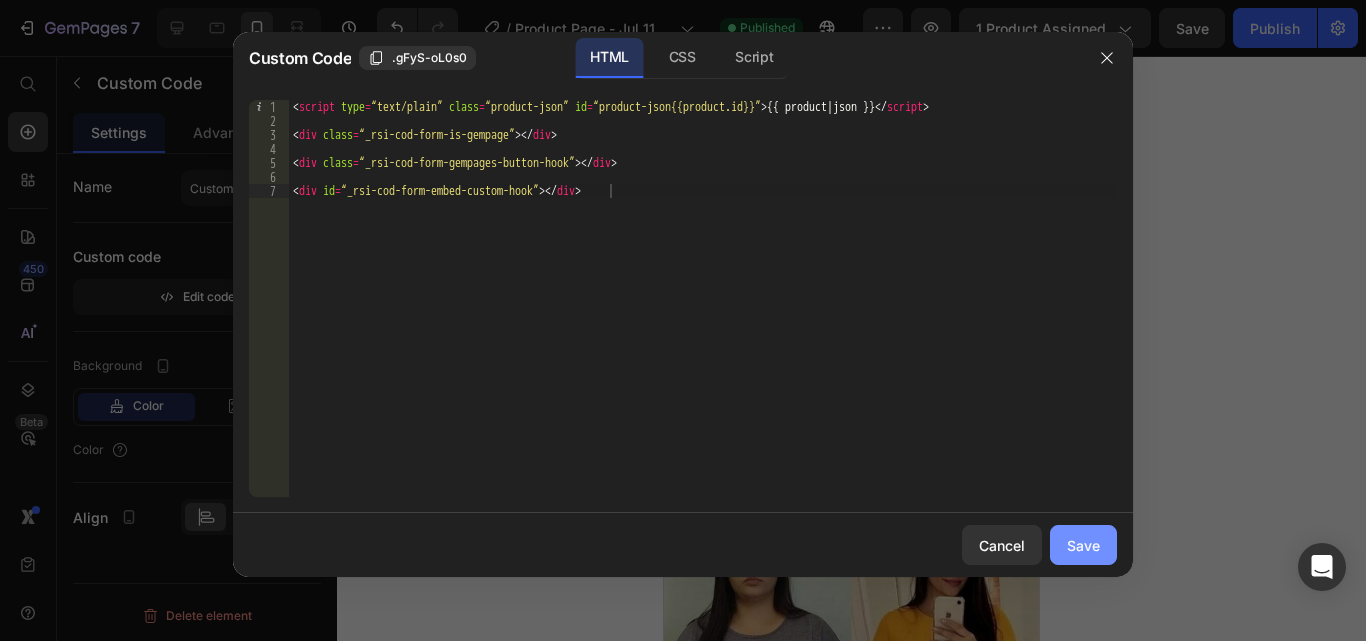 click on "Save" at bounding box center (1083, 545) 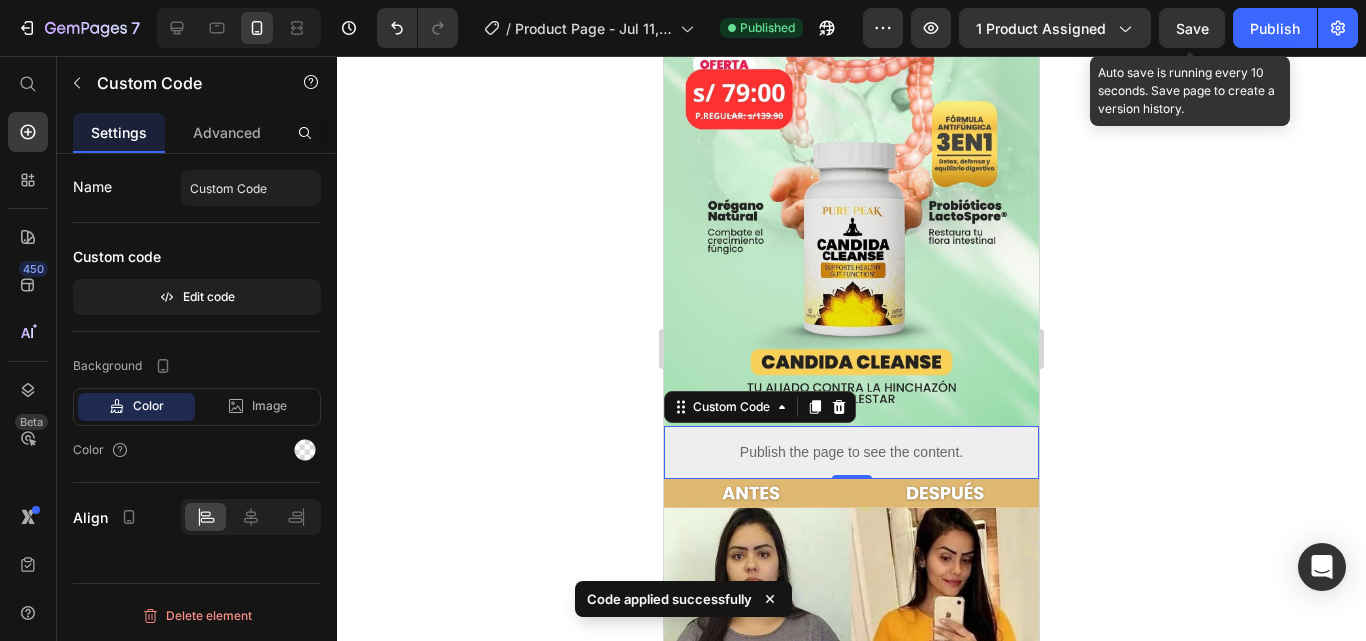 click on "Save" at bounding box center [1192, 28] 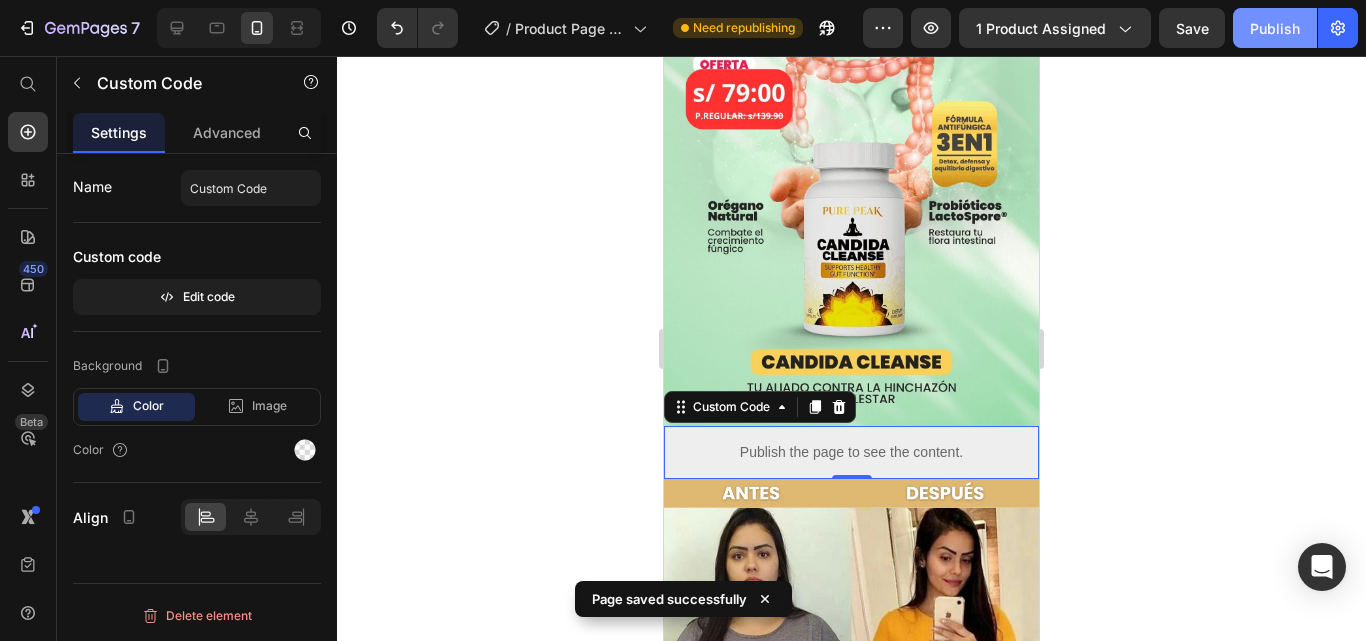 click on "Publish" at bounding box center [1275, 28] 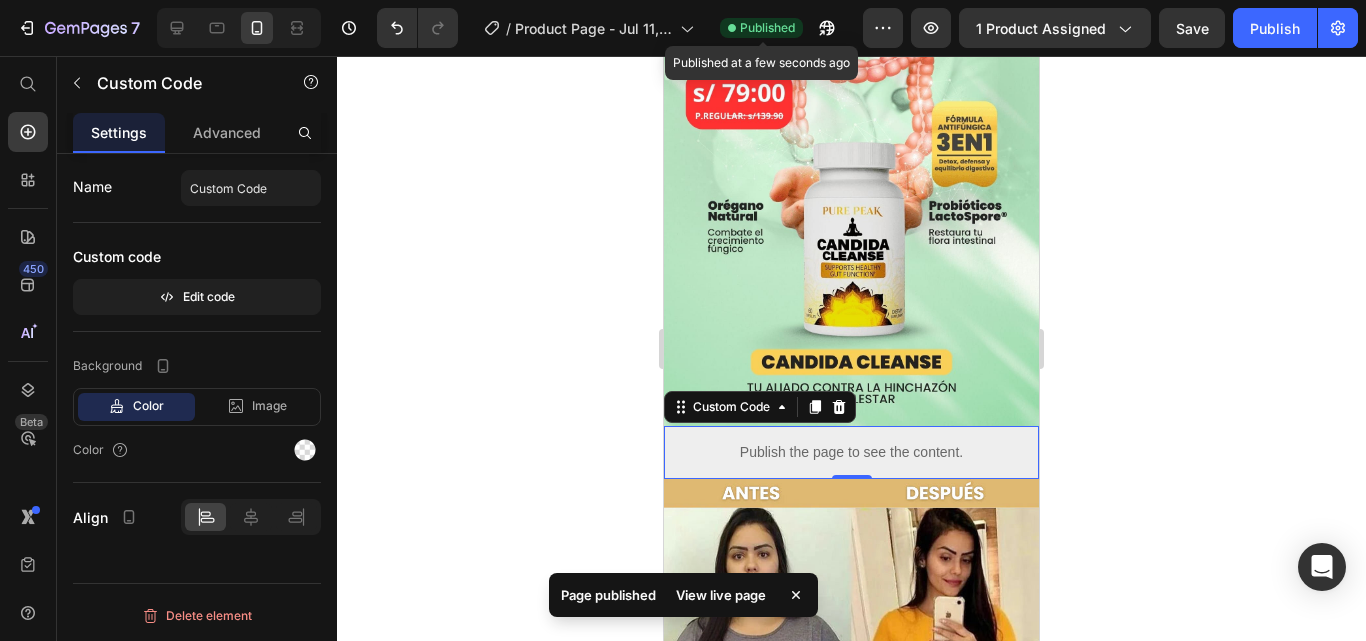 click 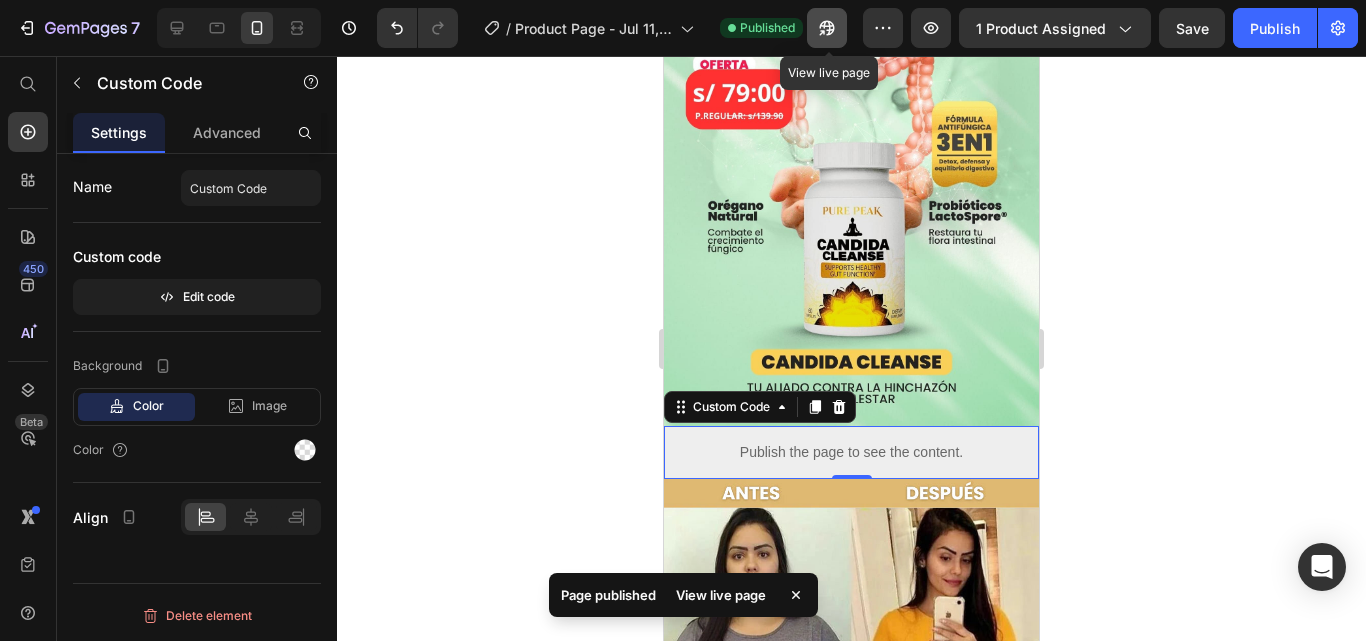 click 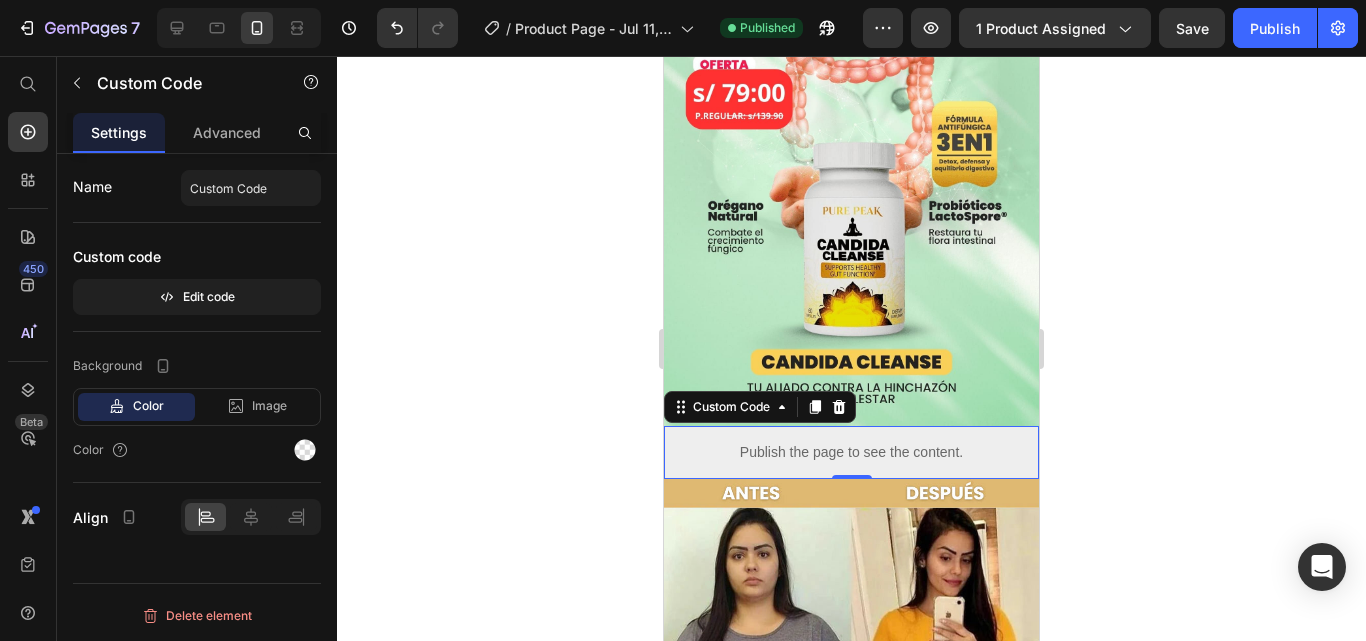 click on "Publish the page to see the content." at bounding box center [851, 452] 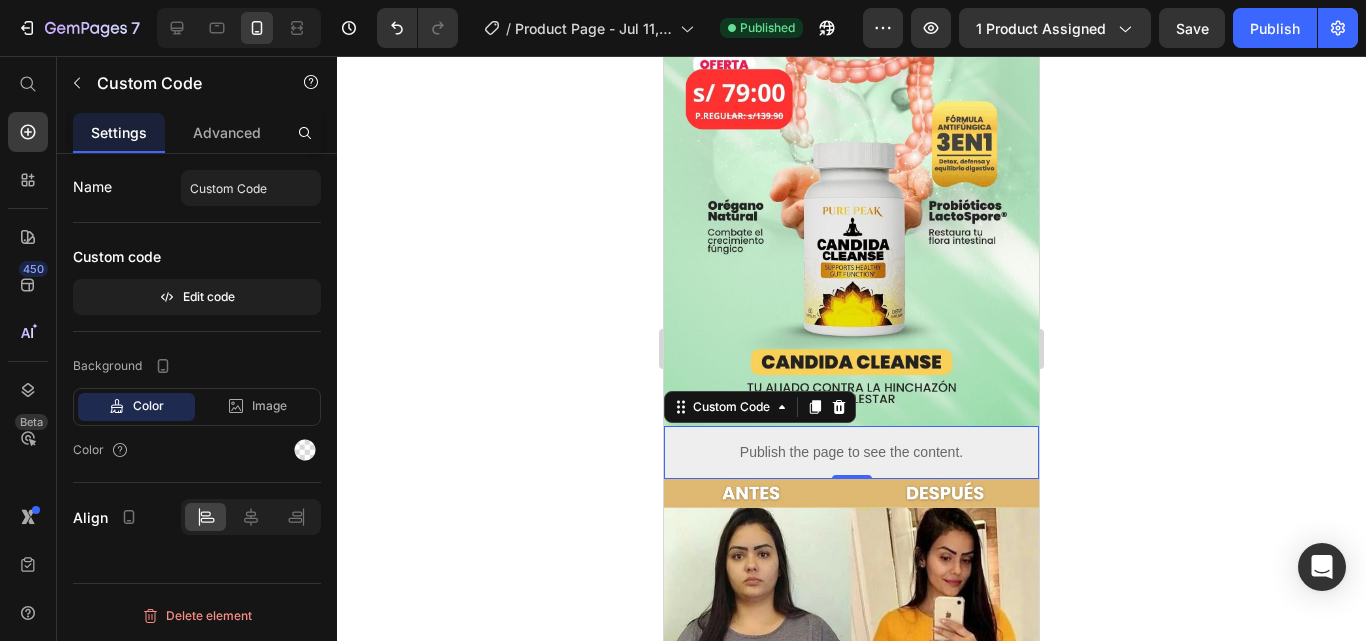 click on "Publish the page to see the content." at bounding box center (851, 452) 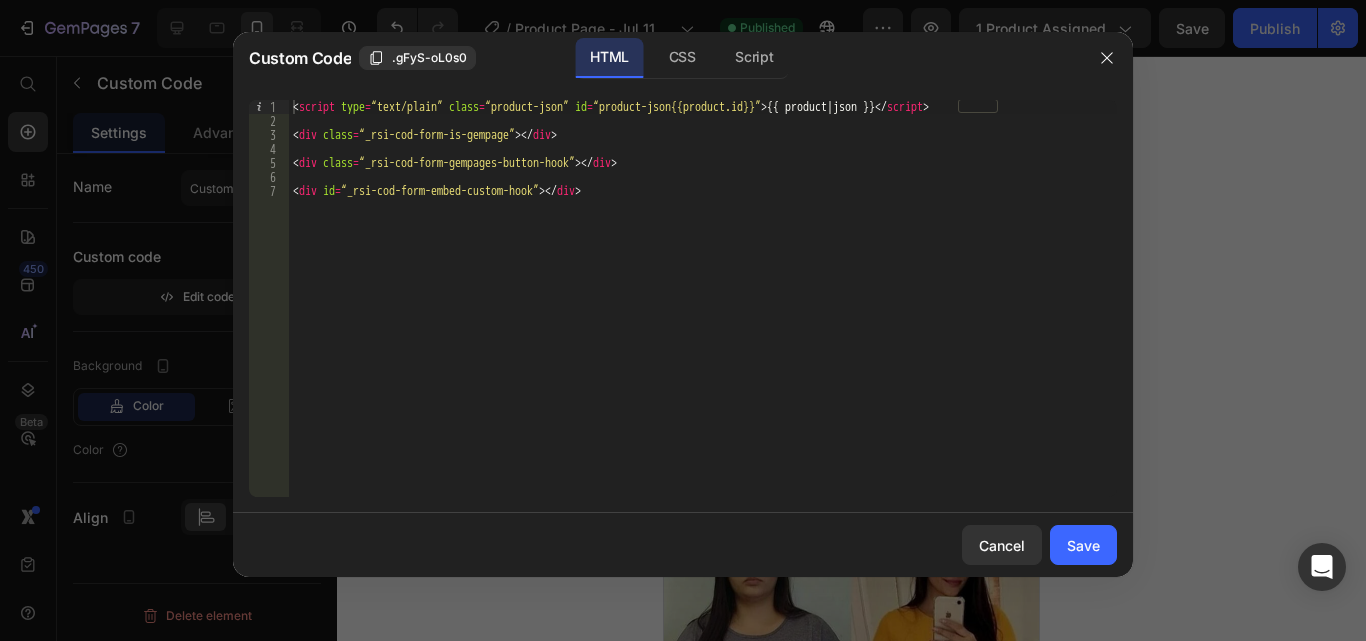 type on "<div id=“_rsi-cod-form-embed-custom-hook”></div>" 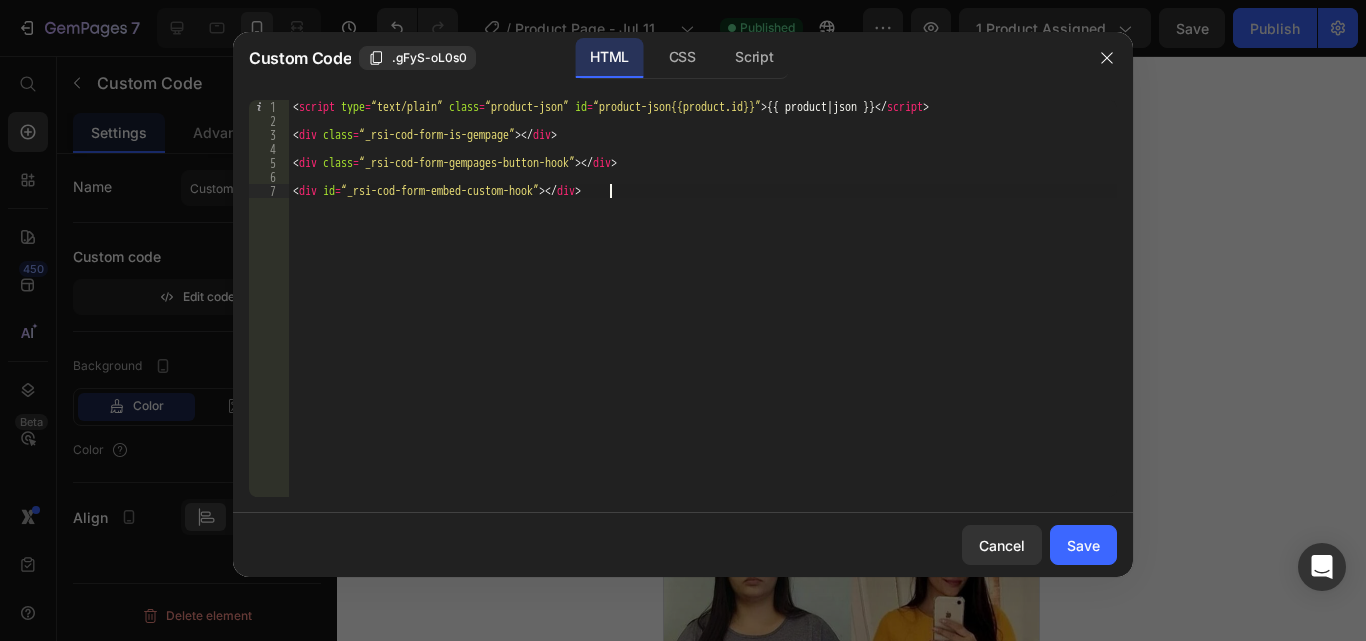 click on "< script   type = “text/plain”   class = “product-json”   id = “product-json{{product.id}}” > {{   product  |  json   }} </ script > < div   class = “_rsi-cod-form-is-gempage” > </ div > < div   class = “_rsi-cod-form-gempages-button-hook” > </ div > < div   id = “_rsi-cod-form-embed-custom-hook” > </ div >" at bounding box center (703, 312) 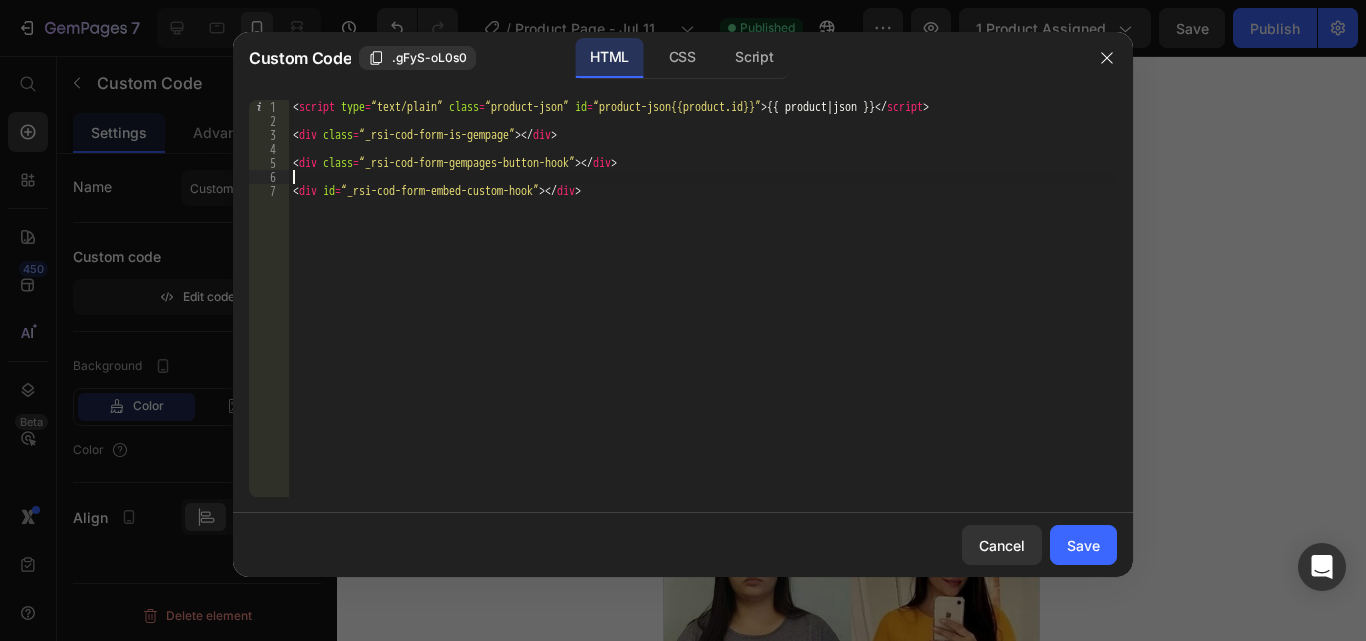 type on "<div class=“_rsi-cod-form-gempages-button-hook”></div>" 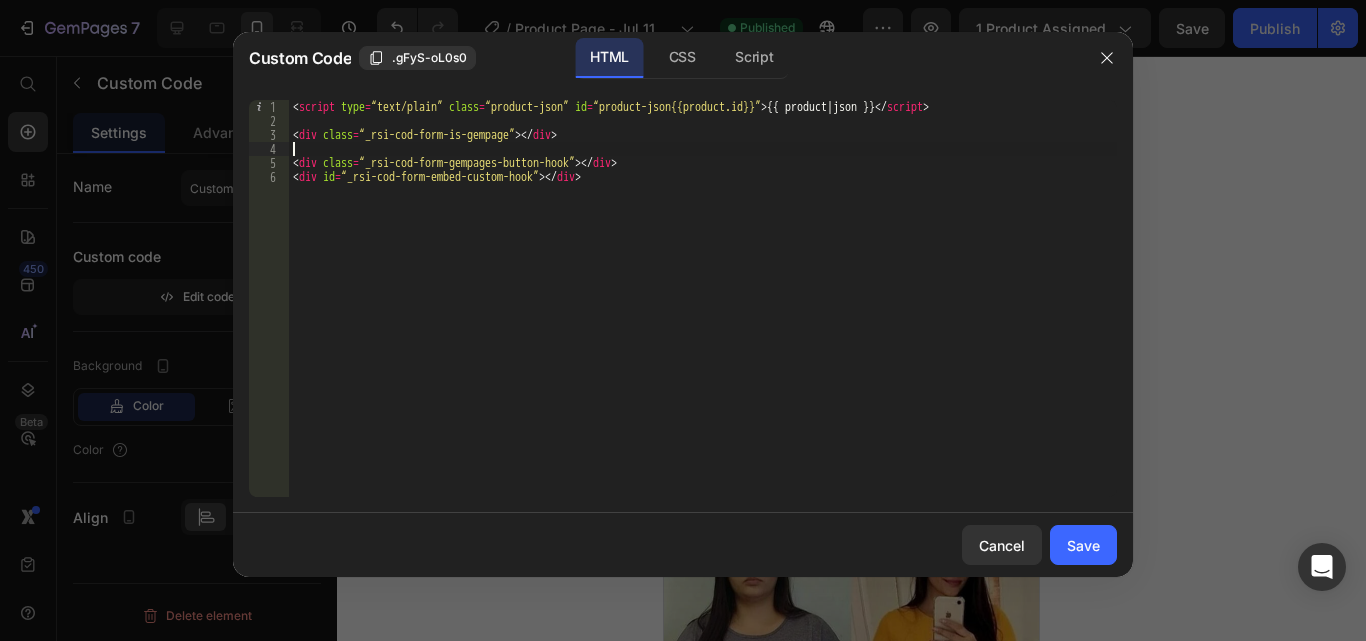 type on "<div class=“_rsi-cod-form-is-gempage”></div>" 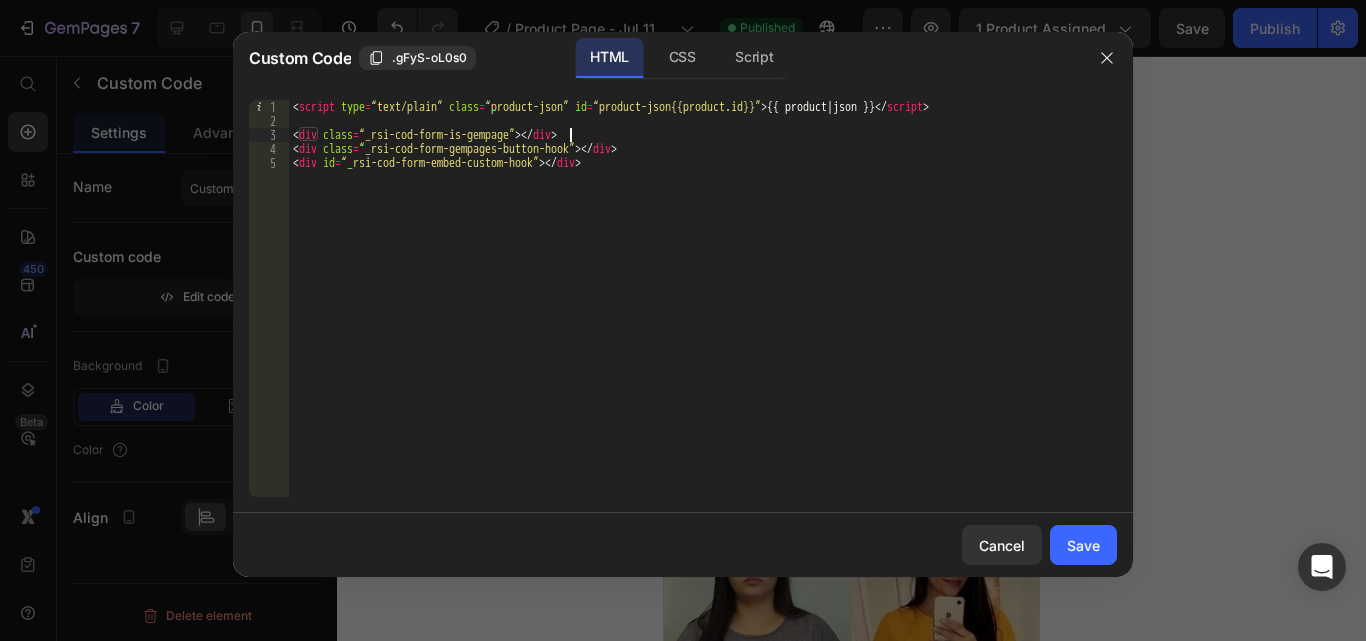 click on "< script   type = “text/plain”   class = “product-json”   id = “product-json{{product.id}}” > {{   product  |  json   }} </ script > < div   class = “_rsi-cod-form-is-gempage” > </ div > < div   class = “_rsi-cod-form-gempages-button-hook” > </ div > < div   id = “_rsi-cod-form-embed-custom-hook” > </ div >" at bounding box center [703, 312] 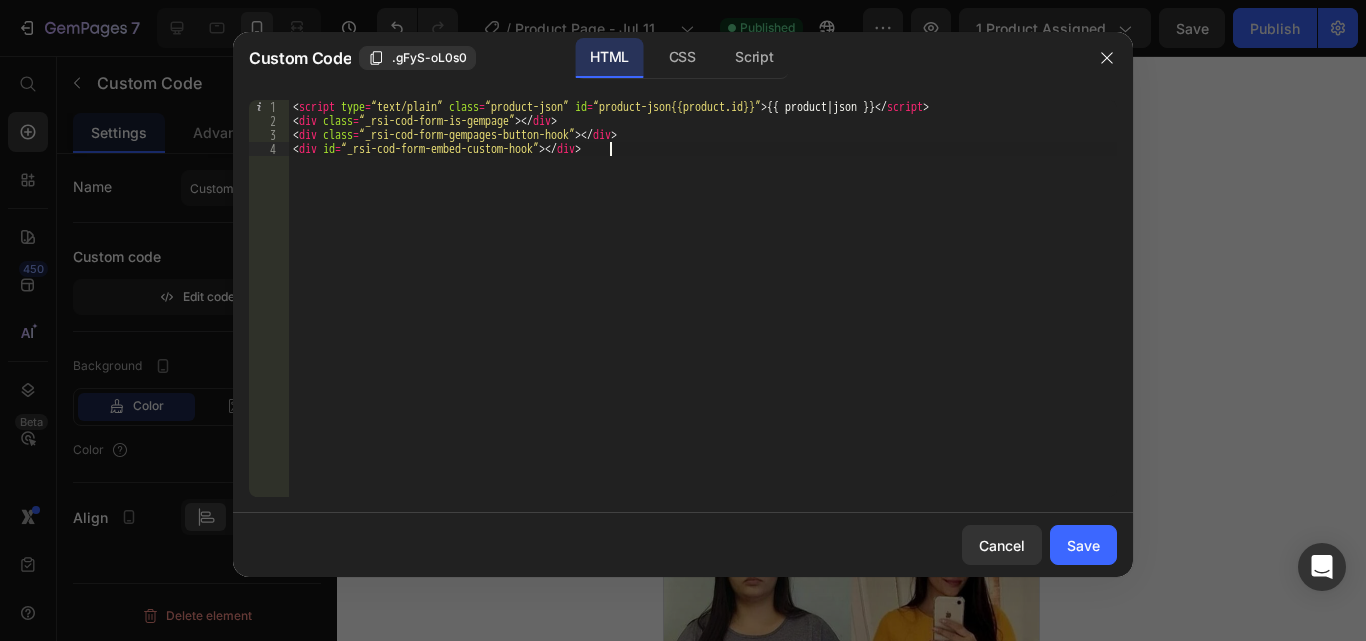 click on "< script   type = “text/plain”   class = “product-json”   id = “product-json{{product.id}}” > {{   product  |  json   }} </ script > < div   class = “_rsi-cod-form-is-gempage” > </ div > < div   class = “_rsi-cod-form-gempages-button-hook” > </ div > < div   id = “_rsi-cod-form-embed-custom-hook” > </ div >" at bounding box center (703, 312) 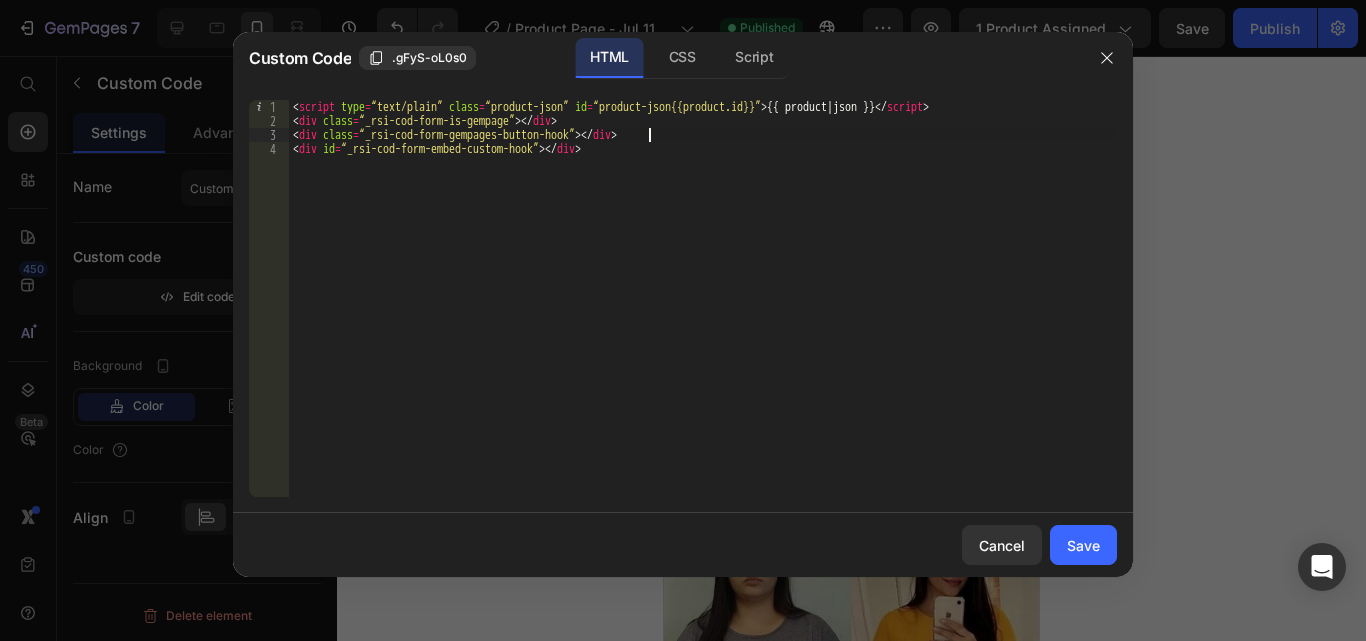 click on "< script   type = “text/plain”   class = “product-json”   id = “product-json{{product.id}}” > {{   product  |  json   }} </ script > < div   class = “_rsi-cod-form-is-gempage” > </ div > < div   class = “_rsi-cod-form-gempages-button-hook” > </ div > < div   id = “_rsi-cod-form-embed-custom-hook” > </ div >" at bounding box center (703, 312) 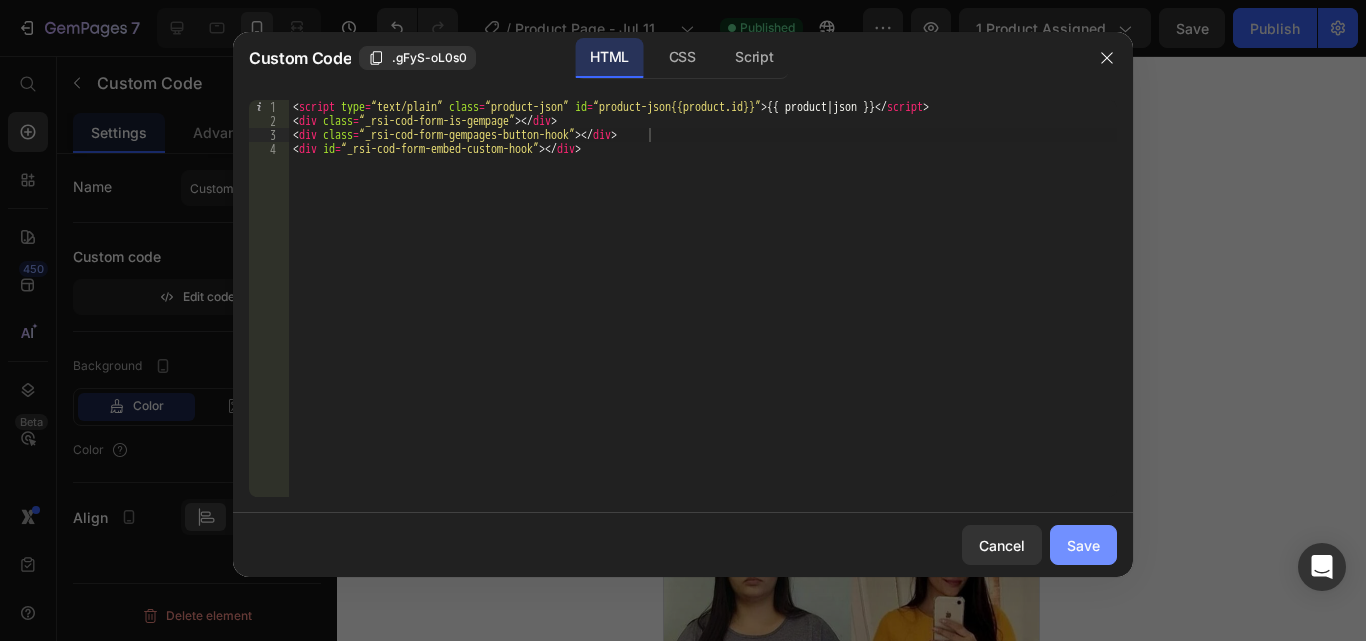 click on "Save" 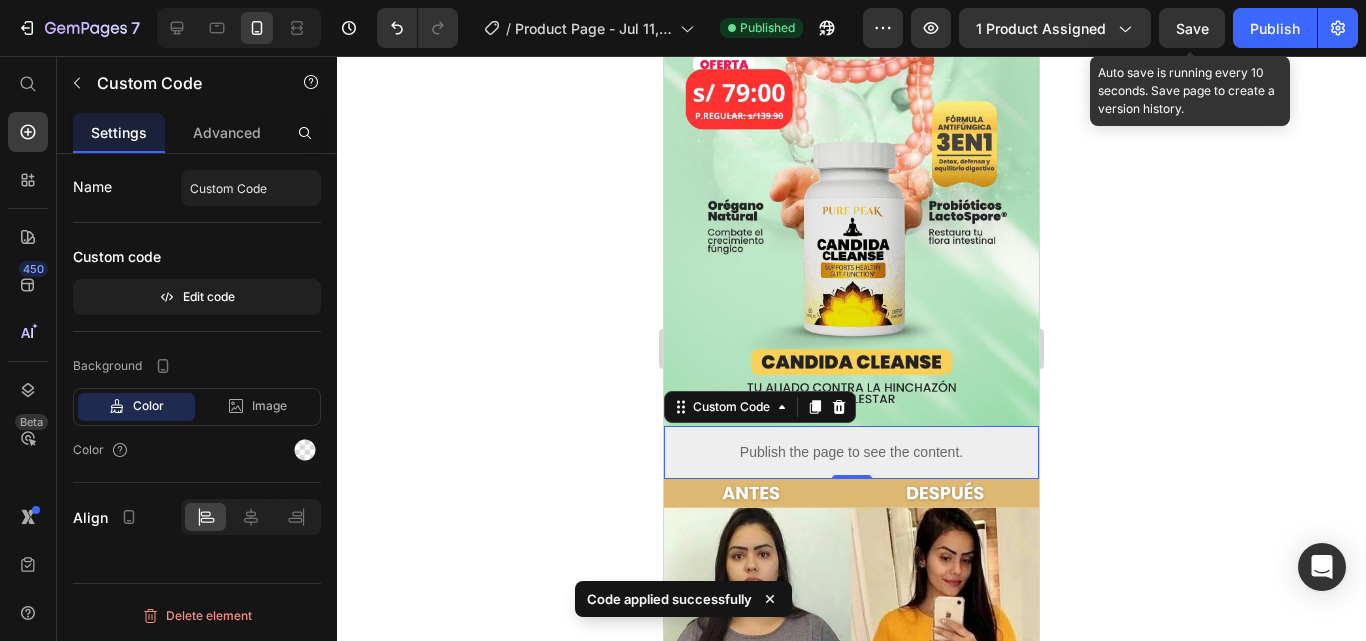 click on "Save" at bounding box center [1192, 28] 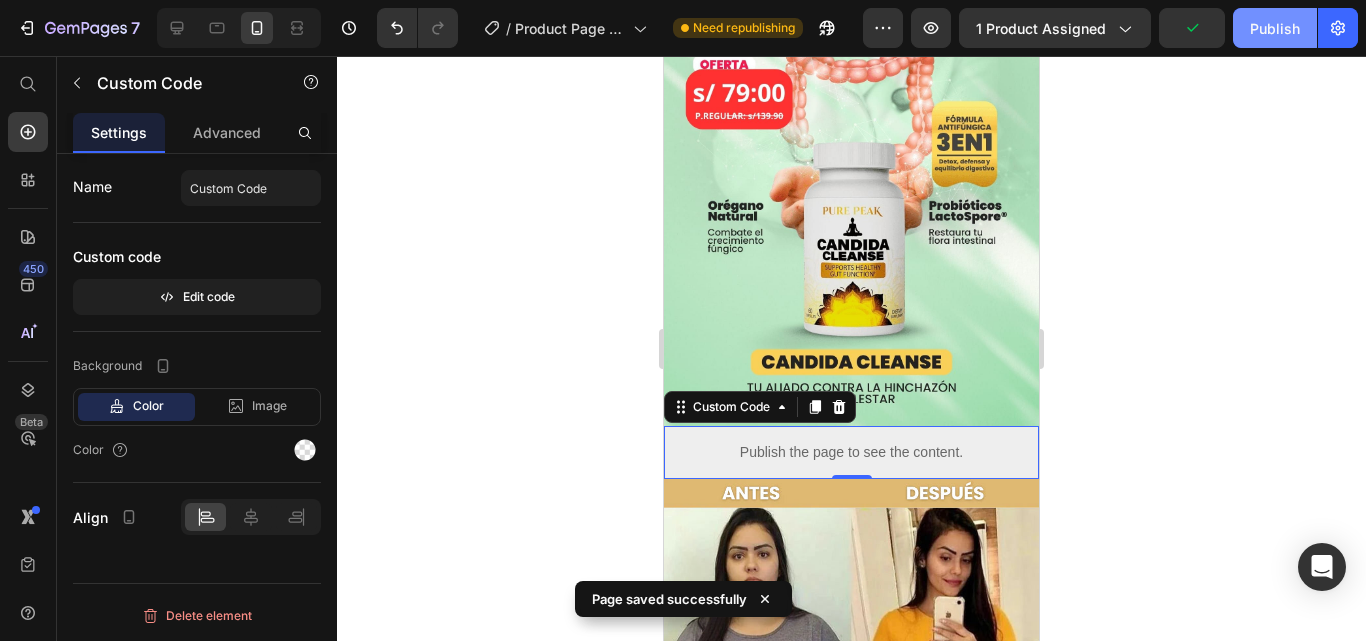 click on "Publish" 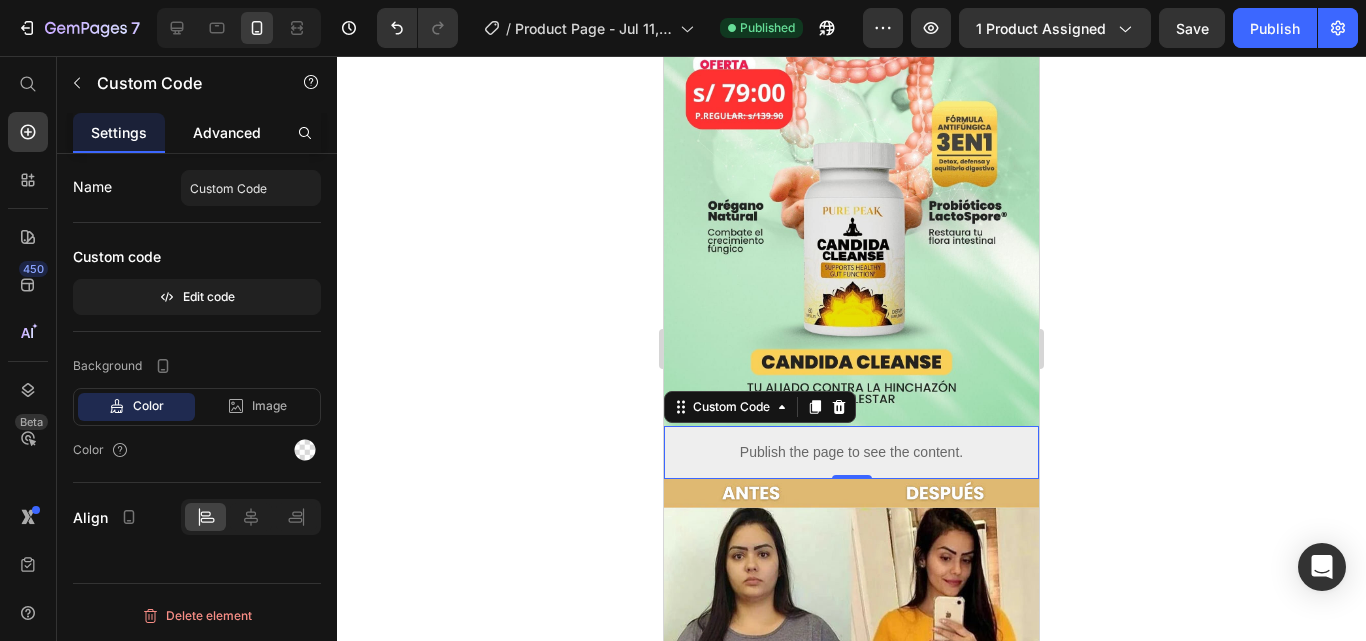 click on "Advanced" at bounding box center (227, 132) 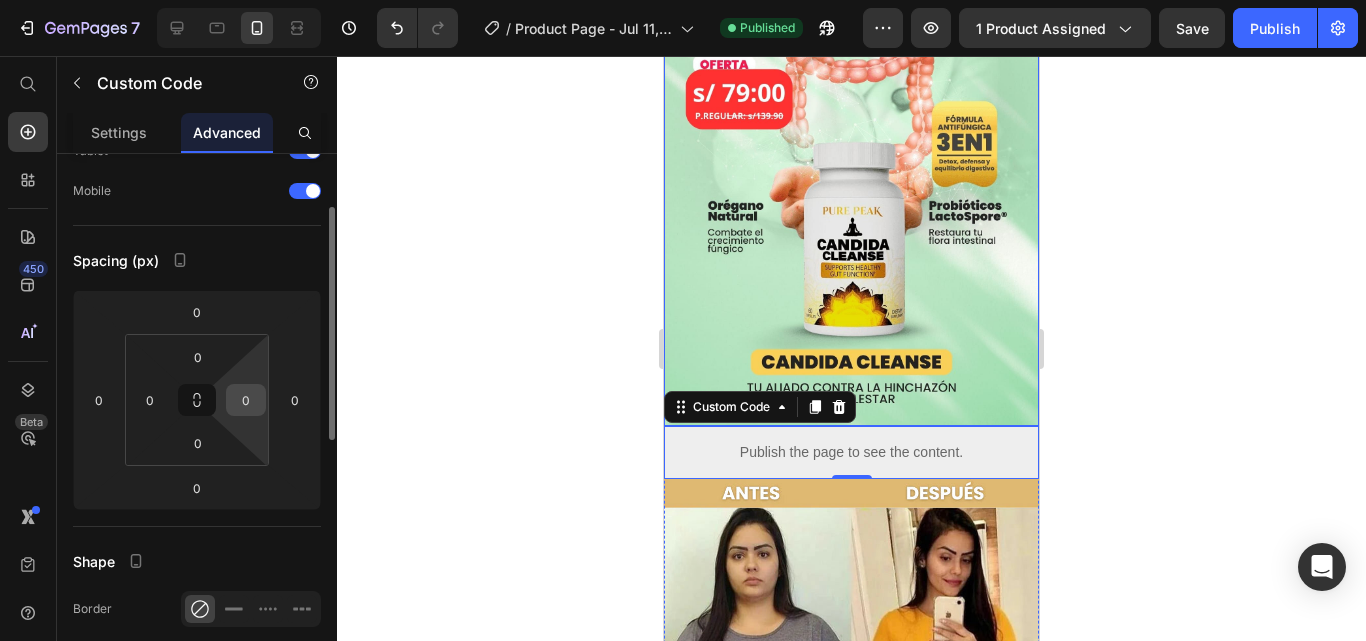 scroll, scrollTop: 0, scrollLeft: 0, axis: both 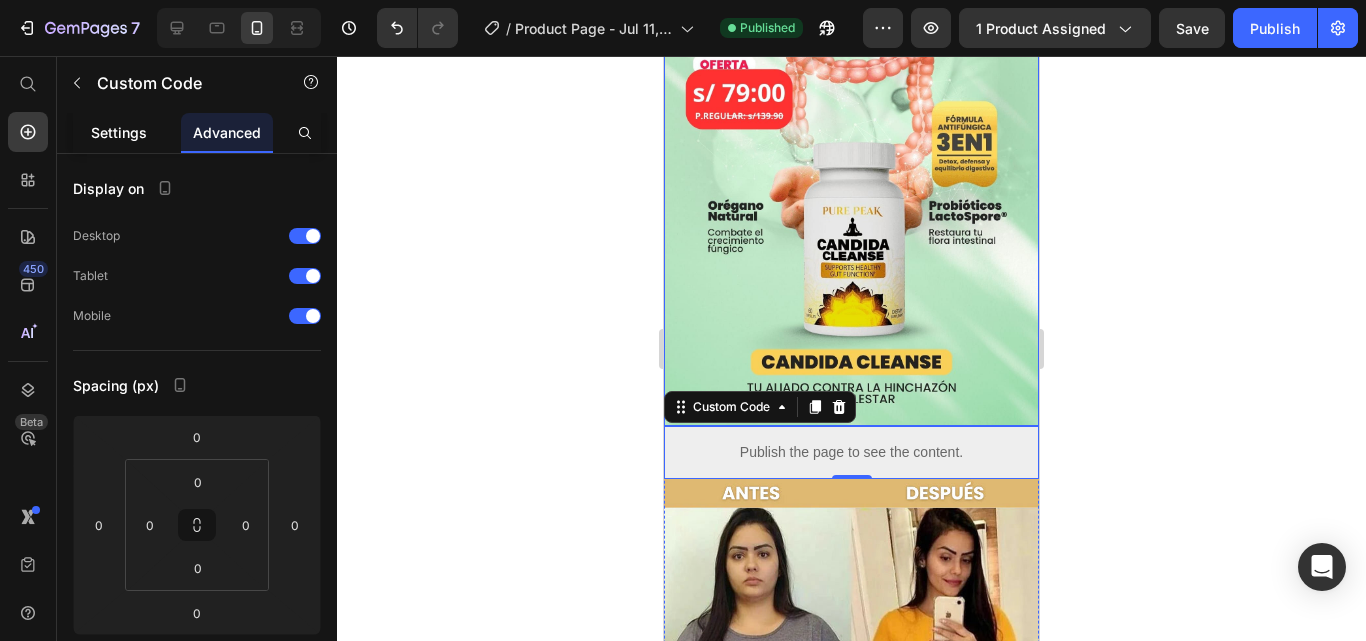 click on "Settings" at bounding box center (119, 132) 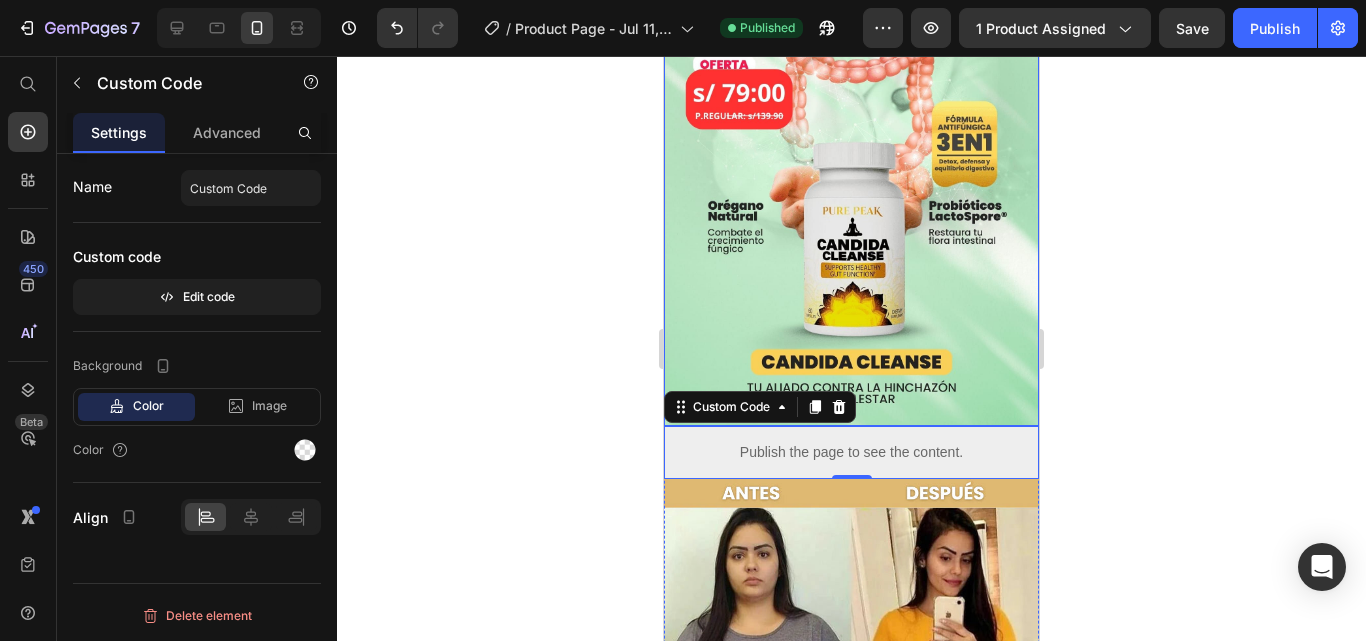 click on "Name Custom Code" at bounding box center [197, 188] 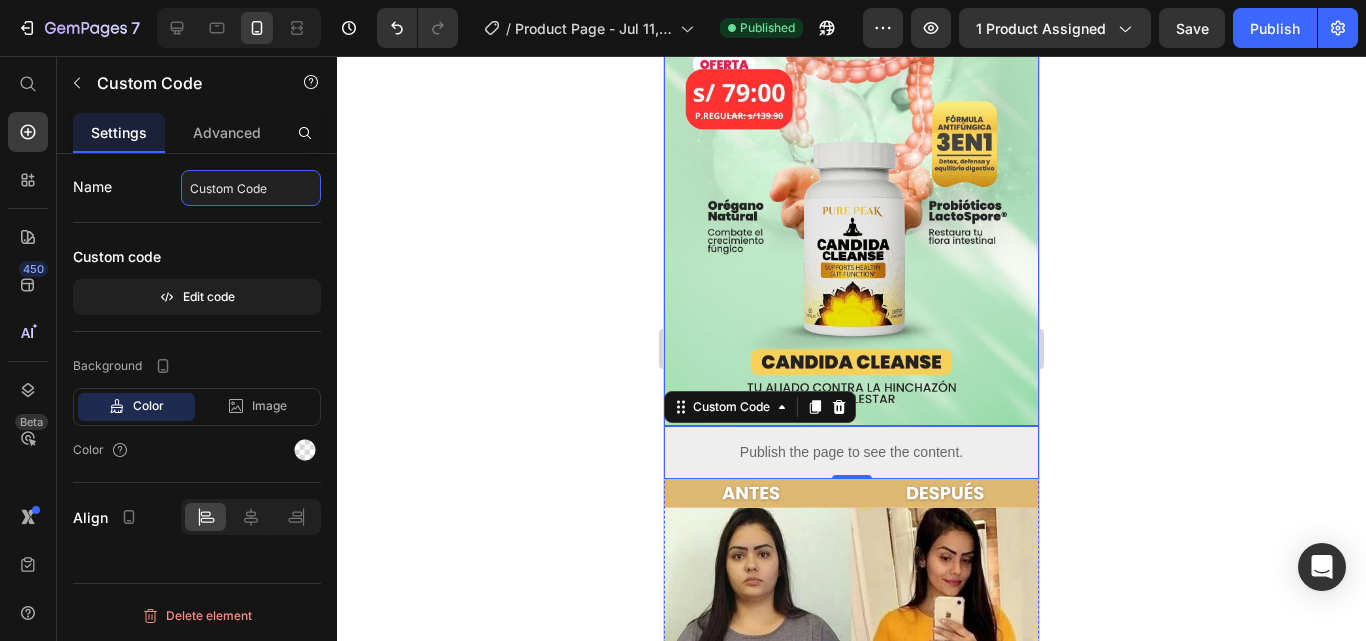 click on "Custom Code" 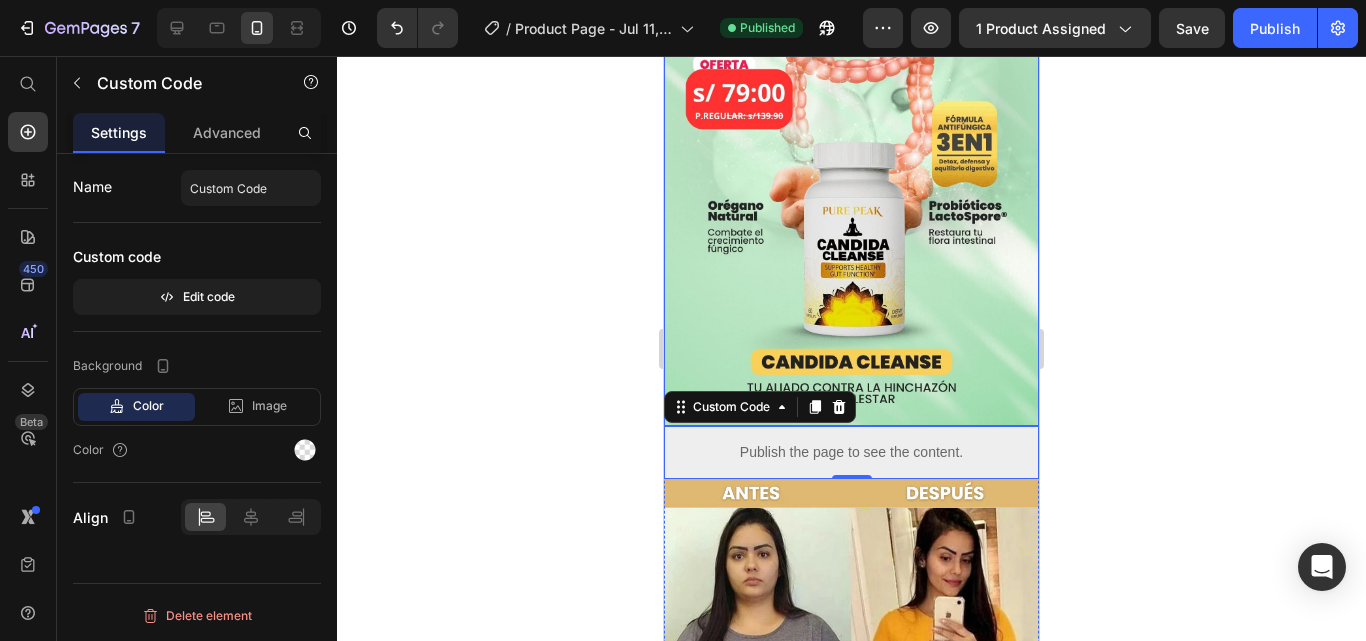 click on "Name Custom Code Custom code  Edit code" 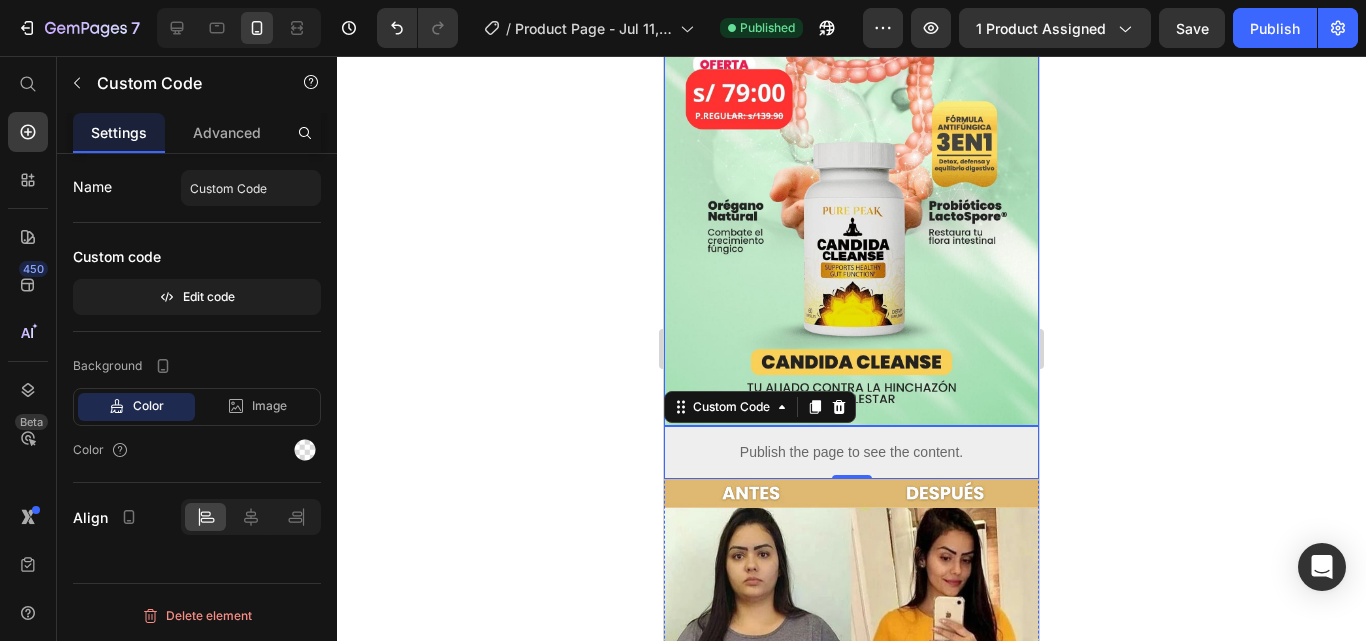 click on "Color" at bounding box center (148, 406) 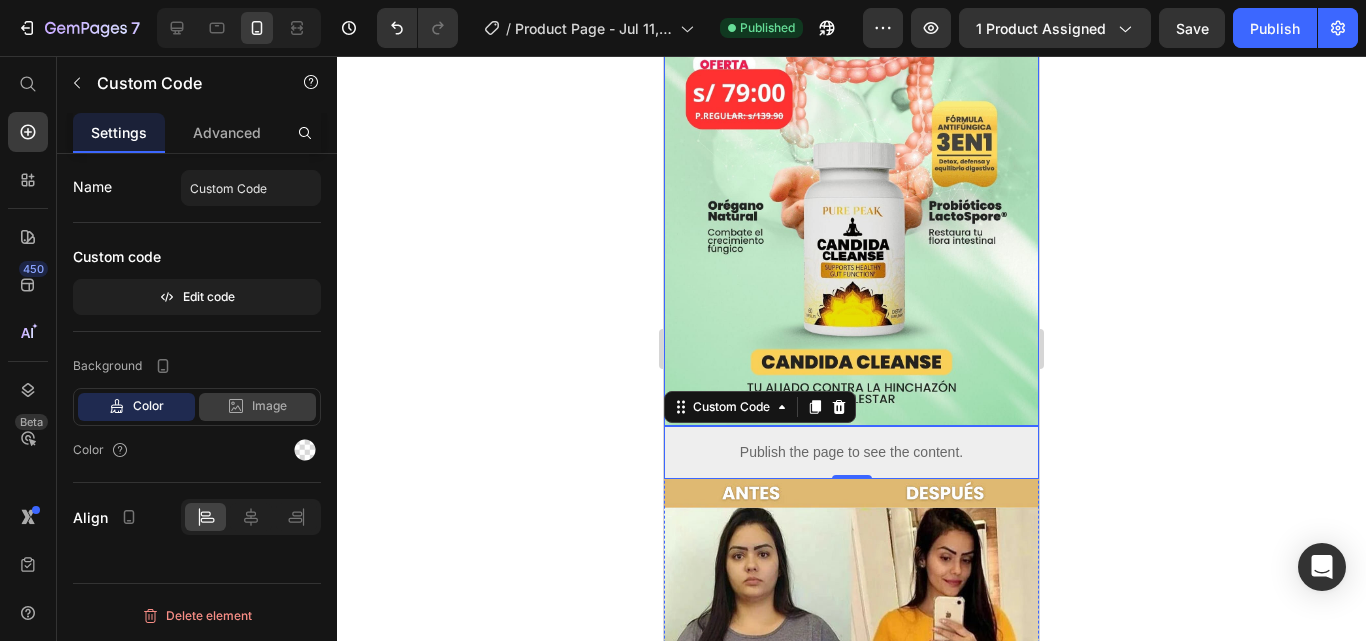 click on "Image" at bounding box center [269, 406] 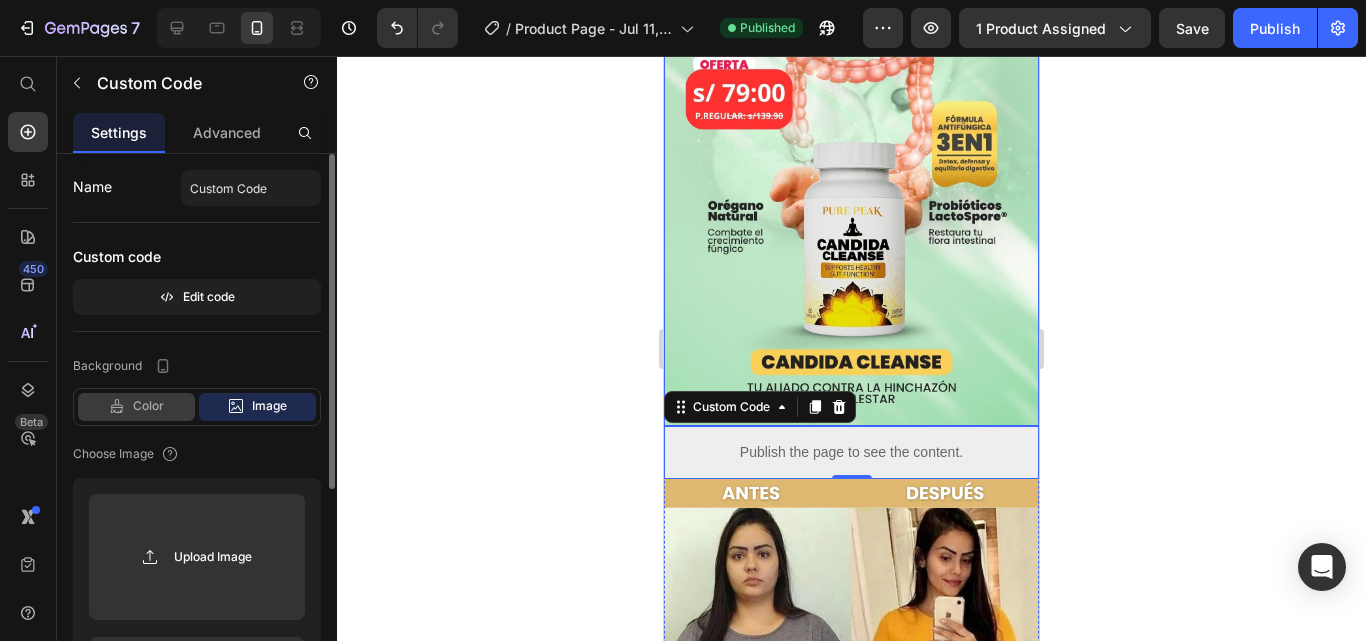 click on "Color" at bounding box center [148, 406] 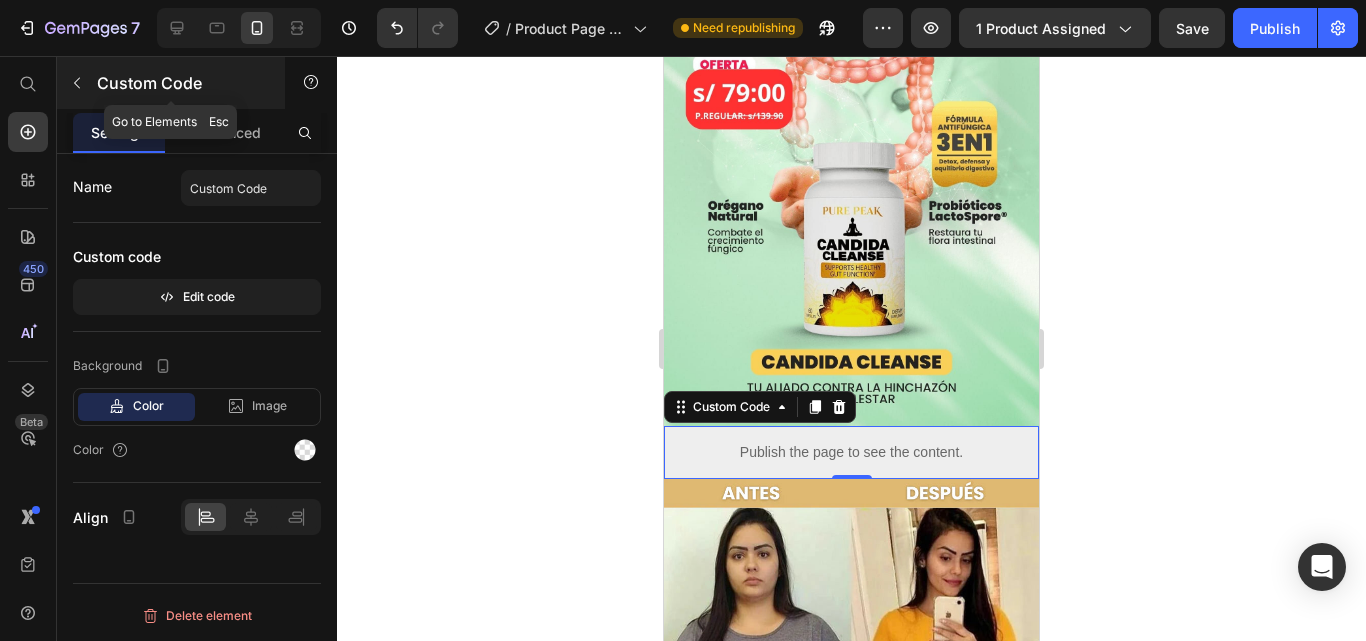 click on "Custom Code" at bounding box center (182, 83) 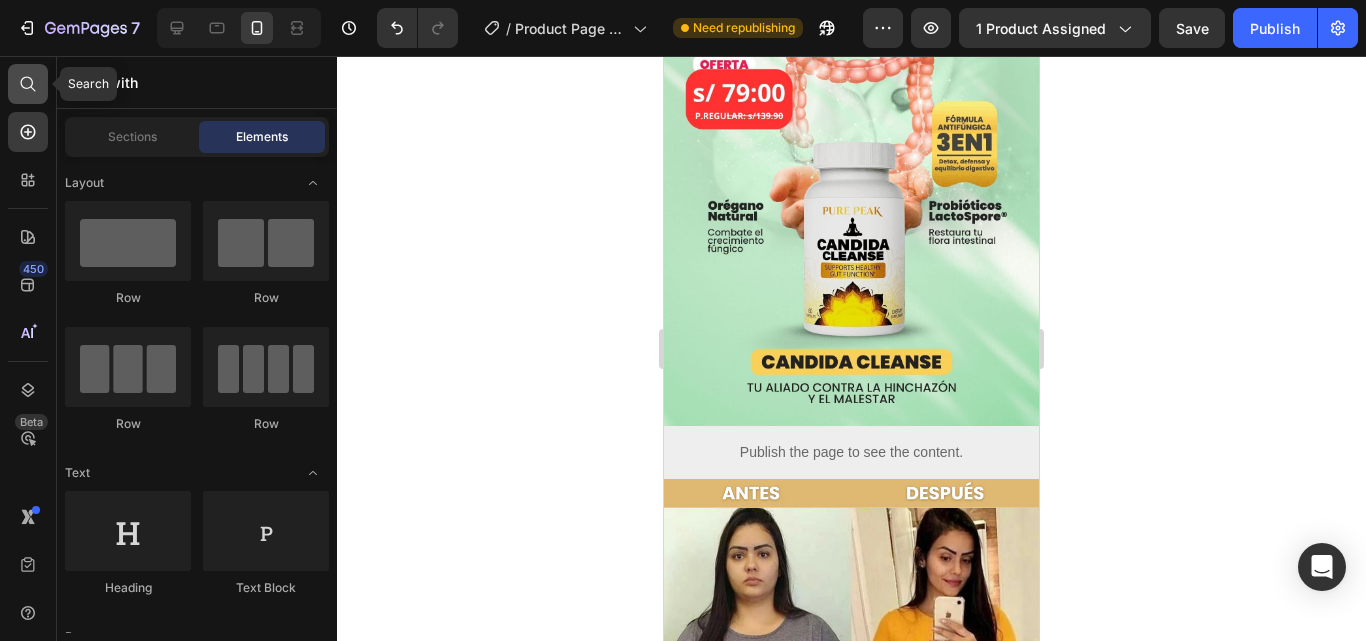 click 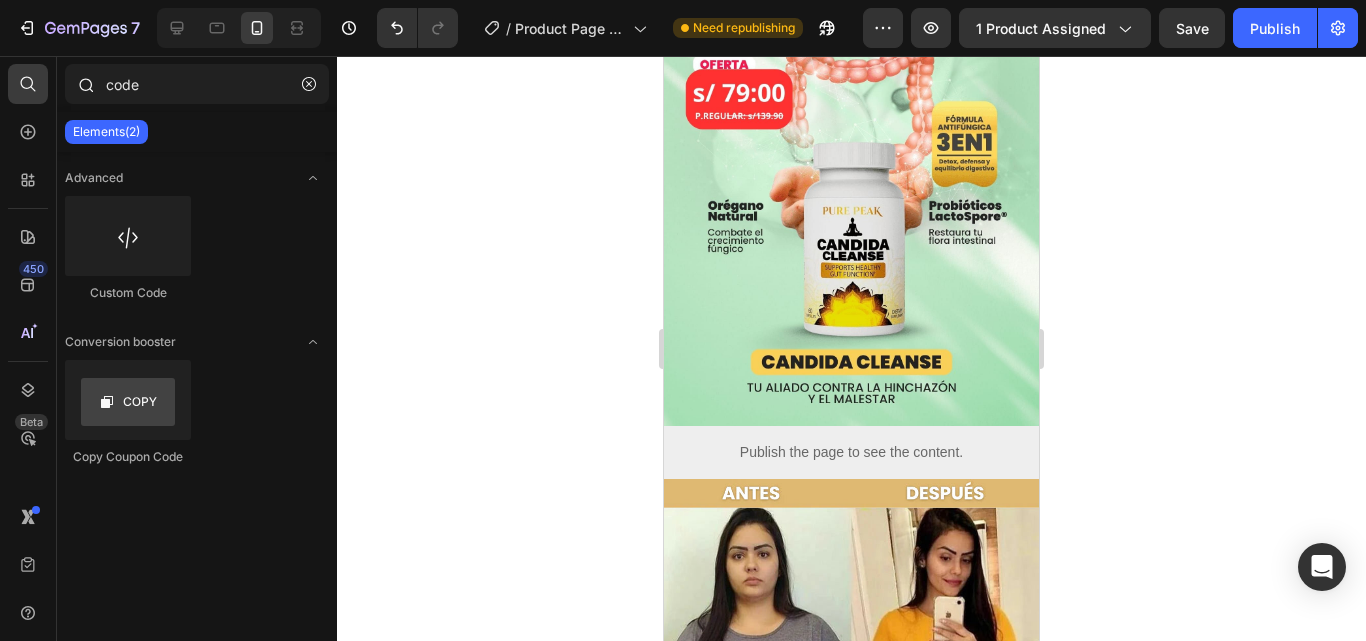 drag, startPoint x: 167, startPoint y: 98, endPoint x: 64, endPoint y: 78, distance: 104.92378 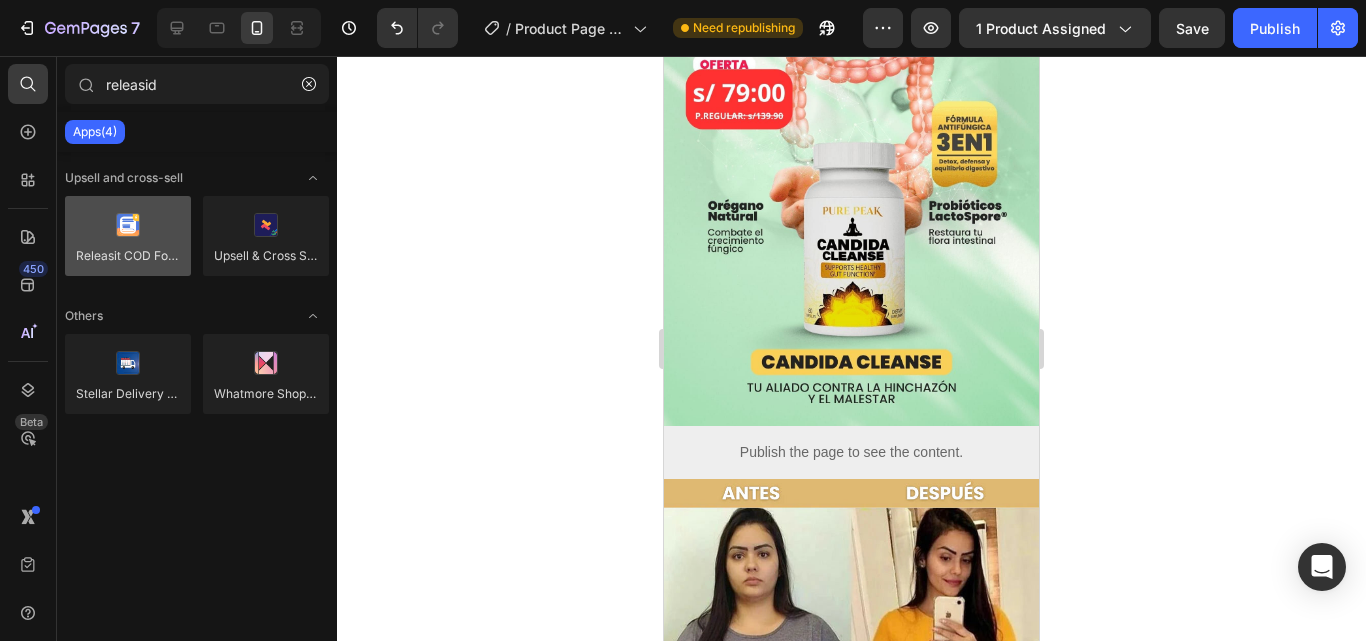 type on "releasid" 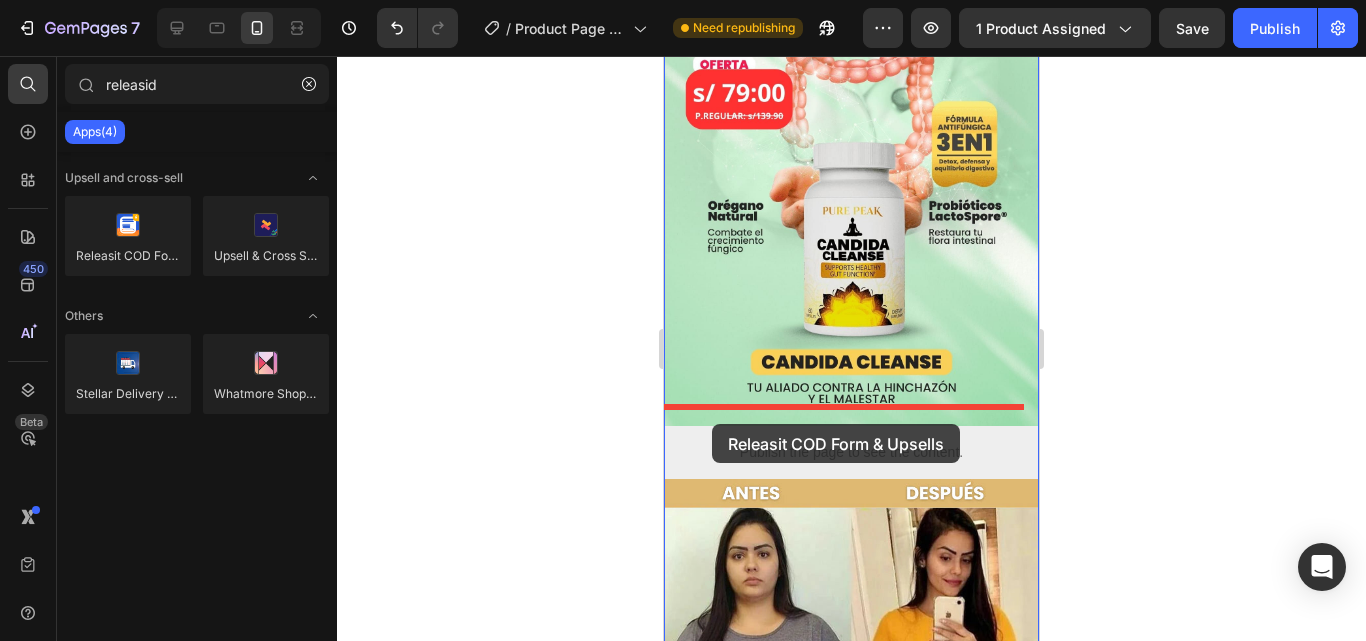 drag, startPoint x: 810, startPoint y: 295, endPoint x: 705, endPoint y: 424, distance: 166.331 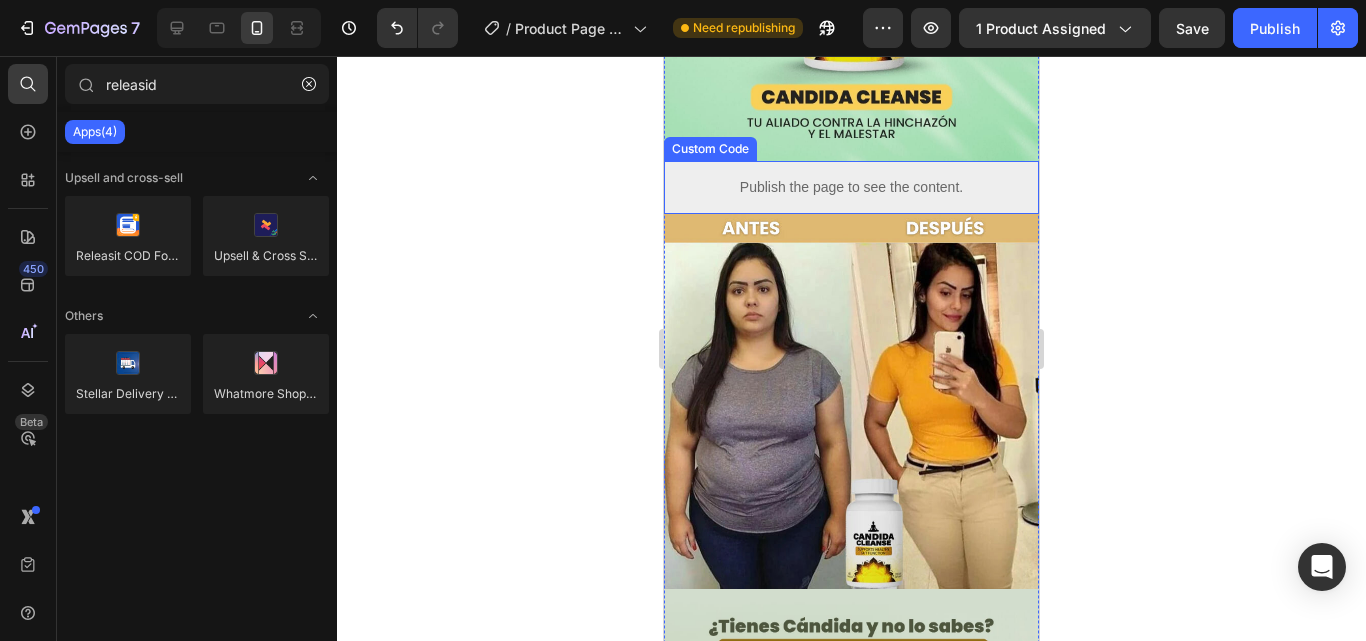 scroll, scrollTop: 500, scrollLeft: 0, axis: vertical 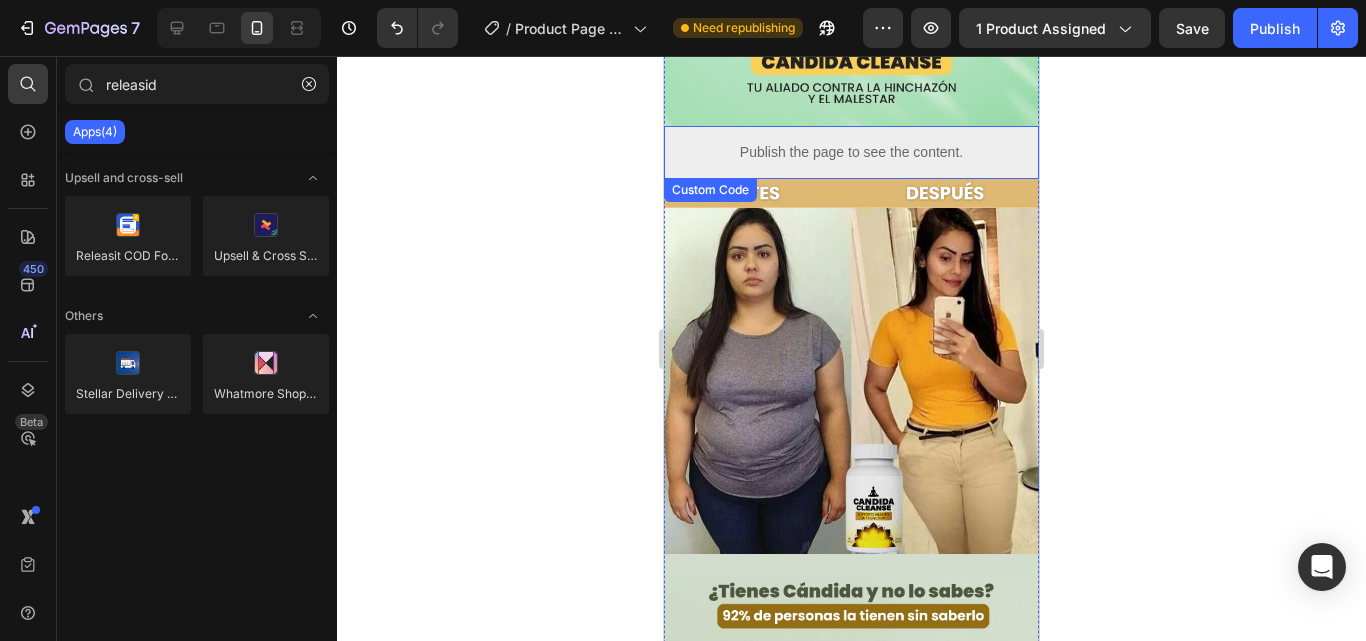 click on "Publish the page to see the content." at bounding box center [851, 152] 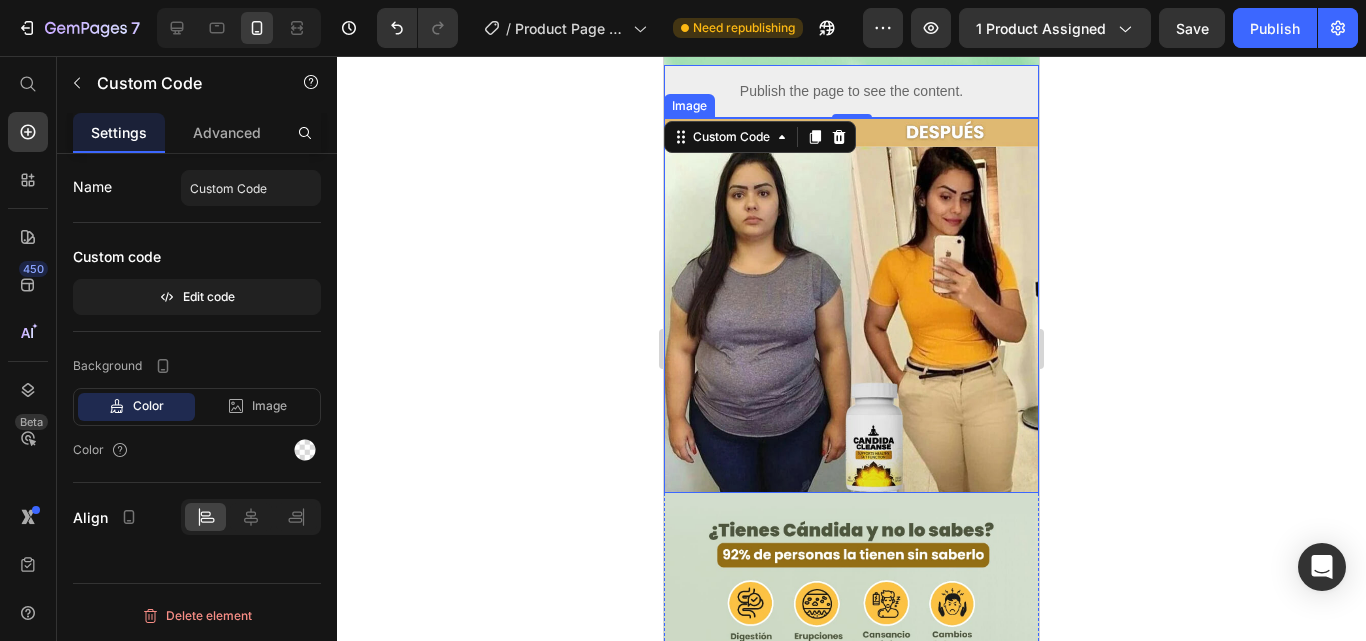 scroll, scrollTop: 500, scrollLeft: 0, axis: vertical 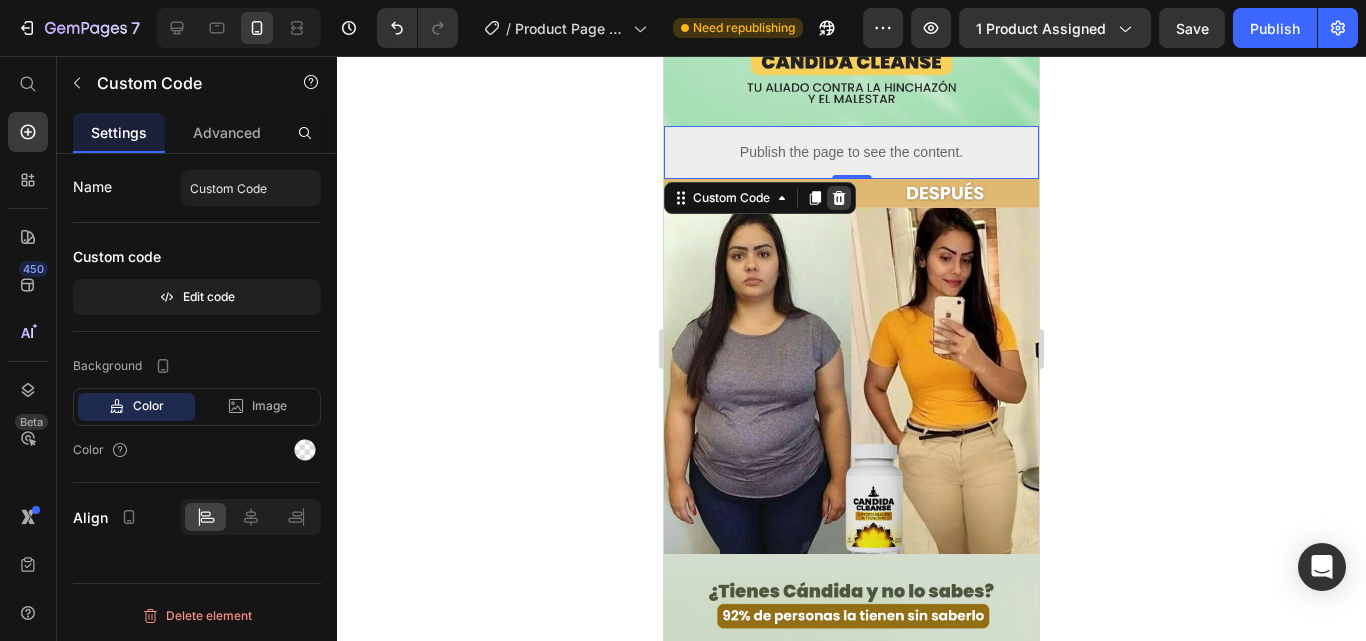 click at bounding box center (839, 198) 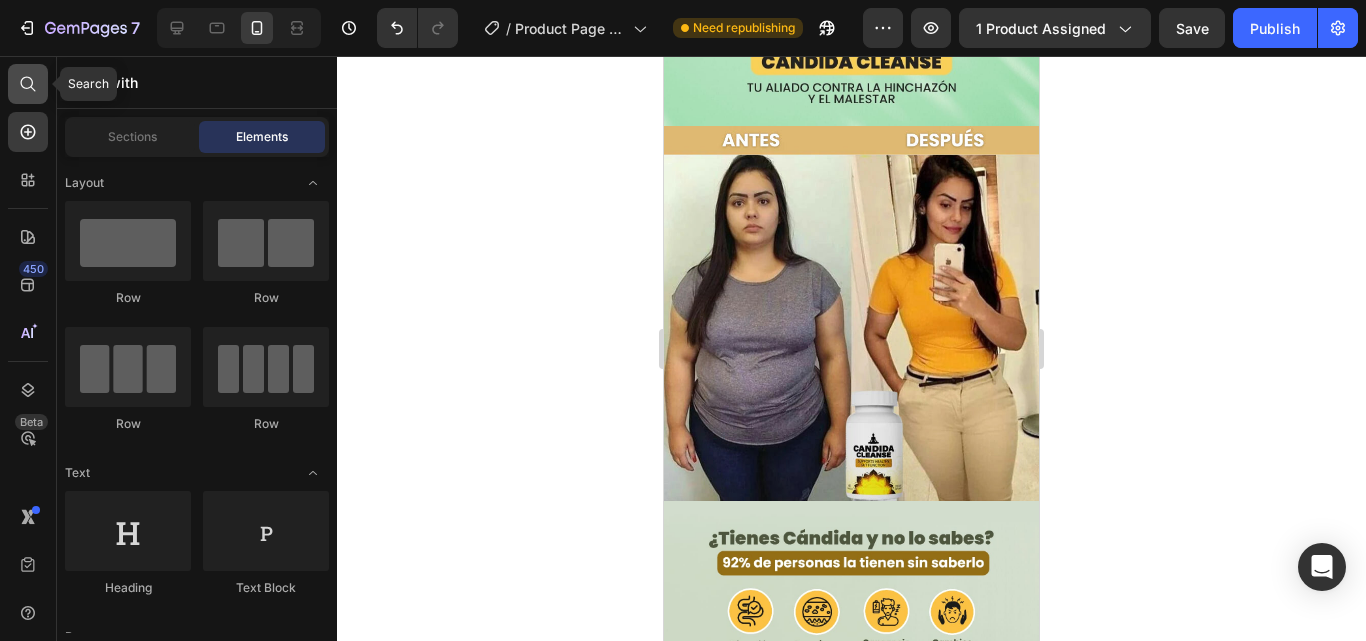 click 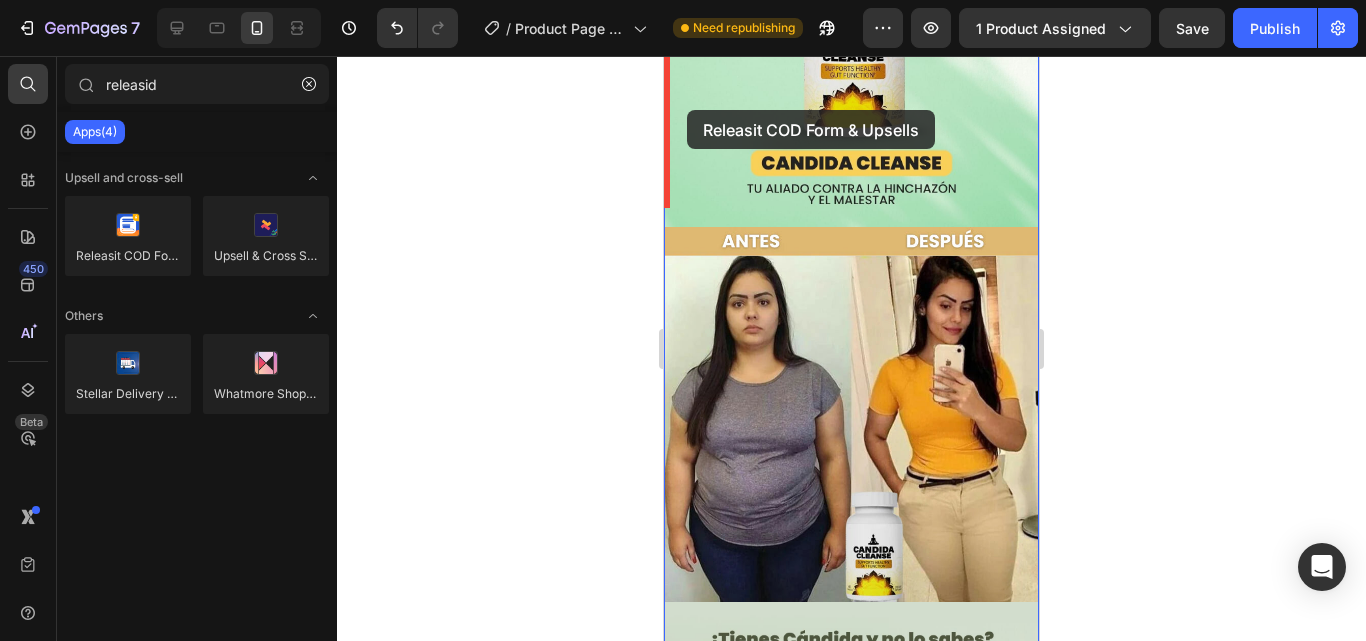 scroll, scrollTop: 299, scrollLeft: 0, axis: vertical 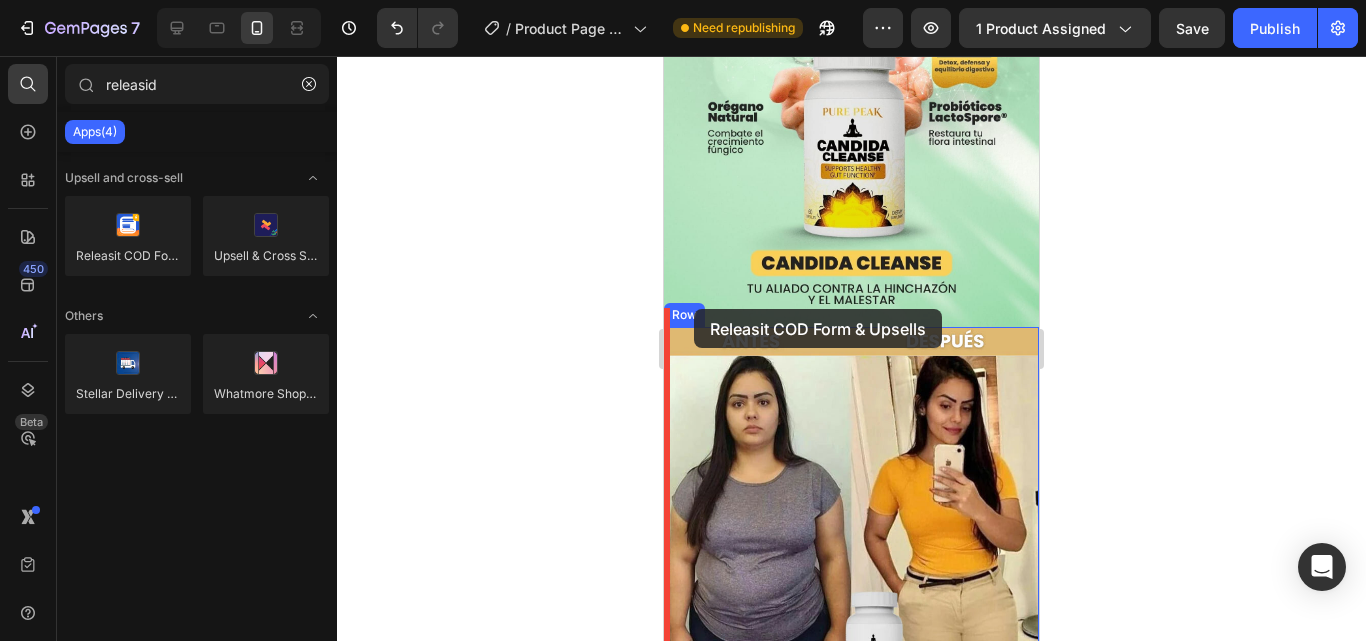 drag, startPoint x: 812, startPoint y: 295, endPoint x: 694, endPoint y: 309, distance: 118.82761 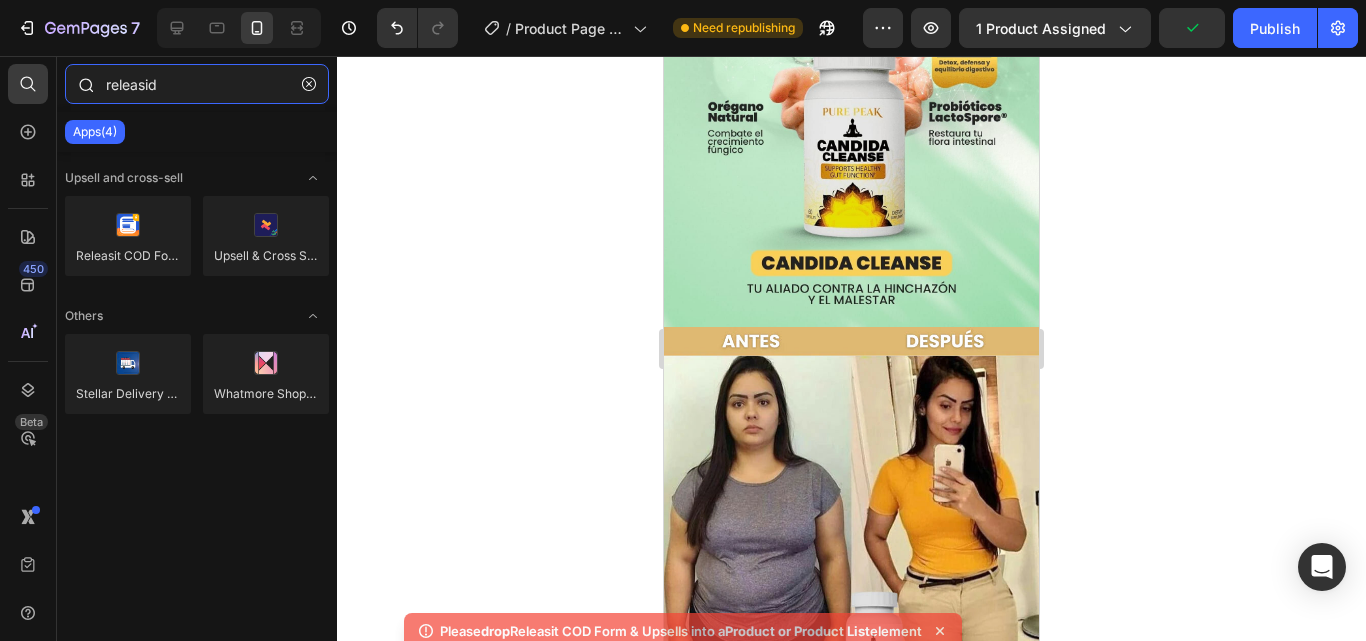 drag, startPoint x: 206, startPoint y: 82, endPoint x: 63, endPoint y: 80, distance: 143.01399 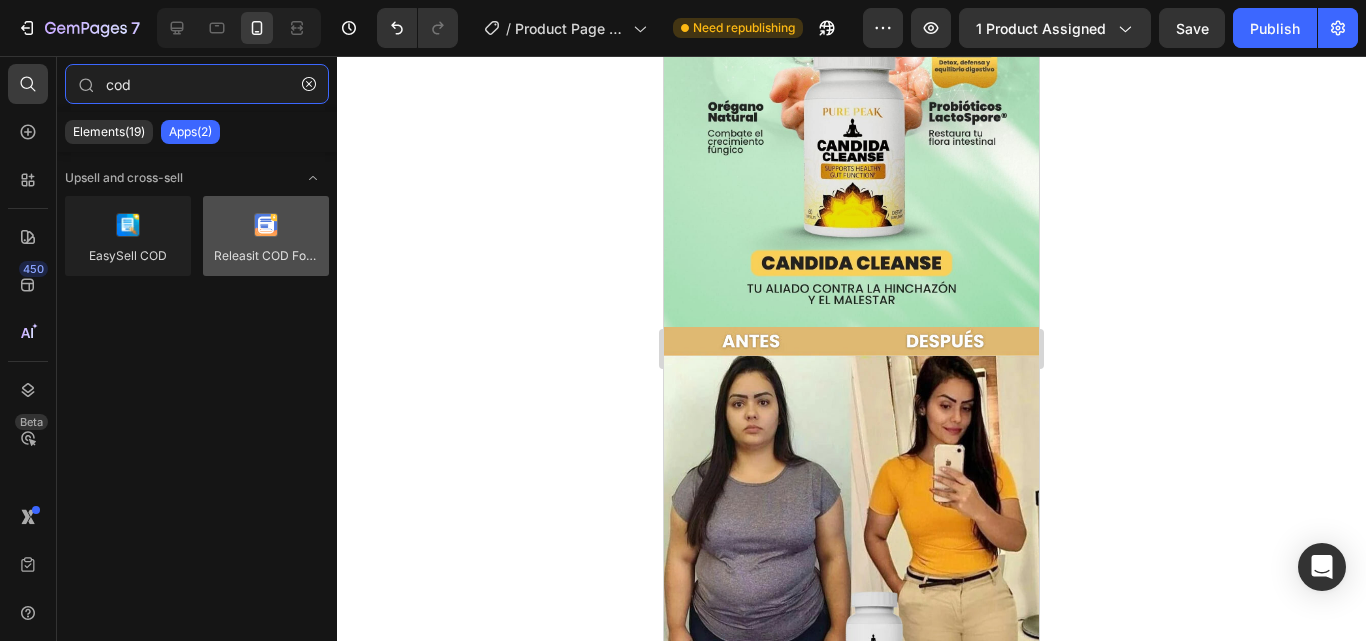 type on "cod" 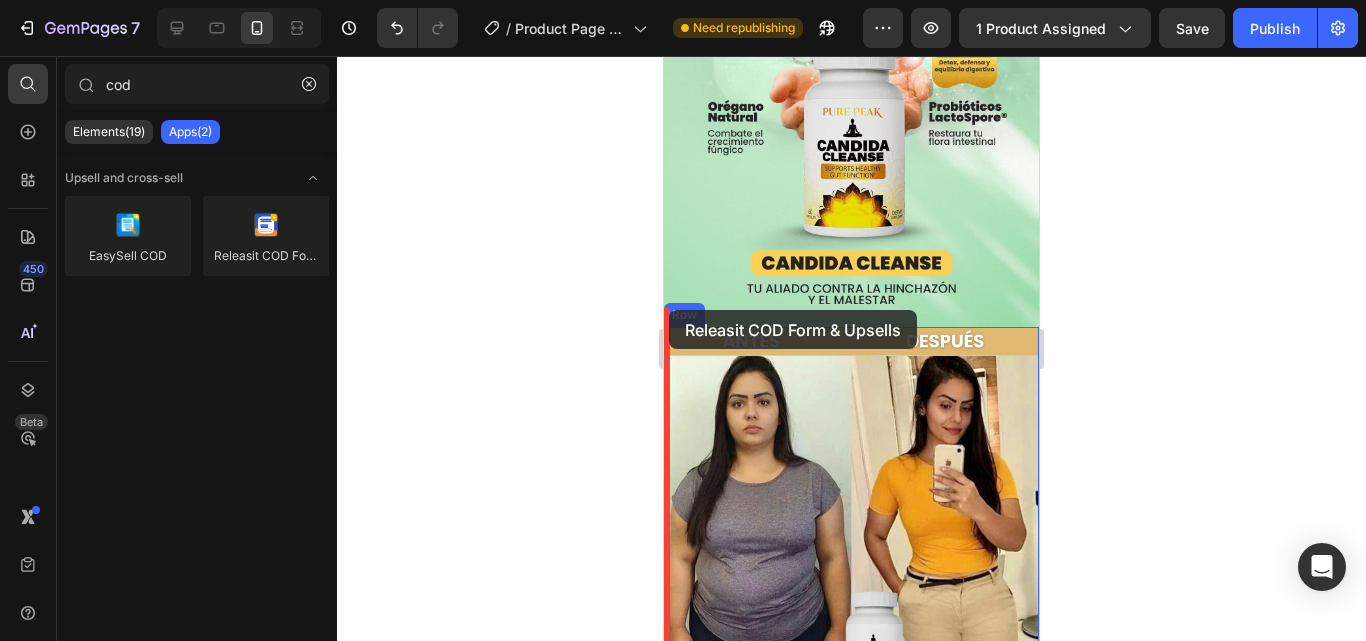 drag, startPoint x: 897, startPoint y: 286, endPoint x: 669, endPoint y: 310, distance: 229.25967 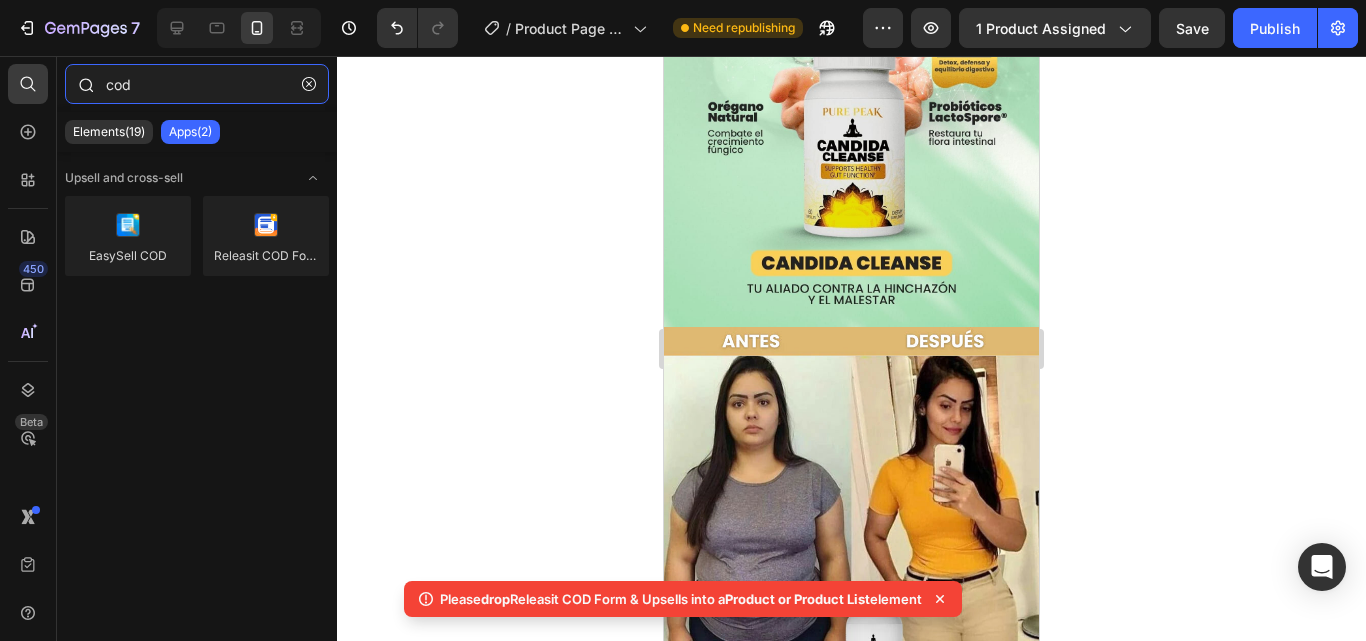 click on "cod" at bounding box center [197, 84] 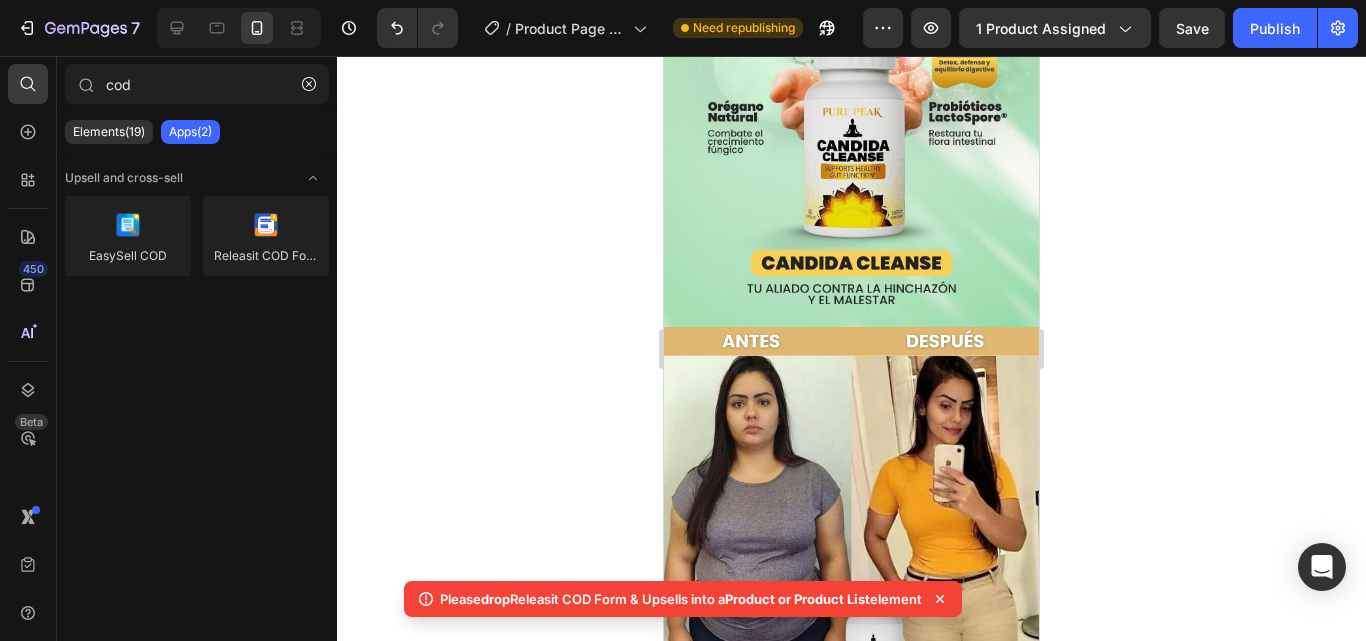 click on "Sections(0) Elements(19) Apps(2)" 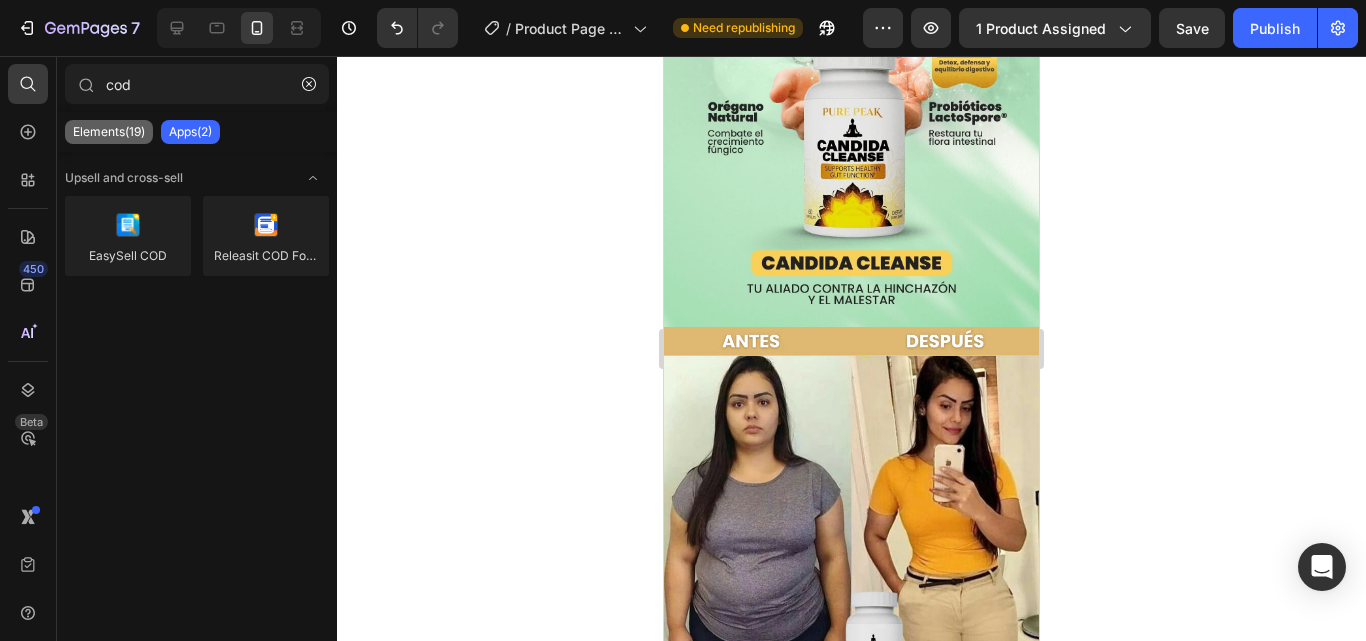 click on "Elements(19)" at bounding box center [109, 132] 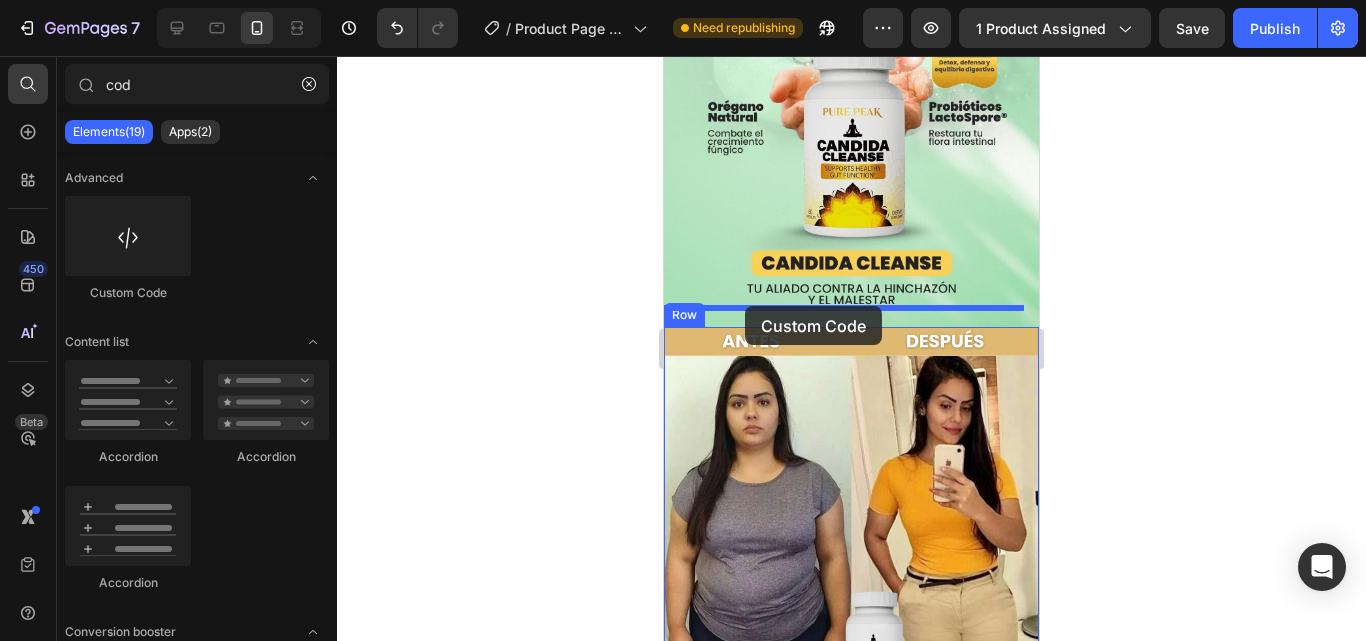 drag, startPoint x: 799, startPoint y: 288, endPoint x: 745, endPoint y: 306, distance: 56.920998 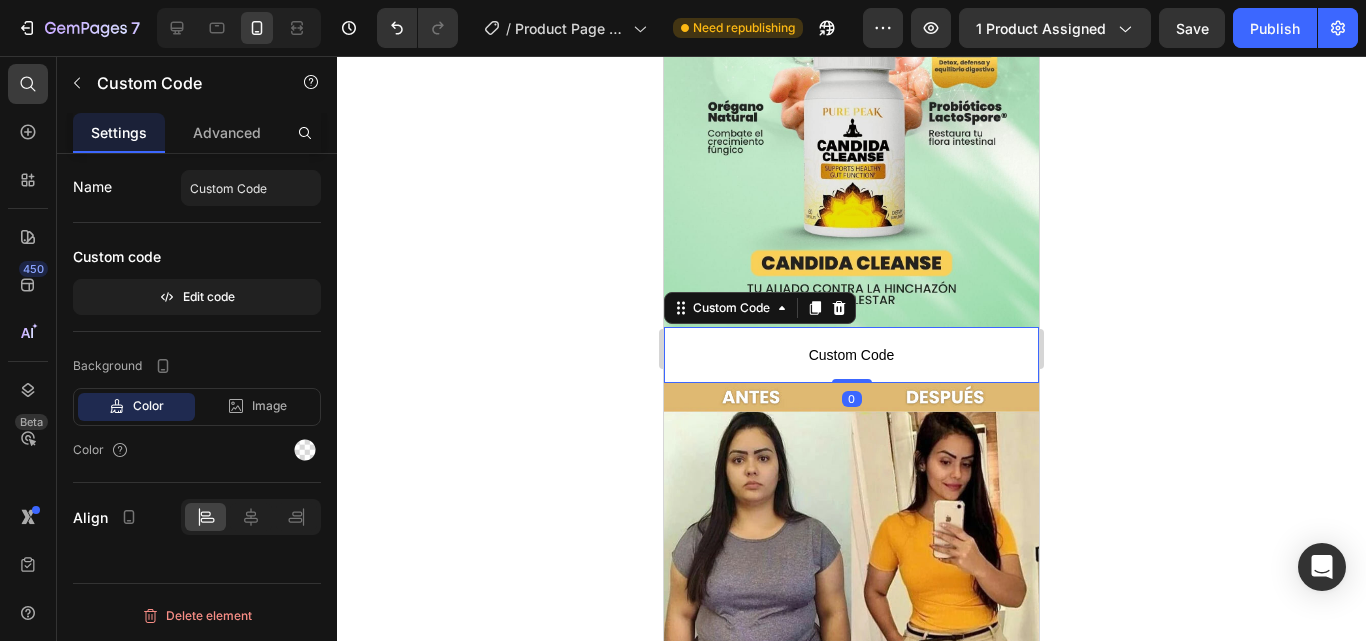 click on "Custom Code" at bounding box center [851, 355] 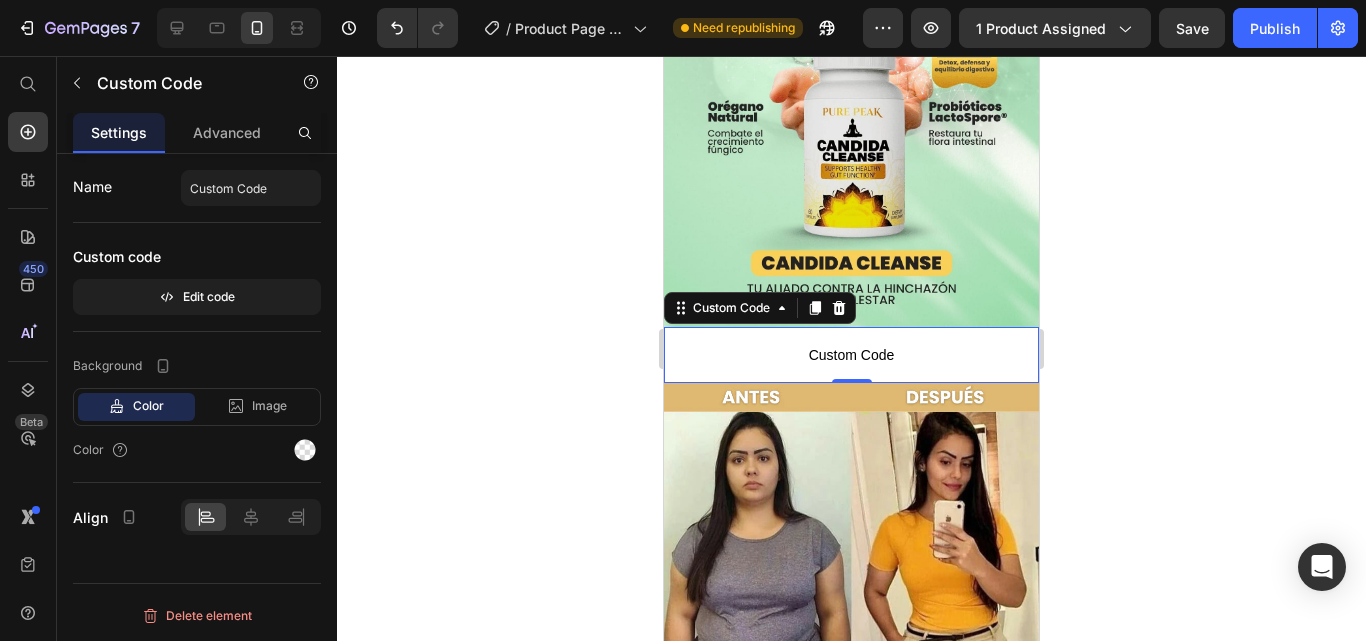 click on "Custom Code" at bounding box center (851, 355) 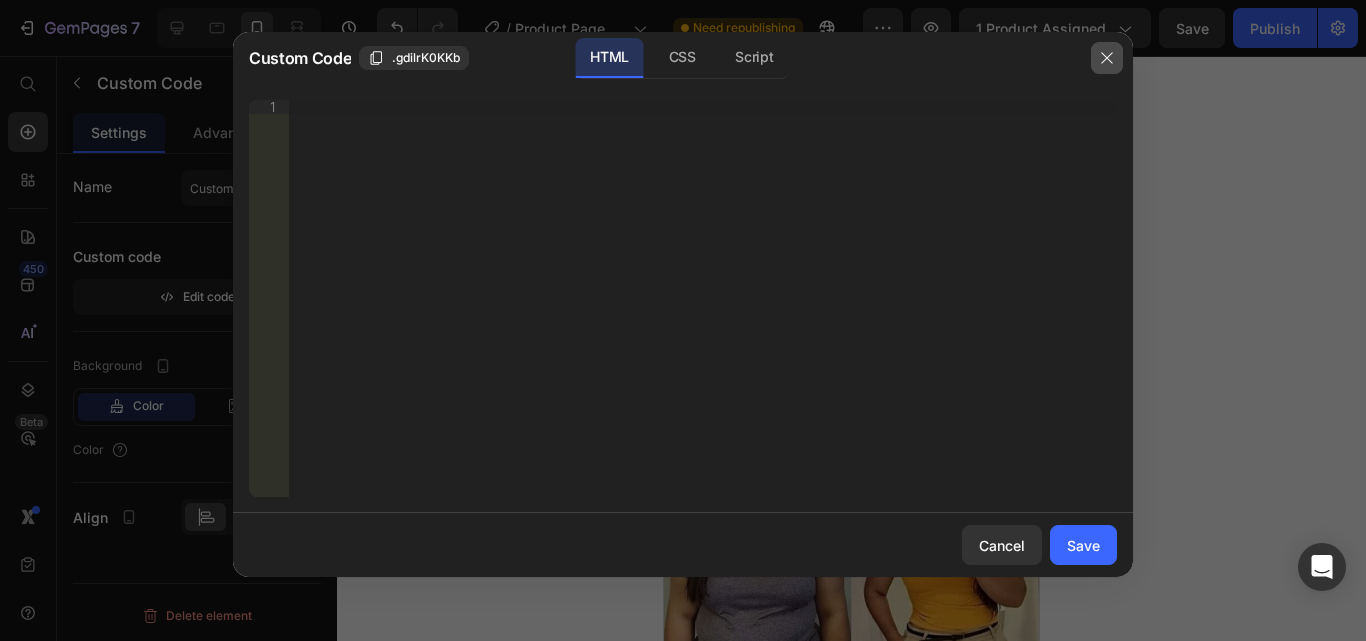 click at bounding box center [1107, 58] 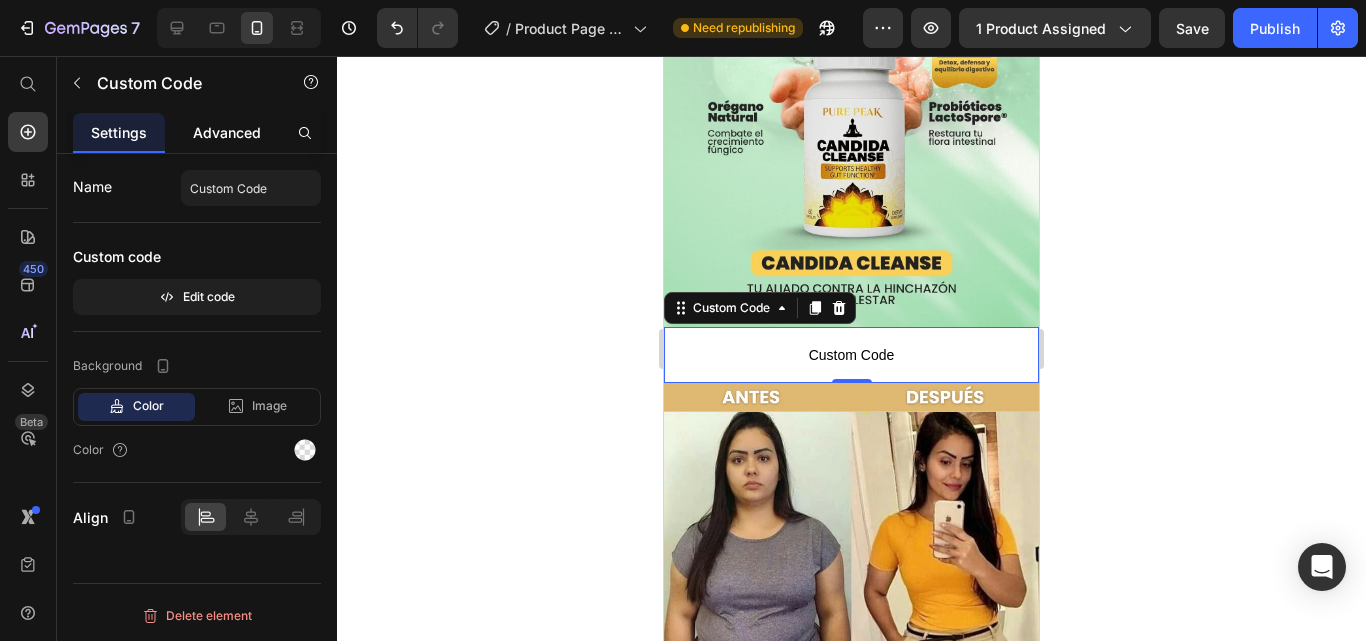click on "Advanced" at bounding box center (227, 132) 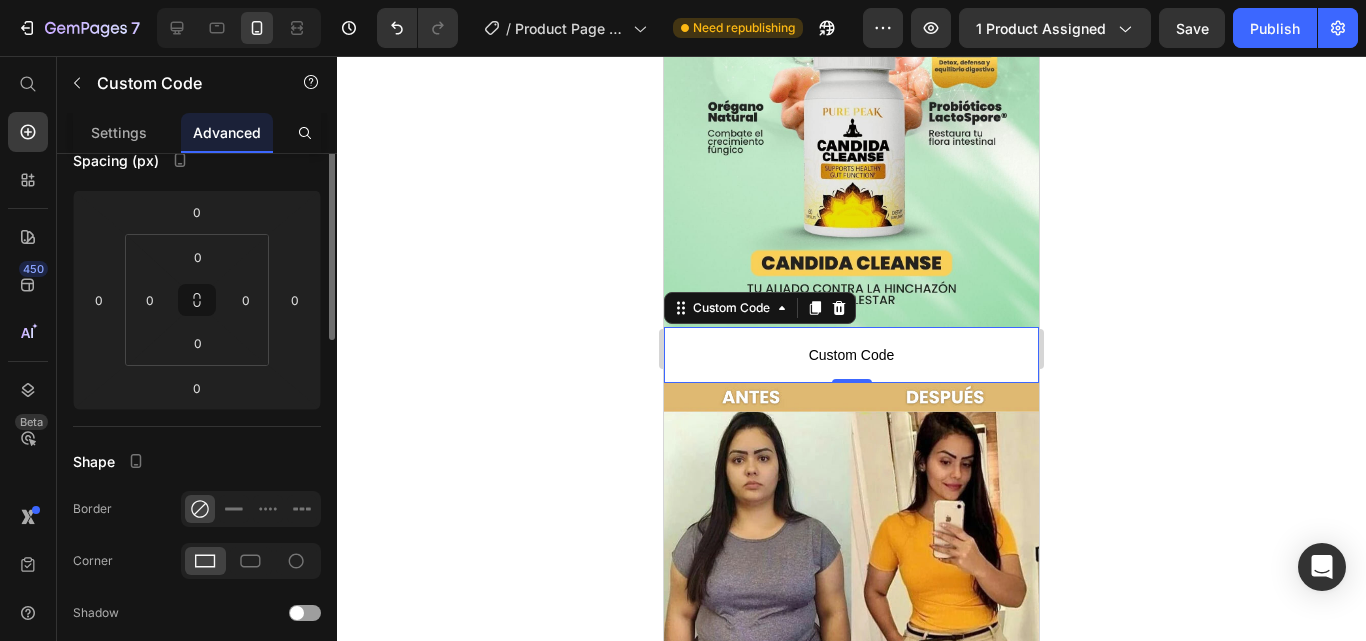 scroll, scrollTop: 0, scrollLeft: 0, axis: both 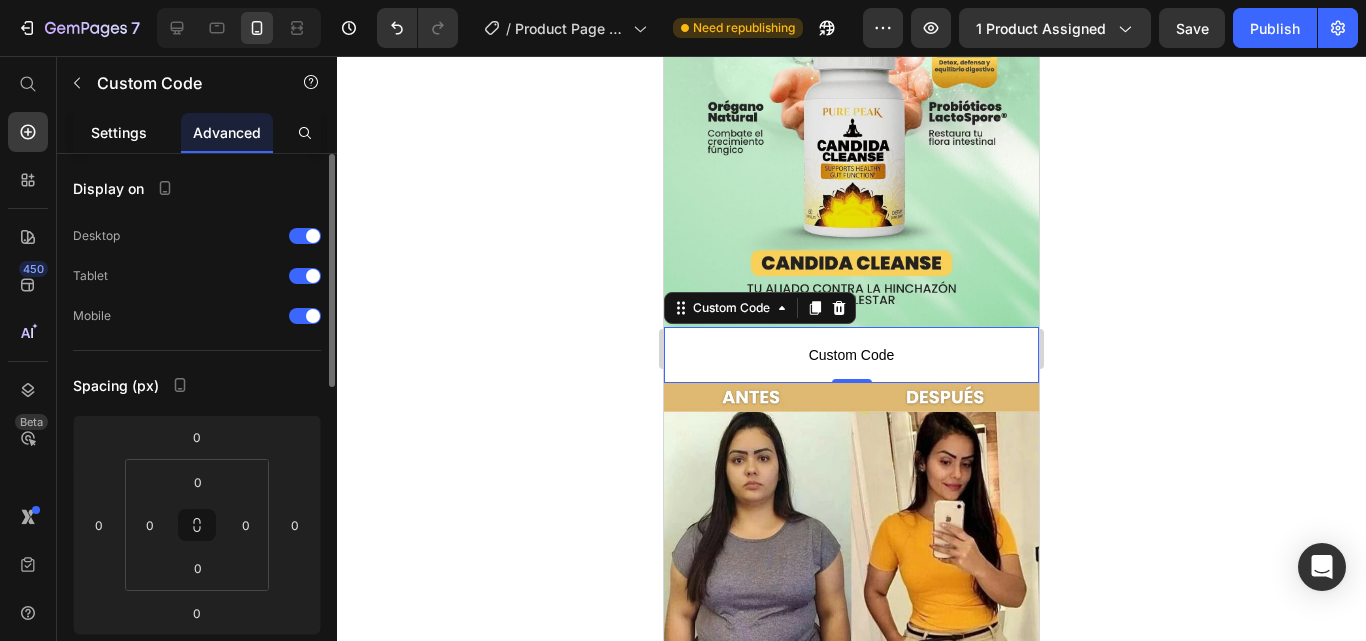 click on "Settings" at bounding box center (119, 132) 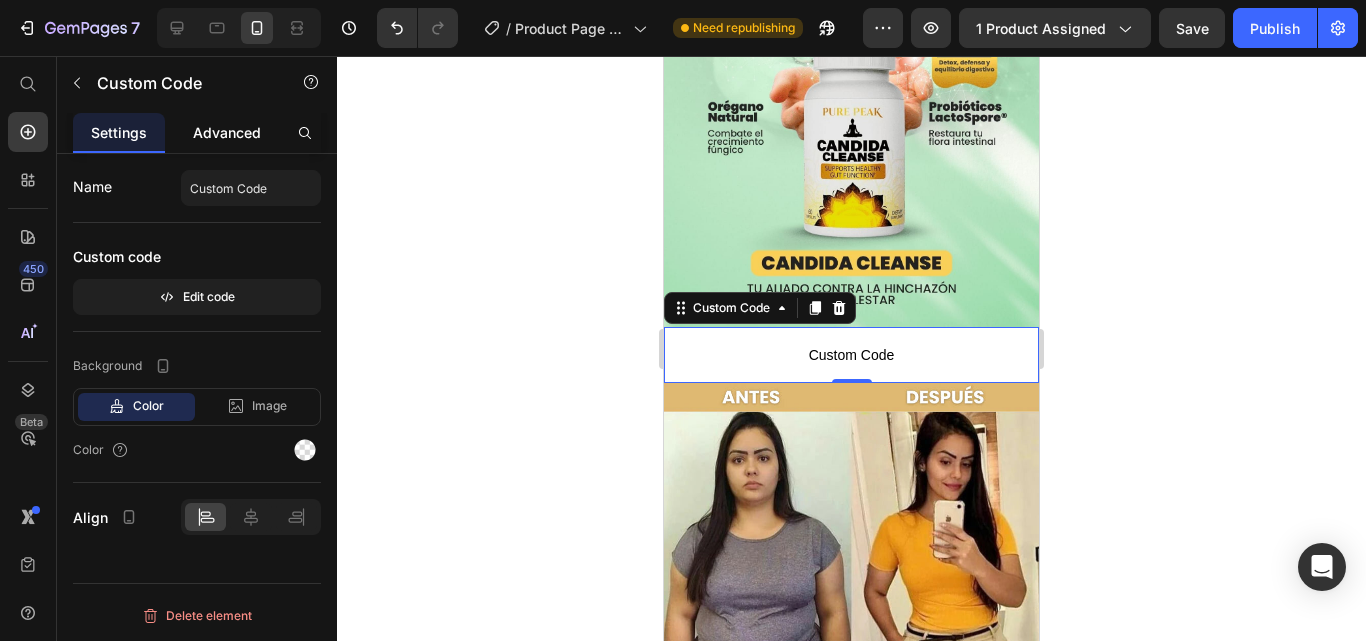 click on "Advanced" at bounding box center [227, 132] 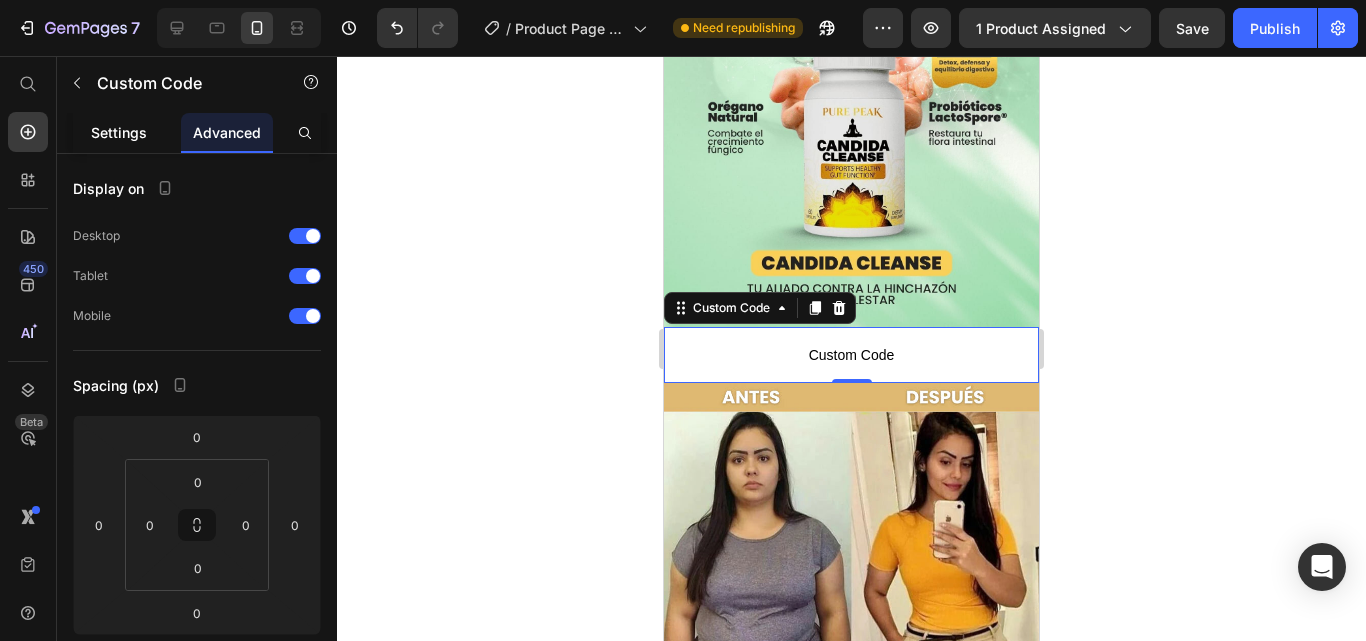 click on "Settings" at bounding box center [119, 132] 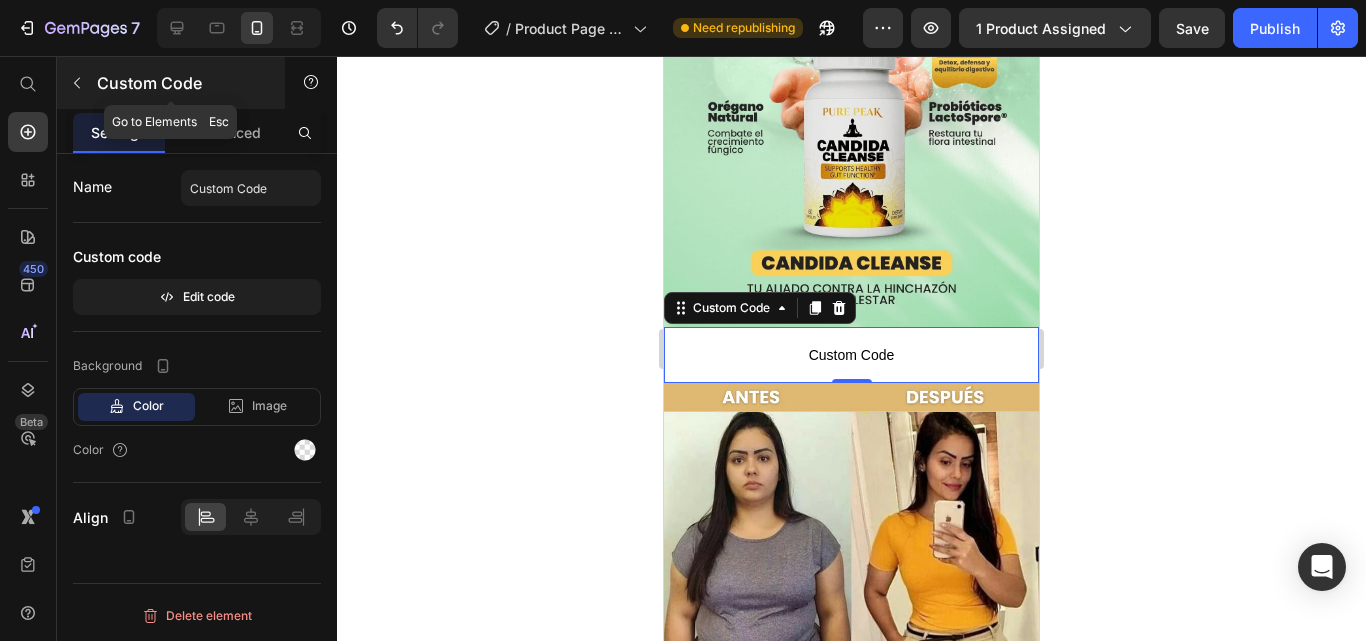 click at bounding box center [77, 83] 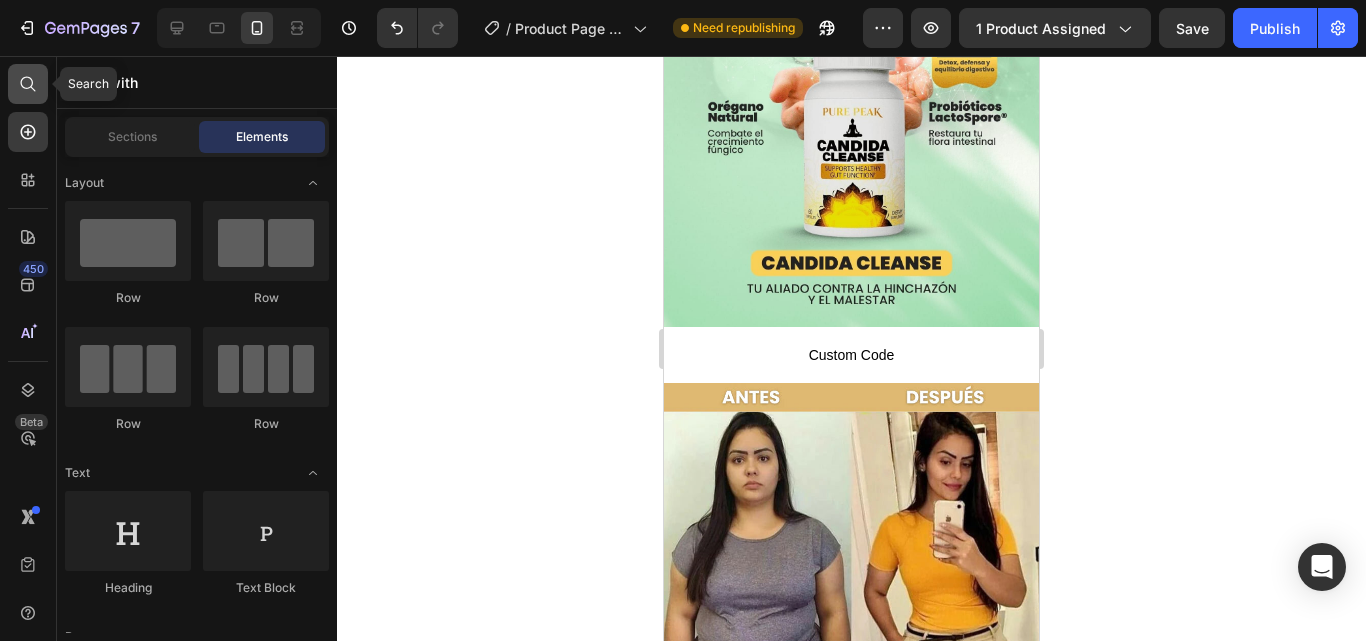 click 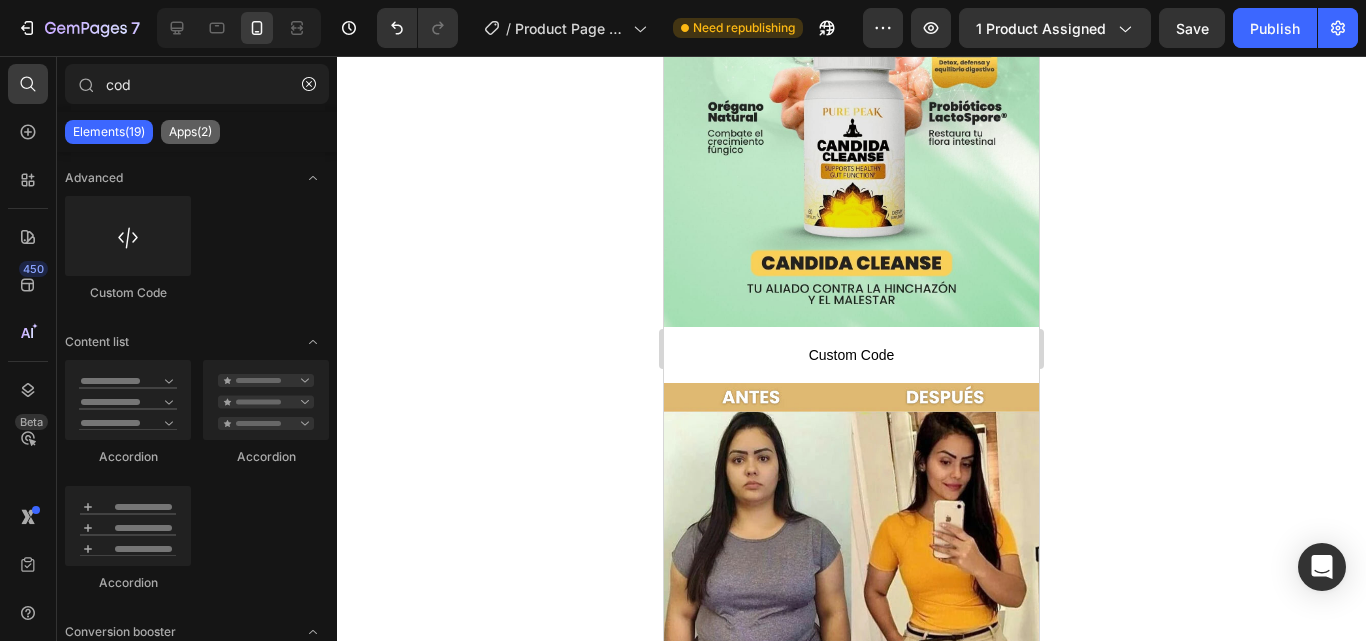 click on "Apps(2)" 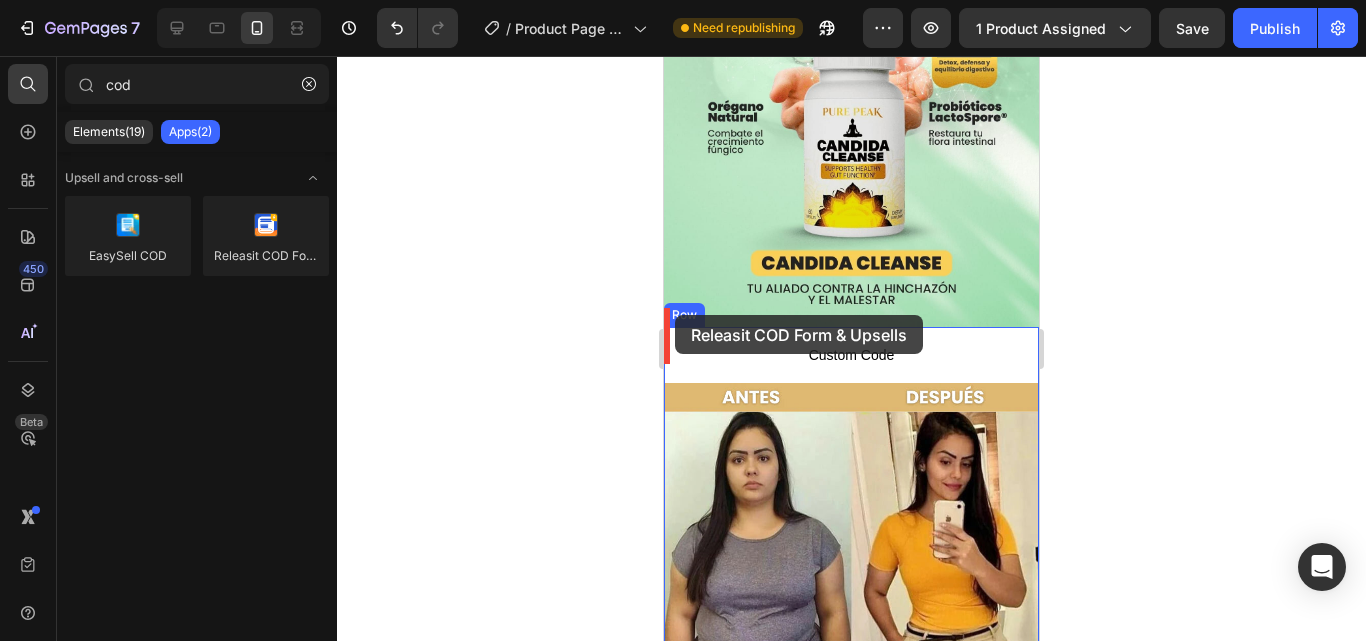drag, startPoint x: 921, startPoint y: 286, endPoint x: 675, endPoint y: 315, distance: 247.70345 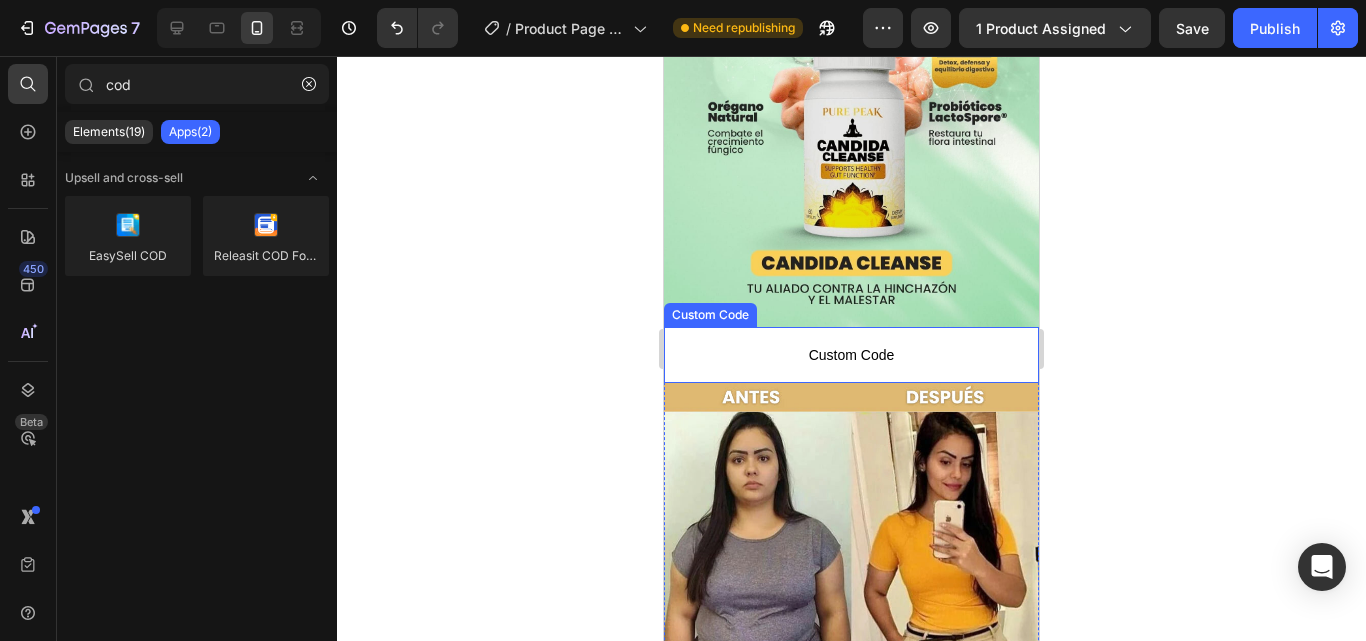 click on "Custom Code" at bounding box center (851, 355) 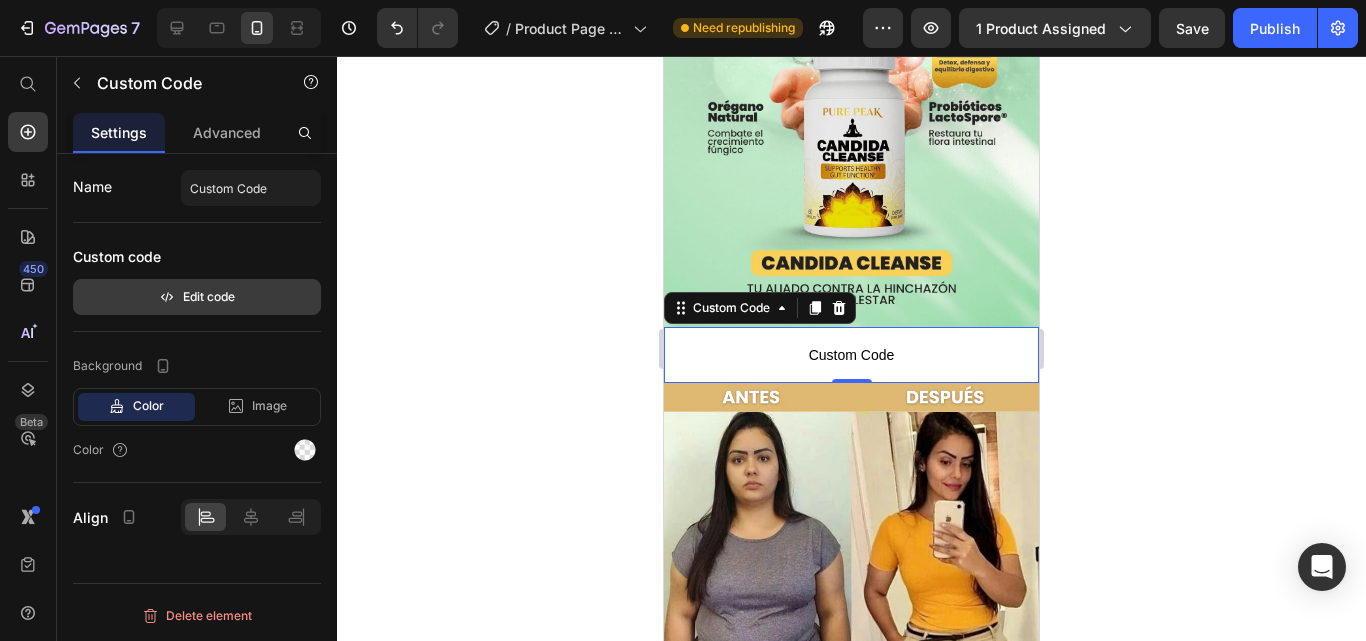 click on "Edit code" at bounding box center (197, 297) 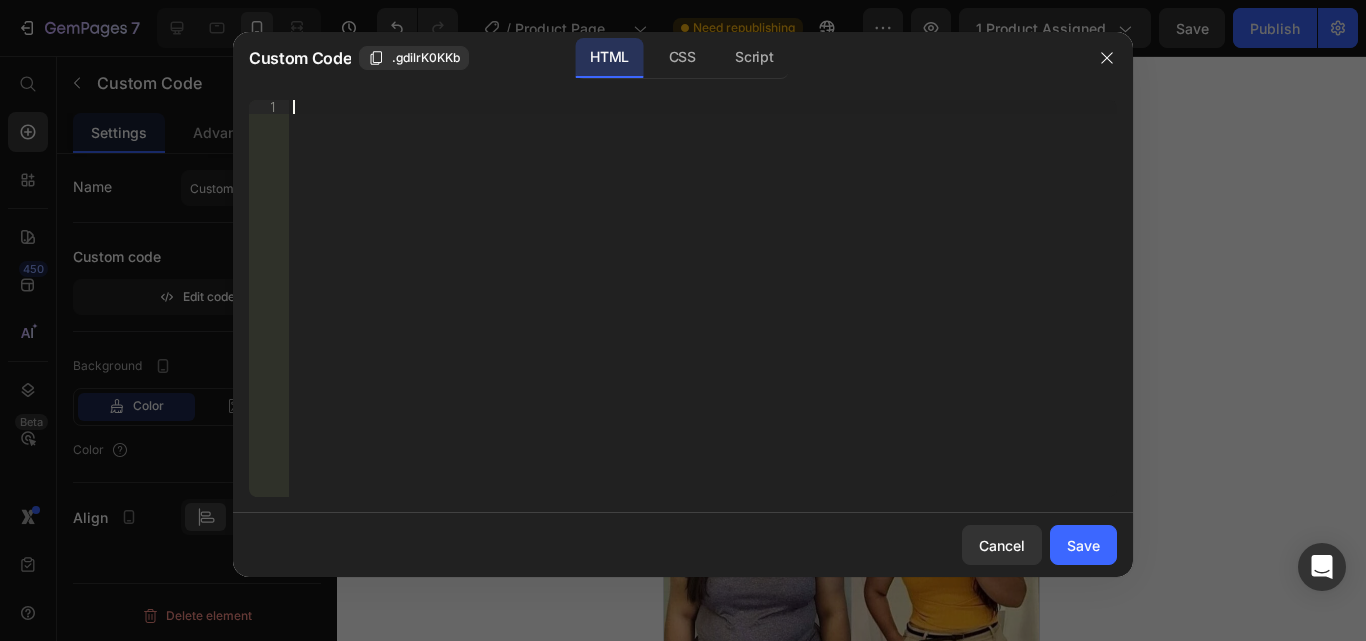 click on "Insert the 3rd-party installation code, HTML code, or Liquid code to display custom content." at bounding box center [703, 312] 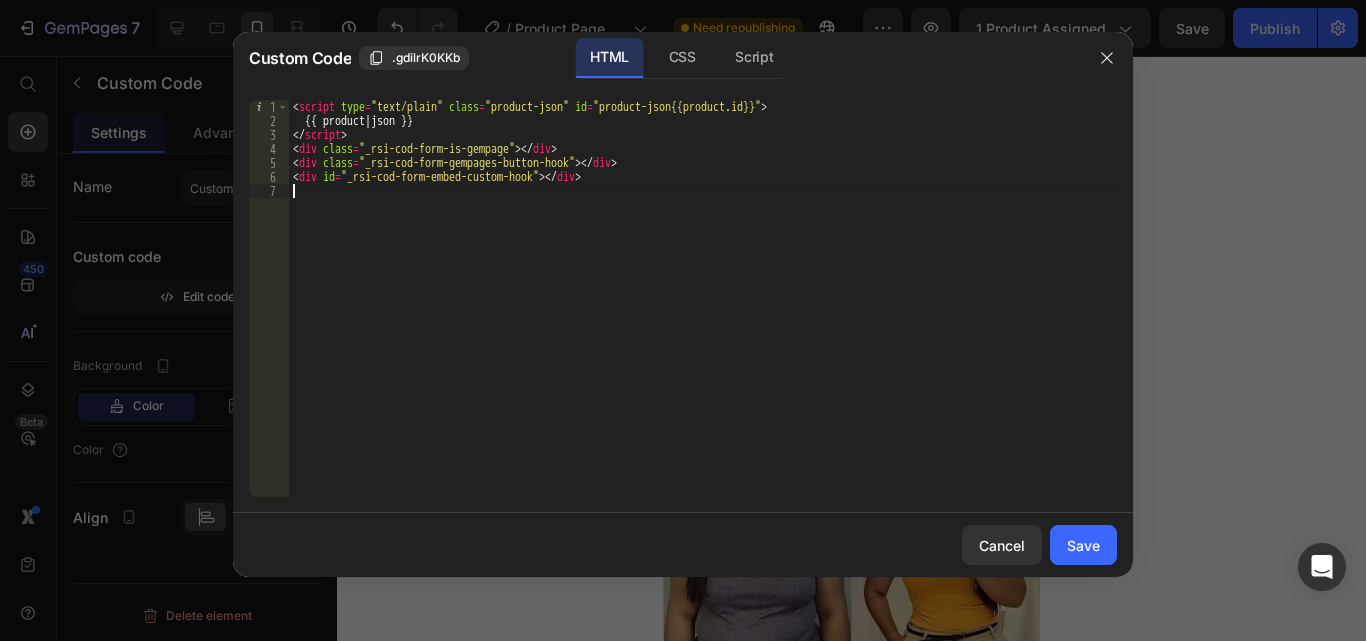 click on "< script   type = "text/plain"   class = "product-json"   id = "product-json{{product.id}}" >    {{   product  |  json   }} < / script > < div   class = "_rsi-cod-form-is-gempage" > </ div > < div   class = "_rsi-cod-form-gempages-button-hook" > </ div > < div   id = "_rsi-cod-form-embed-custom-hook" > </ div >" at bounding box center (703, 312) 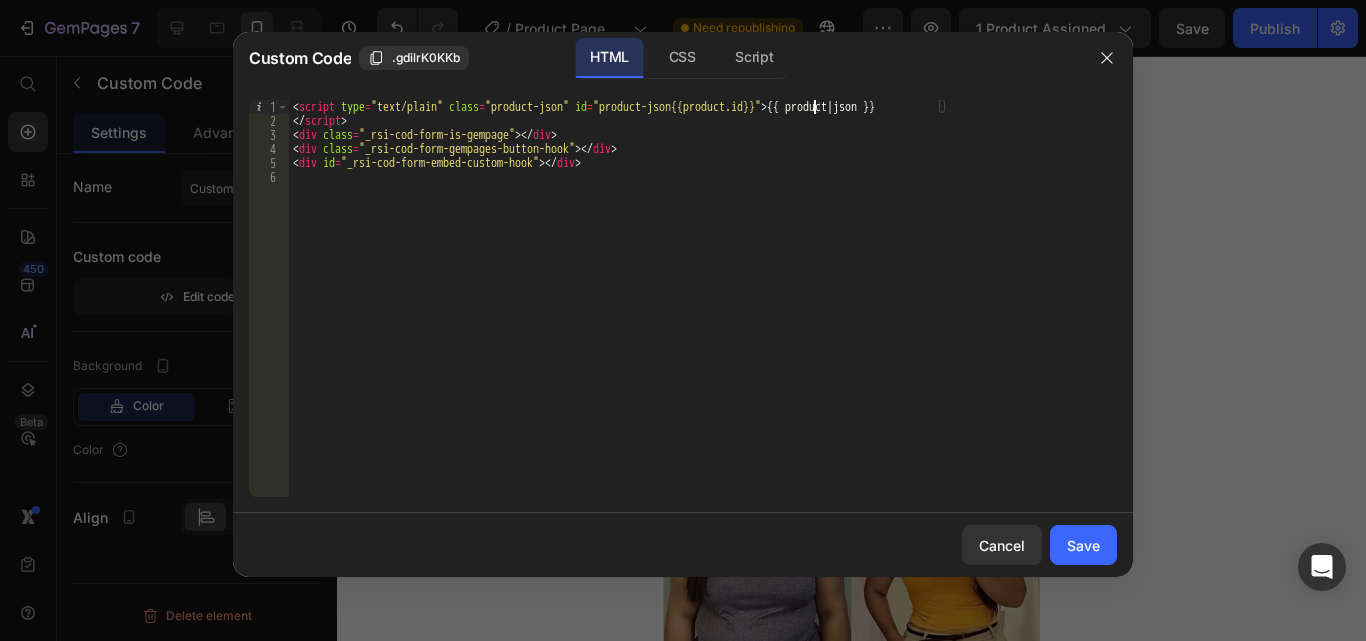 click on "< script   type = "text/plain"   class = "product-json"   id = "product-json{{product.id}}" > {{   product  |  json   }} </ script > < div   class = "_rsi-cod-form-is-gempage" > </ div > < div   class = "_rsi-cod-form-gempages-button-hook" > </ div > < div   id = "_rsi-cod-form-embed-custom-hook" > </ div >" at bounding box center (703, 312) 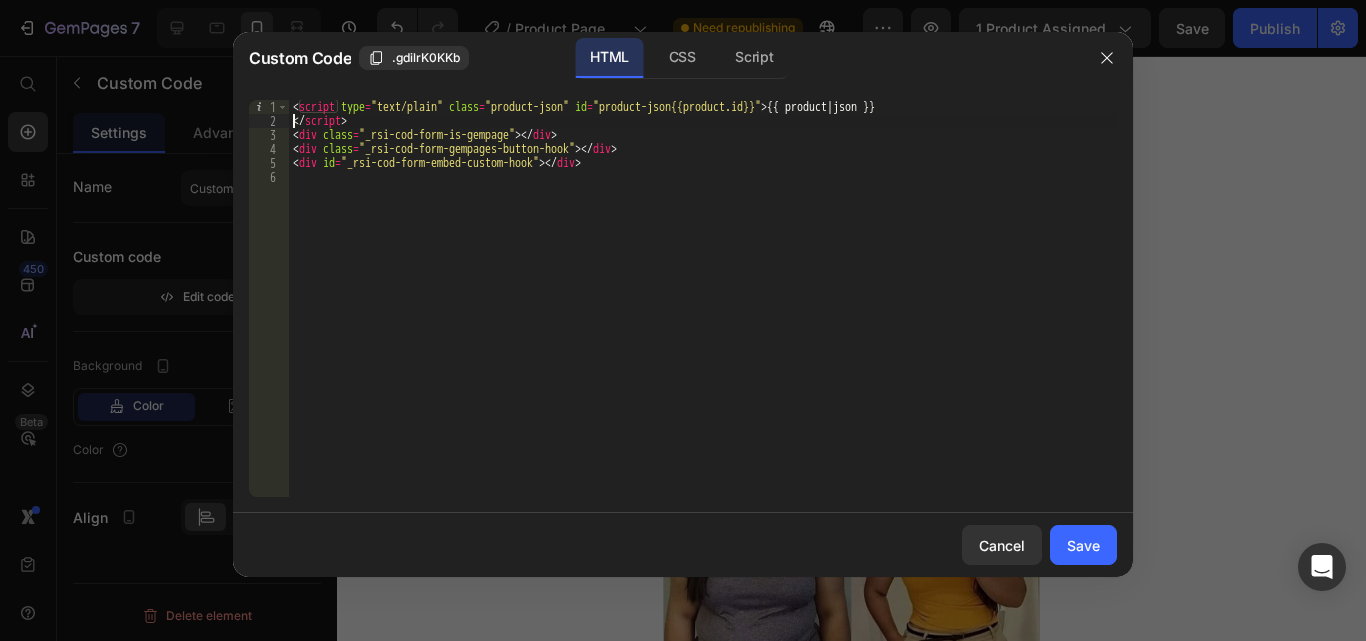 type on "<script type="text/plain" class="product-json" id="product-json{{product.id}}">{{ product | json }}</script>" 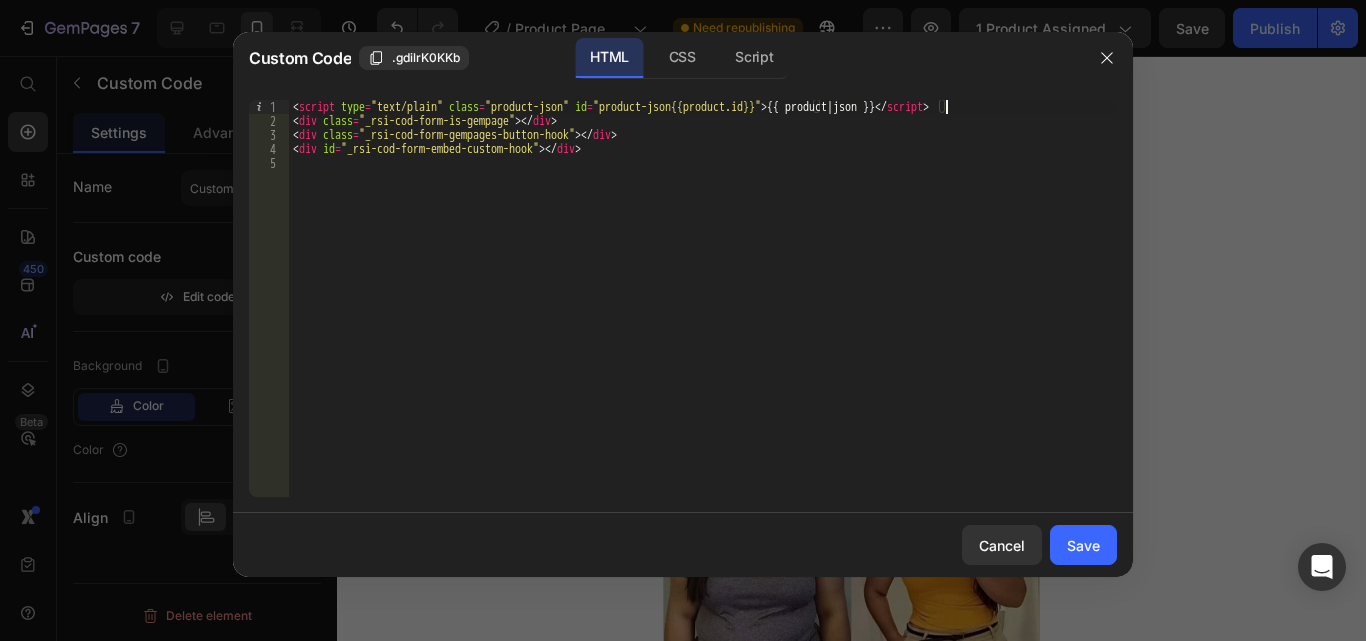 click on "< script   type = "text/plain"   class = "product-json"   id = "product-json{{product.id}}" > {{   product  |  json   }} </ script > < div   class = "_rsi-cod-form-is-gempage" > </ div > < div   class = "_rsi-cod-form-gempages-button-hook" > </ div > < div   id = "_rsi-cod-form-embed-custom-hook" > </ div >" at bounding box center [703, 312] 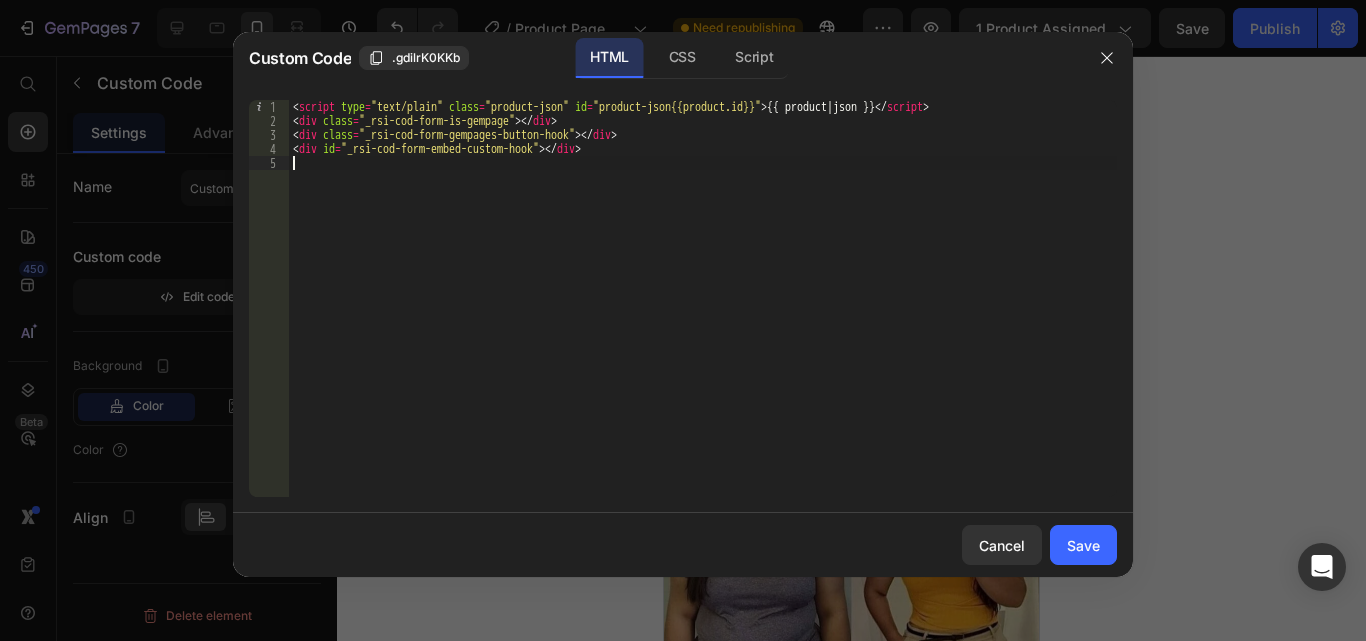 type on "<div id="_rsi-cod-form-embed-custom-hook"></div>" 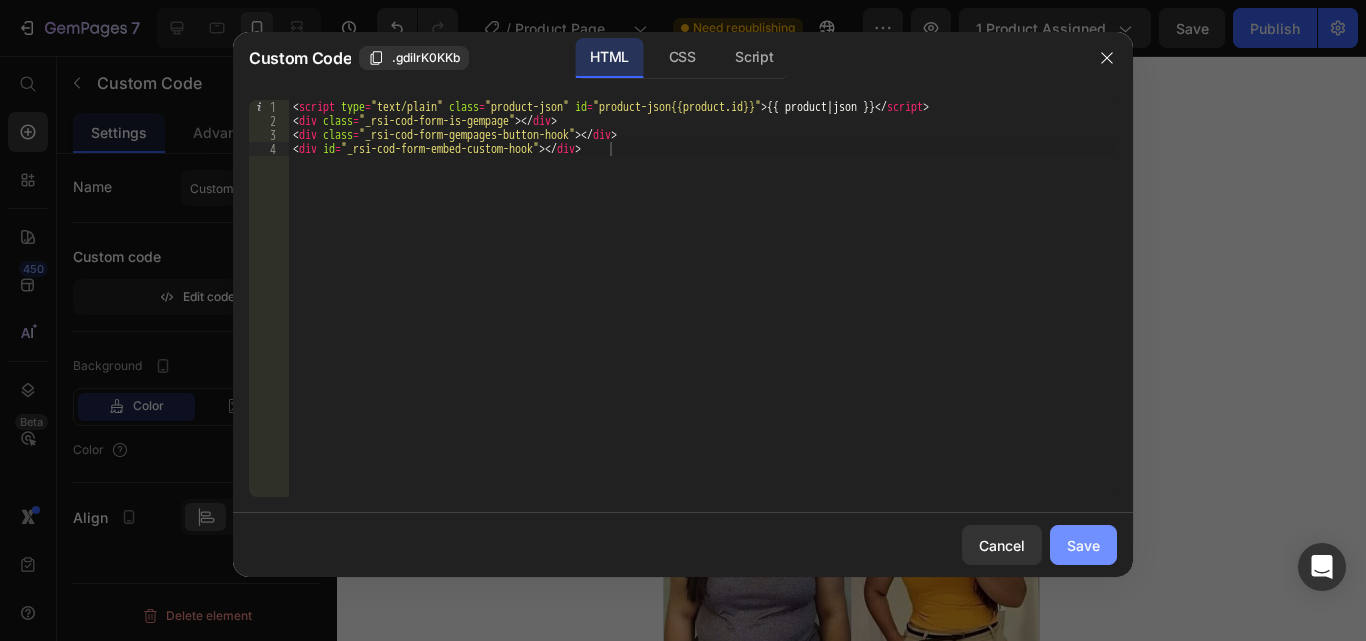 click on "Save" at bounding box center (1083, 545) 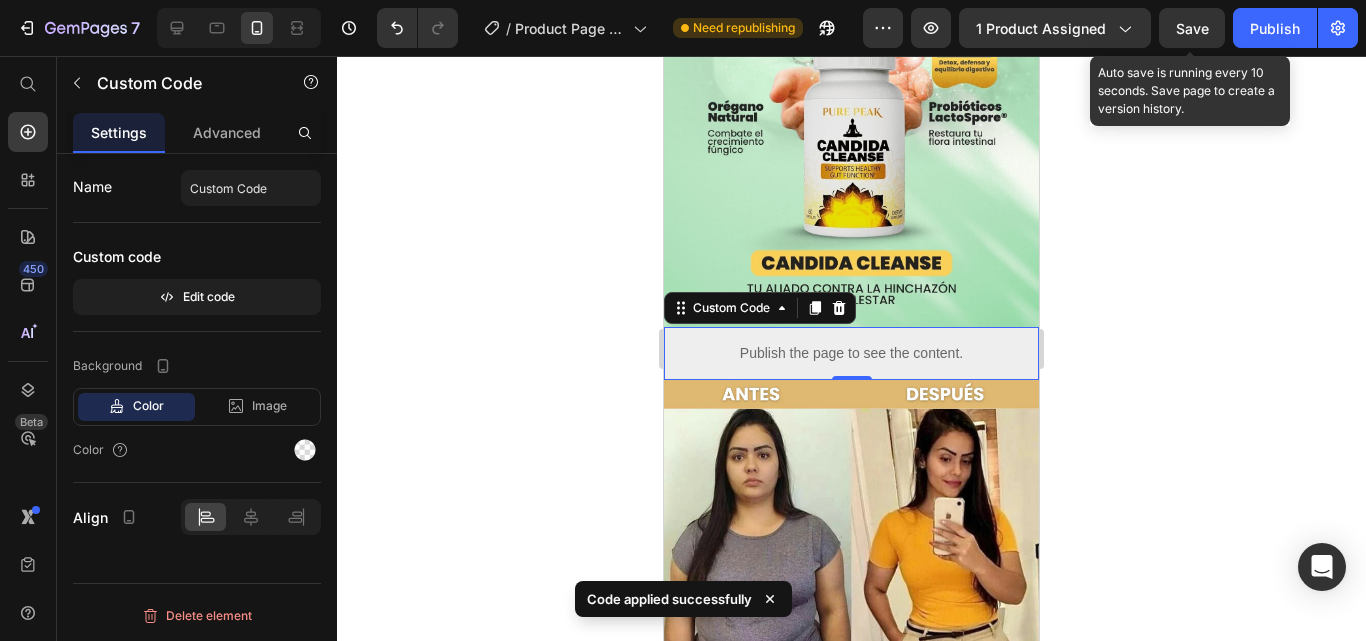 click on "Save" at bounding box center [1192, 28] 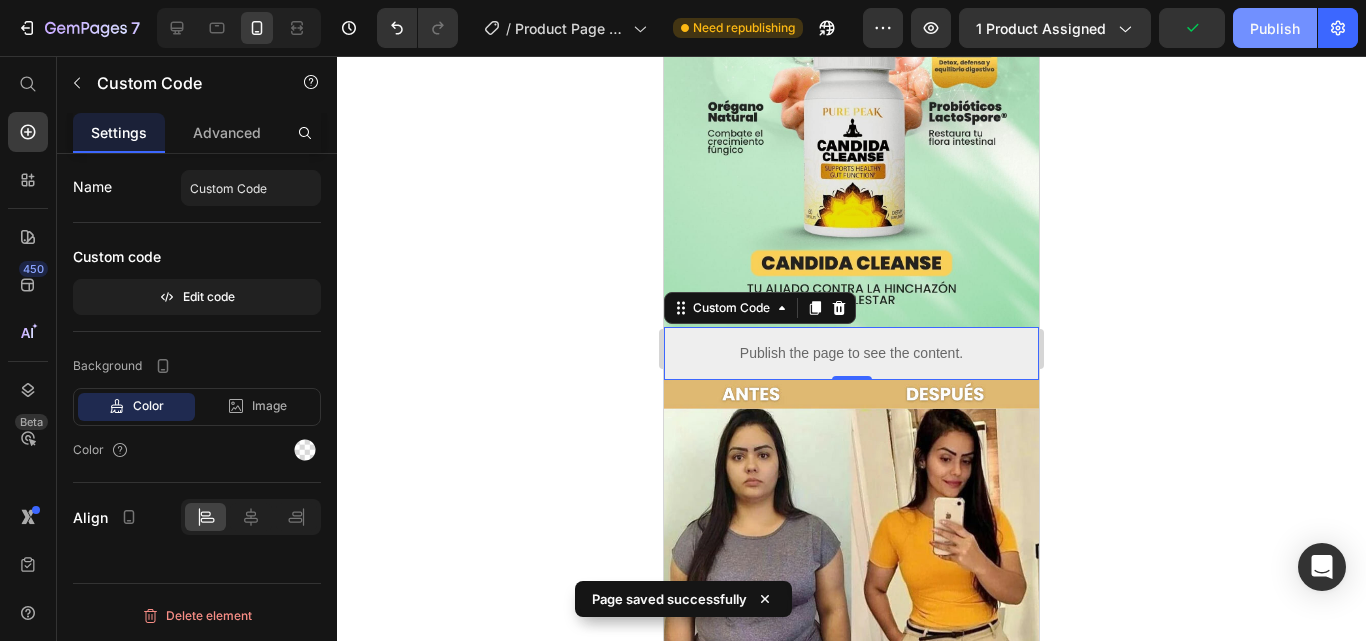 click on "Publish" at bounding box center (1275, 28) 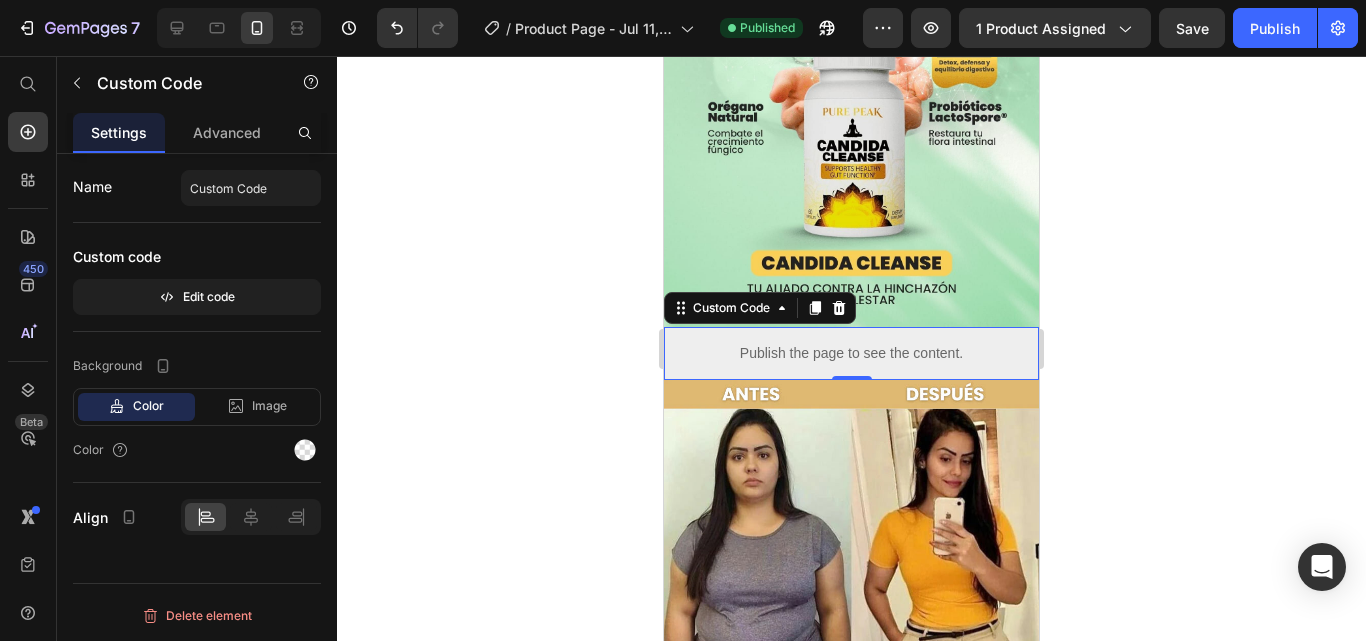 click on "Publish the page to see the content." at bounding box center (851, 353) 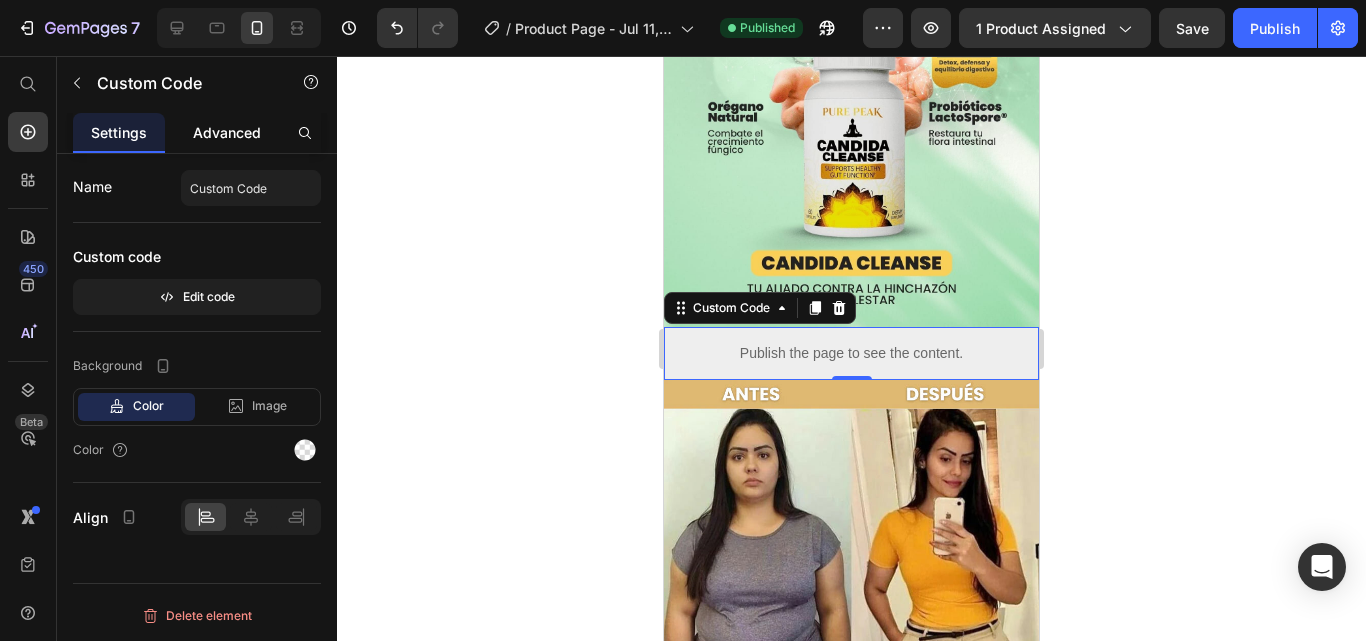 click on "Advanced" at bounding box center [227, 132] 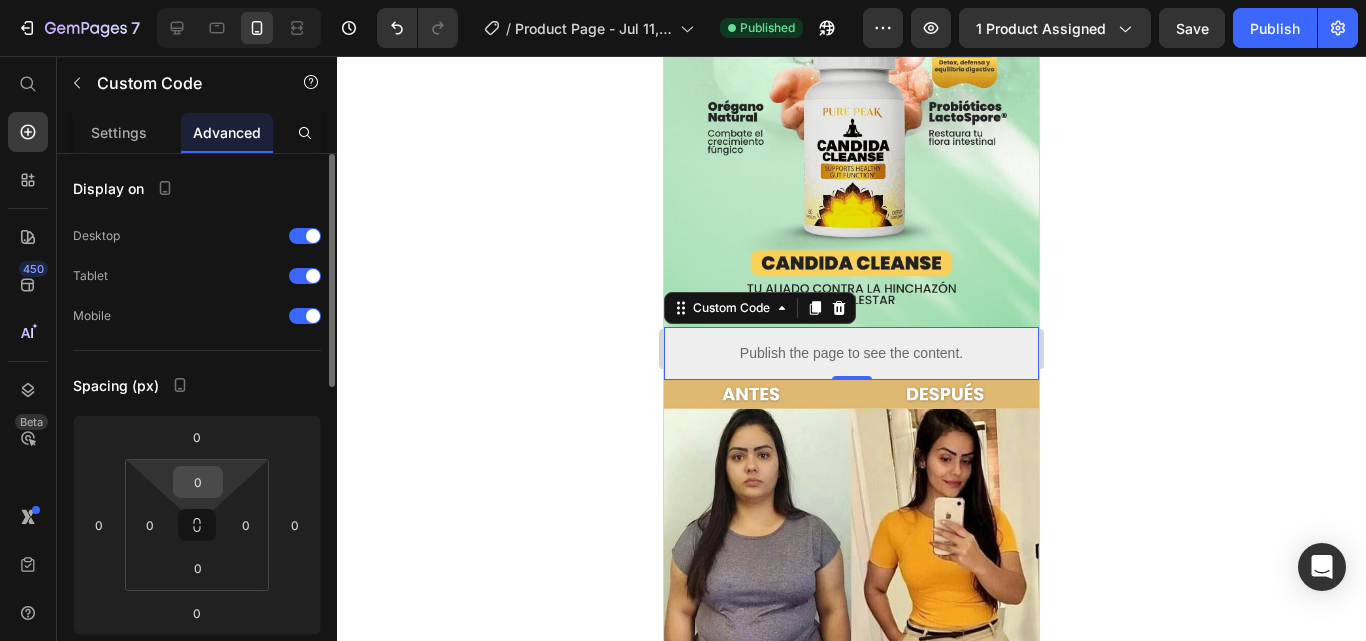 click on "0" at bounding box center (198, 482) 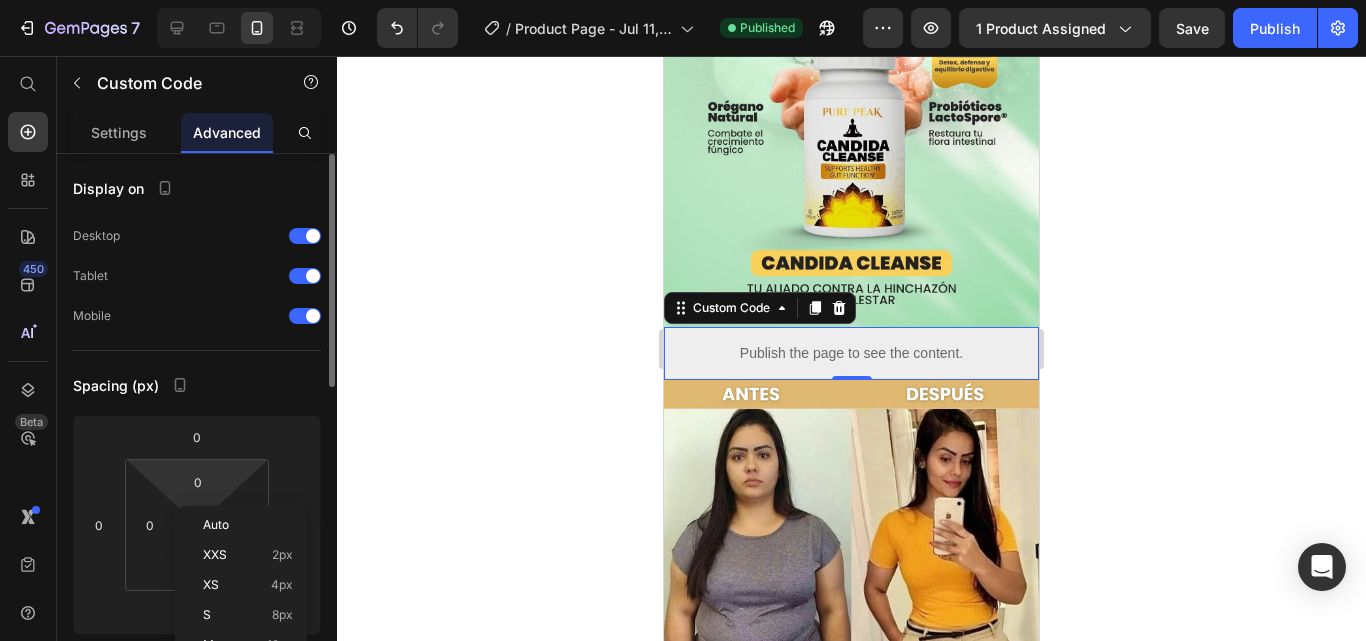 click on "7  Version history  /  Product Page - Jul 11, 01:30:55 Published Preview 1 product assigned  Save   Publish  450 Beta Start with Sections Elements Hero Section Product Detail Brands Trusted Badges Guarantee Product Breakdown How to use Testimonials Compare Bundle FAQs Social Proof Brand Story Product List Collection Blog List Contact Sticky Add to Cart Custom Footer Browse Library 450 Layout
Row
Row
Row
Row Text
Heading
Text Block Button
Button
Button
Sticky Back to top Media" at bounding box center (683, 0) 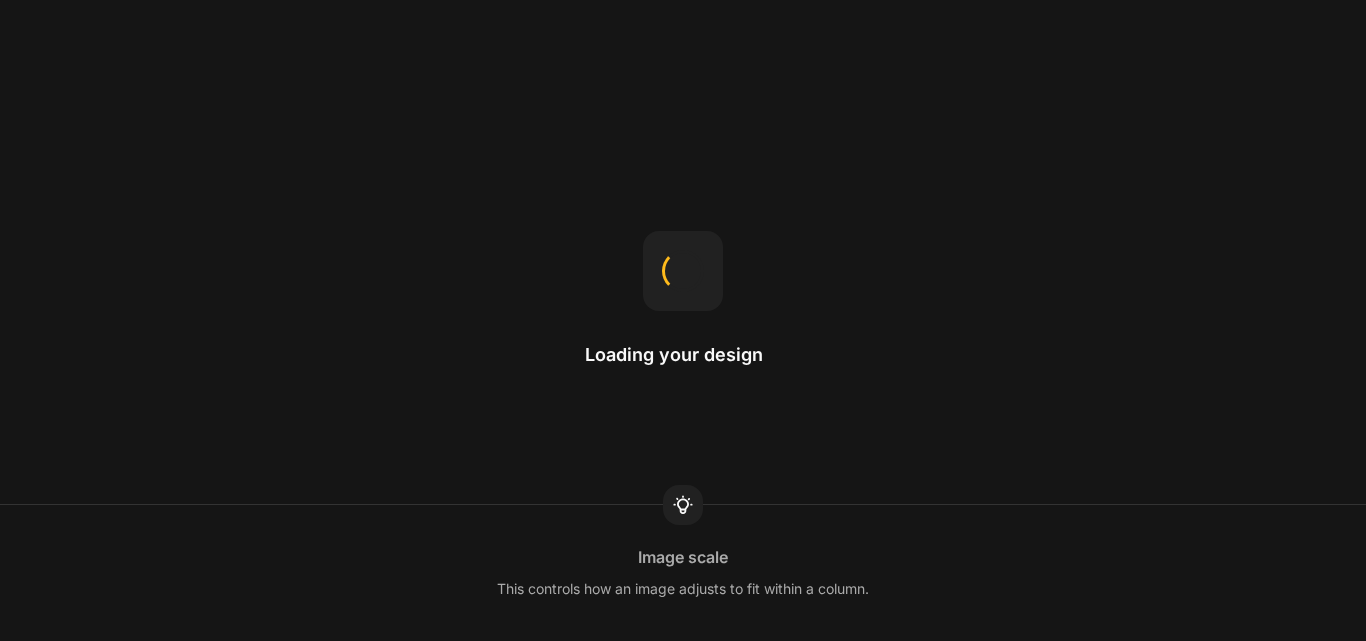 scroll, scrollTop: 0, scrollLeft: 0, axis: both 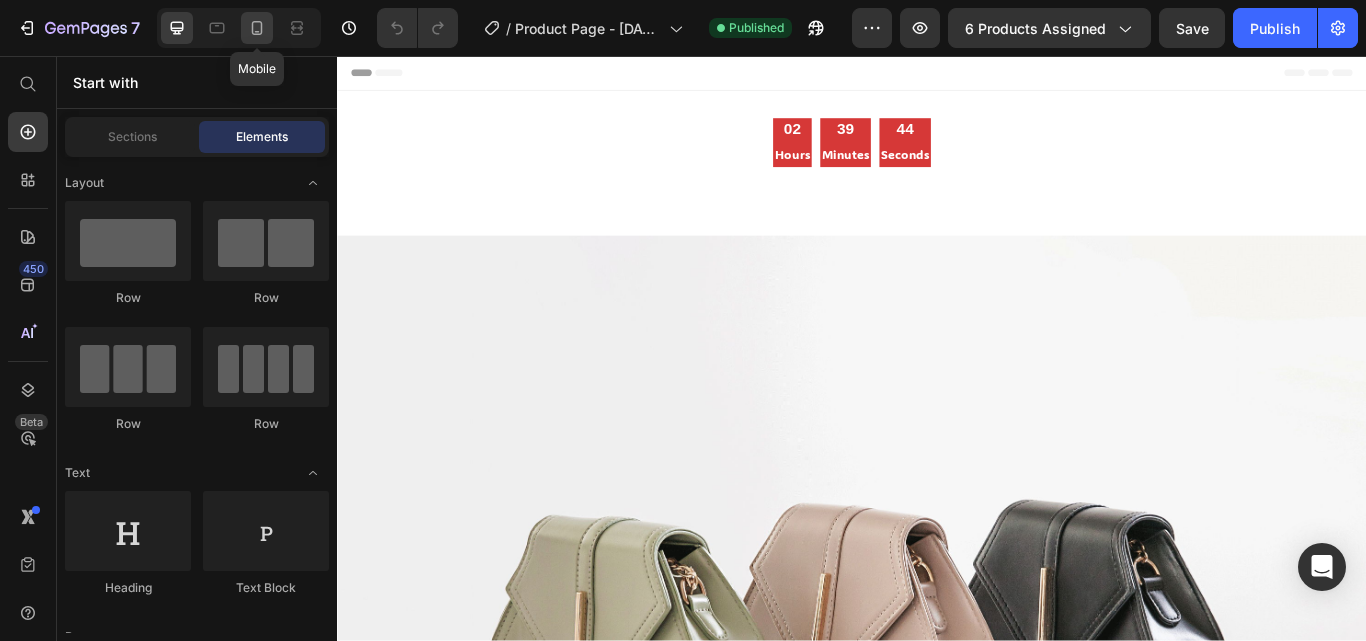 click 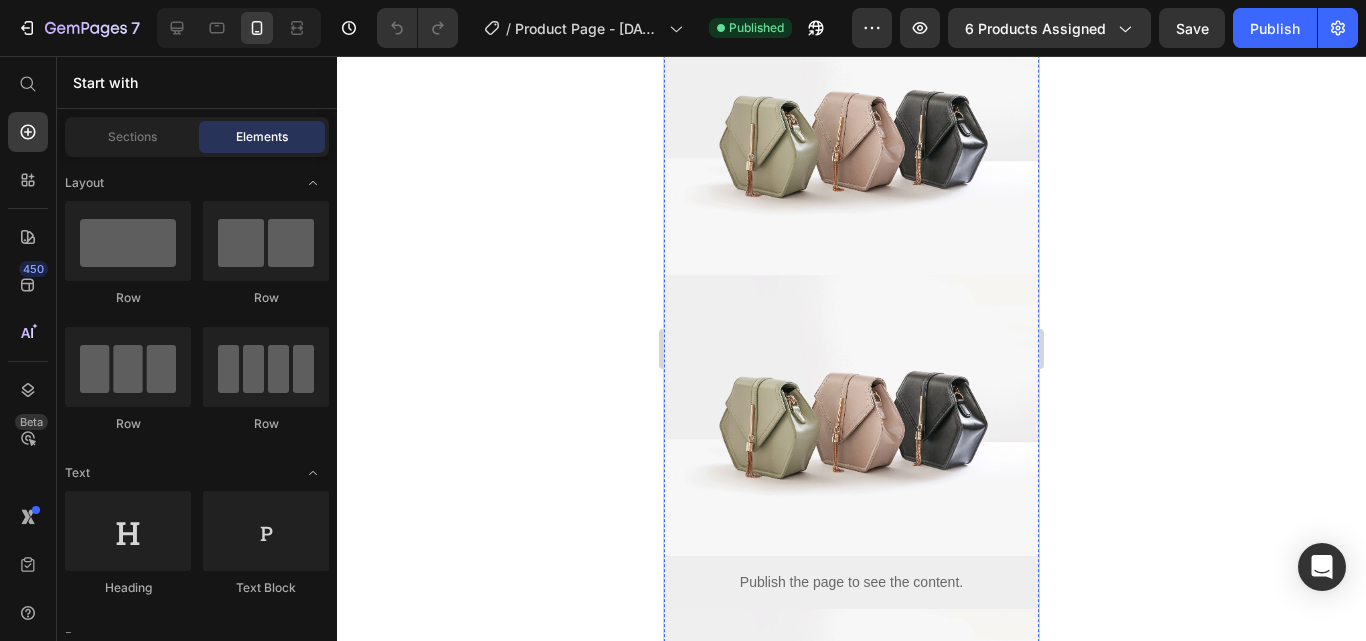 scroll, scrollTop: 500, scrollLeft: 0, axis: vertical 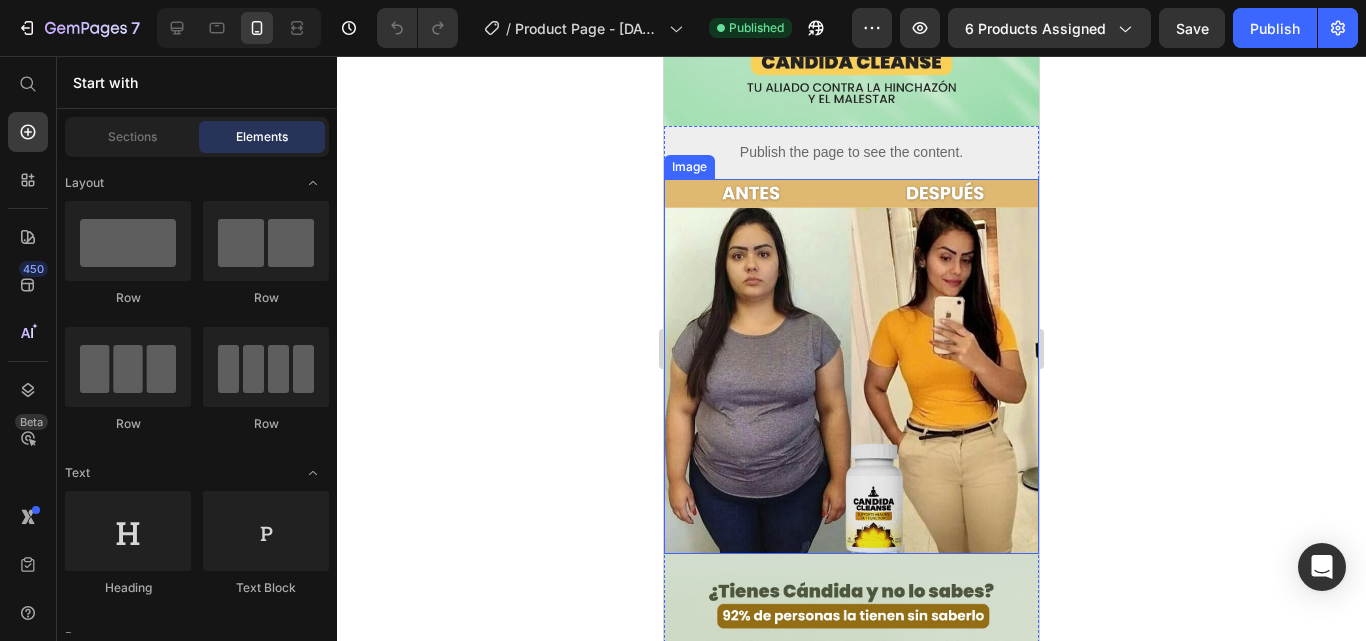 click at bounding box center [851, 366] 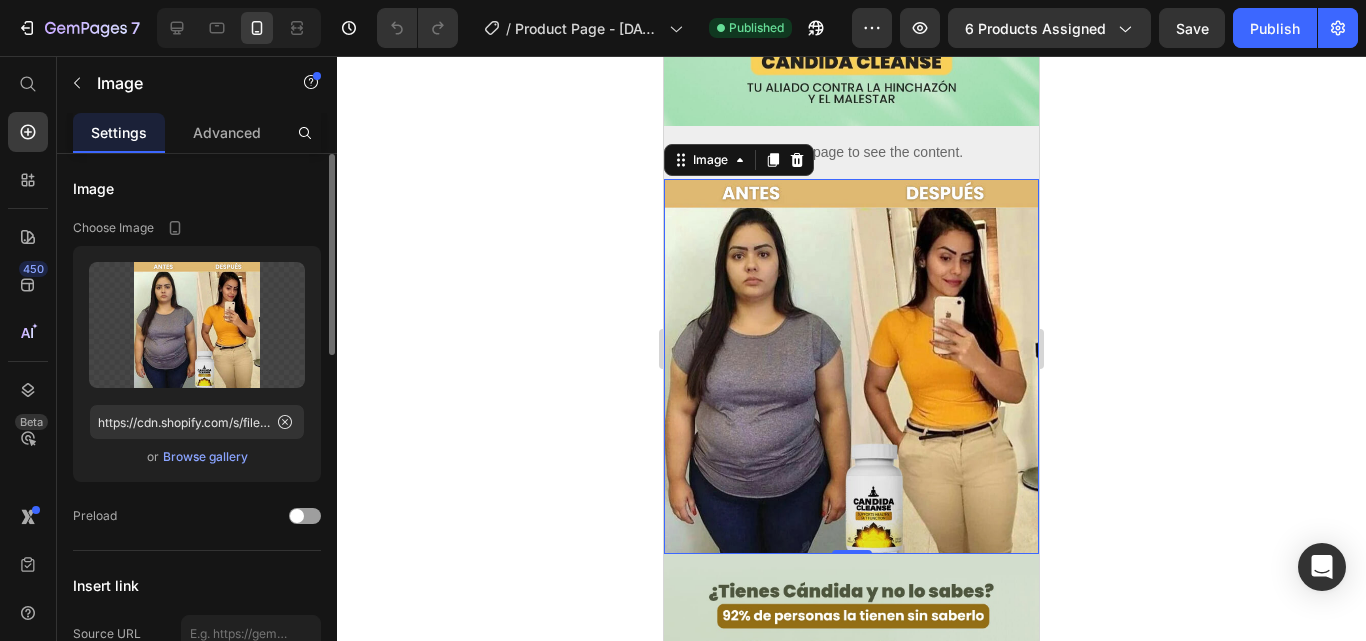 click on "Browse gallery" at bounding box center [205, 457] 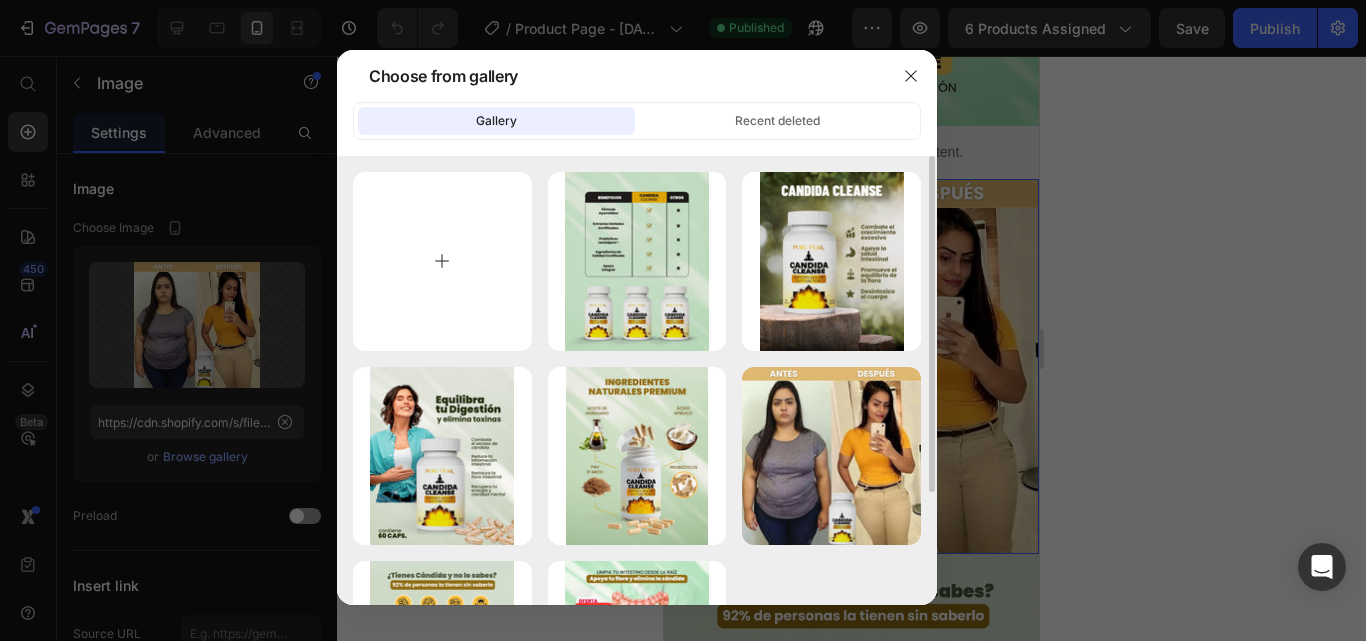 click at bounding box center (442, 261) 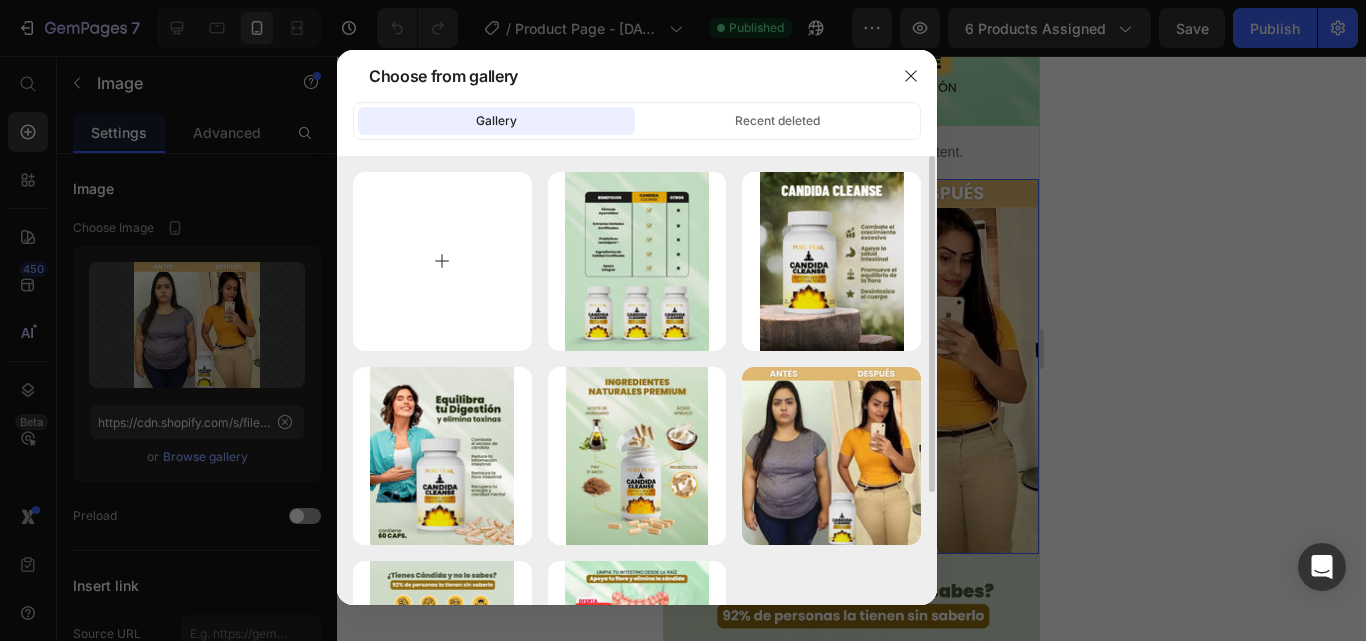 type on "C:\fakepath\cccc (1).gif" 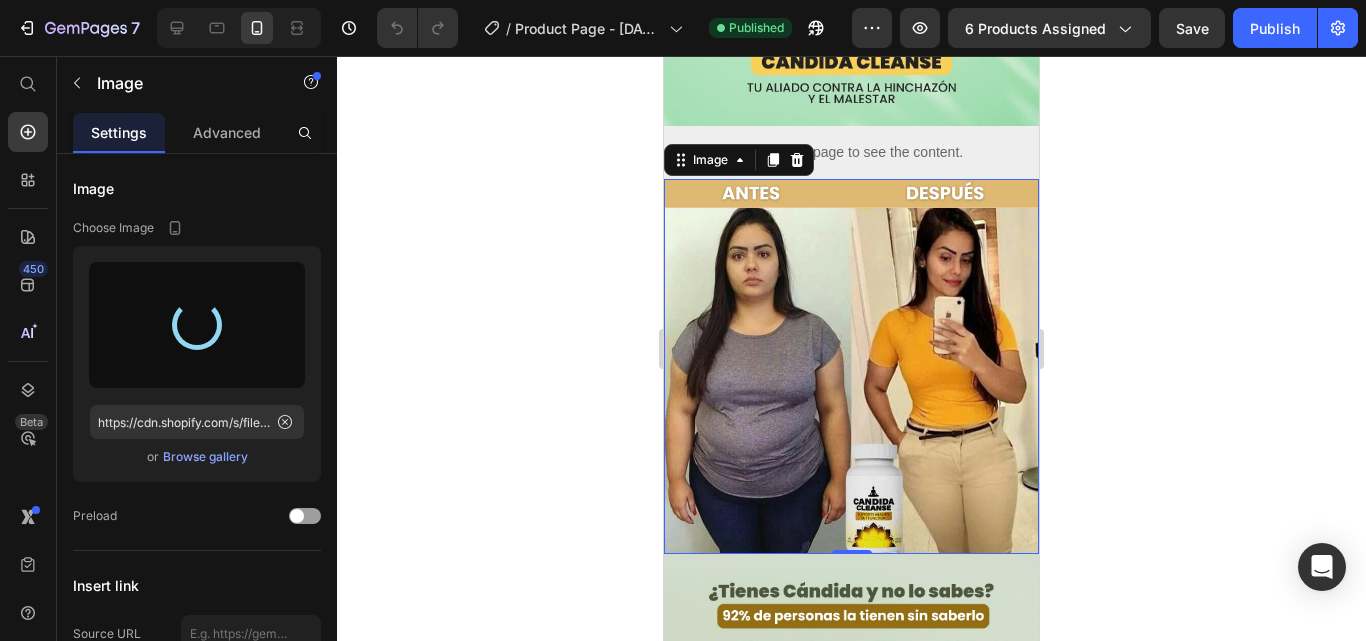 type on "https://cdn.shopify.com/s/files/1/0691/5719/1857/files/gempages_574929008974627615-e6c53562-8392-4b63-b2c3-2b97fe0c865c.gif" 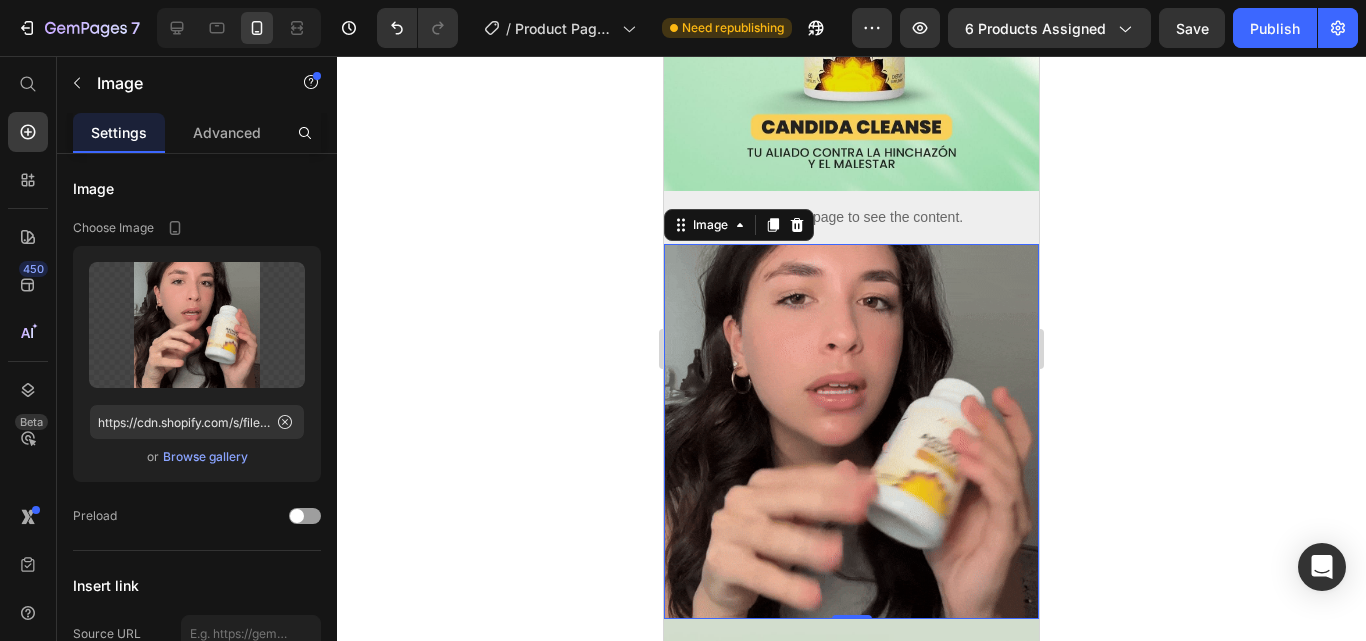 scroll, scrollTop: 400, scrollLeft: 0, axis: vertical 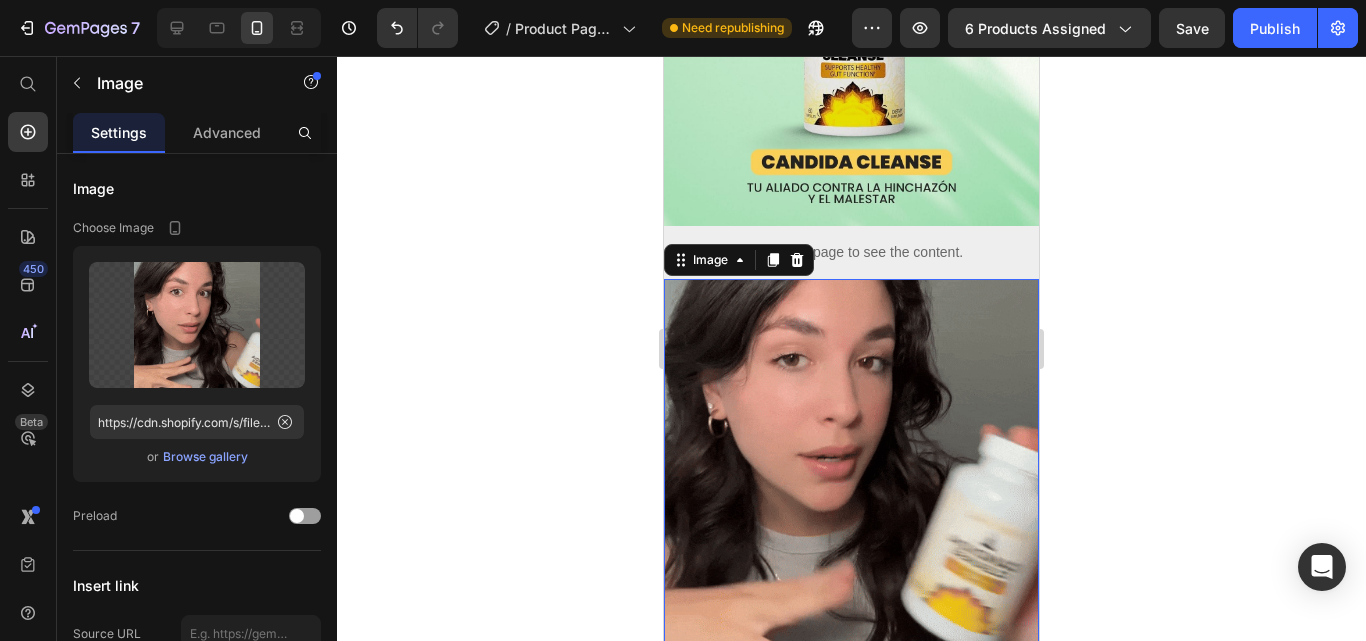 click 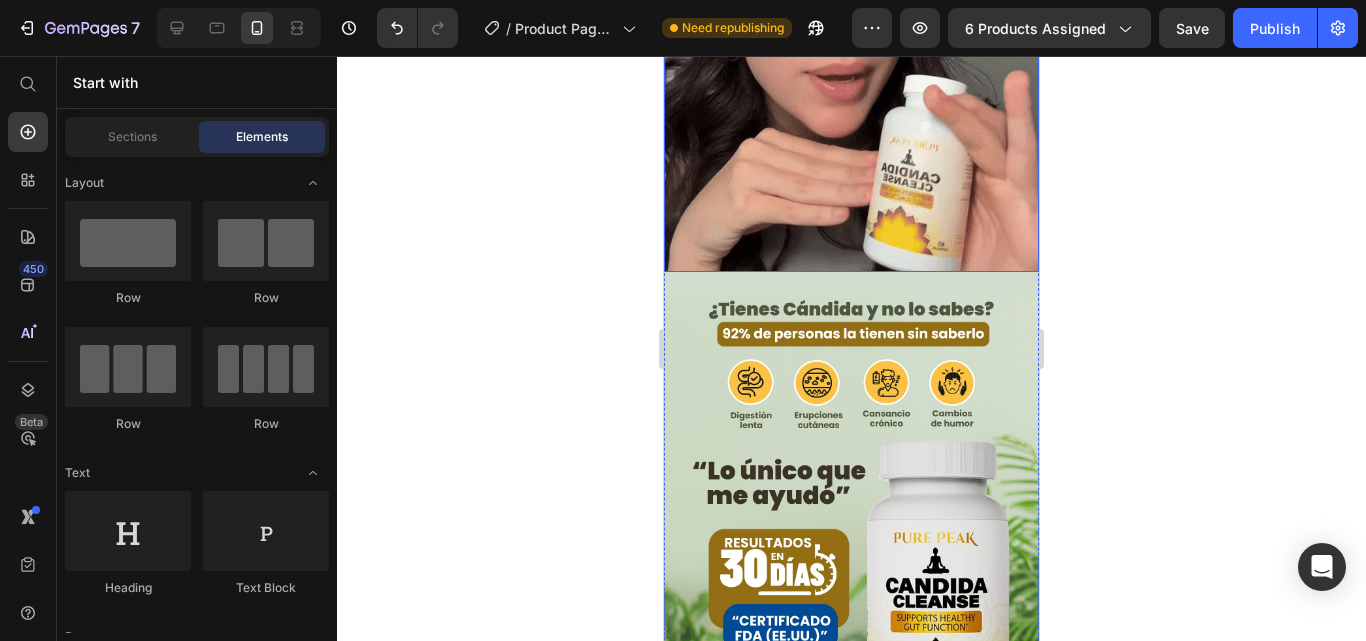scroll, scrollTop: 800, scrollLeft: 0, axis: vertical 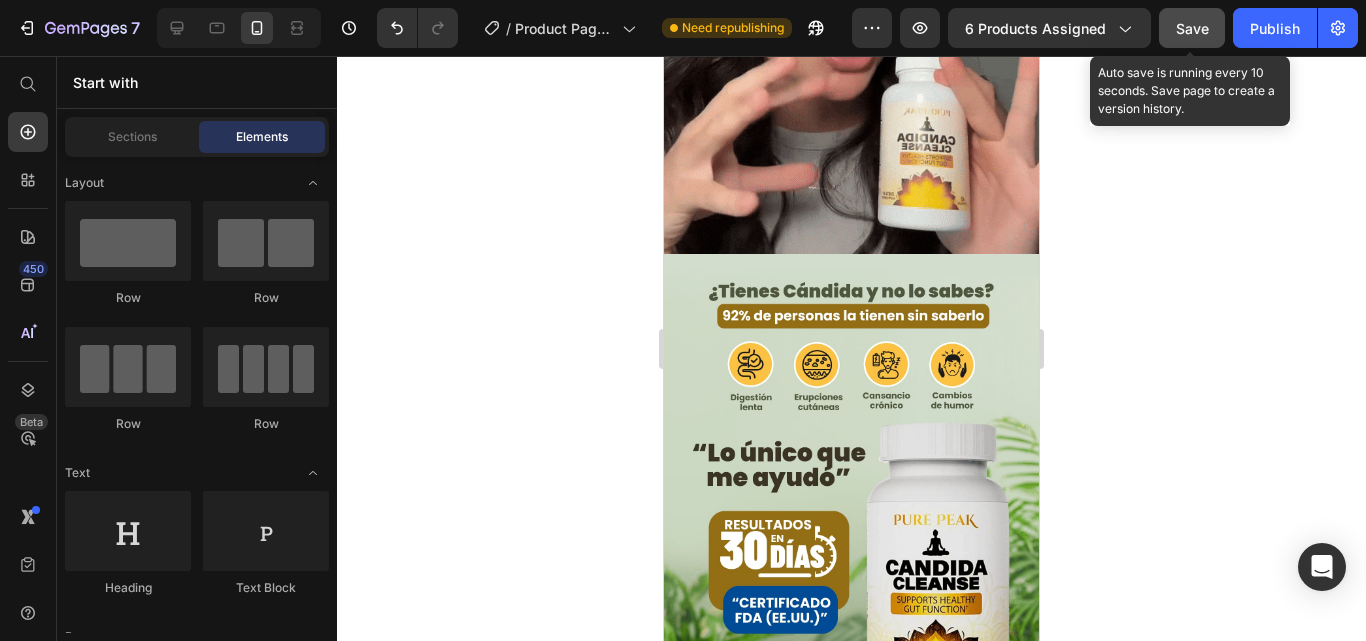 click on "Save" at bounding box center [1192, 28] 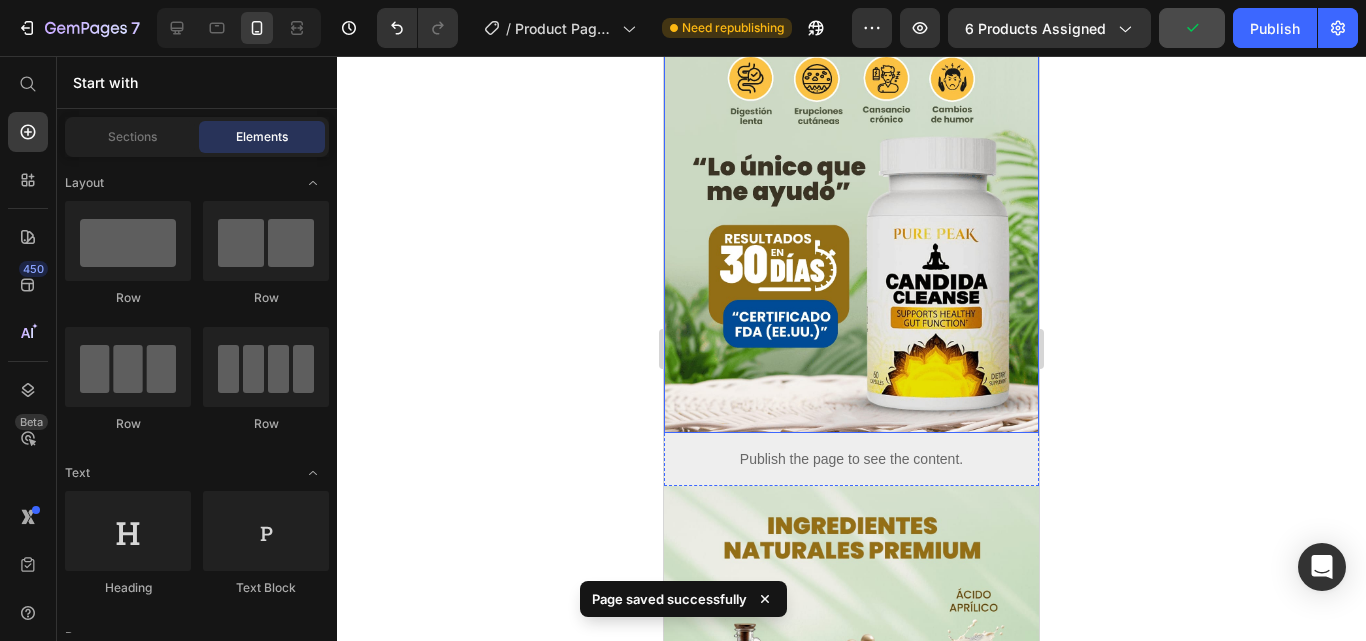 scroll, scrollTop: 1100, scrollLeft: 0, axis: vertical 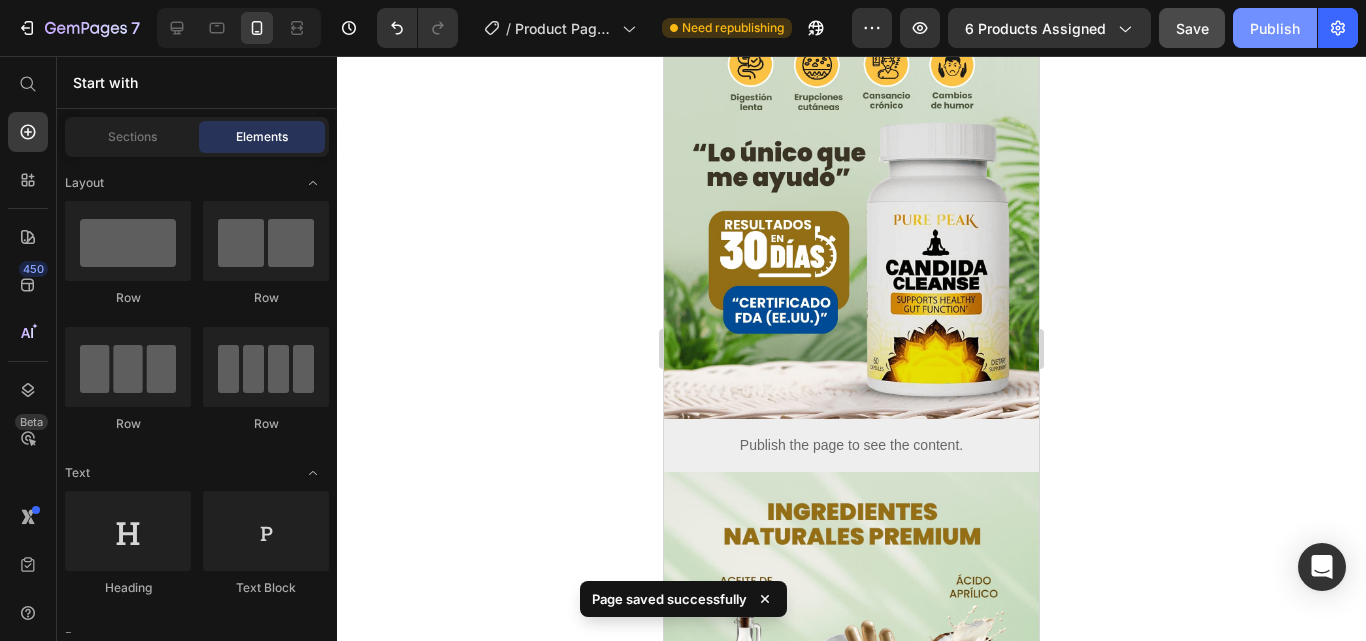 click on "Publish" at bounding box center [1275, 28] 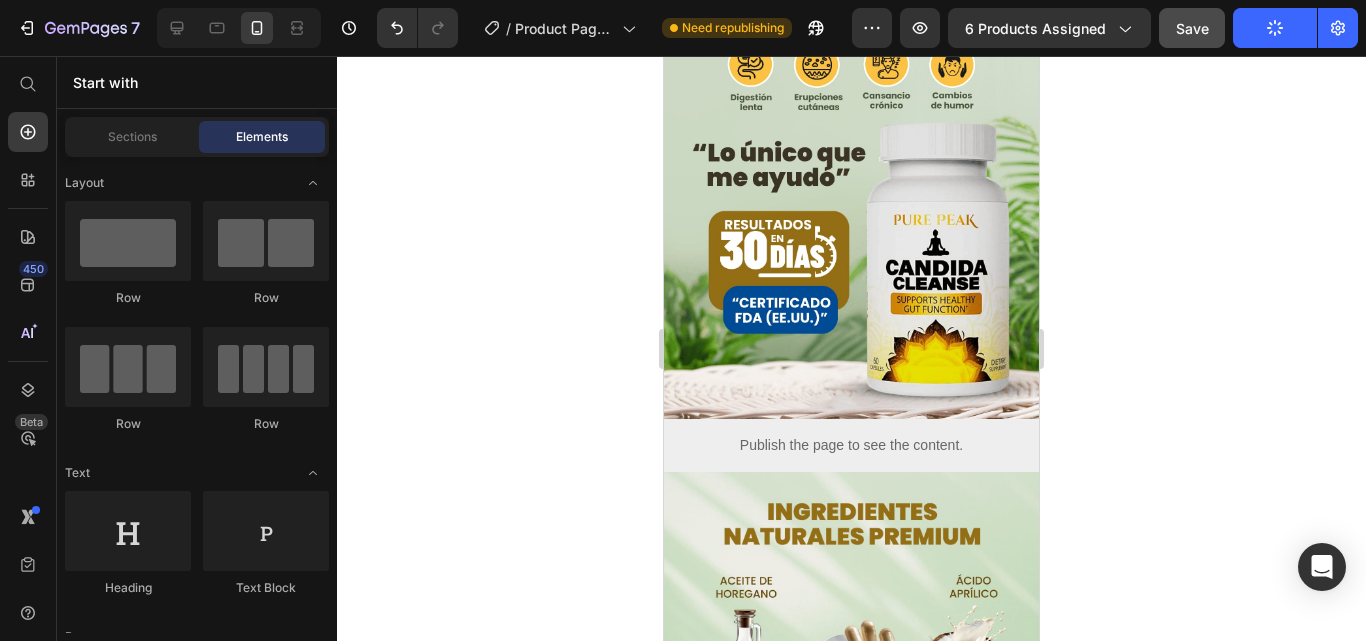 click 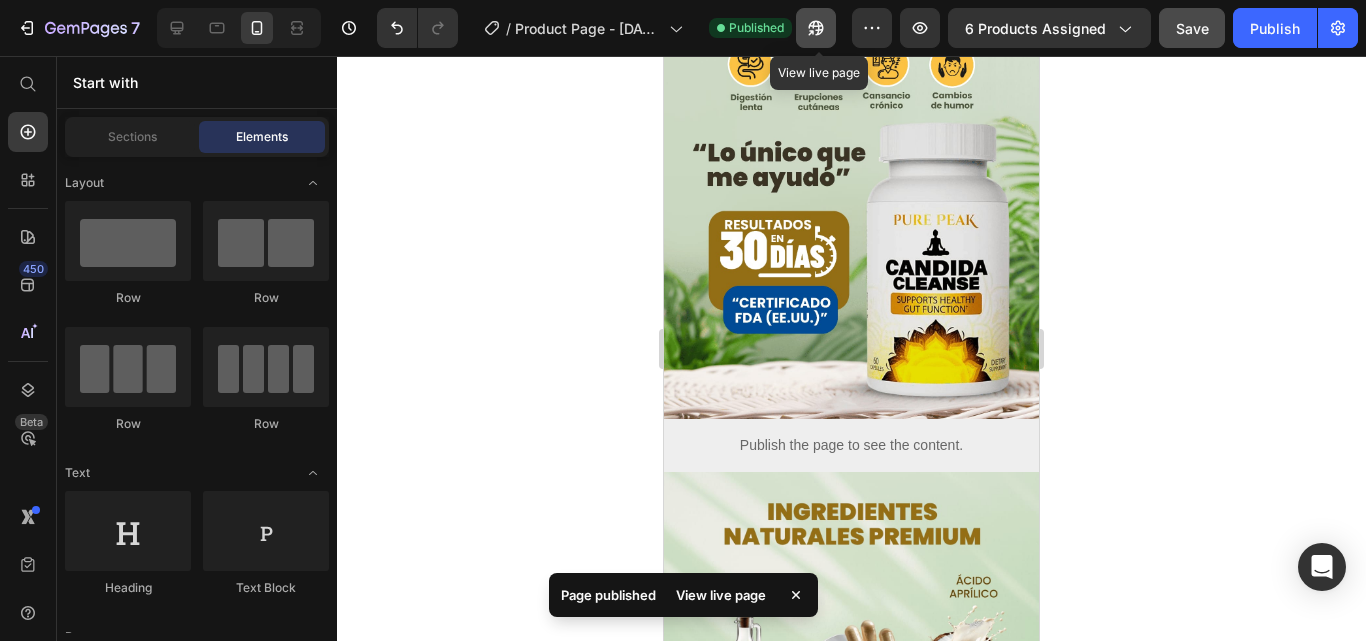 click 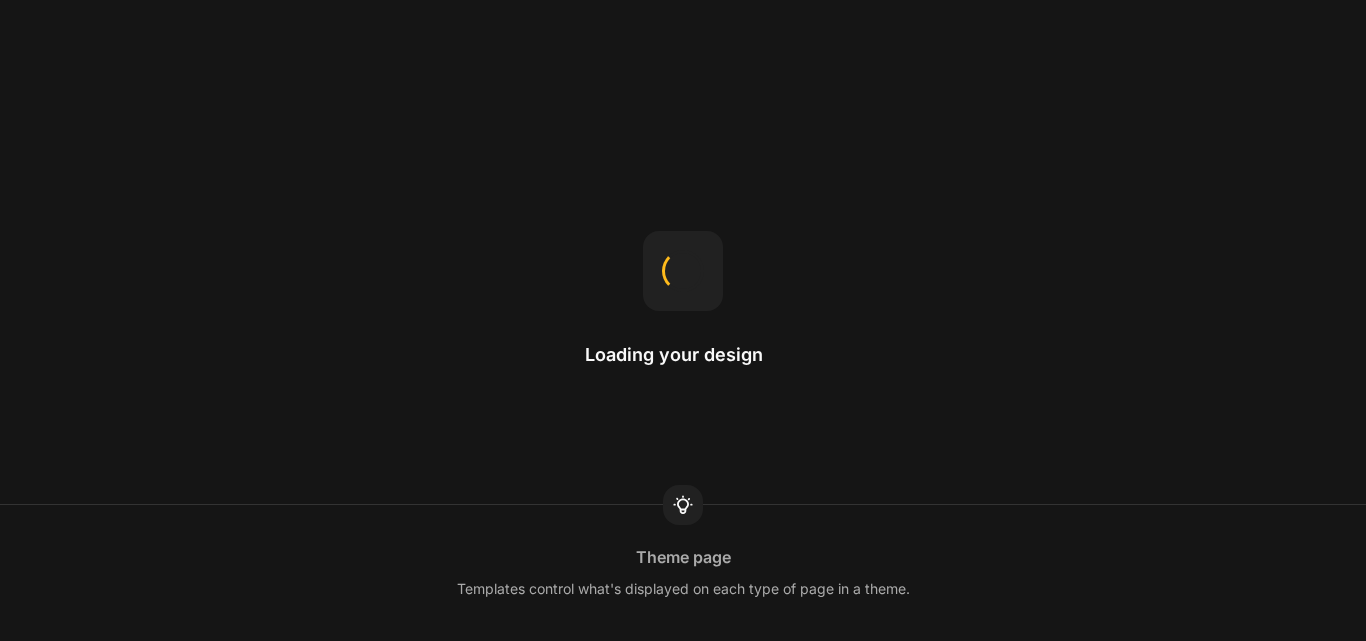 scroll, scrollTop: 0, scrollLeft: 0, axis: both 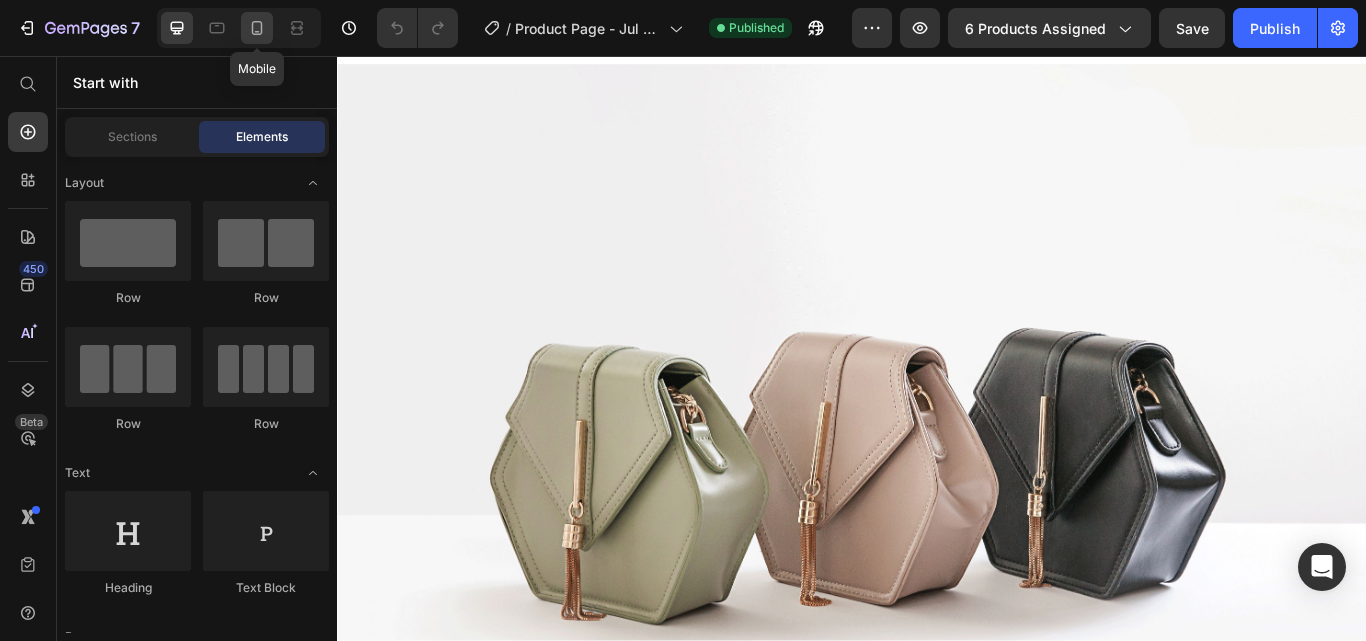 click 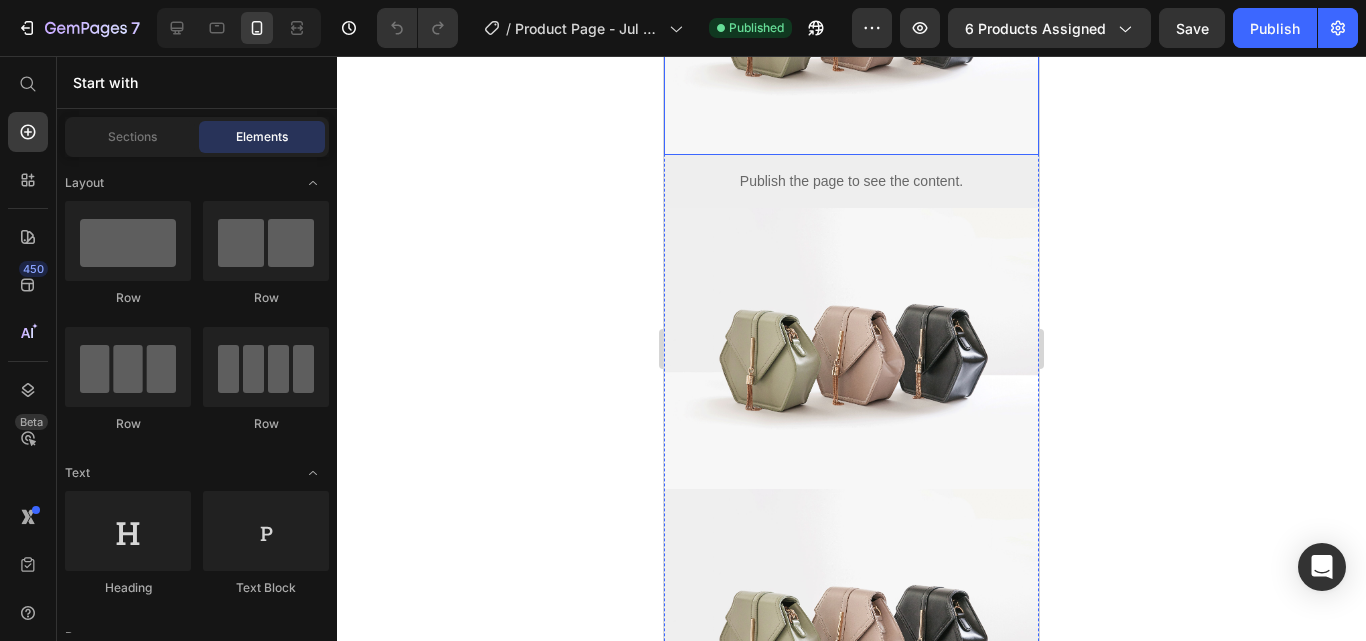 scroll, scrollTop: 600, scrollLeft: 0, axis: vertical 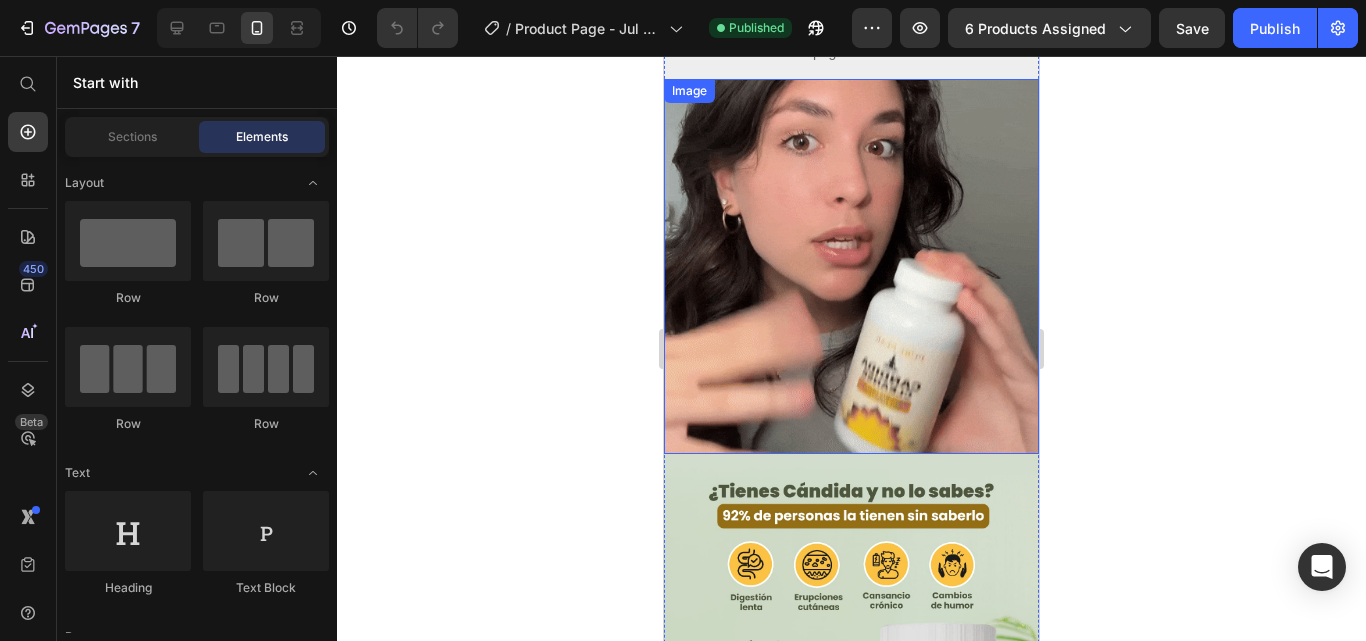 click at bounding box center [851, 266] 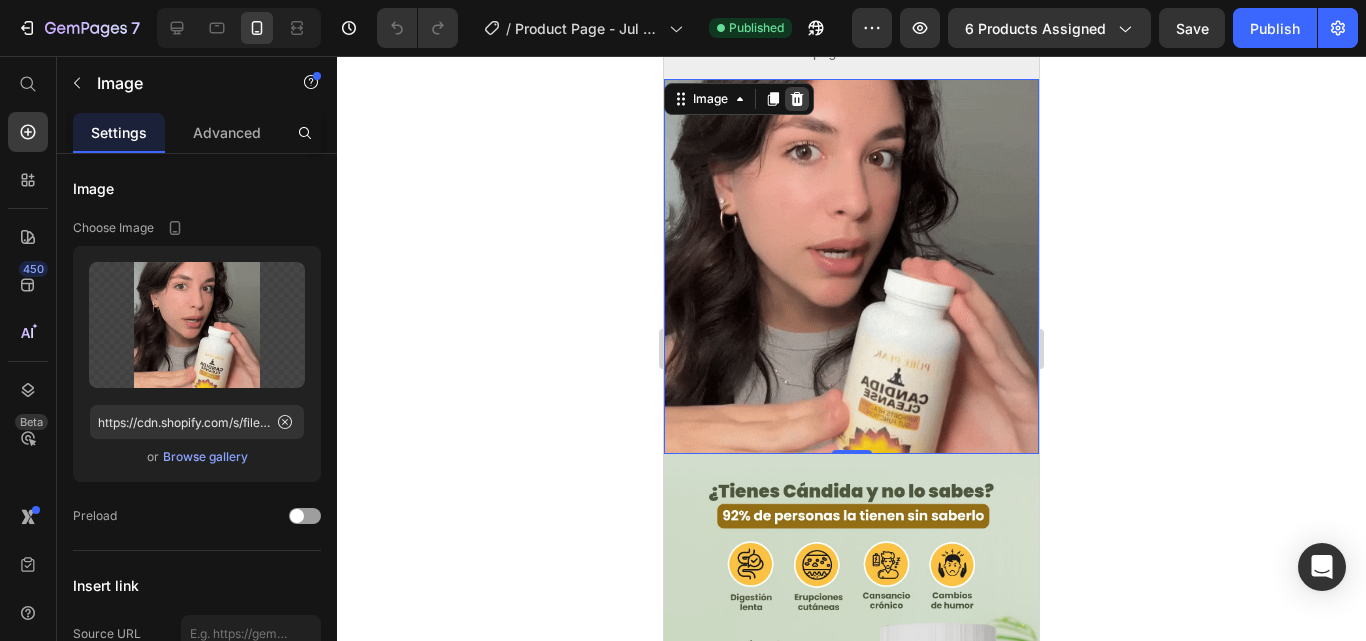 click 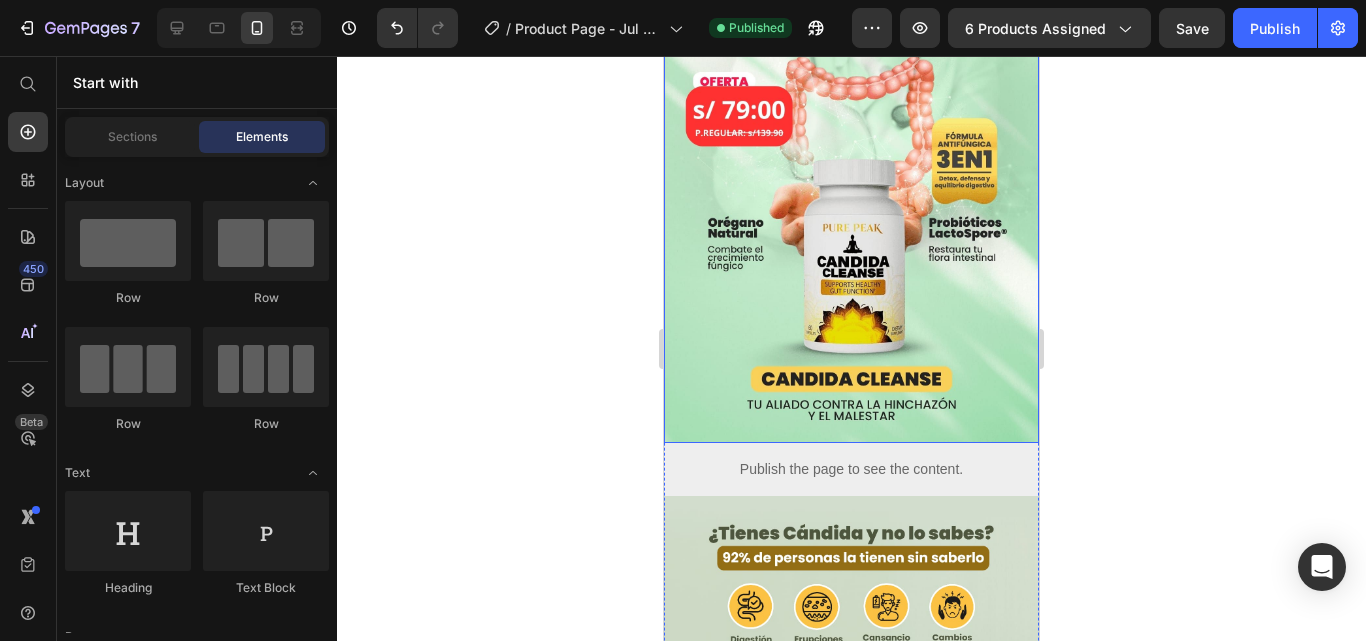 scroll, scrollTop: 200, scrollLeft: 0, axis: vertical 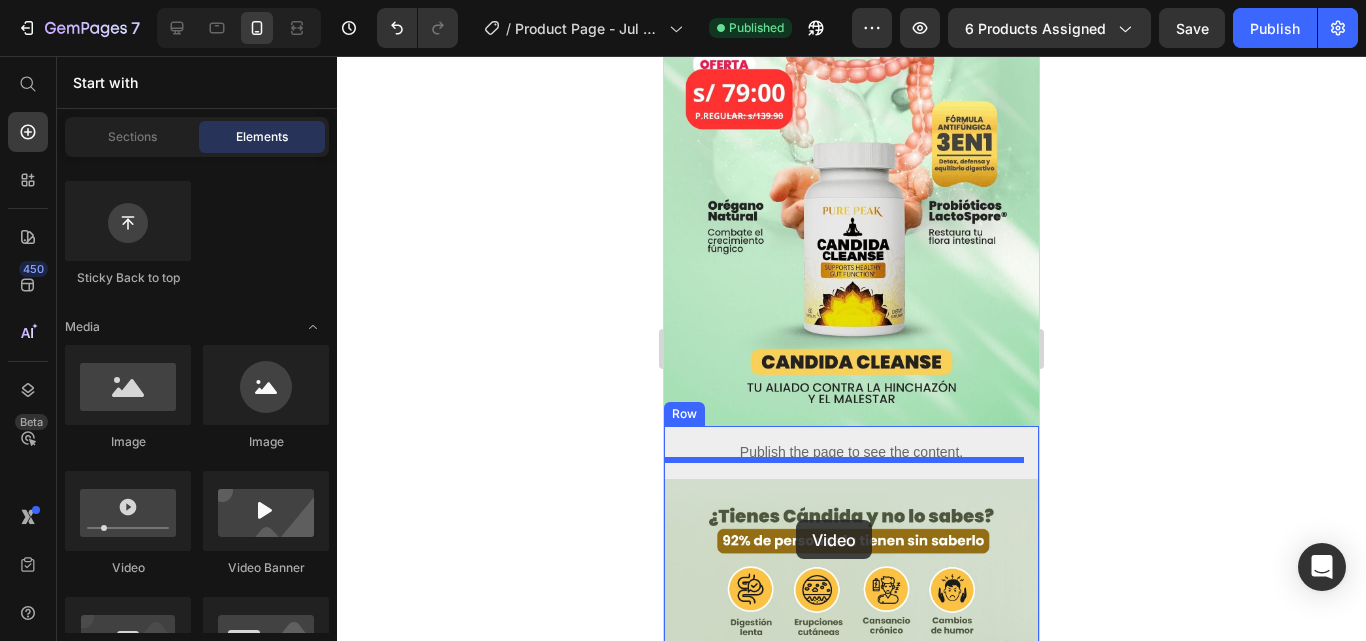 drag, startPoint x: 825, startPoint y: 570, endPoint x: 796, endPoint y: 517, distance: 60.41523 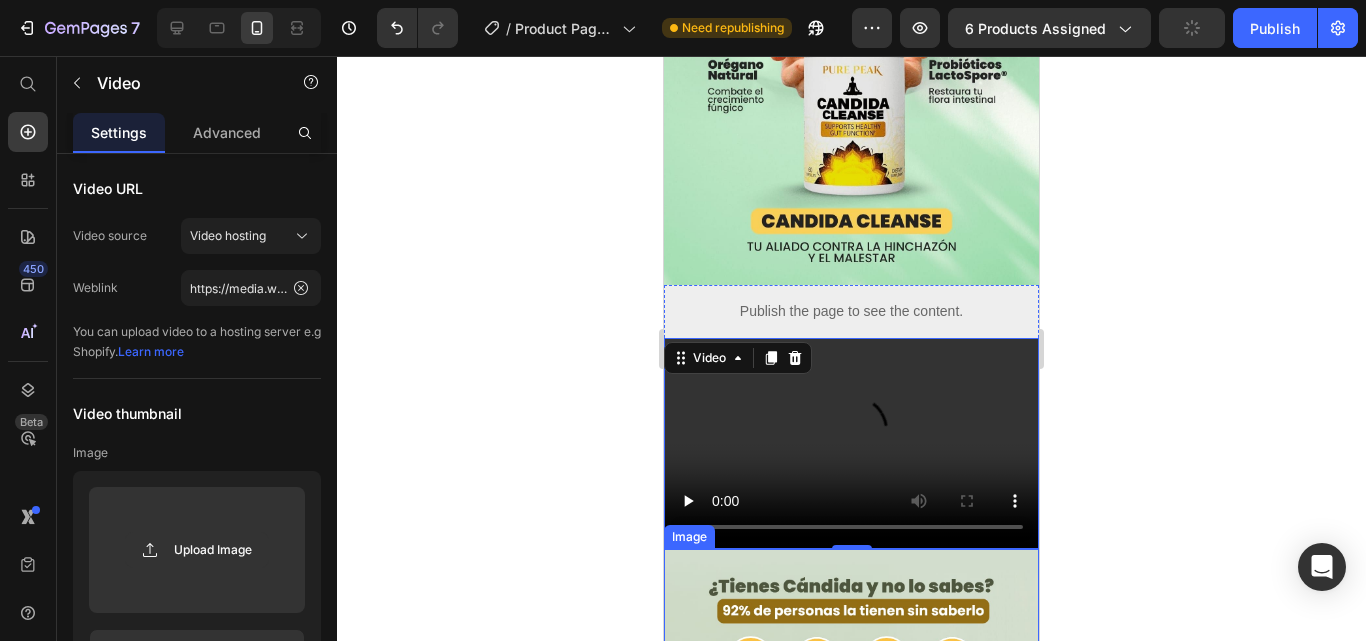 scroll, scrollTop: 300, scrollLeft: 0, axis: vertical 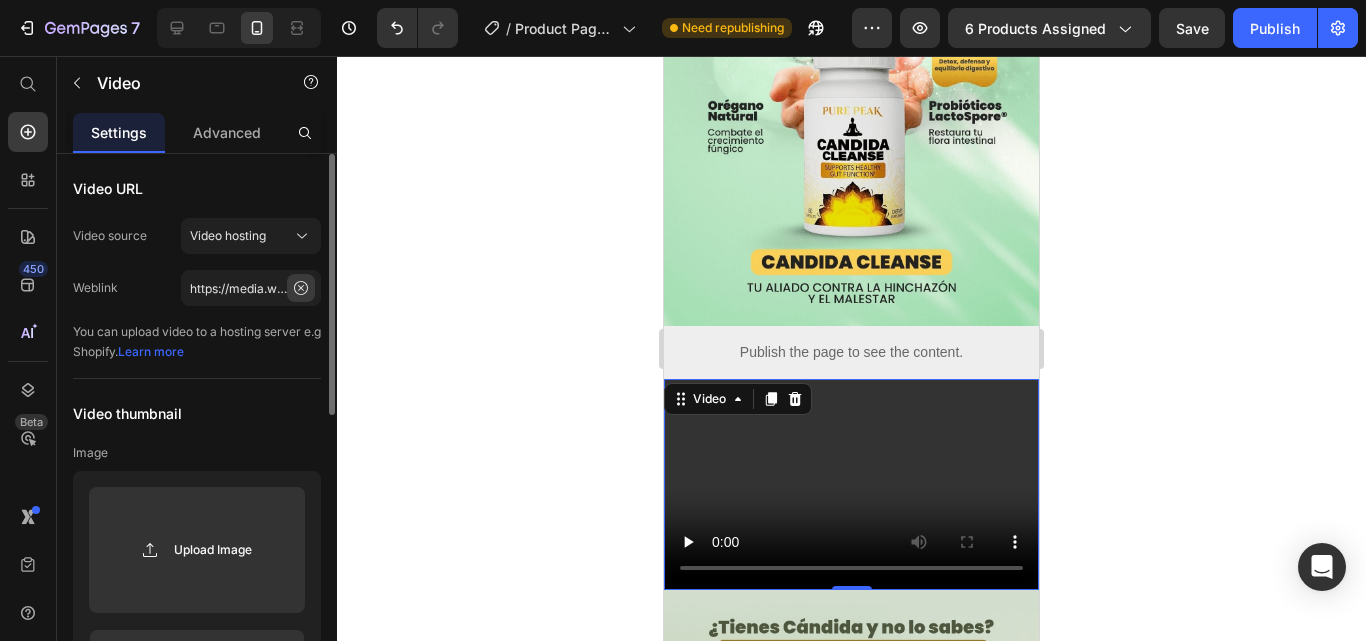 click 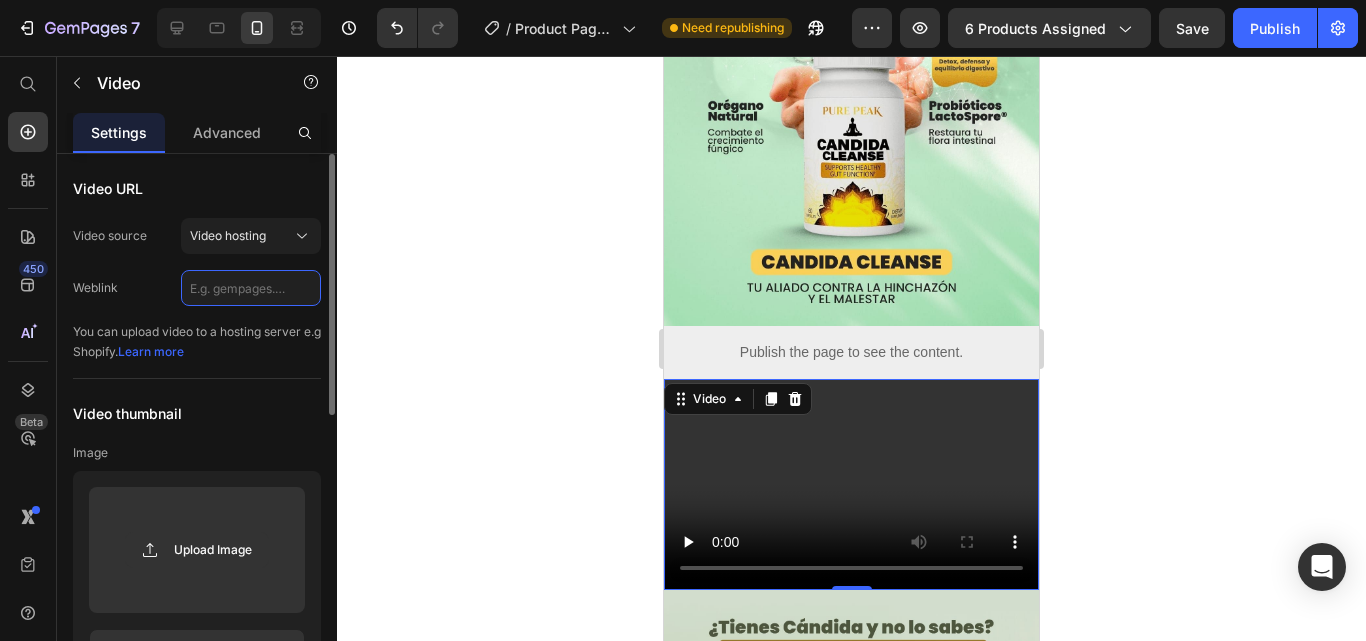 scroll, scrollTop: 0, scrollLeft: 0, axis: both 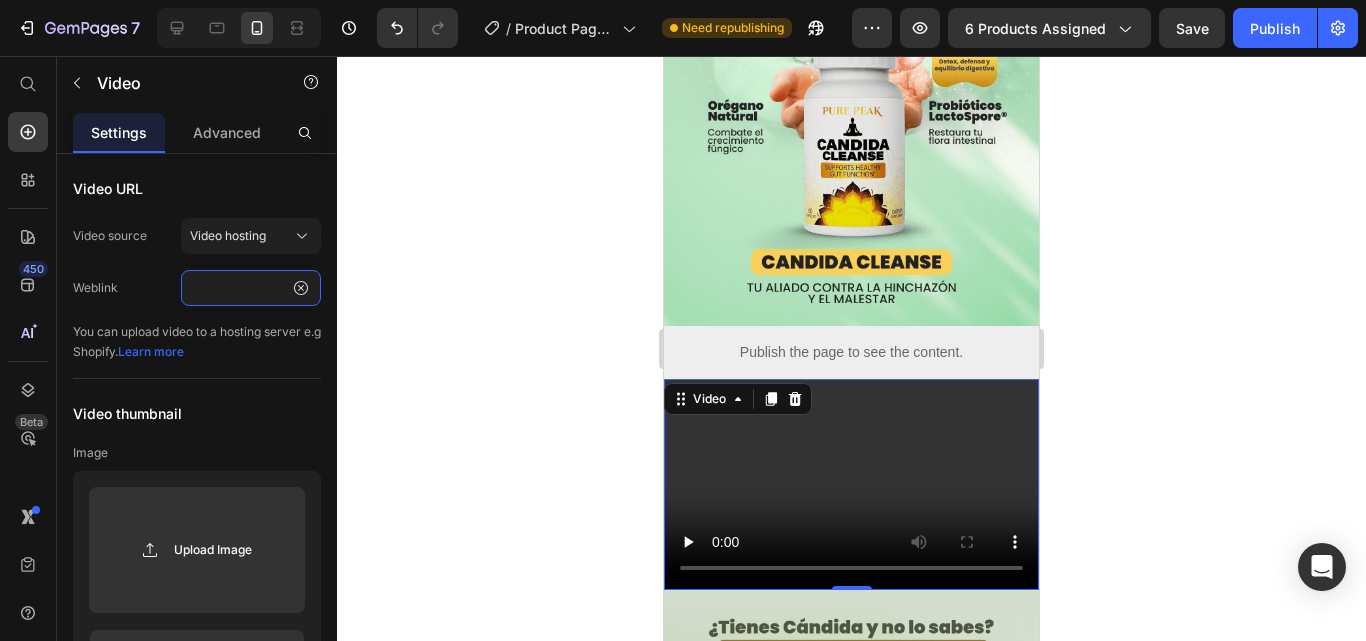 type on "https://media1.giphy.com/media/v1.Y2lkPTc5MGI3NjExNzgyeTh1d3pmdG8xZWd6eHU1ZWpseG55NTg5d29wNWh3cGxyejlpZSZlcD12MV9pbnRlcm5hbF9naWZfYnlfaWQmY3Q9Zw/d1DDPi88yaIHxogsvI/giphy.gif" 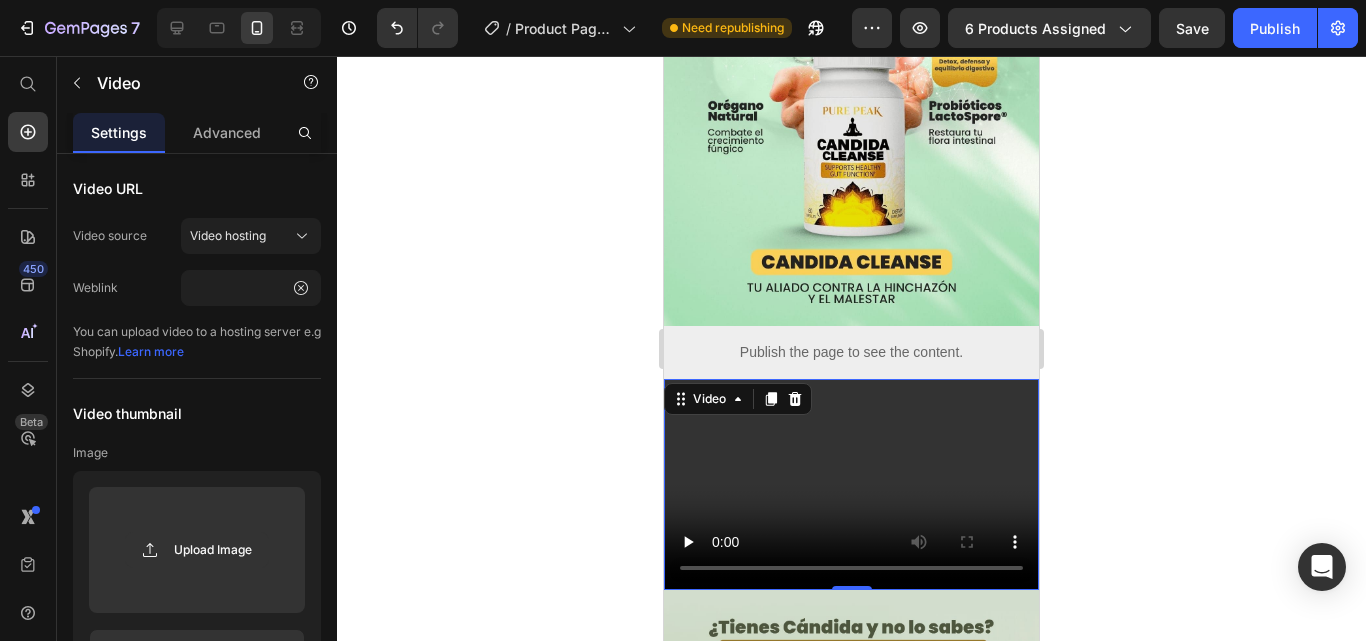 scroll, scrollTop: 0, scrollLeft: 0, axis: both 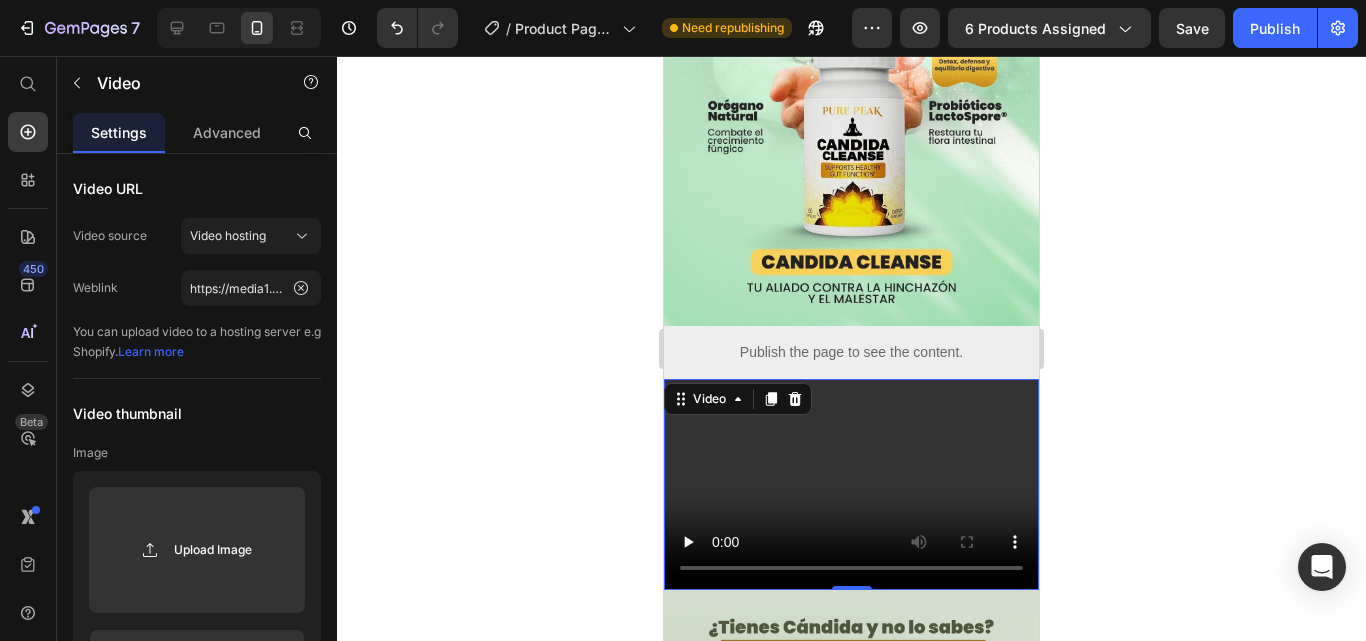 click 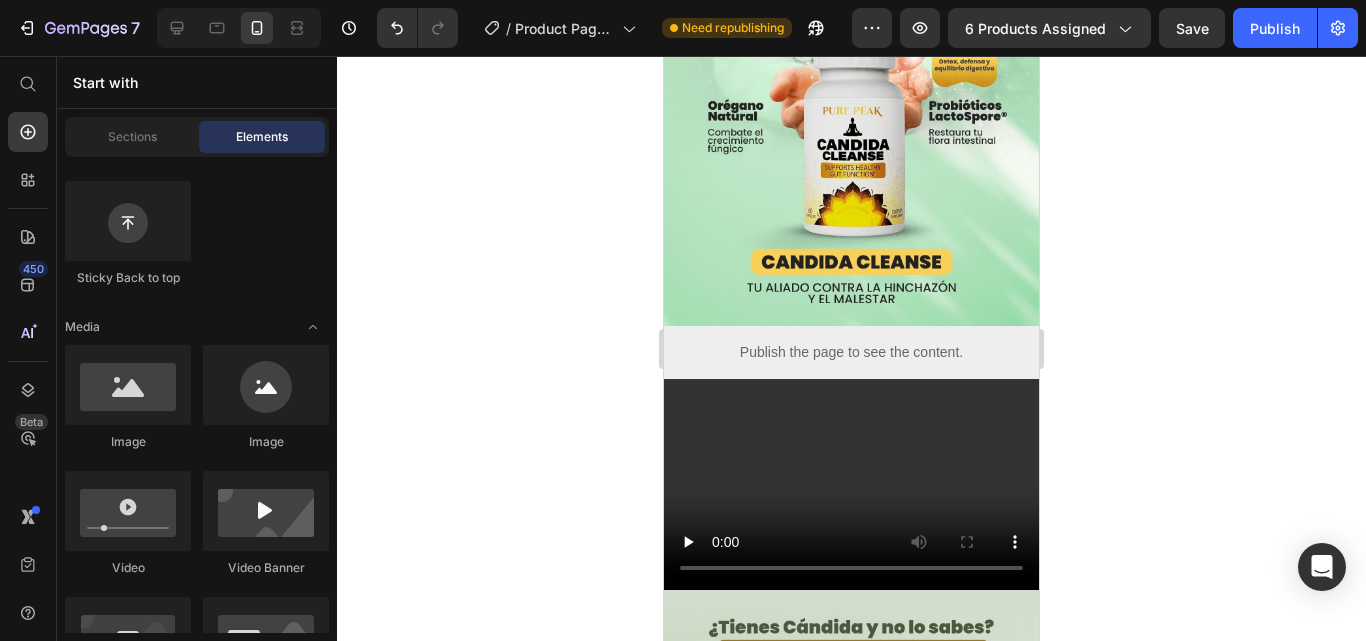 click on "Button
Button
Sticky Back to top" 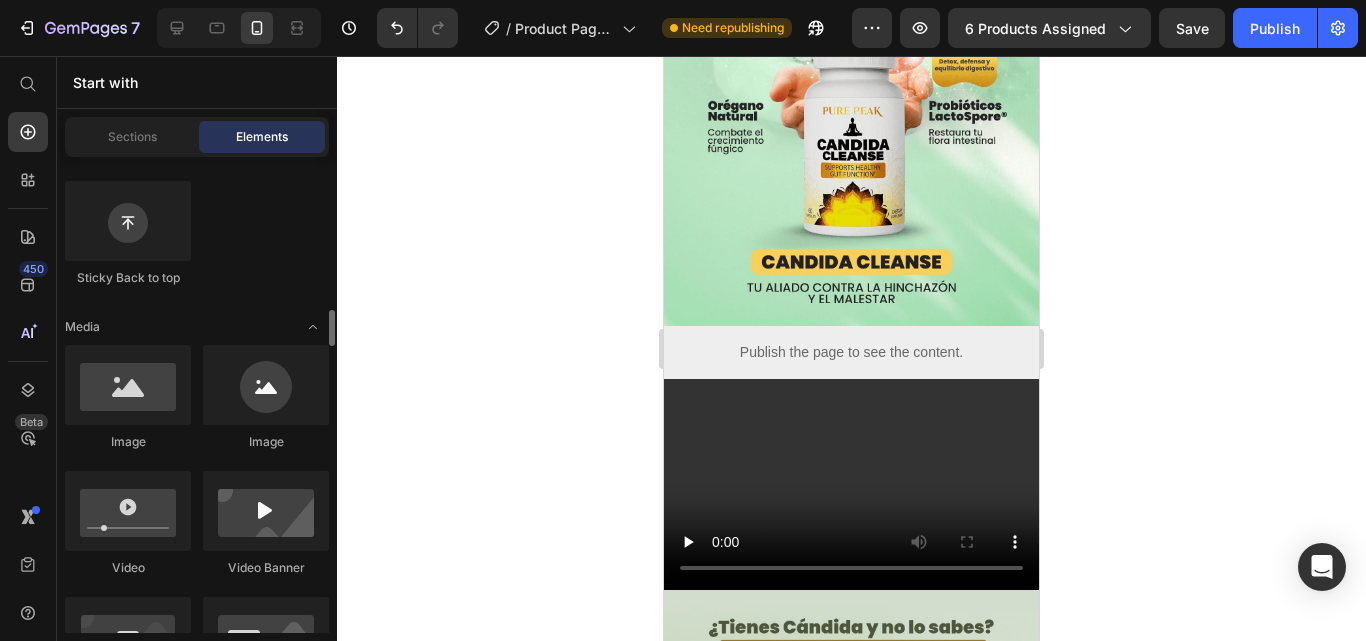 scroll, scrollTop: 700, scrollLeft: 0, axis: vertical 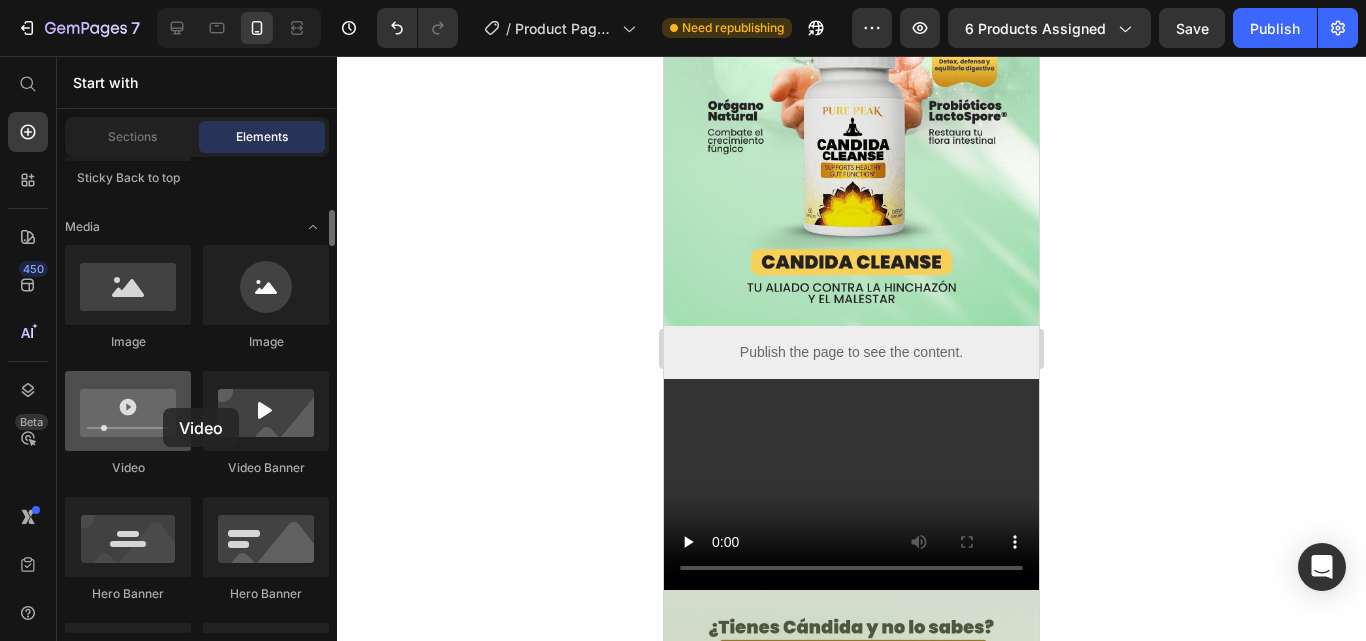 click at bounding box center (128, 411) 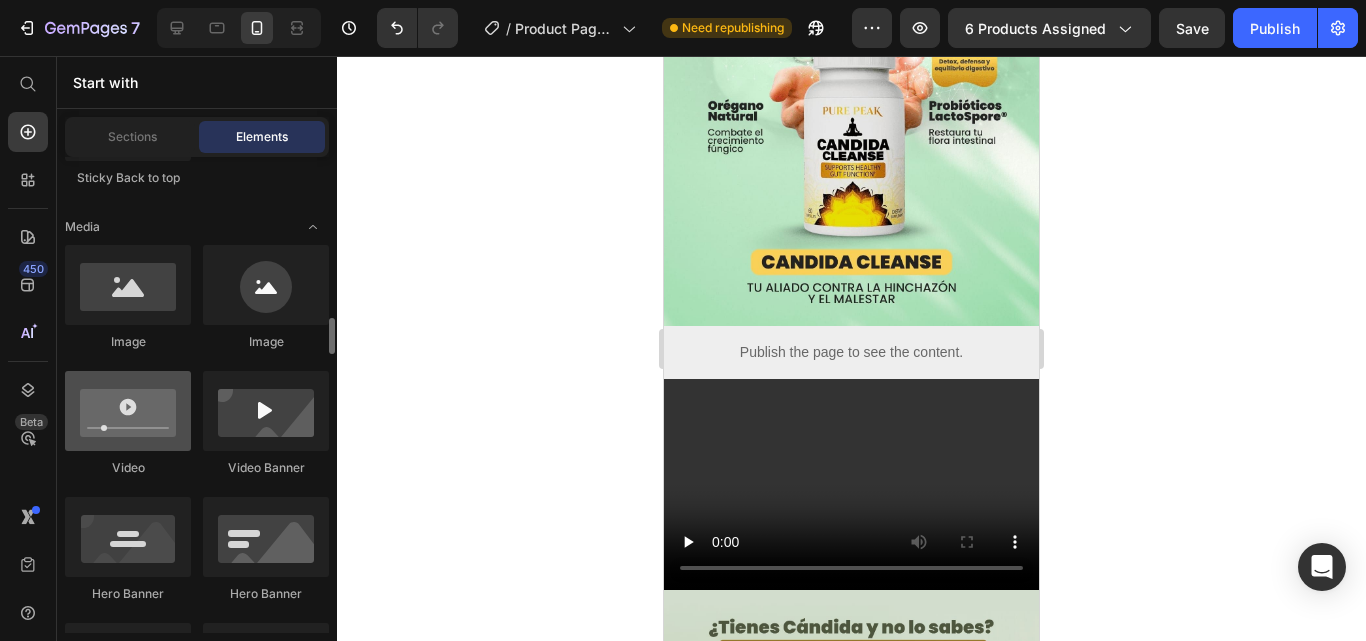scroll, scrollTop: 800, scrollLeft: 0, axis: vertical 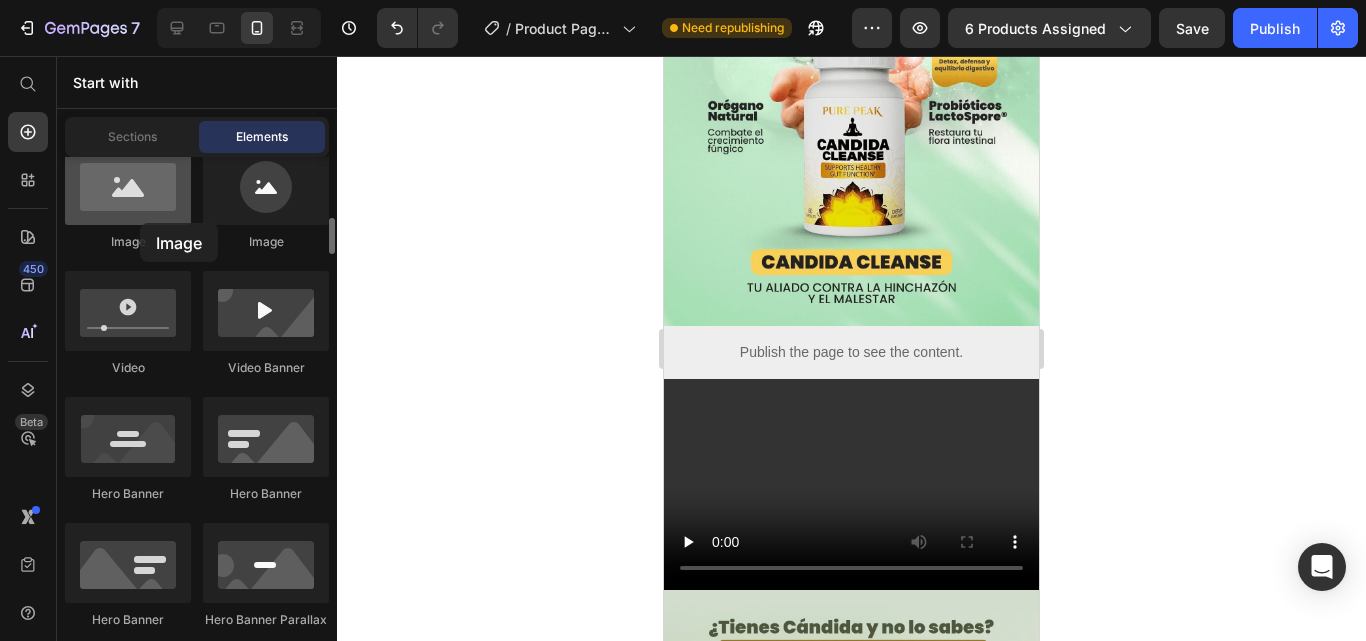 click at bounding box center [128, 185] 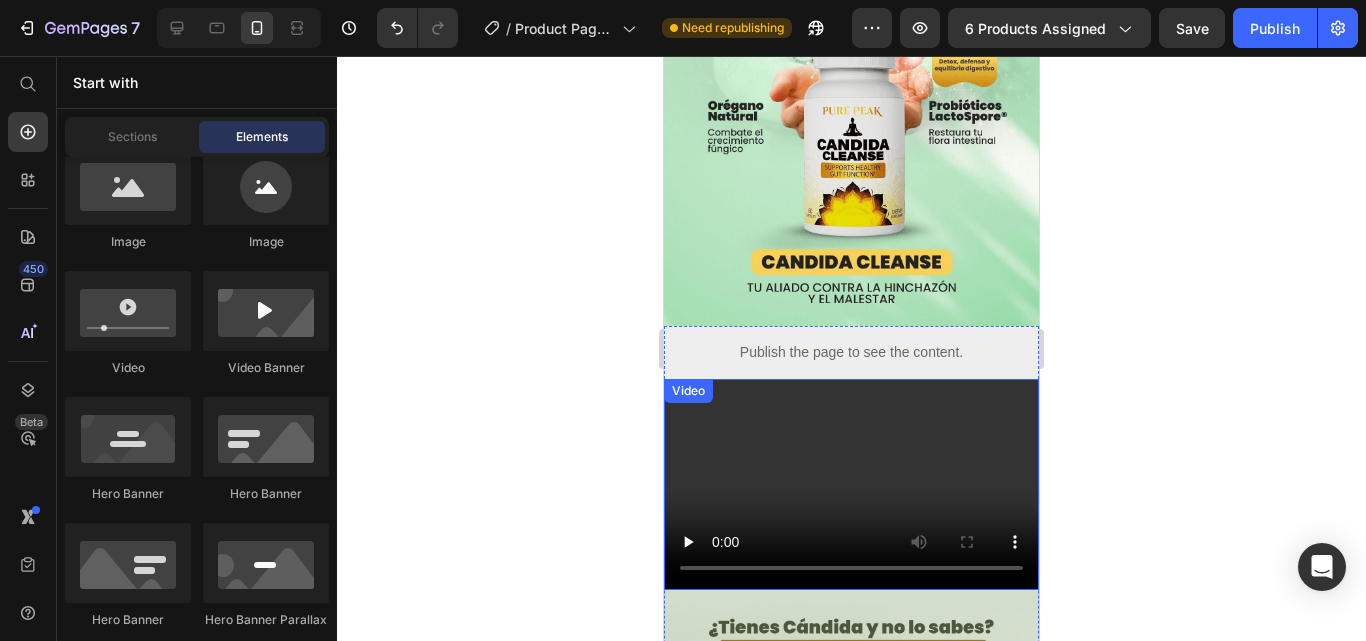 click at bounding box center [851, 484] 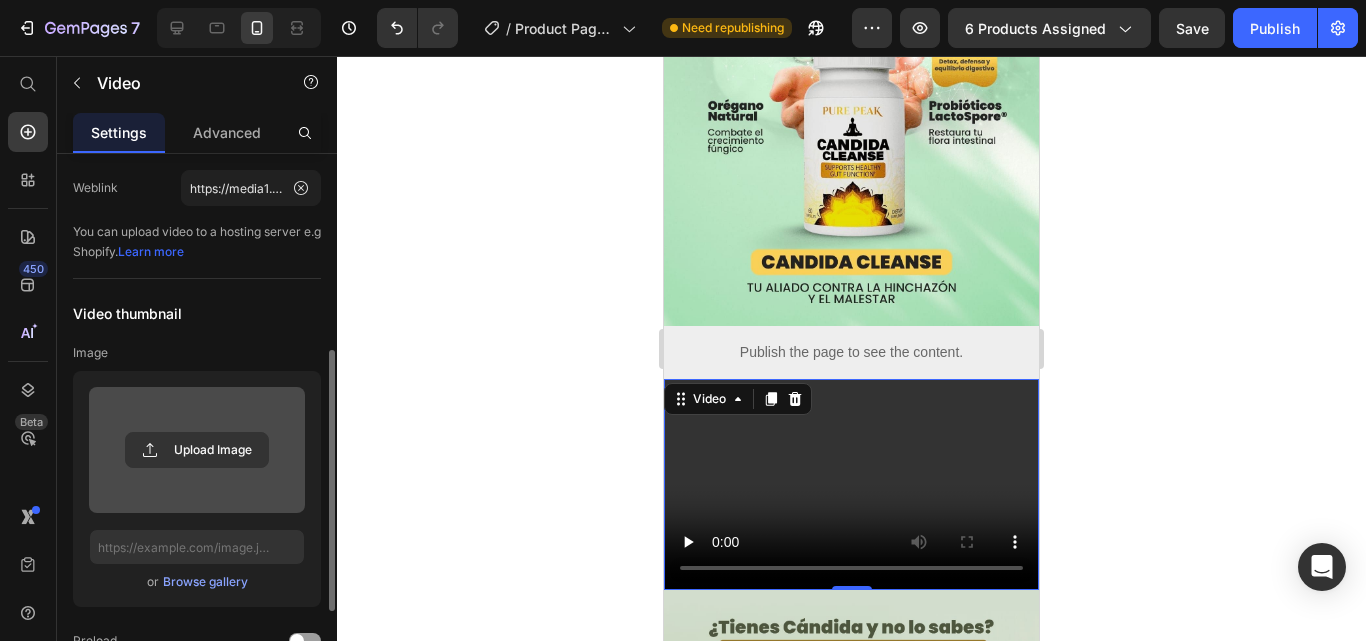 scroll, scrollTop: 200, scrollLeft: 0, axis: vertical 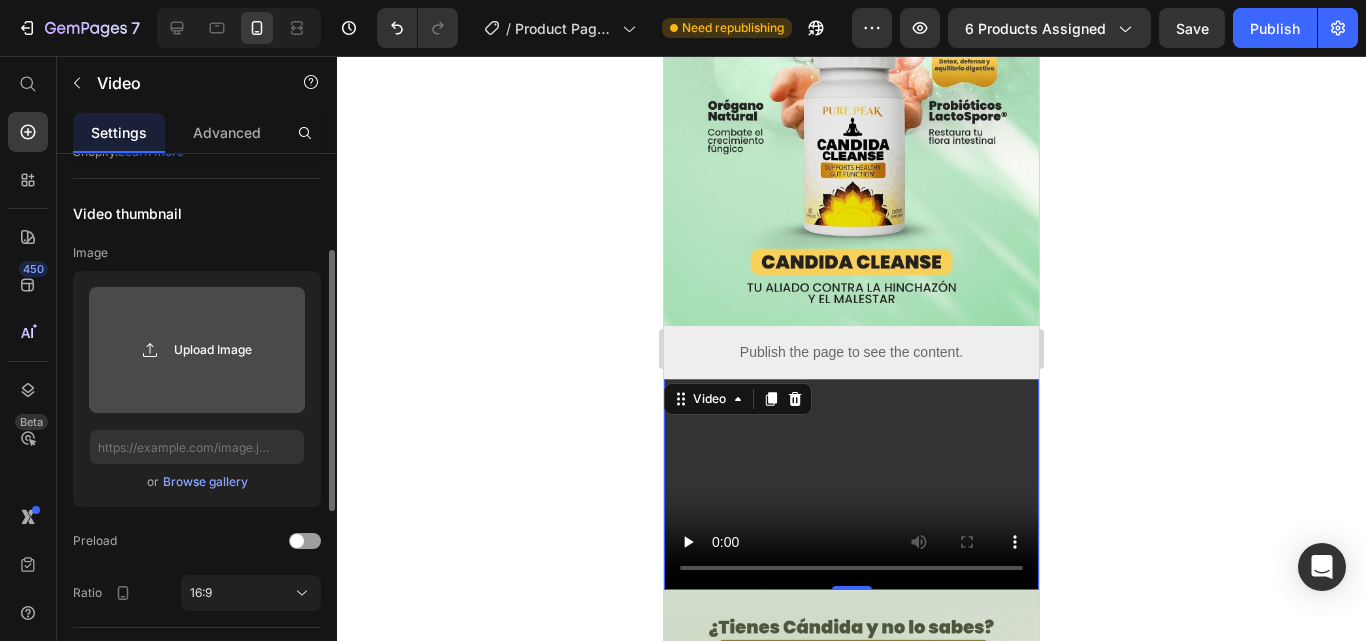 click 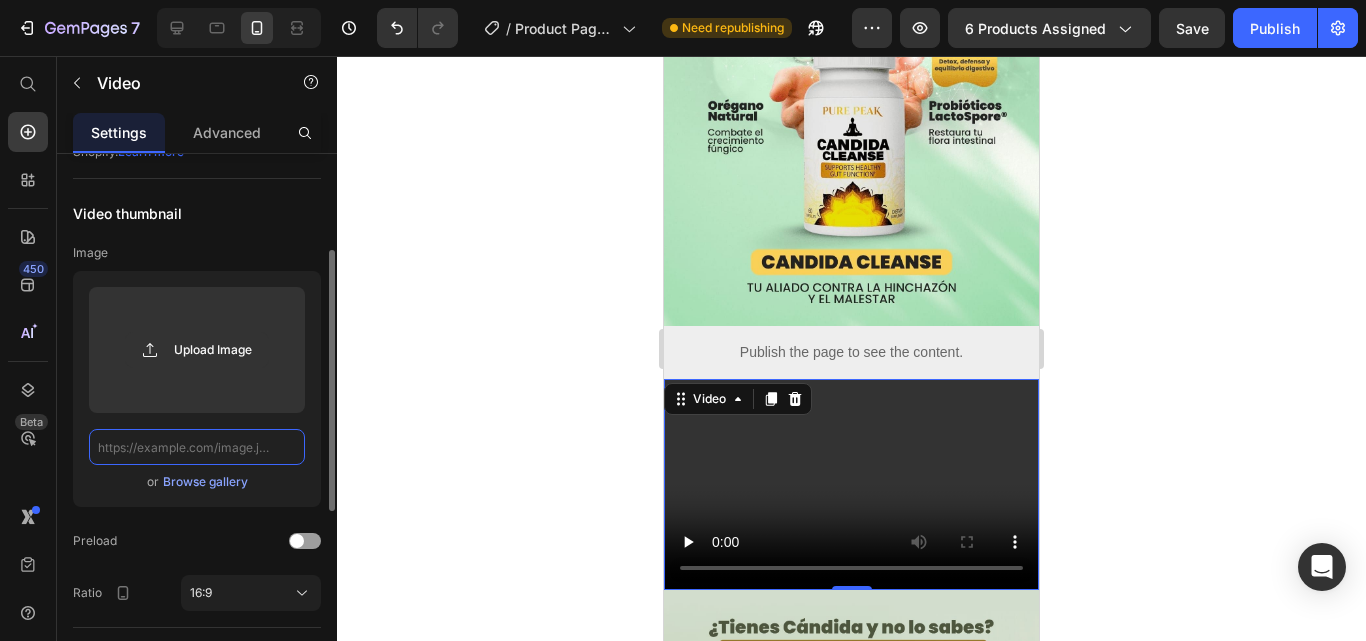 click 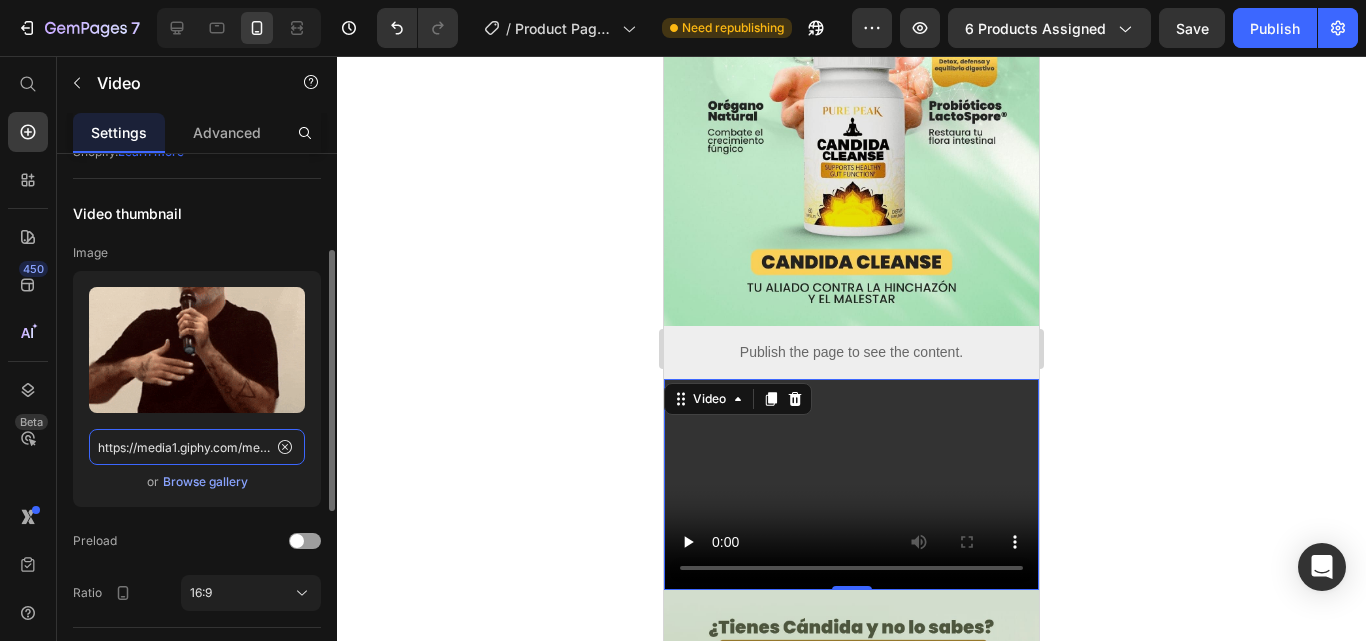 scroll, scrollTop: 0, scrollLeft: 1012, axis: horizontal 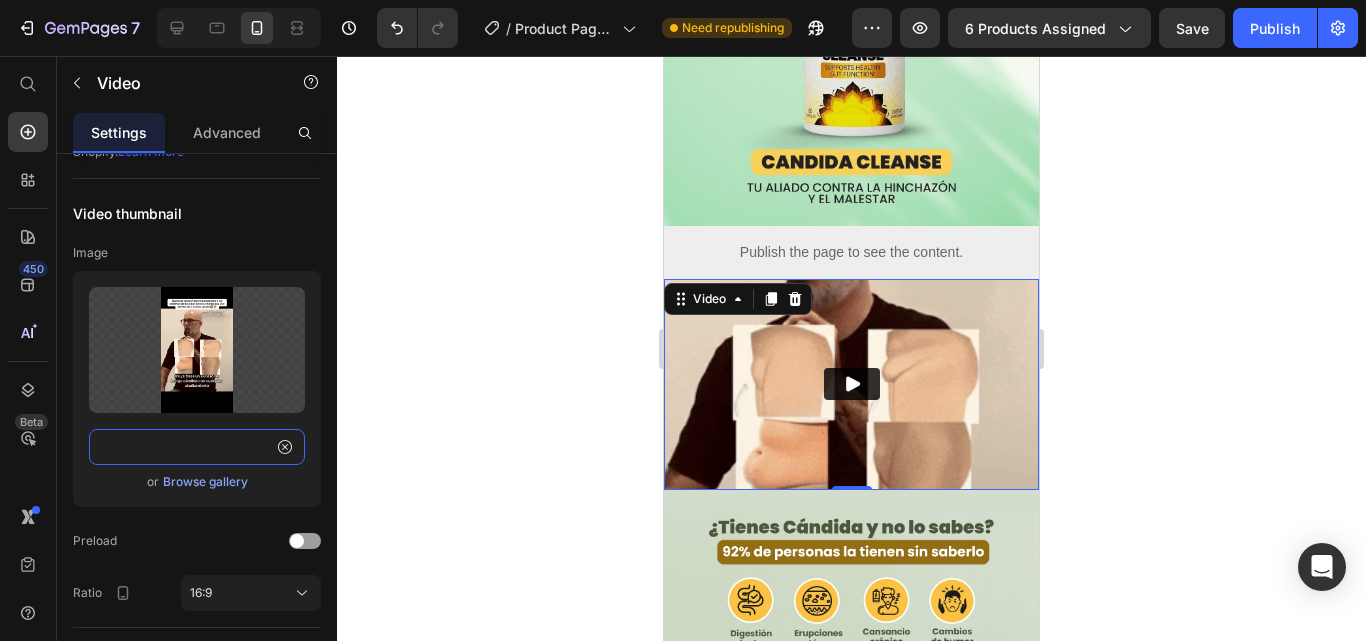 type on "https://media1.giphy.com/media/v1.Y2lkPTc5MGI3NjExNzgyeTh1d3pmdG8xZWd6eHU1ZWpseG55NTg5d29wNWh3cGxyejlpZSZlcD12MV9pbnRlcm5hbF9naWZfYnlfaWQmY3Q9Zw/d1DDPi88yaIHxogsvI/giphy.gif" 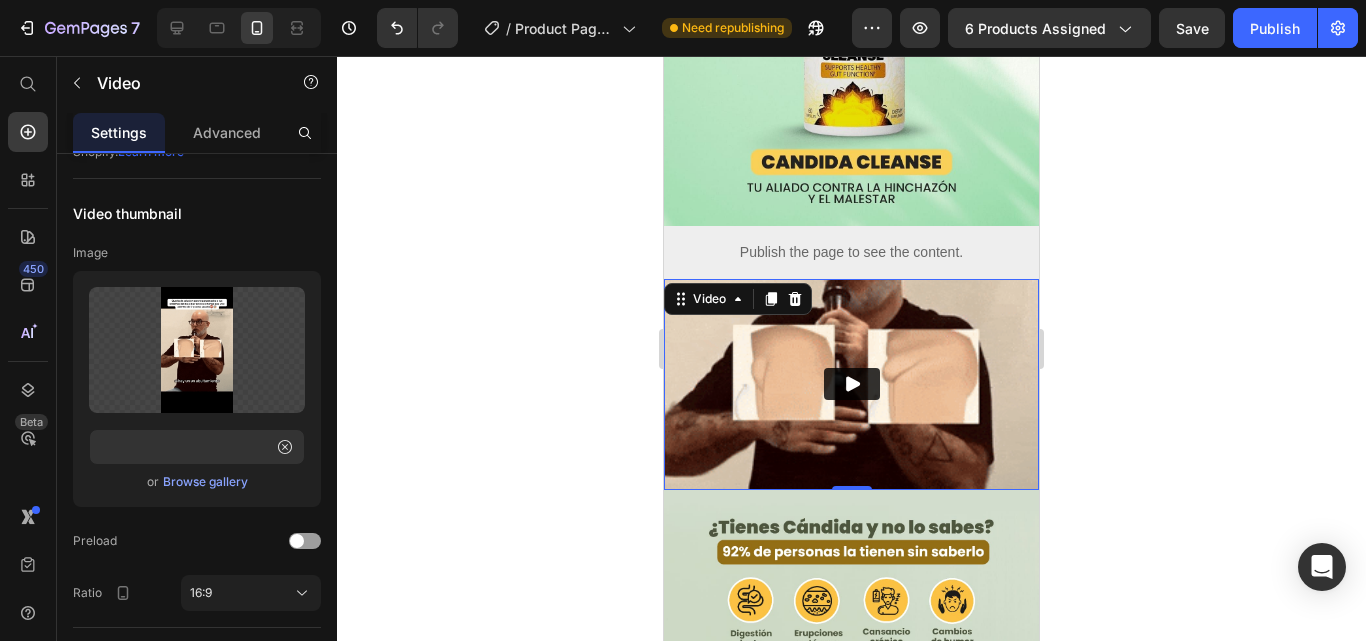 scroll, scrollTop: 0, scrollLeft: 0, axis: both 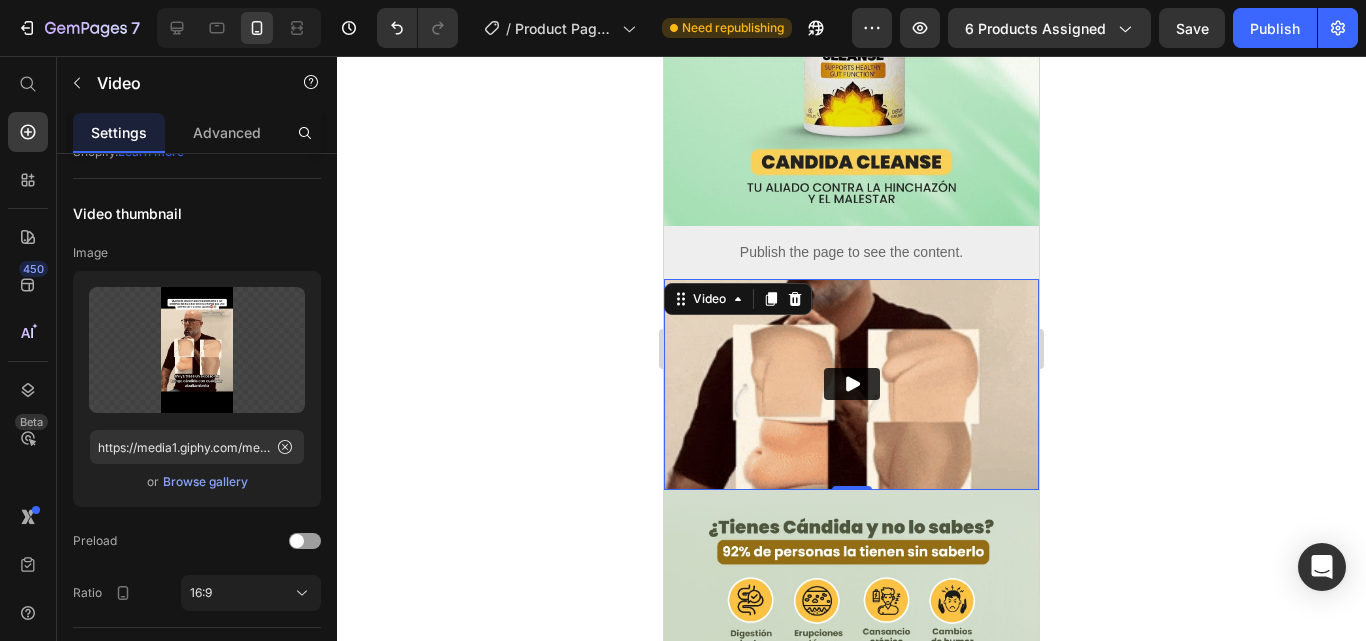 click 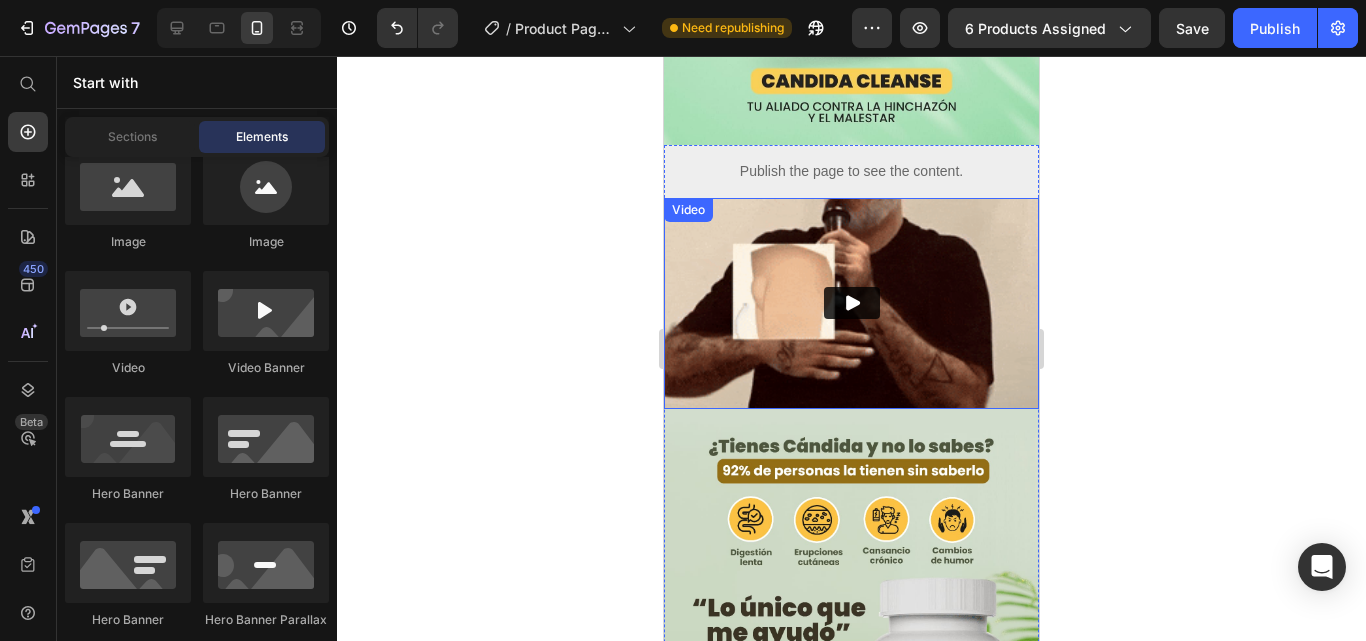 scroll, scrollTop: 600, scrollLeft: 0, axis: vertical 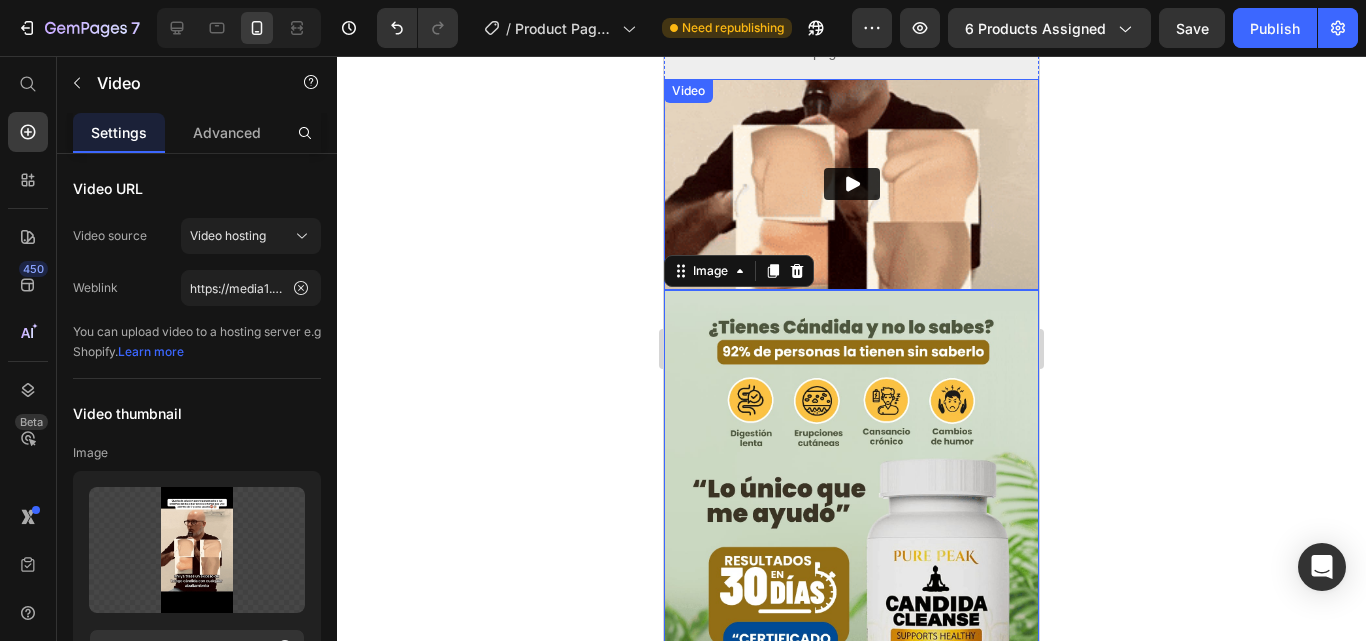click at bounding box center [851, 184] 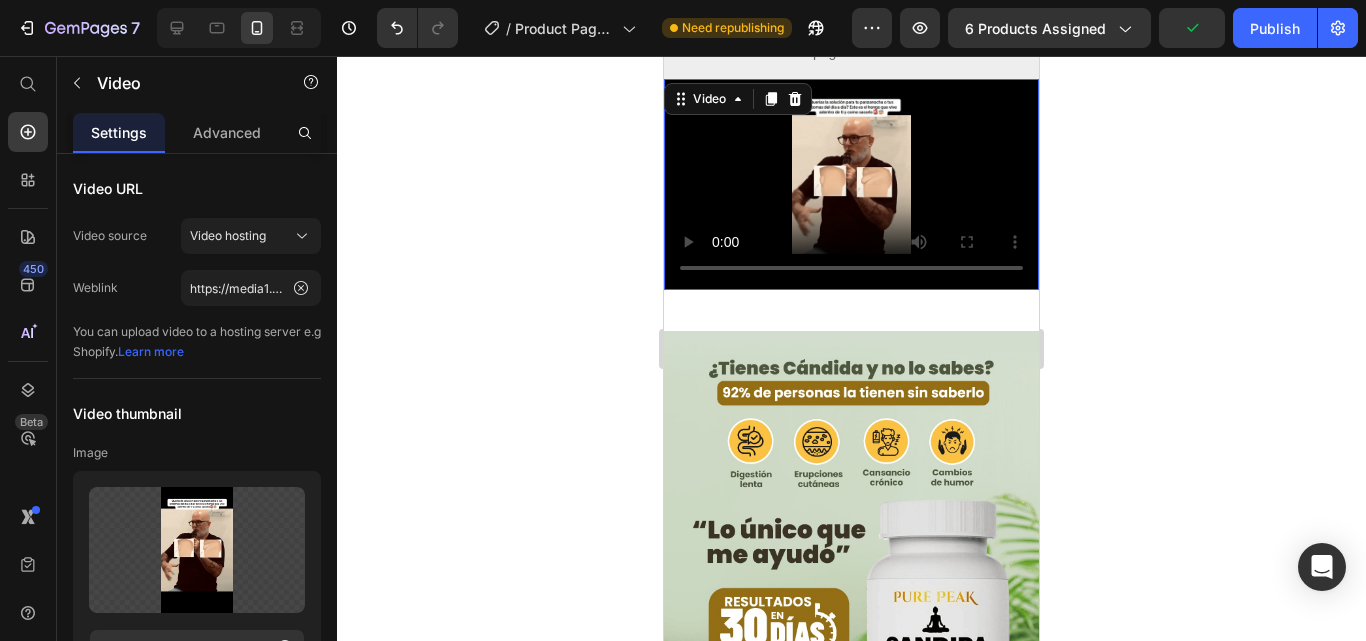 drag, startPoint x: 846, startPoint y: 261, endPoint x: 846, endPoint y: 303, distance: 42 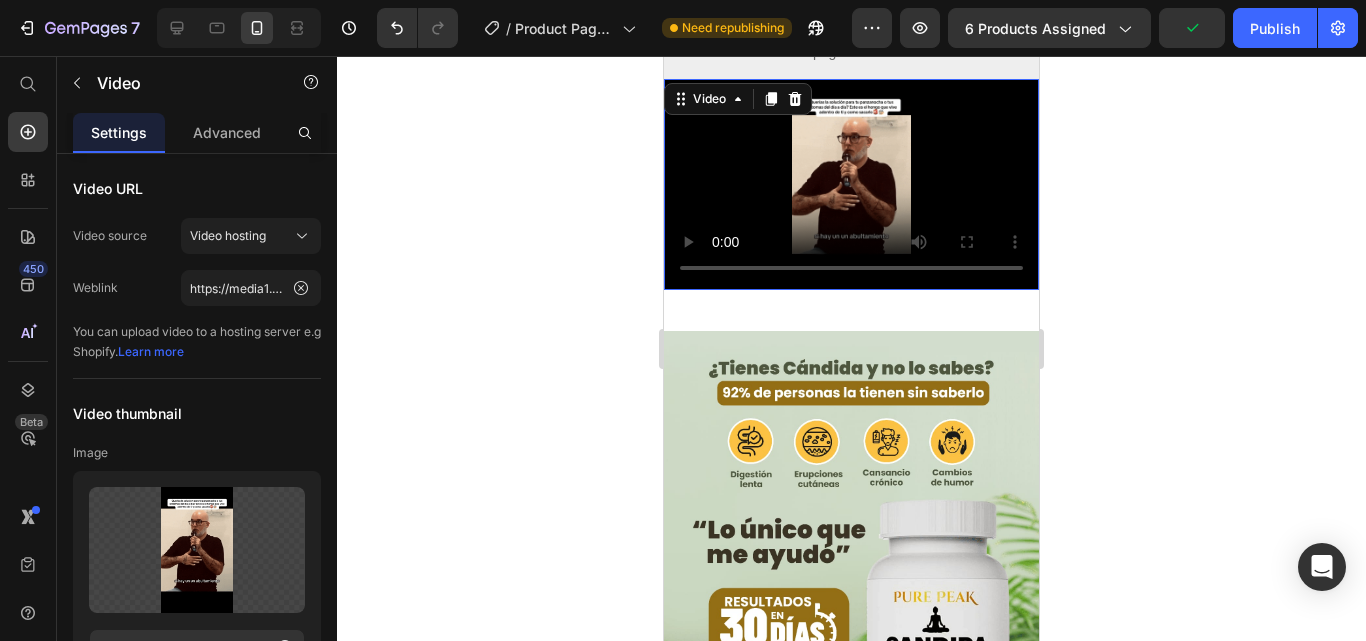 click on "Publish the page to see the content.
Custom Code Video   41 Image
Publish the page to see the content.
Custom Code" at bounding box center [851, 437] 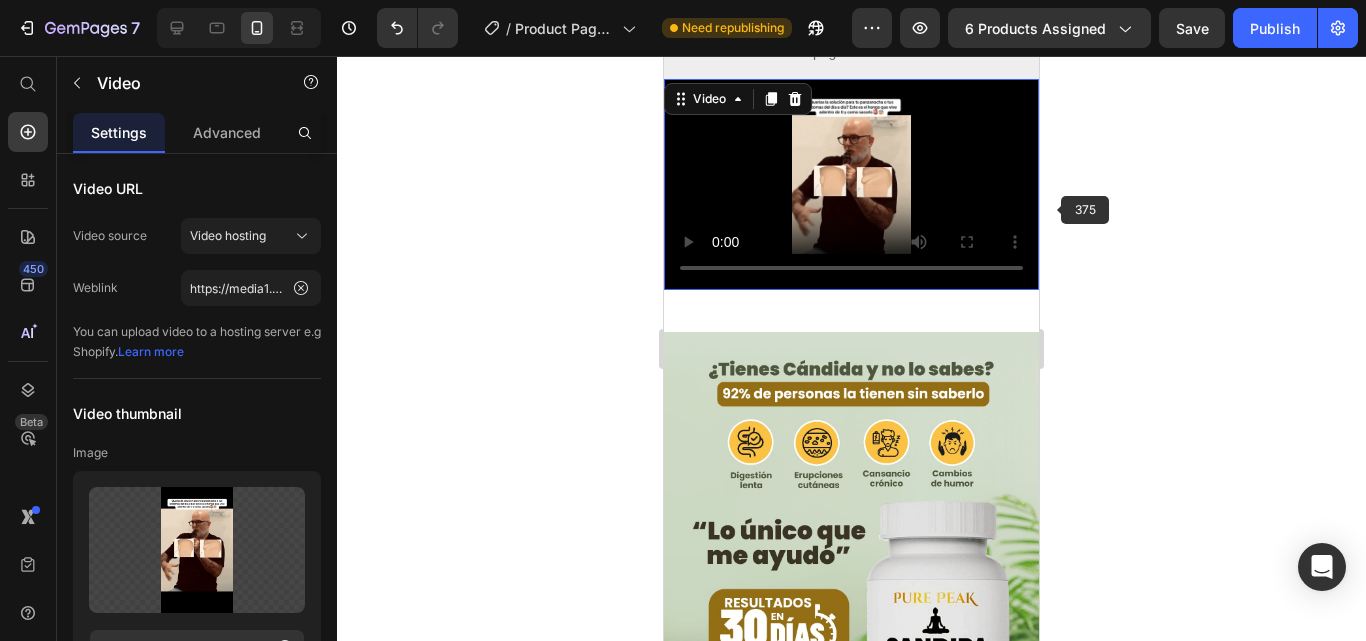click 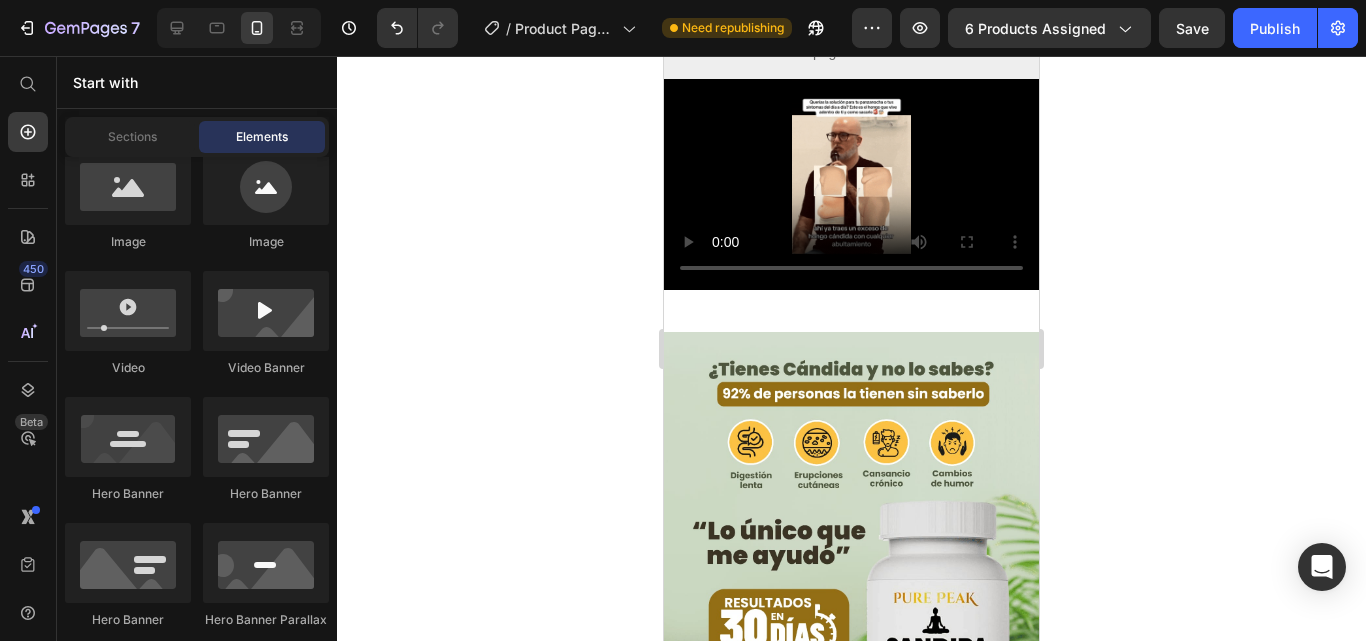 click 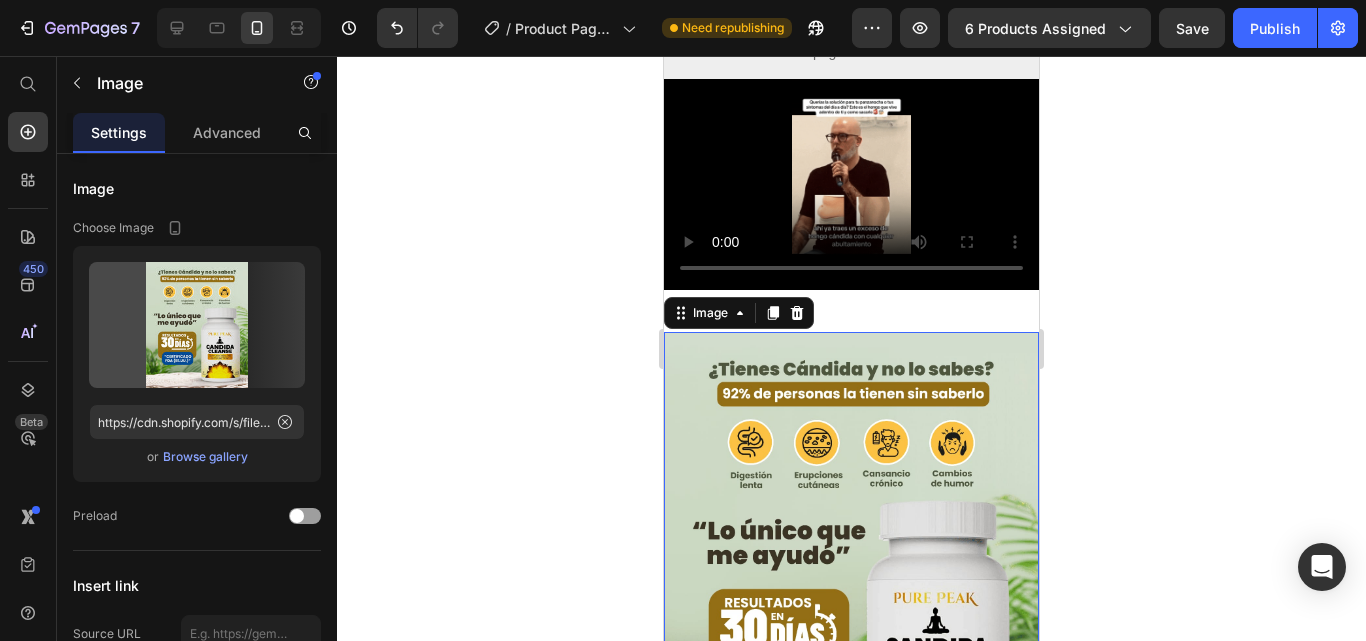 click at bounding box center [851, 564] 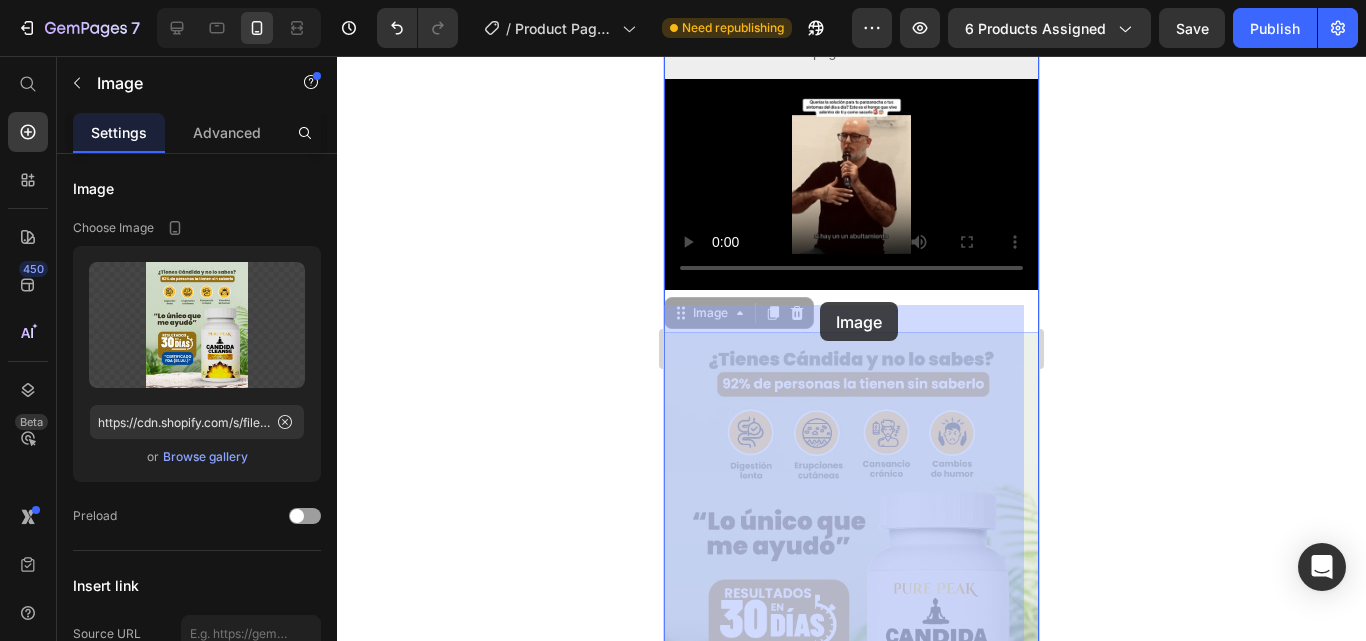 click on "iPhone 13 Mini  ( 375 px) iPhone 13 Mini iPhone 13 Pro iPhone 11 Pro Max iPhone 15 Pro Max Pixel 7 Galaxy S8+ Galaxy S20 Ultra iPad Mini iPad Air iPad Pro Header 19 Hours 20 Minutes 41 Seconds Countdown Timer Section 1 Image
Publish the page to see the content.
Custom Code Video Image   0 Image   0
Publish the page to see the content.
Custom Code Row Image Image
Publish the page to see the content.
Custom Code Image
Publish the page to see the content.
Custom Code Image
Publish the page to see the content.
Custom Code Section 2 Root Start with Sections from sidebar Add sections Add elements Start with Generating from URL or image Add section Choose templates inspired by CRO experts Generate layout from URL or image Add blank section then drag & drop elements Footer" at bounding box center [851, 1359] 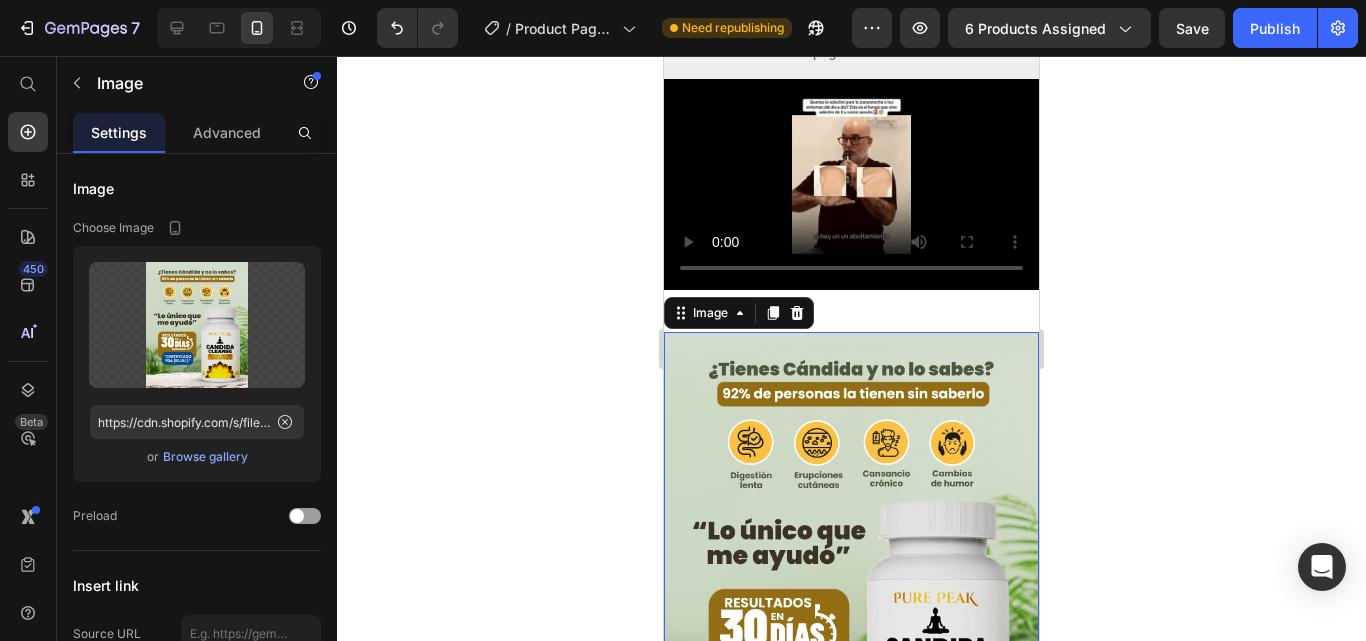 click 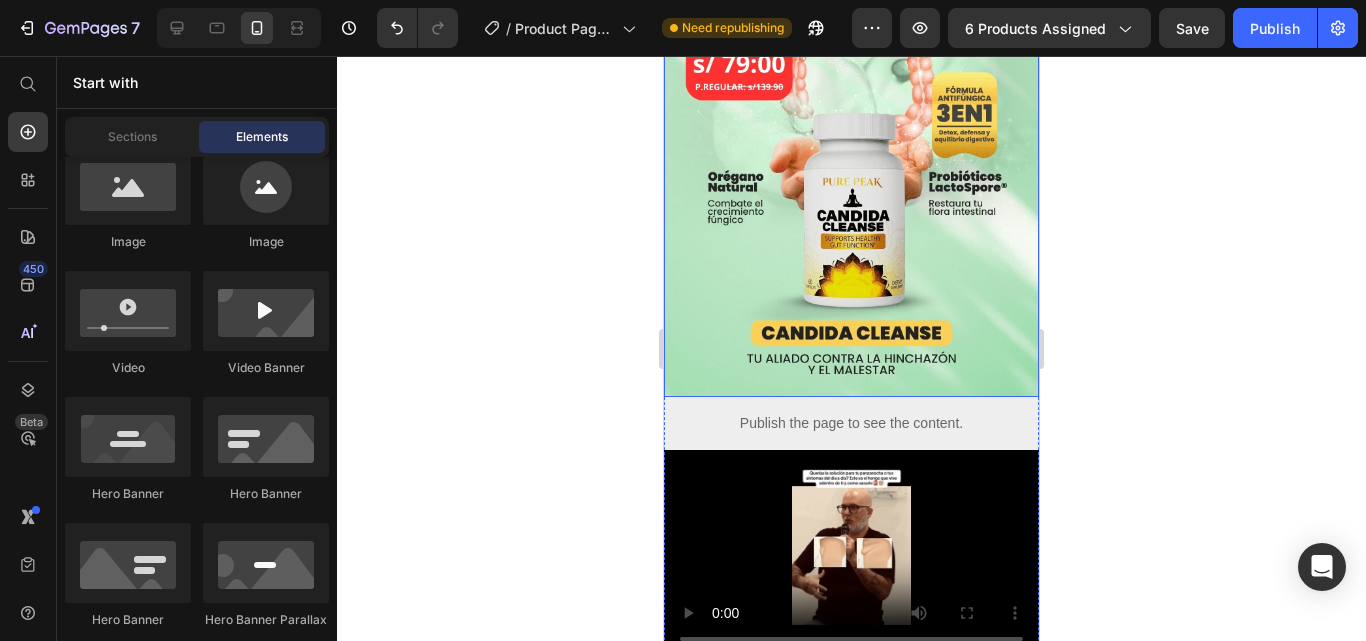 scroll, scrollTop: 400, scrollLeft: 0, axis: vertical 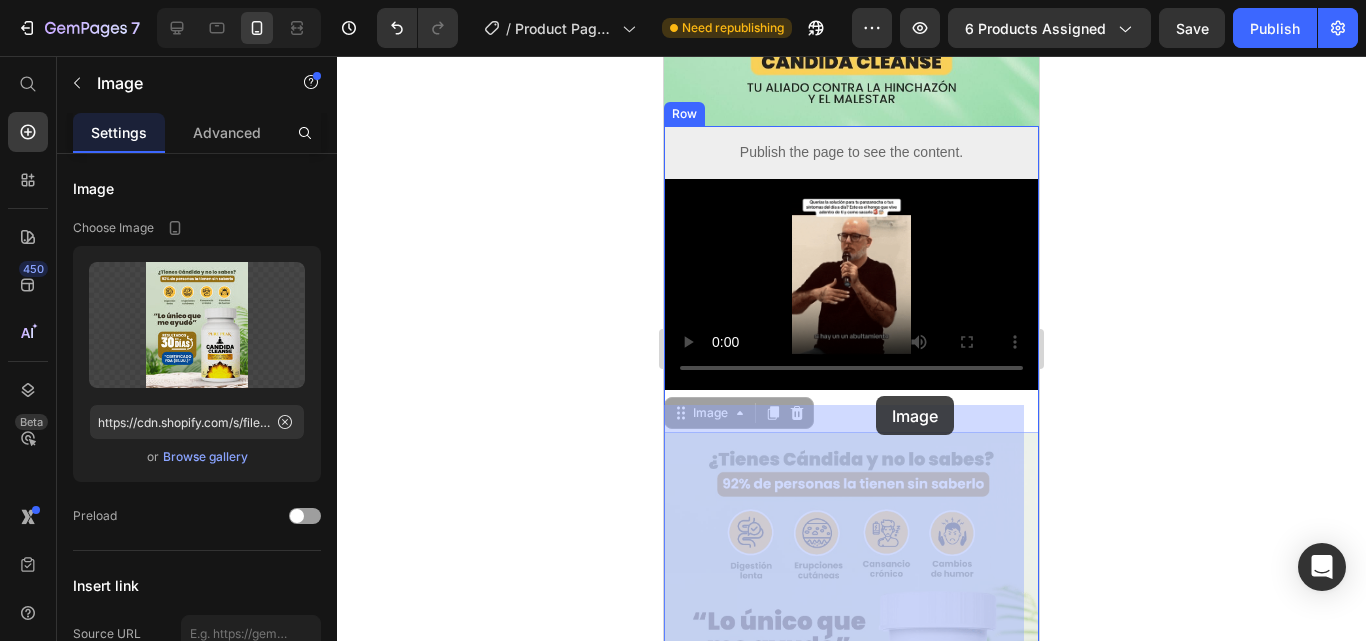drag, startPoint x: 889, startPoint y: 455, endPoint x: 876, endPoint y: 396, distance: 60.41523 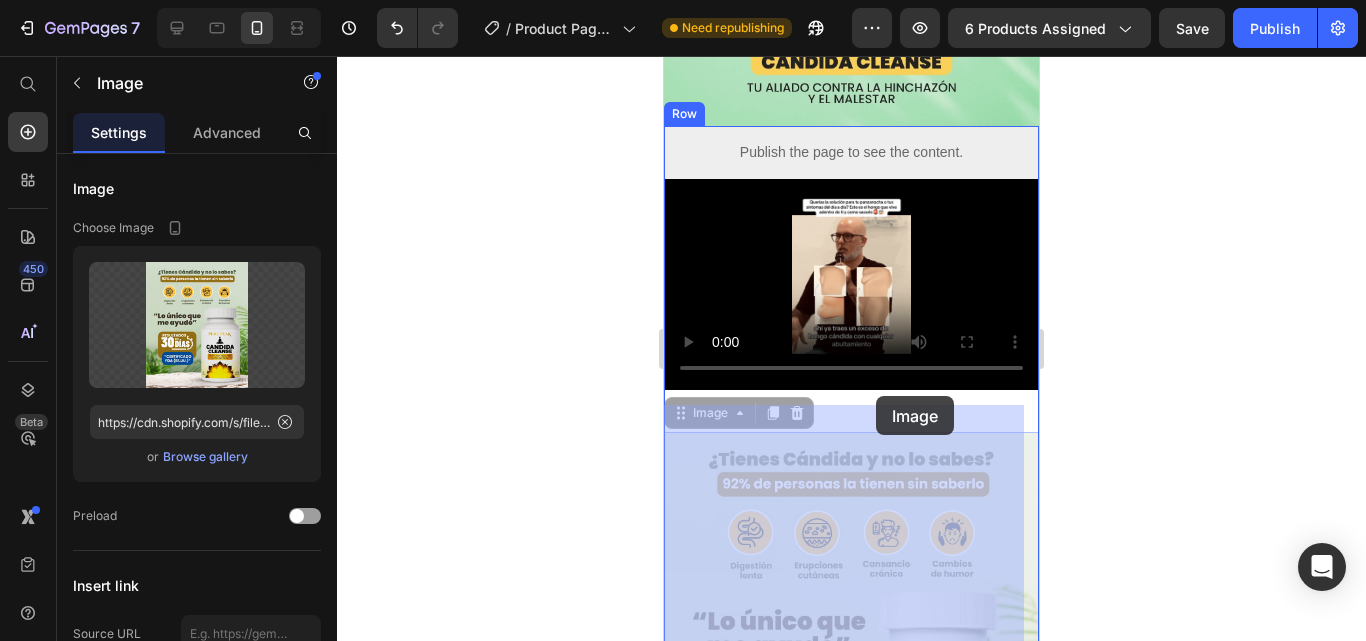 click on "iPhone 13 Mini  ( 375 px) iPhone 13 Mini iPhone 13 Pro iPhone 11 Pro Max iPhone 15 Pro Max Pixel 7 Galaxy S8+ Galaxy S20 Ultra iPad Mini iPad Air iPad Pro Header 19 Hours 19 Minutes 40 Seconds Countdown Timer Section 1 Image
Publish the page to see the content.
Custom Code Video Image   0 Image   0
Publish the page to see the content.
Custom Code Row Image Image
Publish the page to see the content.
Custom Code Image
Publish the page to see the content.
Custom Code Image
Publish the page to see the content.
Custom Code Section 2 Root Start with Sections from sidebar Add sections Add elements Start with Generating from URL or image Add section Choose templates inspired by CRO experts Generate layout from URL or image Add blank section then drag & drop elements Footer" at bounding box center [851, 1459] 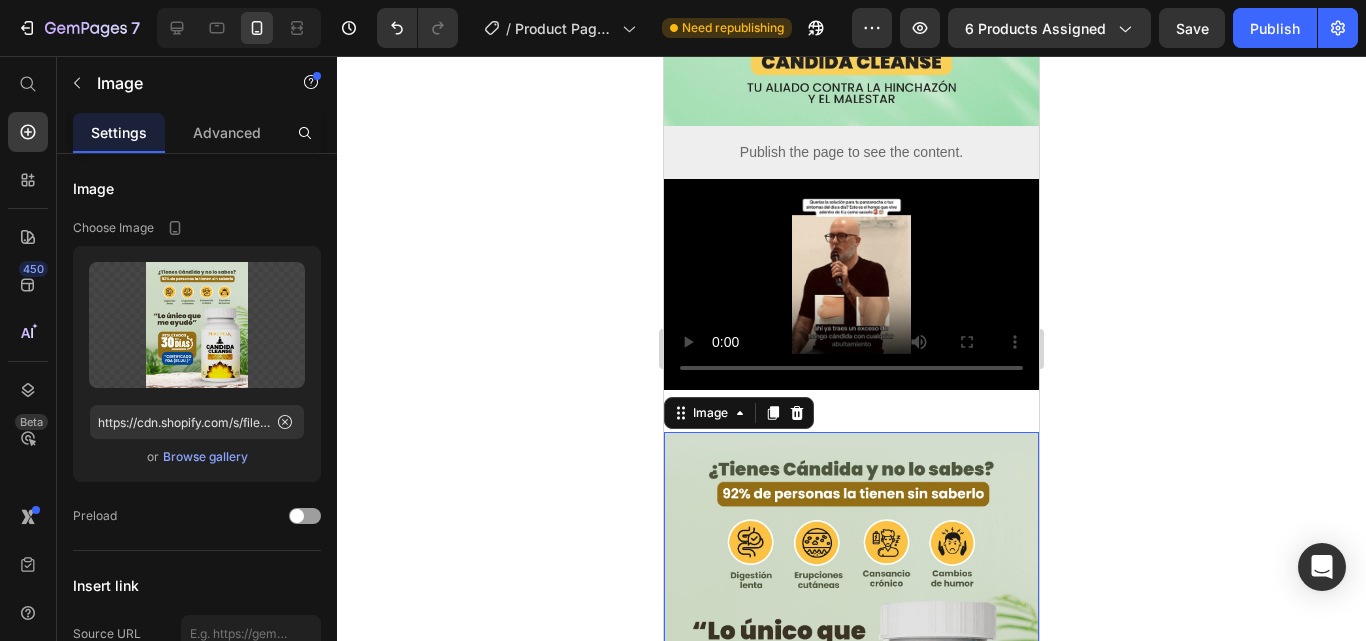 click 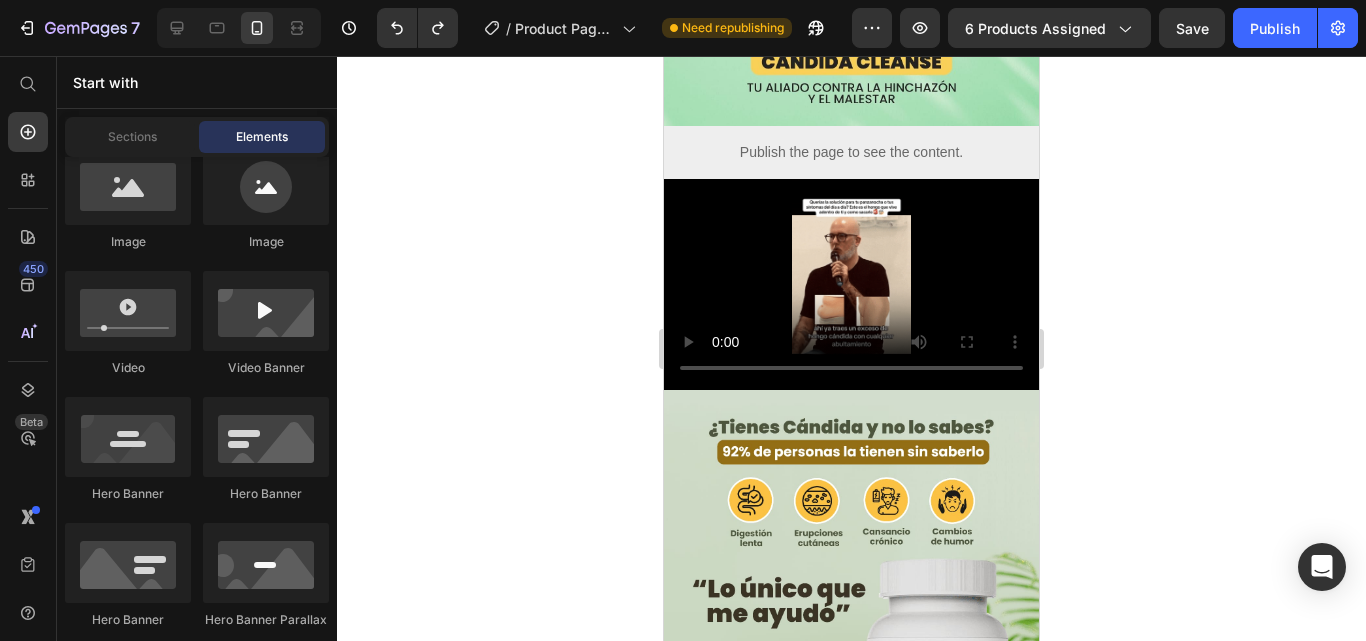 click 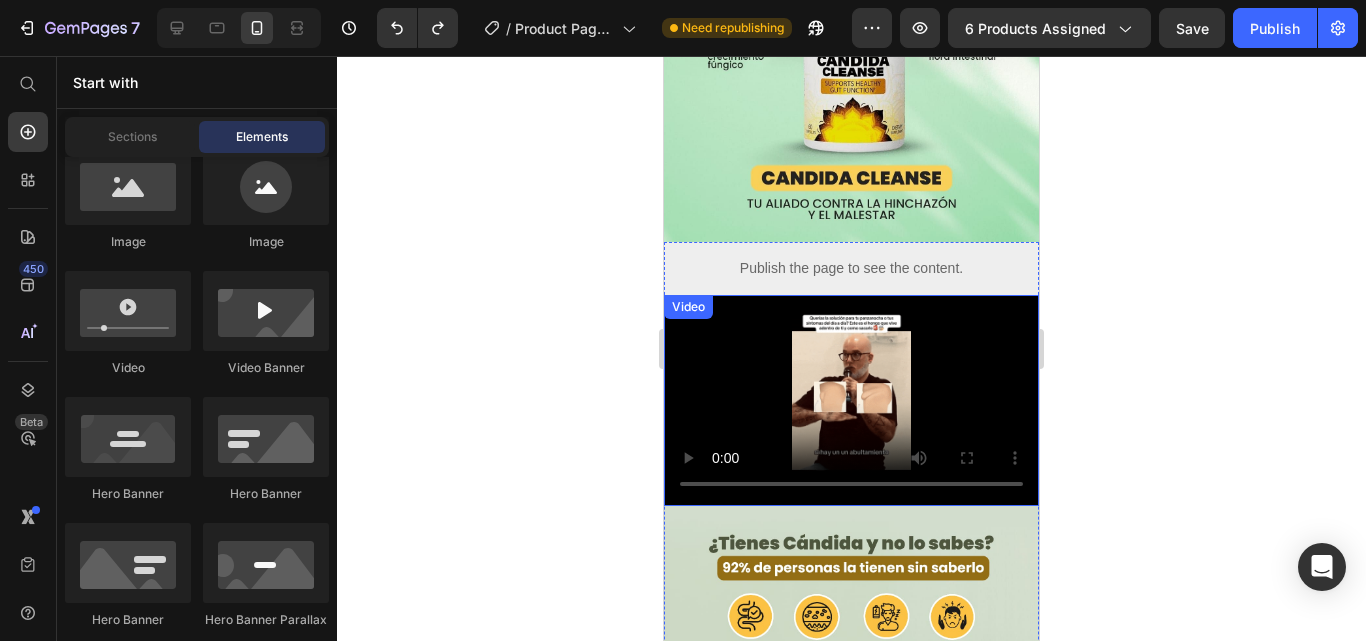 scroll, scrollTop: 300, scrollLeft: 0, axis: vertical 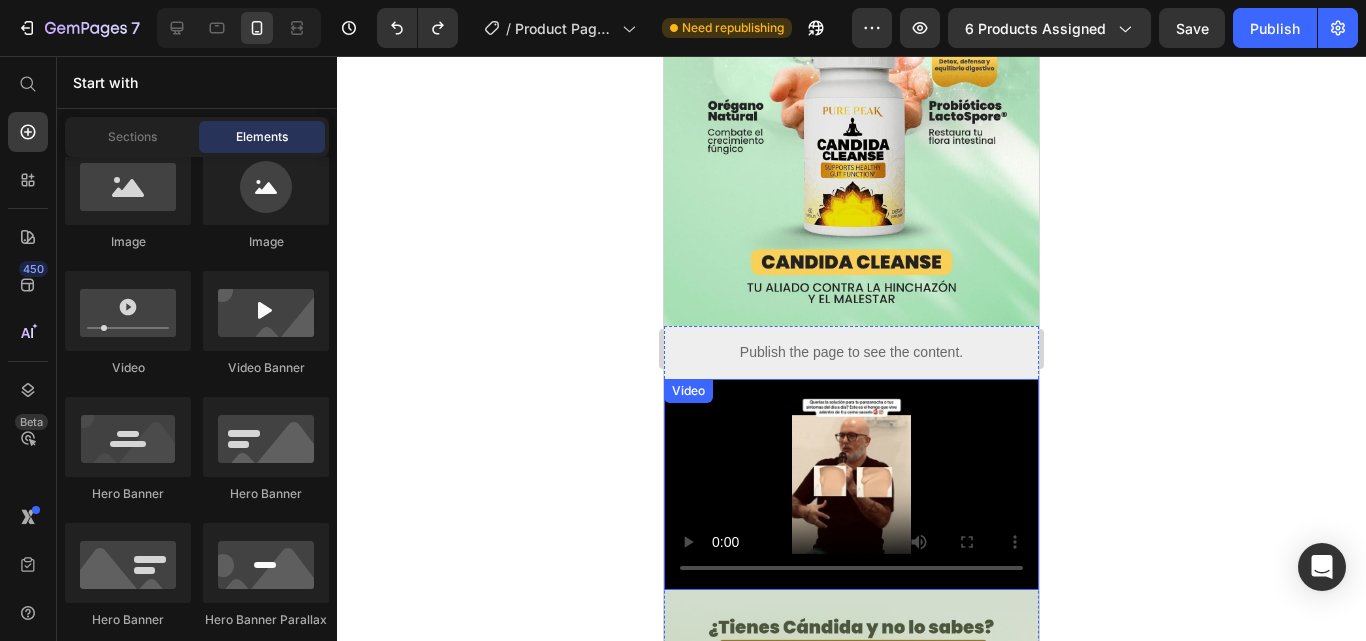 click 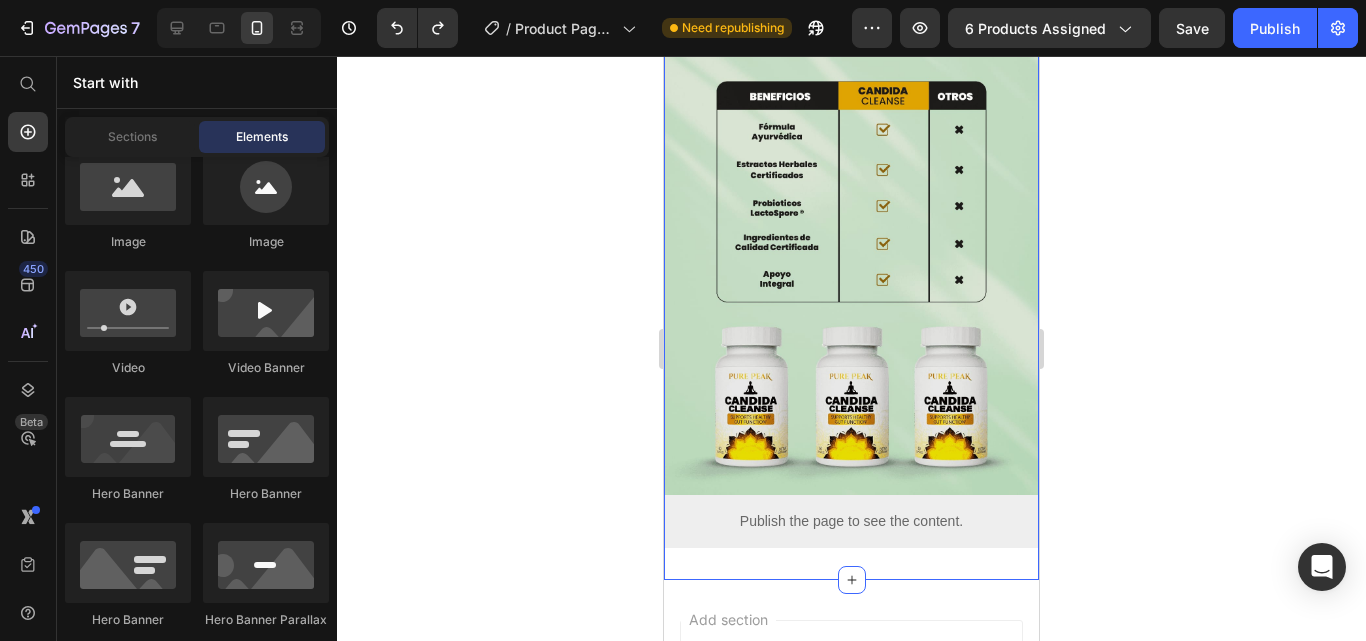 scroll, scrollTop: 2900, scrollLeft: 0, axis: vertical 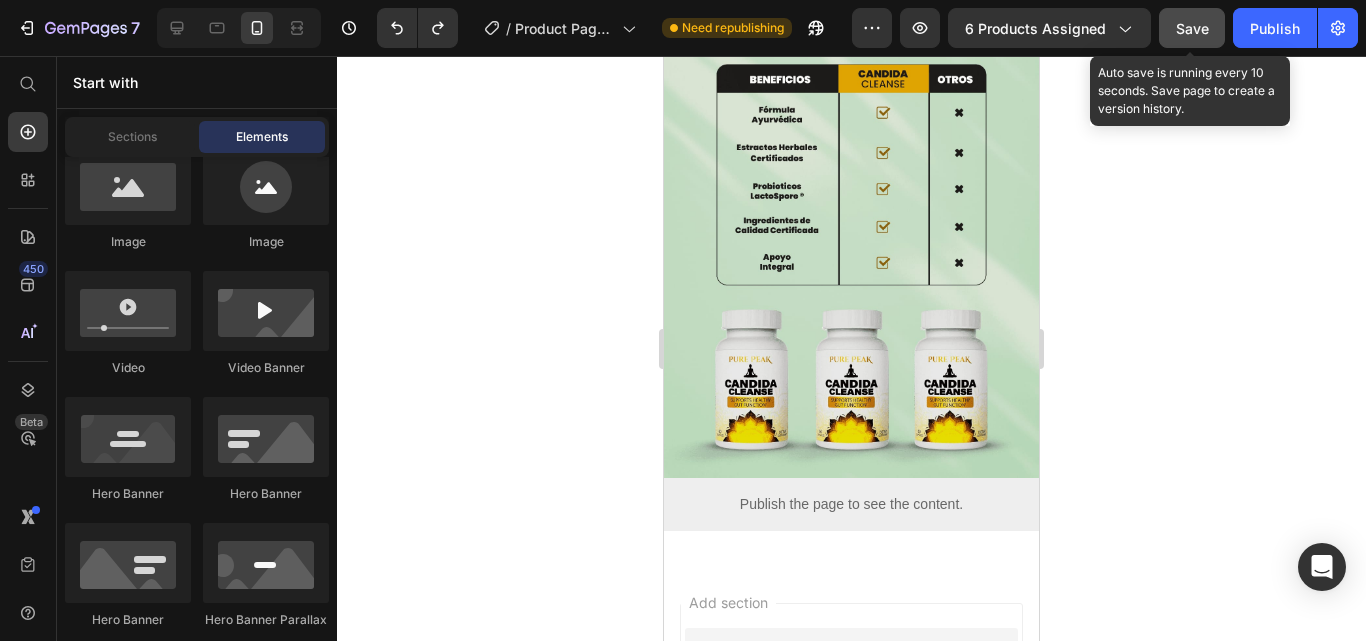 click on "Save" at bounding box center (1192, 28) 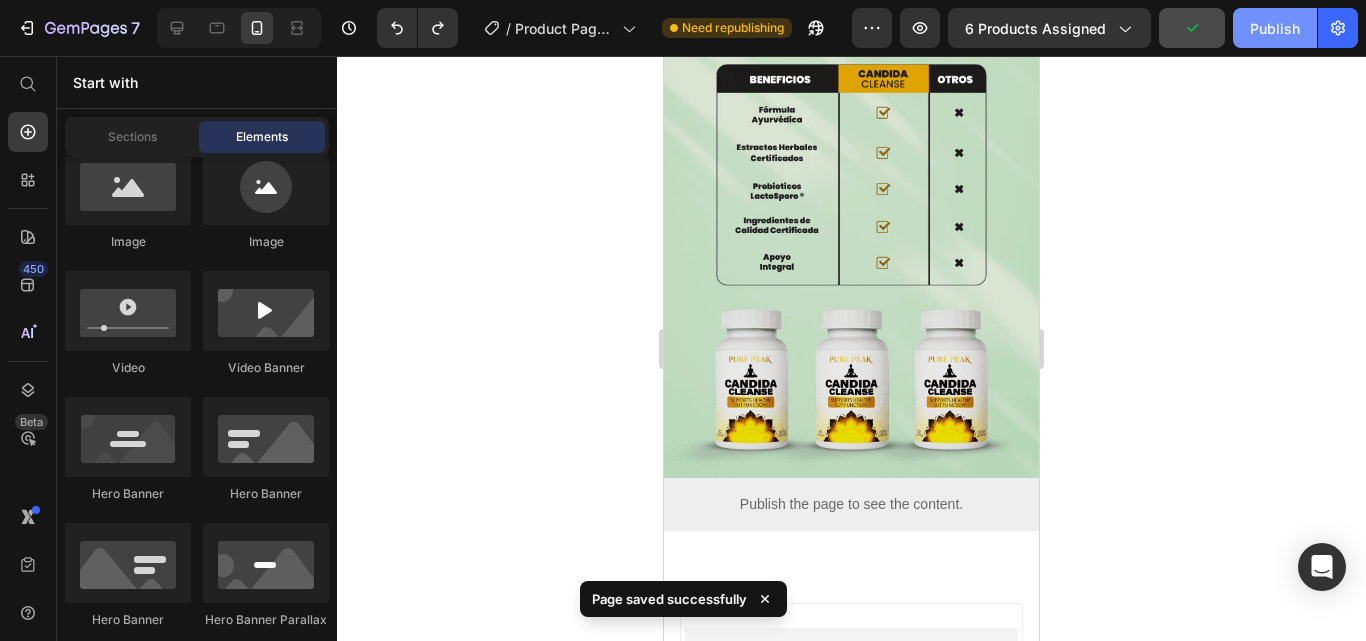 click on "Publish" 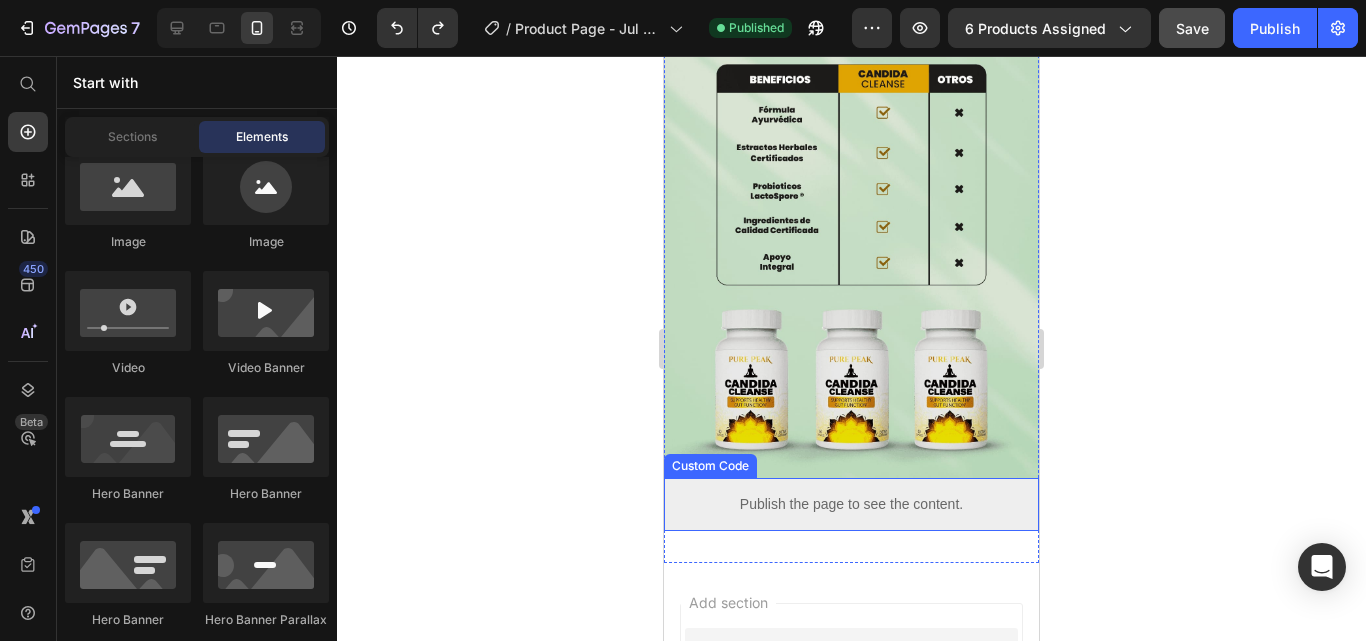 type 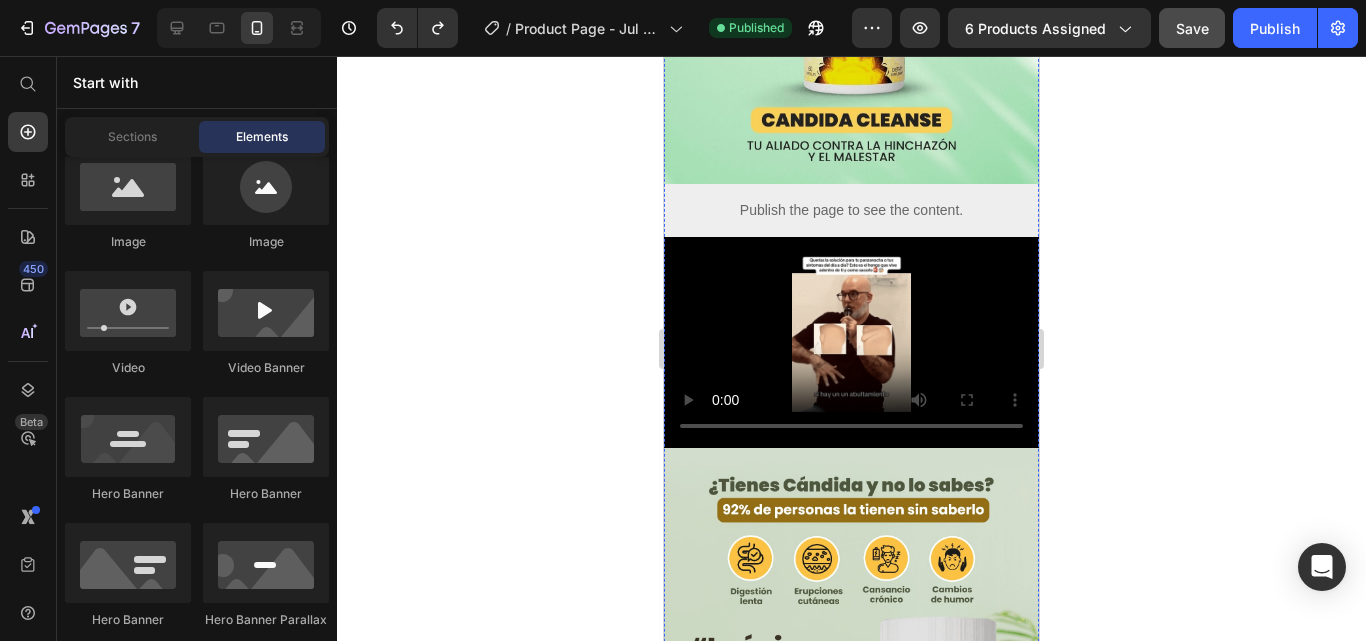 scroll, scrollTop: 400, scrollLeft: 0, axis: vertical 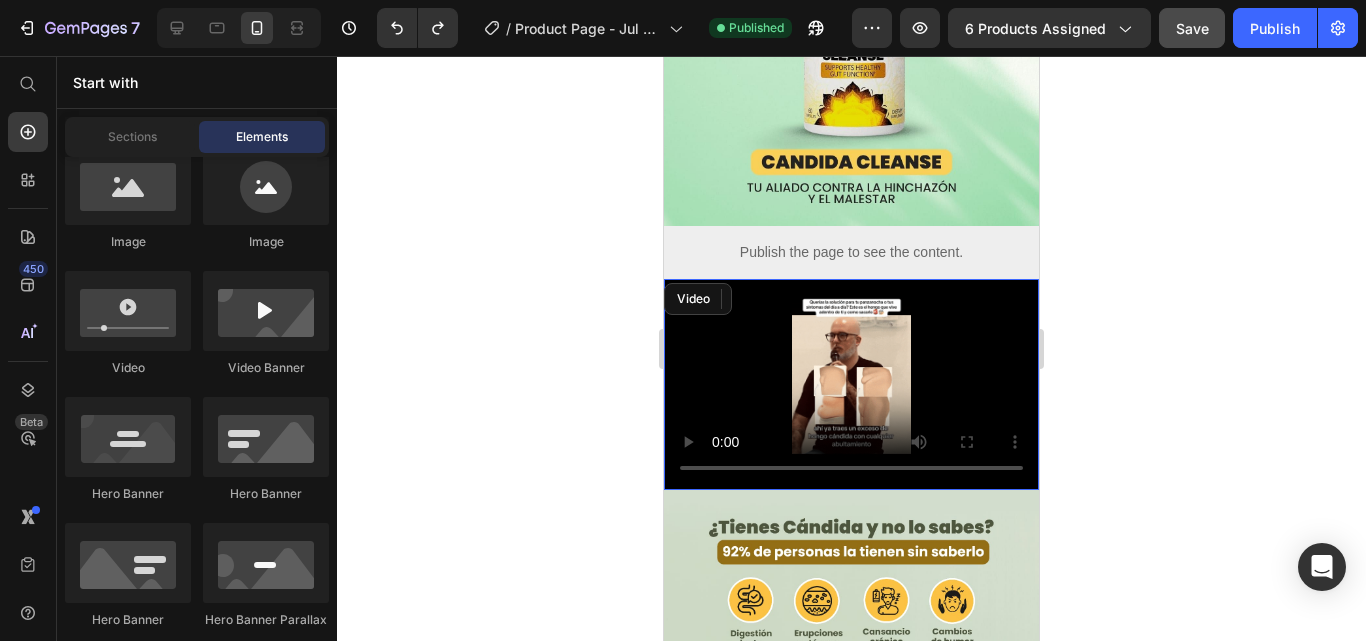 click at bounding box center (851, 384) 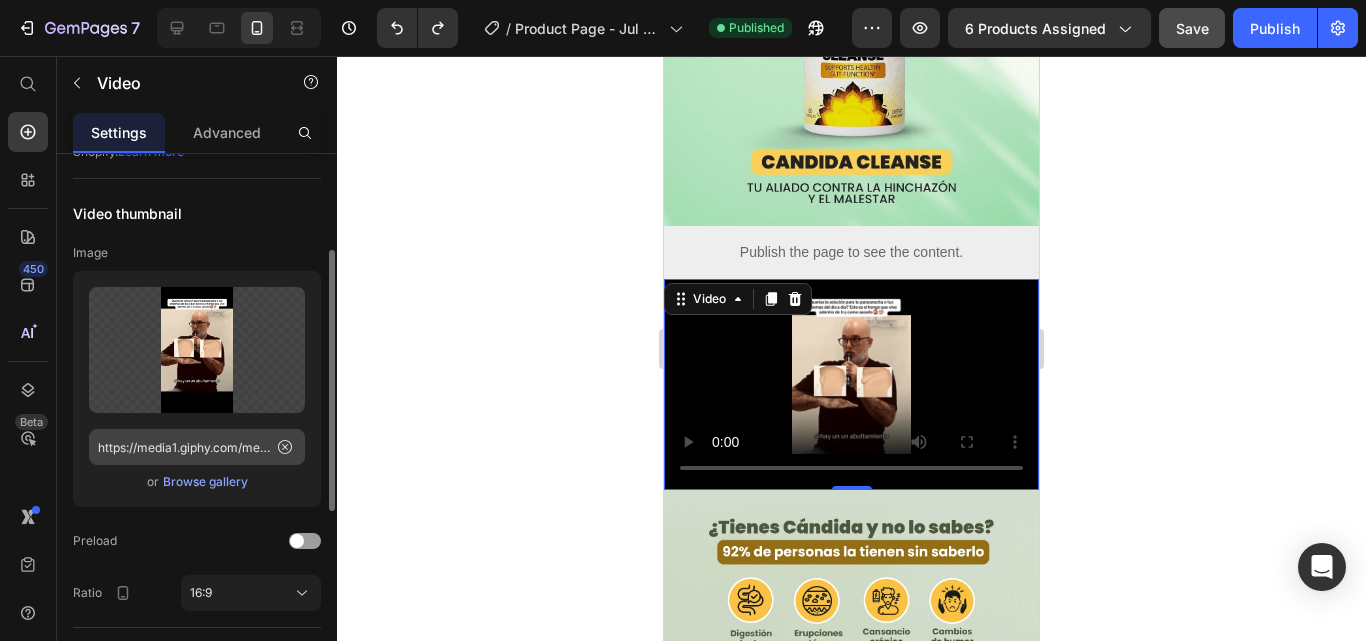 scroll, scrollTop: 300, scrollLeft: 0, axis: vertical 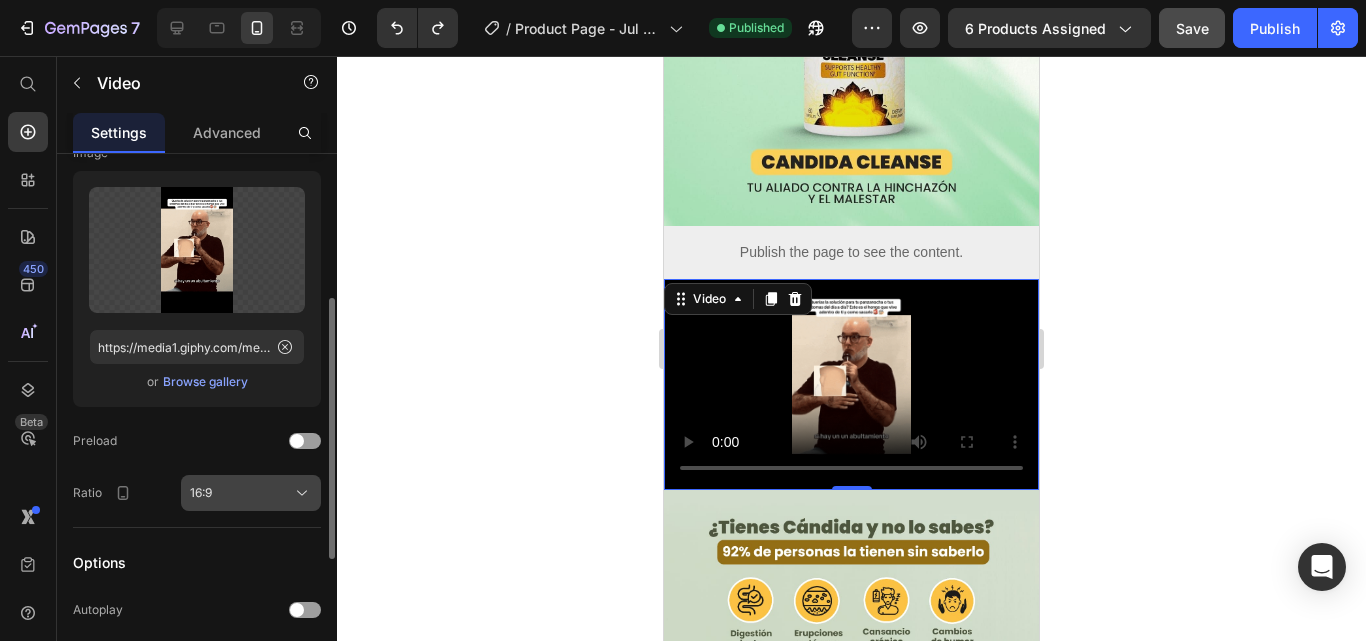 click on "16:9" 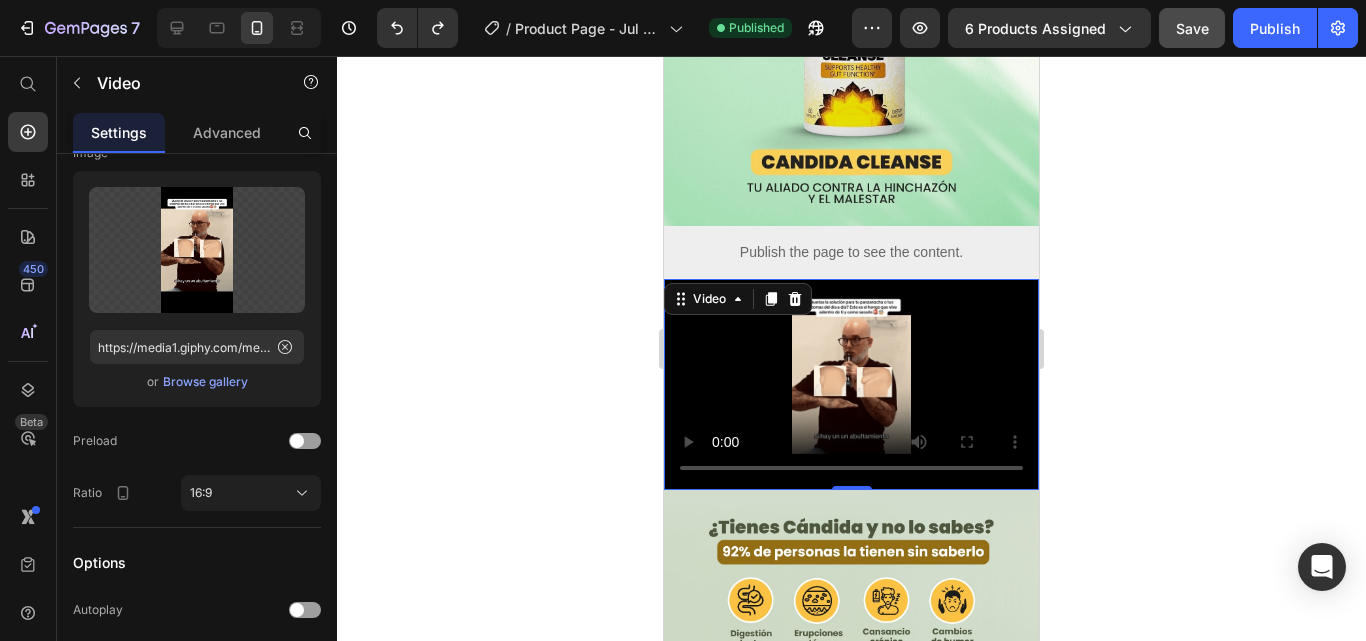 click 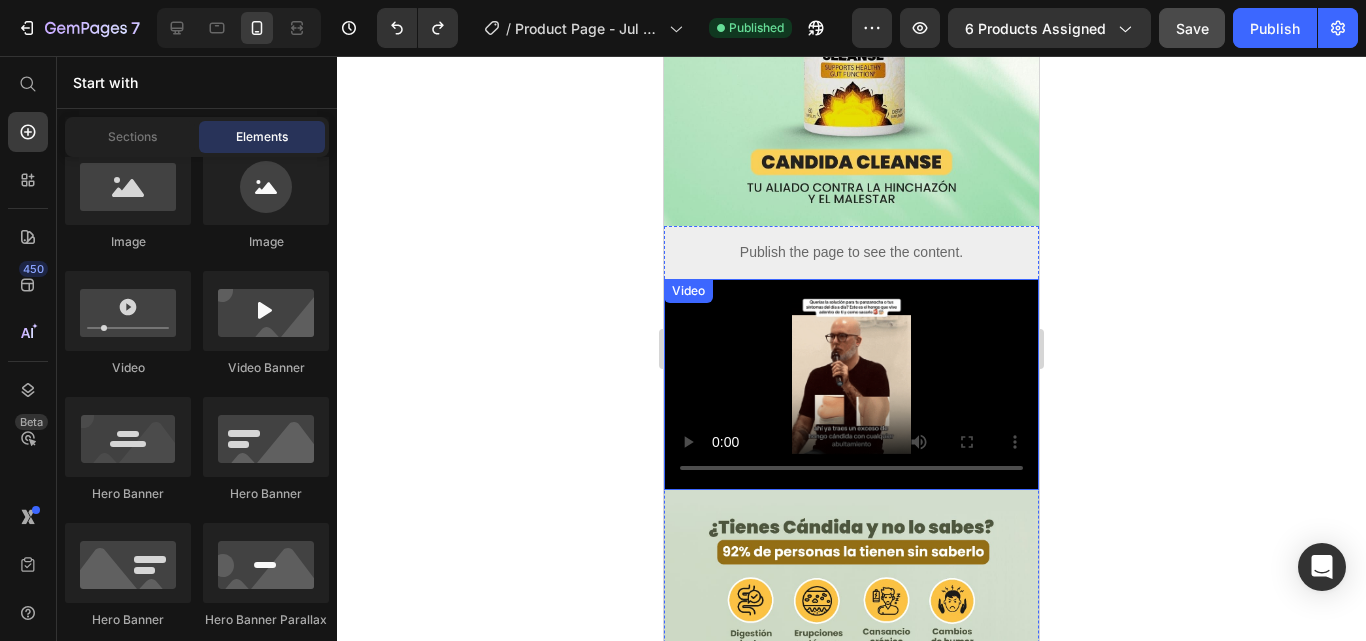 click at bounding box center [851, 384] 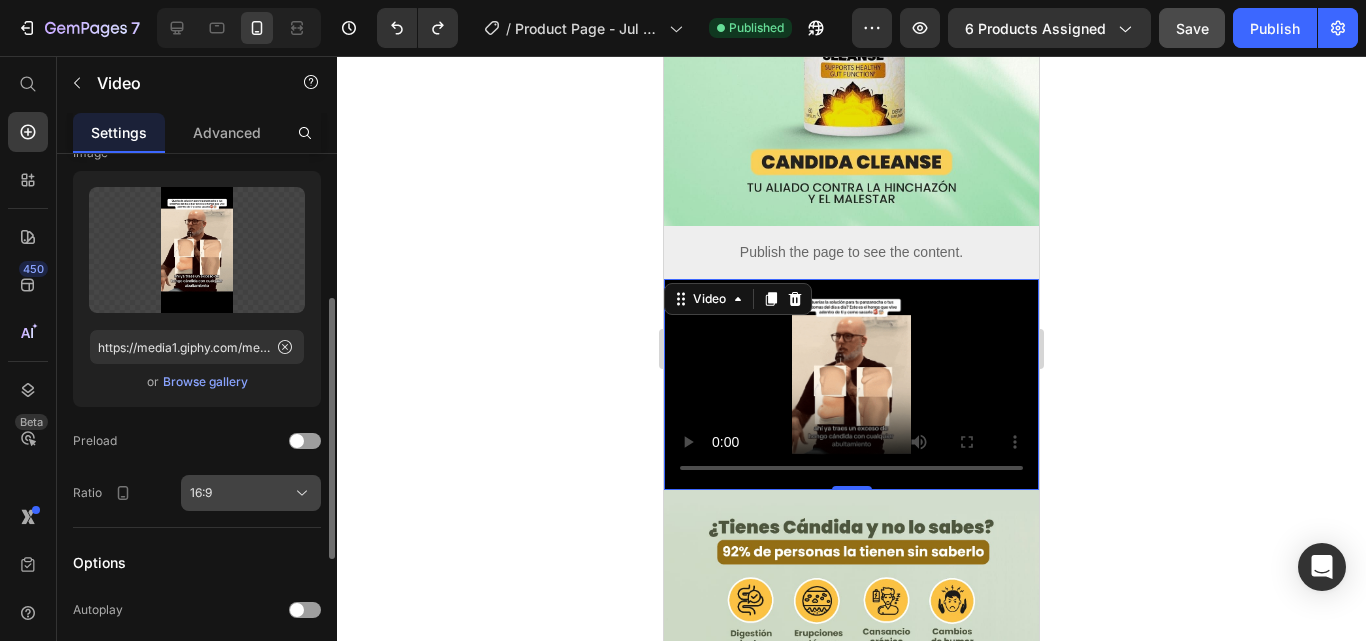 click on "16:9" 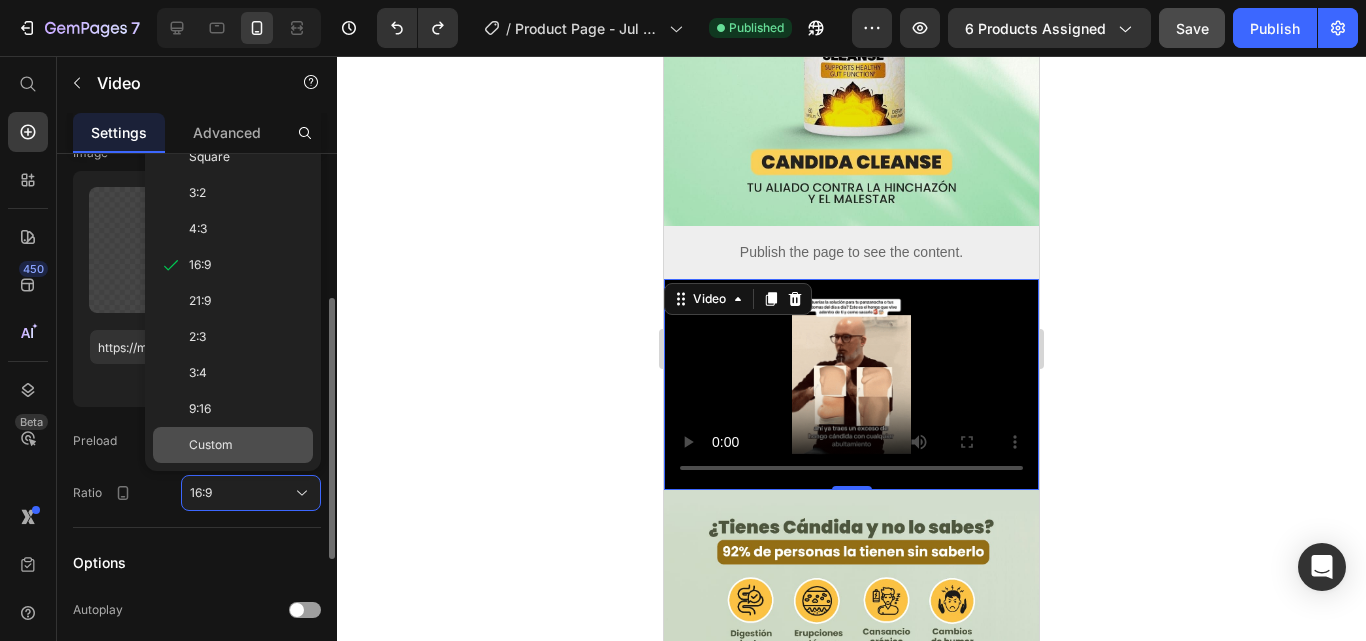 click on "Custom" at bounding box center (247, 445) 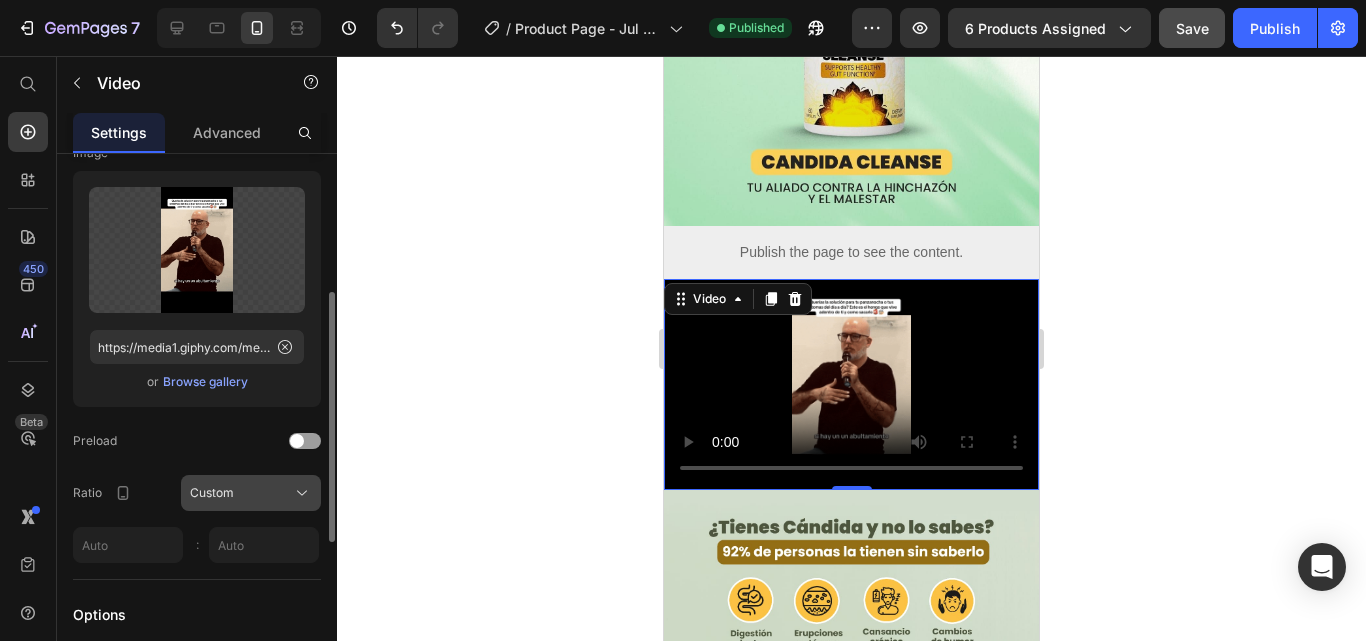 click on "Custom" at bounding box center (212, 493) 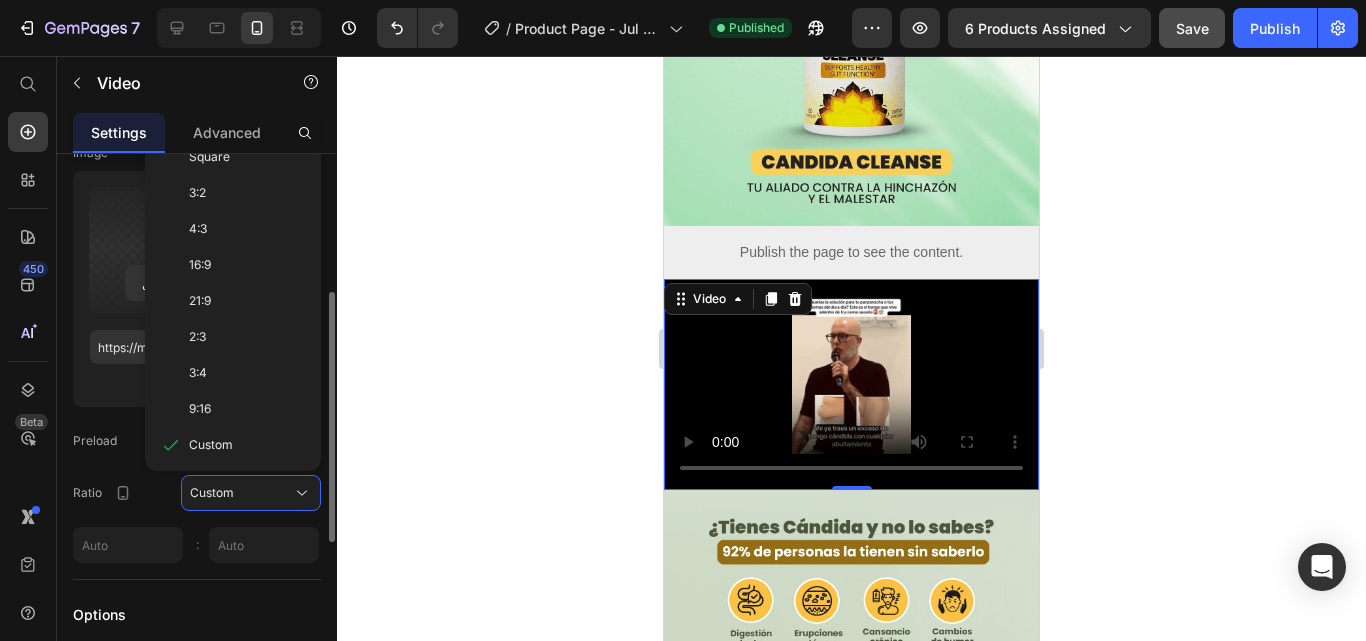 click on "3:2" 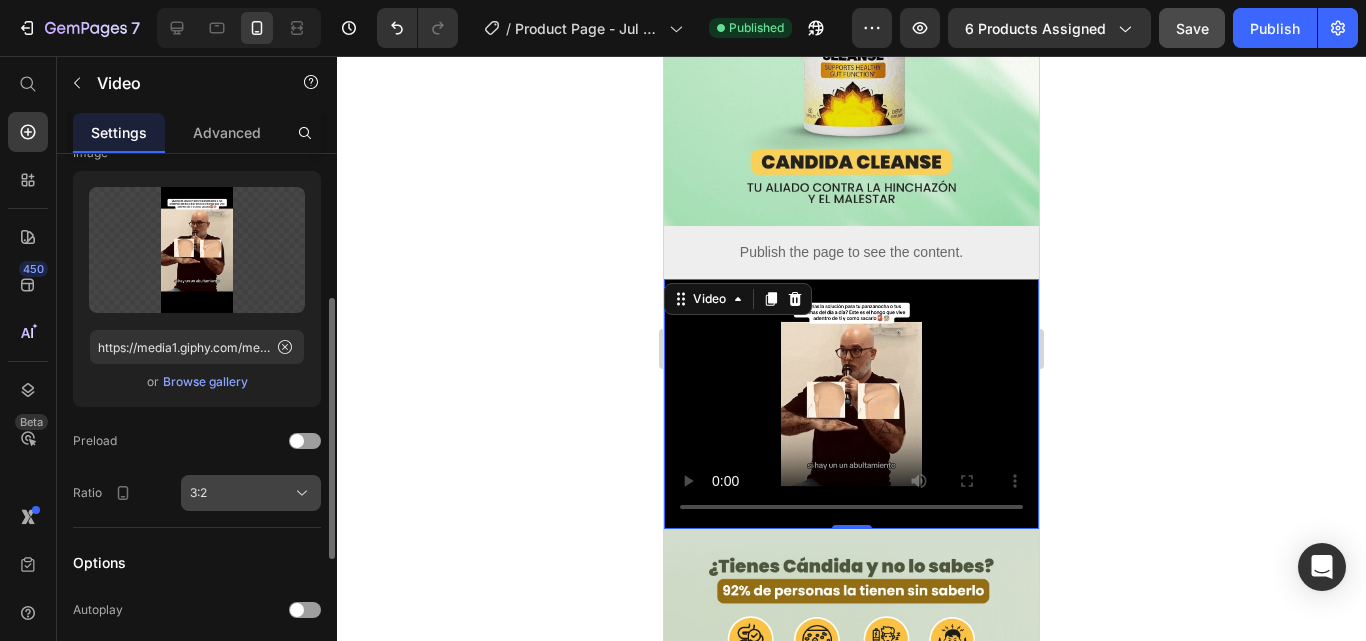 click on "3:2" 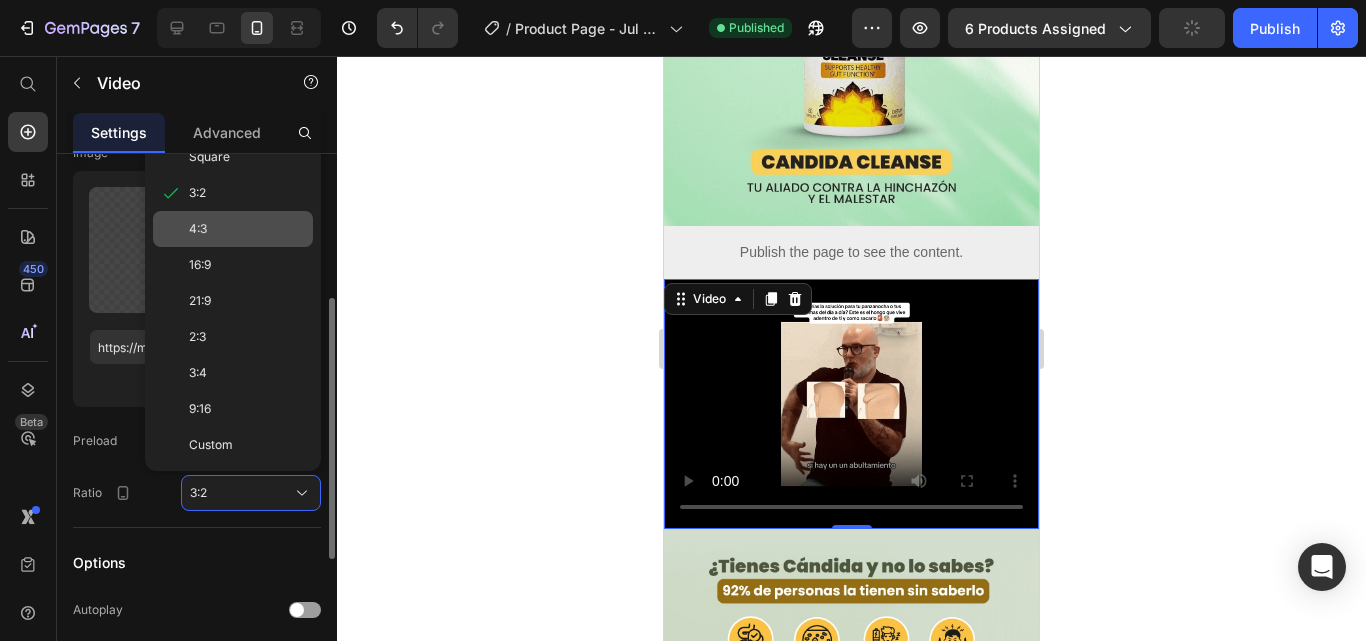 click on "4:3" at bounding box center [247, 229] 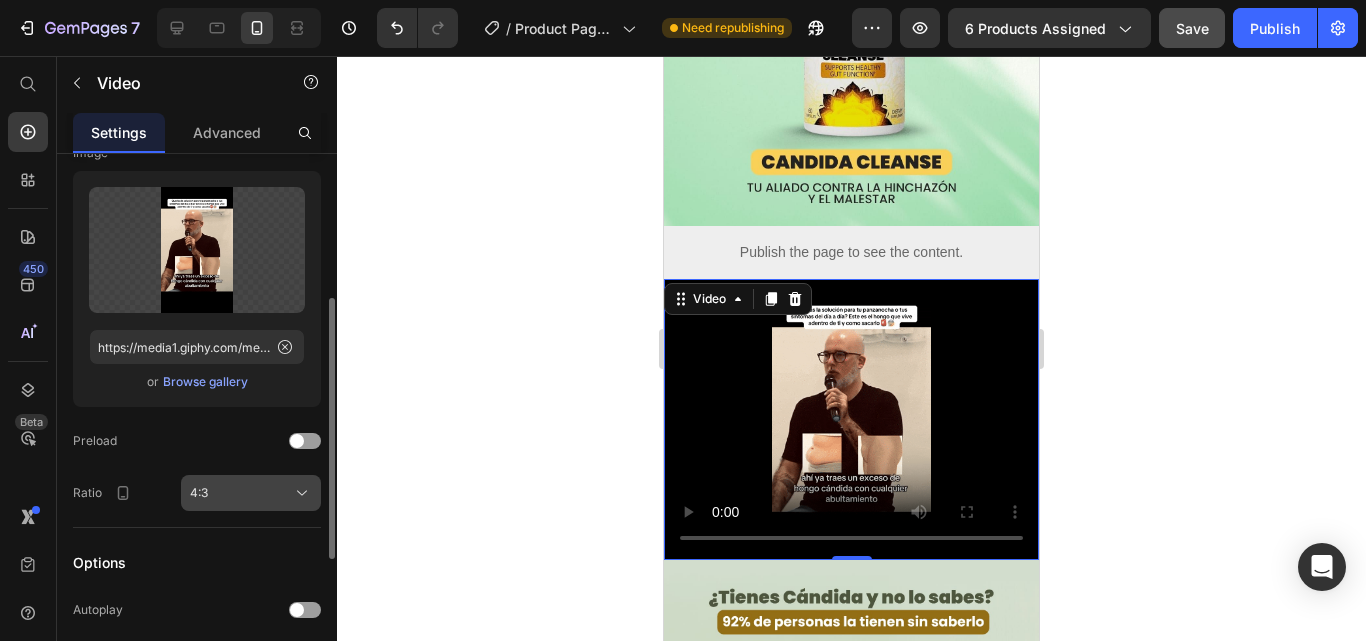 click on "4:3" 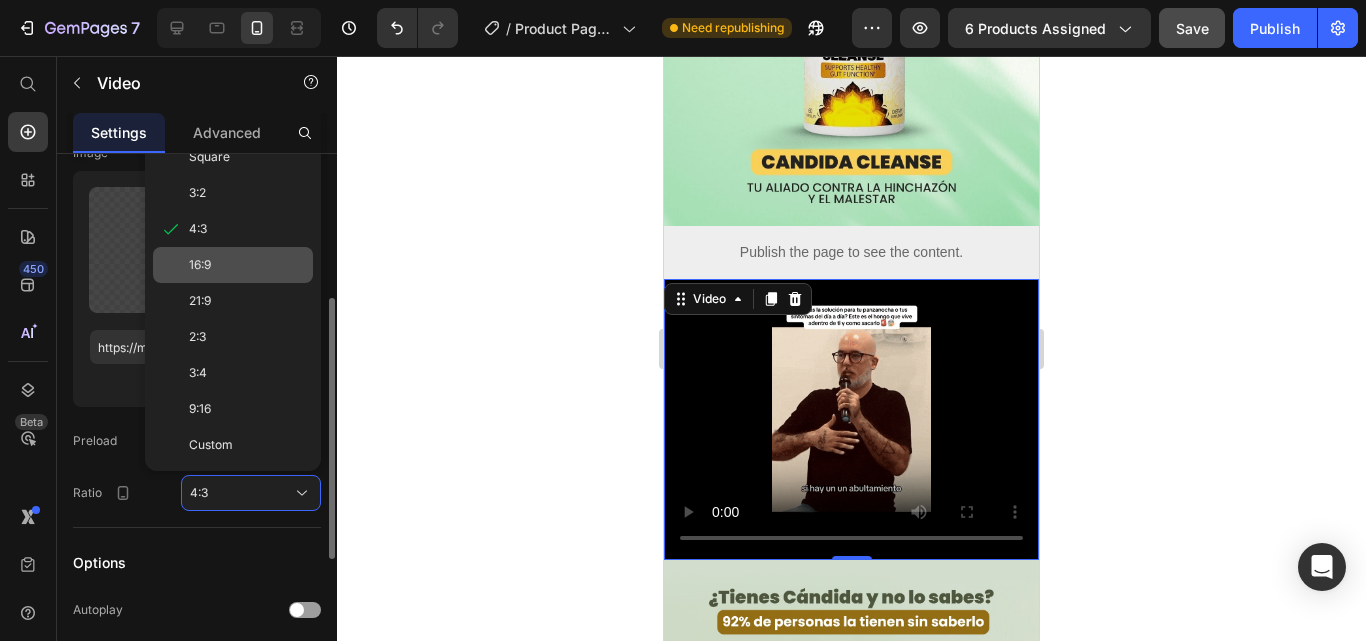 click on "16:9" at bounding box center [247, 265] 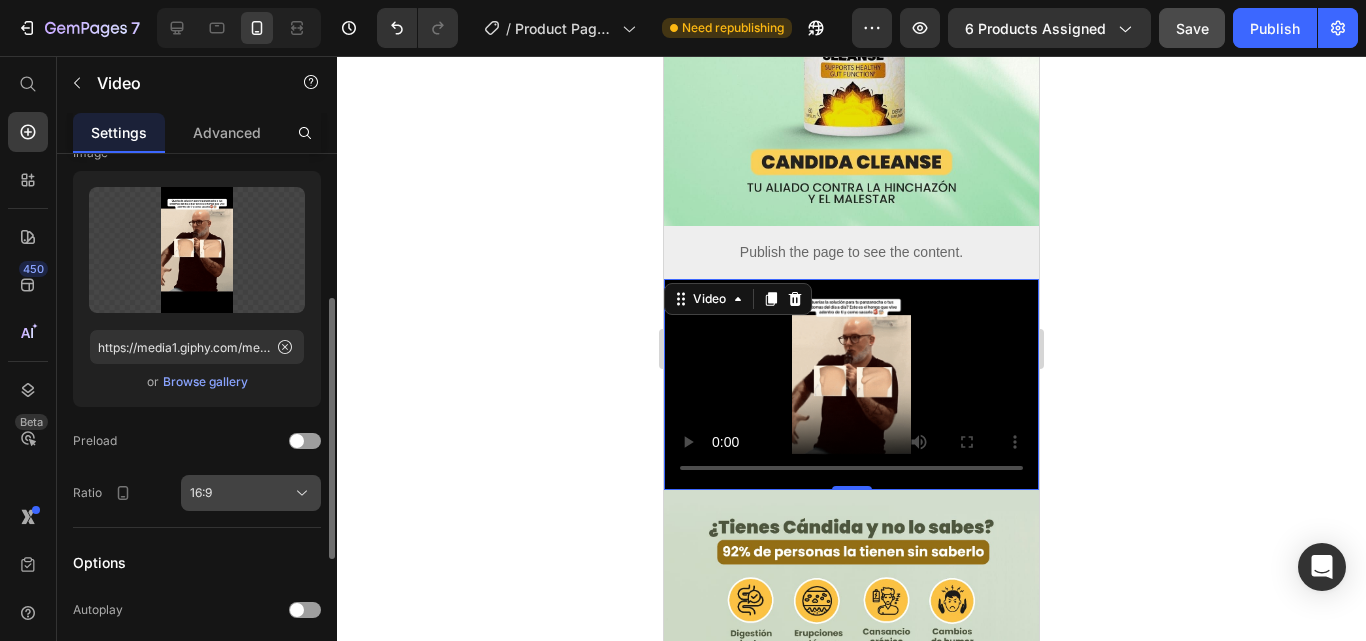 click on "16:9" 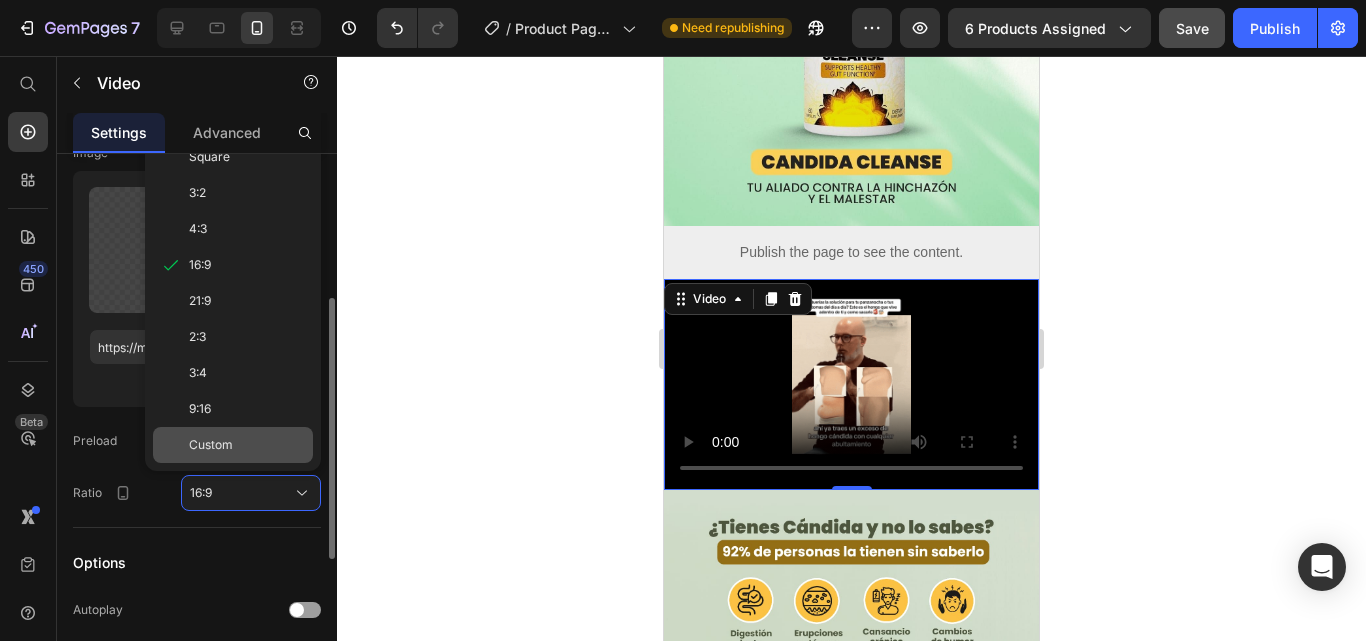 click on "Custom" at bounding box center (247, 445) 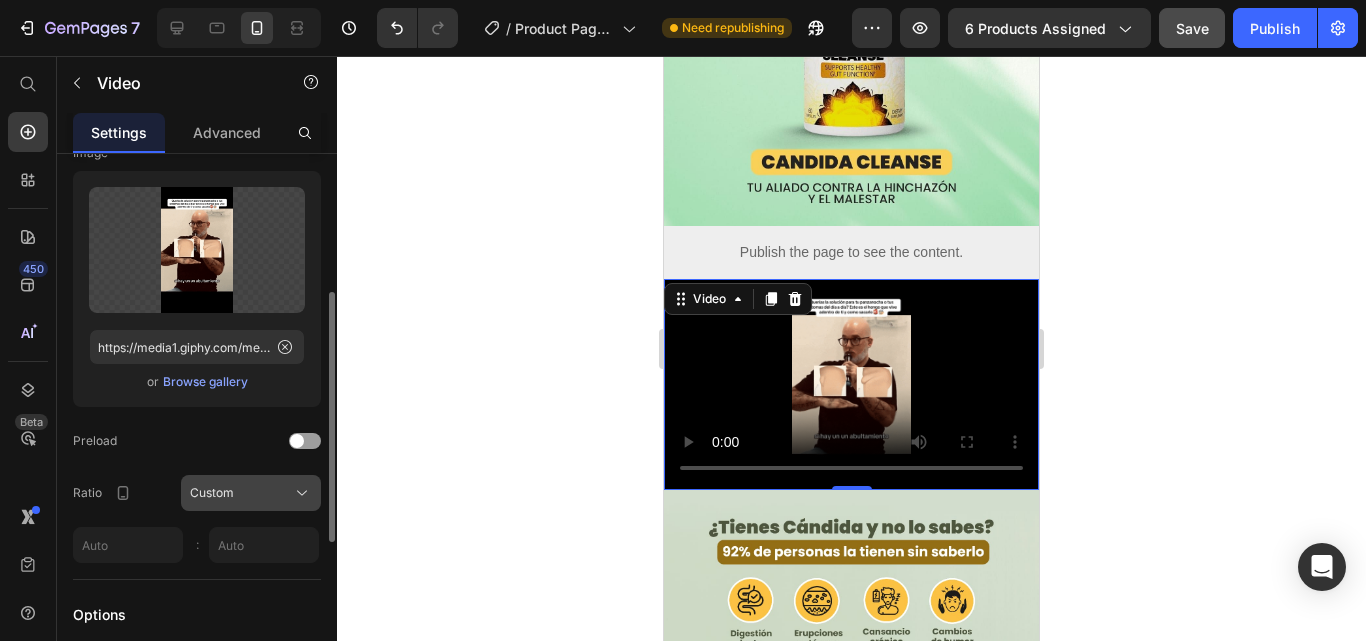 click on "Custom" 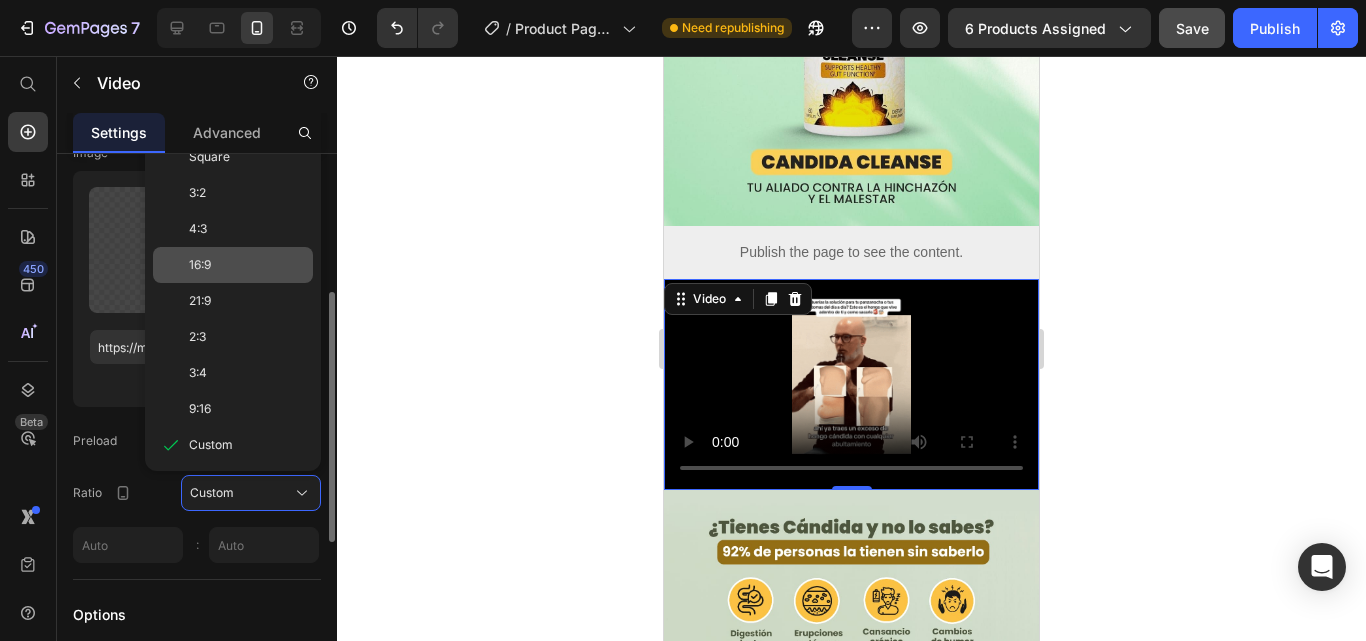 click on "16:9" at bounding box center [247, 265] 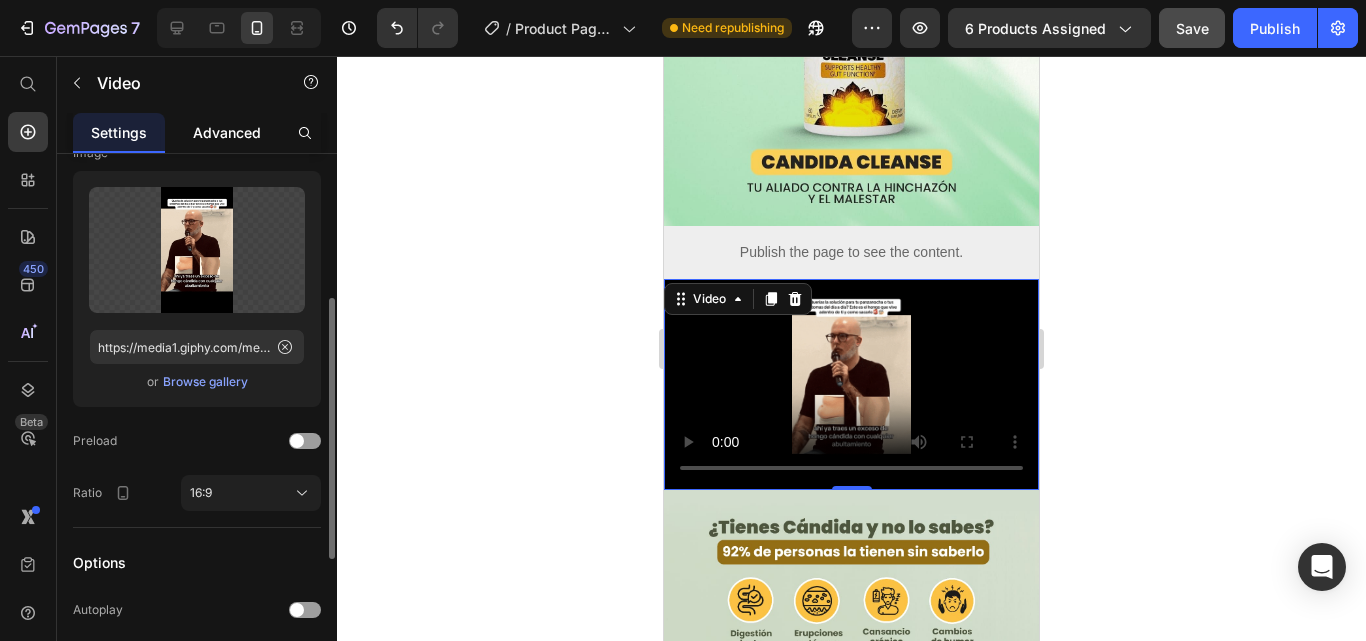 click on "Advanced" at bounding box center (227, 132) 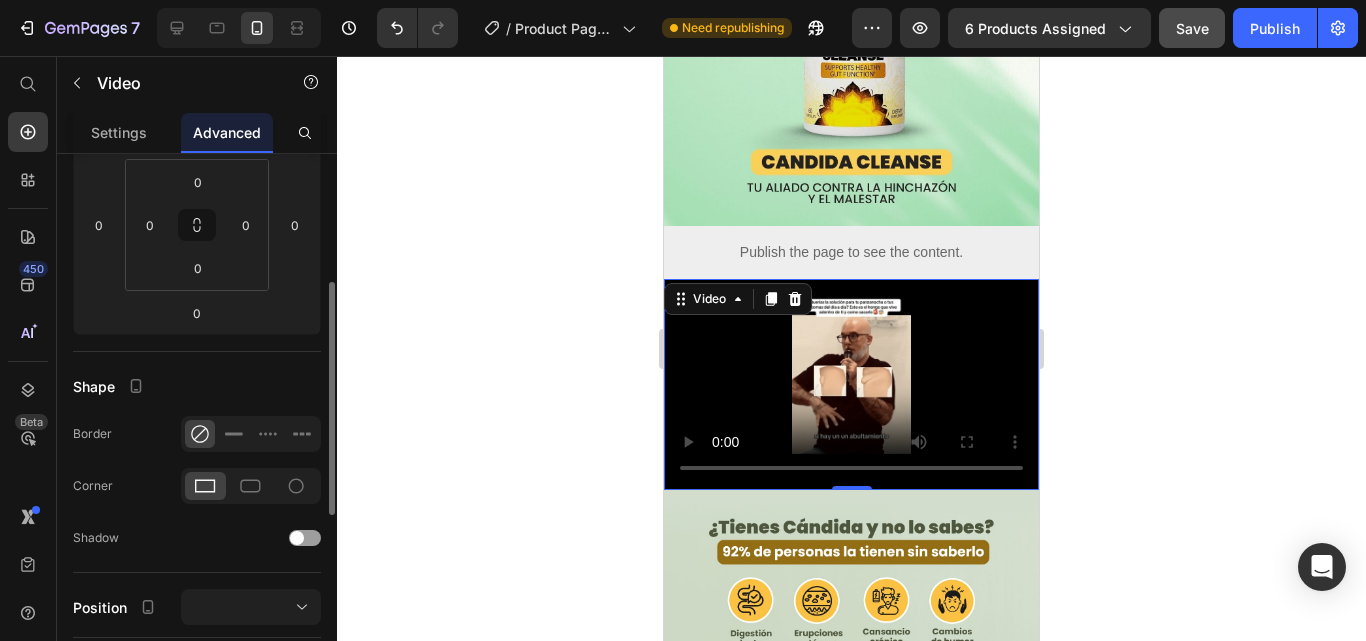 scroll, scrollTop: 0, scrollLeft: 0, axis: both 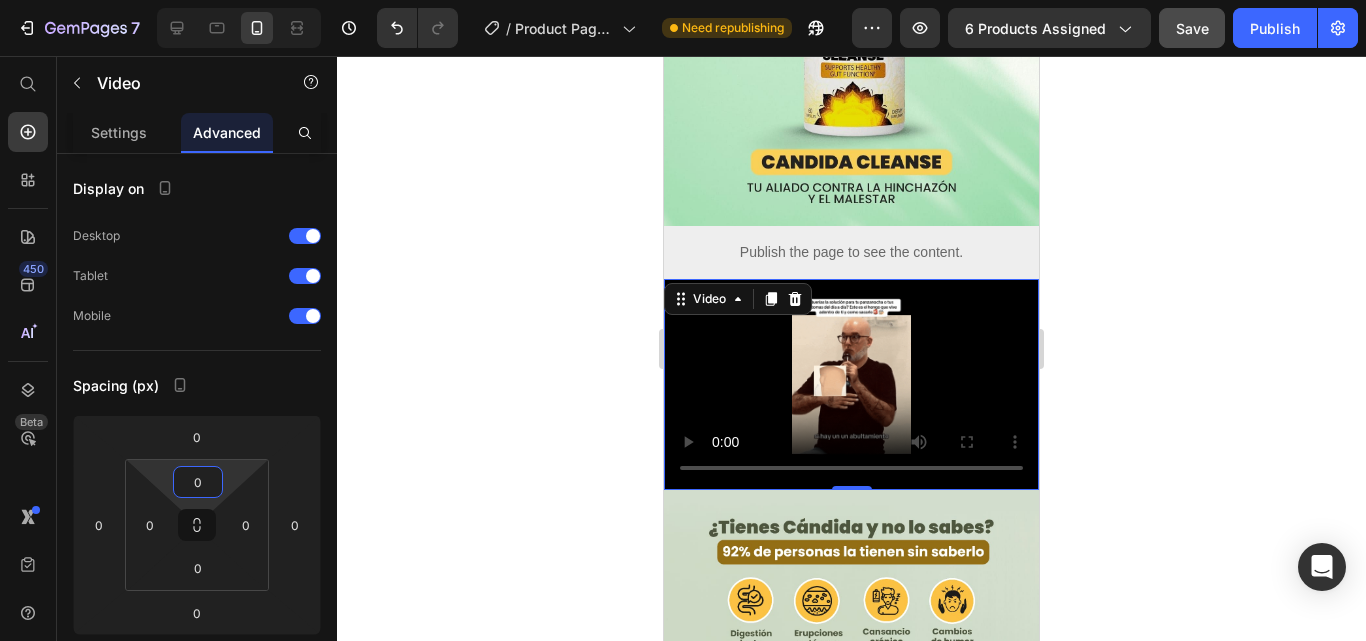click on "0" at bounding box center [198, 482] 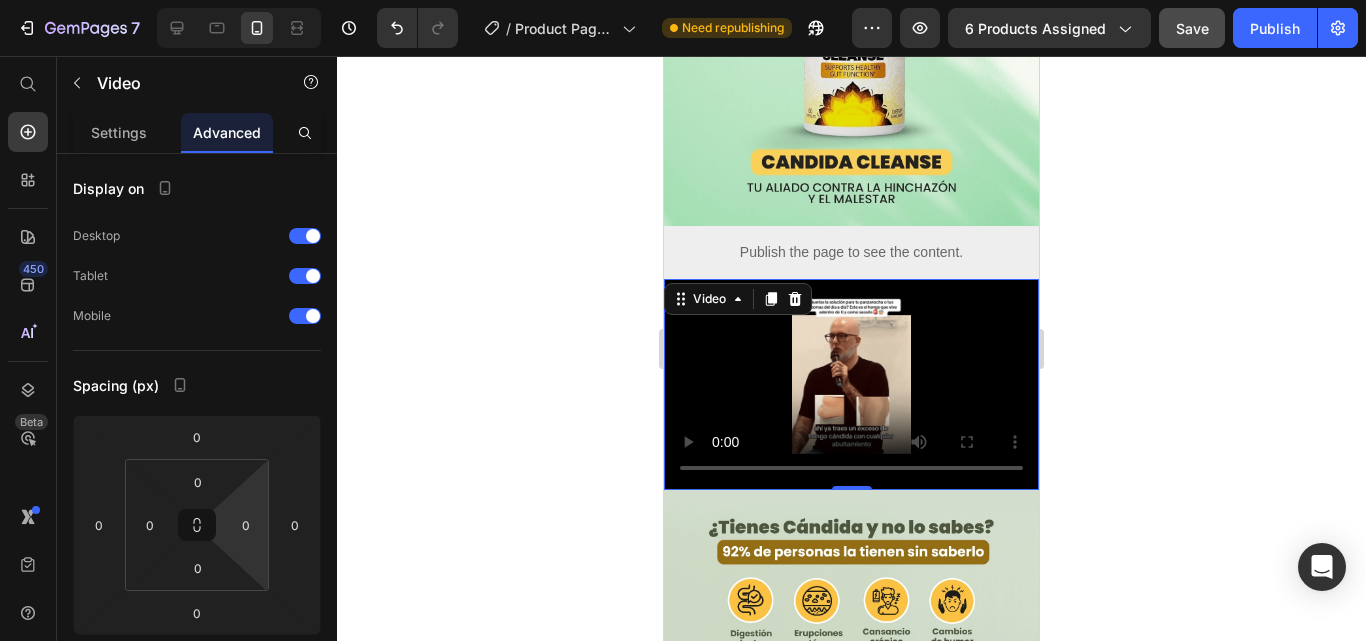 click on "7  Version history  /  Product Page - Jul 11, 01:30:55 Need republishing Preview 6 products assigned  Save   Publish  450 Beta Start with Sections Elements Hero Section Product Detail Brands Trusted Badges Guarantee Product Breakdown How to use Testimonials Compare Bundle FAQs Social Proof Brand Story Product List Collection Blog List Contact Sticky Add to Cart Custom Footer Browse Library 450 Layout
Row
Row
Row
Row Text
Heading
Text Block Button
Button
Button
Sticky Back to top Media" at bounding box center (683, 0) 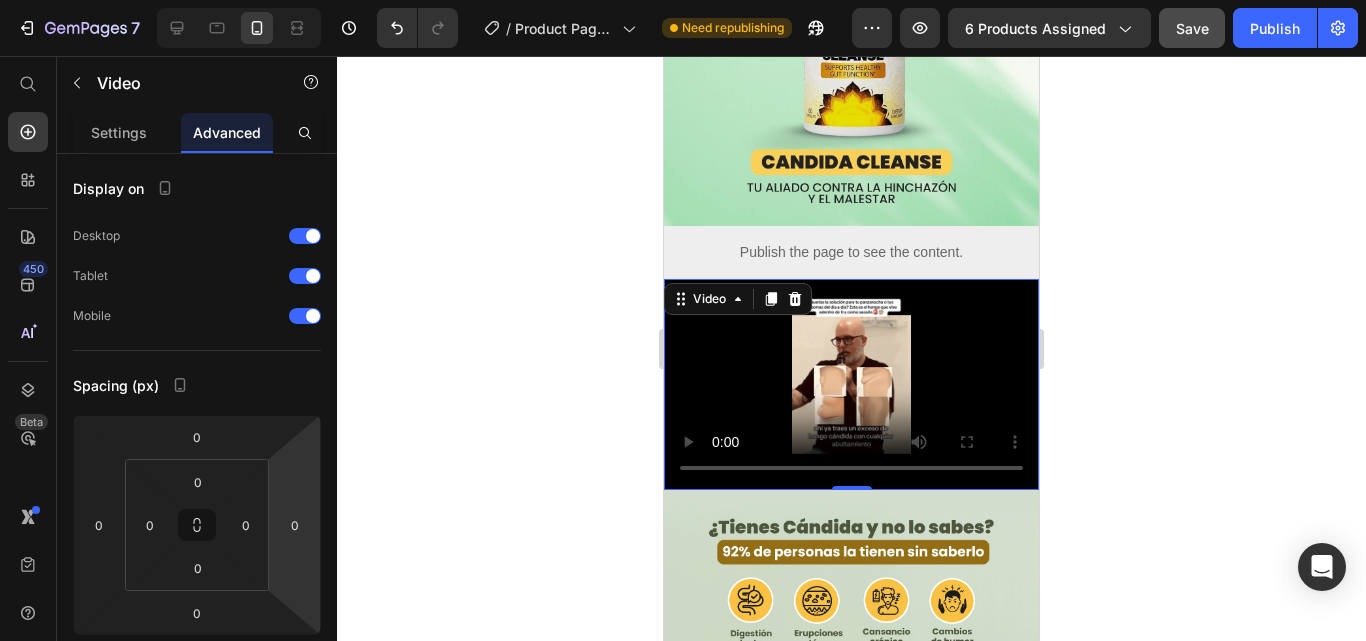 click on "7  Version history  /  Product Page - Jul 11, 01:30:55 Need republishing Preview 6 products assigned  Save   Publish  450 Beta Start with Sections Elements Hero Section Product Detail Brands Trusted Badges Guarantee Product Breakdown How to use Testimonials Compare Bundle FAQs Social Proof Brand Story Product List Collection Blog List Contact Sticky Add to Cart Custom Footer Browse Library 450 Layout
Row
Row
Row
Row Text
Heading
Text Block Button
Button
Button
Sticky Back to top Media" at bounding box center (683, 0) 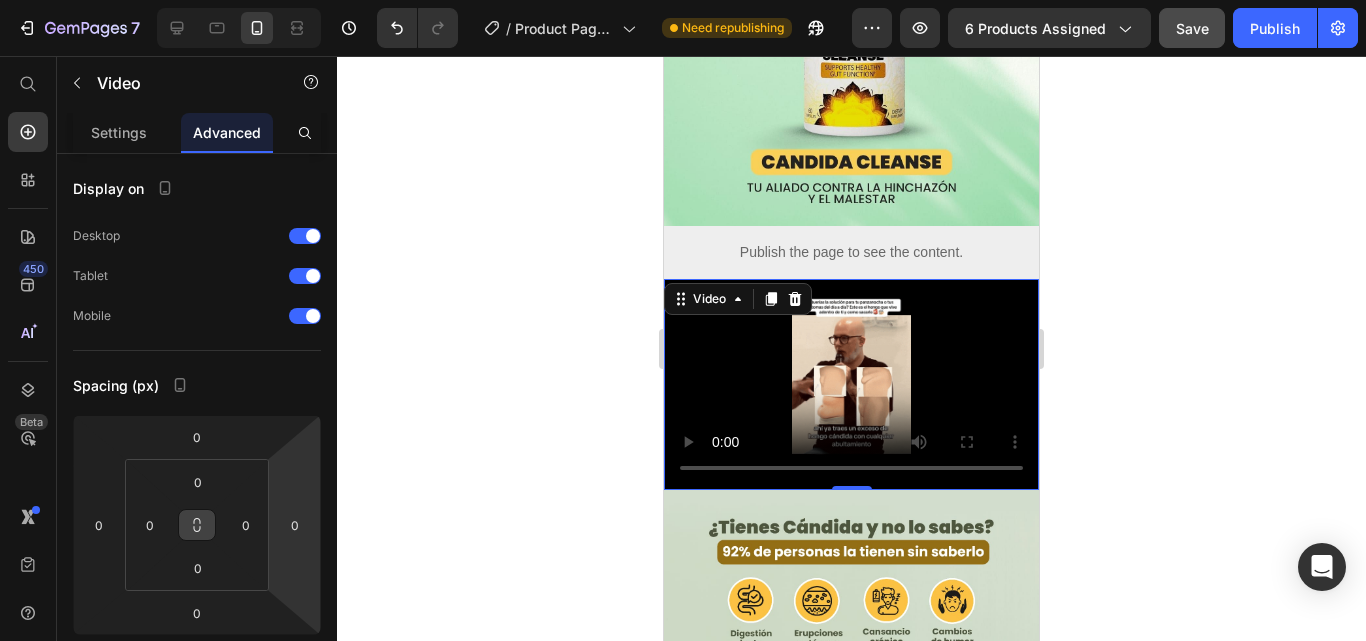 click at bounding box center (197, 525) 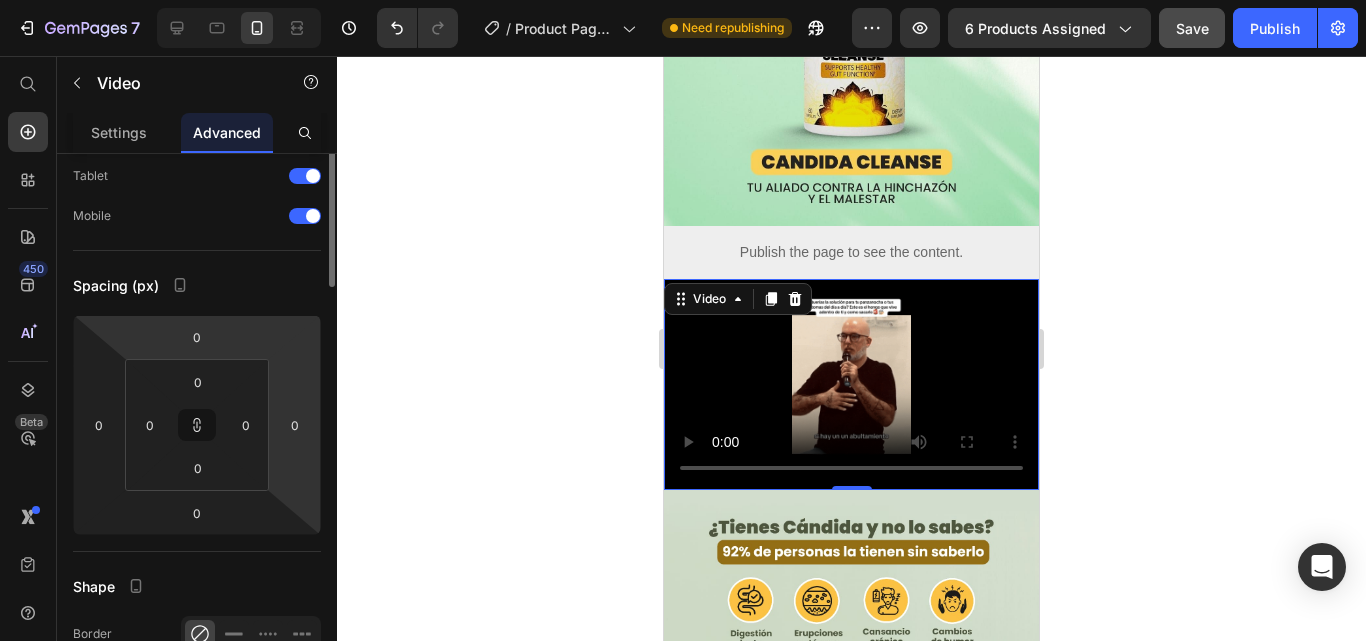 scroll, scrollTop: 0, scrollLeft: 0, axis: both 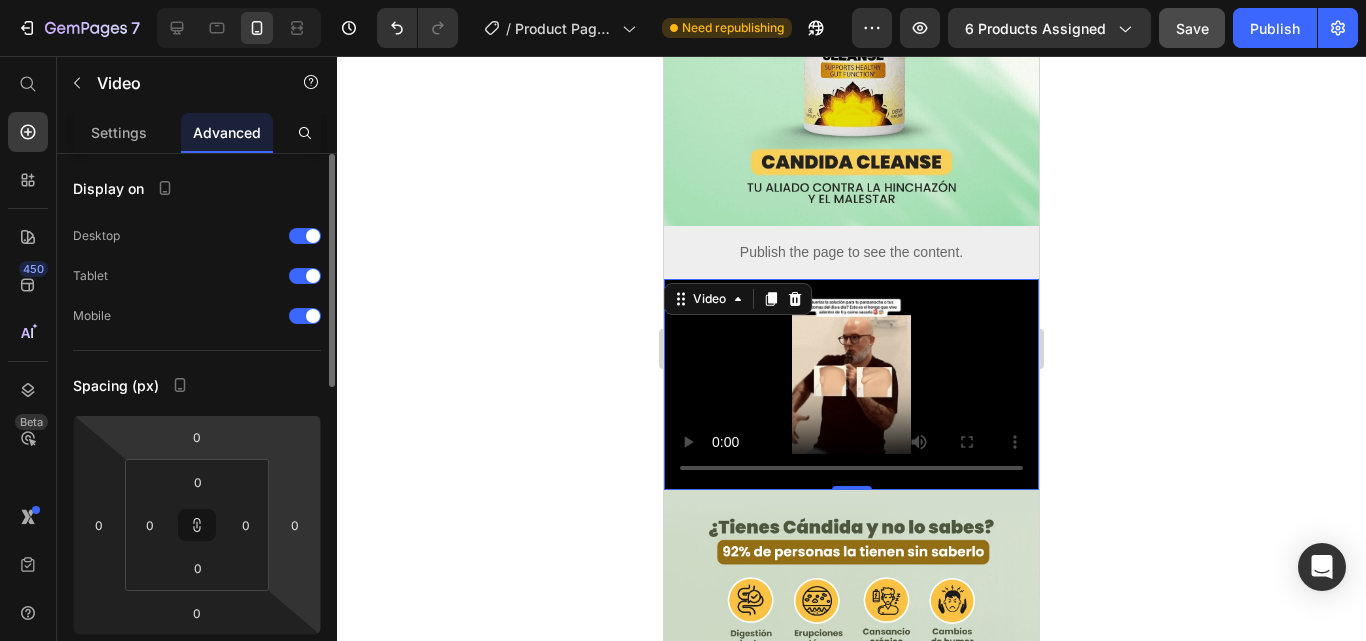 type 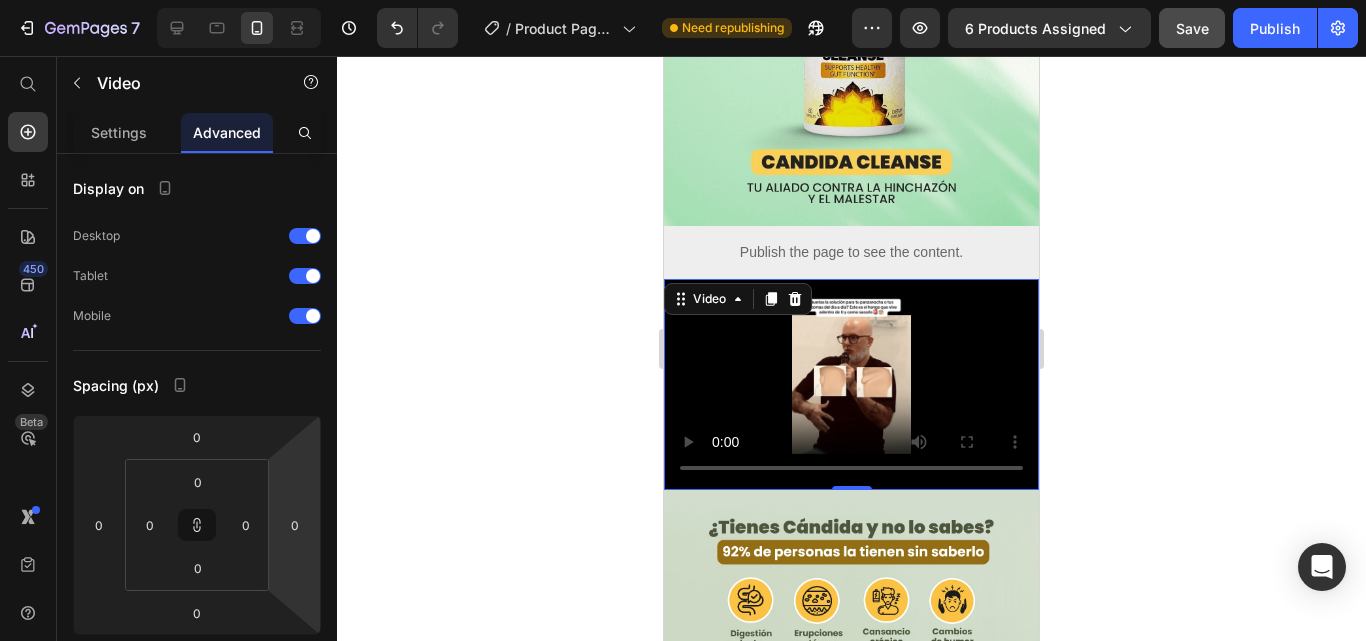 click at bounding box center (851, 384) 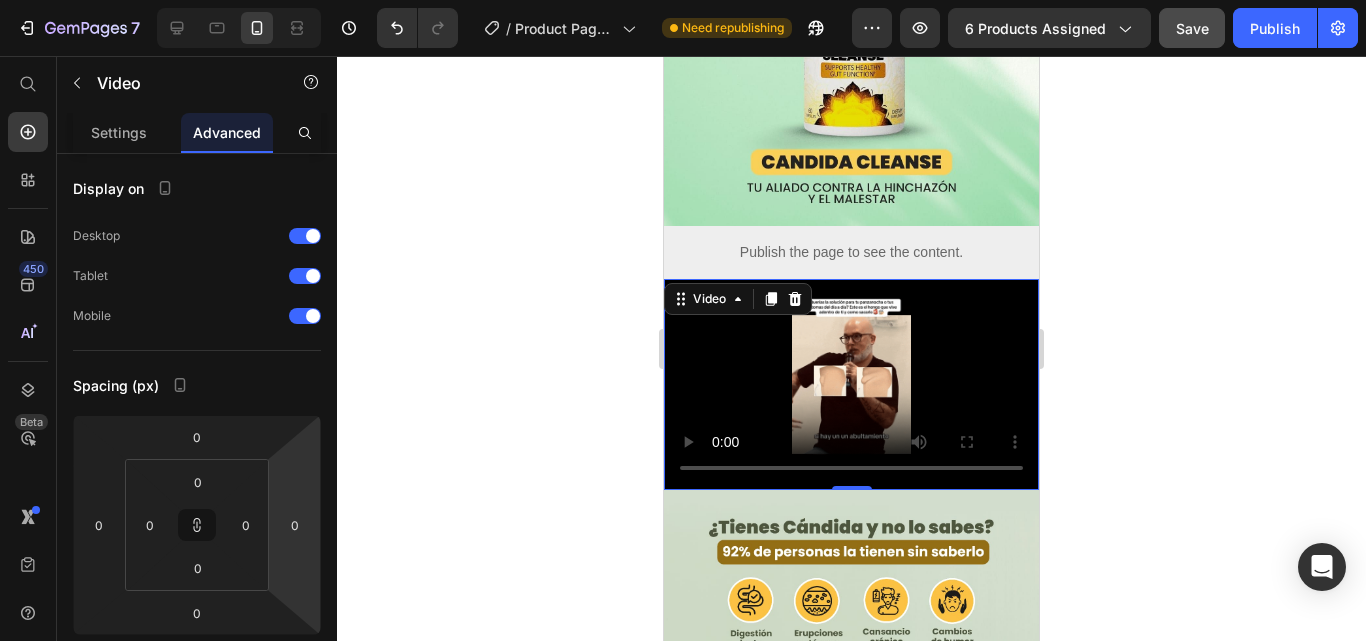 click at bounding box center [851, 384] 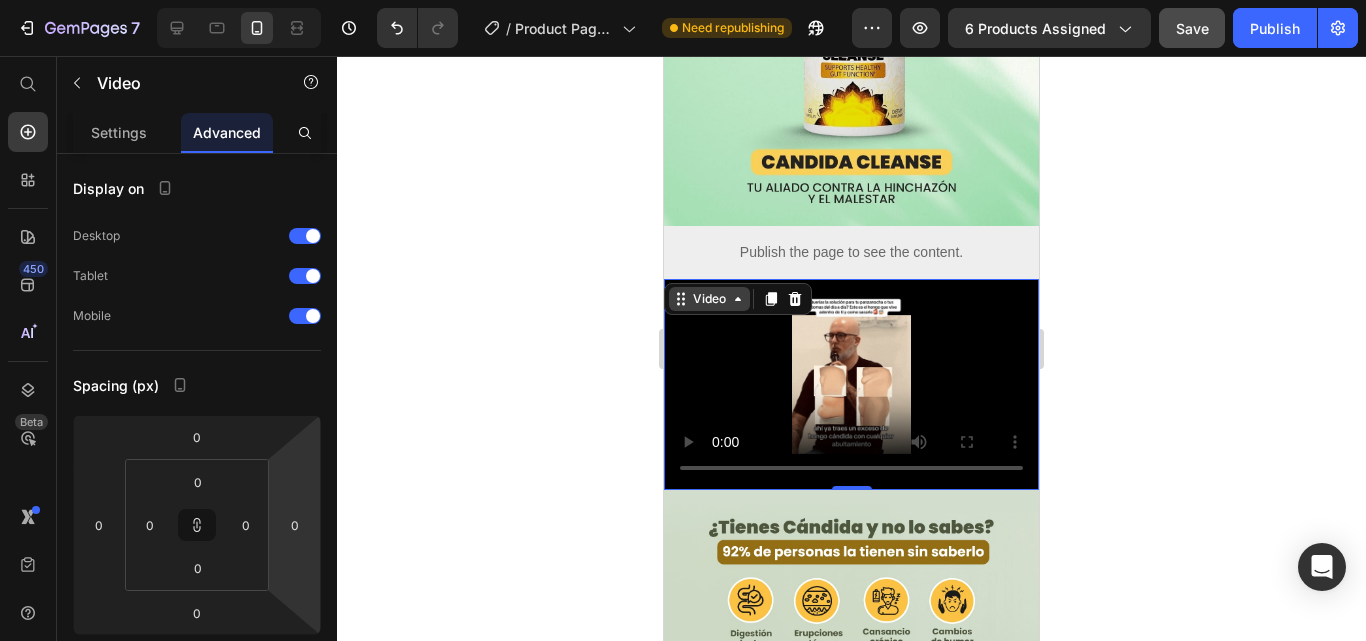click on "Video" at bounding box center (709, 299) 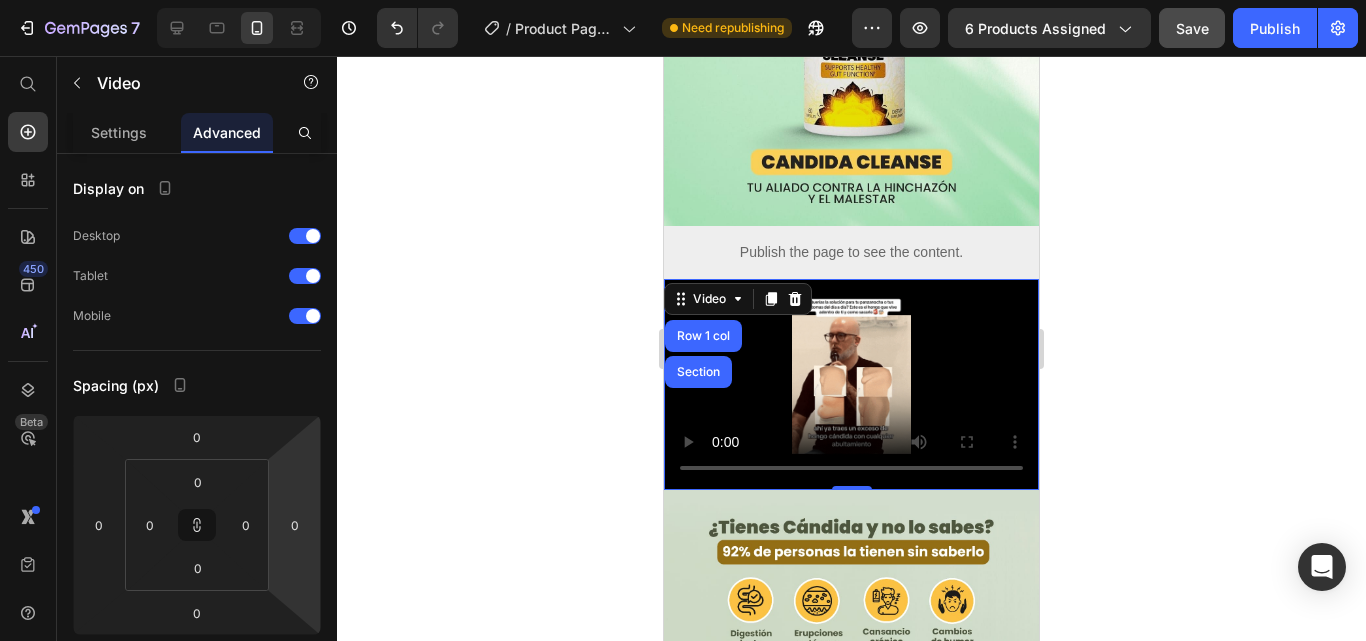 click at bounding box center [851, 384] 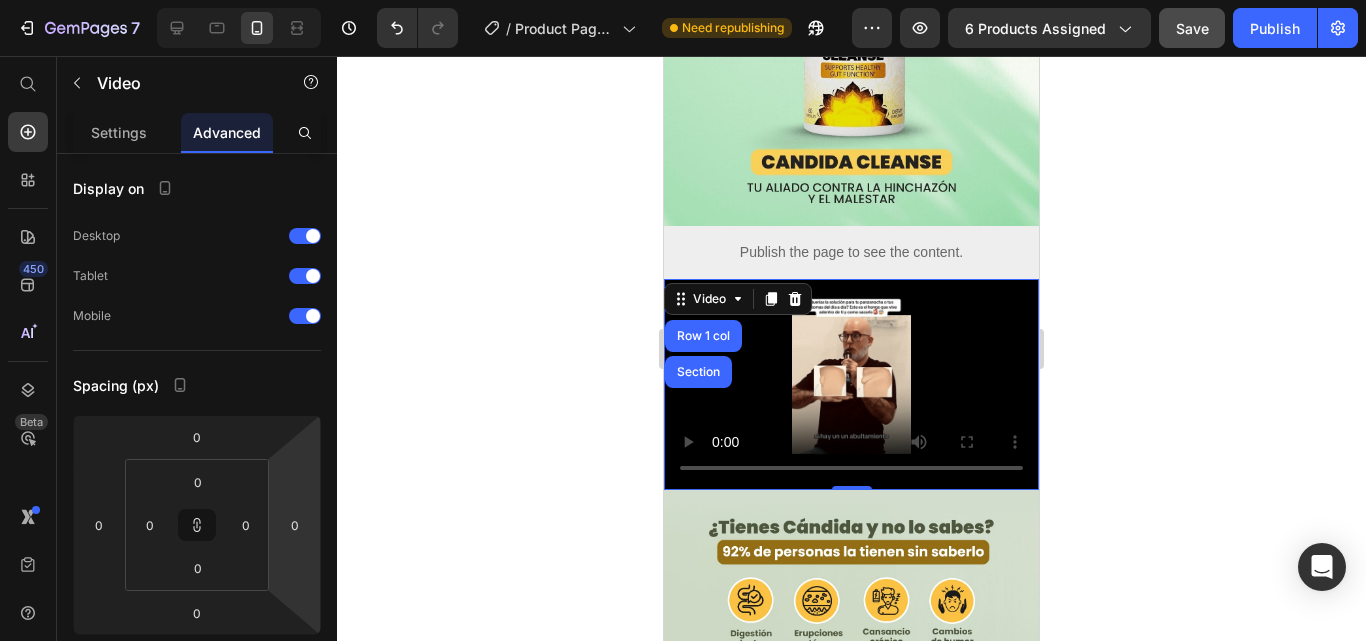 click 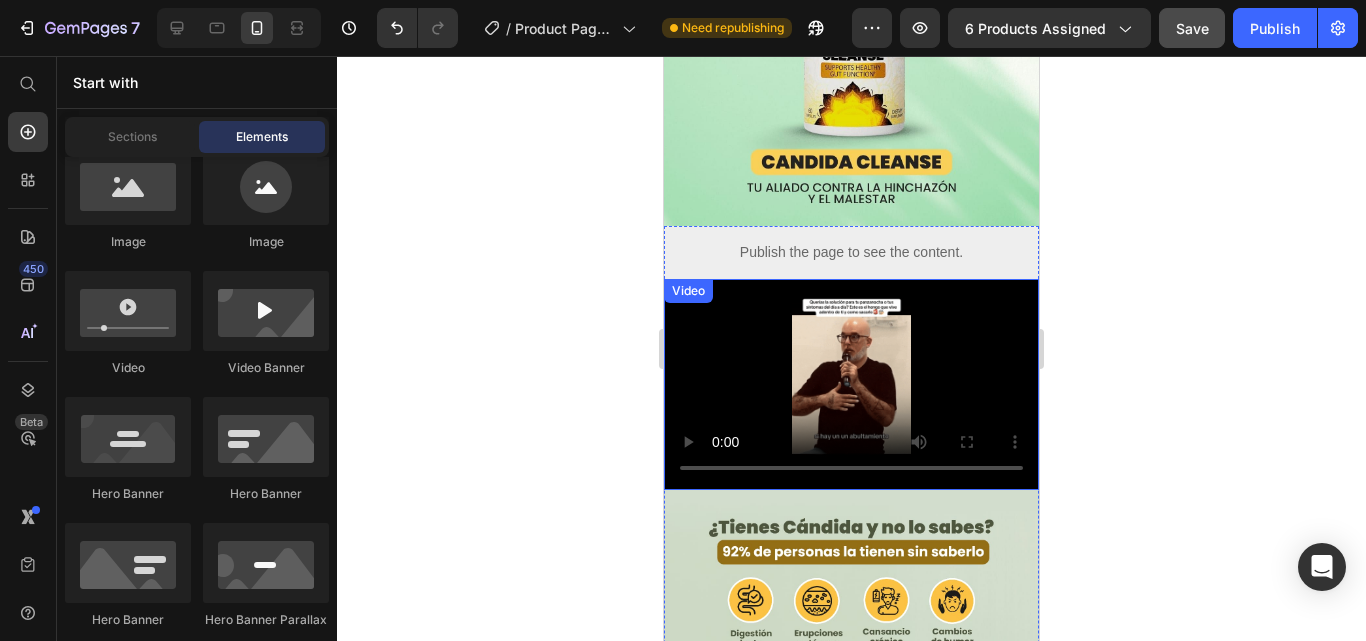 click at bounding box center (851, 384) 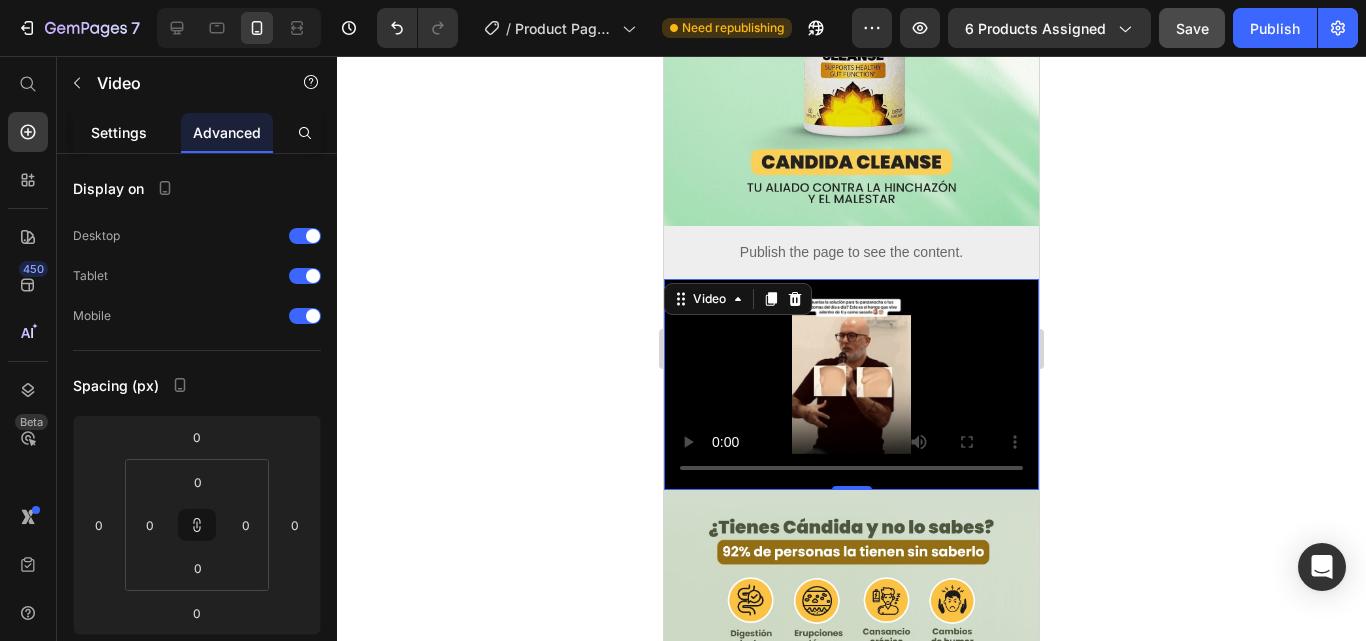 click on "Settings" at bounding box center (119, 132) 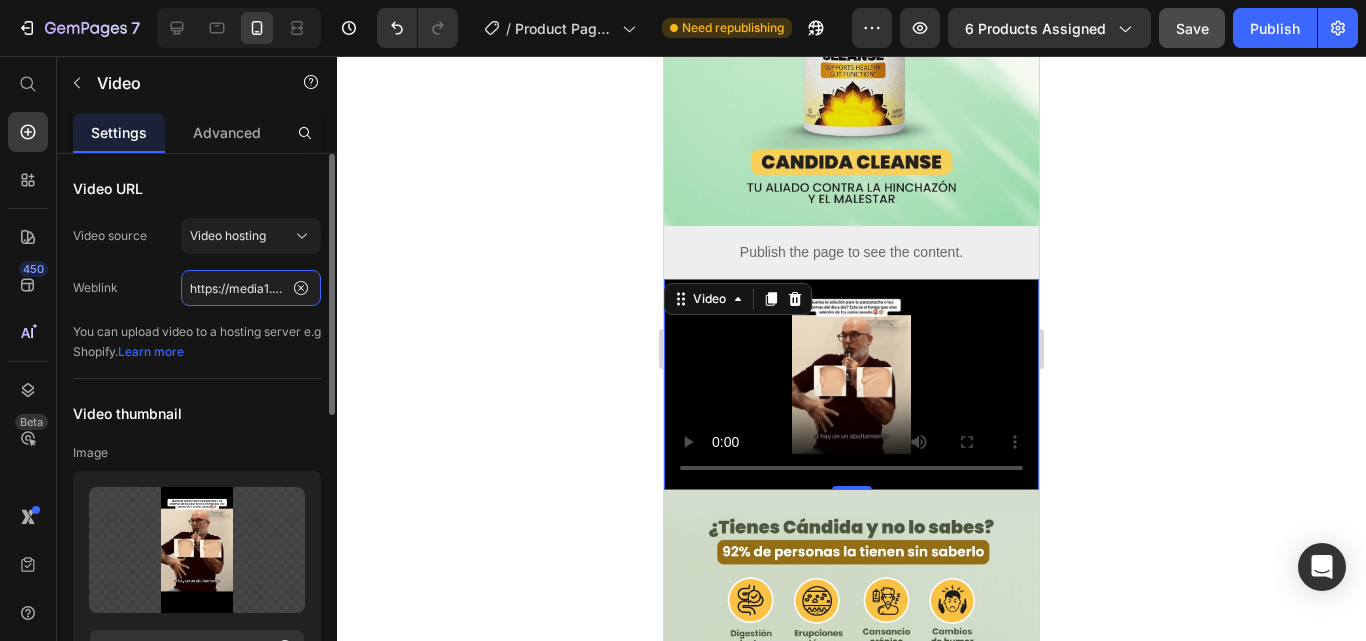 click on "https://media1.giphy.com/media/v1.Y2lkPTc5MGI3NjExNzgyeTh1d3pmdG8xZWd6eHU1ZWpseG55NTg5d29wNWh3cGxyejlpZSZlcD12MV9pbnRlcm5hbF9naWZfYnlfaWQmY3Q9Zw/d1DDPi88yaIHxogsvI/giphy.gif" 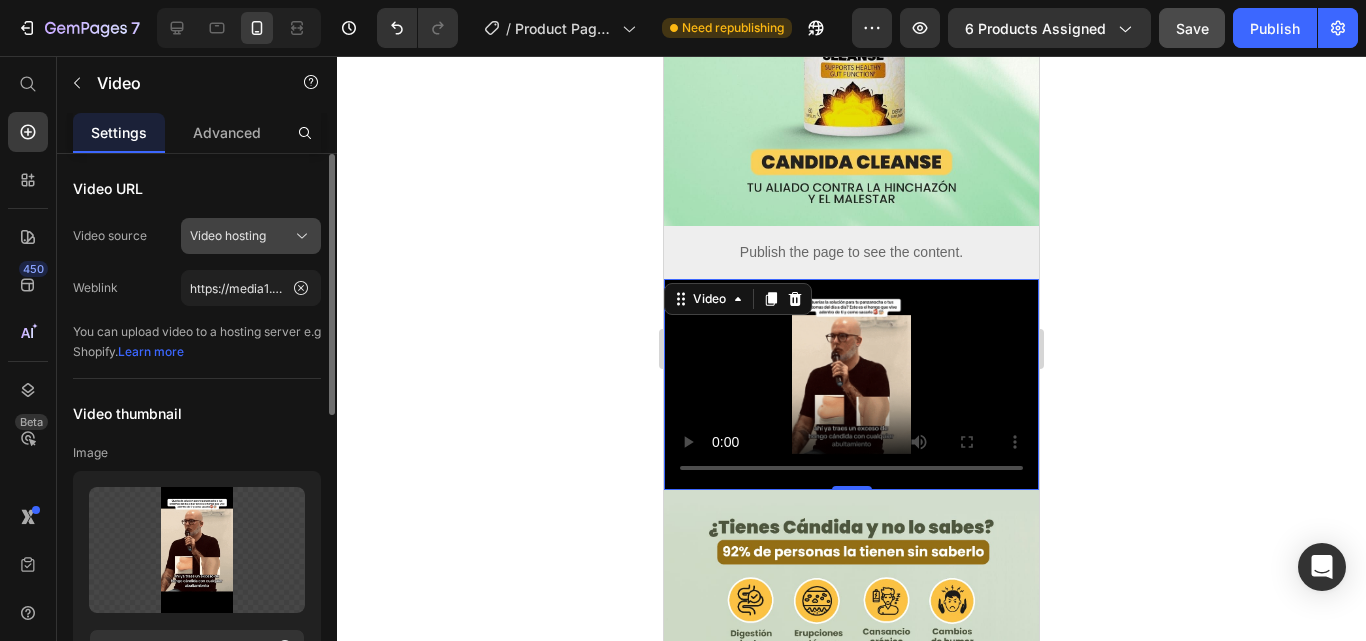 click on "Video hosting" at bounding box center [251, 236] 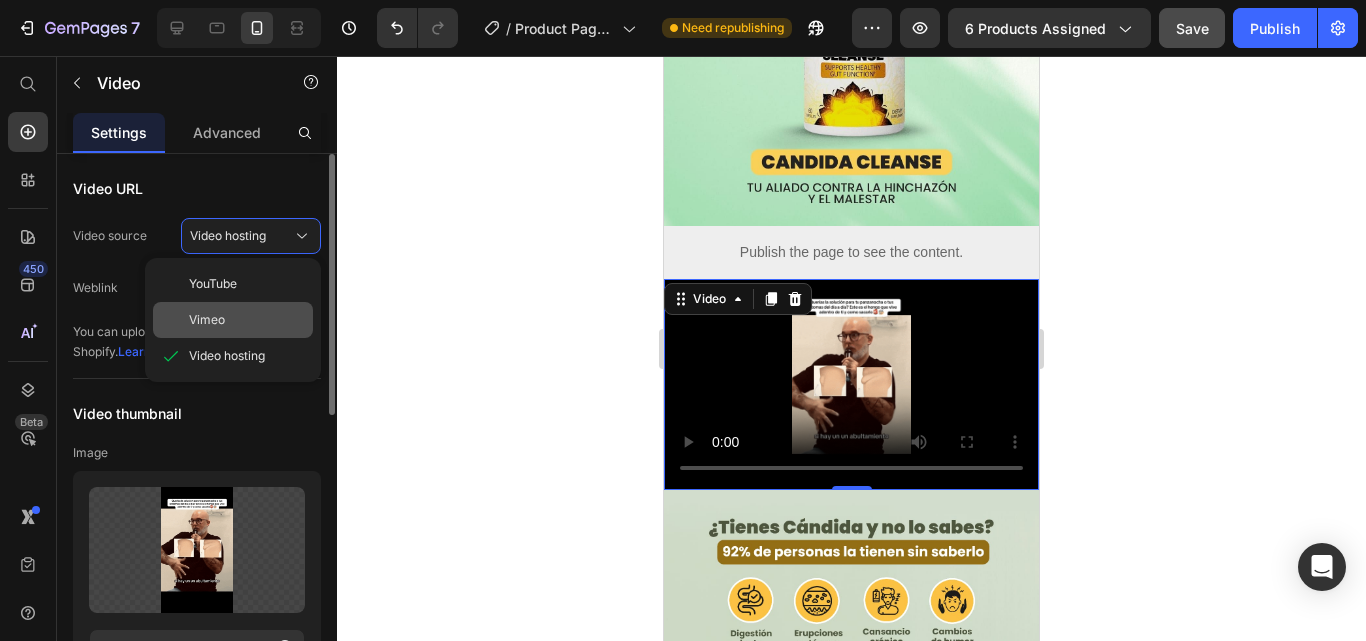 click on "Vimeo" at bounding box center (247, 320) 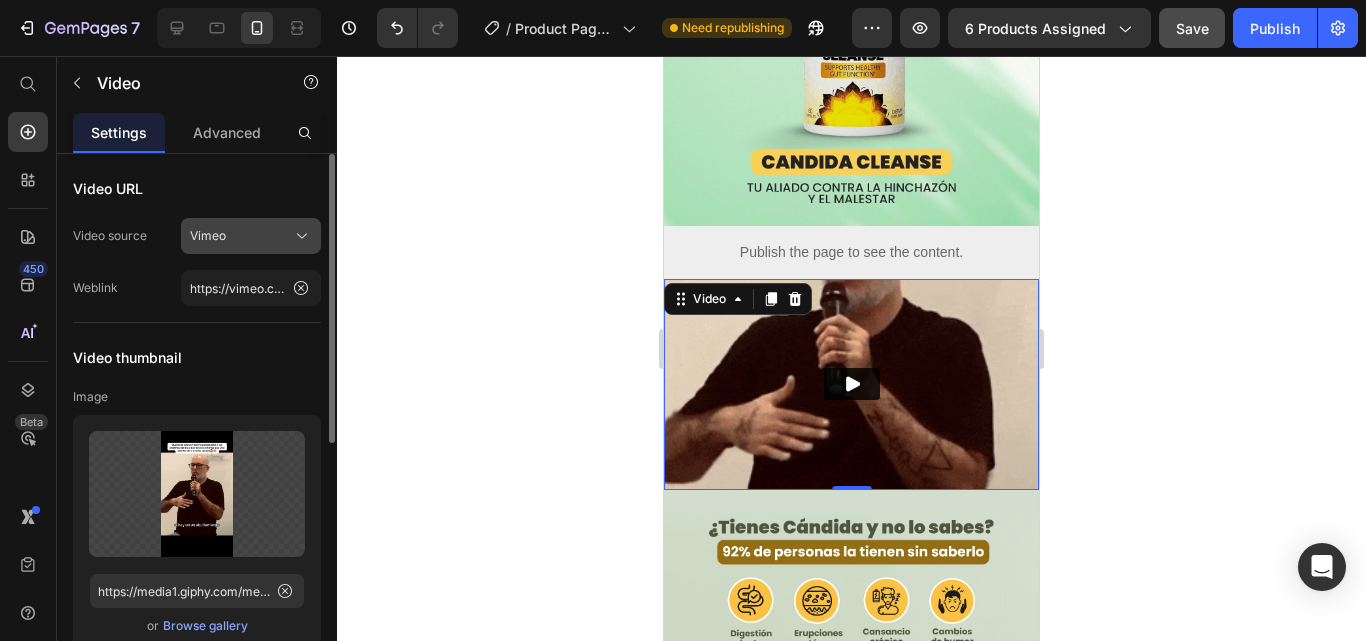 click on "Vimeo" 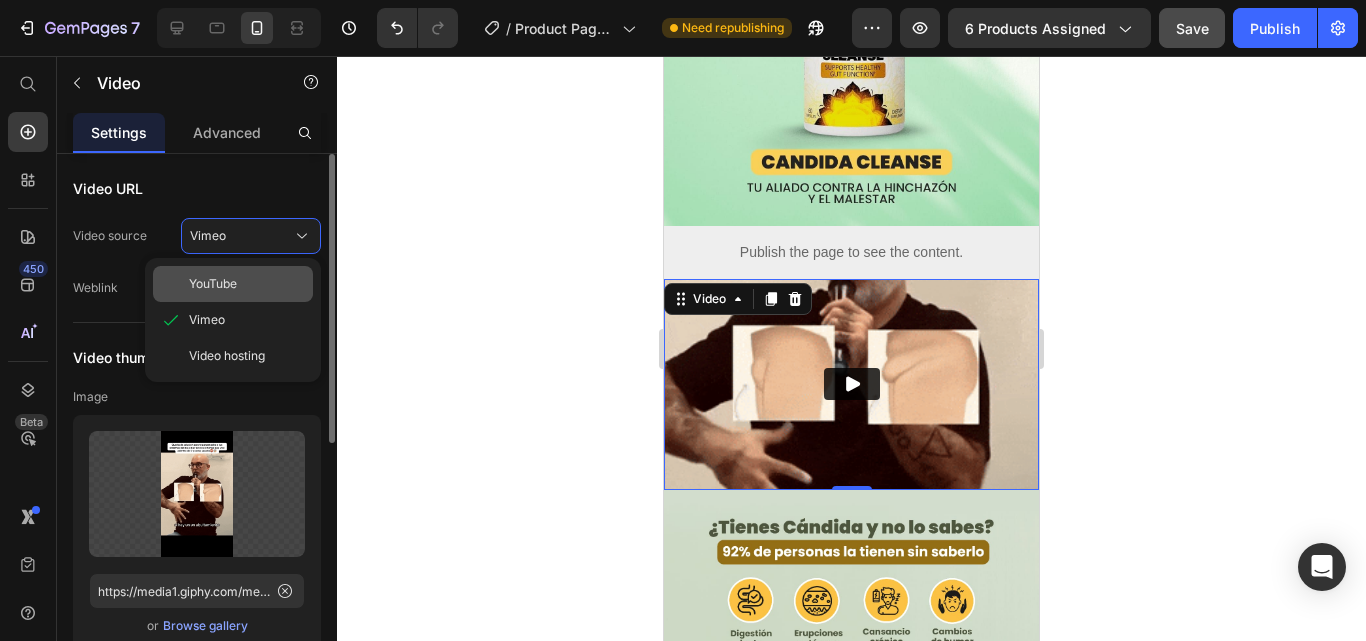 click on "YouTube" at bounding box center [247, 284] 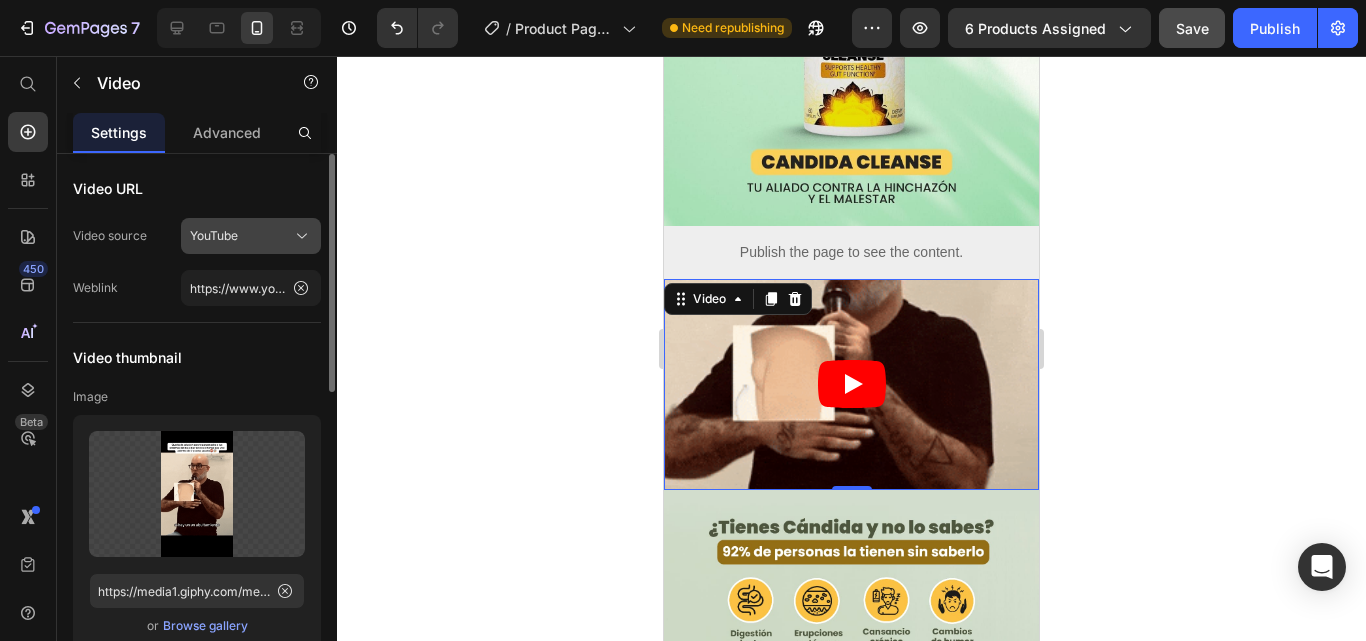 click on "YouTube" at bounding box center (214, 236) 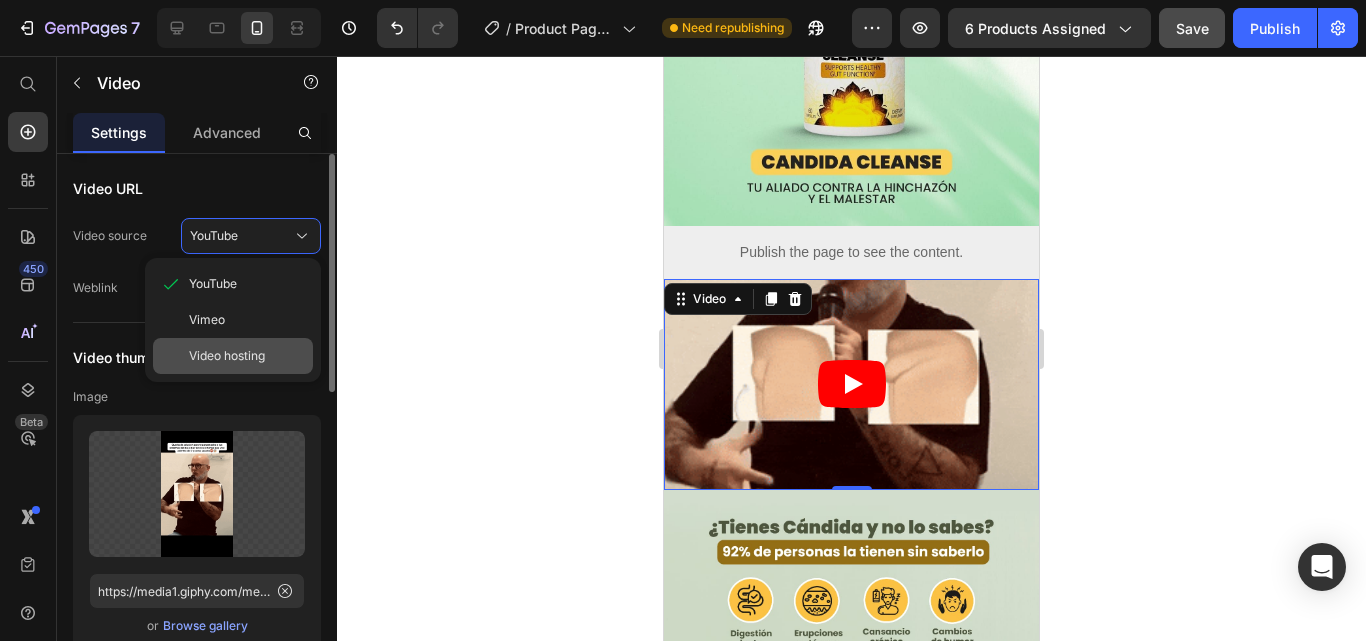 click on "Video hosting" 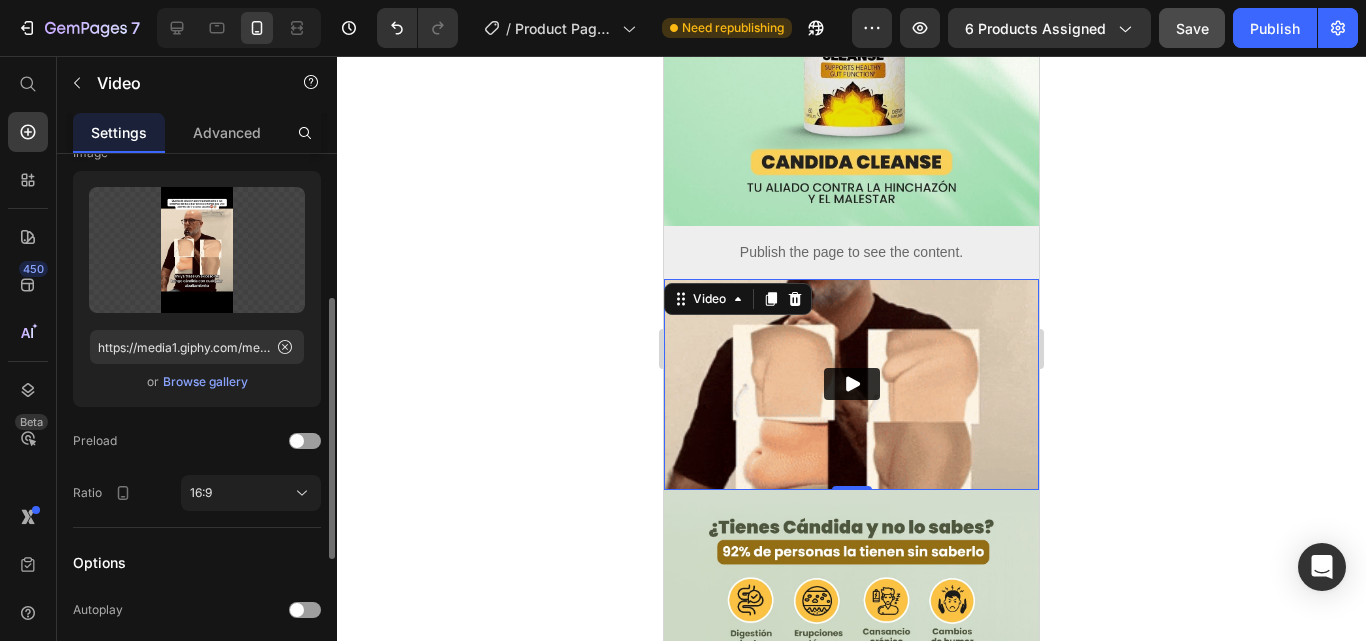 scroll, scrollTop: 400, scrollLeft: 0, axis: vertical 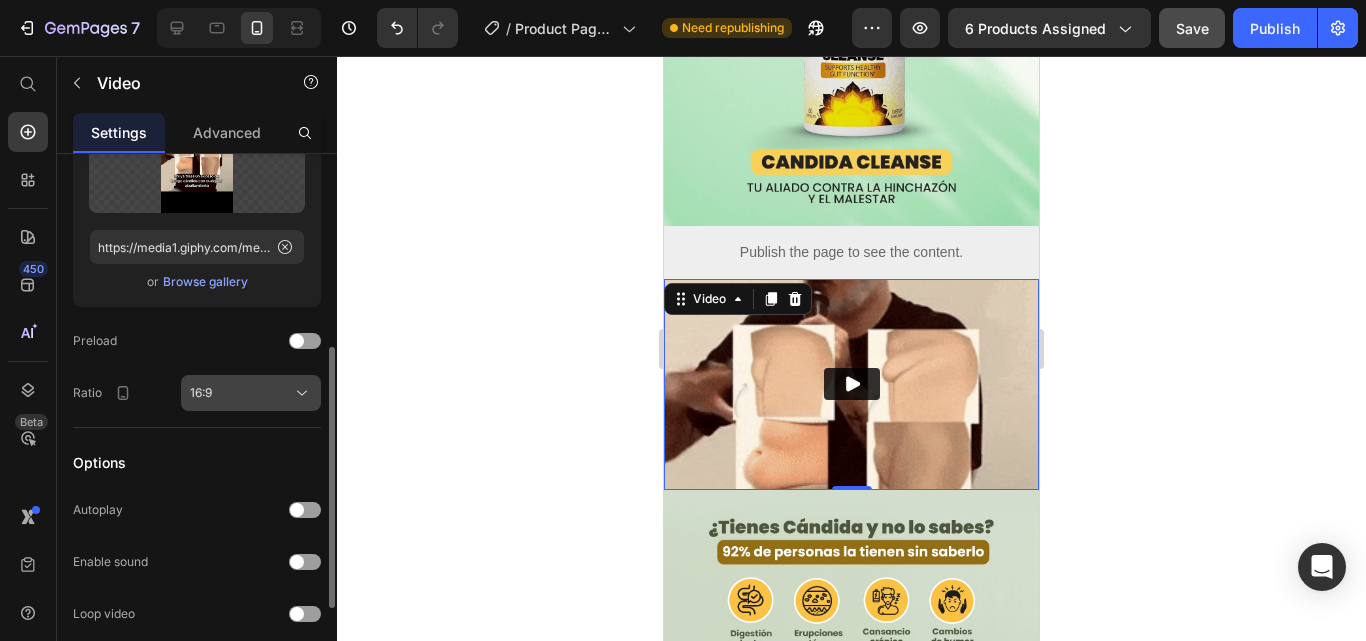 click on "16:9" at bounding box center (251, 393) 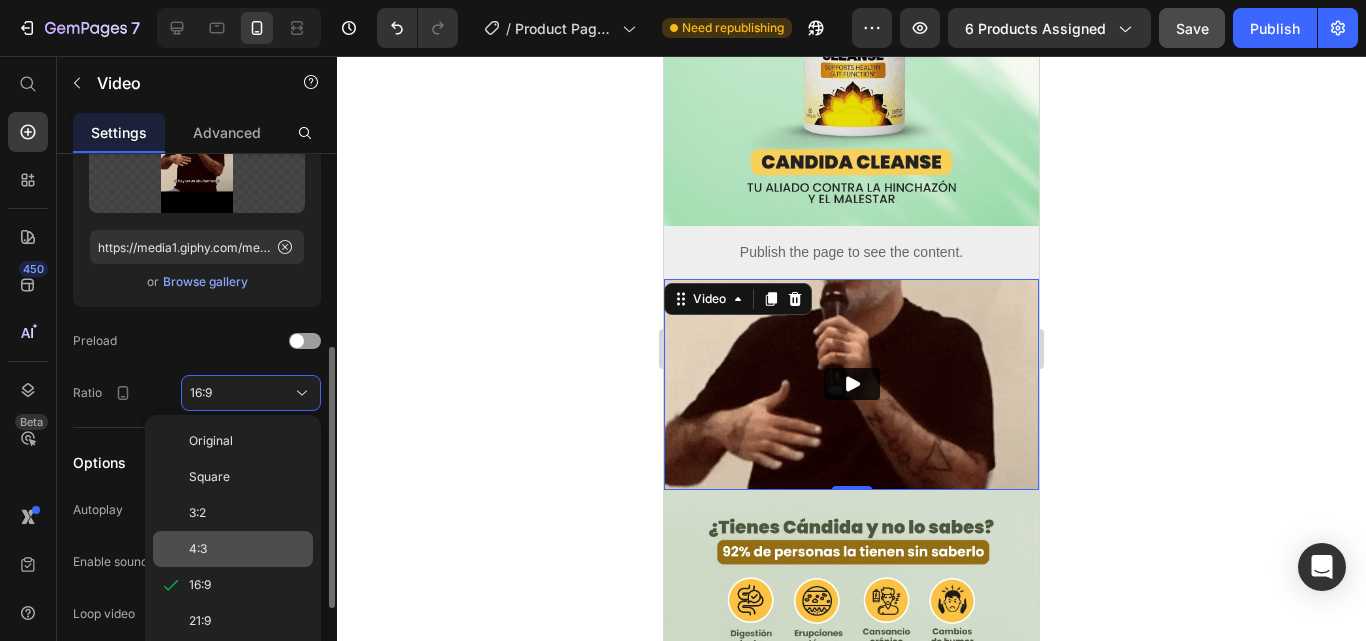 click on "4:3" at bounding box center (247, 549) 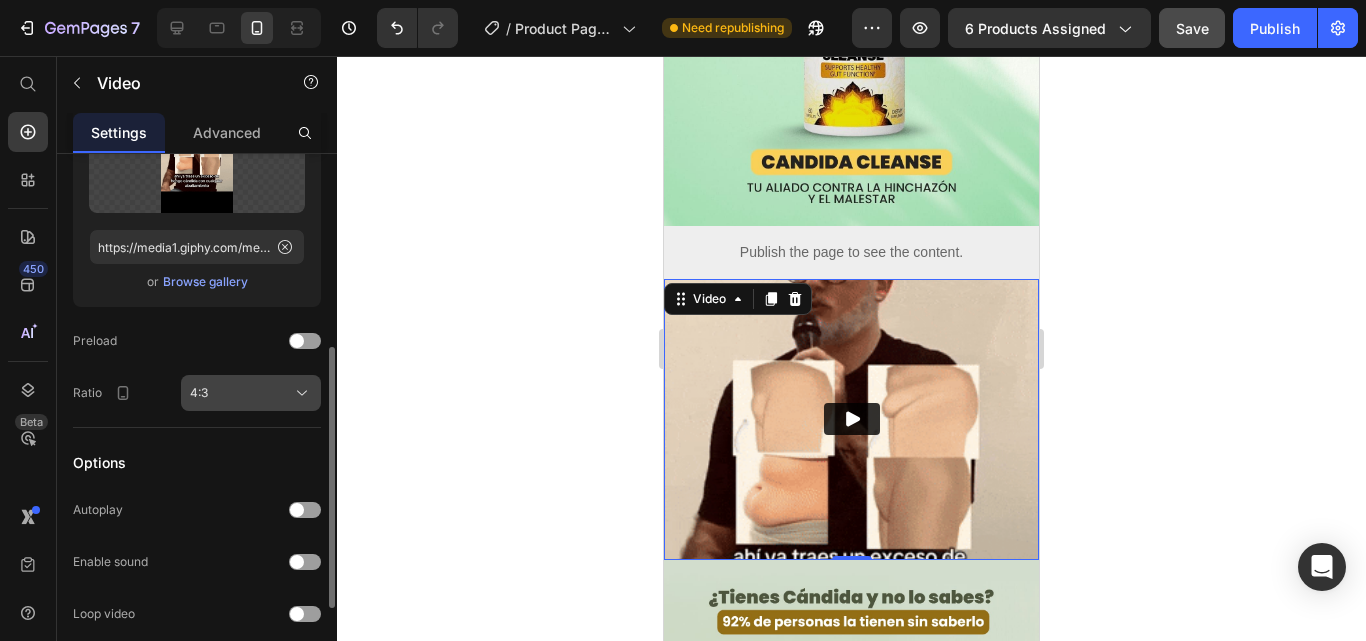 click on "4:3" 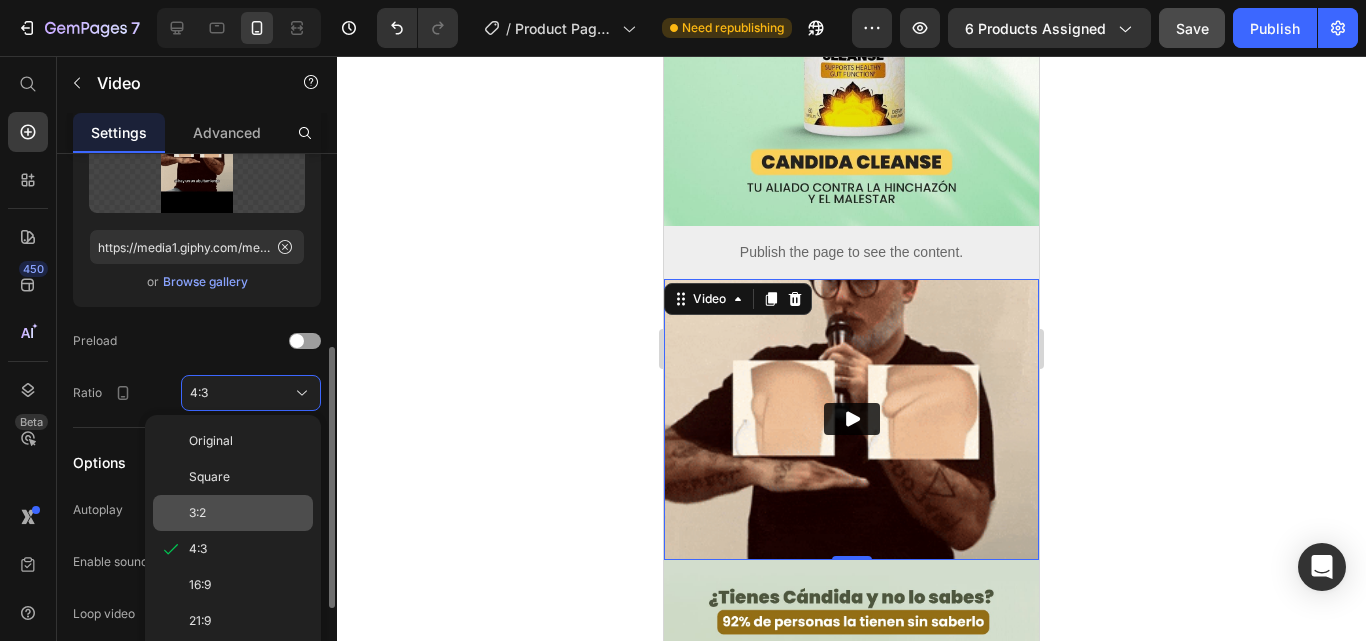 click on "3:2" at bounding box center (247, 513) 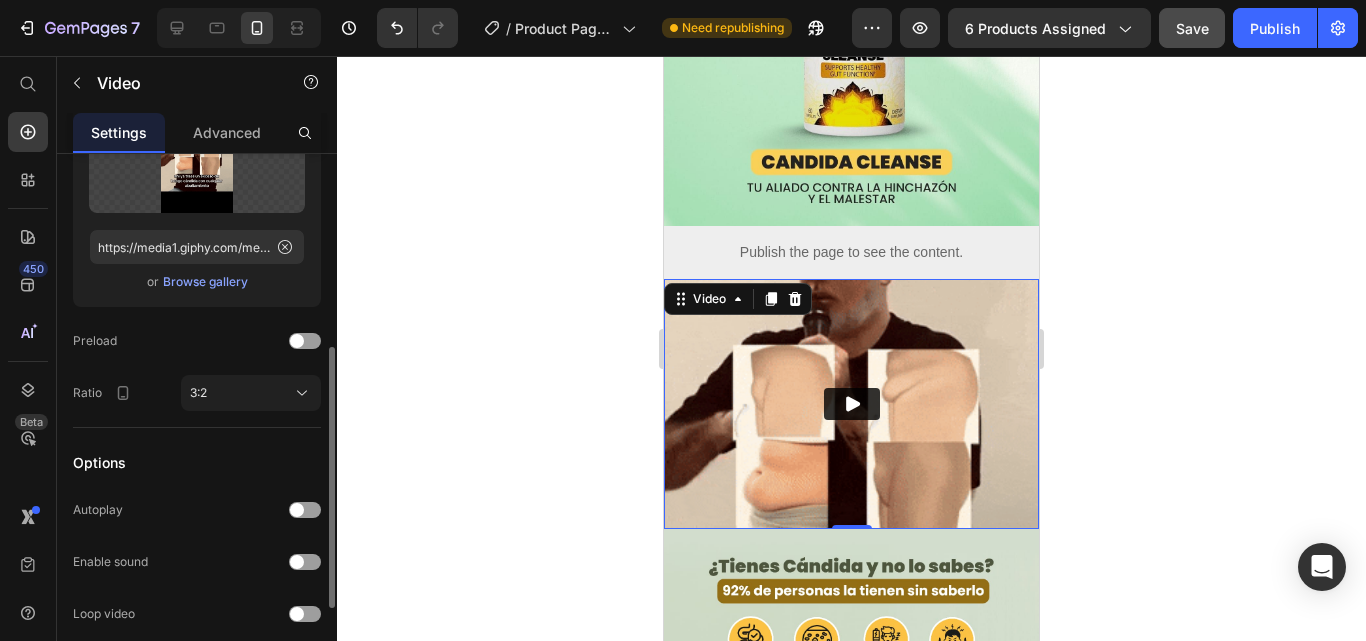 click on "Video thumbnail Image Upload Image https://media1.giphy.com/media/v1.Y2lkPTc5MGI3NjExNzgyeTh1d3pmdG8xZWd6eHU1ZWpseG55NTg5d29wNWh3cGxyejlpZSZlcD12MV9pbnRlcm5hbF9naWZfYnlfaWQmY3Q9Zw/d1DDPi88yaIHxogsvI/giphy.gif  or   Browse gallery  Preload Ratio 3:2" 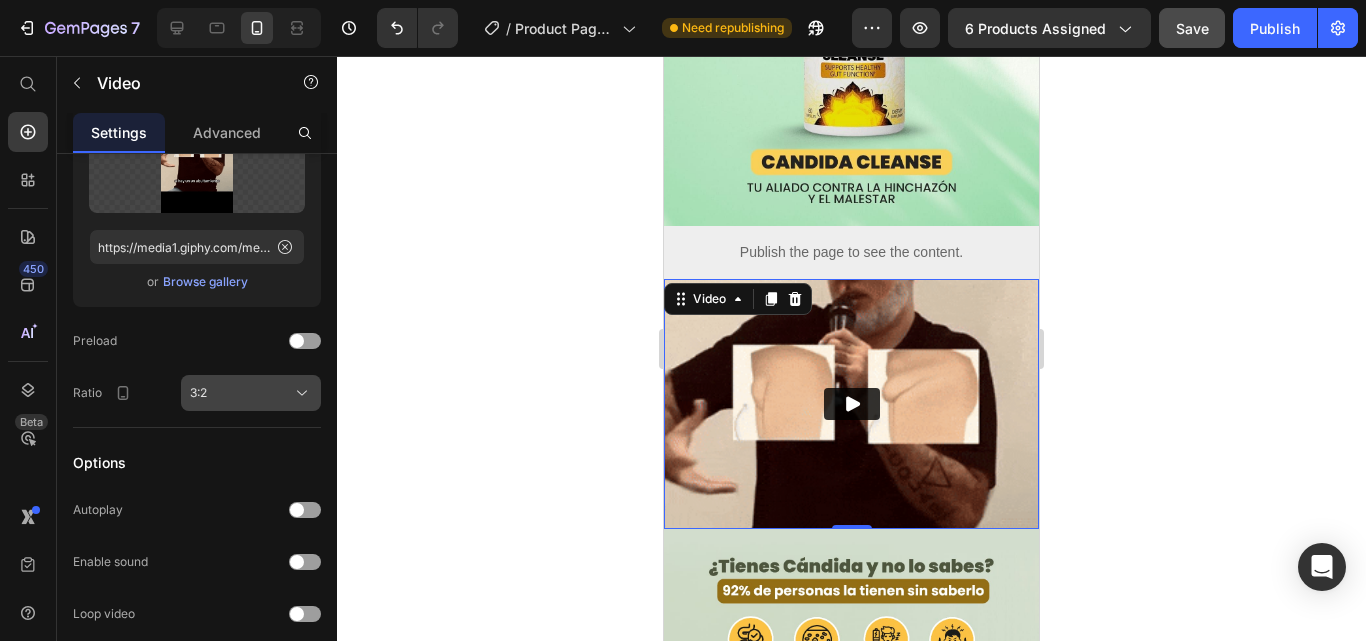 click on "3:2" 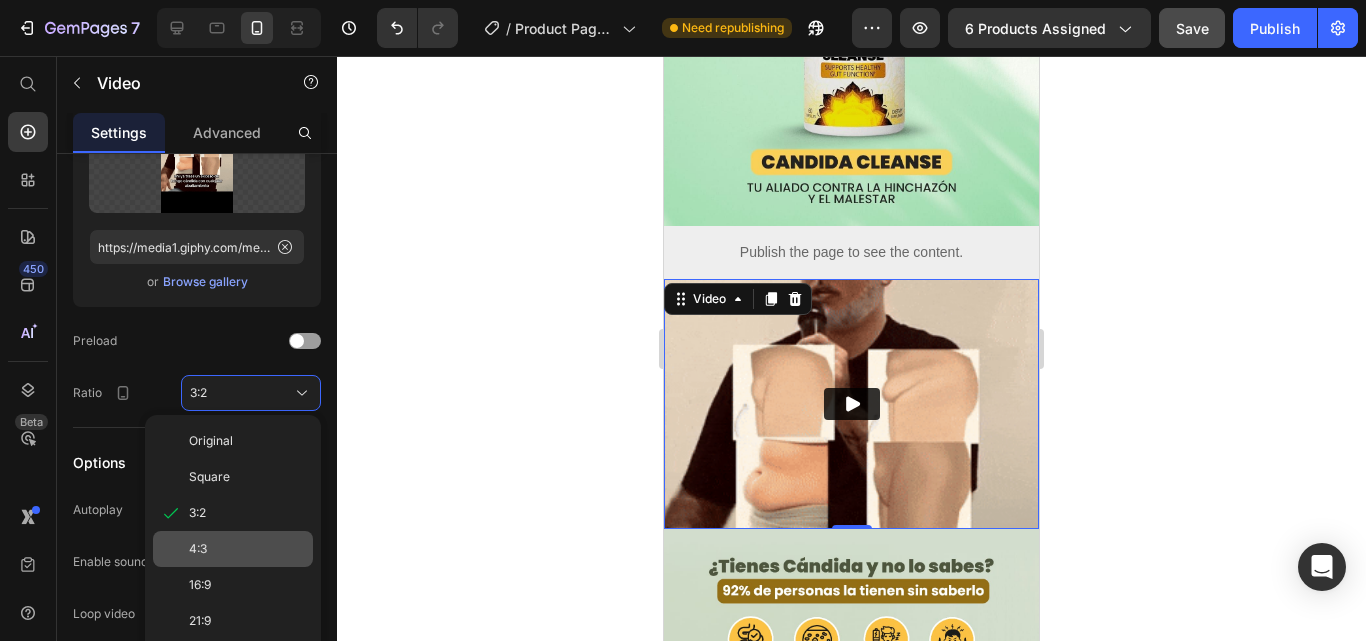 scroll, scrollTop: 500, scrollLeft: 0, axis: vertical 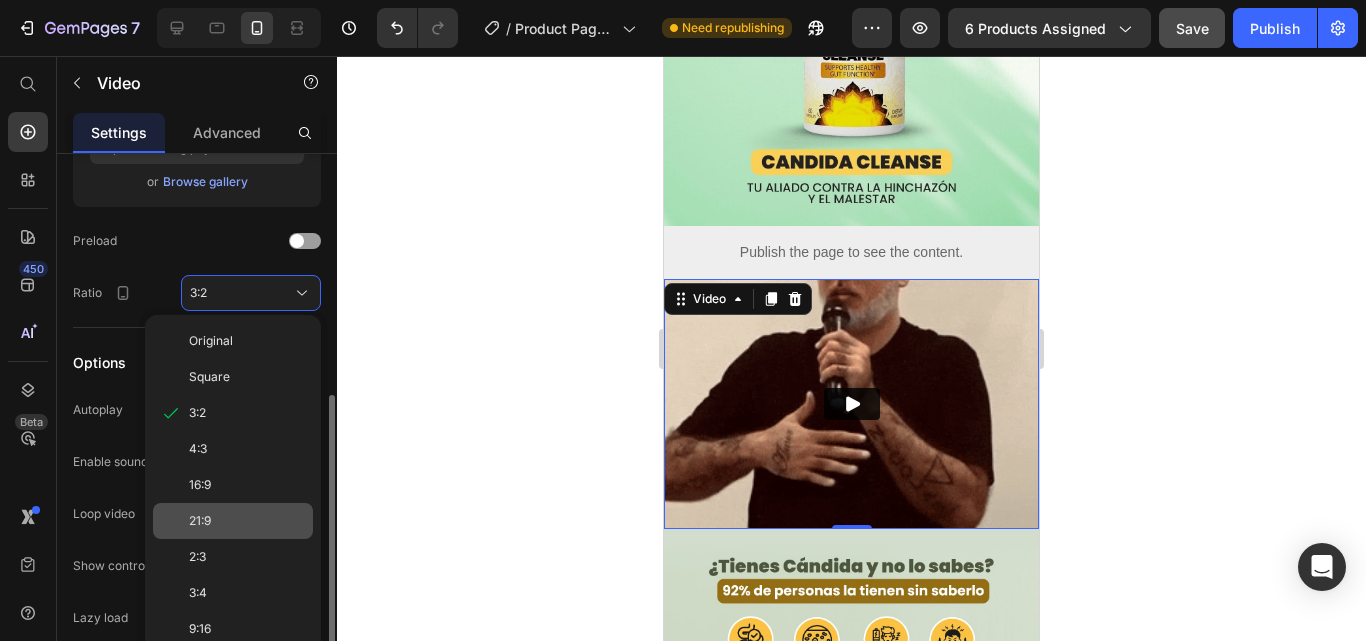 click on "21:9" at bounding box center [247, 521] 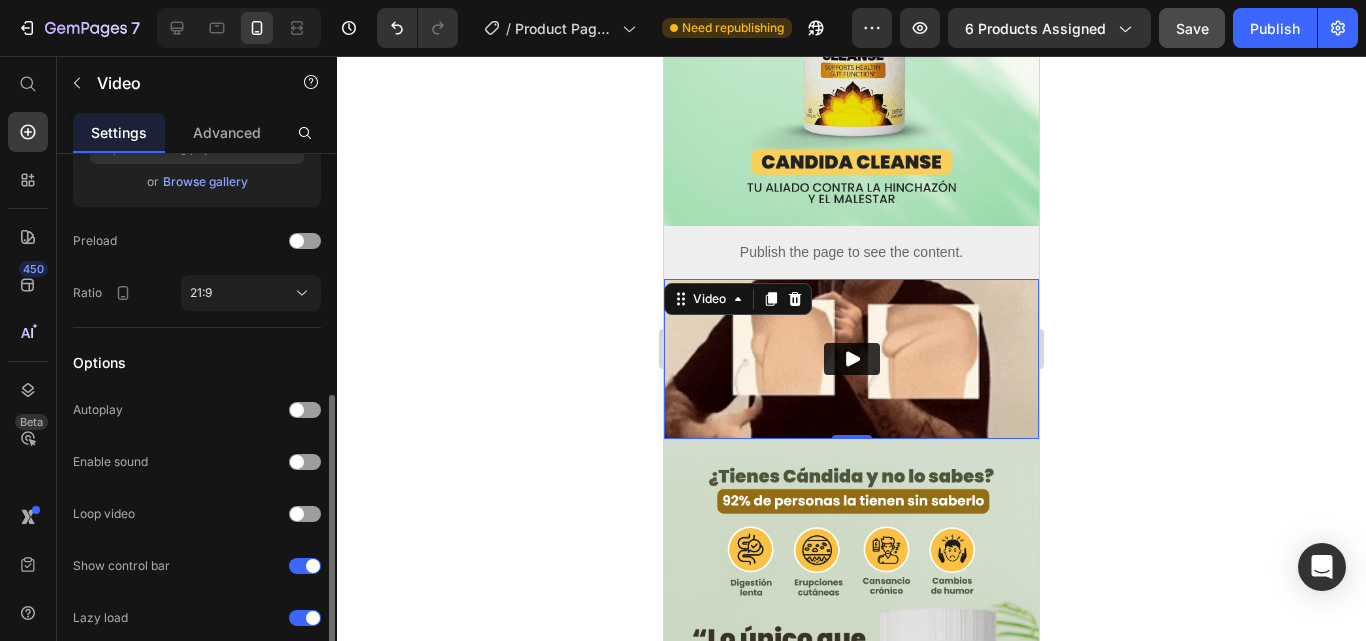 click on "Video thumbnail Image Upload Image https://media1.giphy.com/media/v1.Y2lkPTc5MGI3NjExNzgyeTh1d3pmdG8xZWd6eHU1ZWpseG55NTg5d29wNWh3cGxyejlpZSZlcD12MV9pbnRlcm5hbF9naWZfYnlfaWQmY3Q9Zw/d1DDPi88yaIHxogsvI/giphy.gif  or   Browse gallery  Preload Ratio 21:9" 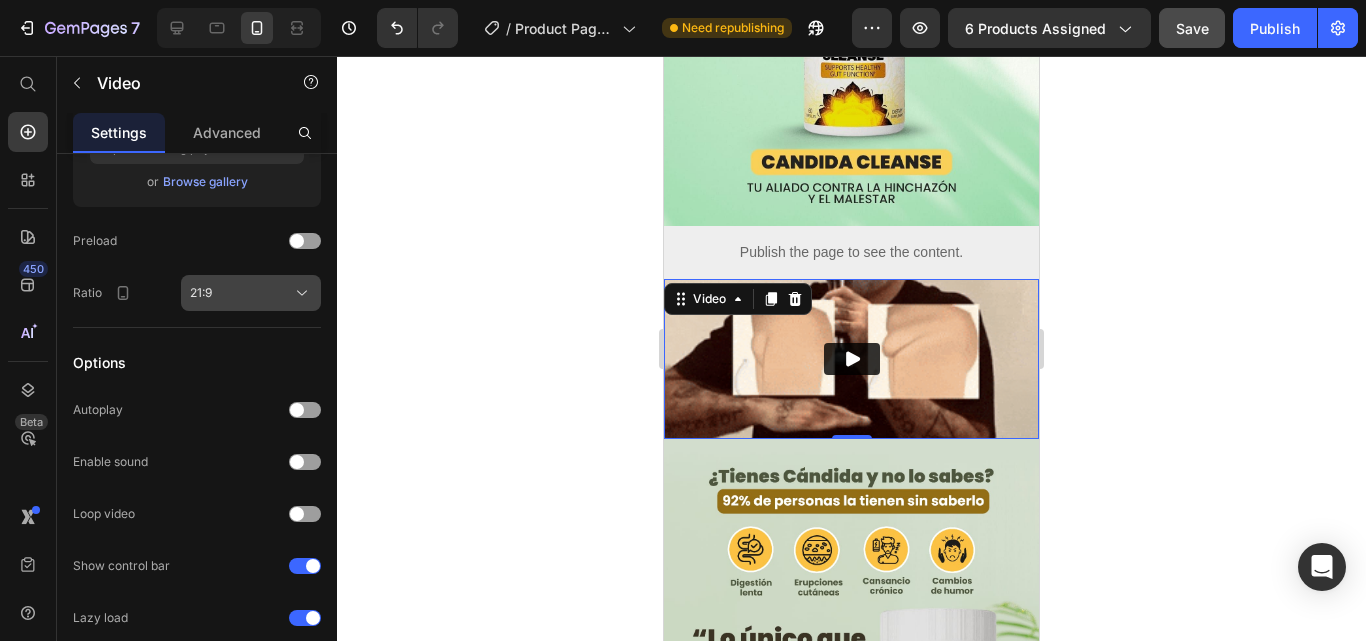 click on "21:9" 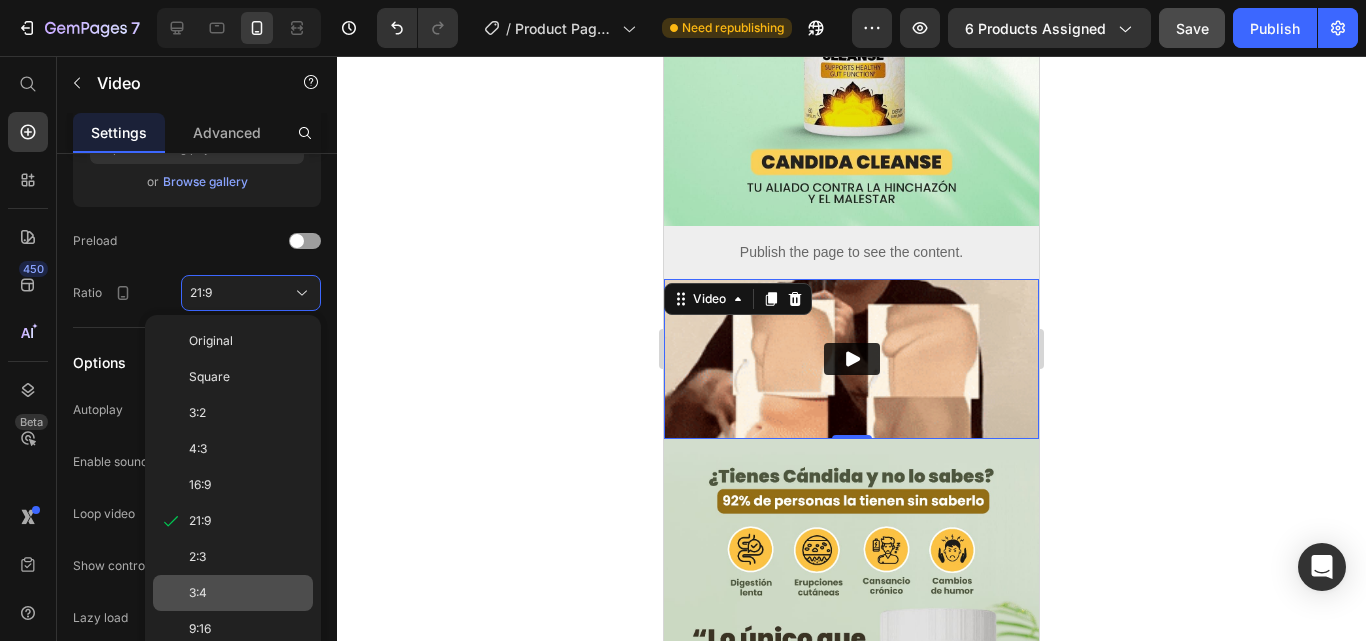 scroll, scrollTop: 586, scrollLeft: 0, axis: vertical 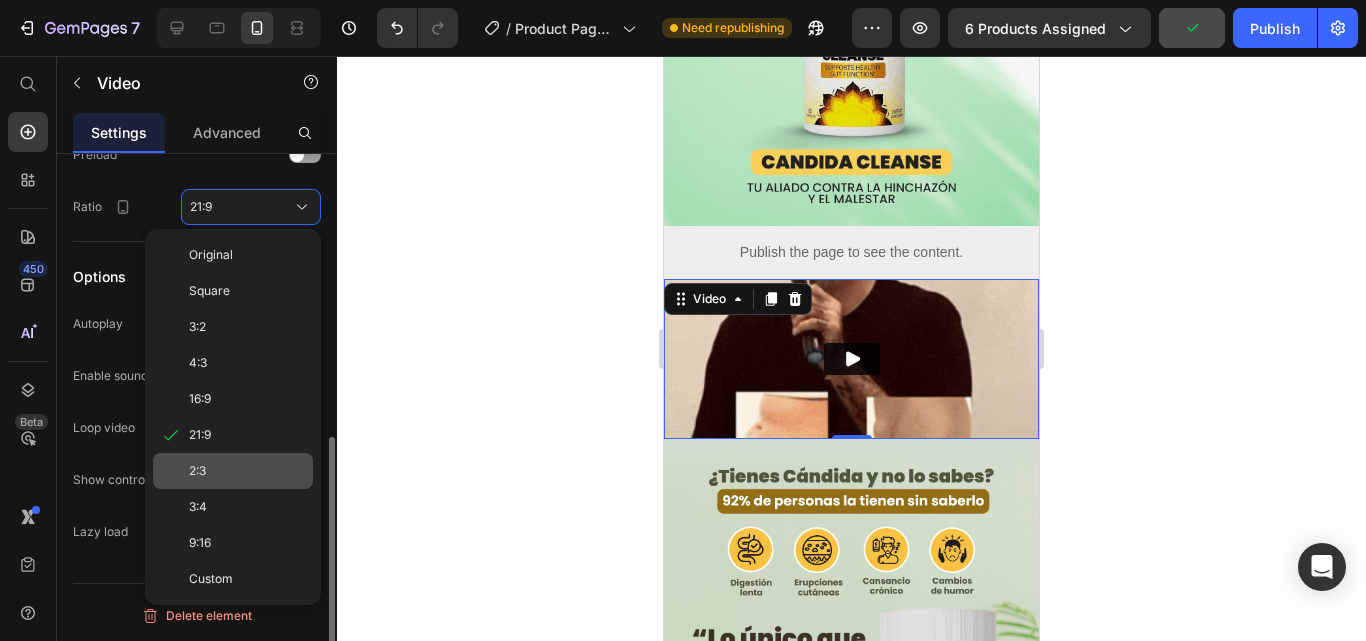 click on "2:3" 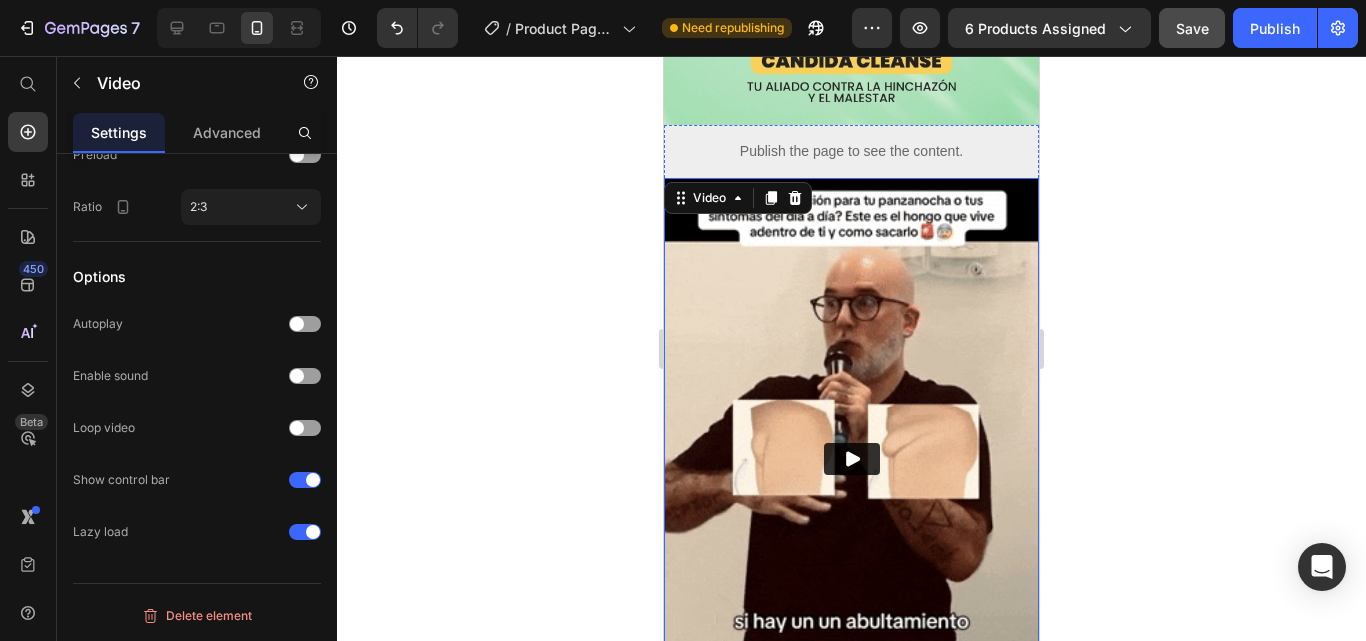 scroll, scrollTop: 500, scrollLeft: 0, axis: vertical 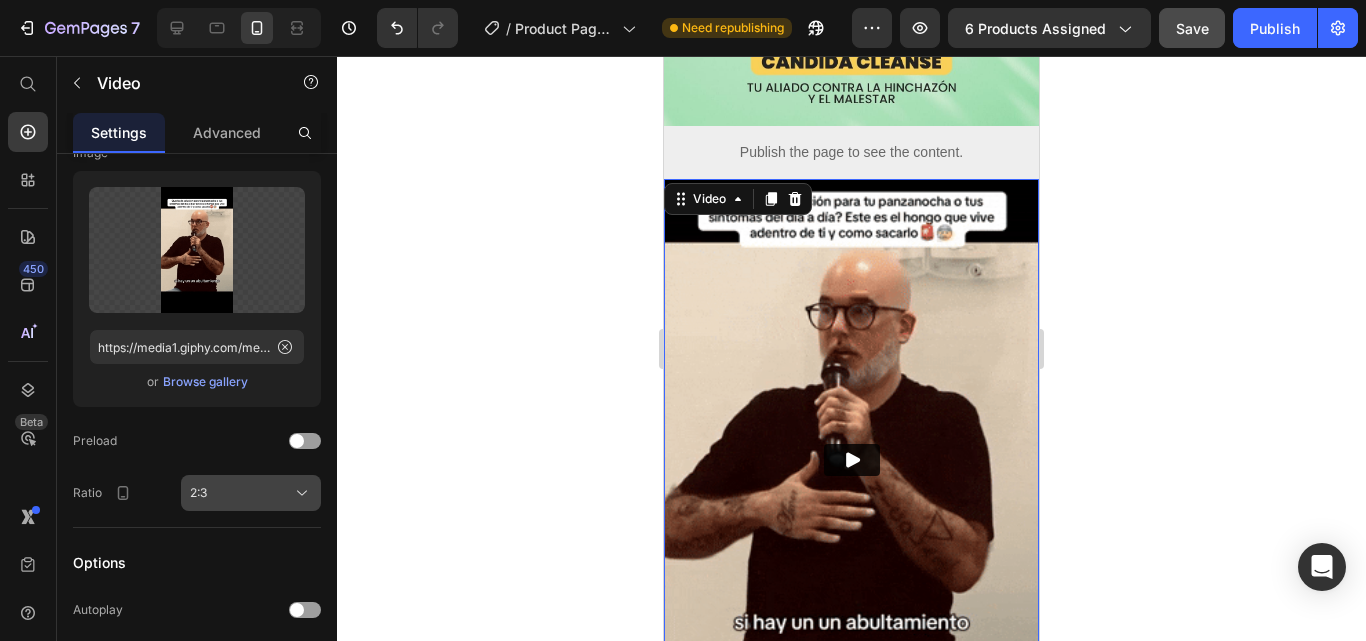 click on "2:3" 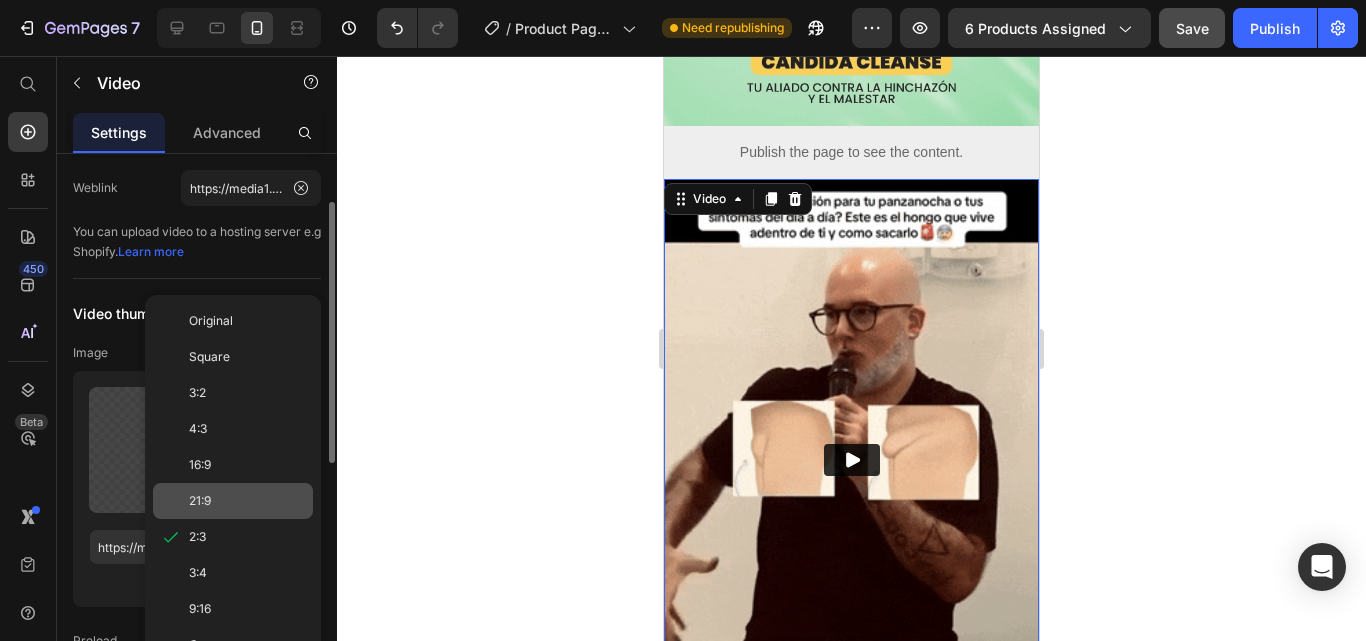 scroll, scrollTop: 300, scrollLeft: 0, axis: vertical 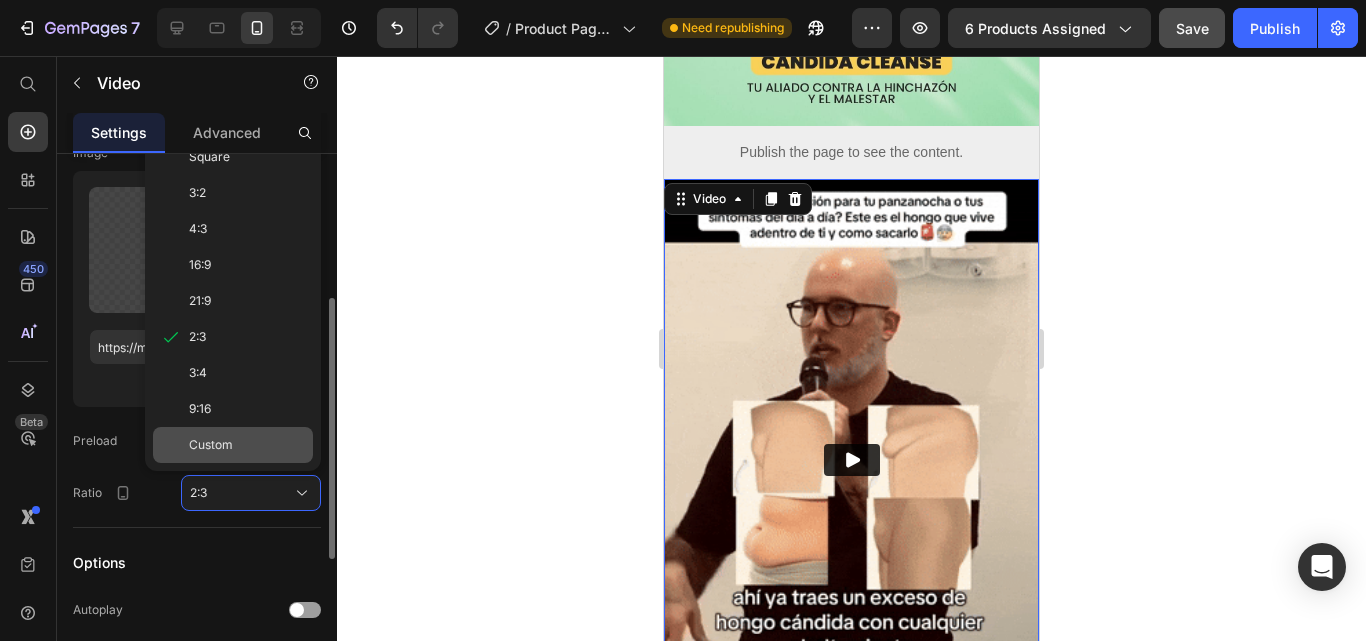 click on "Custom" at bounding box center (247, 445) 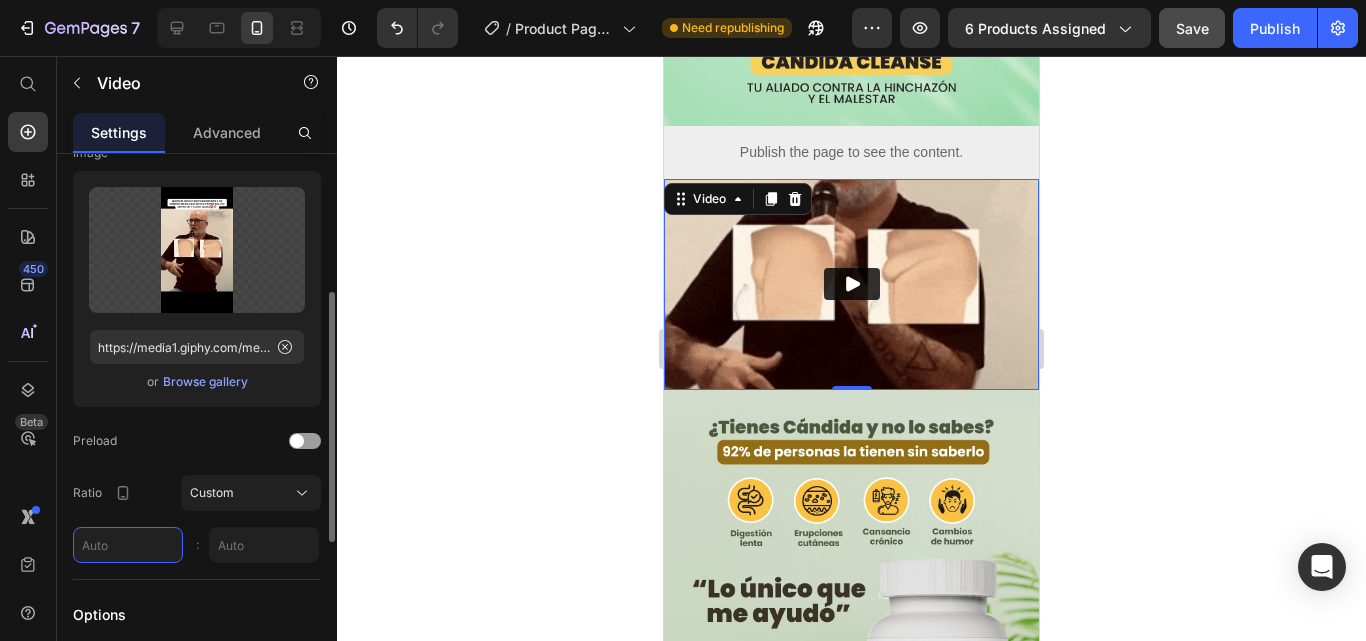 click at bounding box center [128, 545] 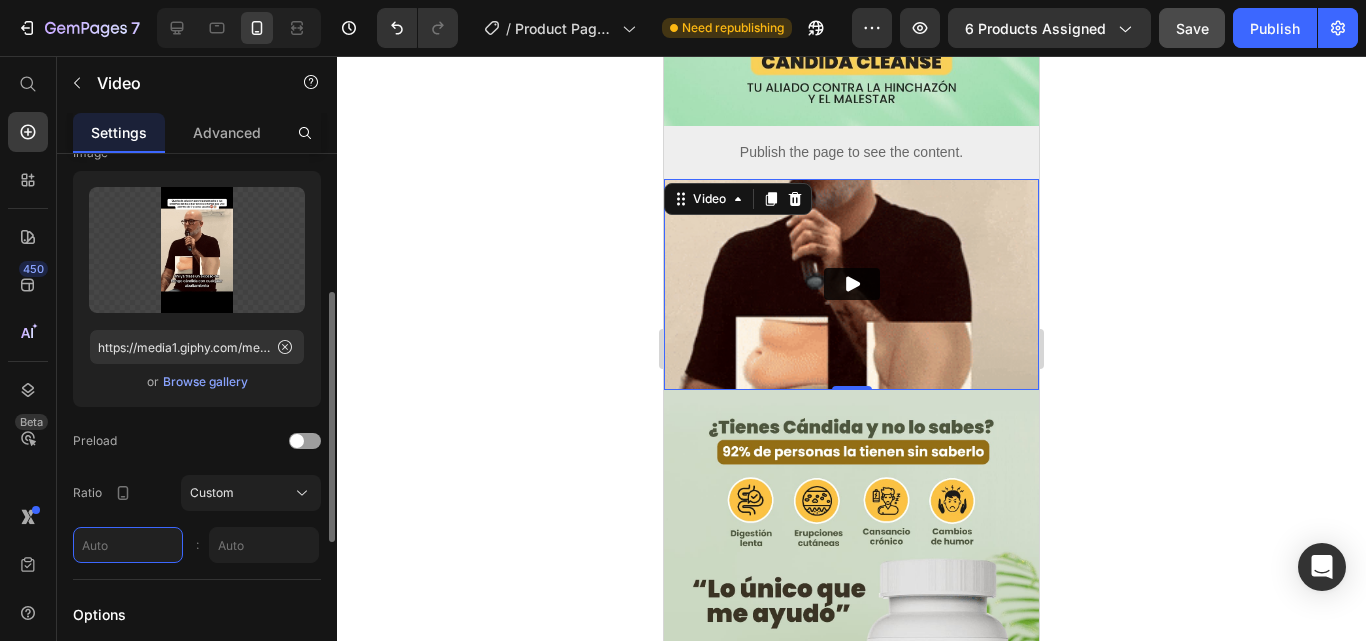 type on "2" 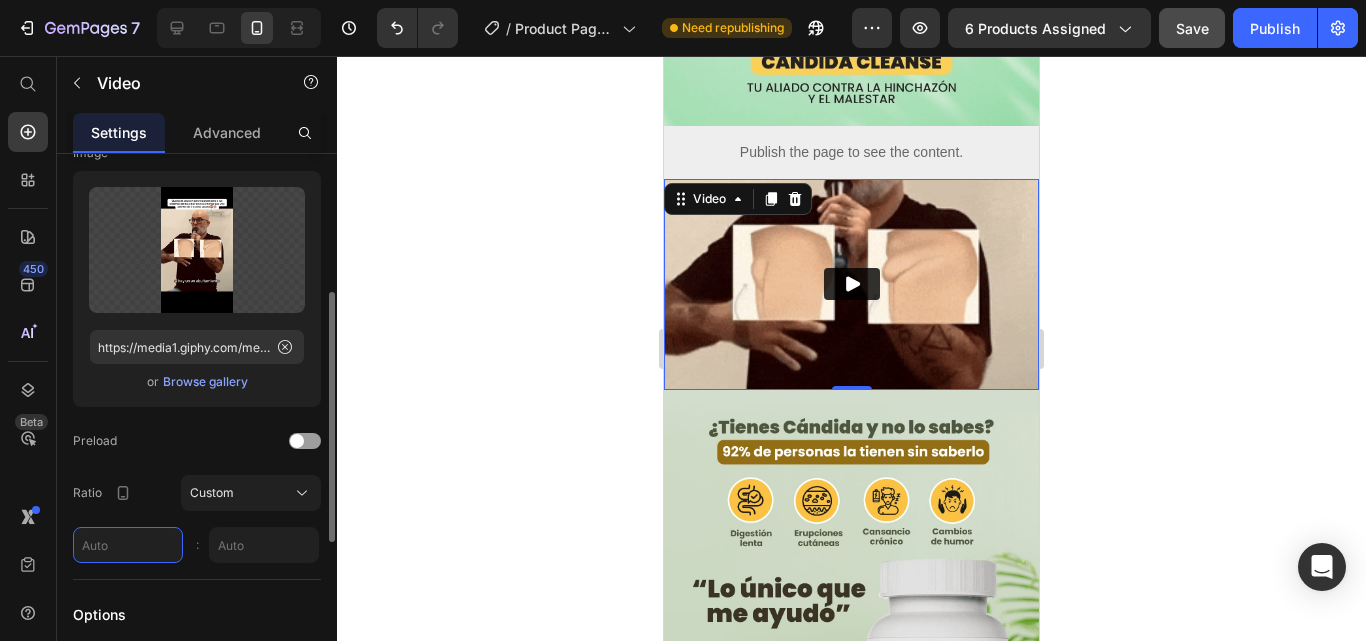 type on "1" 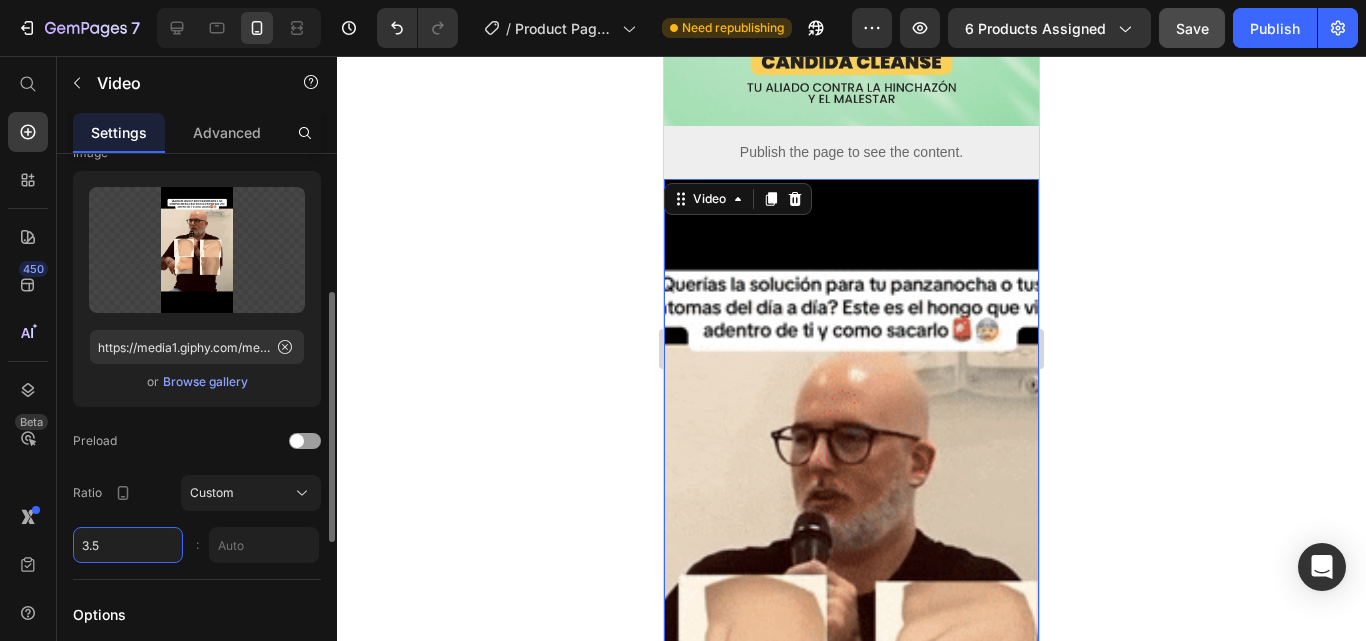 type on "3." 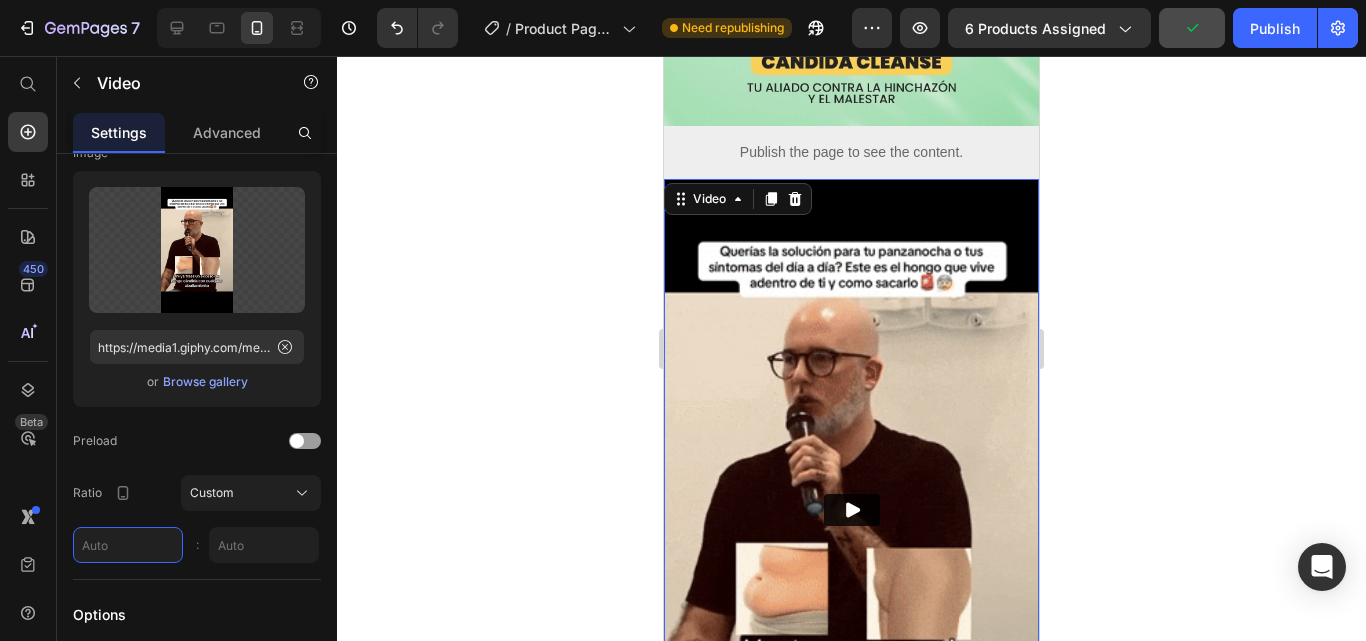 scroll, scrollTop: 700, scrollLeft: 0, axis: vertical 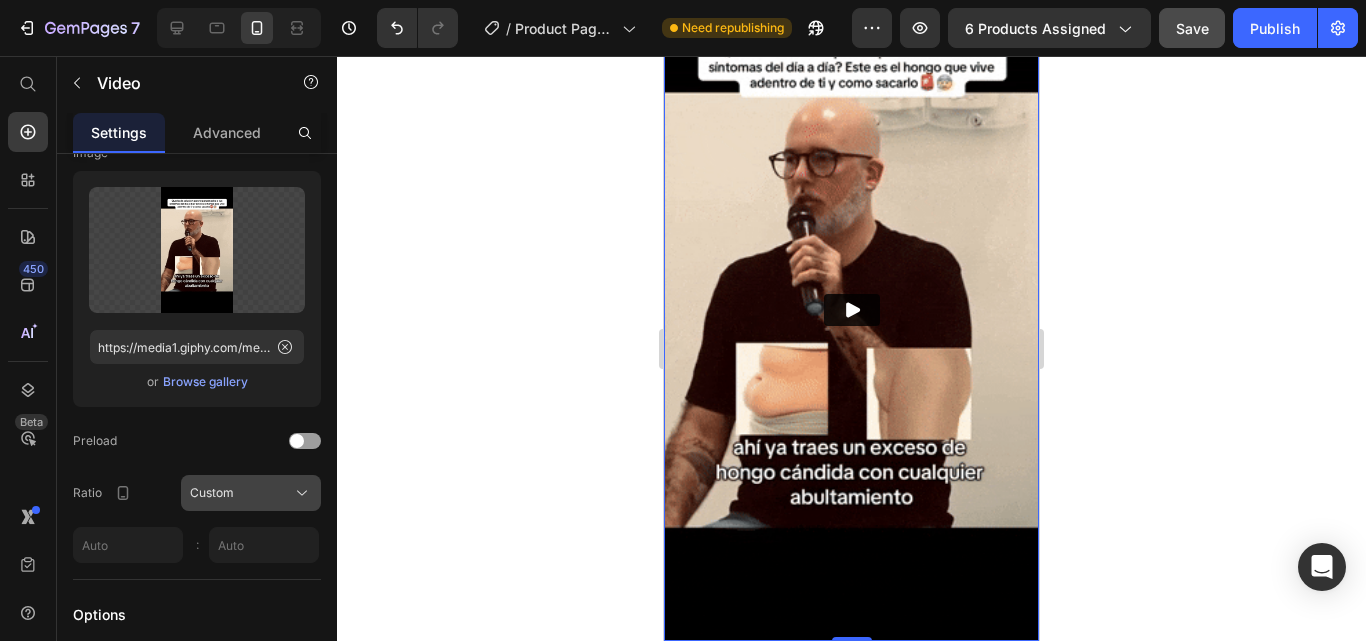 type on "1" 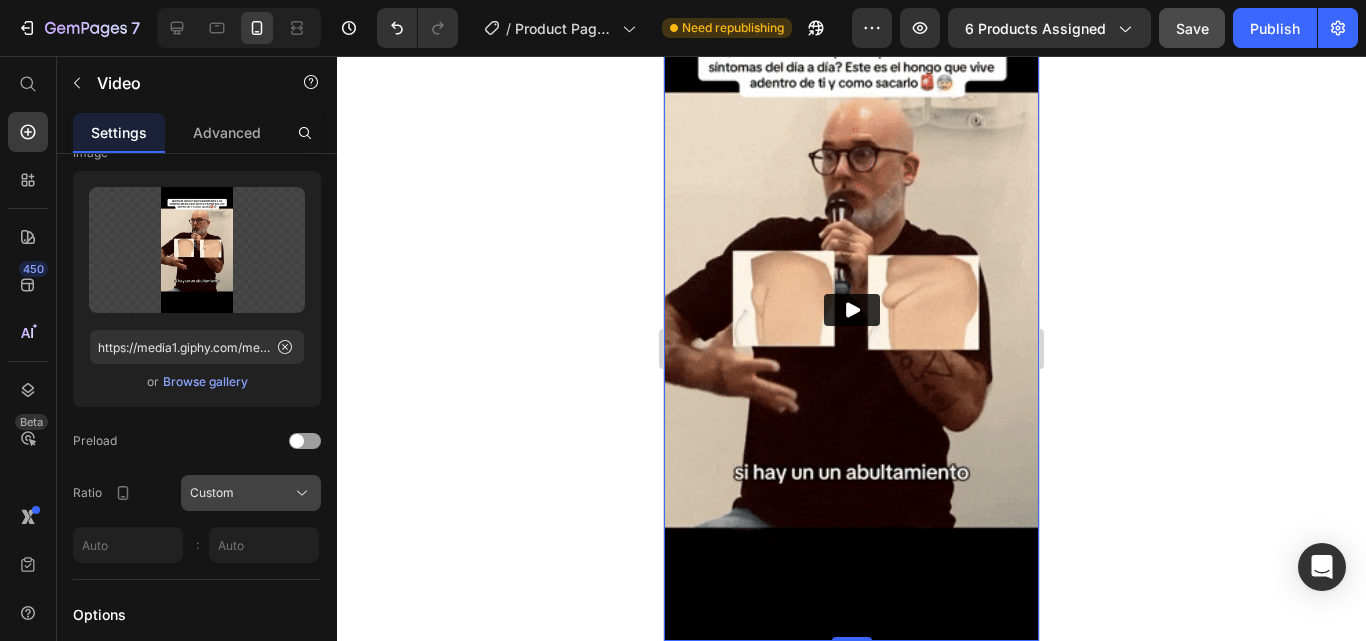 type on "9" 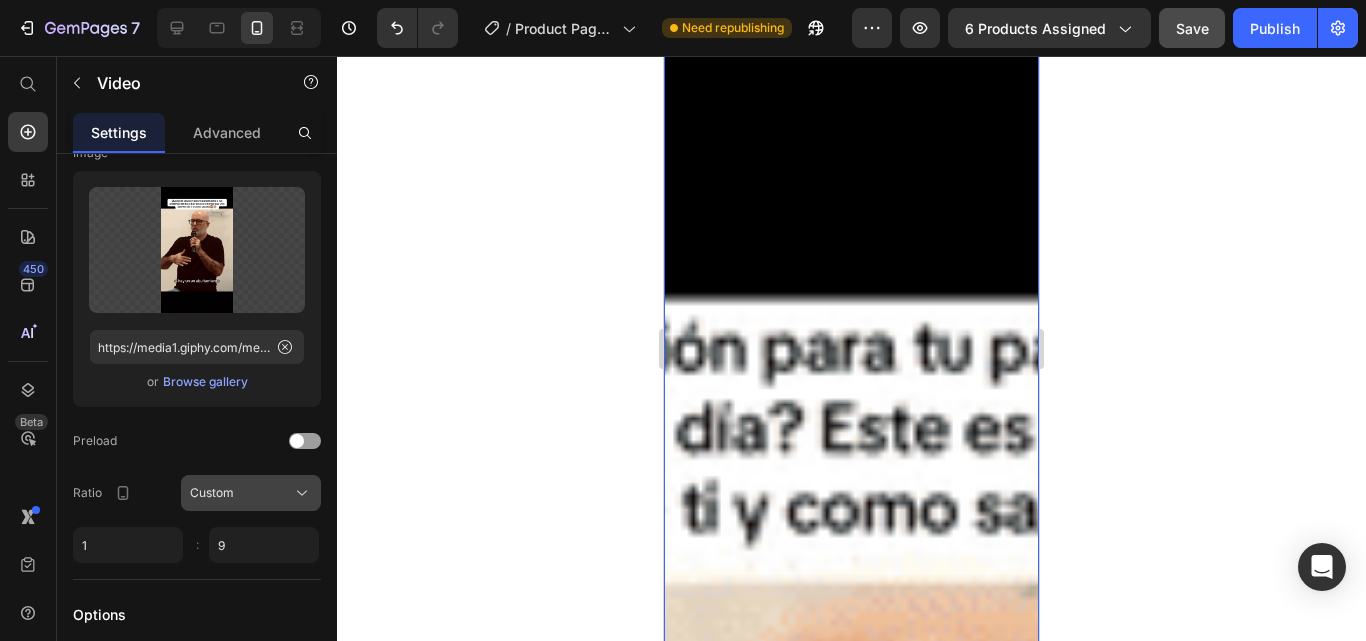 click on "Custom" 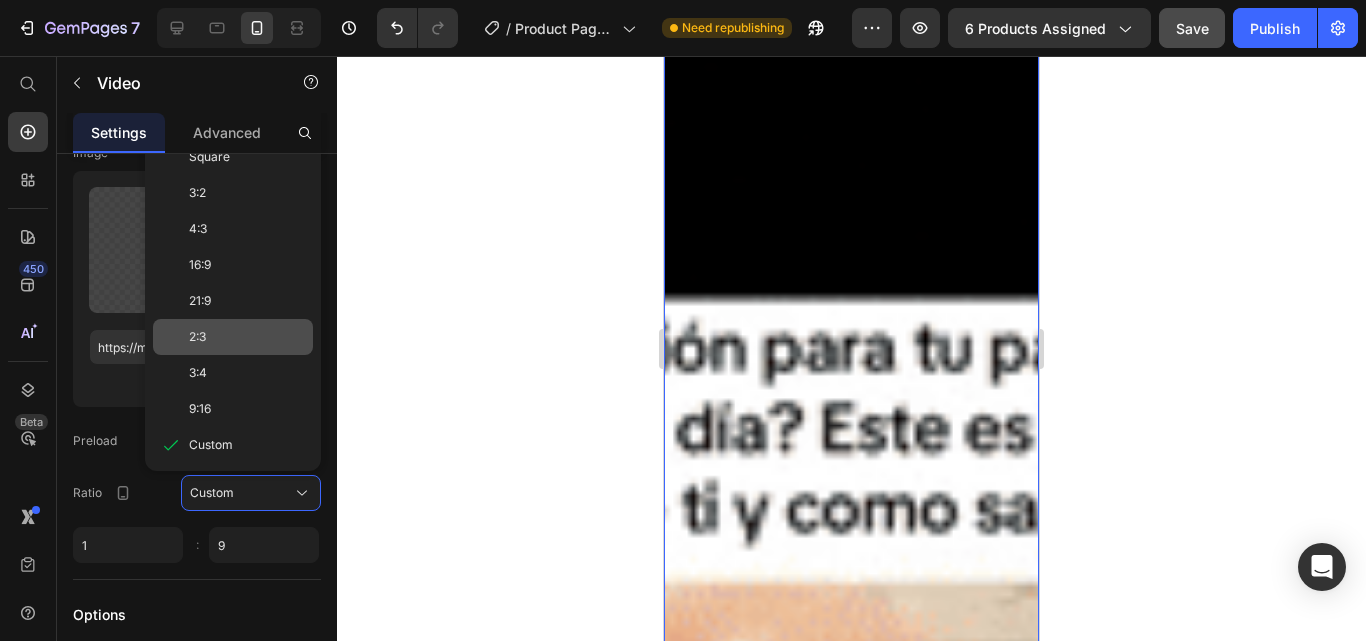 click on "2:3" at bounding box center (247, 337) 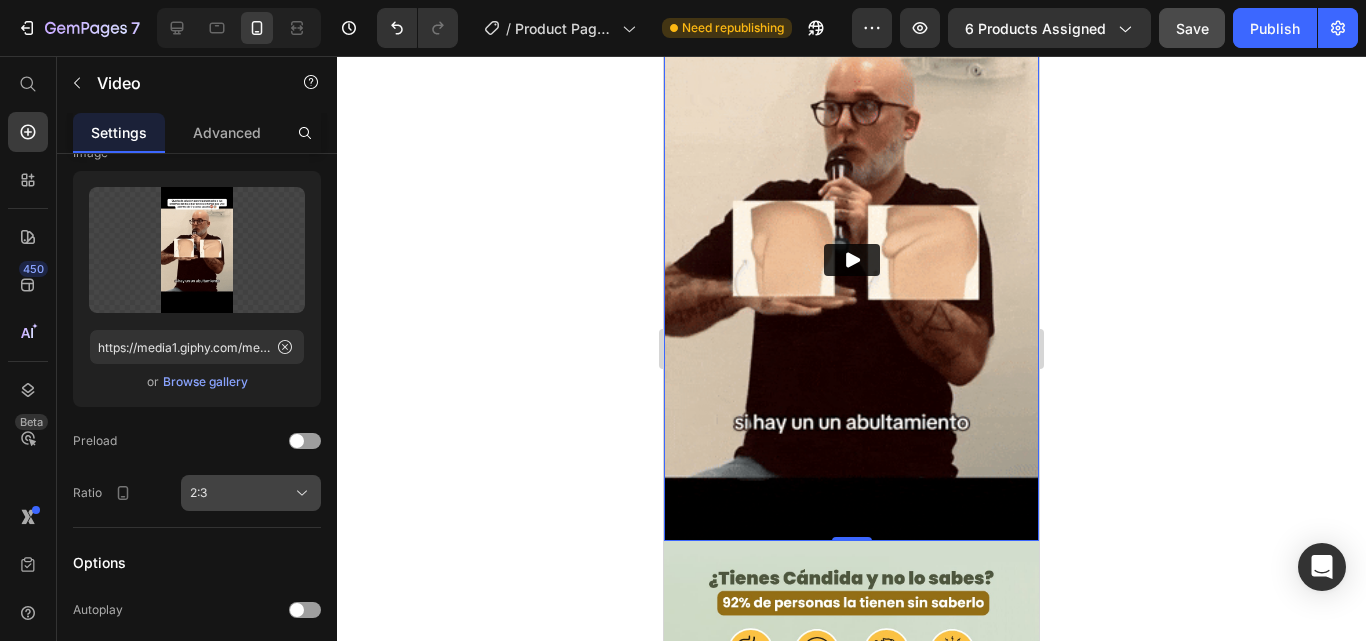 click on "2:3" 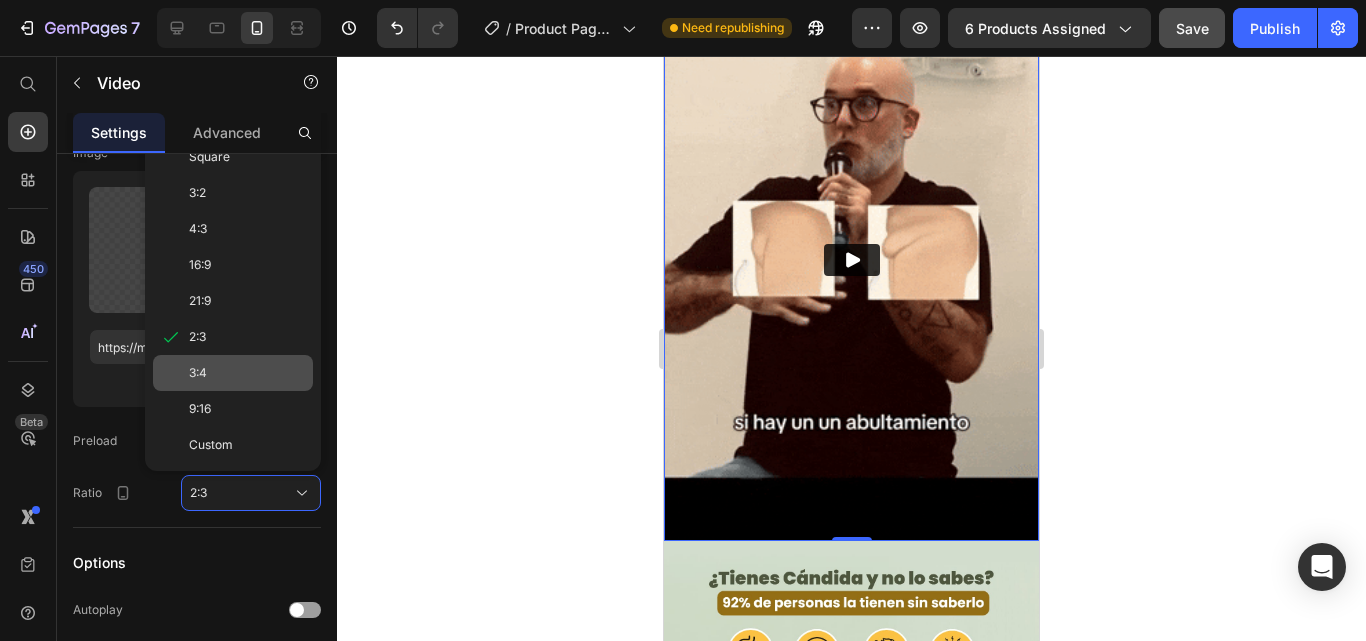 click on "3:4" at bounding box center [247, 373] 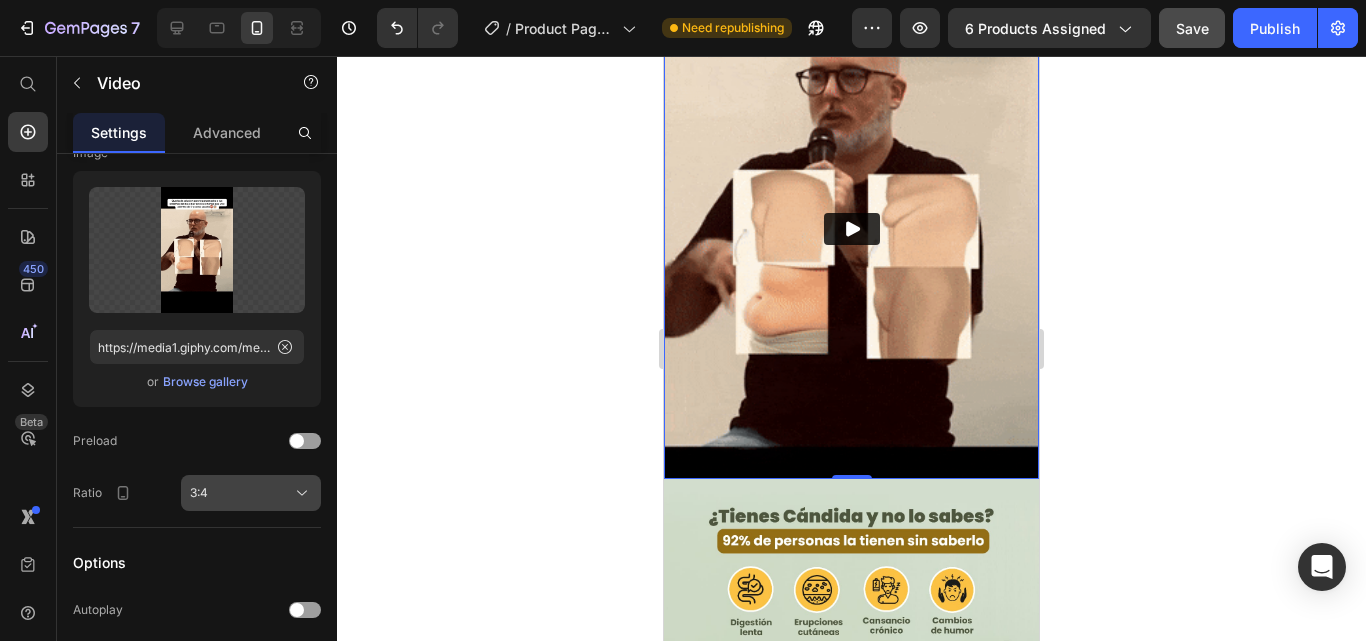 click on "3:4" at bounding box center [251, 493] 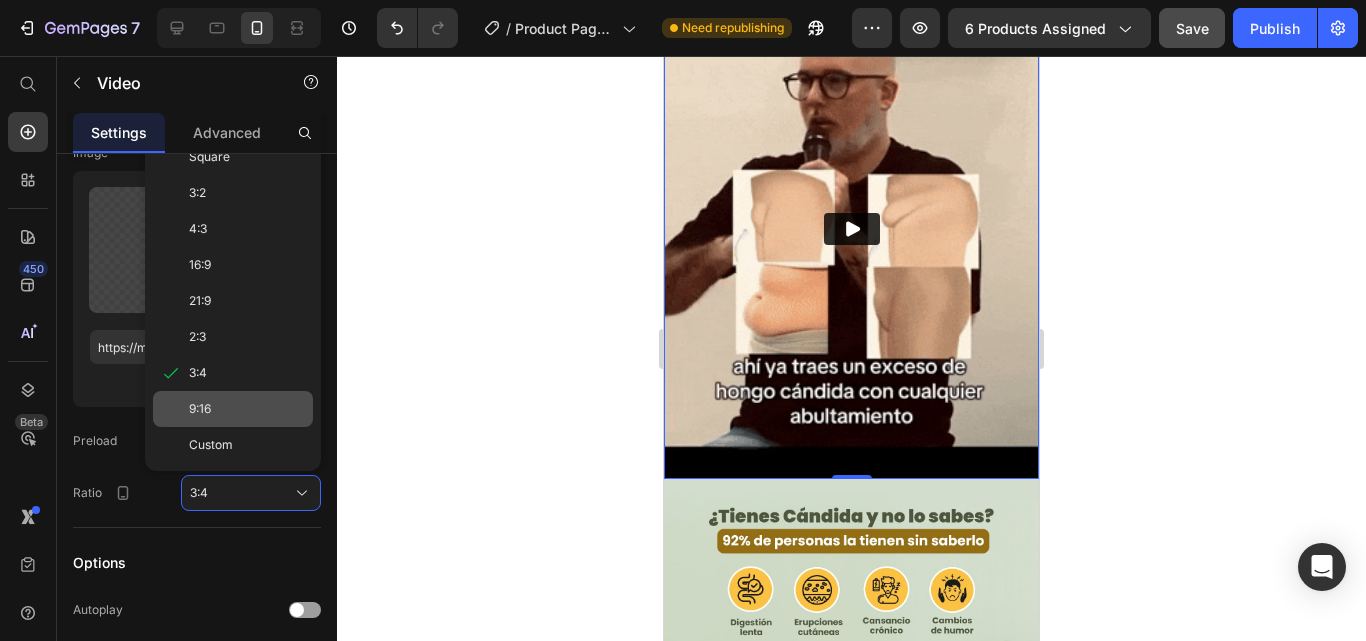 click on "9:16" at bounding box center (247, 409) 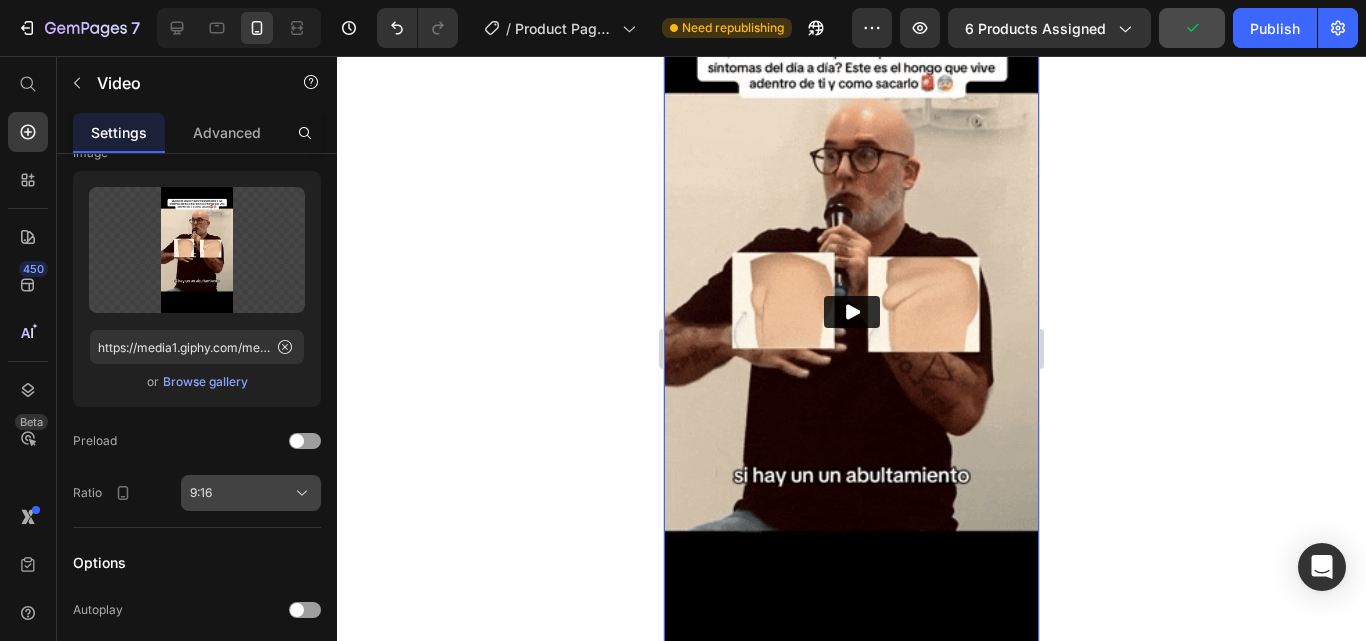 click on "9:16" at bounding box center [251, 493] 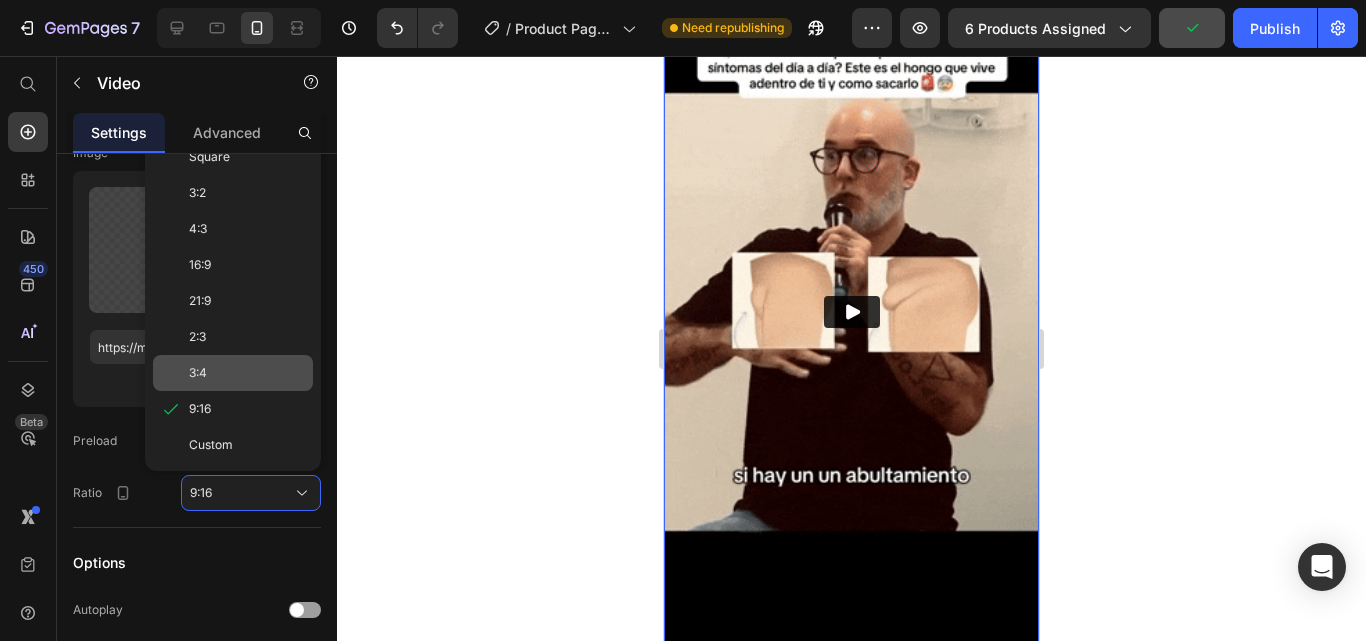 click on "3:4" at bounding box center [247, 373] 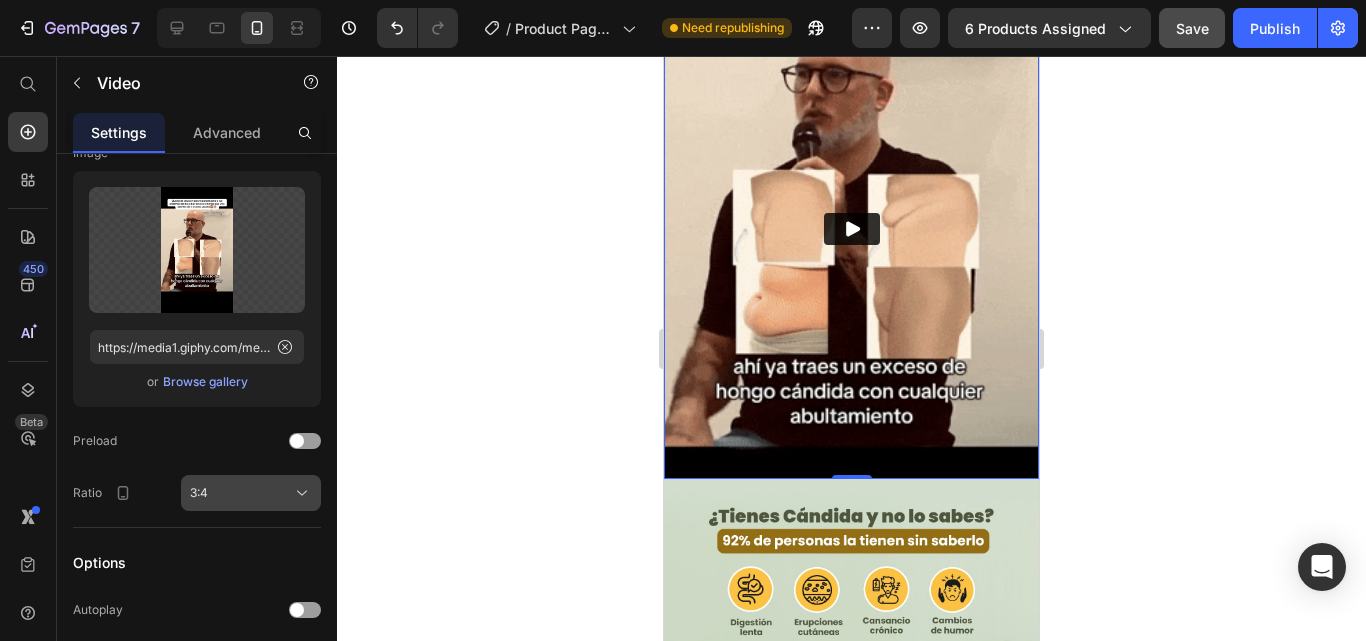 click on "3:4" at bounding box center [251, 493] 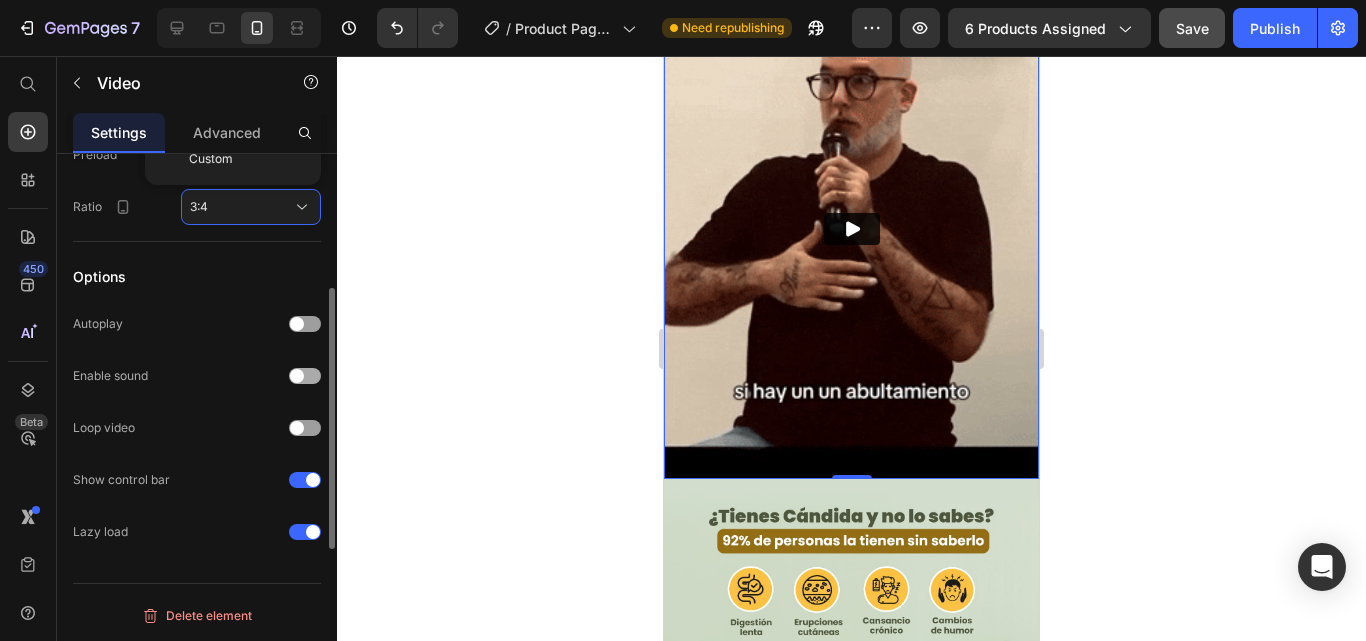 scroll, scrollTop: 386, scrollLeft: 0, axis: vertical 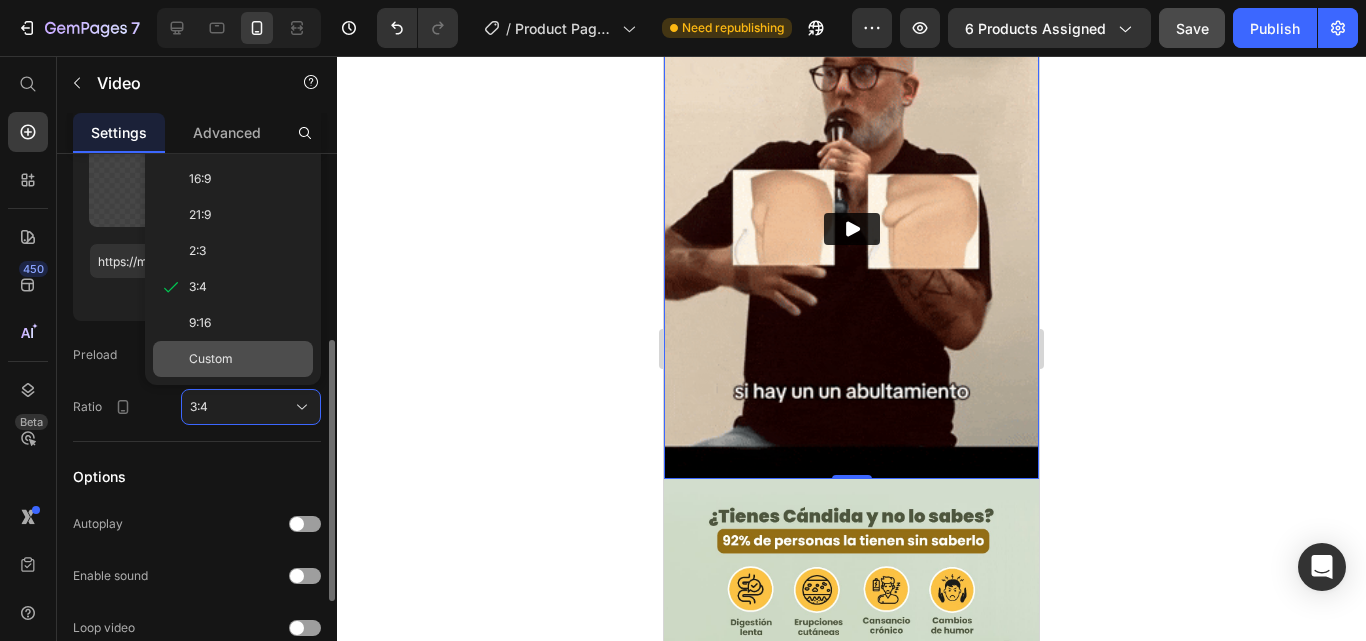 click on "Custom" at bounding box center [247, 359] 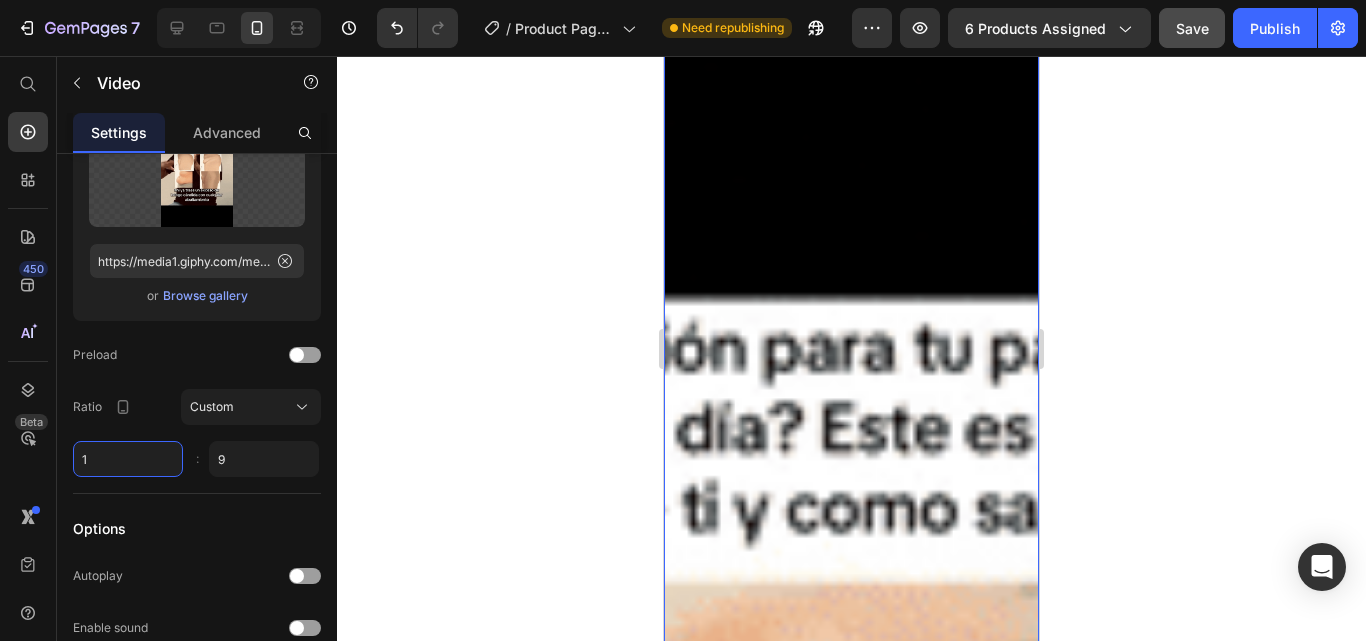 click on "1" at bounding box center (128, 459) 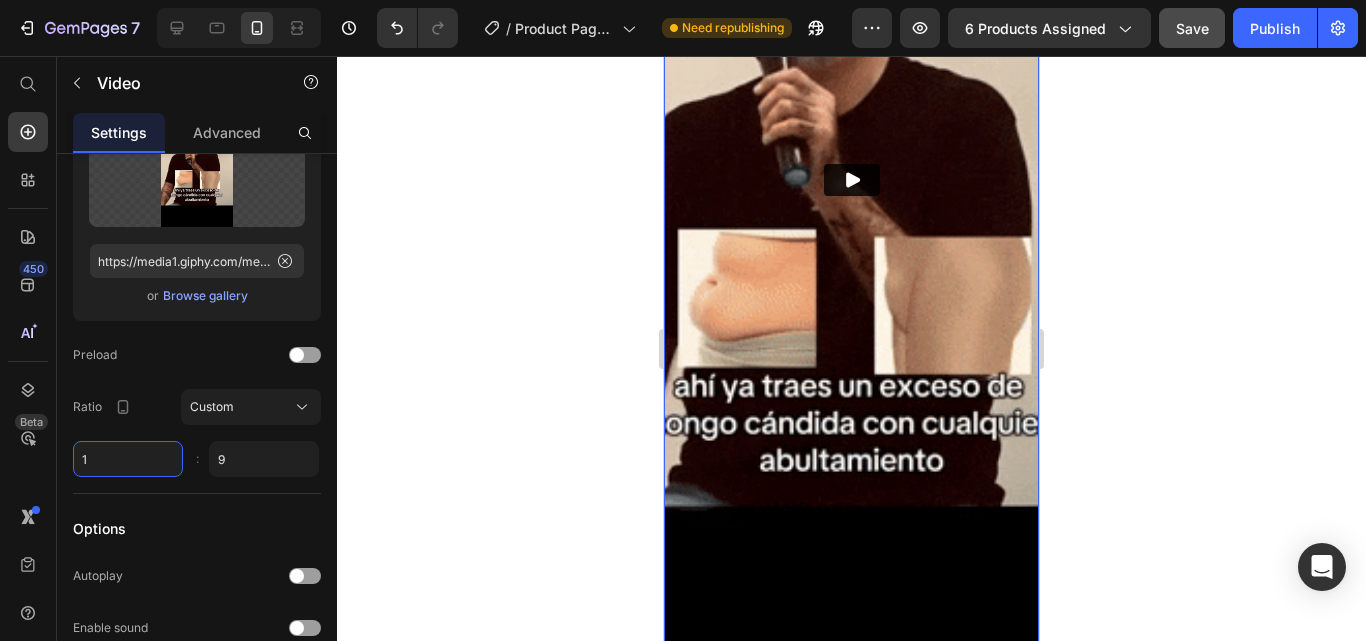 scroll, scrollTop: 1100, scrollLeft: 0, axis: vertical 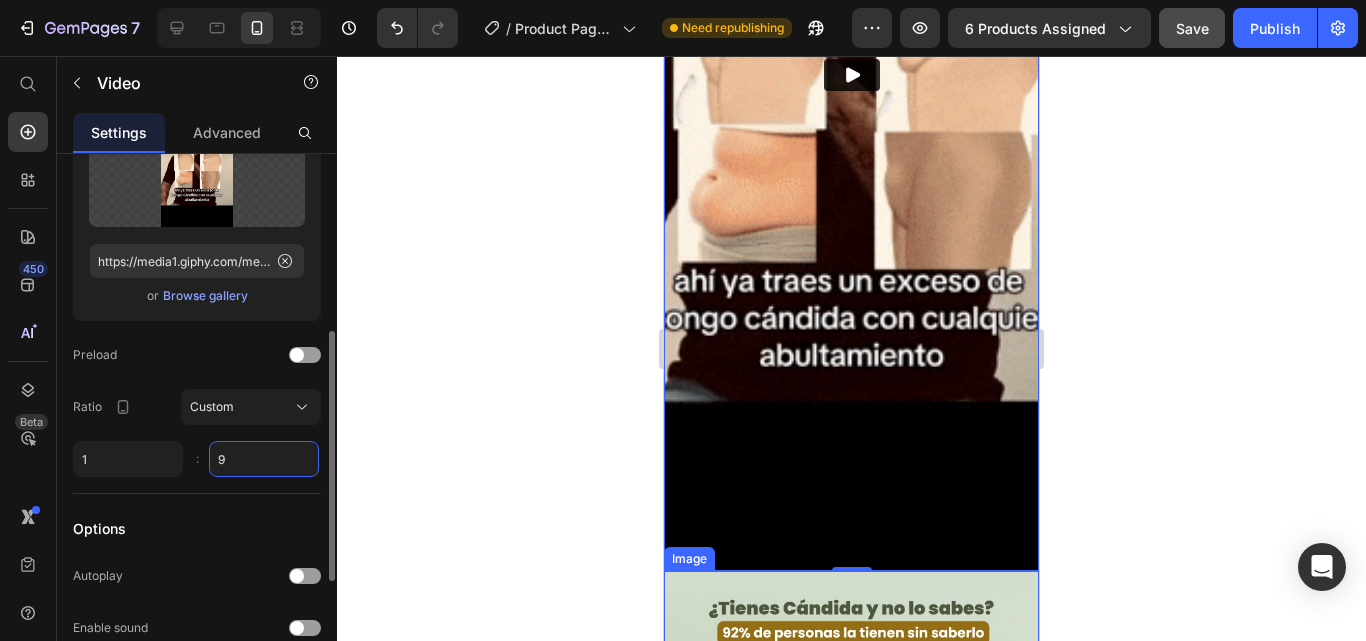 type on "1" 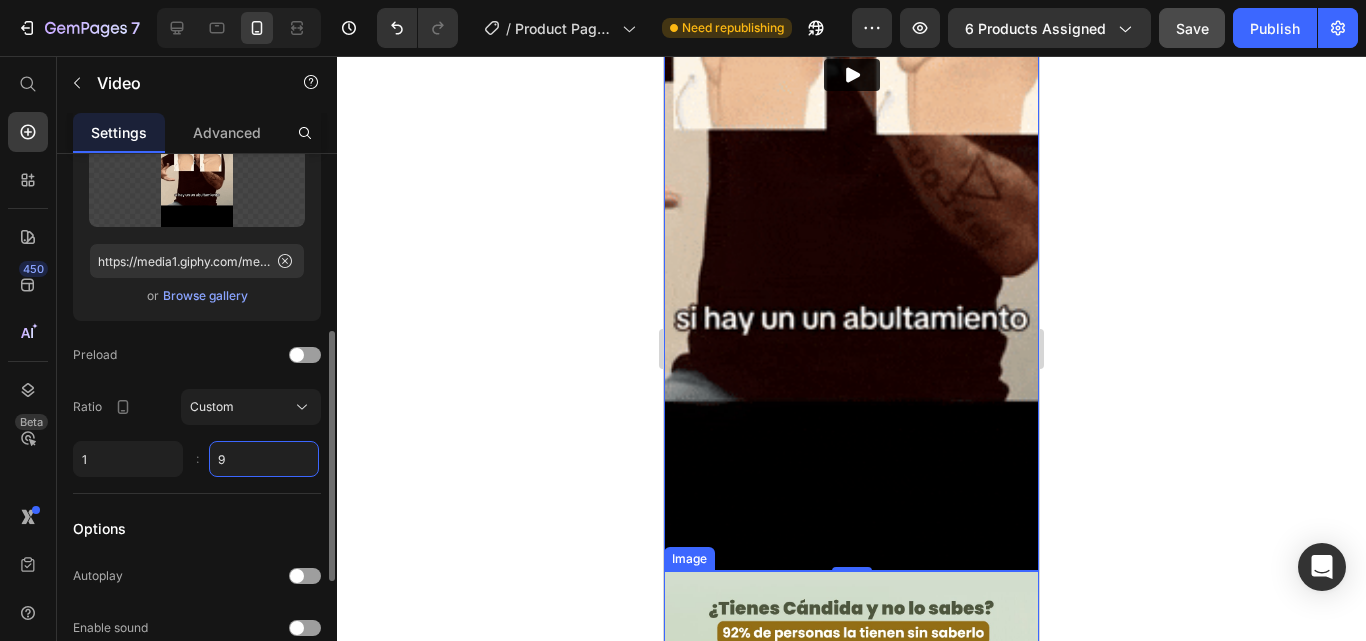 click on "9" at bounding box center [264, 459] 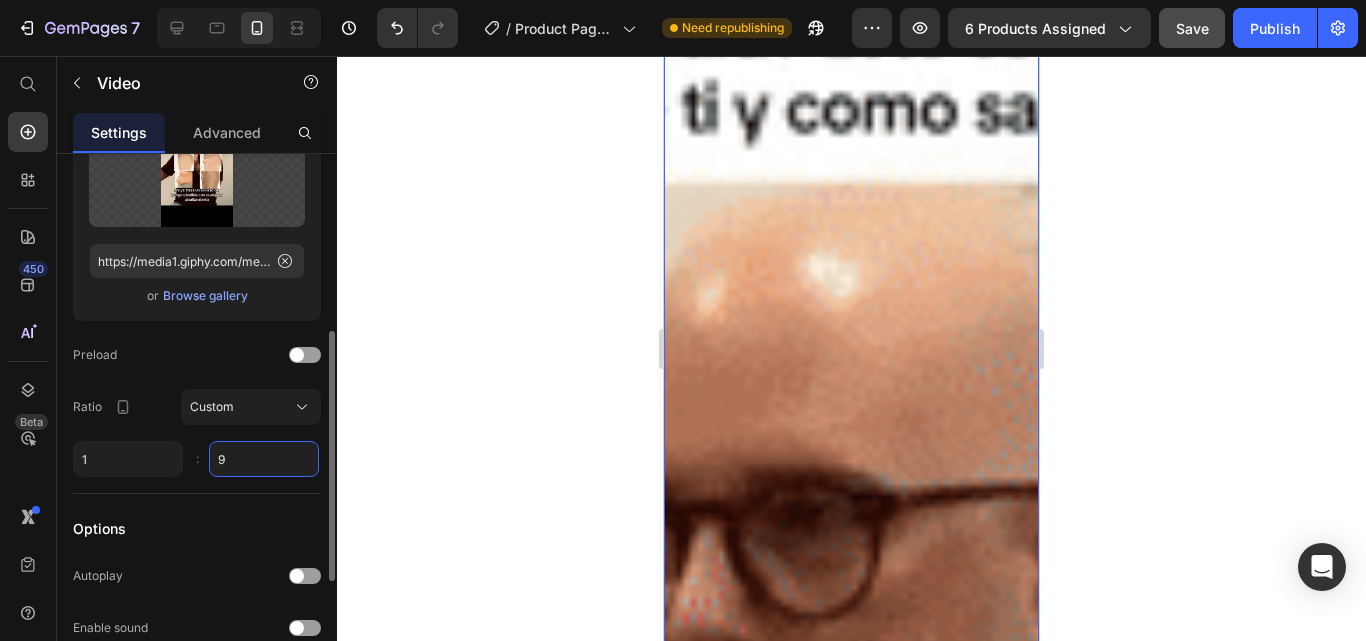 type on "3" 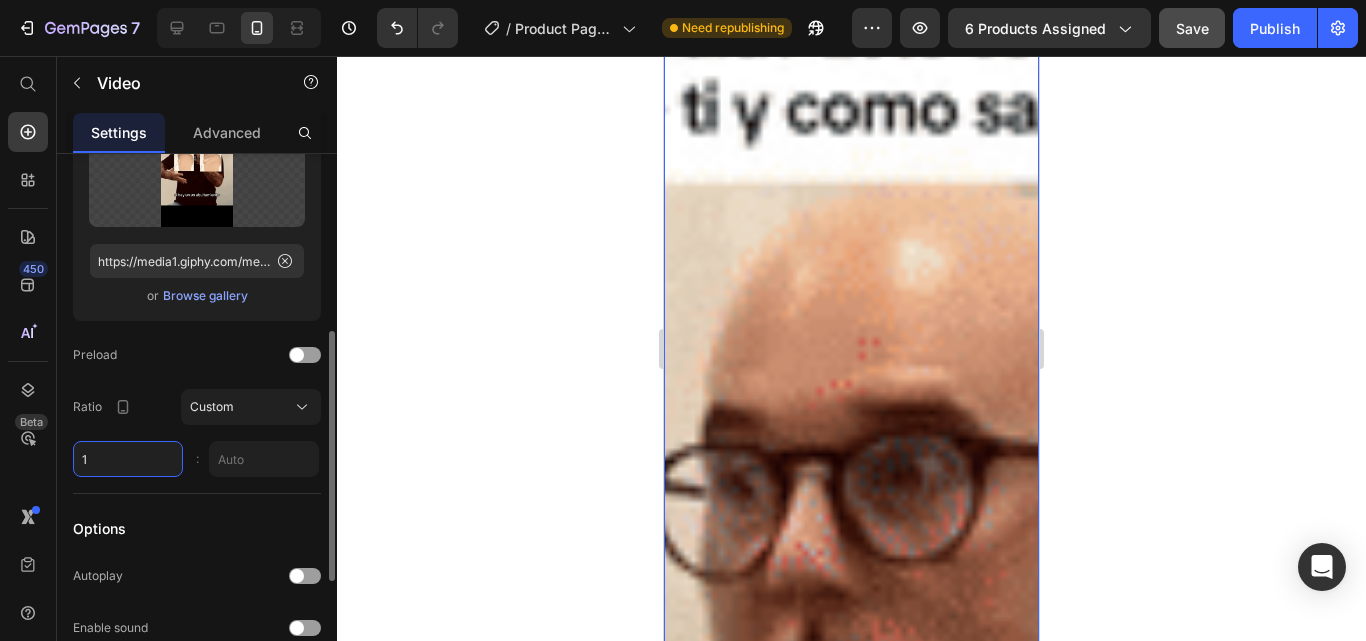 type on "9" 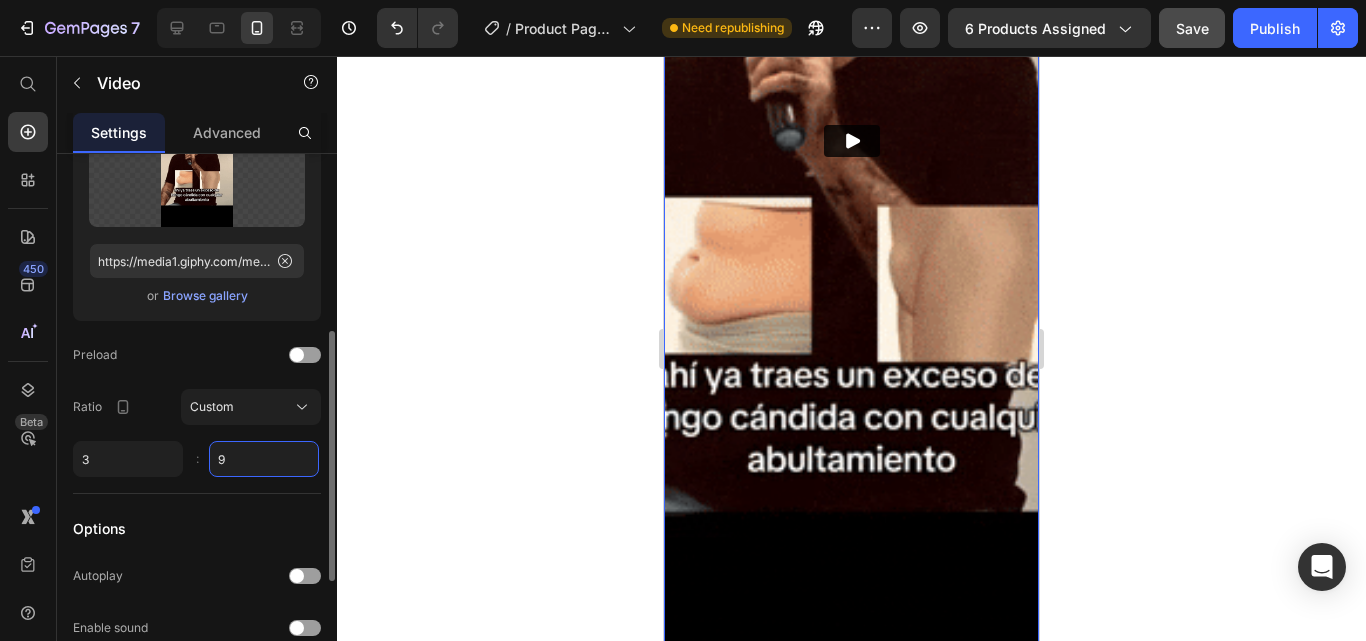 type on "3" 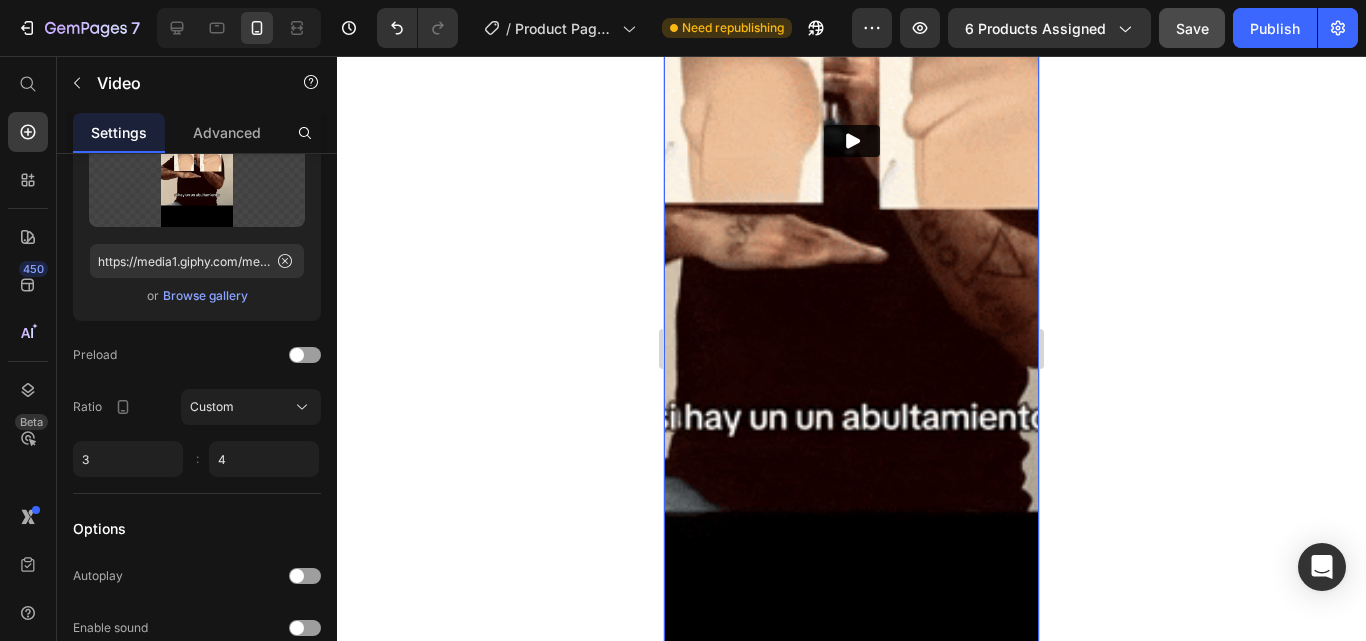 type on "4" 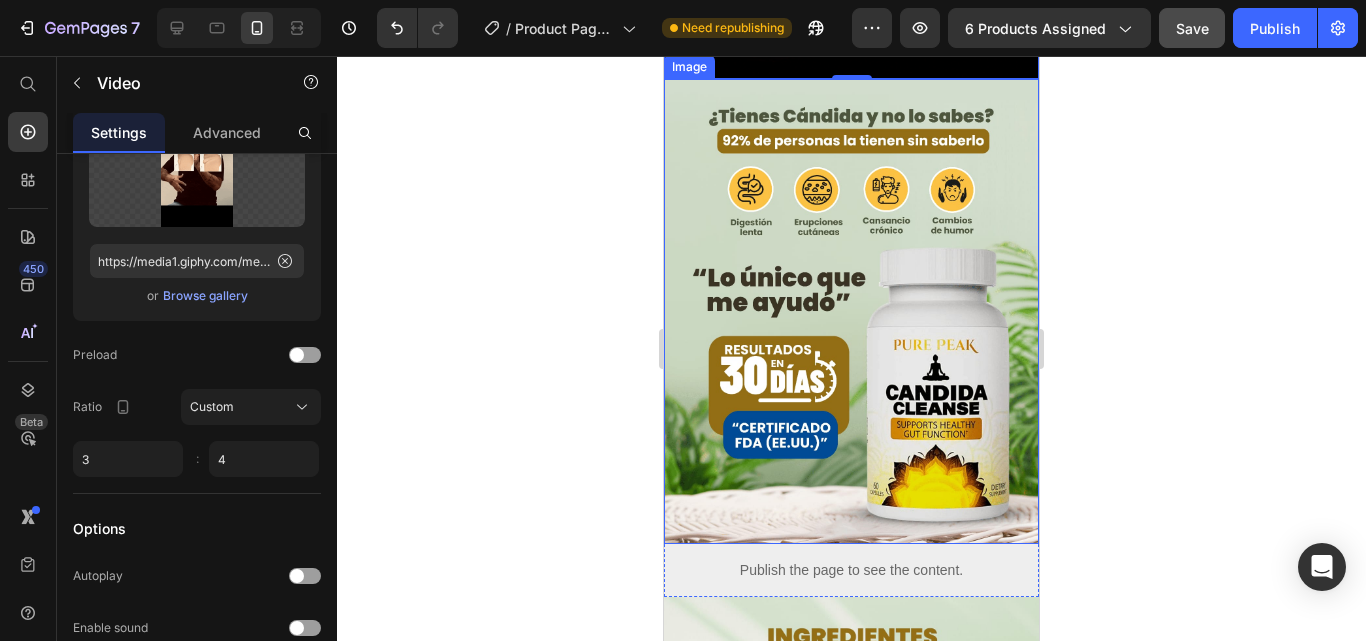 click 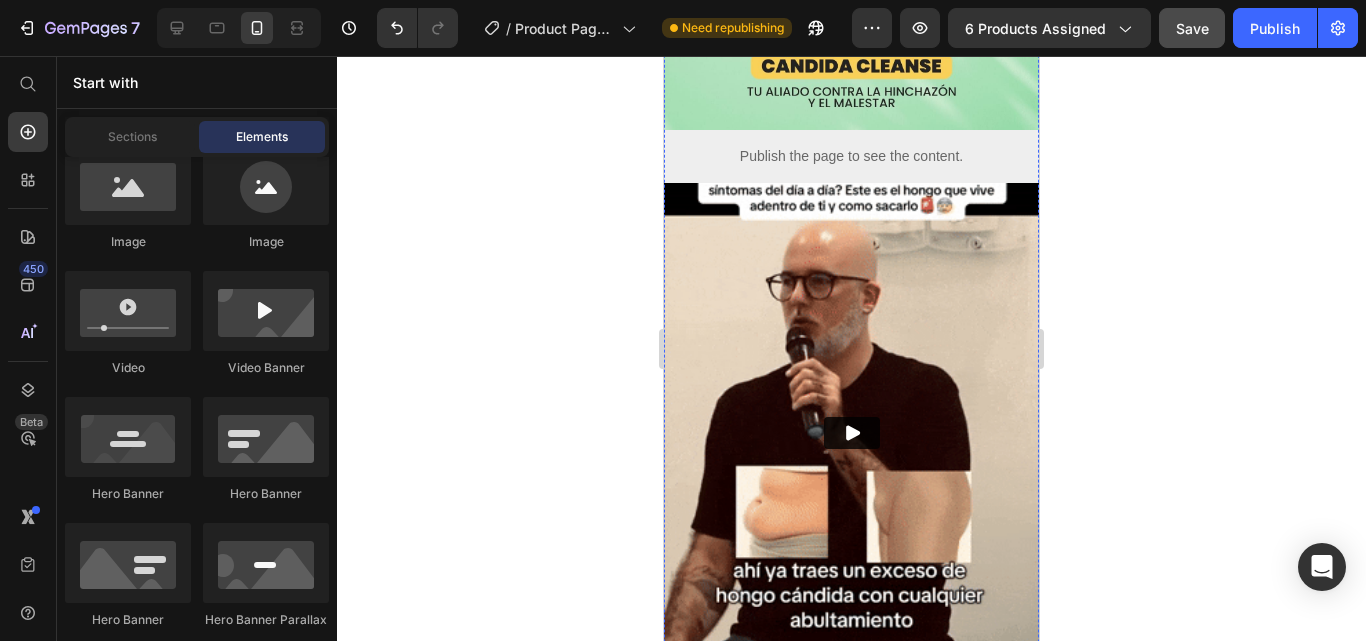 scroll, scrollTop: 500, scrollLeft: 0, axis: vertical 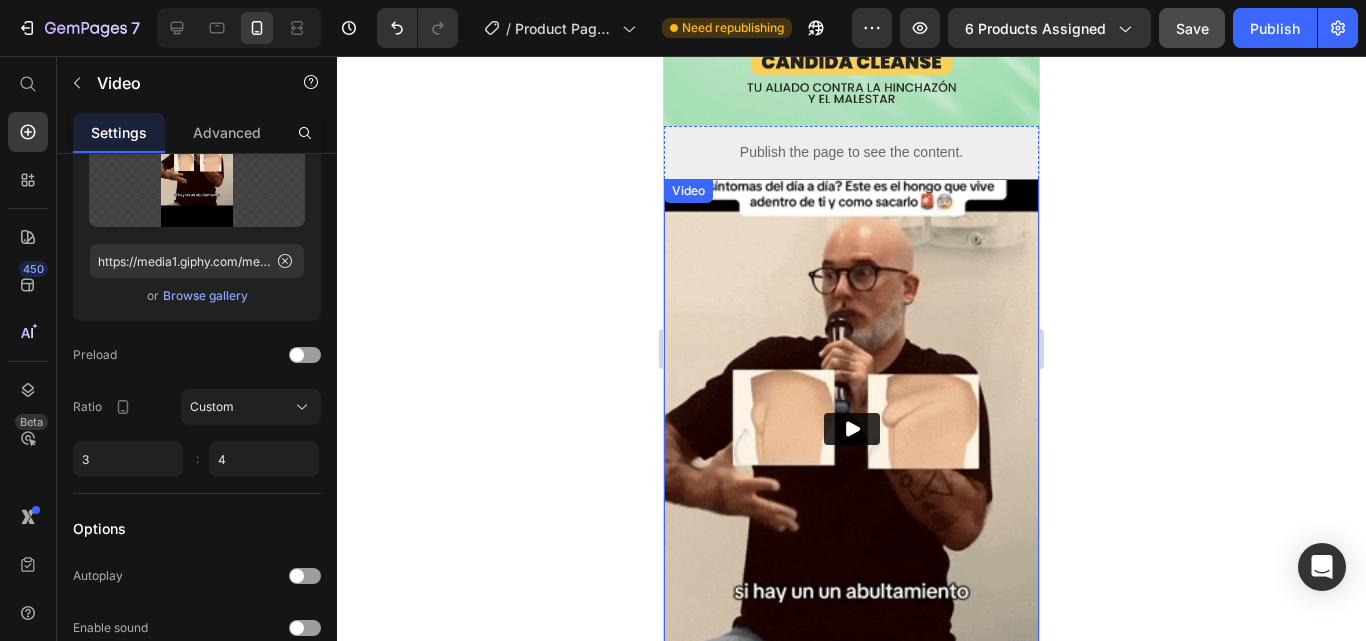 click at bounding box center [851, 429] 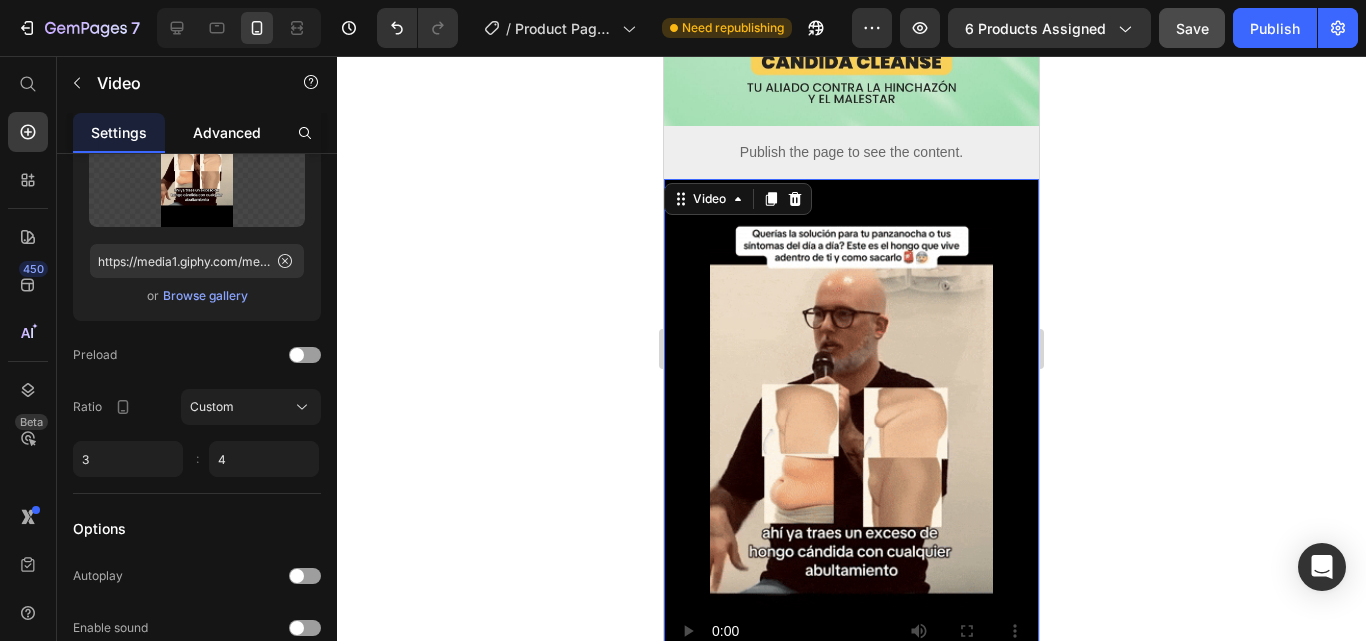 click on "Advanced" at bounding box center [227, 132] 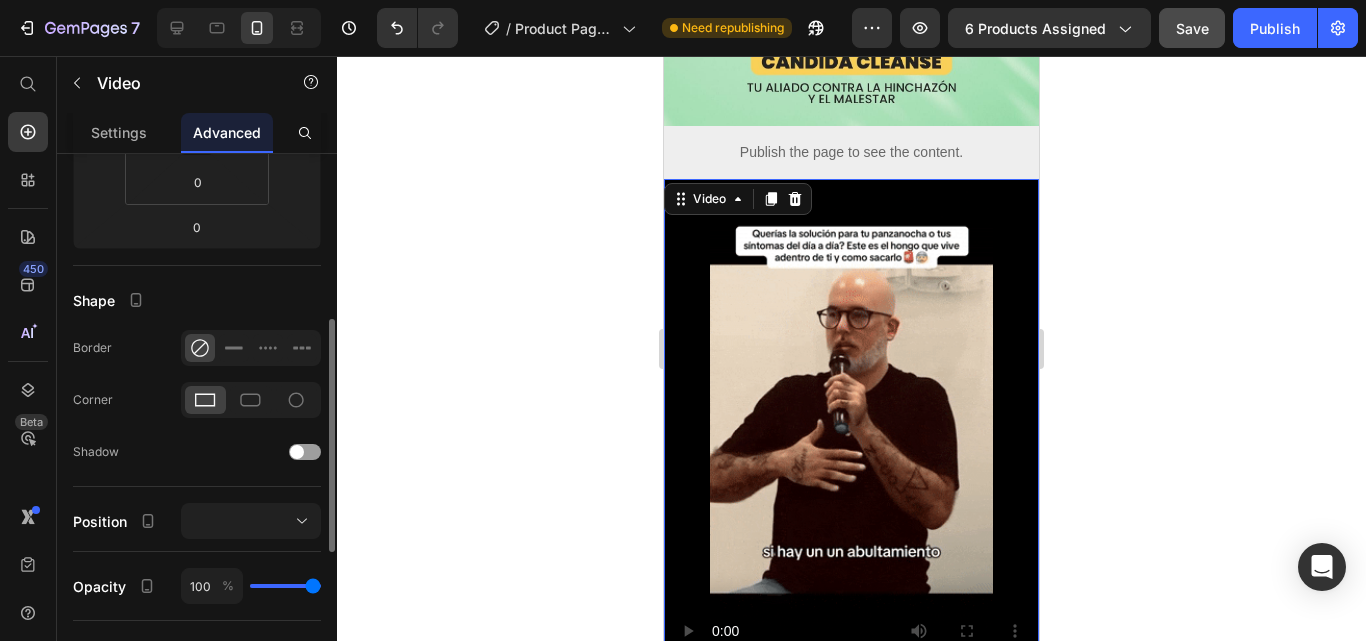 scroll, scrollTop: 0, scrollLeft: 0, axis: both 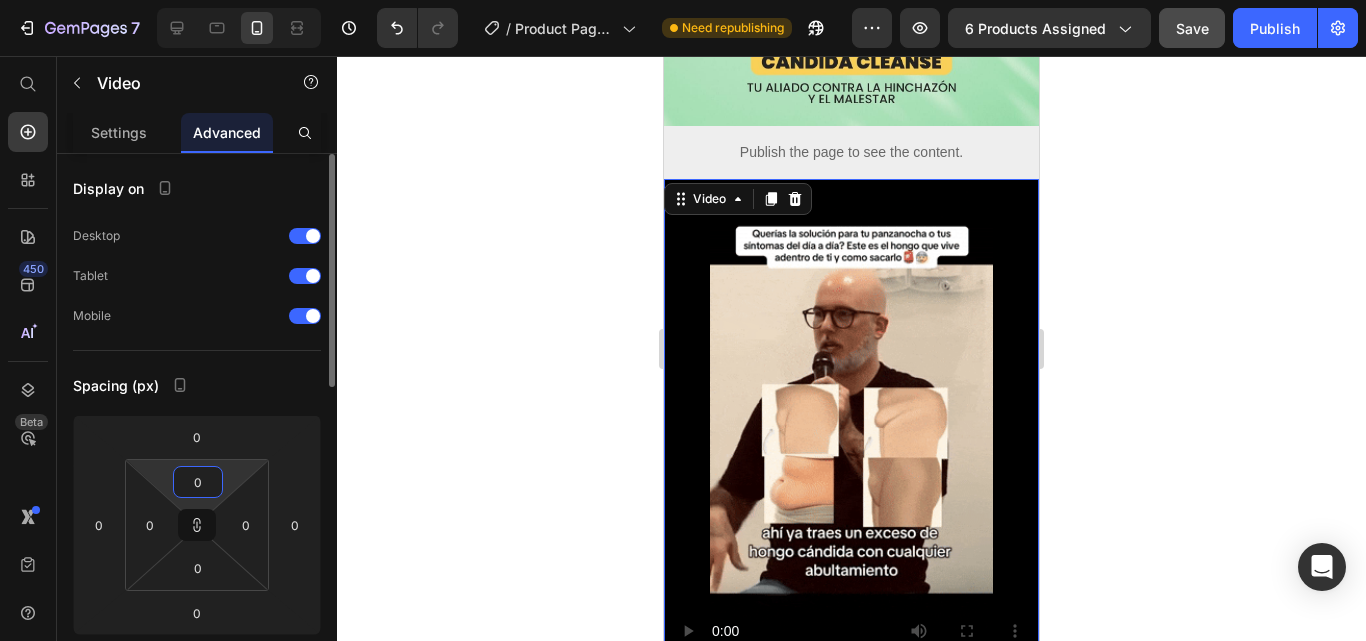 click on "0" at bounding box center (198, 482) 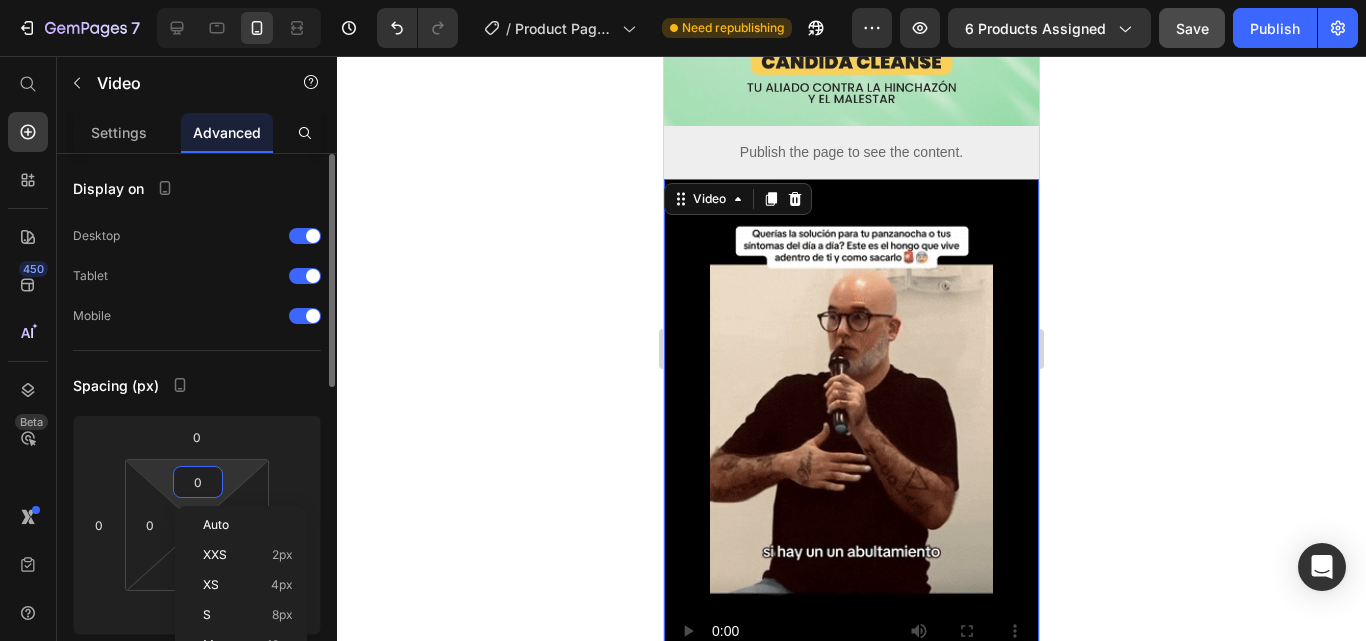 type on "1" 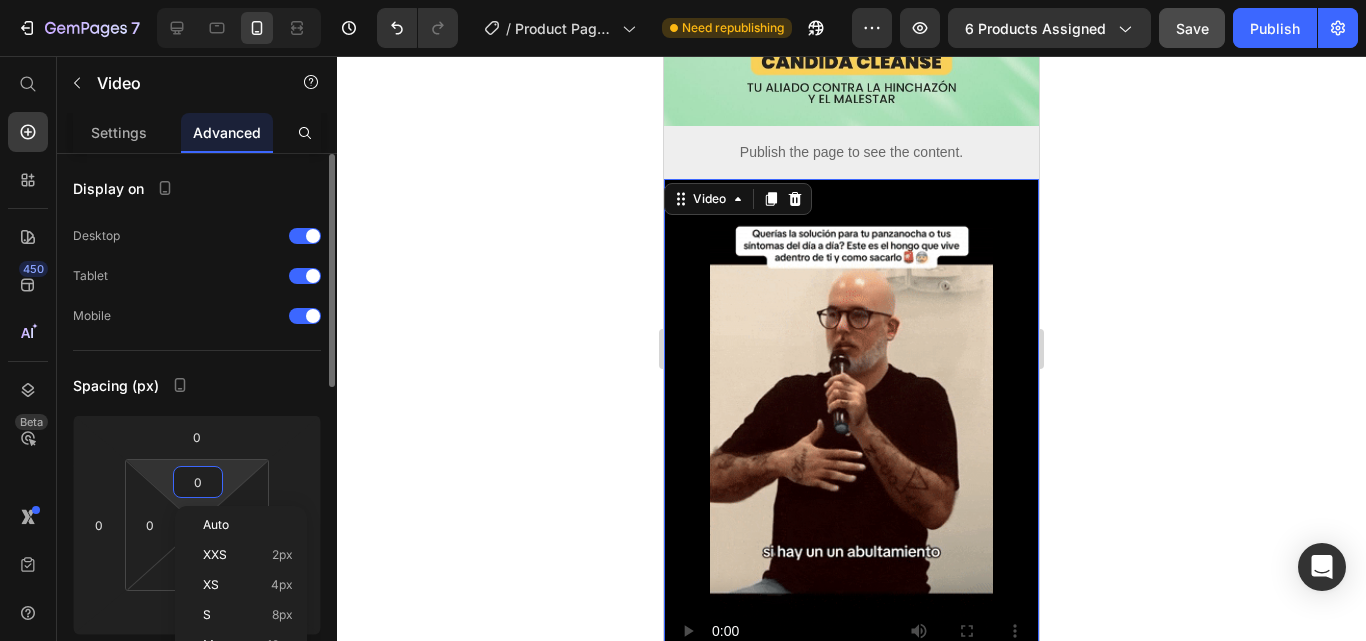 type on "1" 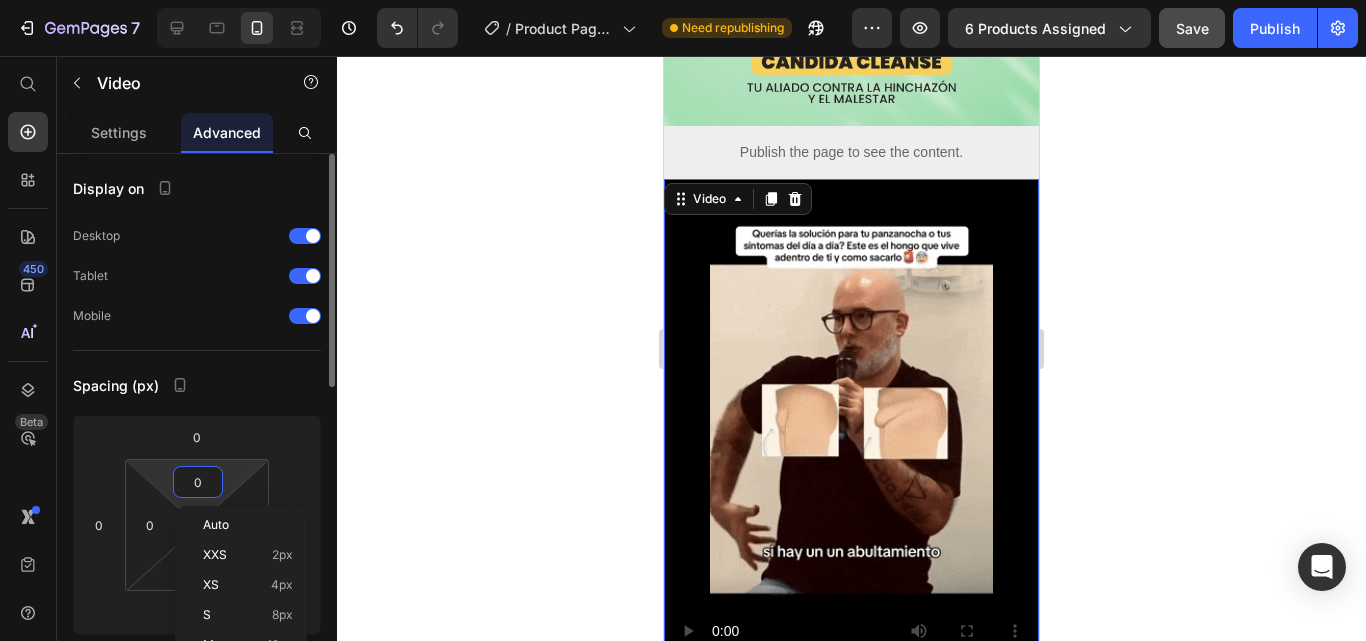 type on "1" 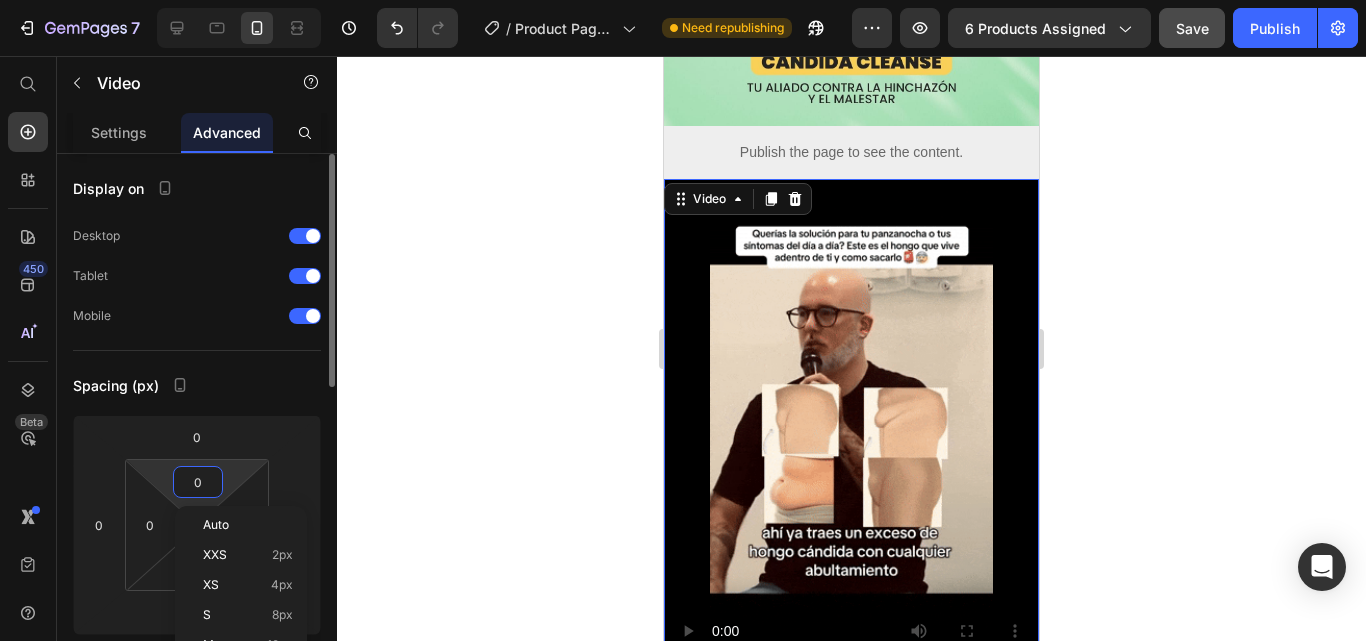type on "1" 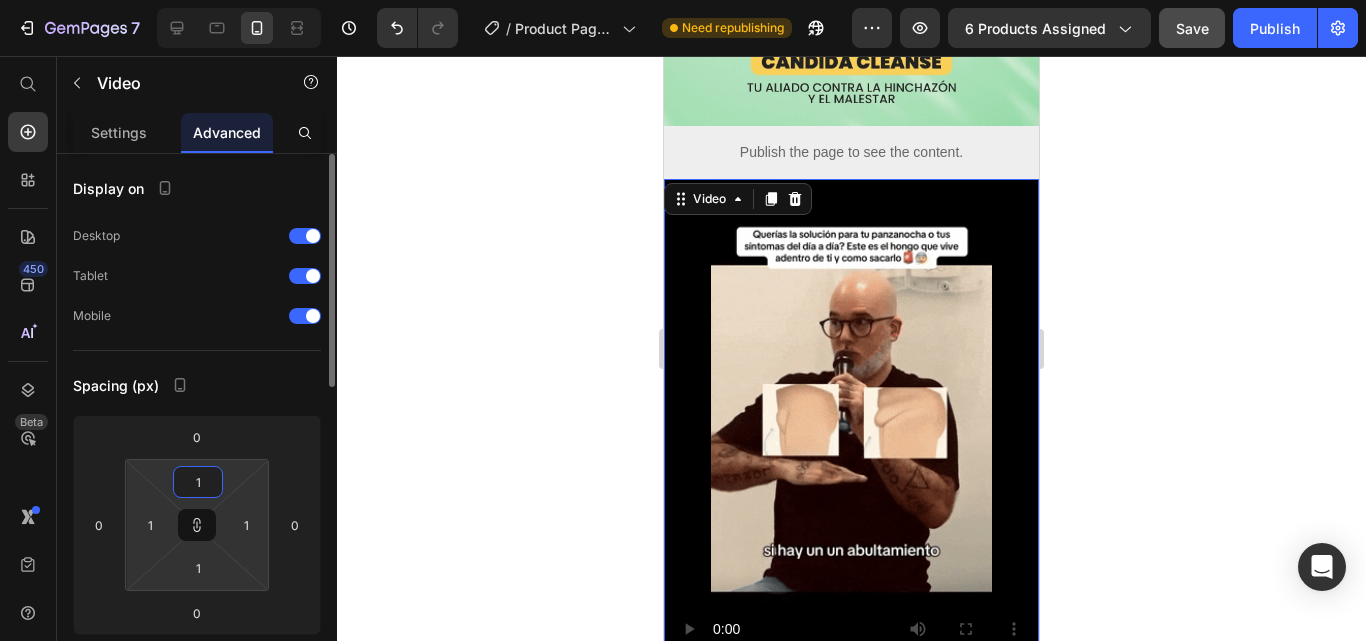 type on "10" 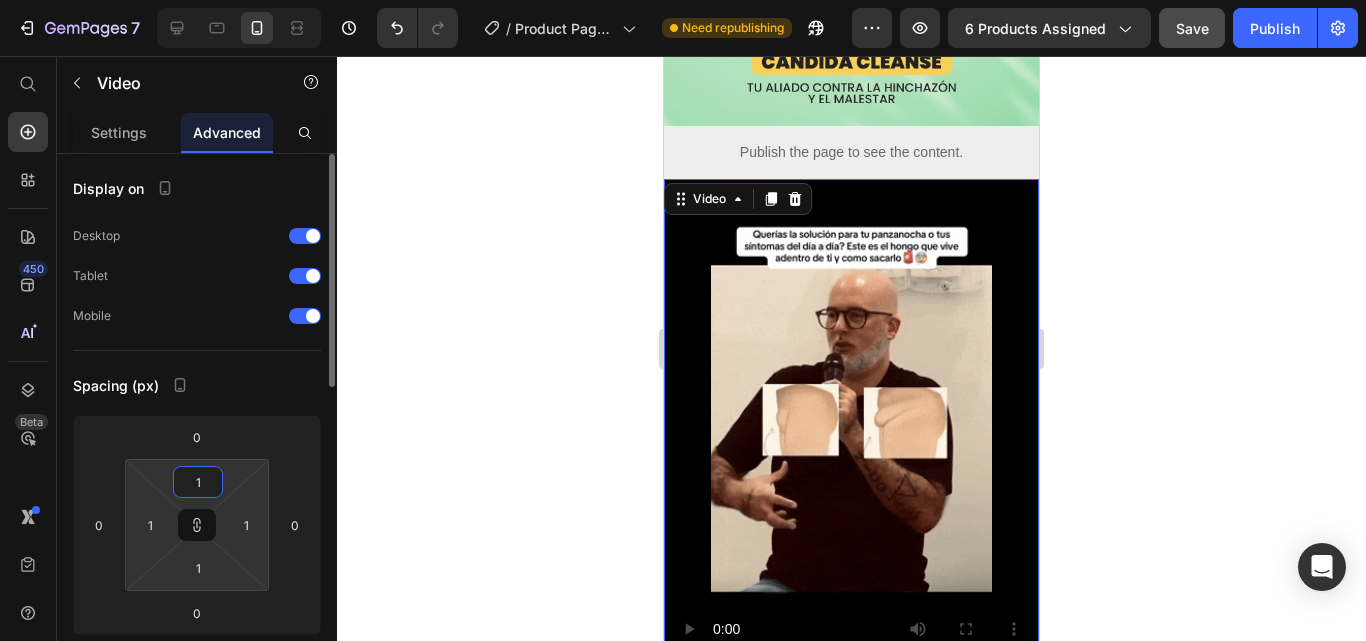 type on "10" 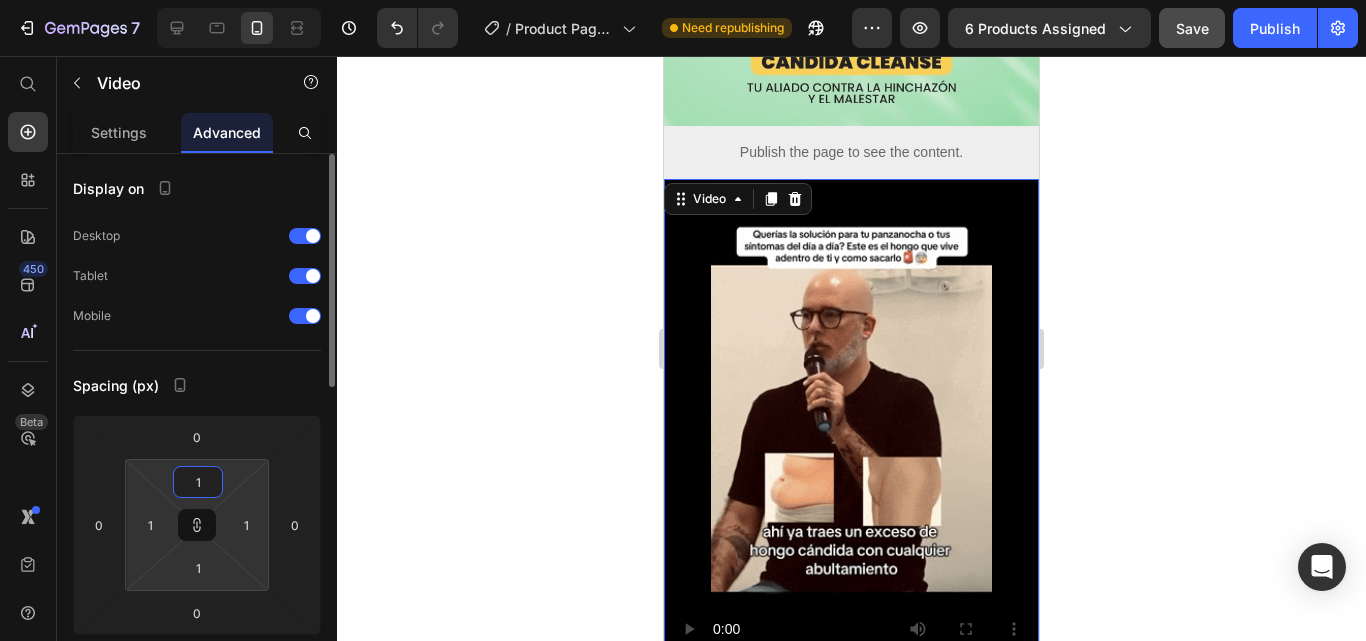 type on "10" 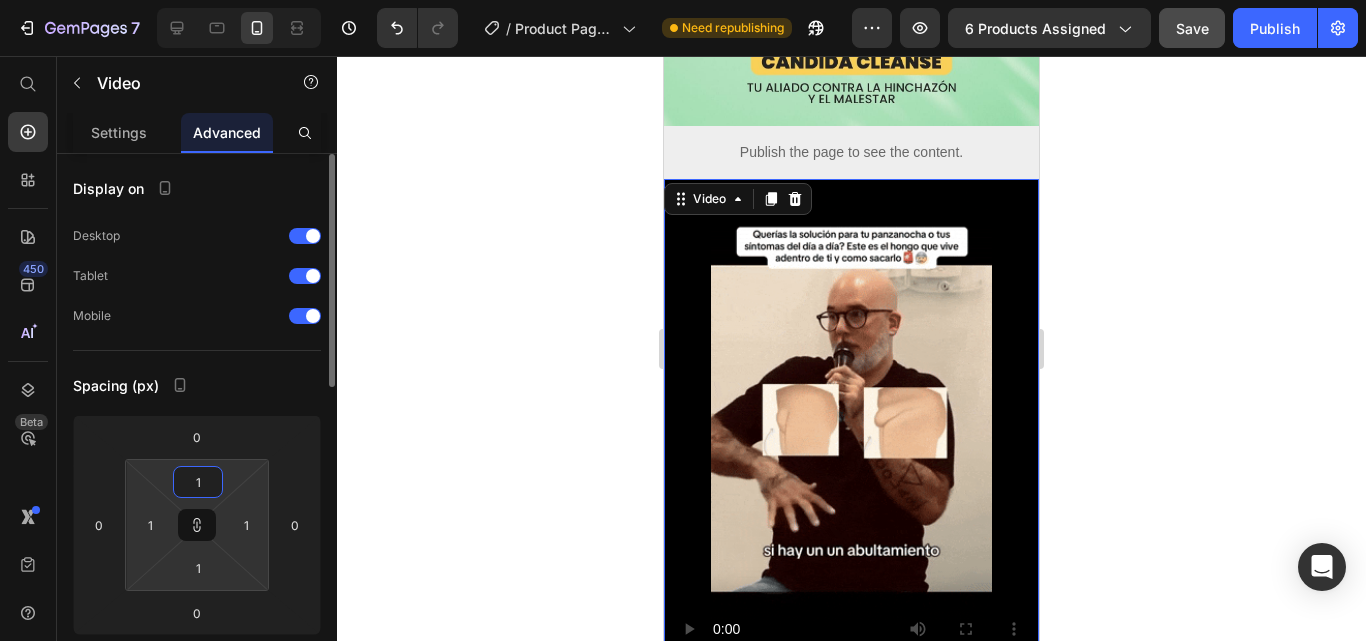 type on "10" 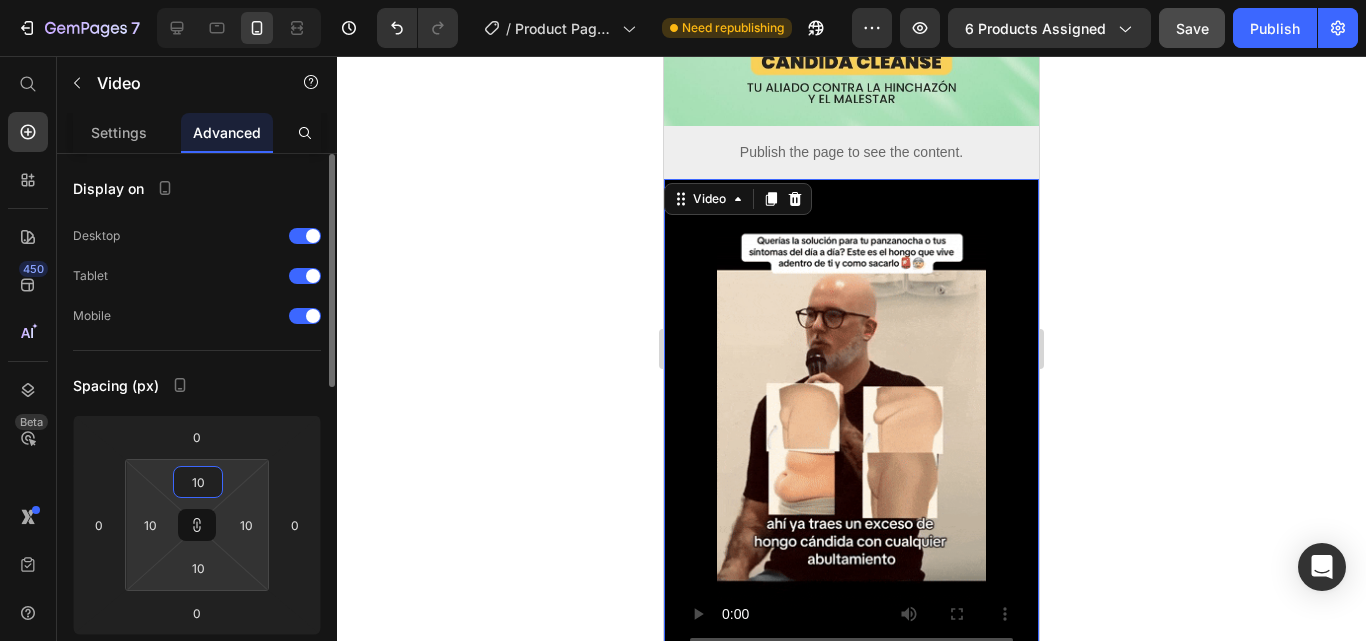 type on "1" 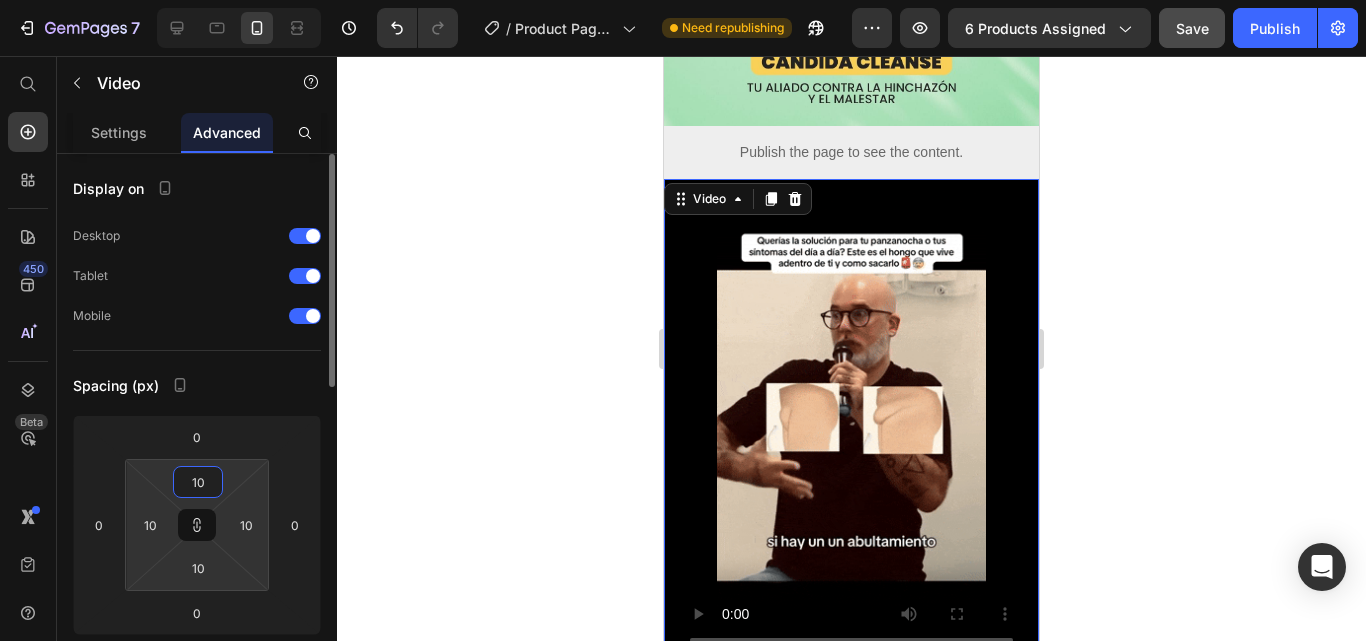 type on "1" 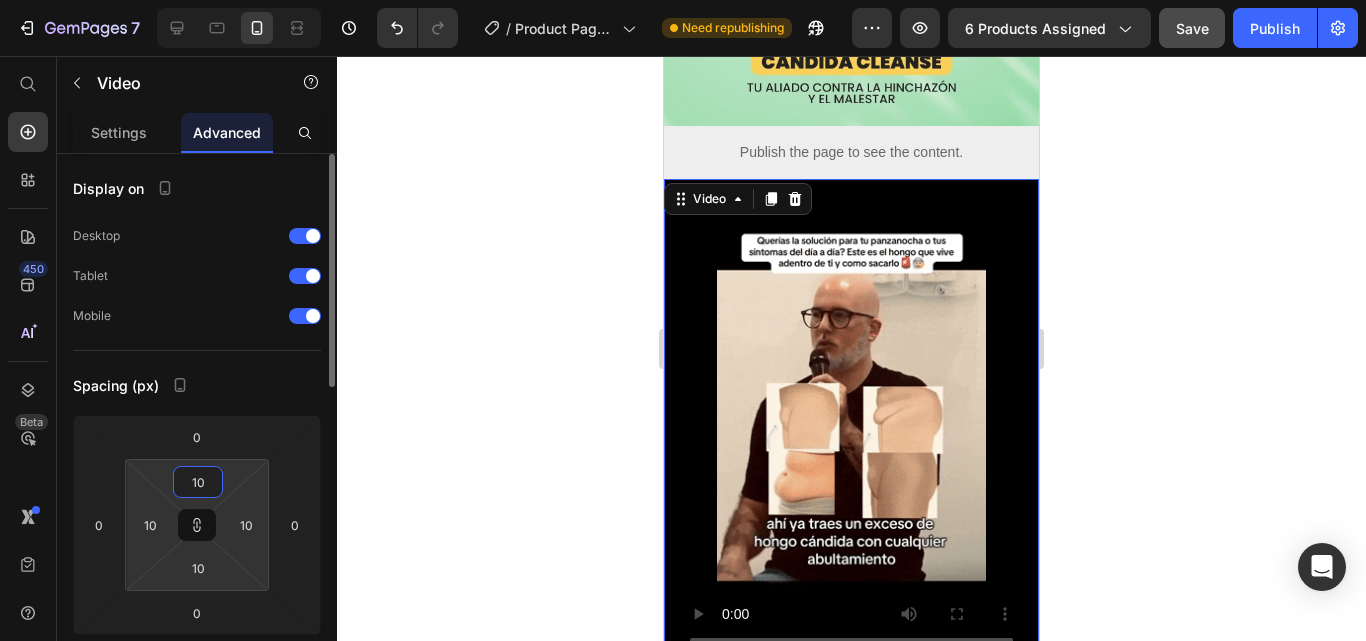 type on "1" 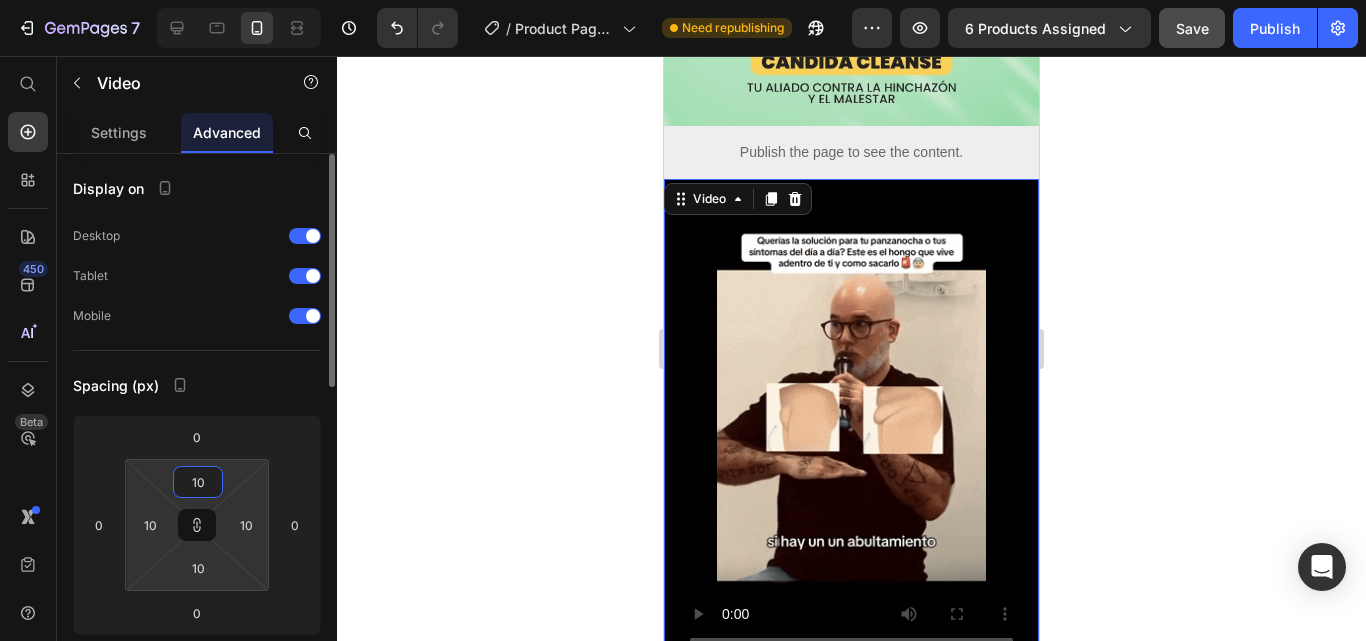 type on "1" 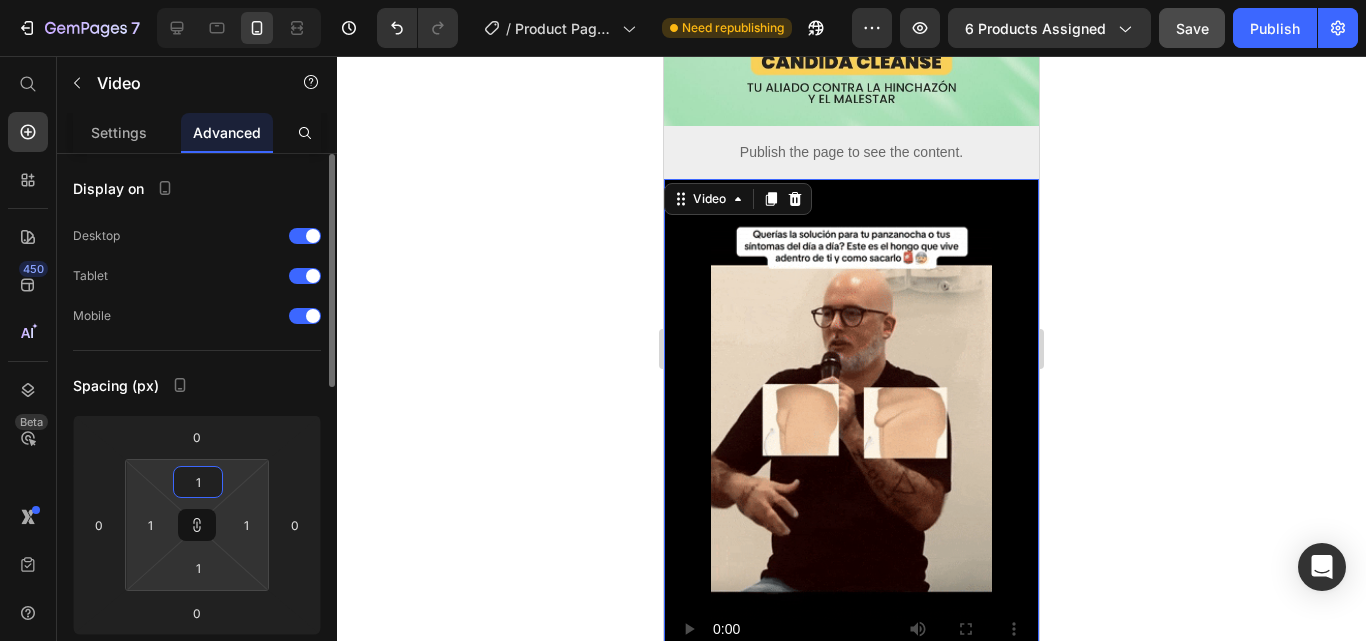 type on "0" 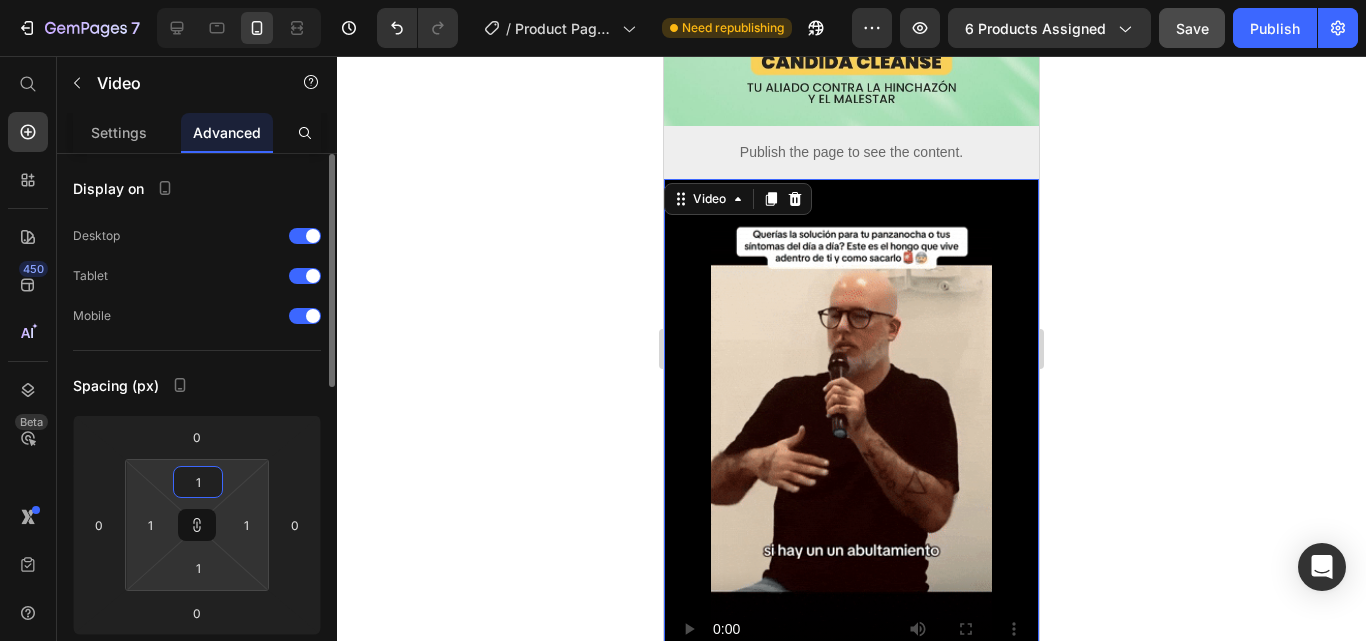 type on "0" 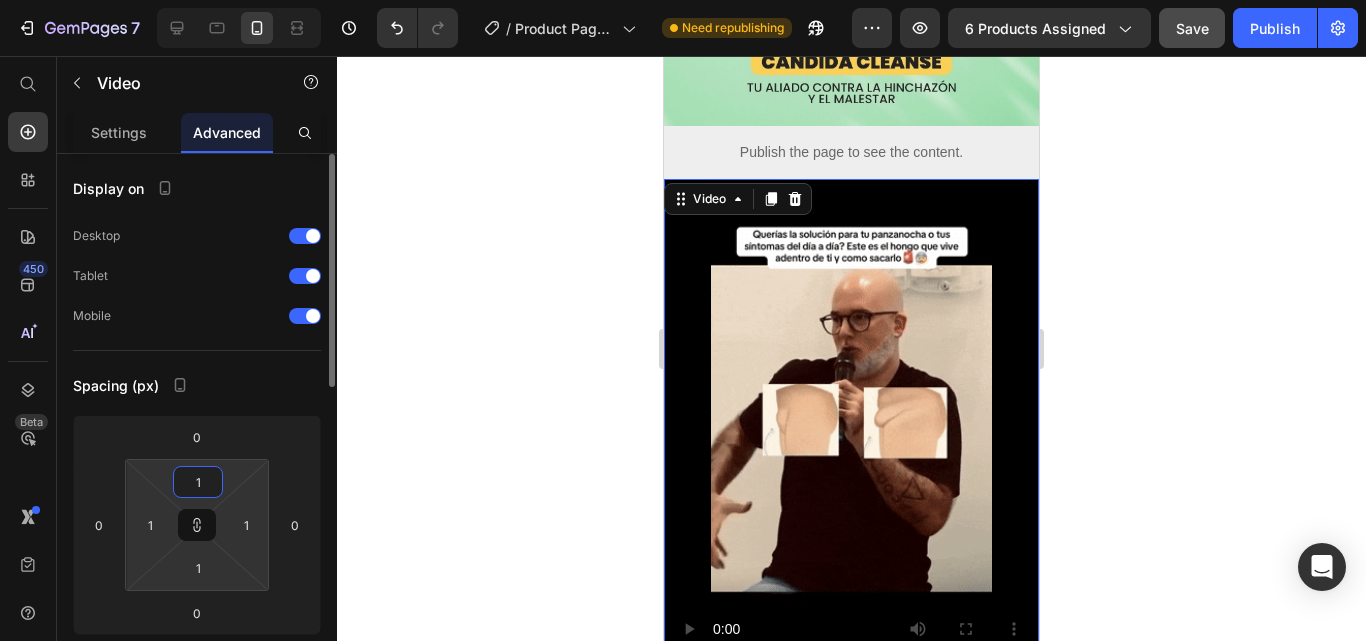 type on "0" 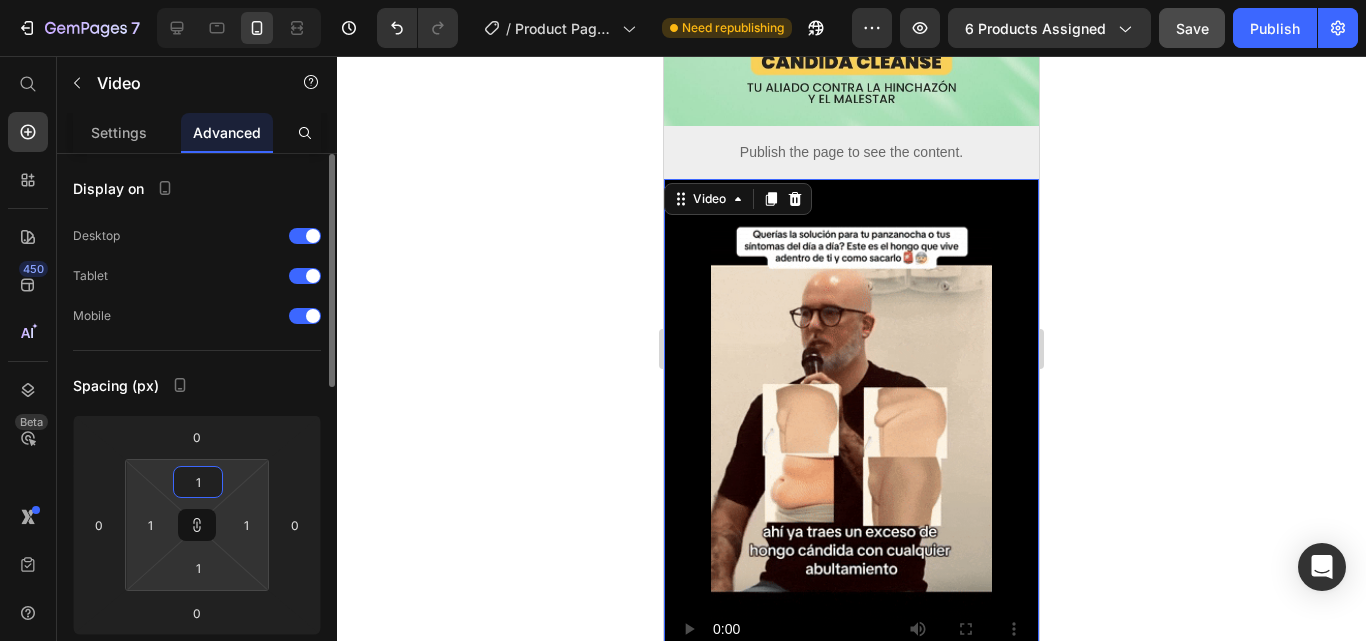 type on "0" 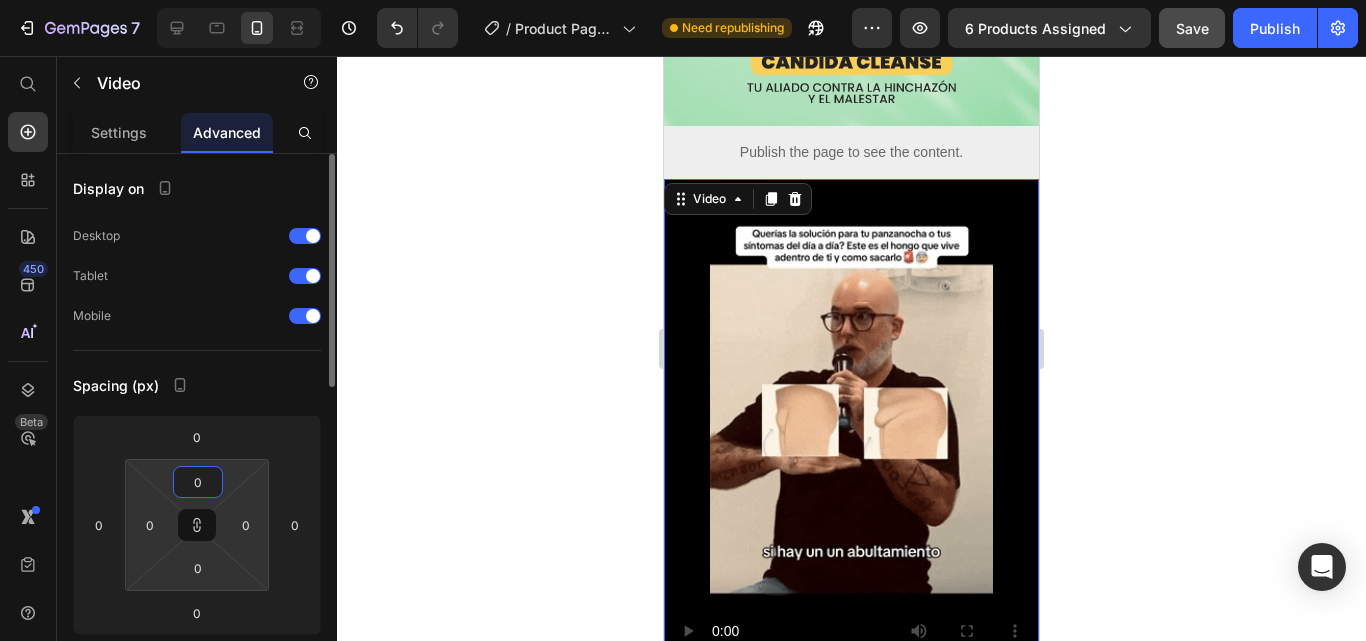 drag, startPoint x: 208, startPoint y: 479, endPoint x: 184, endPoint y: 472, distance: 25 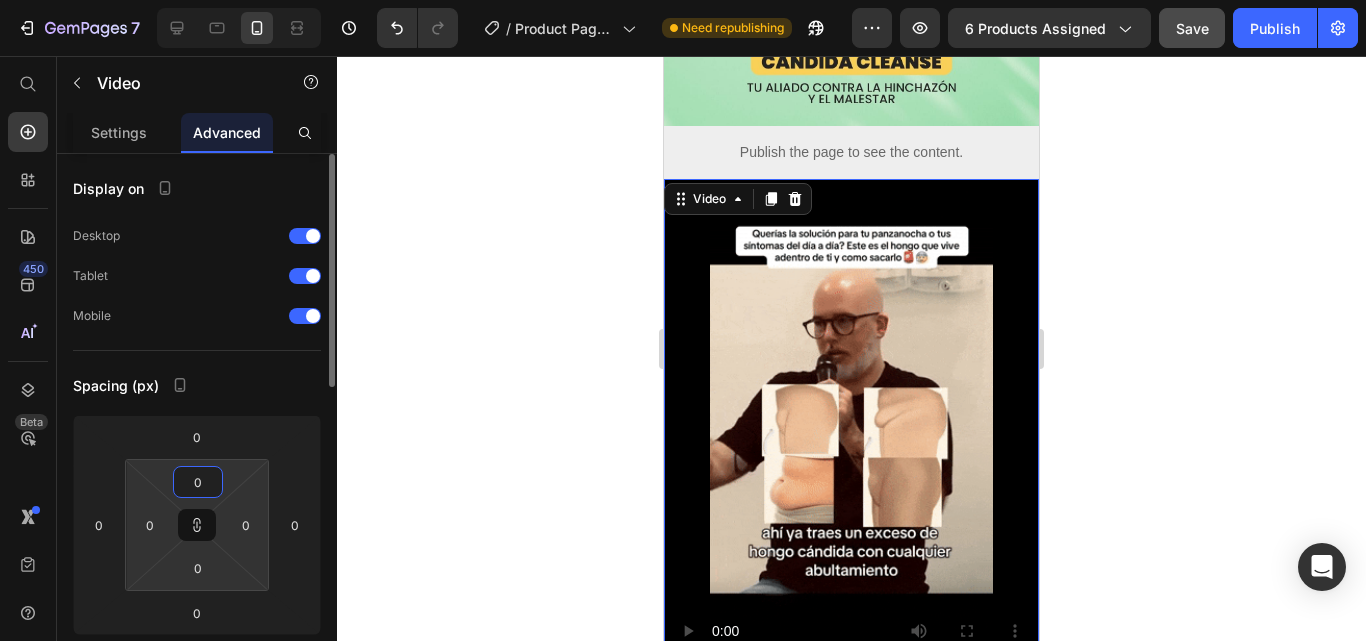 click on "0" at bounding box center (198, 482) 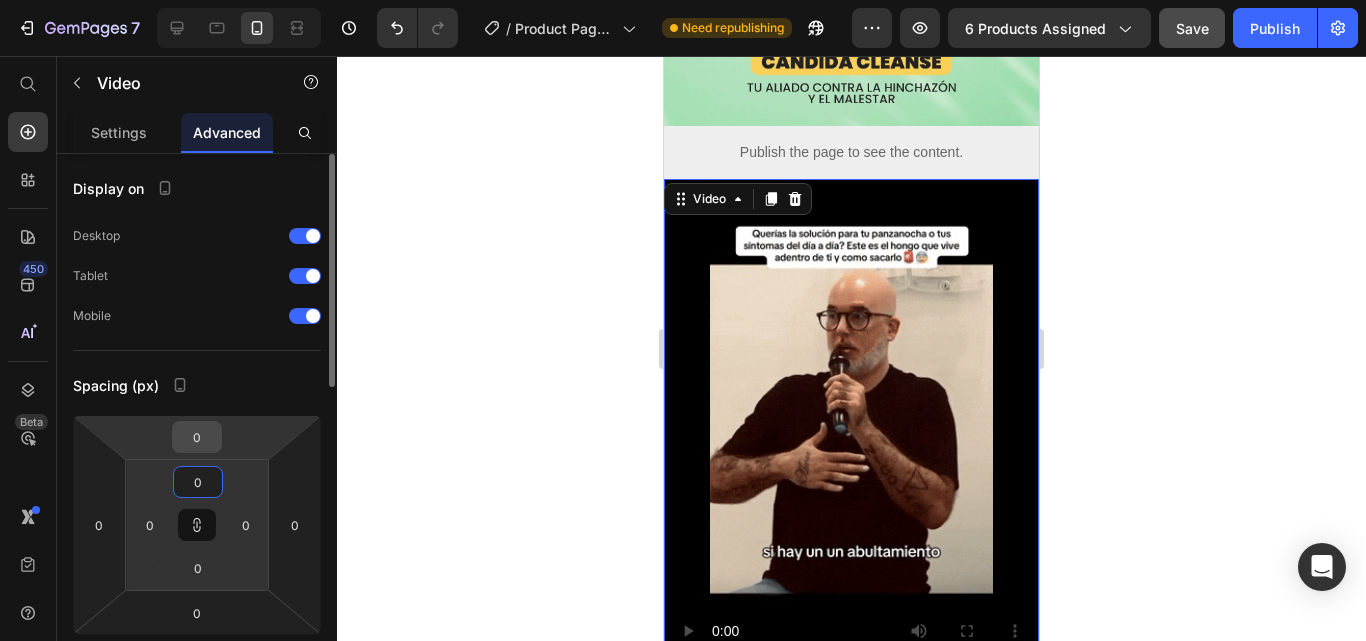 type on "2" 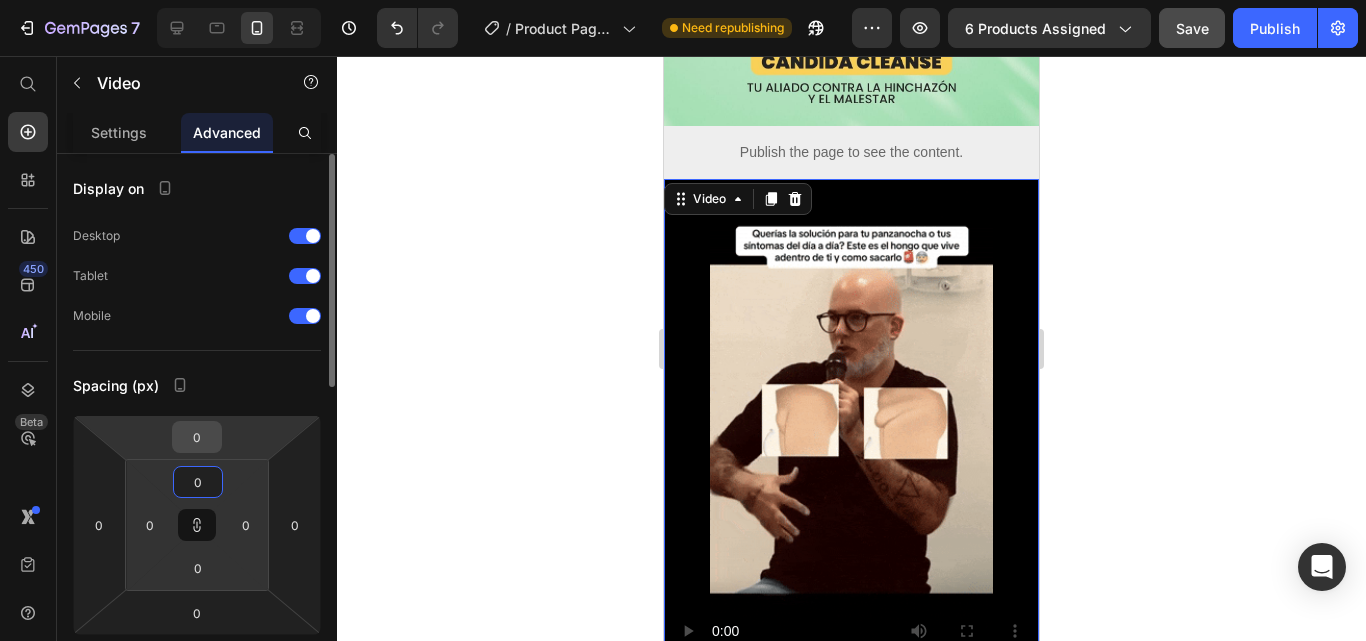 type on "2" 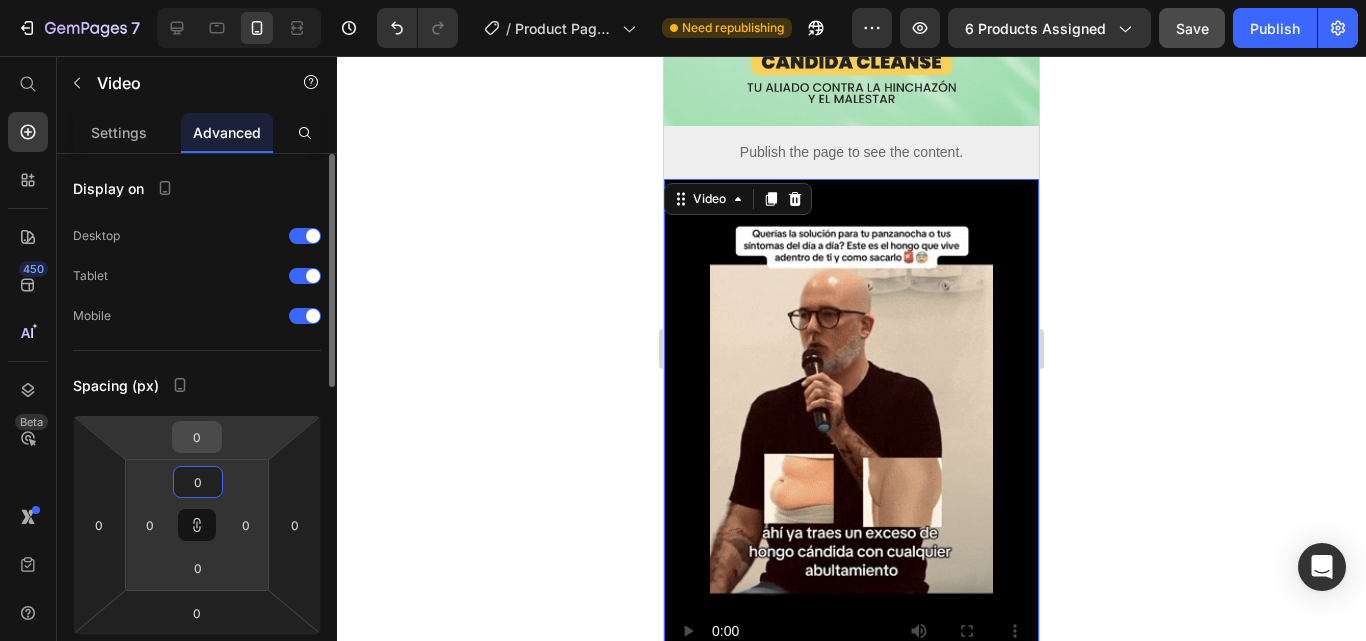type on "2" 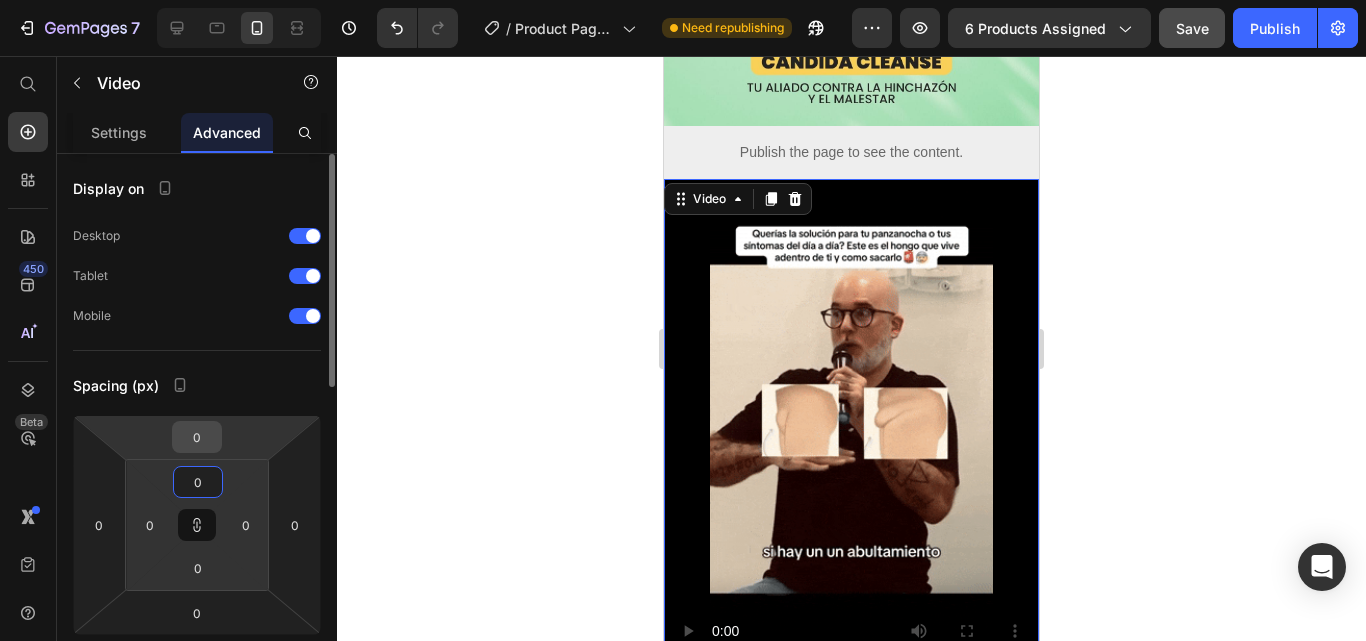 type on "2" 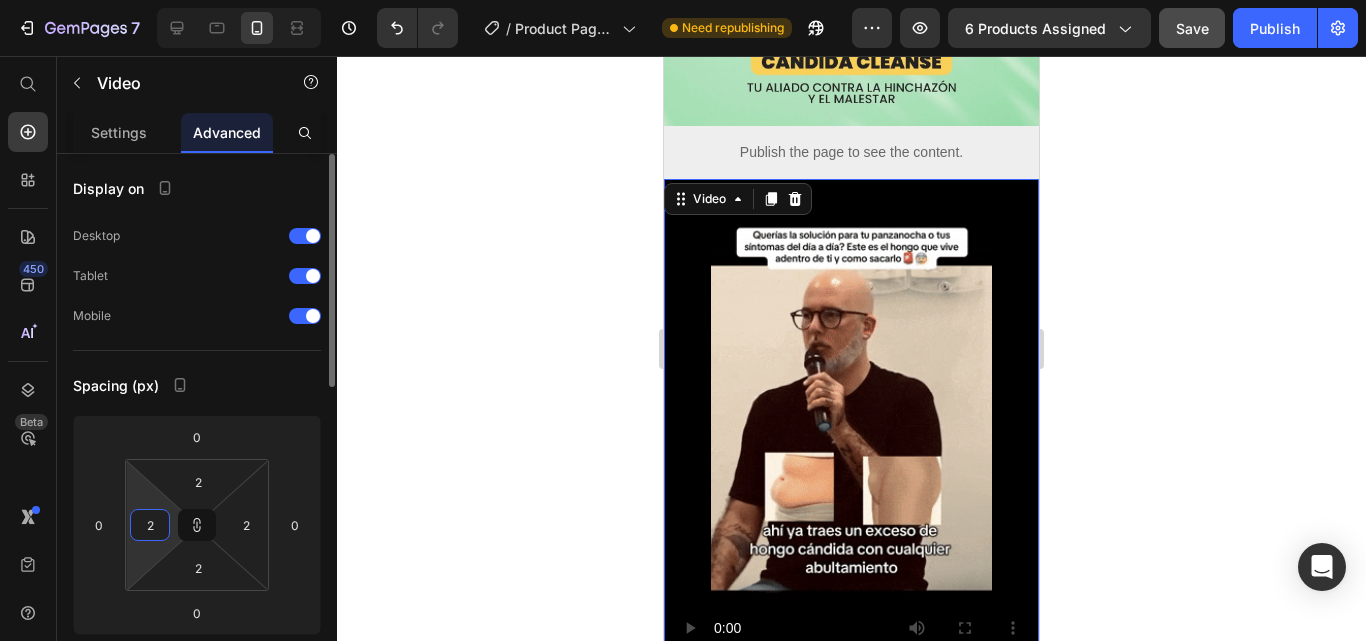click on "2" at bounding box center (150, 525) 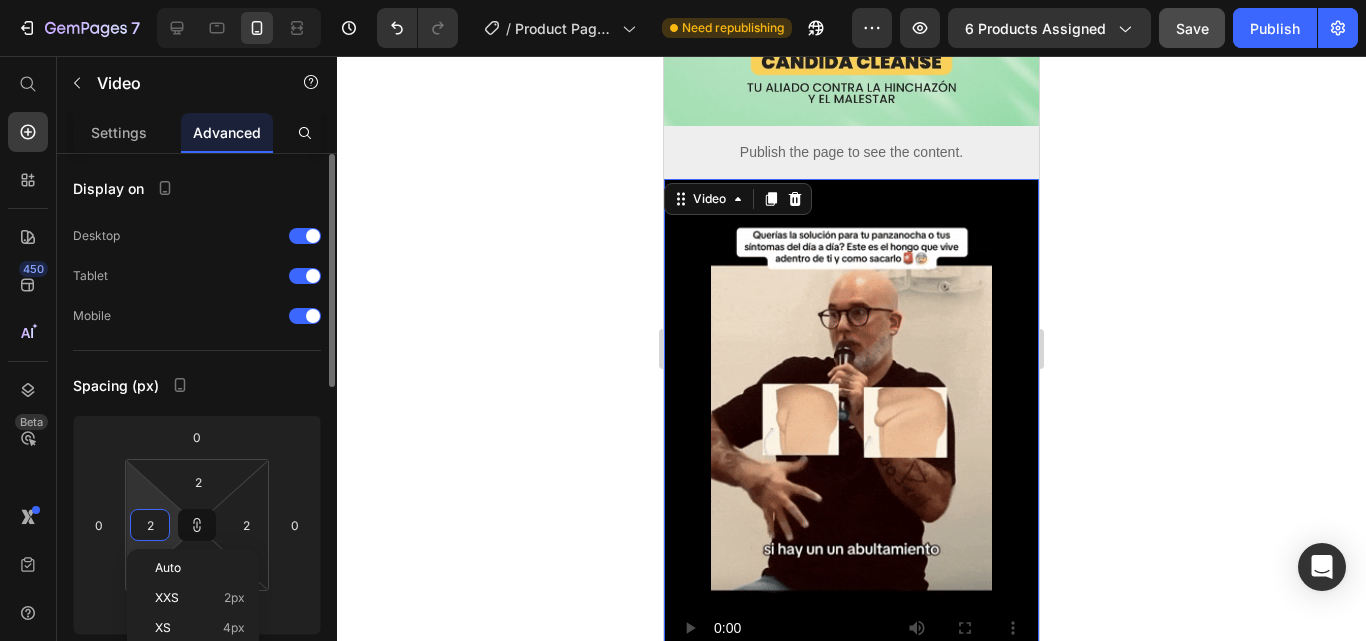 type on "0" 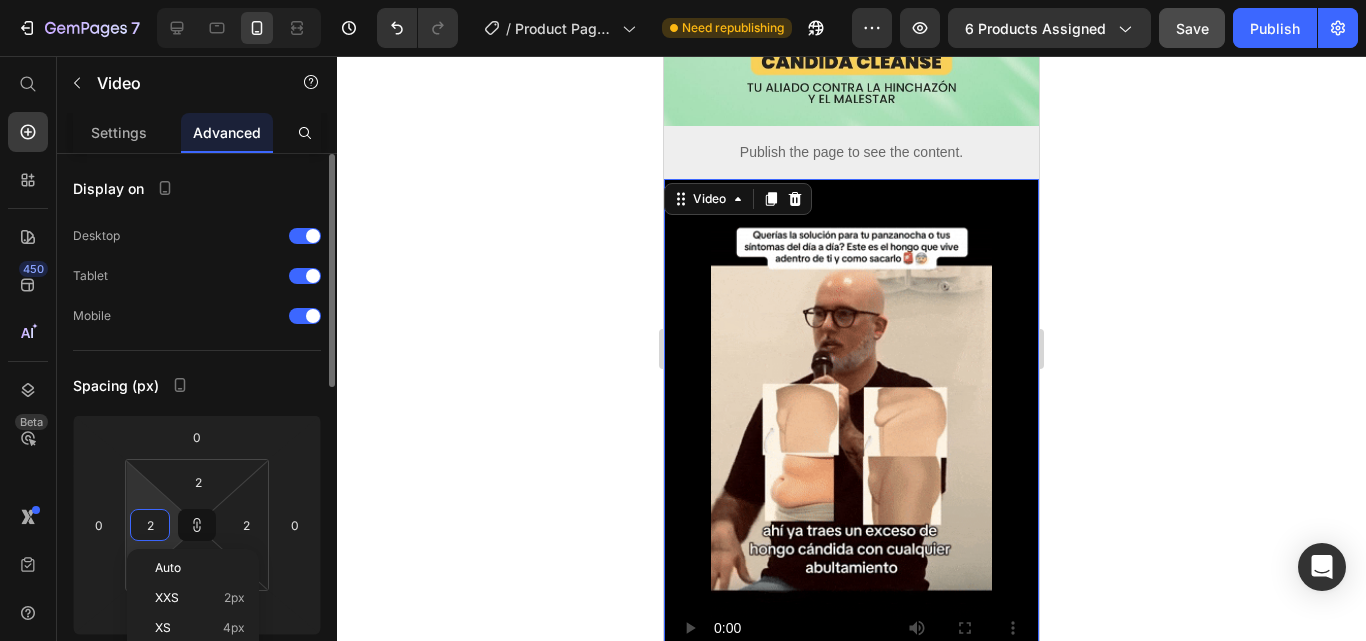 type on "0" 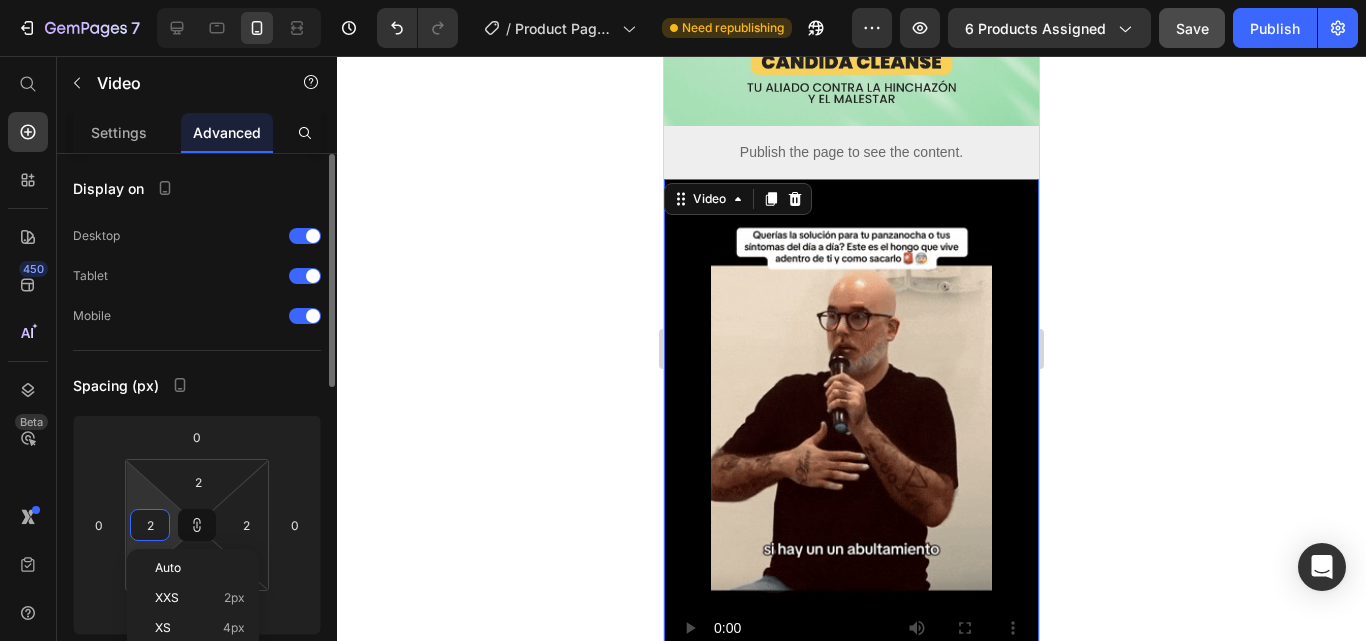 type on "0" 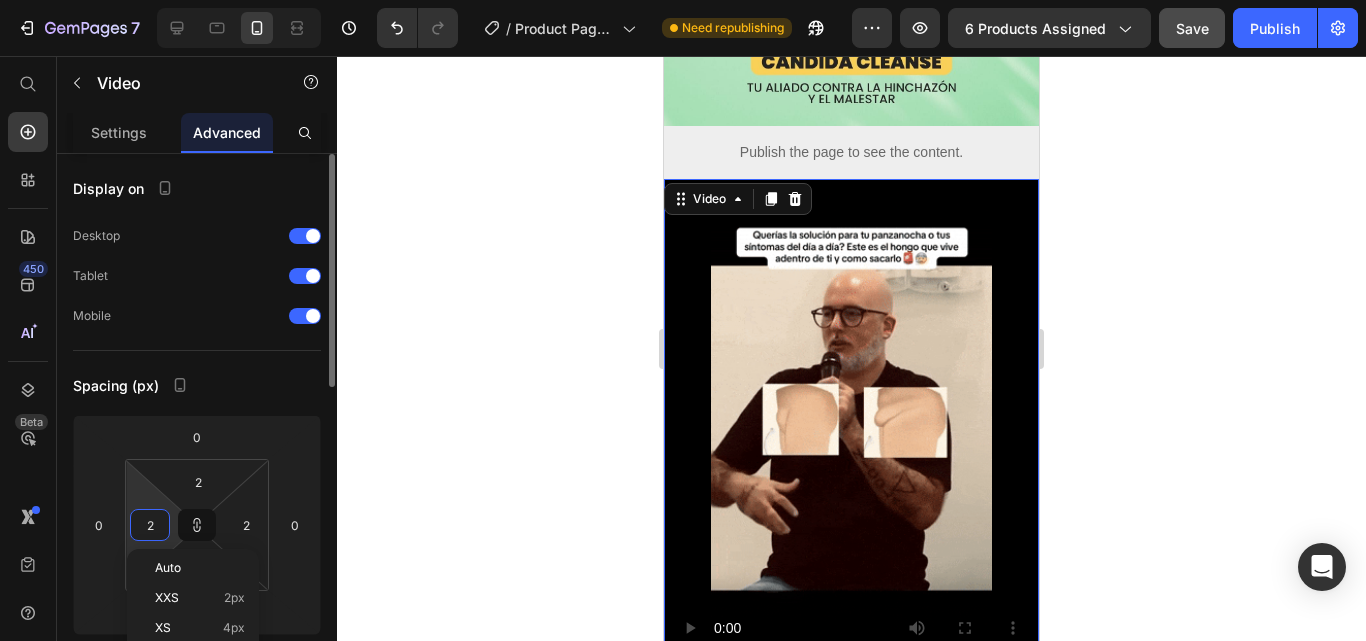 type on "0" 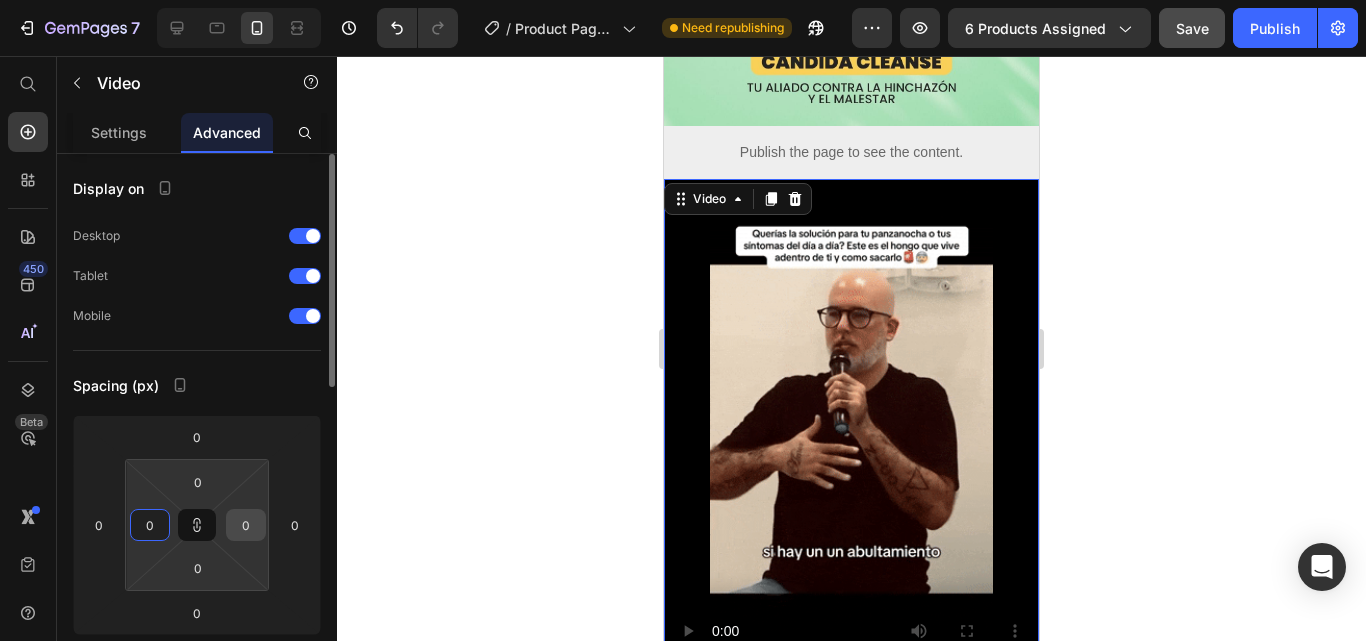 type on "0" 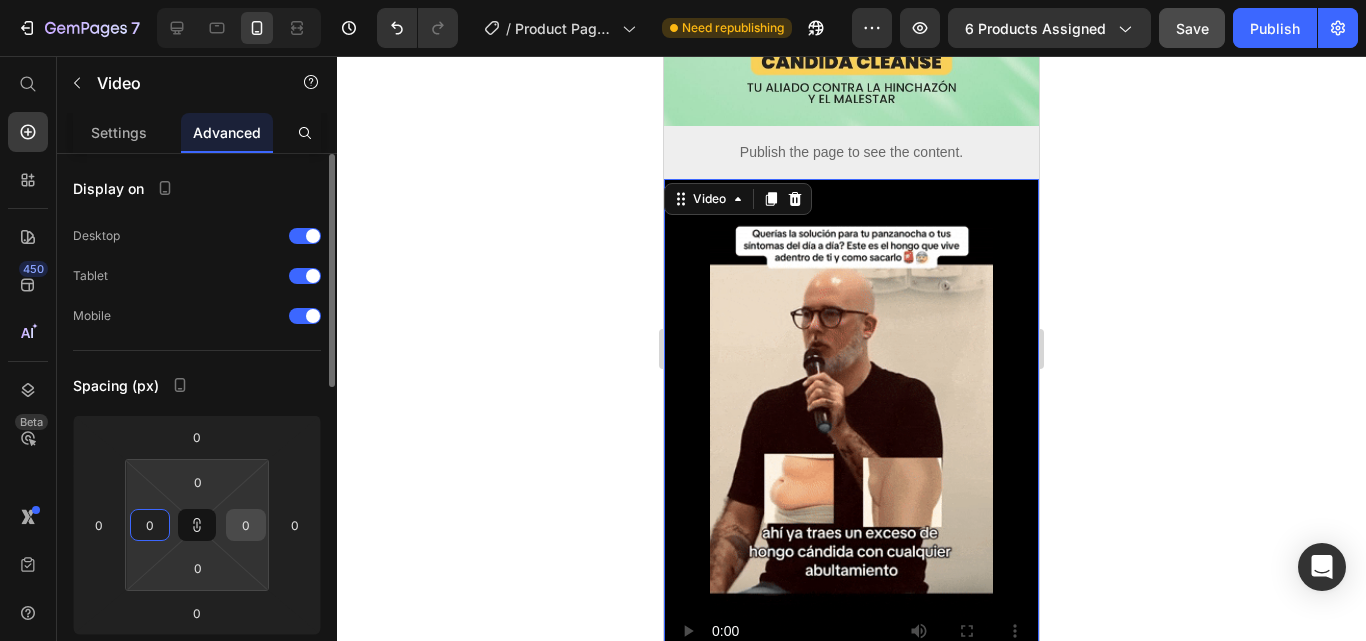 click on "0" at bounding box center [246, 525] 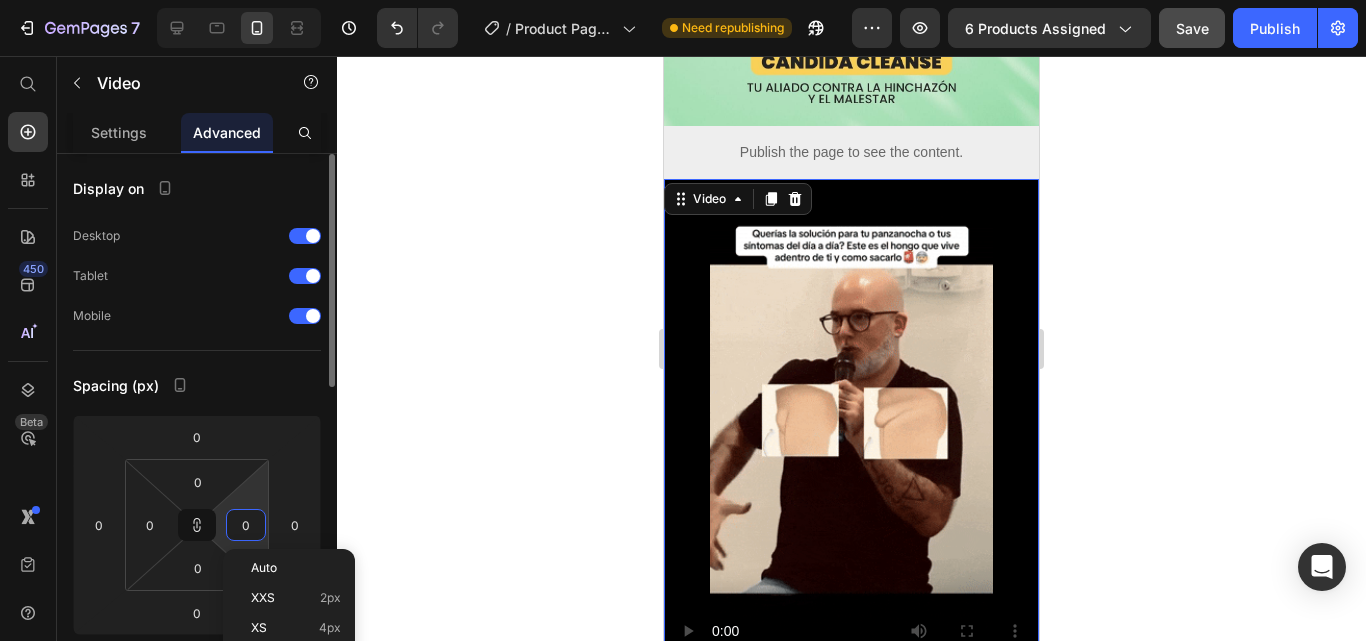 scroll, scrollTop: 100, scrollLeft: 0, axis: vertical 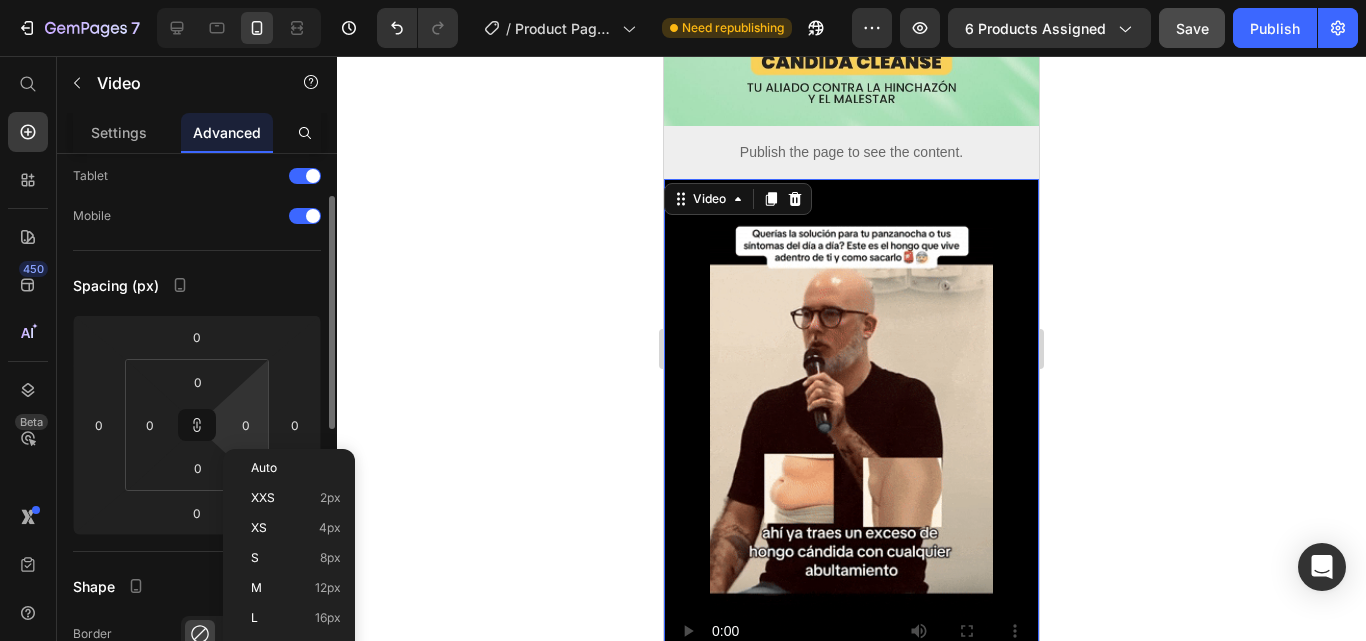 click 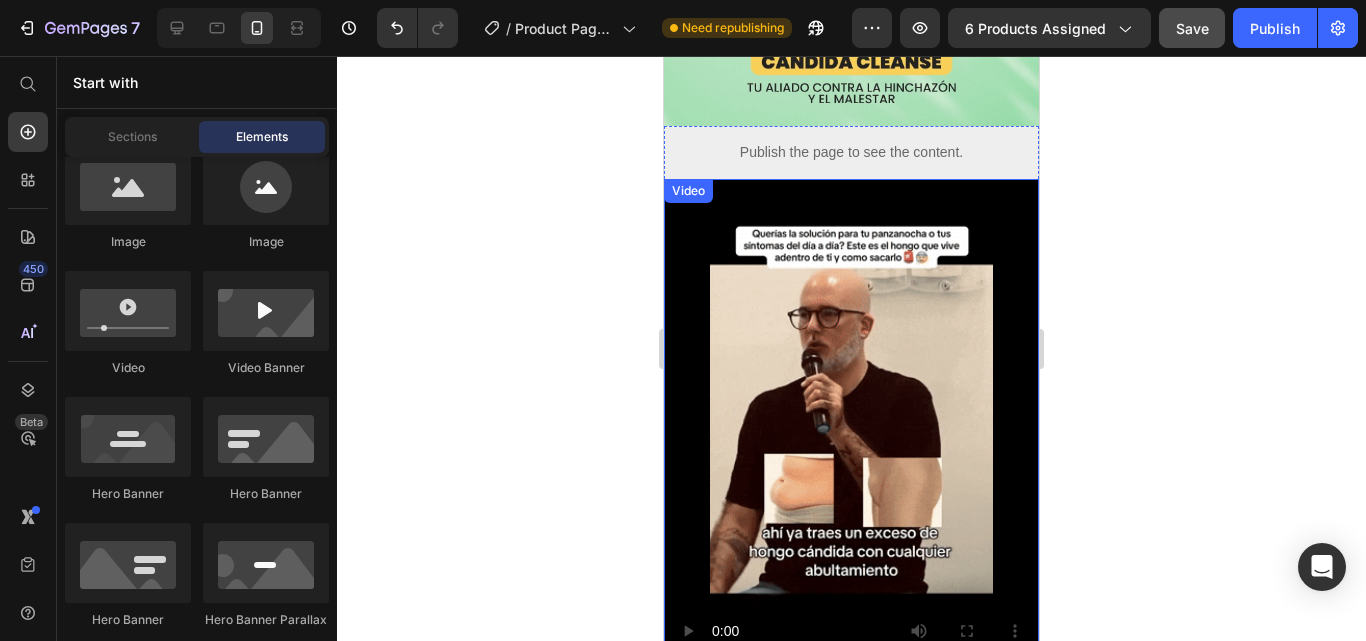 click at bounding box center (851, 429) 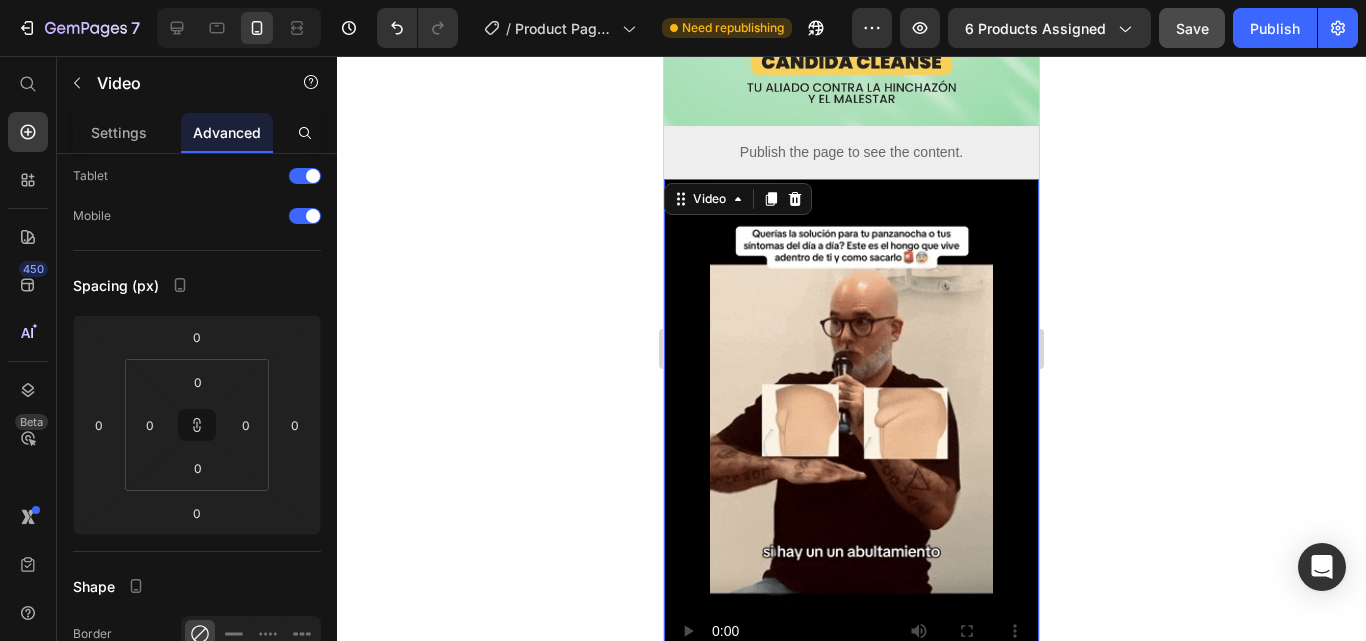 click 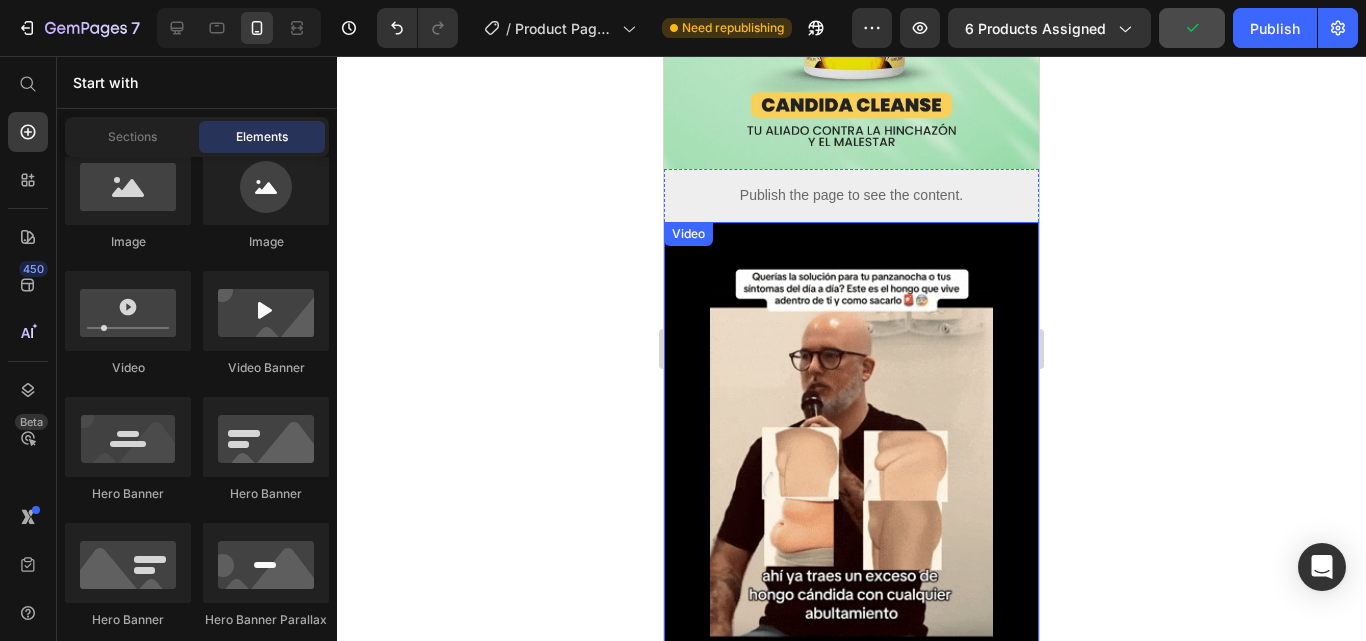 scroll, scrollTop: 400, scrollLeft: 0, axis: vertical 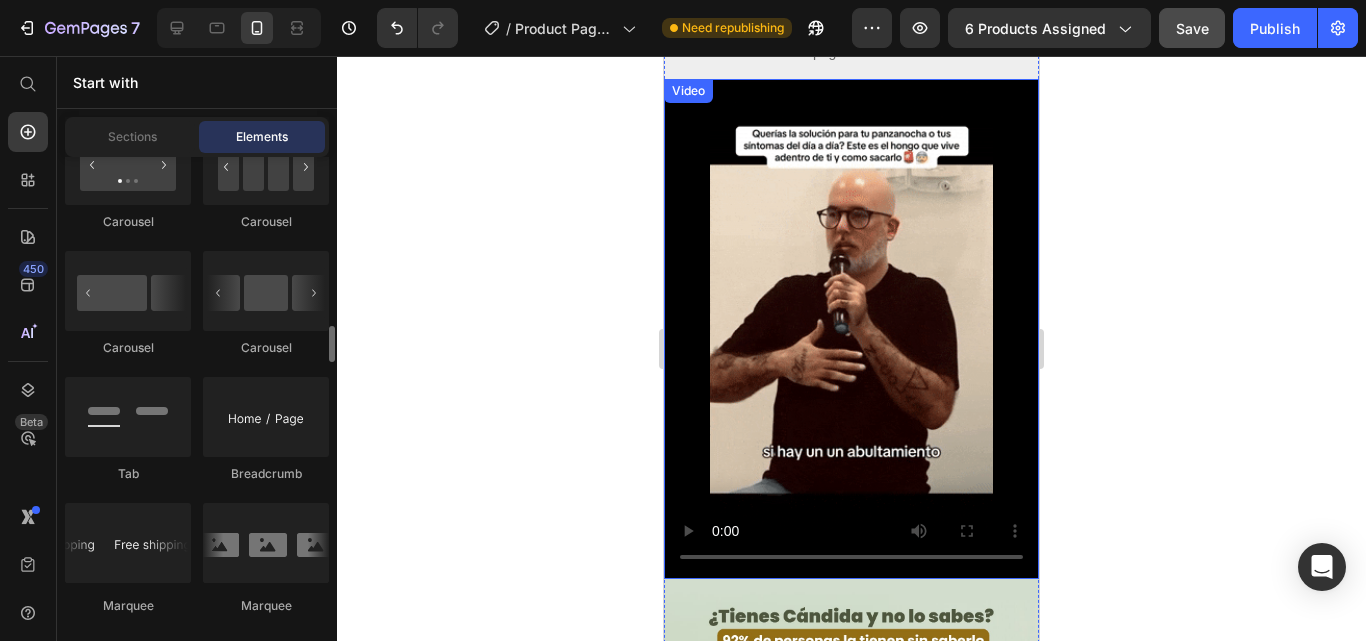 click at bounding box center (851, 329) 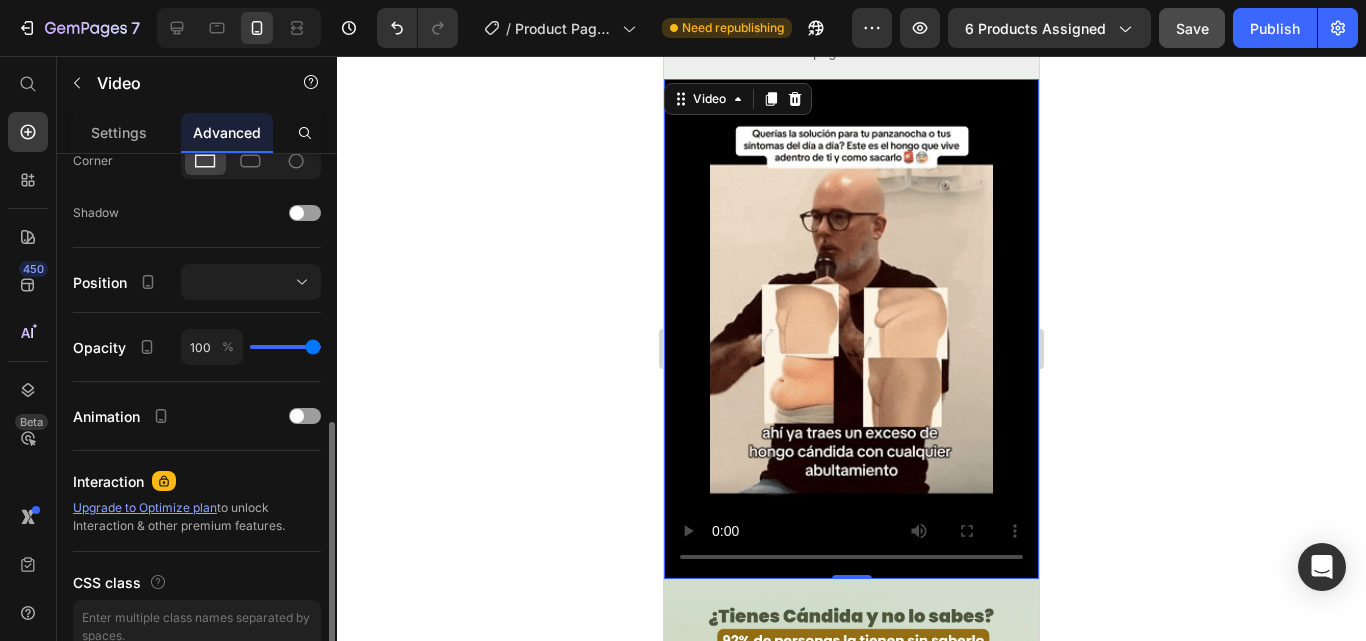 scroll, scrollTop: 725, scrollLeft: 0, axis: vertical 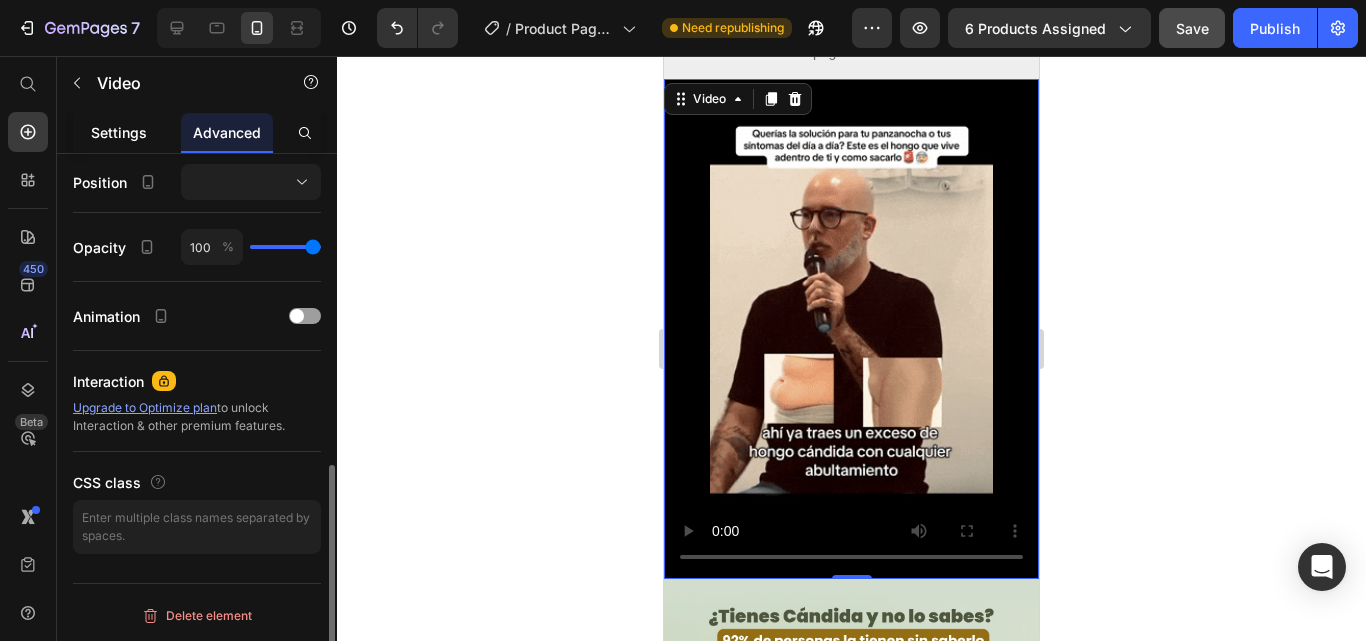 click on "Settings" at bounding box center (119, 132) 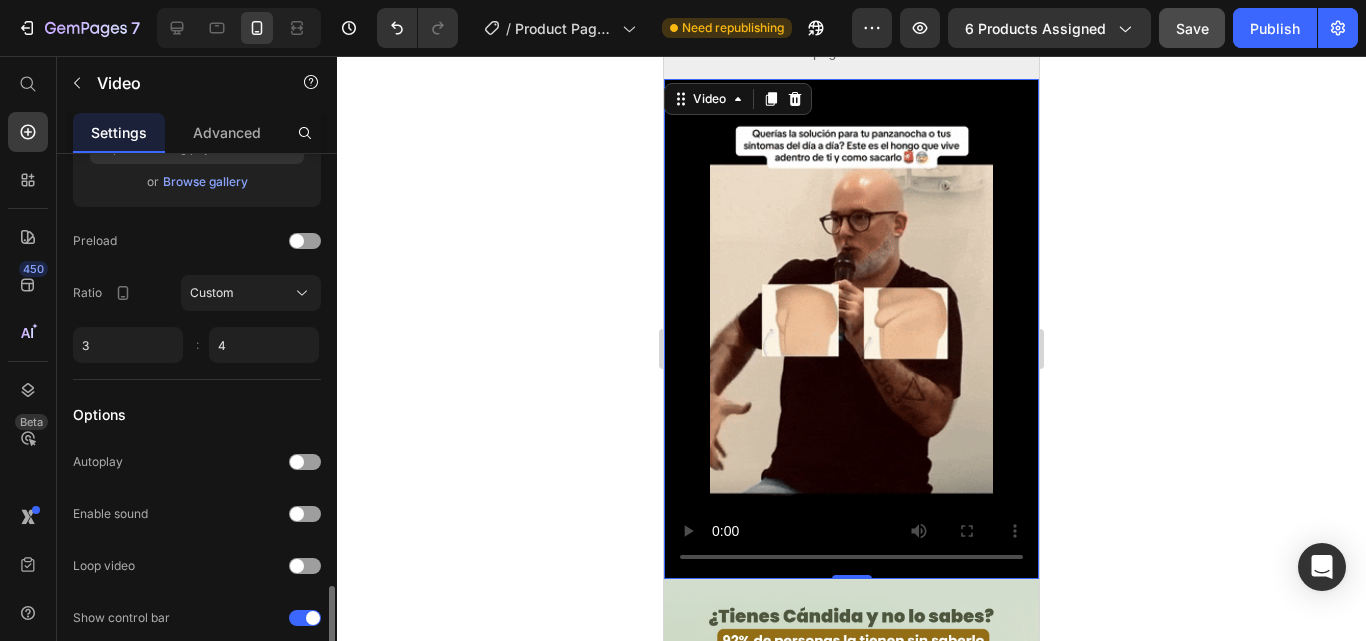 scroll, scrollTop: 638, scrollLeft: 0, axis: vertical 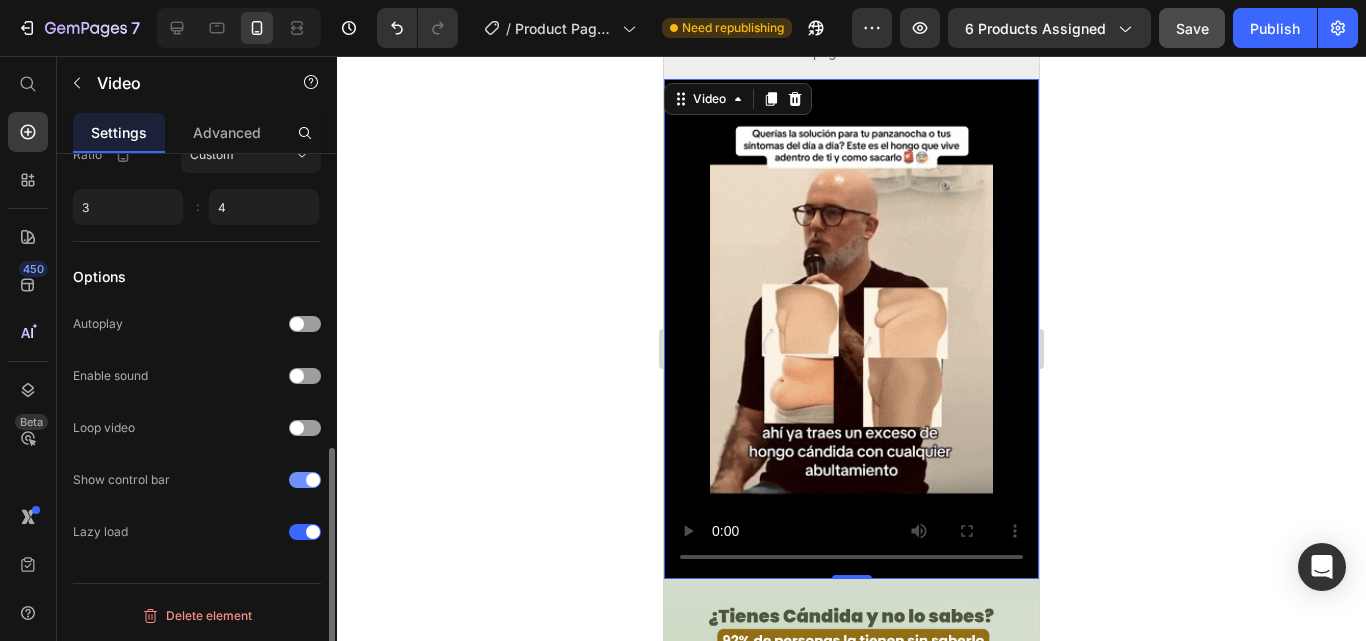 click at bounding box center [313, 480] 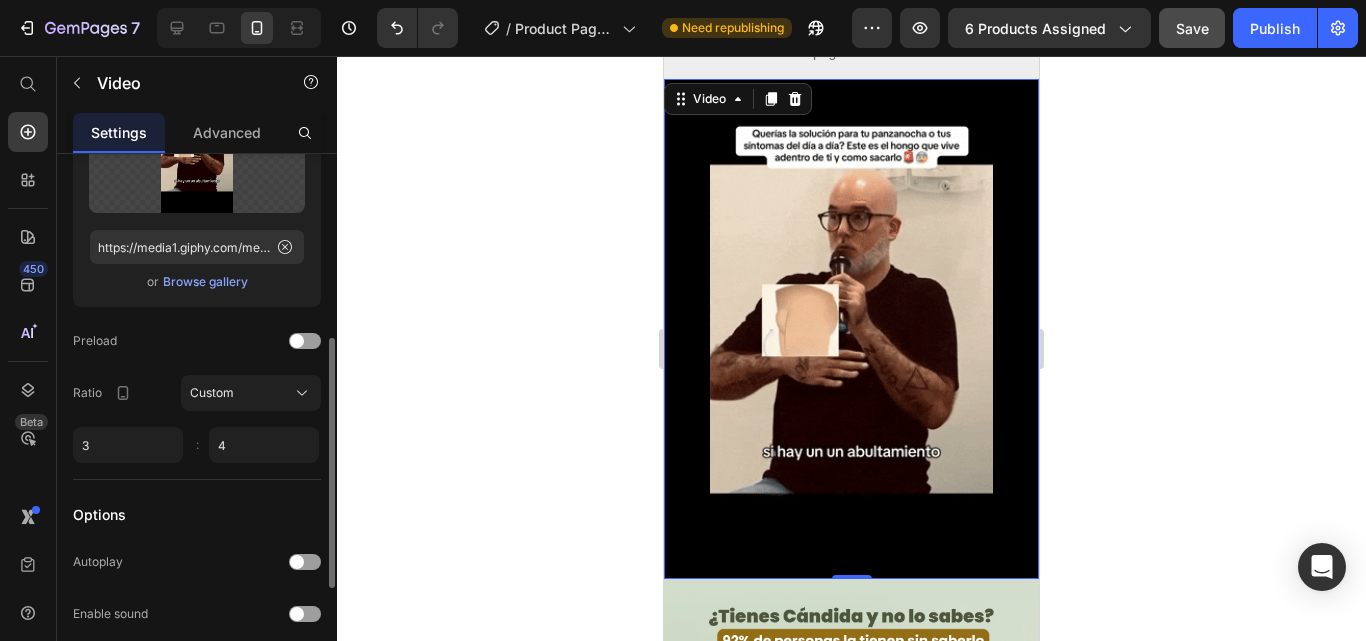 scroll, scrollTop: 500, scrollLeft: 0, axis: vertical 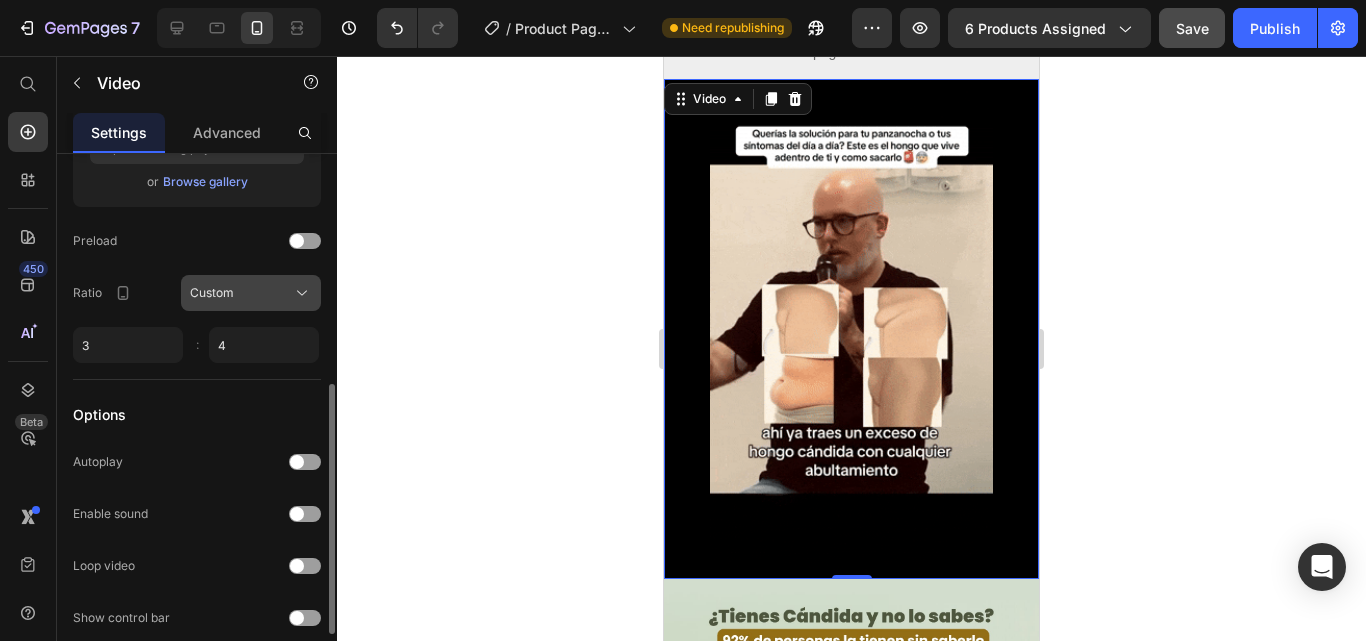 click on "Custom" at bounding box center [251, 293] 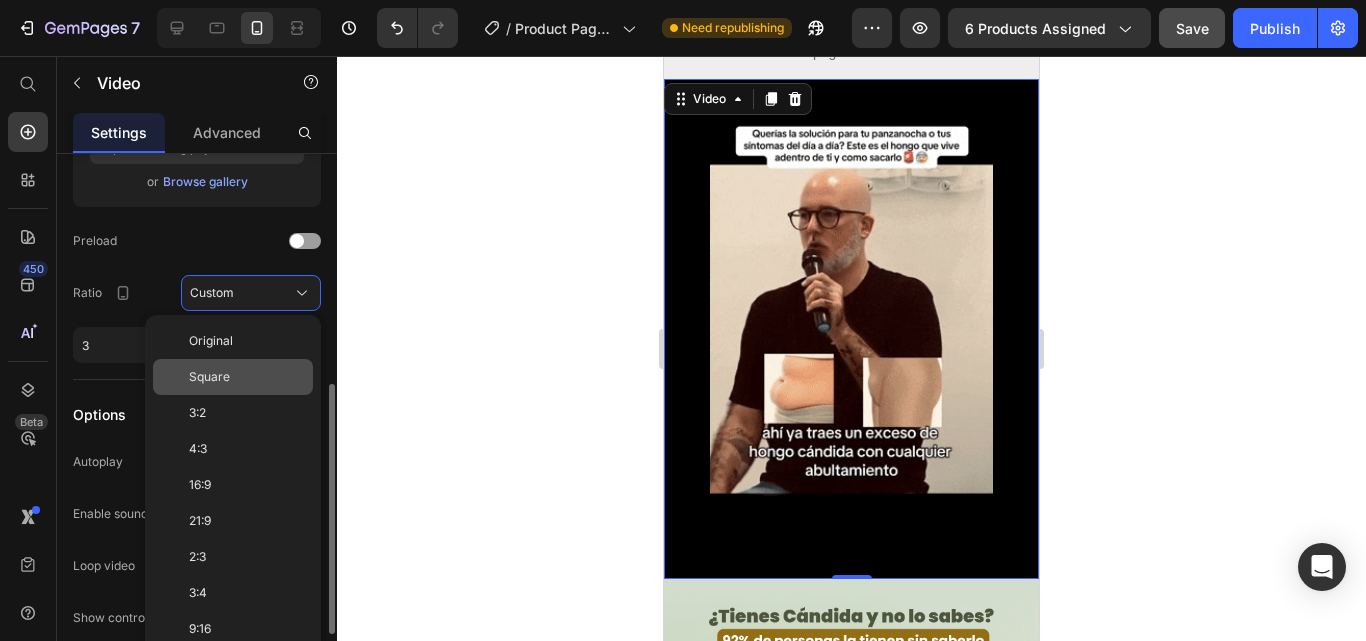 click on "Square" at bounding box center (247, 377) 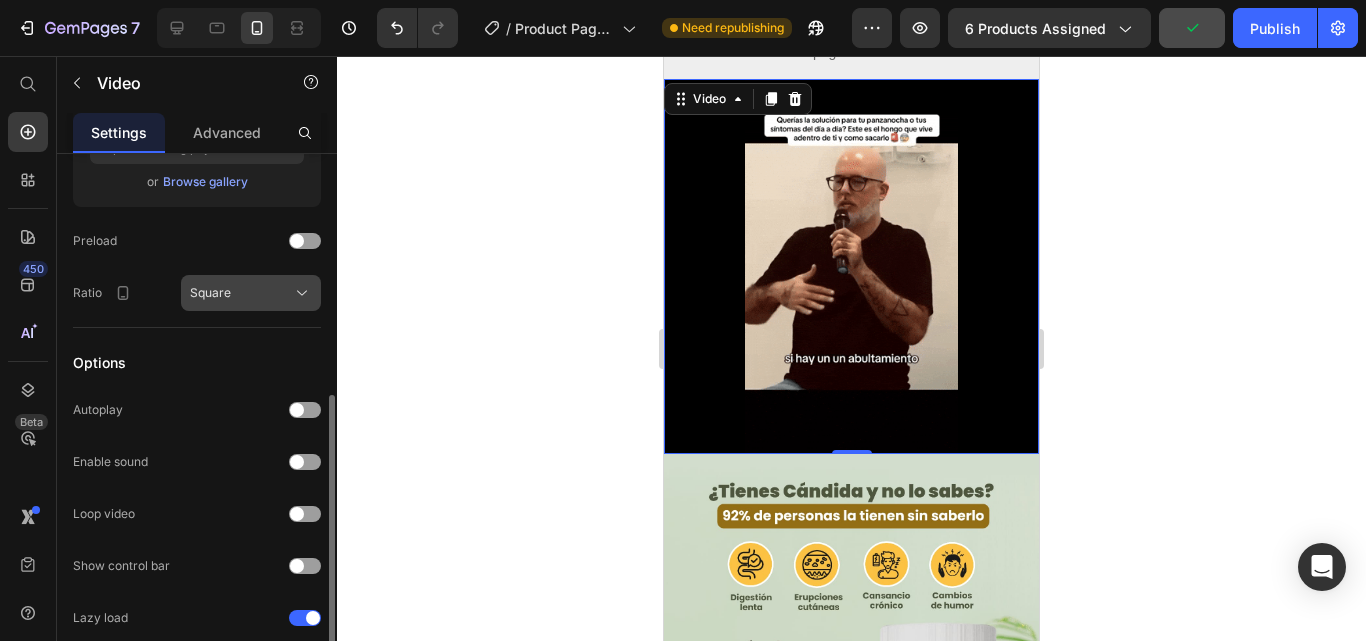 click on "Square" at bounding box center (251, 293) 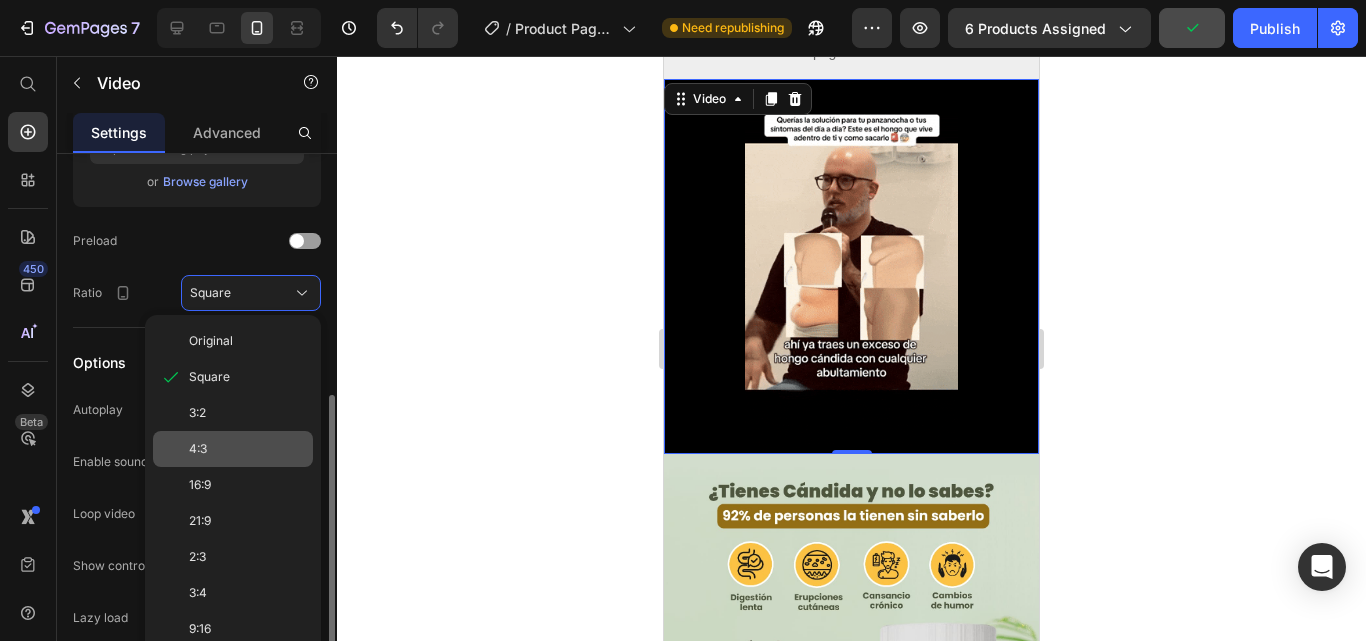 click on "4:3" 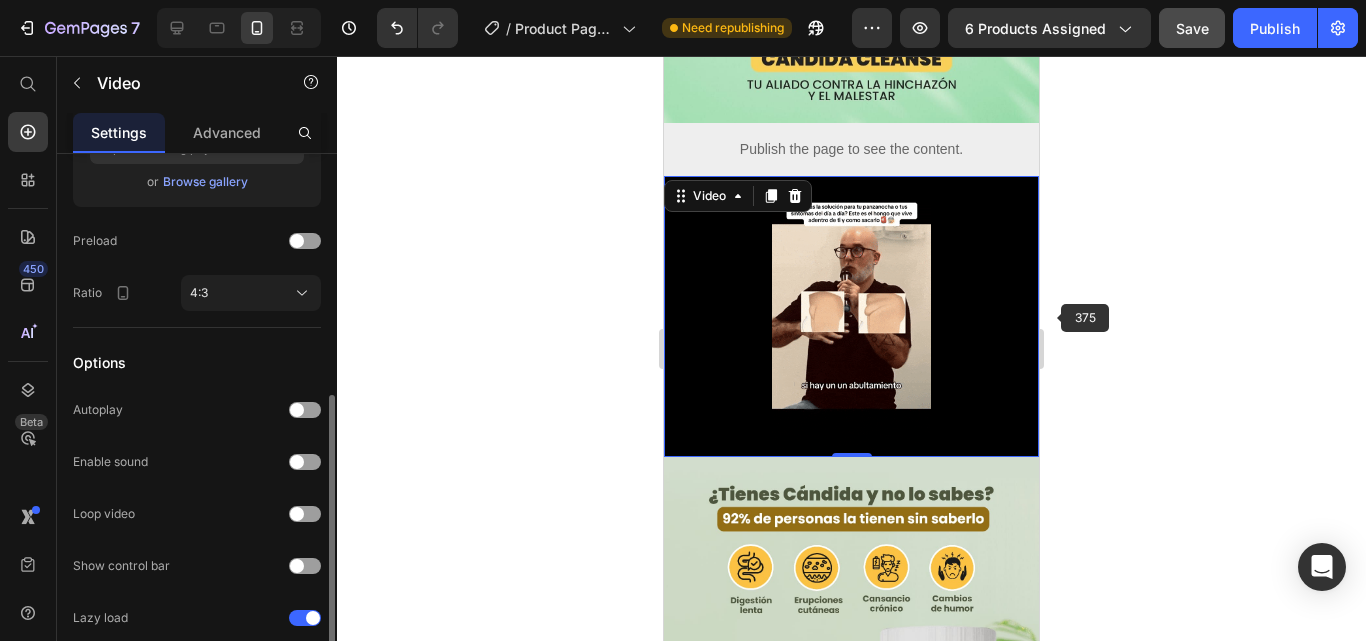 scroll, scrollTop: 400, scrollLeft: 0, axis: vertical 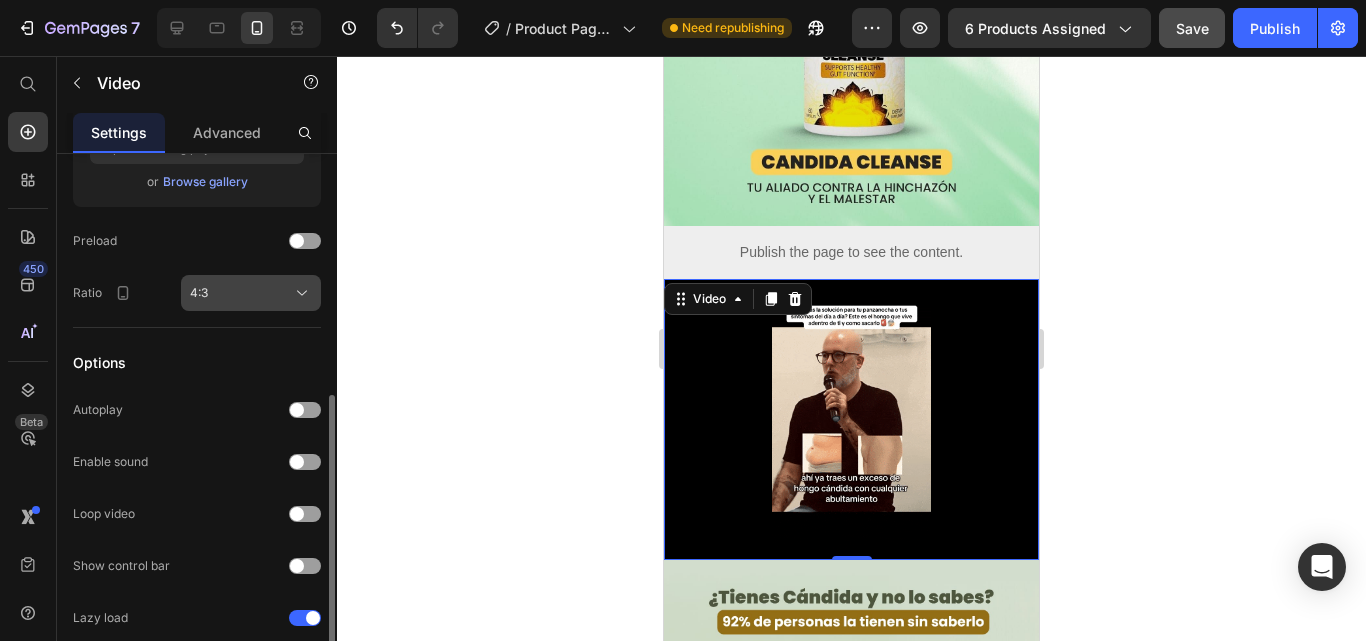 click on "4:3" at bounding box center [251, 293] 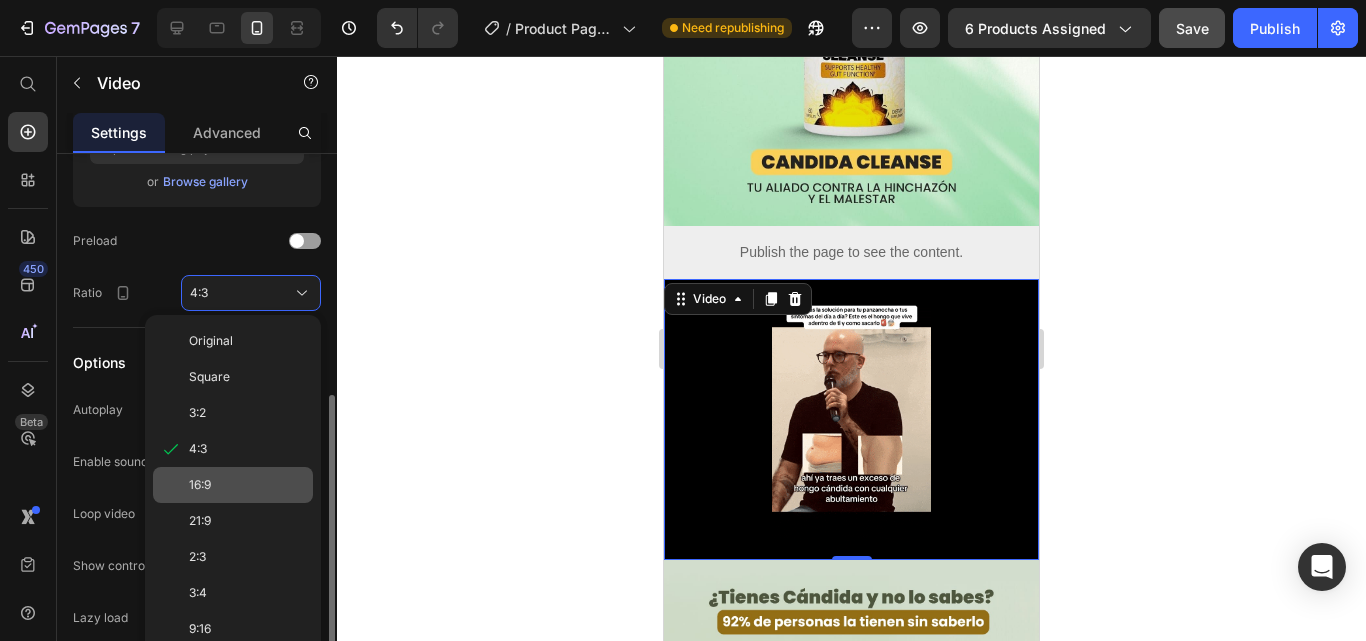 click on "16:9" 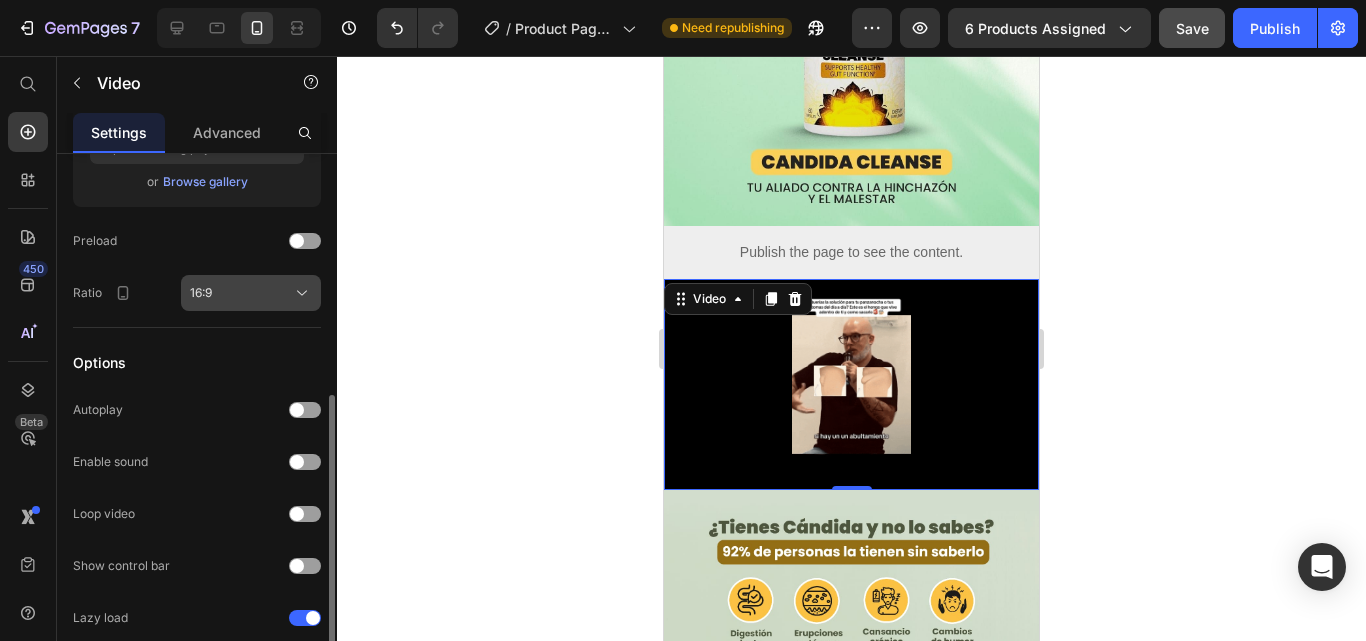 click on "16:9" 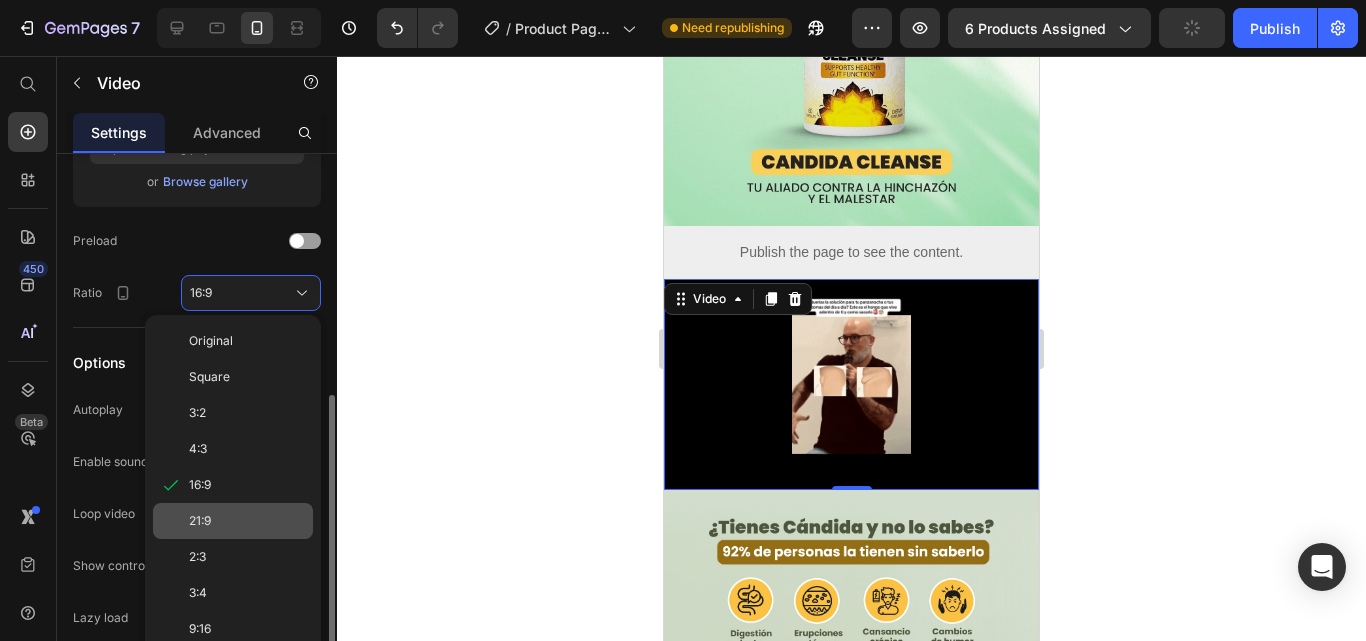 click on "21:9" at bounding box center [247, 521] 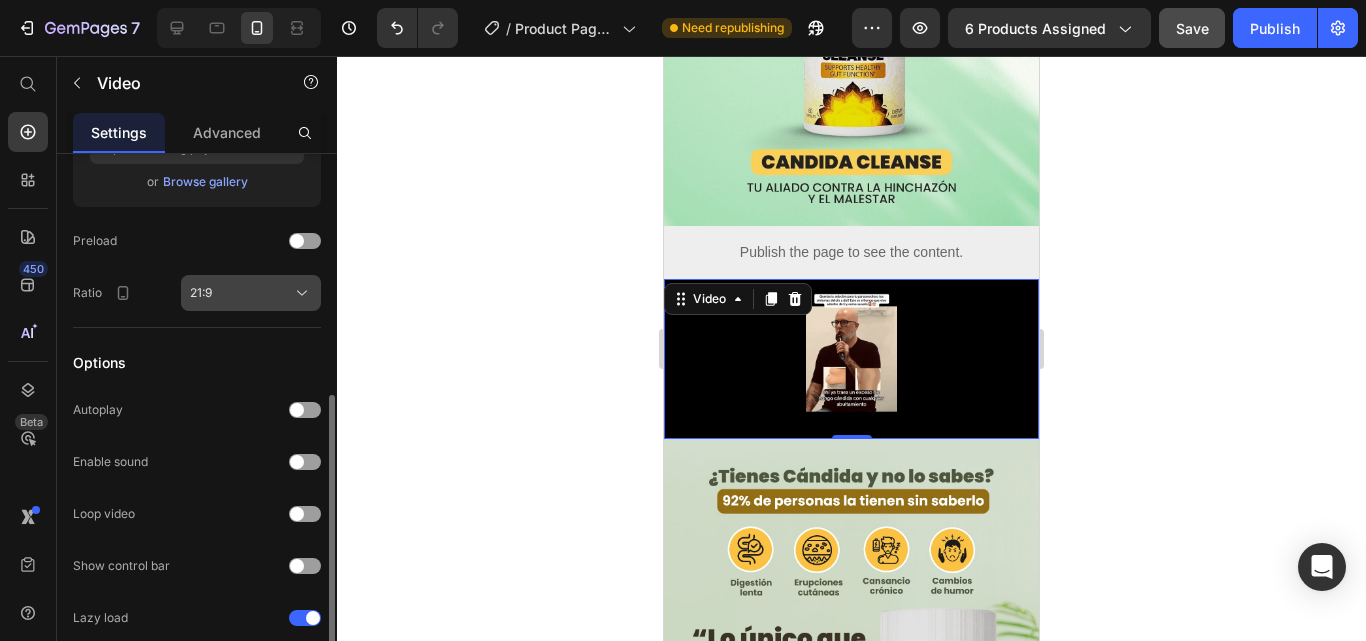 click on "21:9" 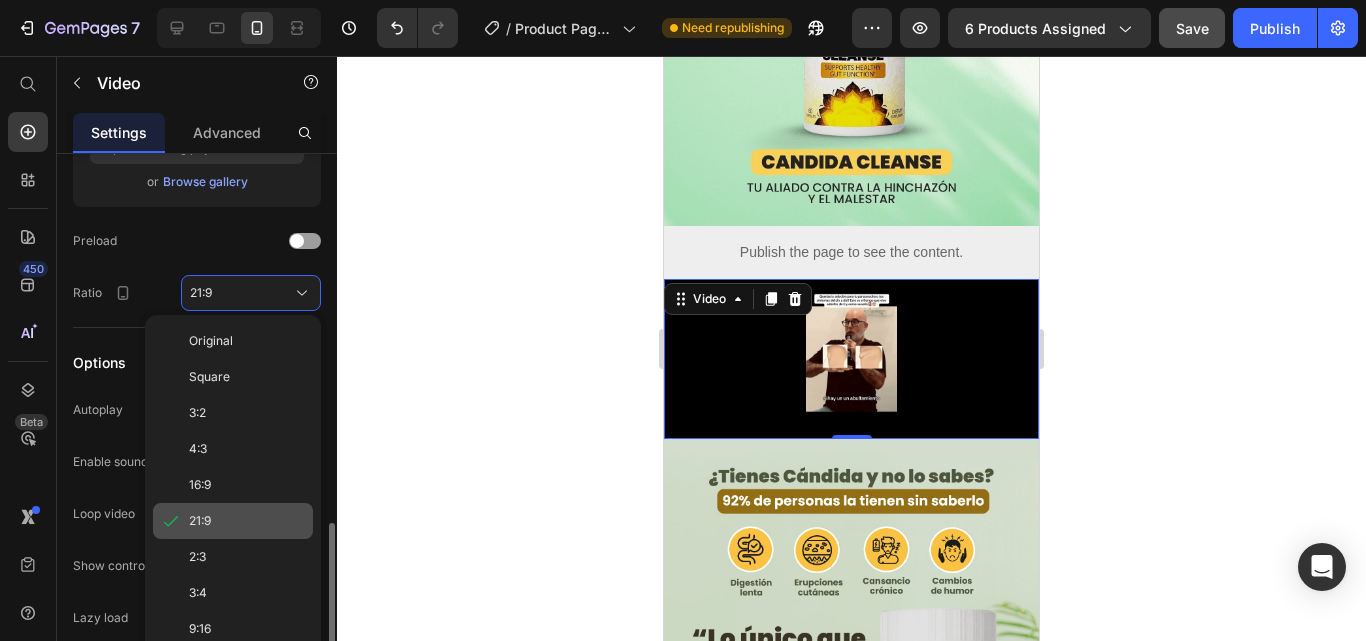 scroll, scrollTop: 586, scrollLeft: 0, axis: vertical 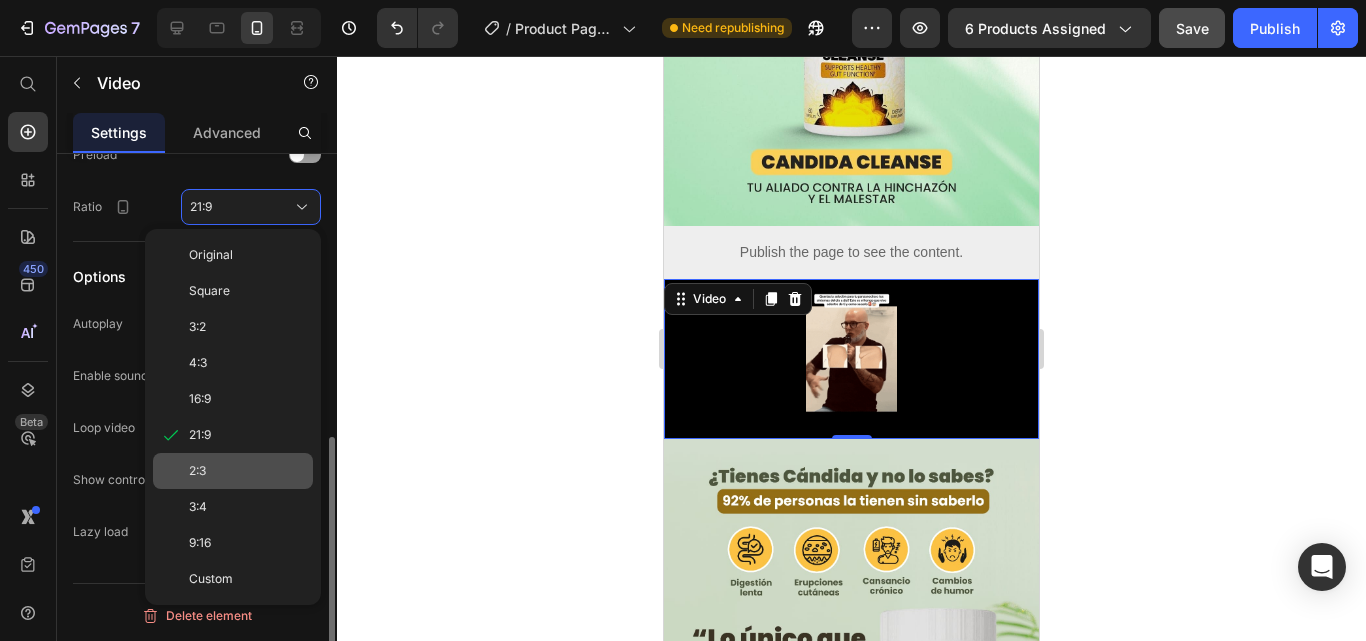 click on "2:3" 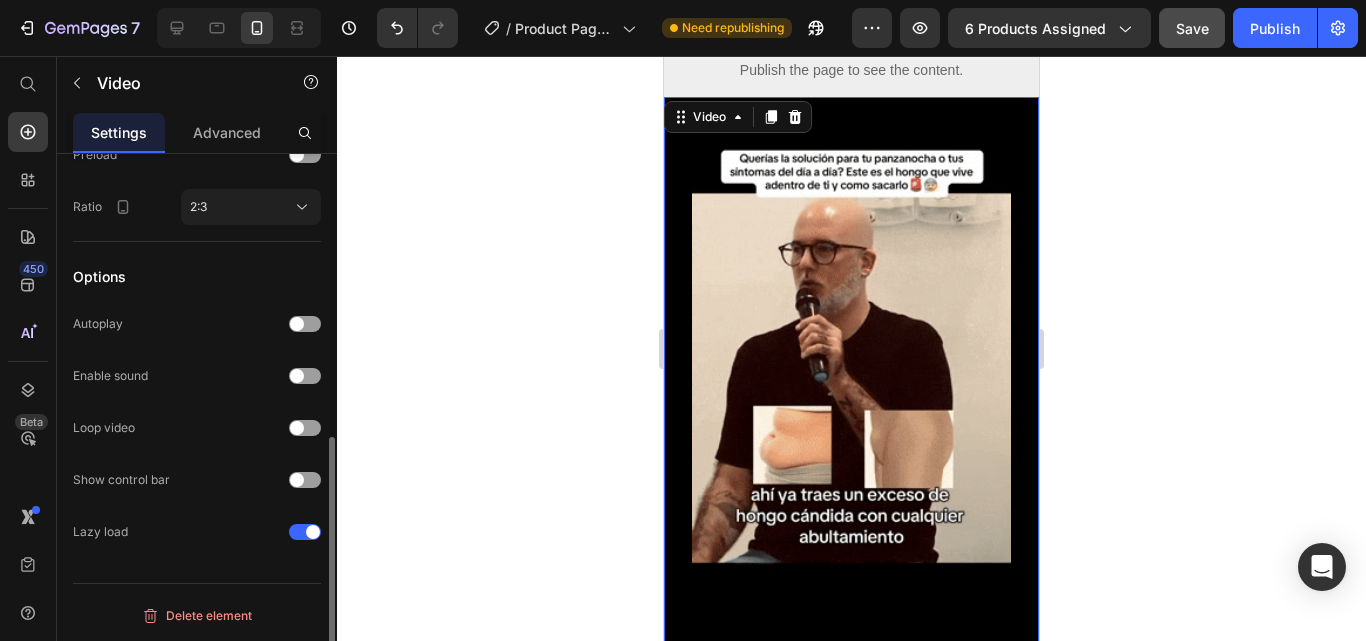 scroll, scrollTop: 600, scrollLeft: 0, axis: vertical 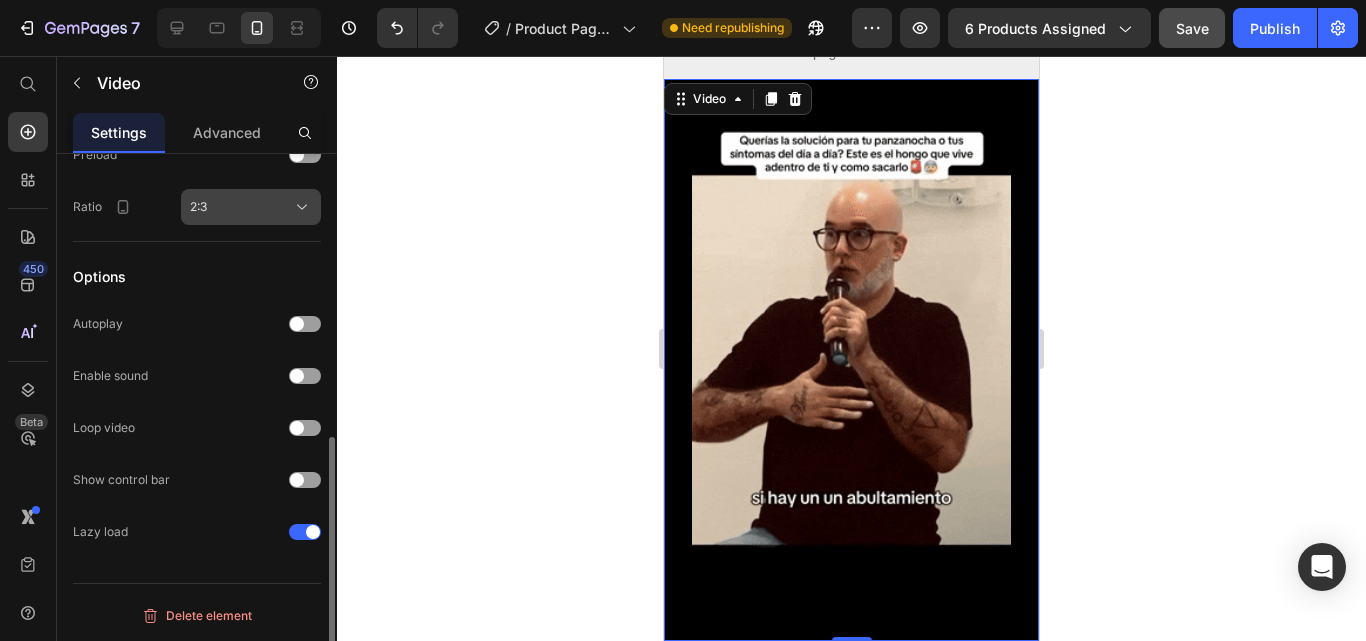 click on "2:3" 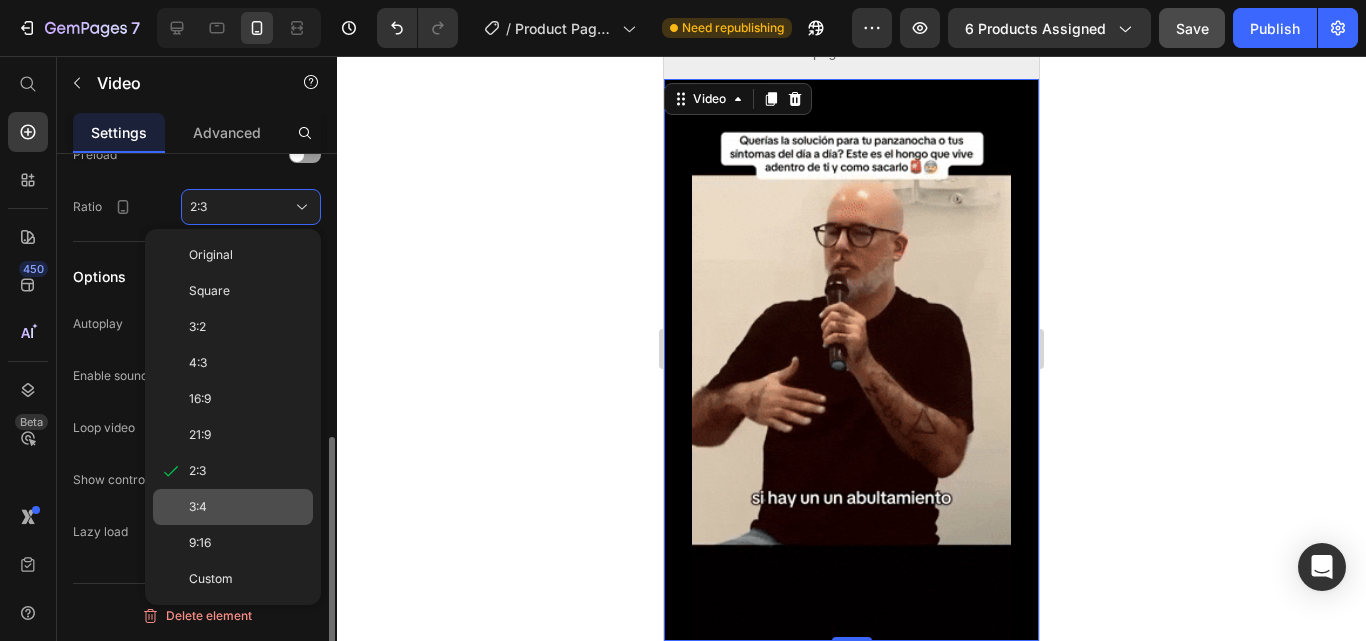 click on "3:4" at bounding box center [247, 507] 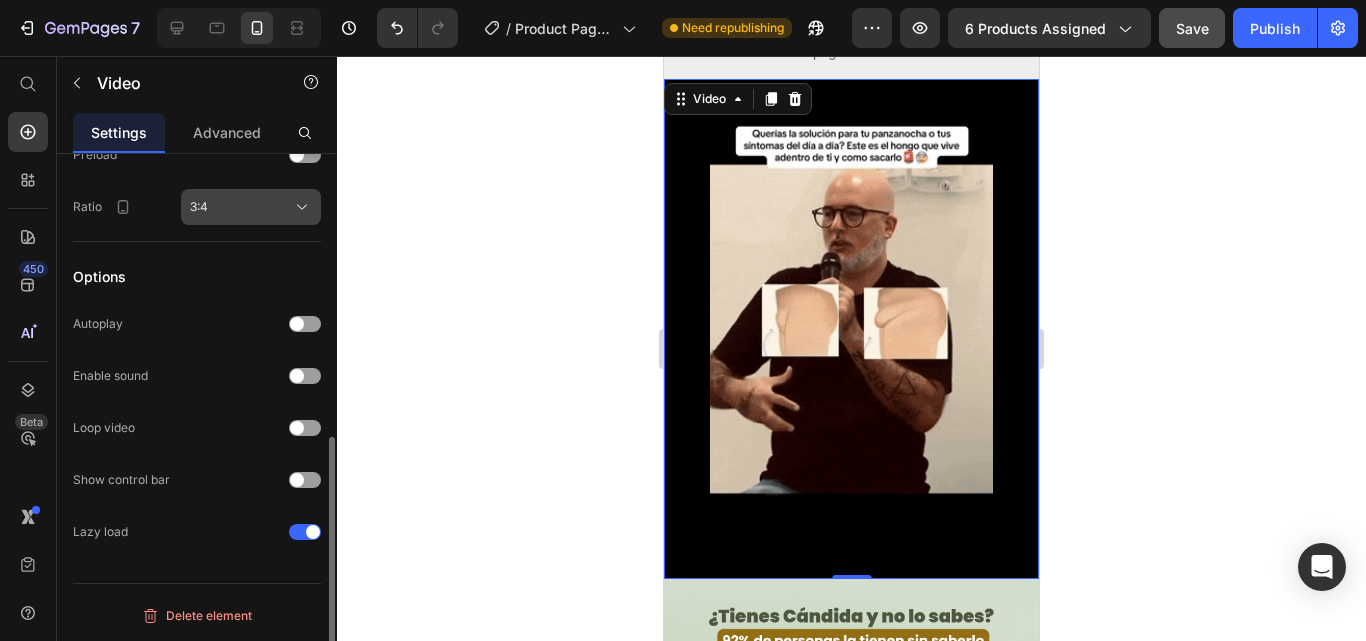 click on "3:4" at bounding box center (251, 207) 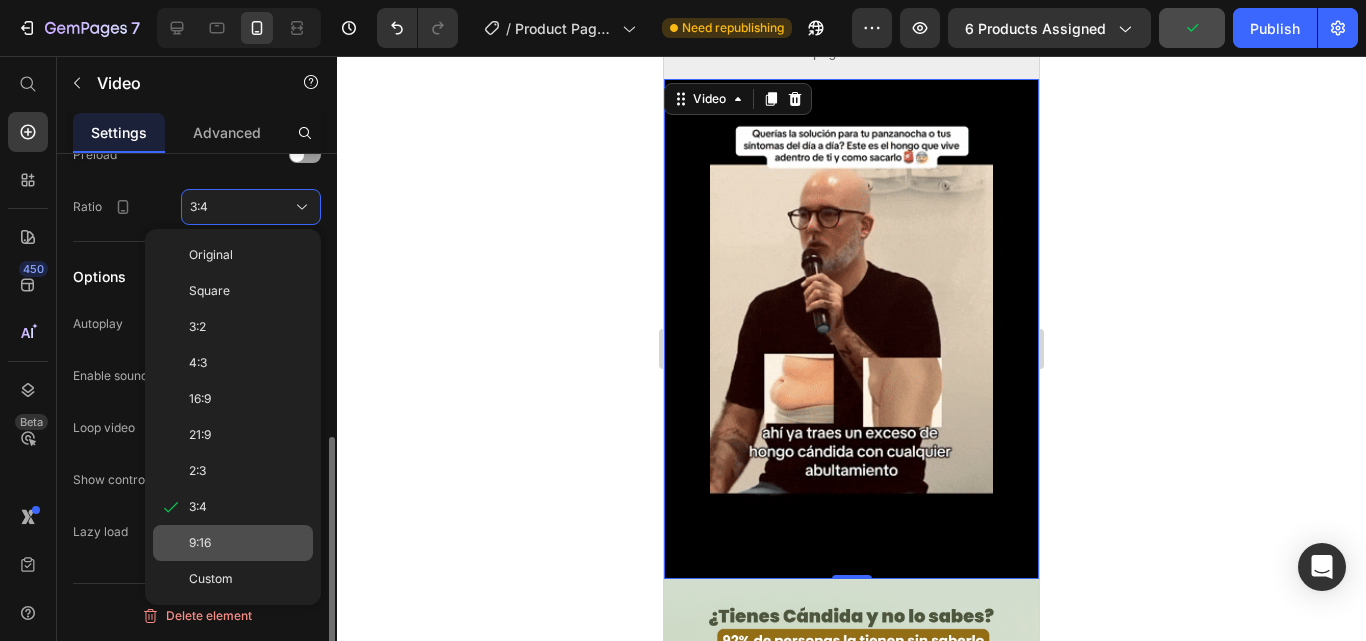 click on "9:16" 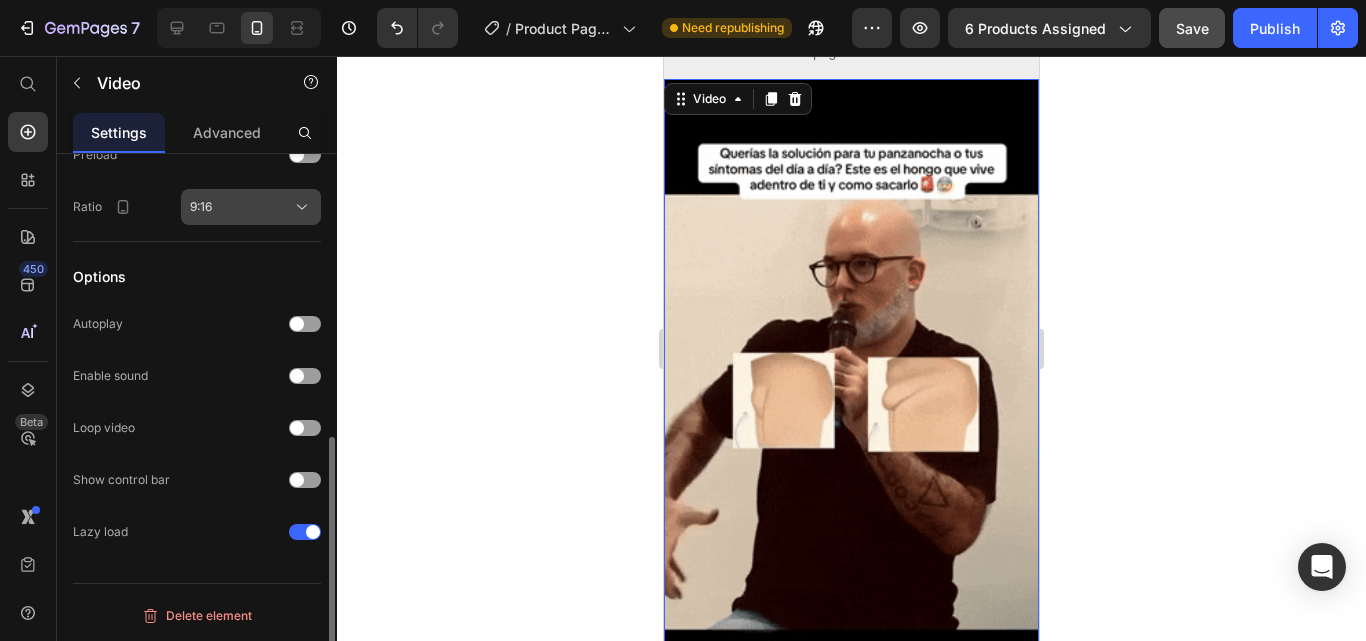 click on "9:16" 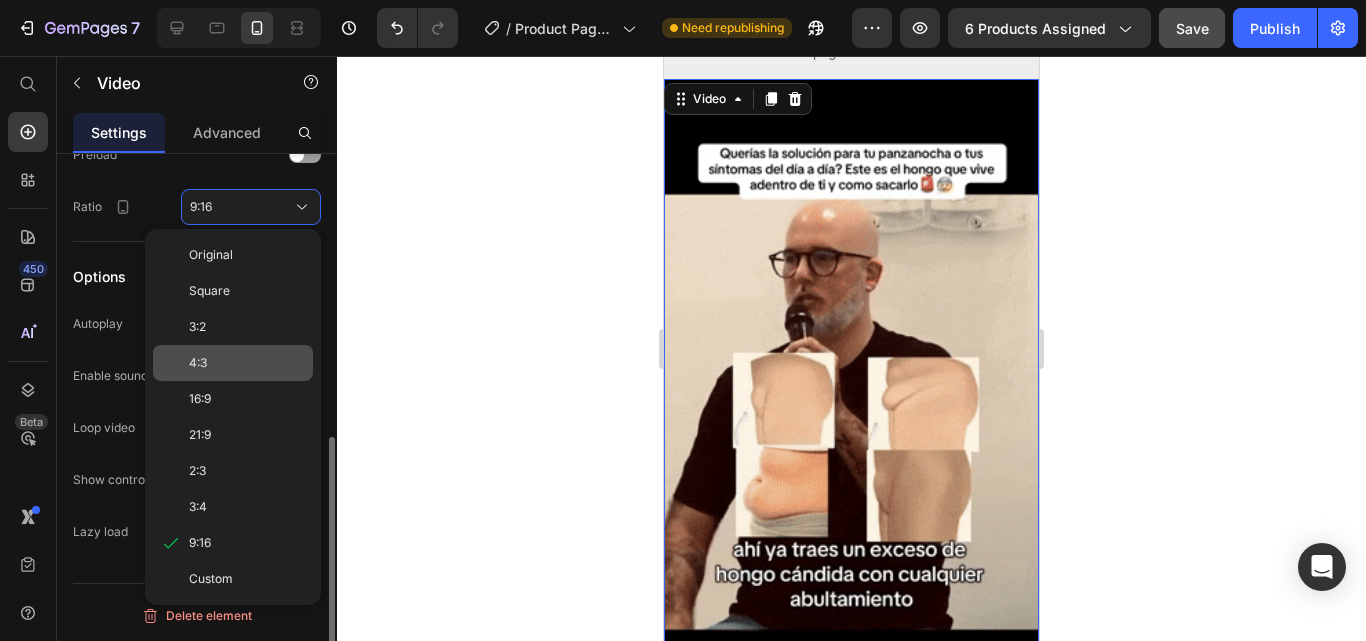 click on "4:3" 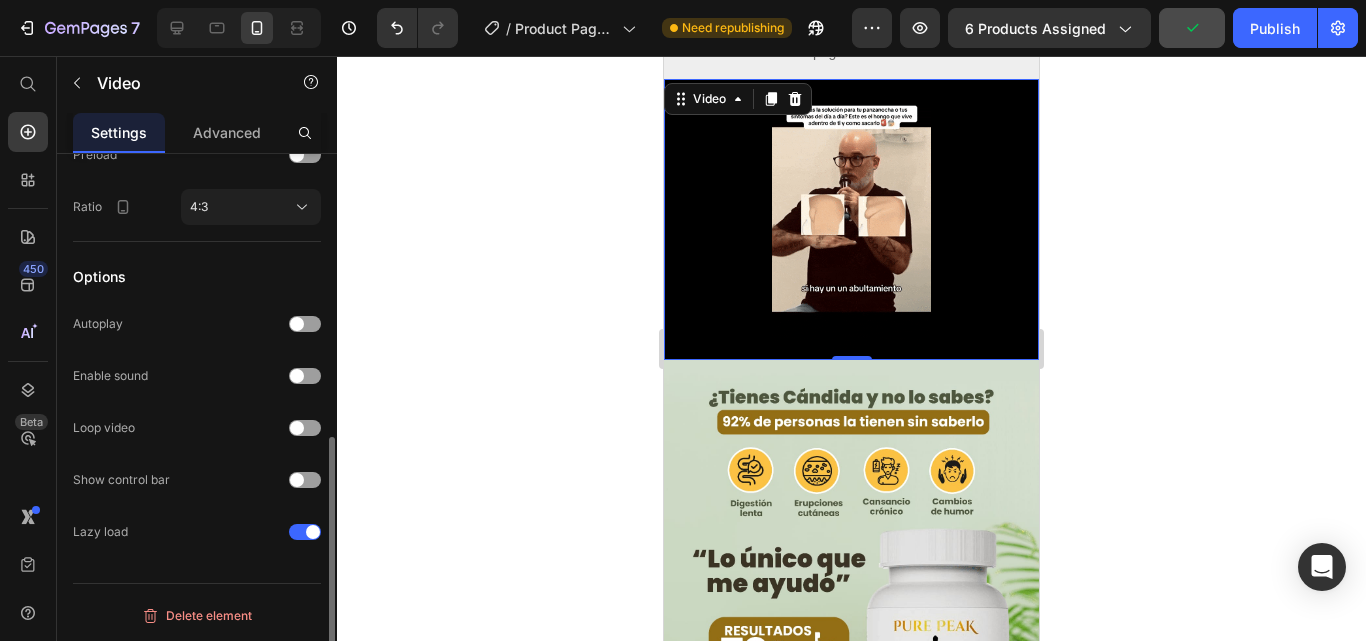 click 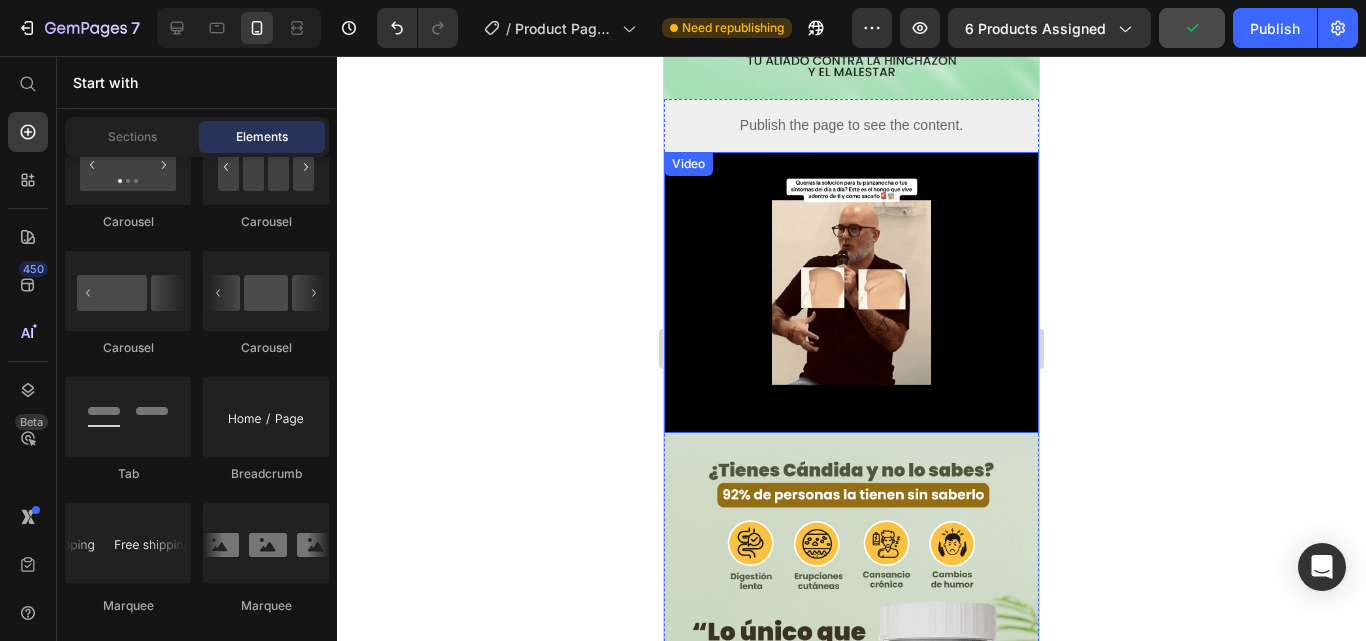 scroll, scrollTop: 300, scrollLeft: 0, axis: vertical 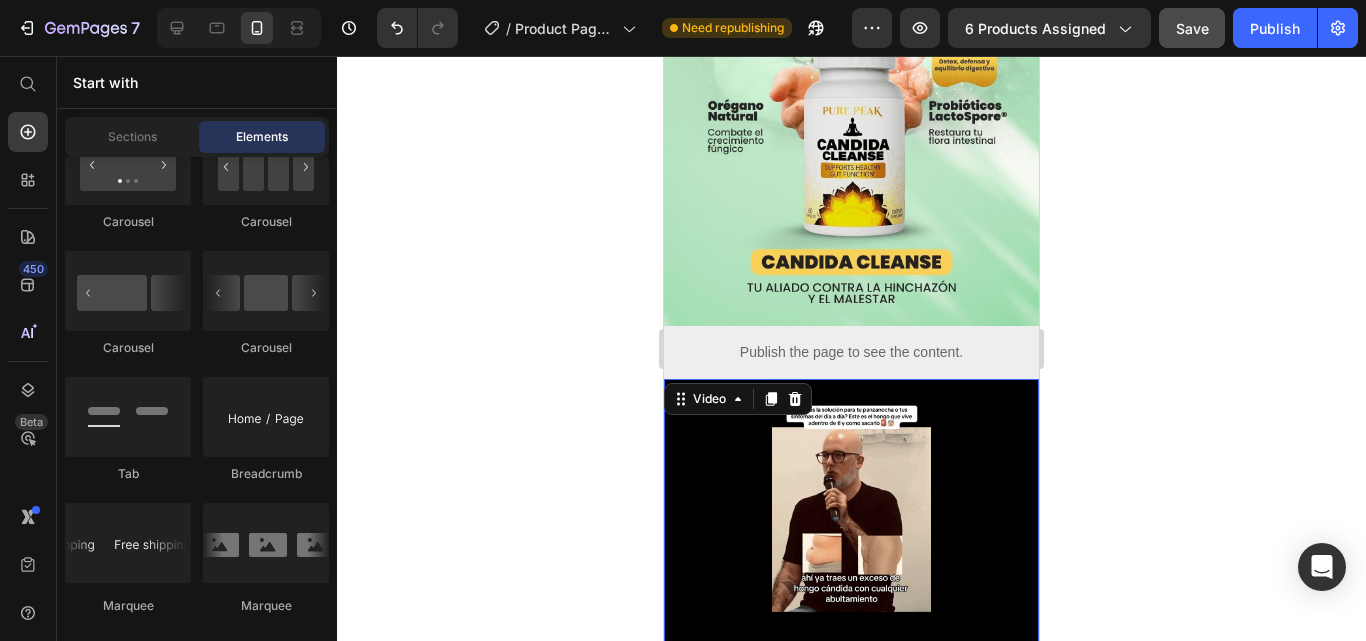 click at bounding box center (851, 519) 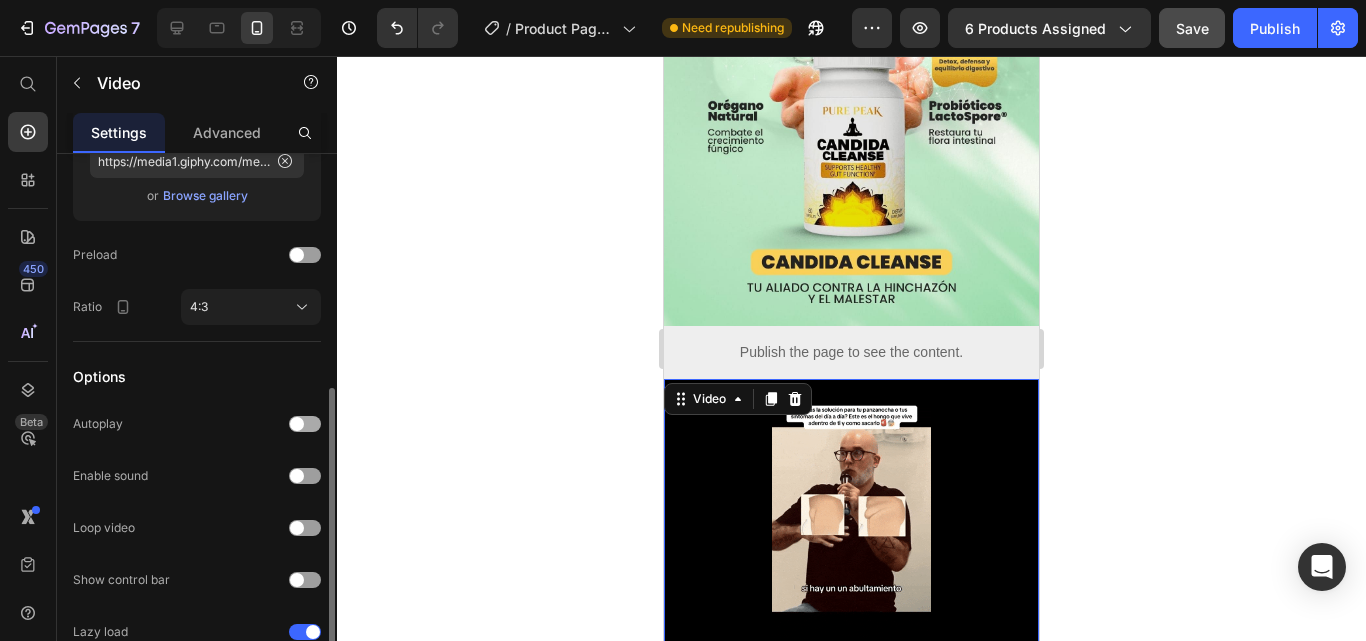 scroll, scrollTop: 386, scrollLeft: 0, axis: vertical 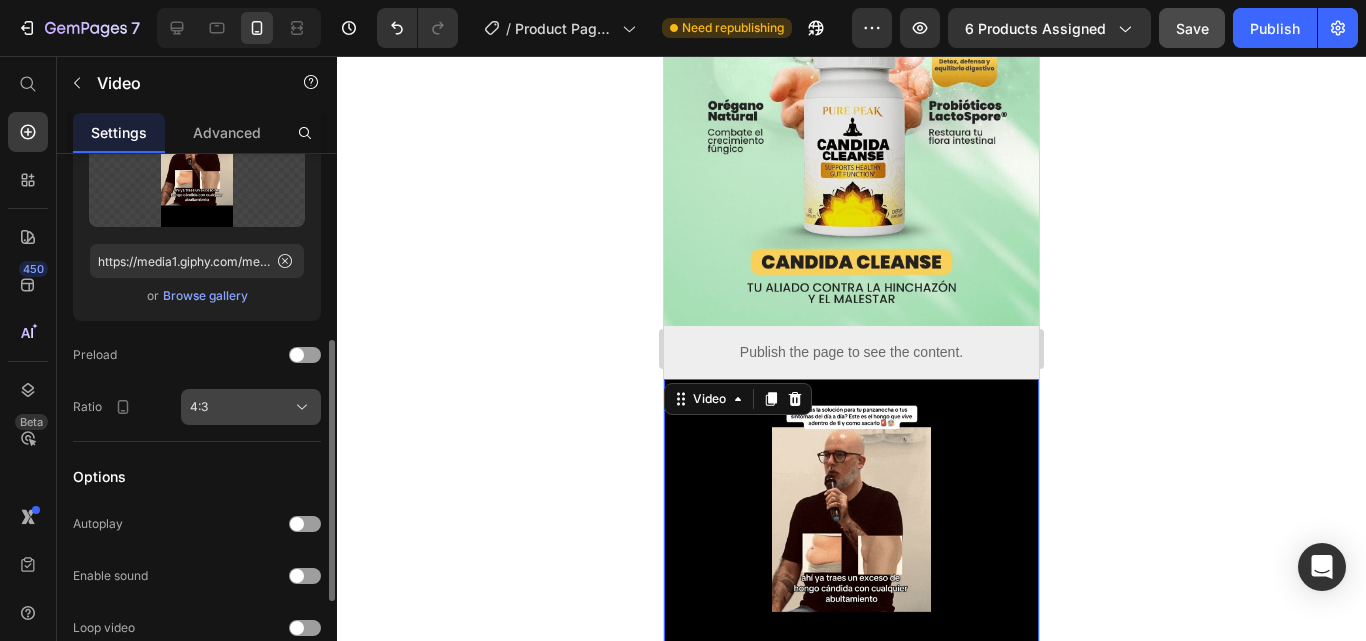 click on "4:3" 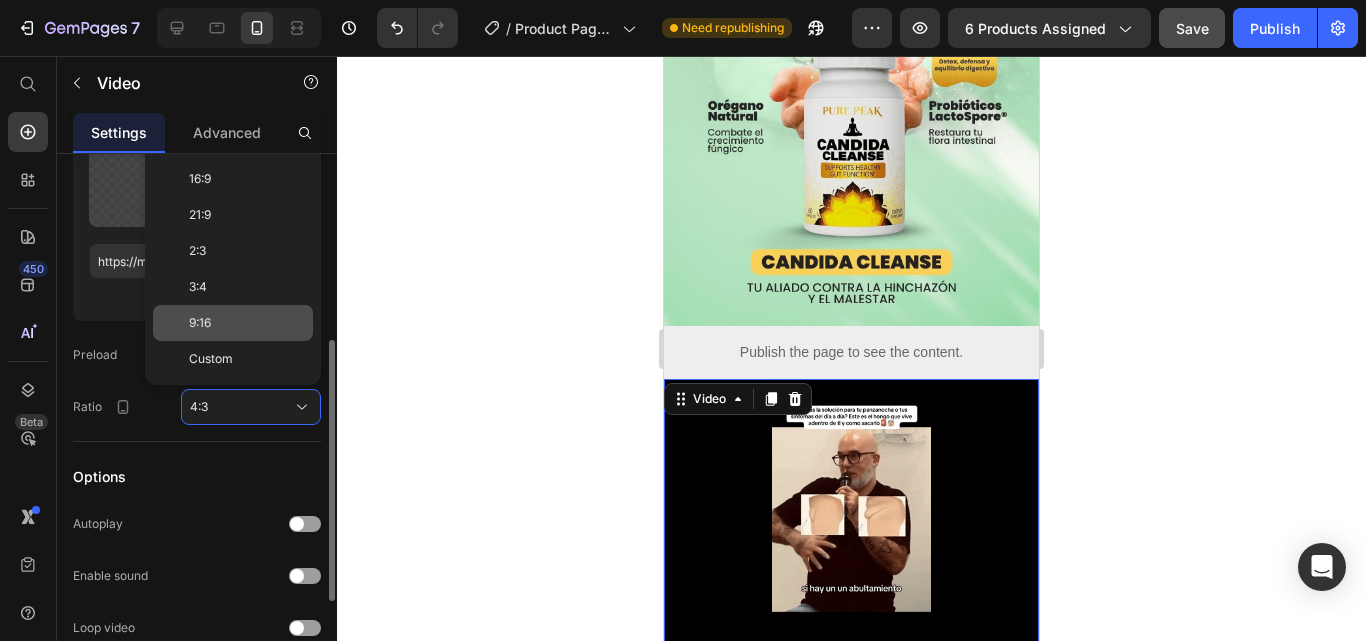 click on "9:16" 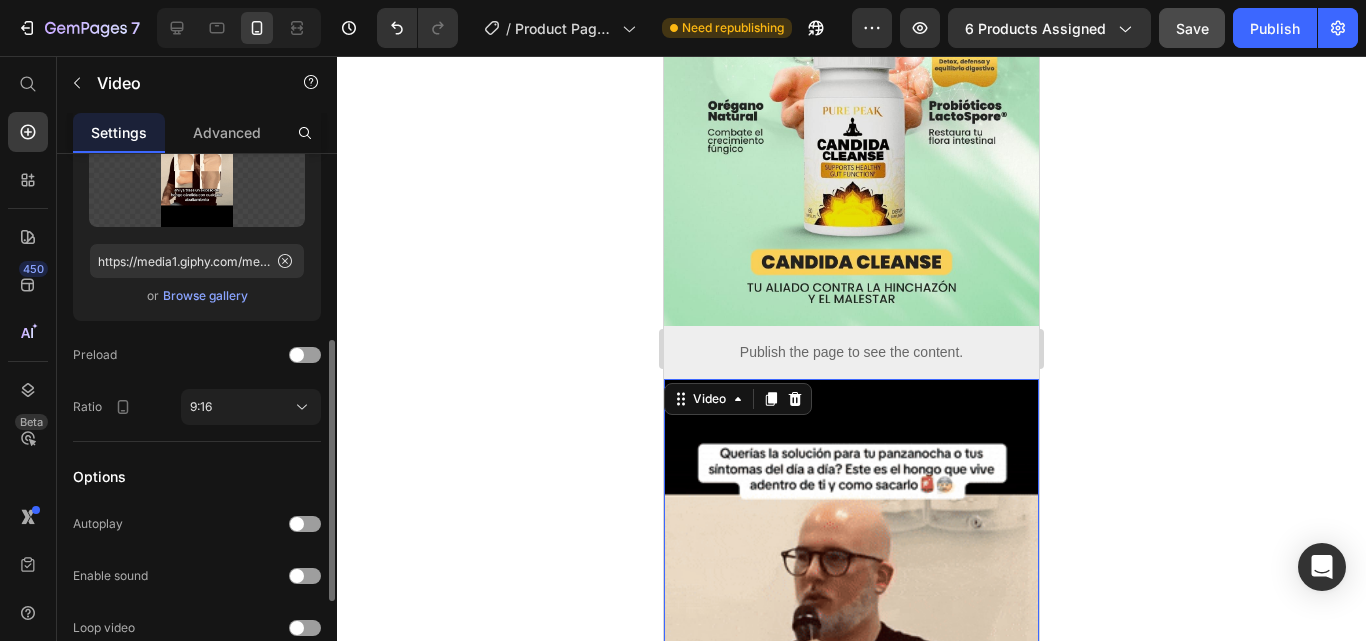 click at bounding box center [851, 712] 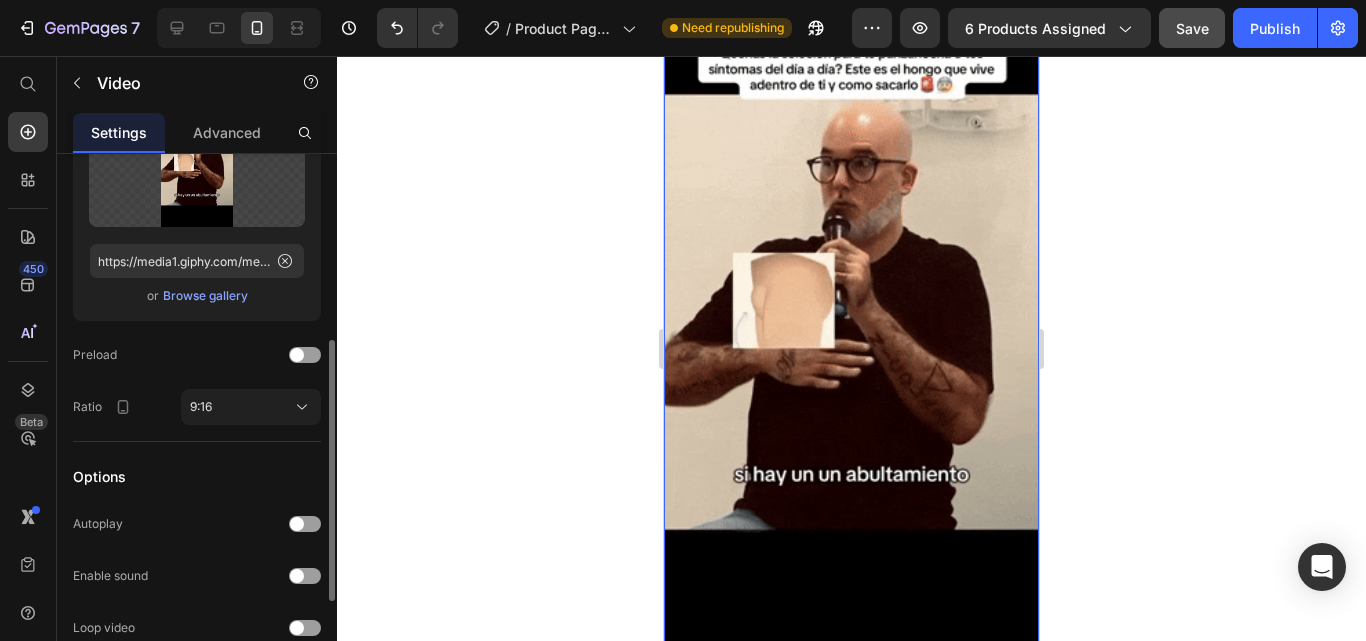scroll, scrollTop: 800, scrollLeft: 0, axis: vertical 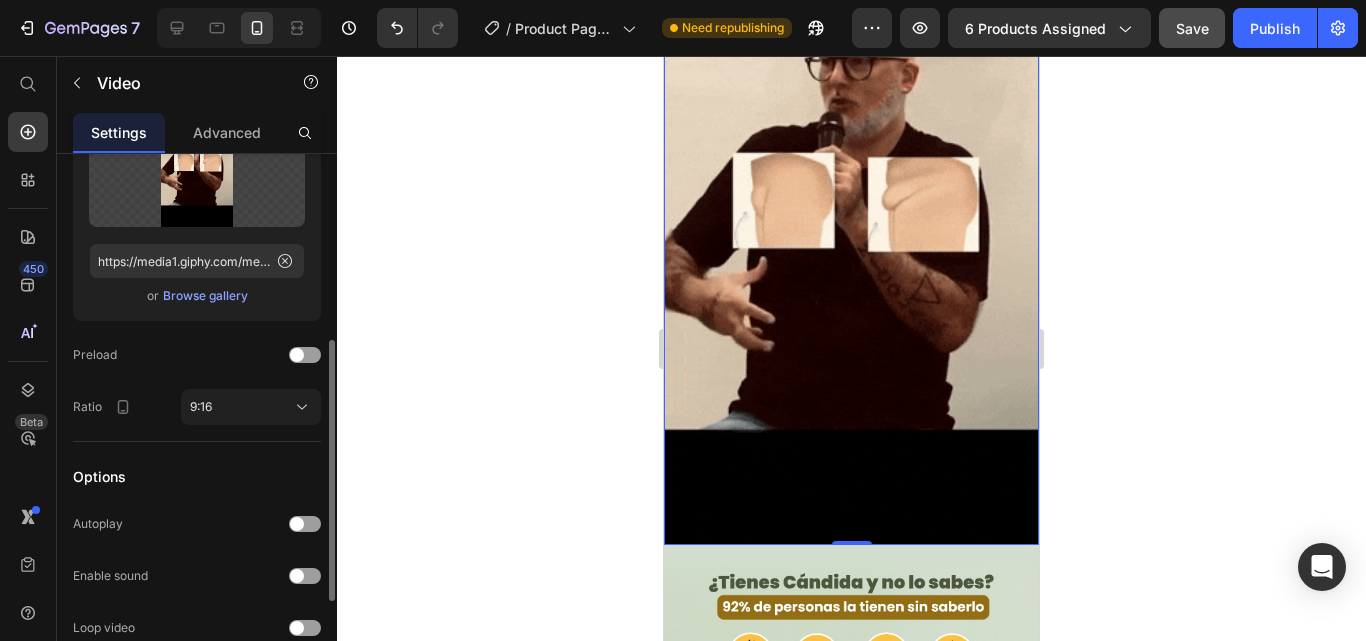 drag, startPoint x: 839, startPoint y: 497, endPoint x: 840, endPoint y: 383, distance: 114.00439 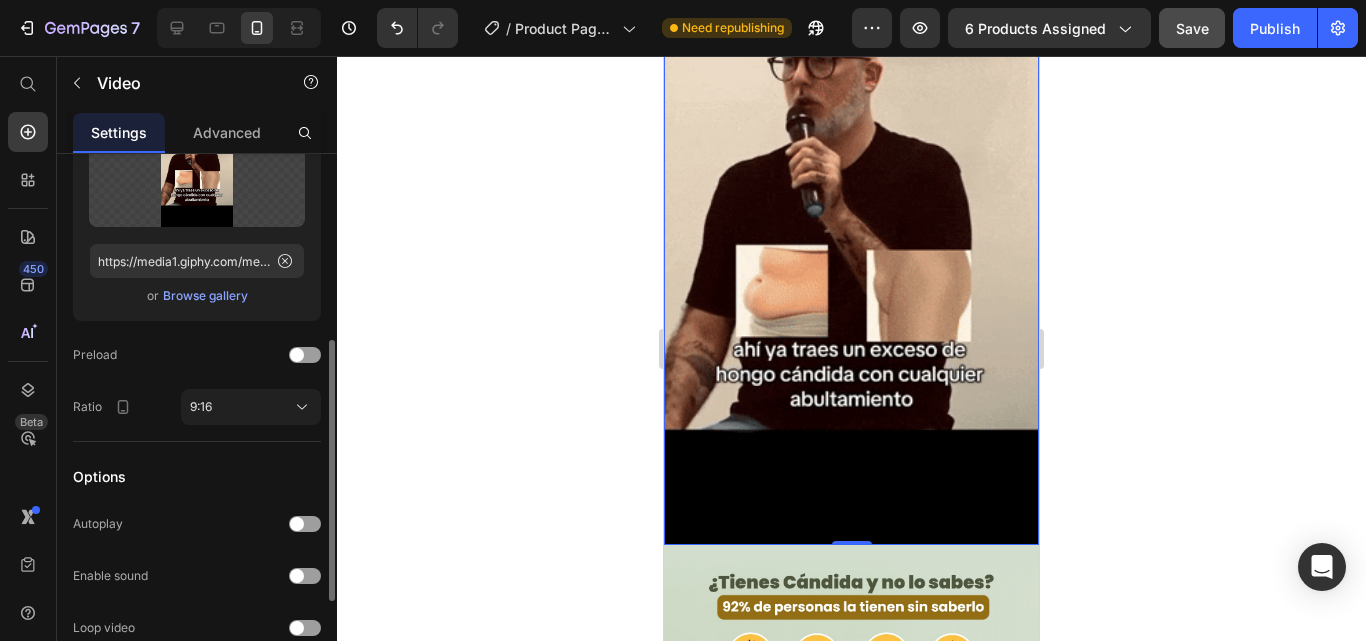 click on "Video   0" at bounding box center (851, 212) 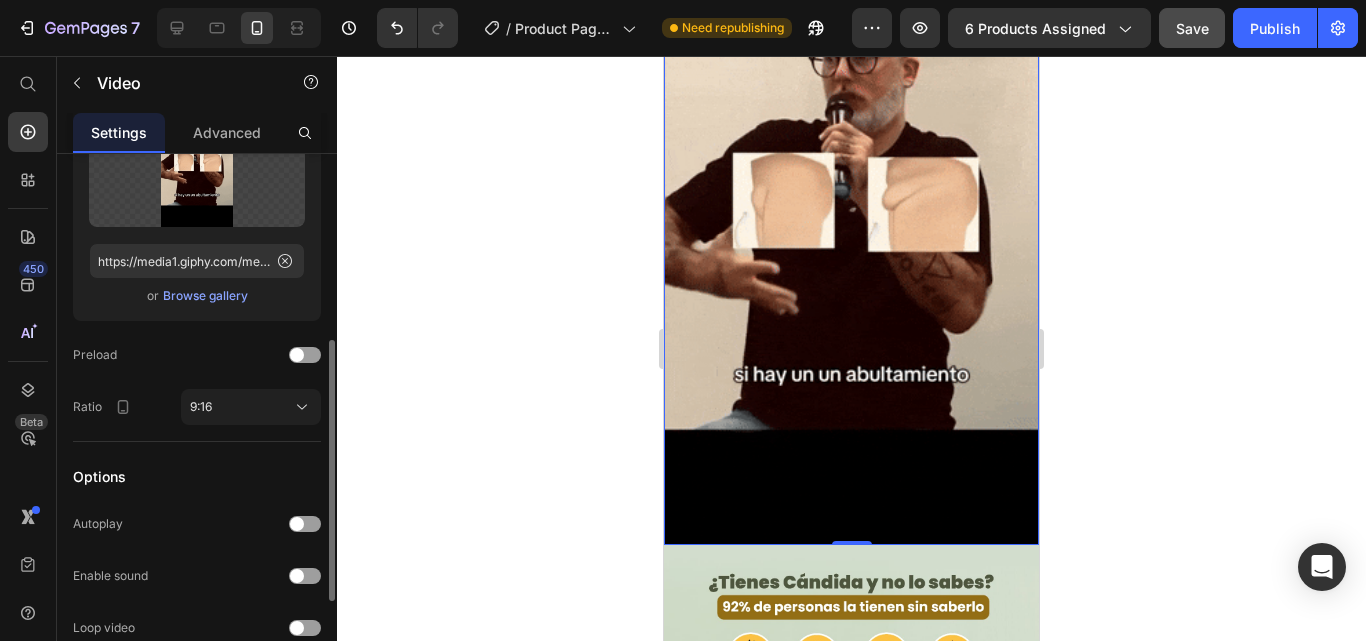 drag, startPoint x: 845, startPoint y: 496, endPoint x: 865, endPoint y: 392, distance: 105.90562 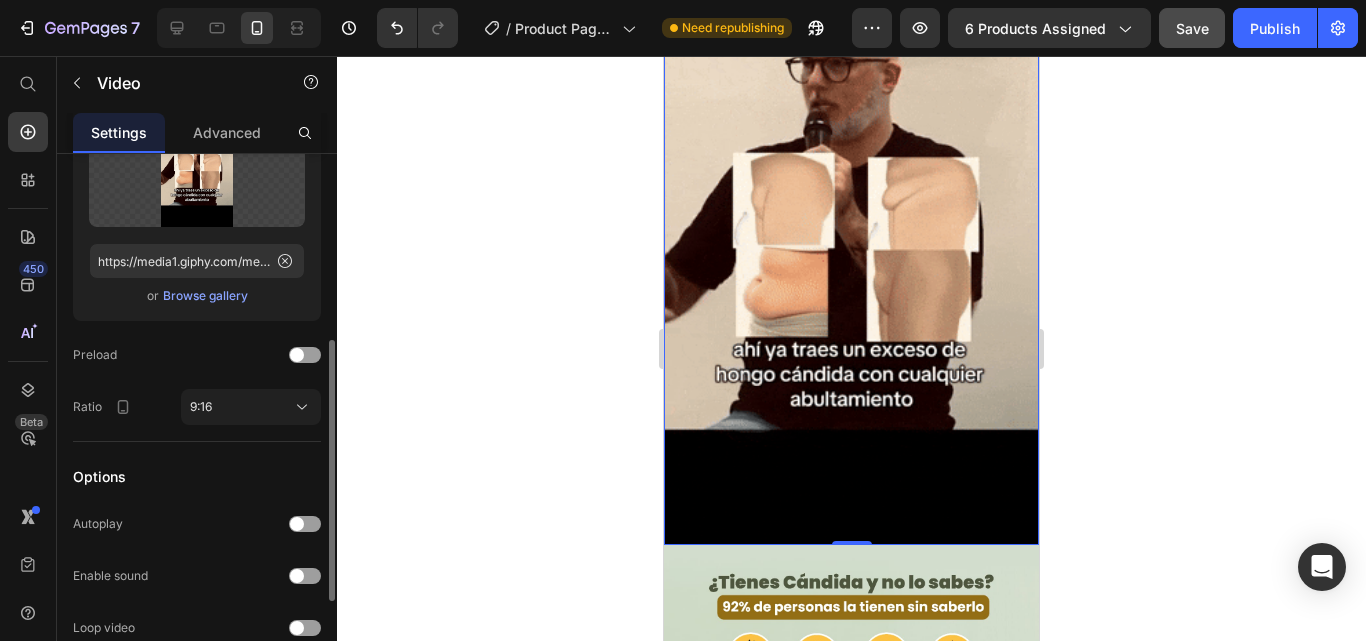 click on "Video   0" at bounding box center [851, 212] 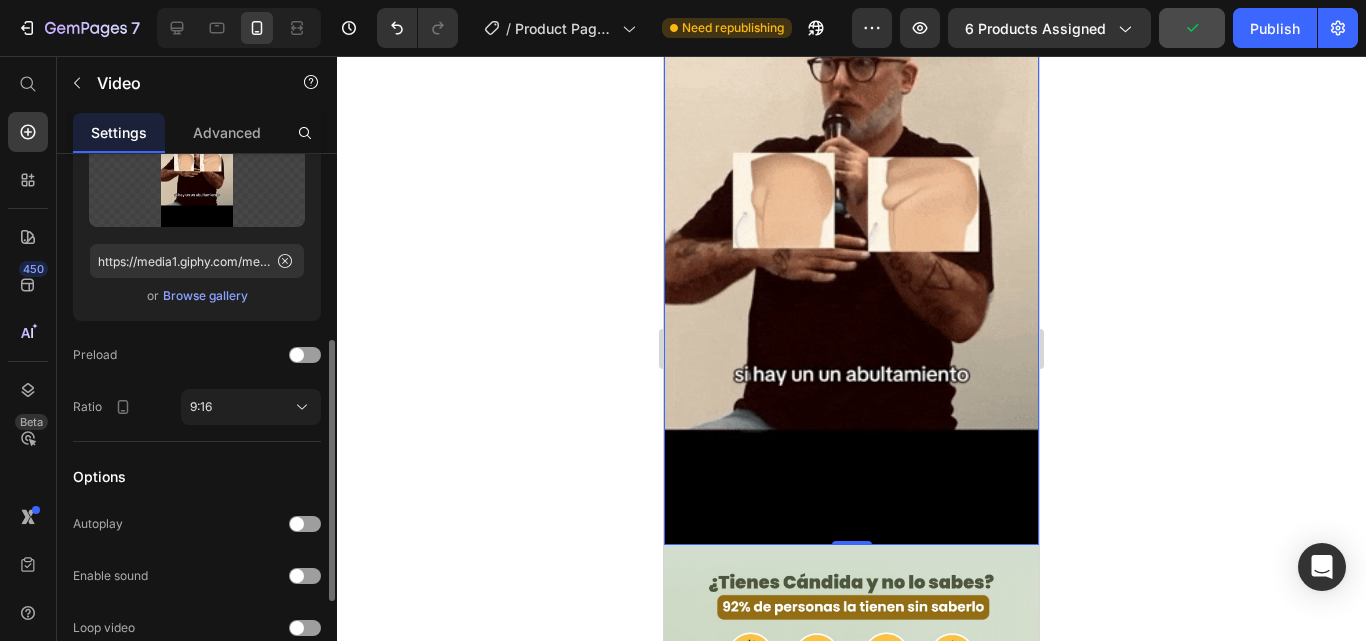 drag, startPoint x: 851, startPoint y: 498, endPoint x: 851, endPoint y: 392, distance: 106 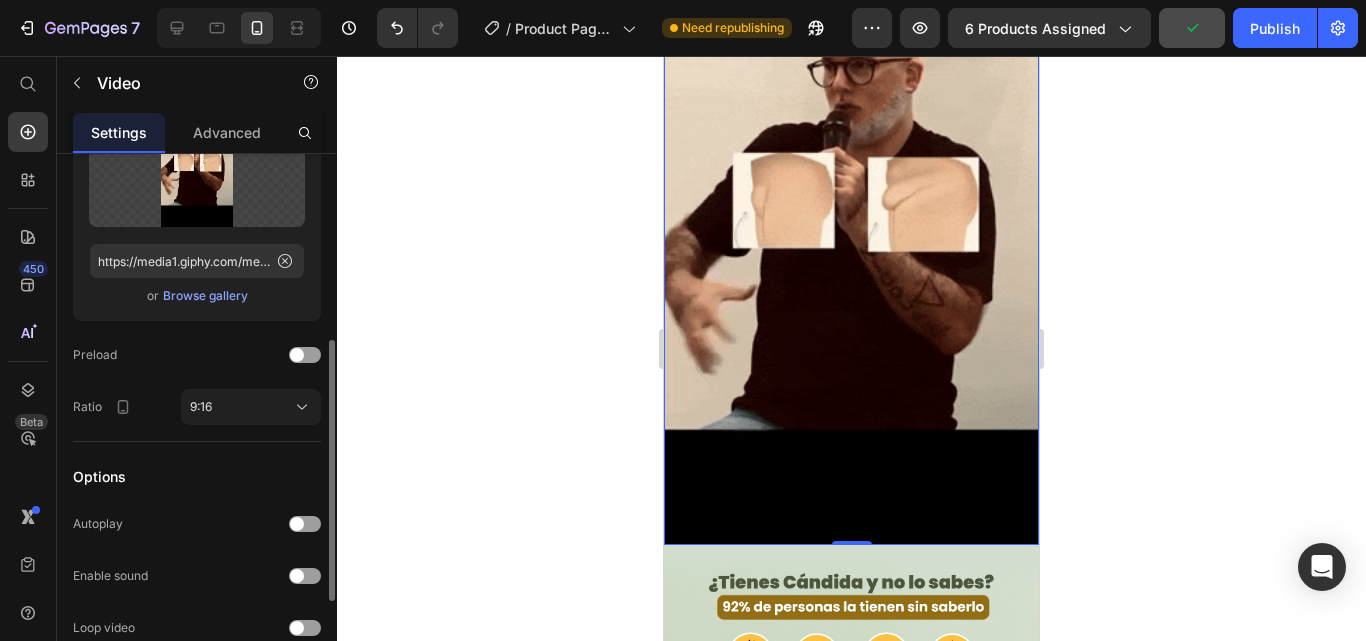 click on "Video   0" at bounding box center [851, 212] 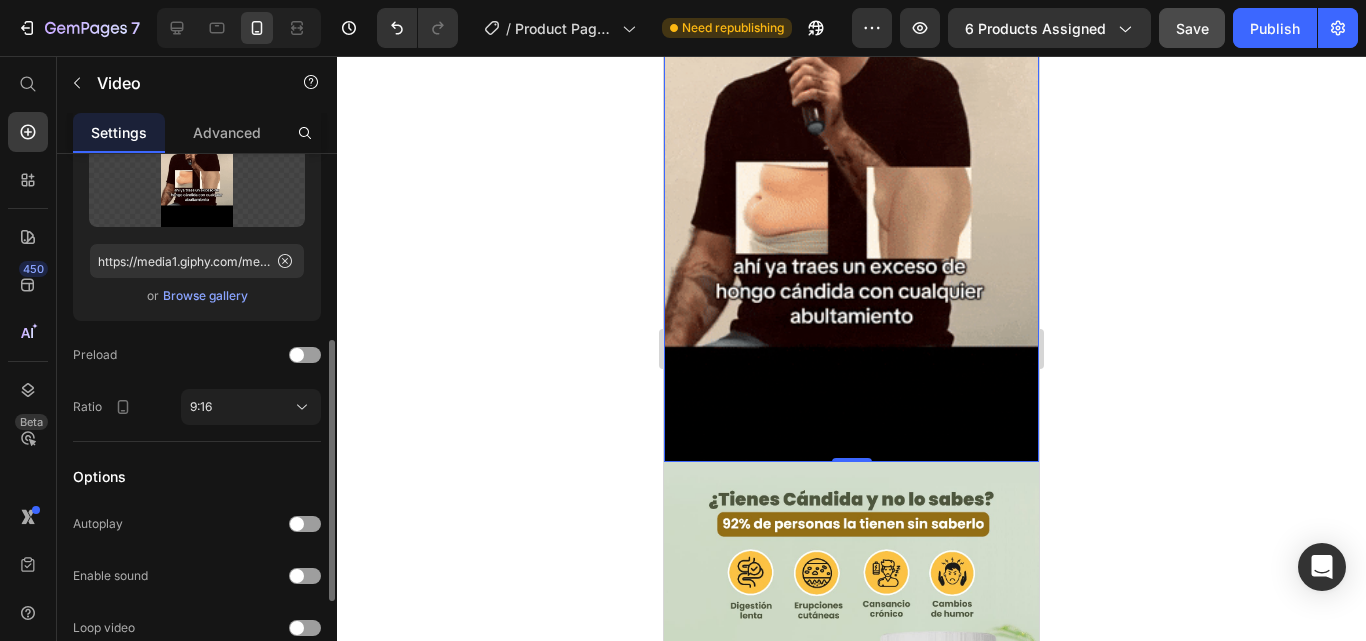 scroll, scrollTop: 1000, scrollLeft: 0, axis: vertical 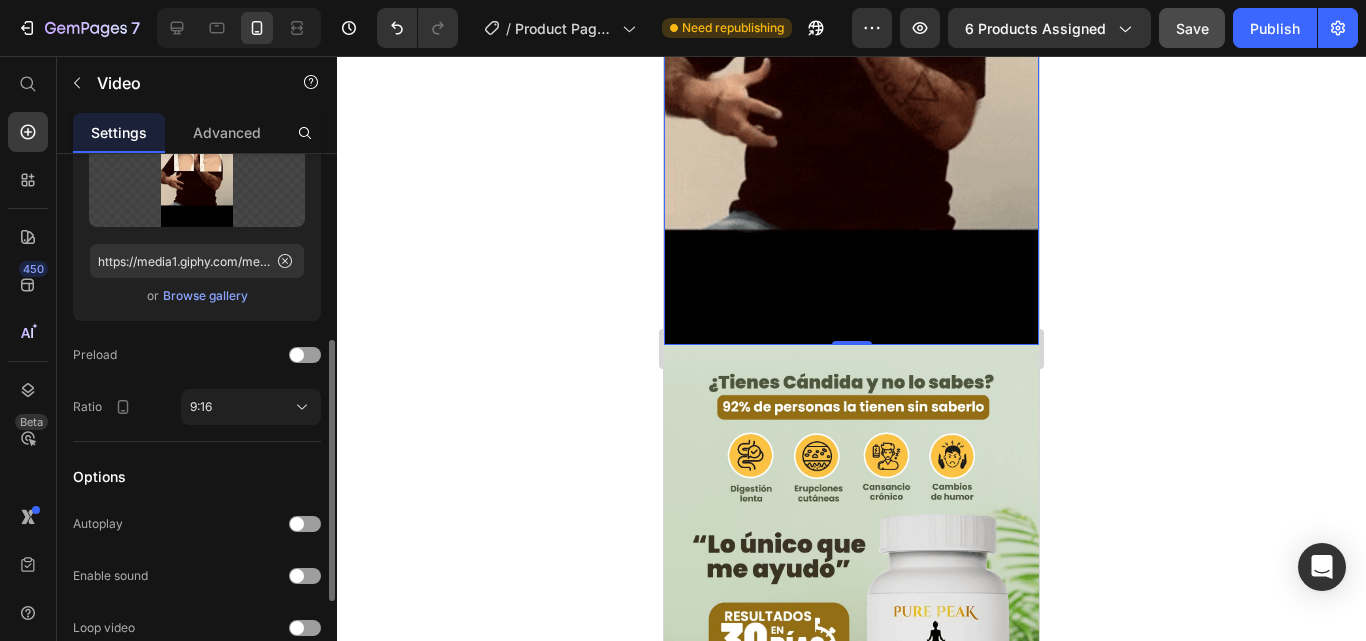 drag, startPoint x: 850, startPoint y: 298, endPoint x: 864, endPoint y: 187, distance: 111.8794 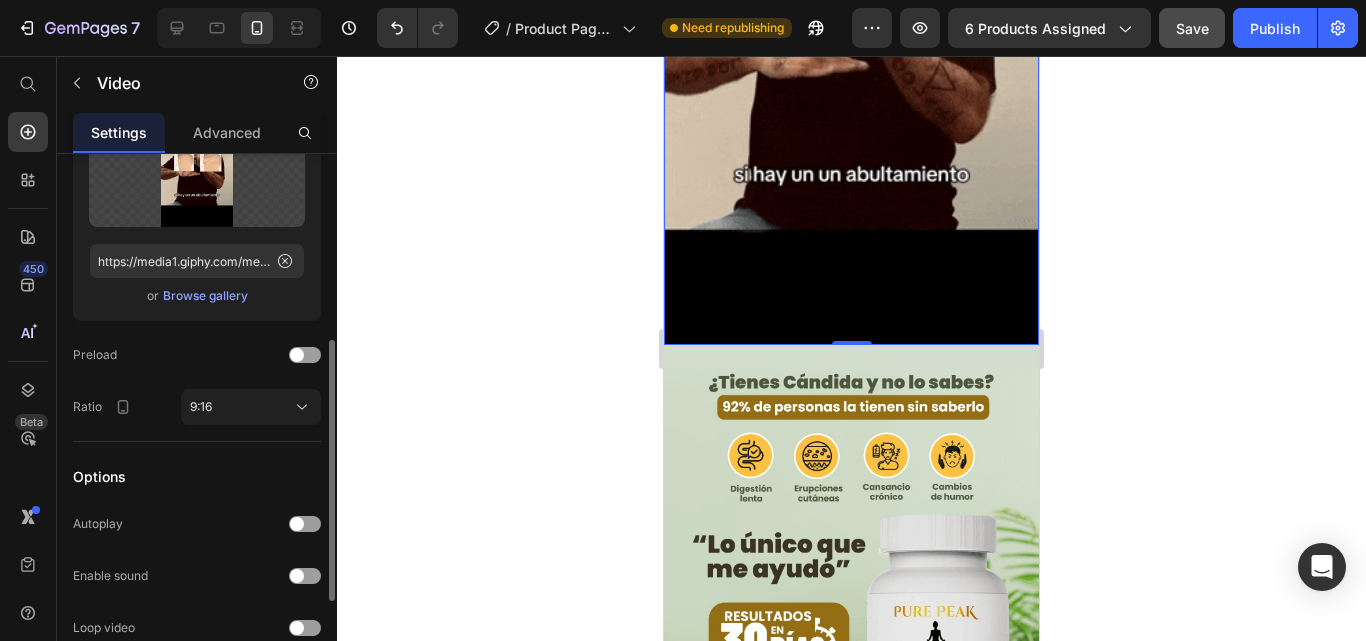 click on "Video   0" at bounding box center (851, 12) 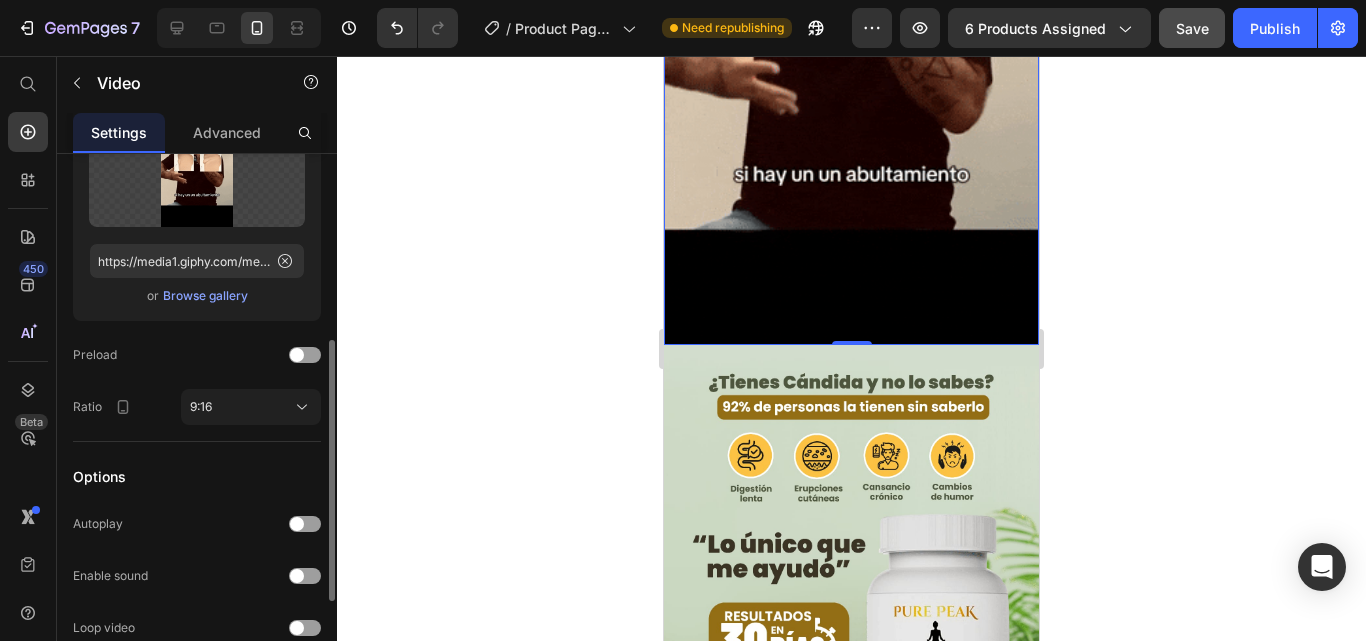 click at bounding box center (851, 12) 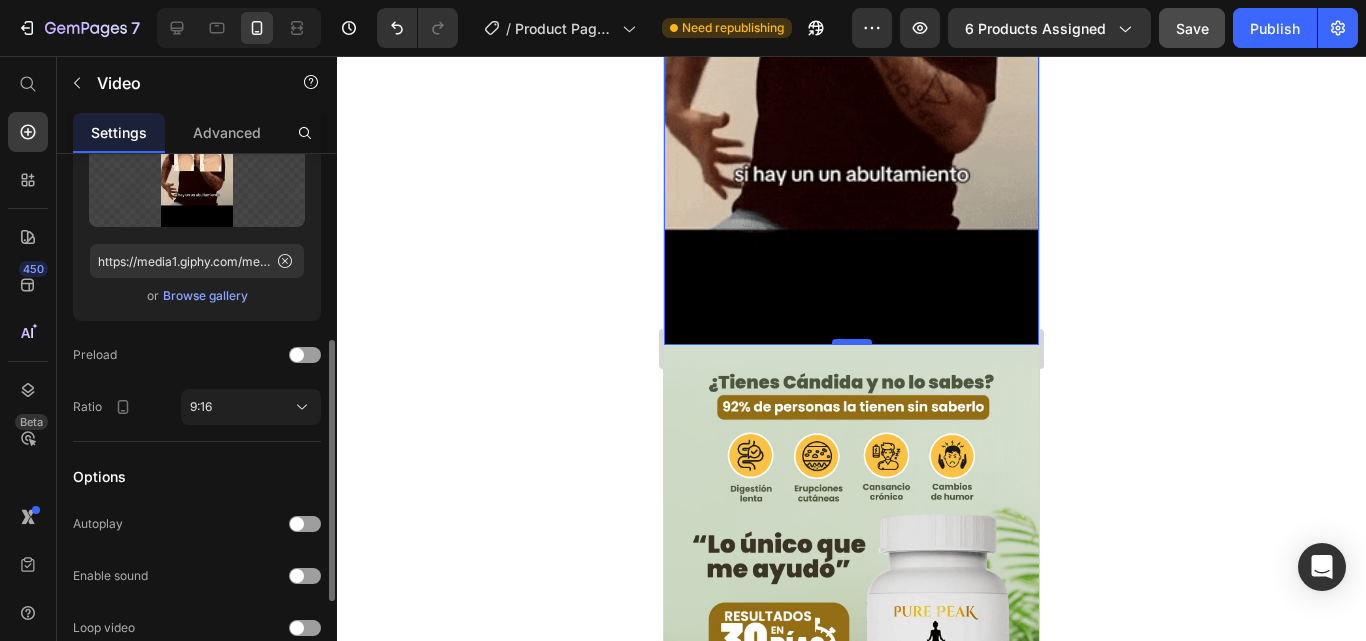 click at bounding box center (852, 342) 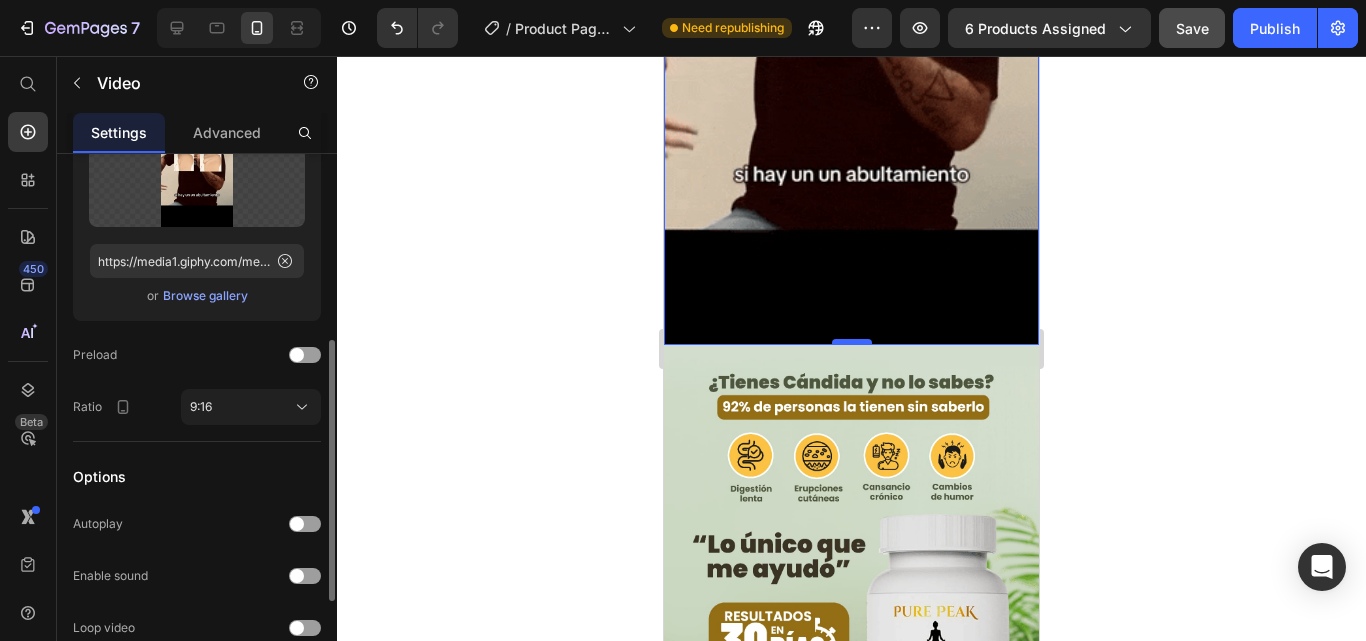 click at bounding box center [852, 342] 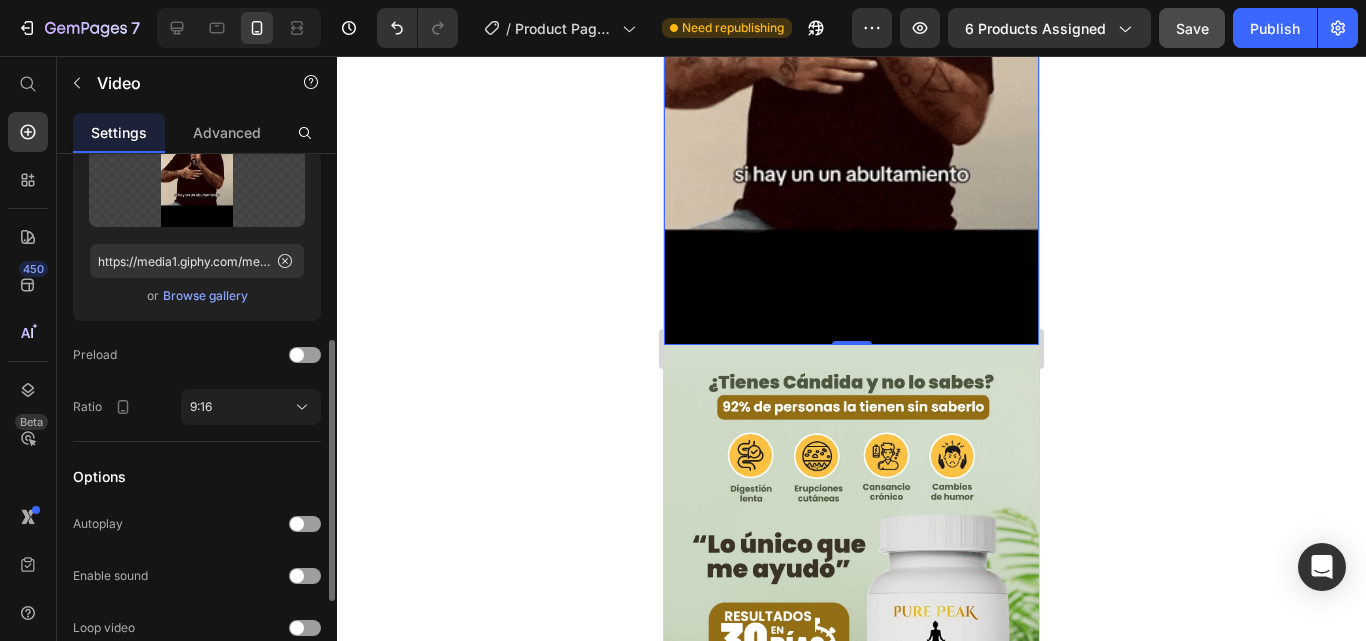 drag, startPoint x: 848, startPoint y: 298, endPoint x: 847, endPoint y: 190, distance: 108.00463 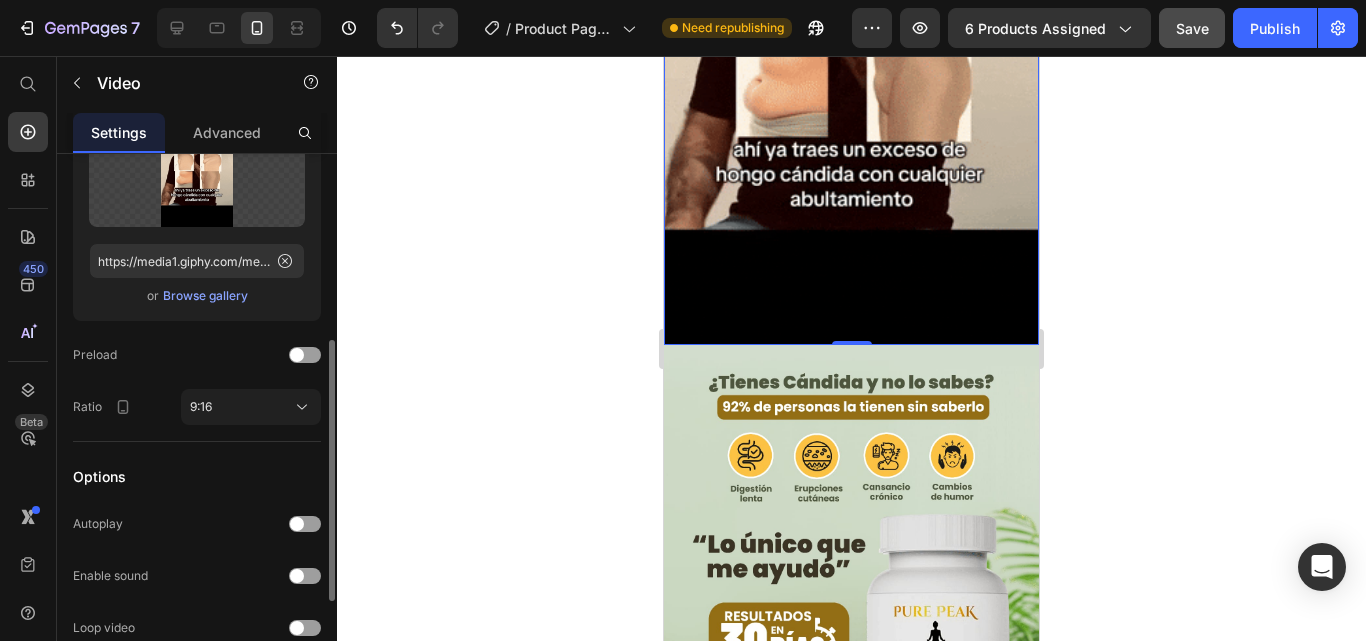 click on "Video   0" at bounding box center [851, 12] 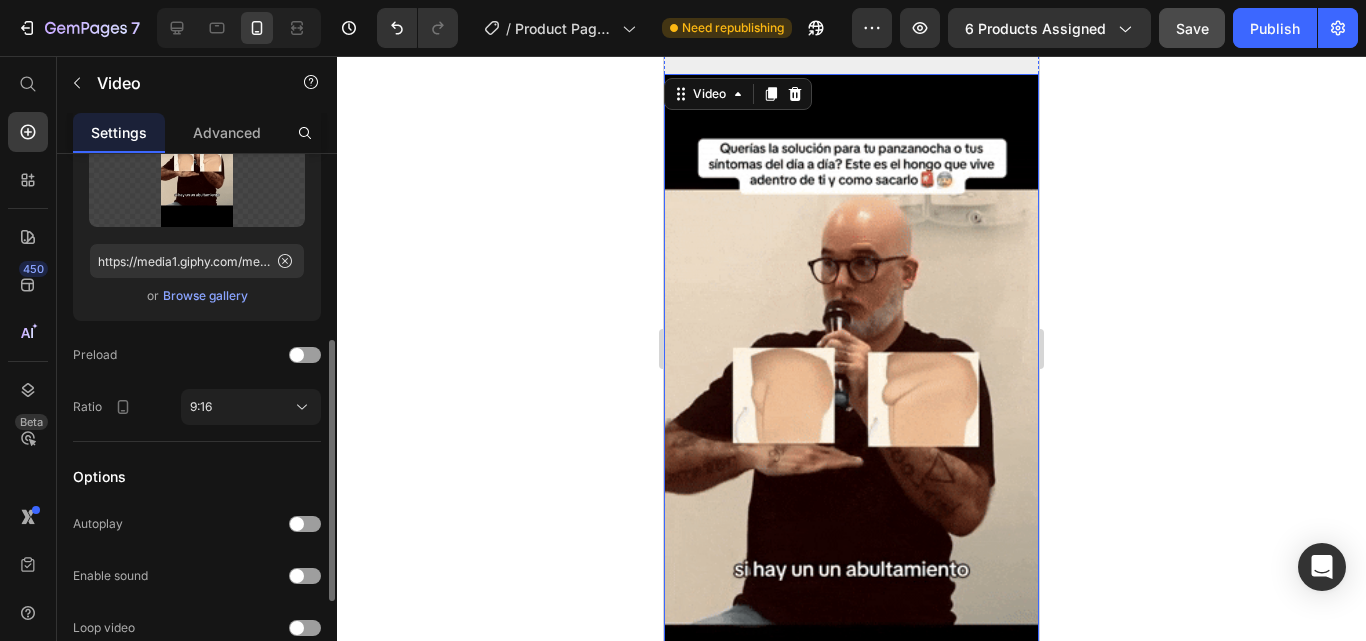 scroll, scrollTop: 600, scrollLeft: 0, axis: vertical 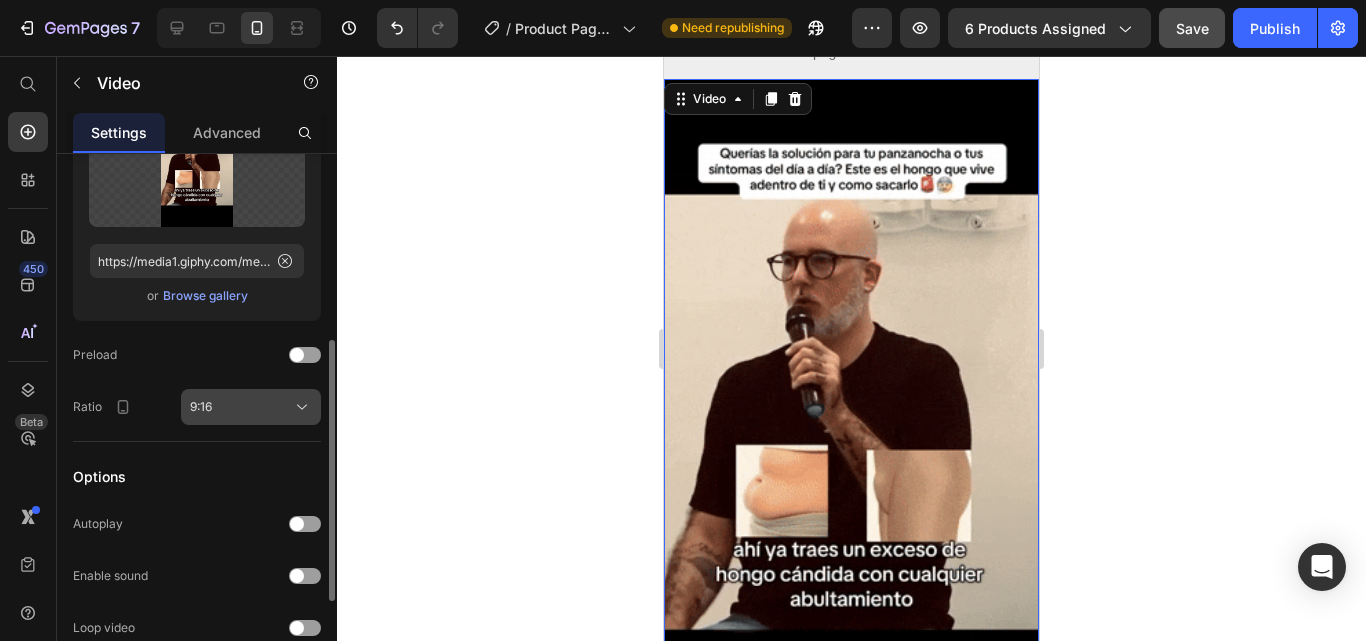 click on "9:16" 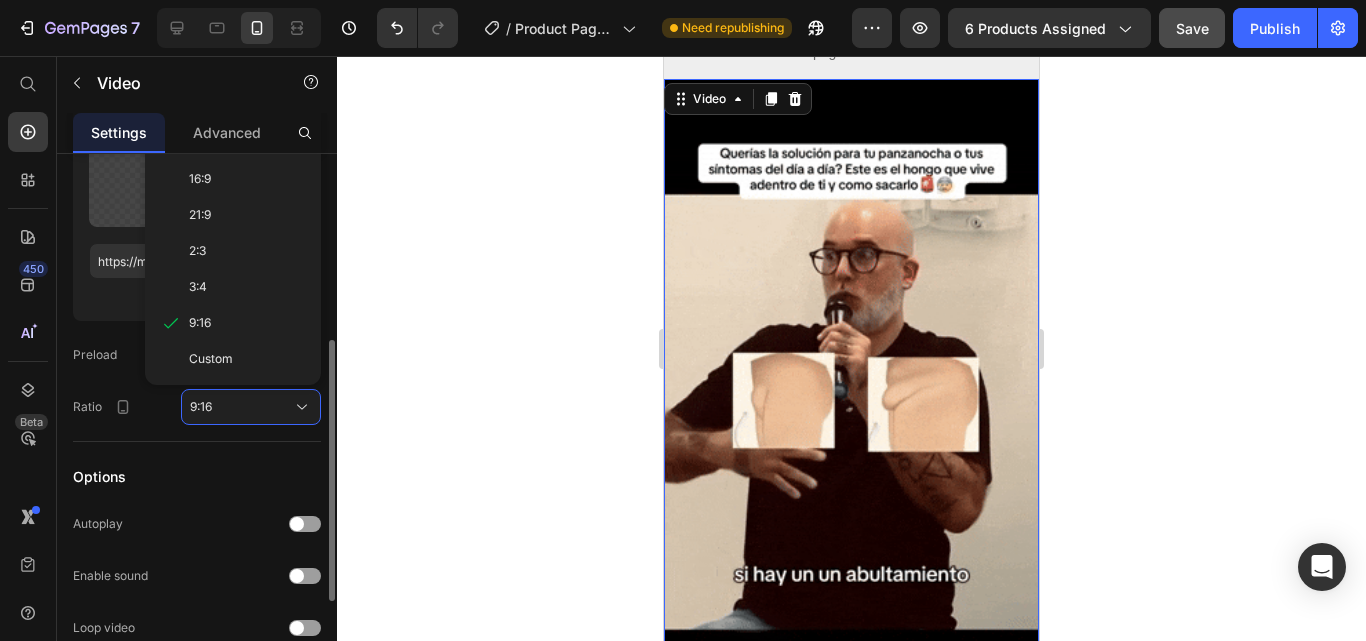 scroll, scrollTop: 0, scrollLeft: 0, axis: both 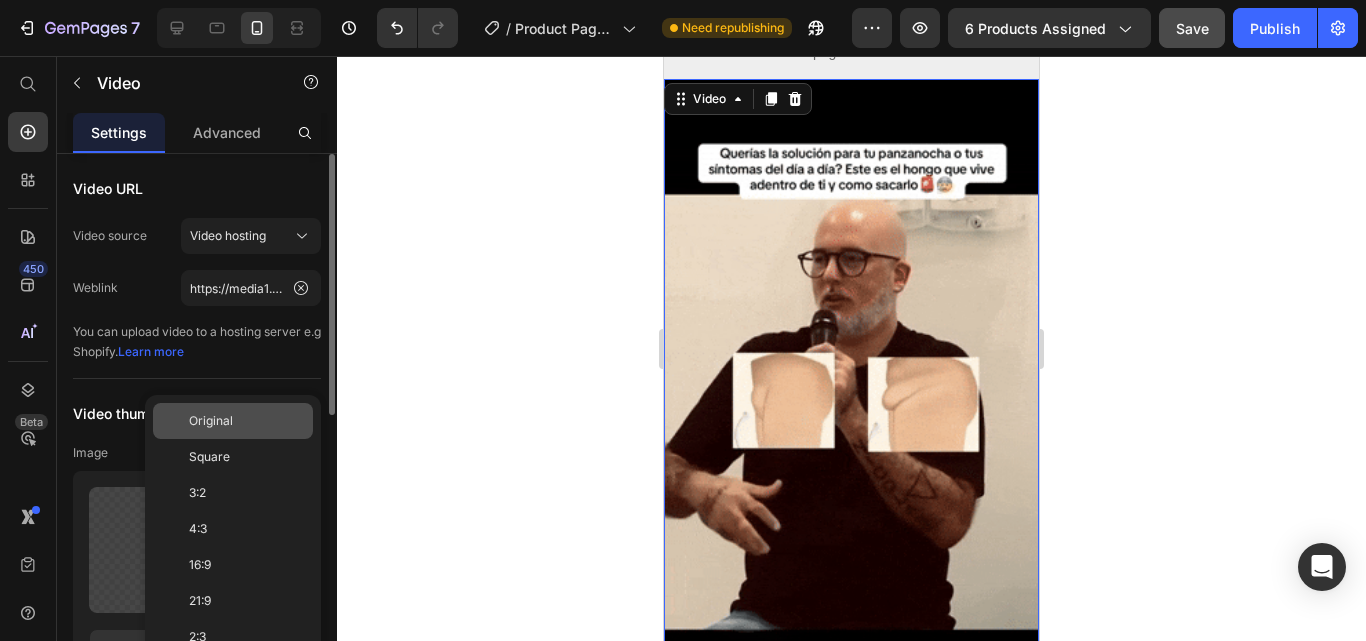 click on "Original" at bounding box center [247, 421] 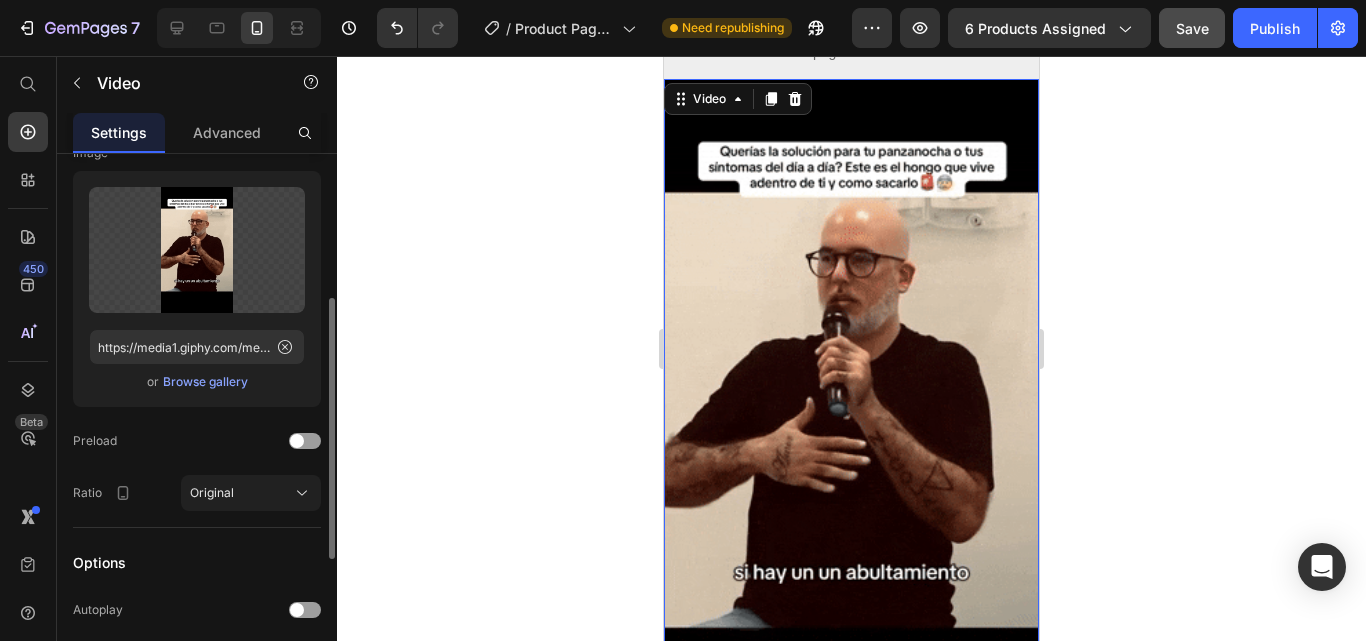 scroll, scrollTop: 500, scrollLeft: 0, axis: vertical 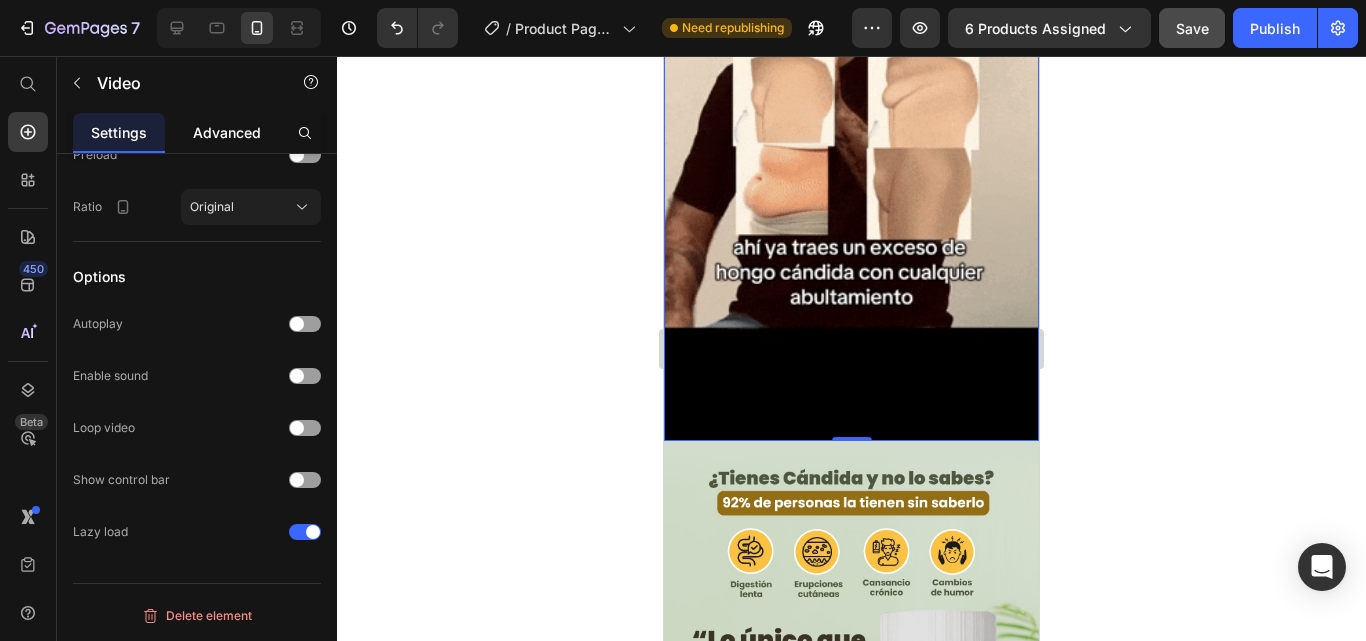 click on "Advanced" at bounding box center [227, 132] 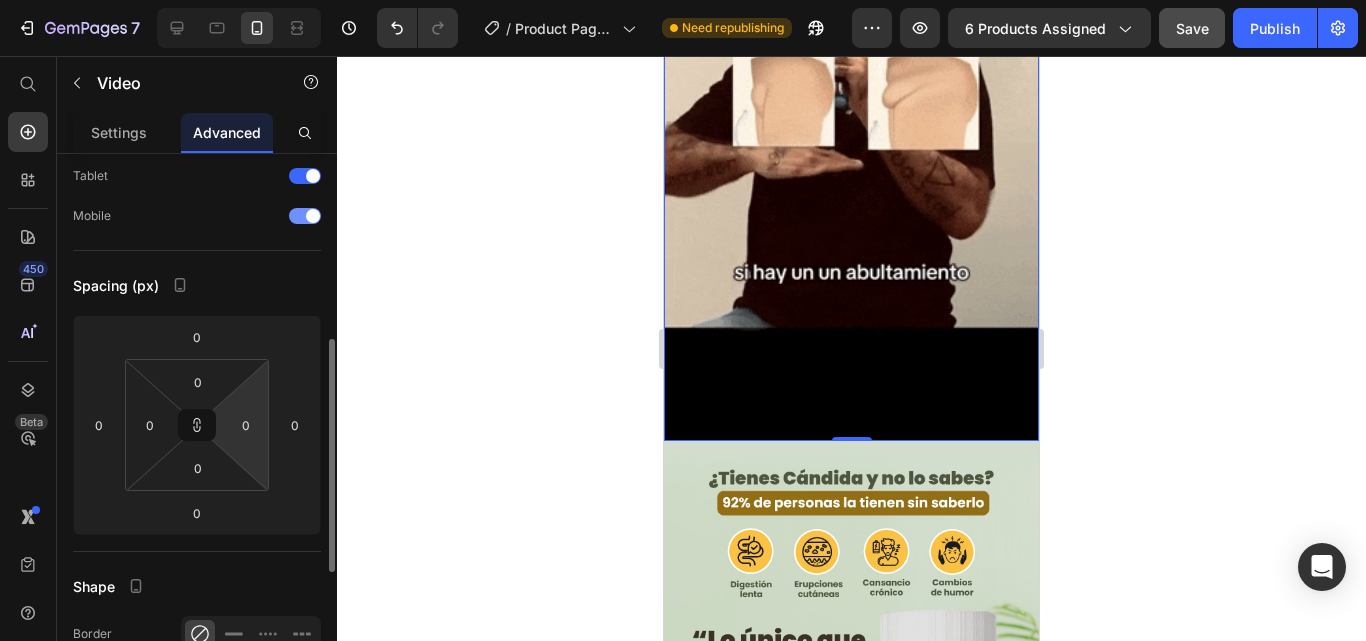scroll, scrollTop: 200, scrollLeft: 0, axis: vertical 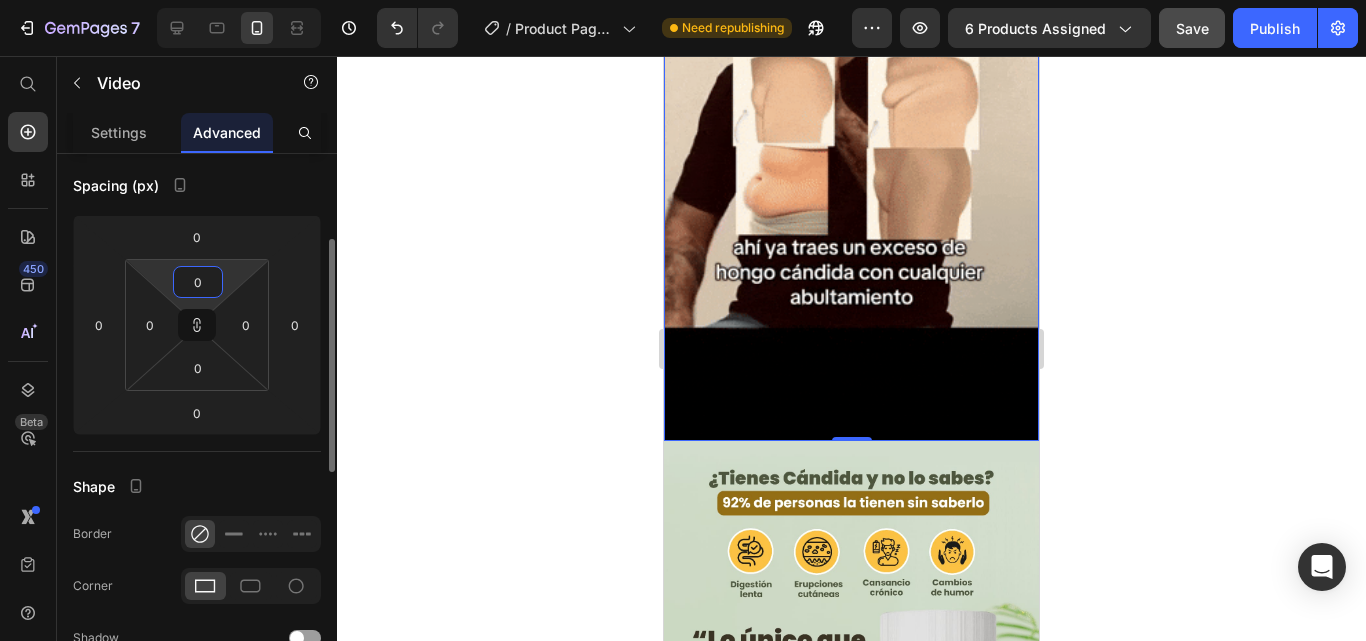 click on "0" at bounding box center (198, 282) 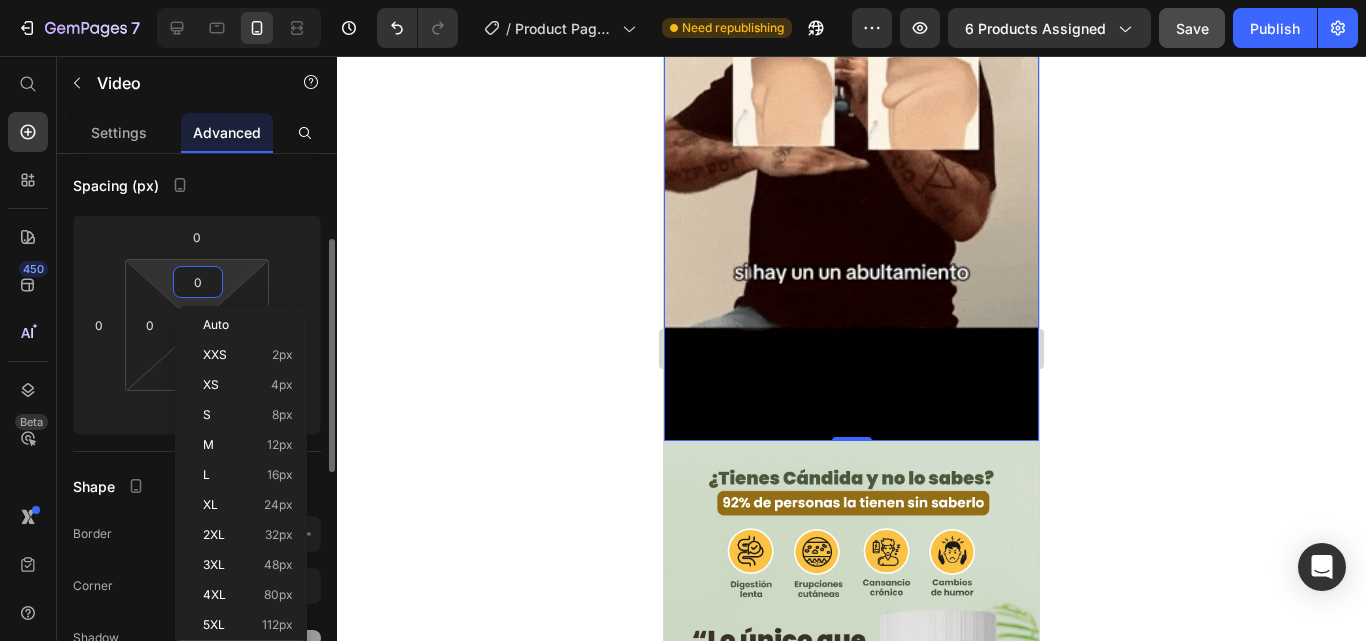 type on "2" 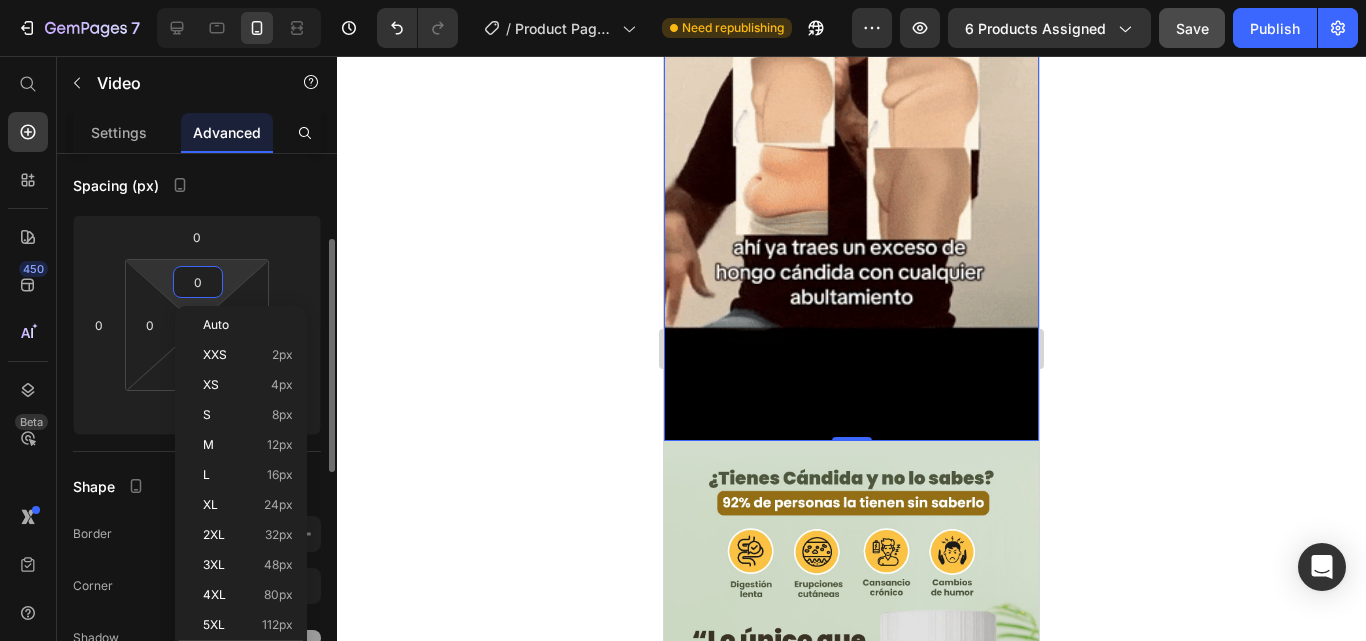 type on "2" 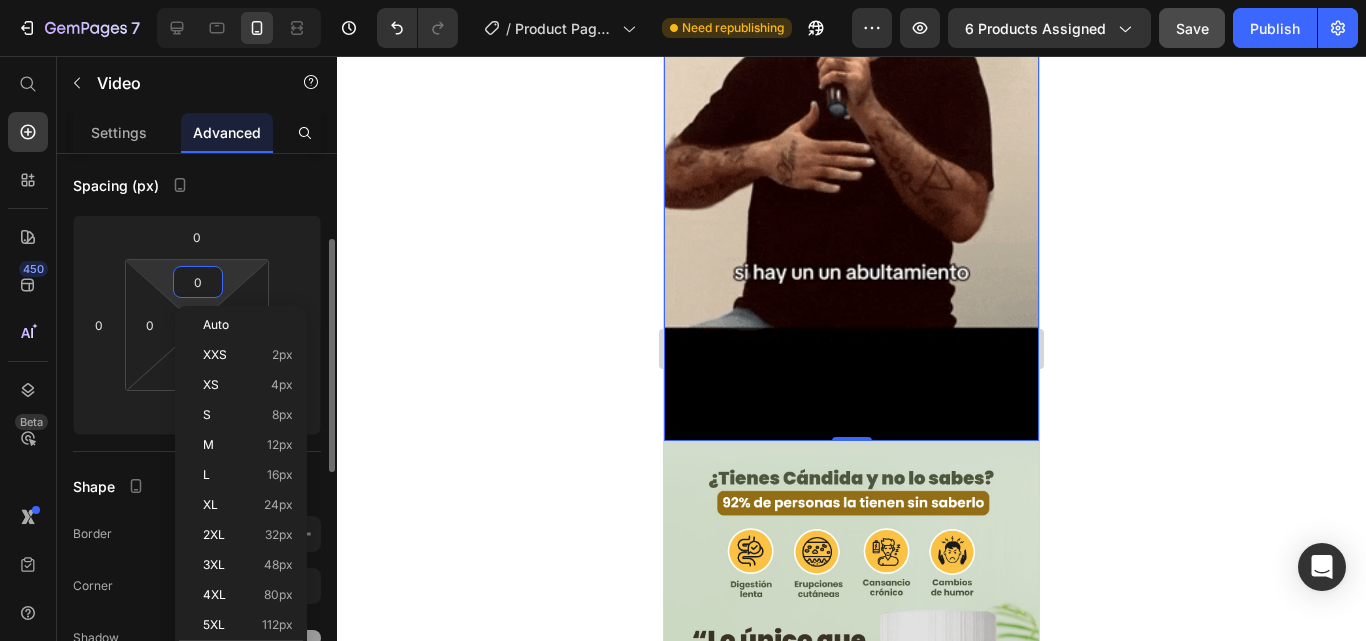 type on "2" 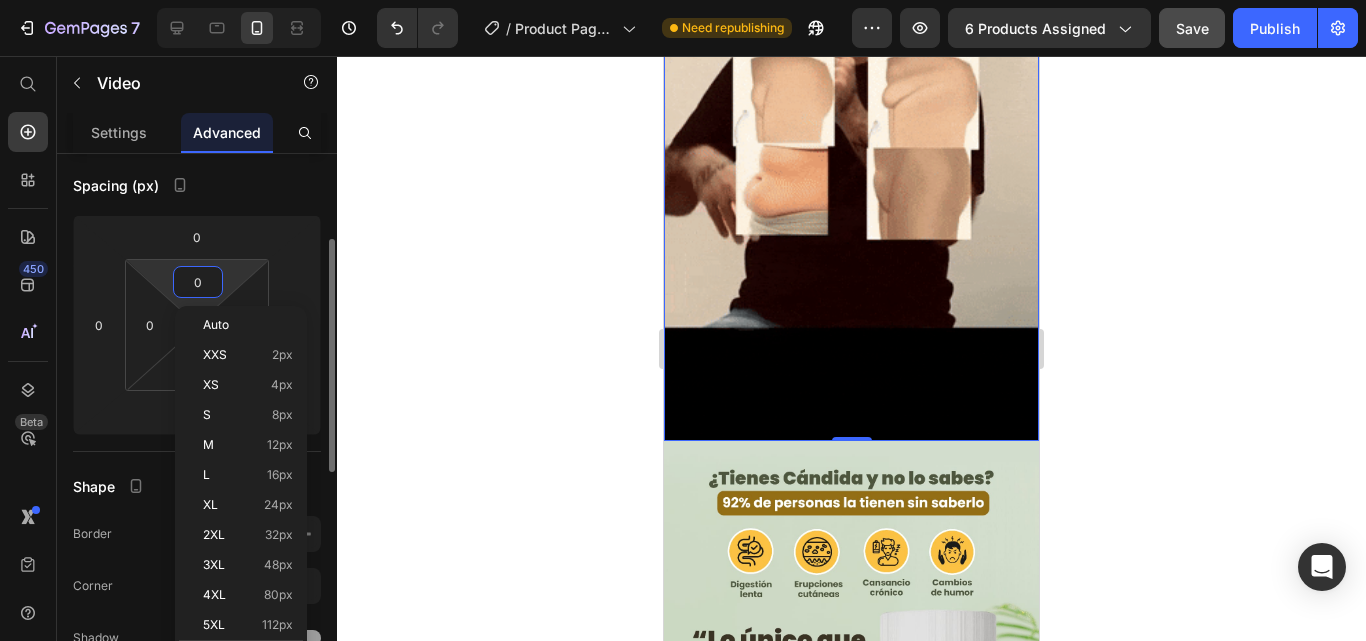 type on "2" 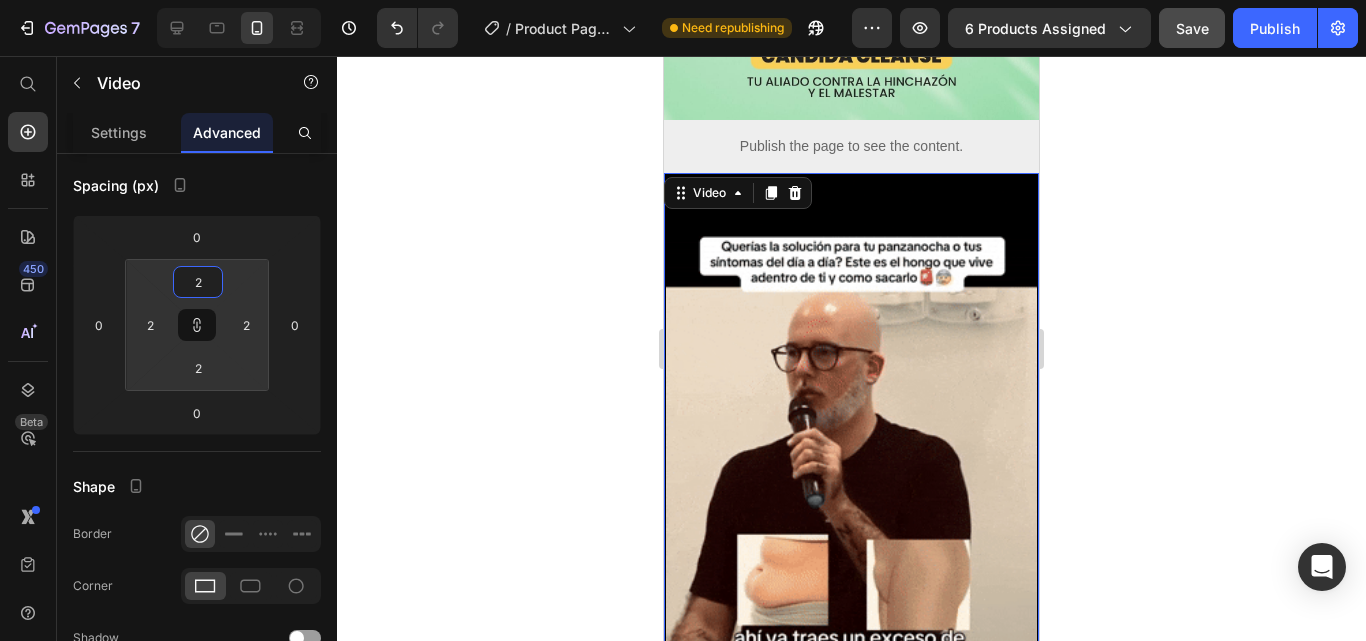 scroll, scrollTop: 600, scrollLeft: 0, axis: vertical 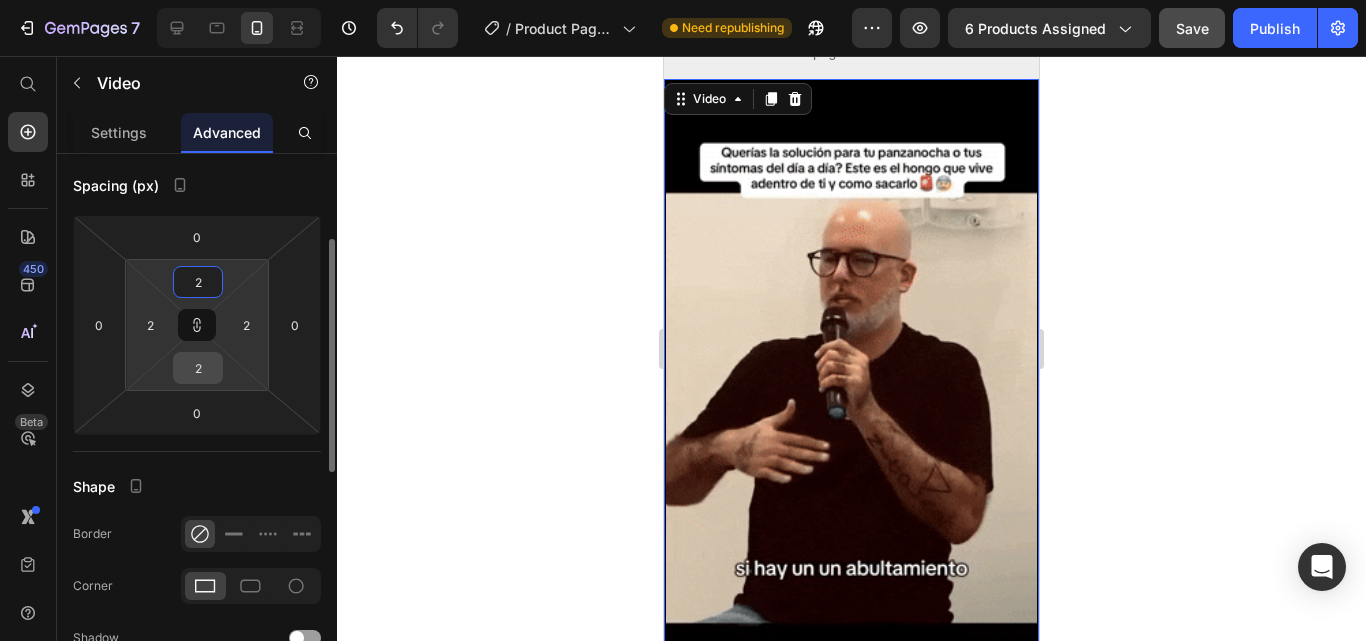type on "2" 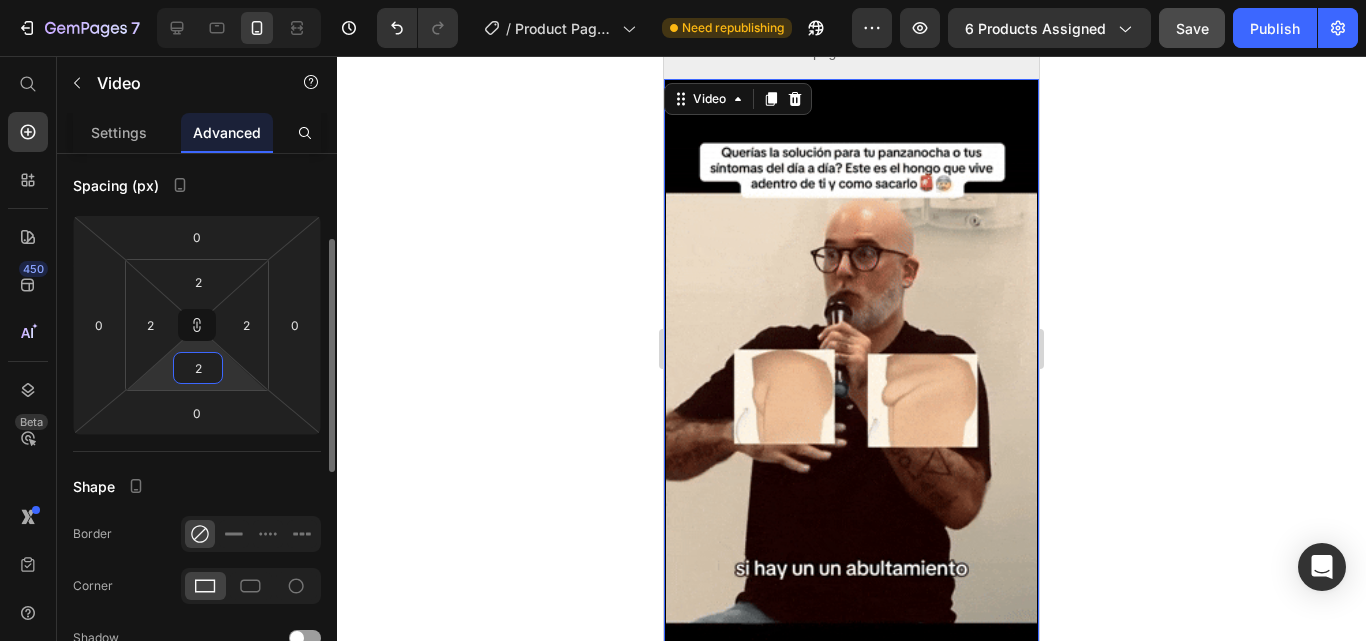 click on "2" at bounding box center [198, 368] 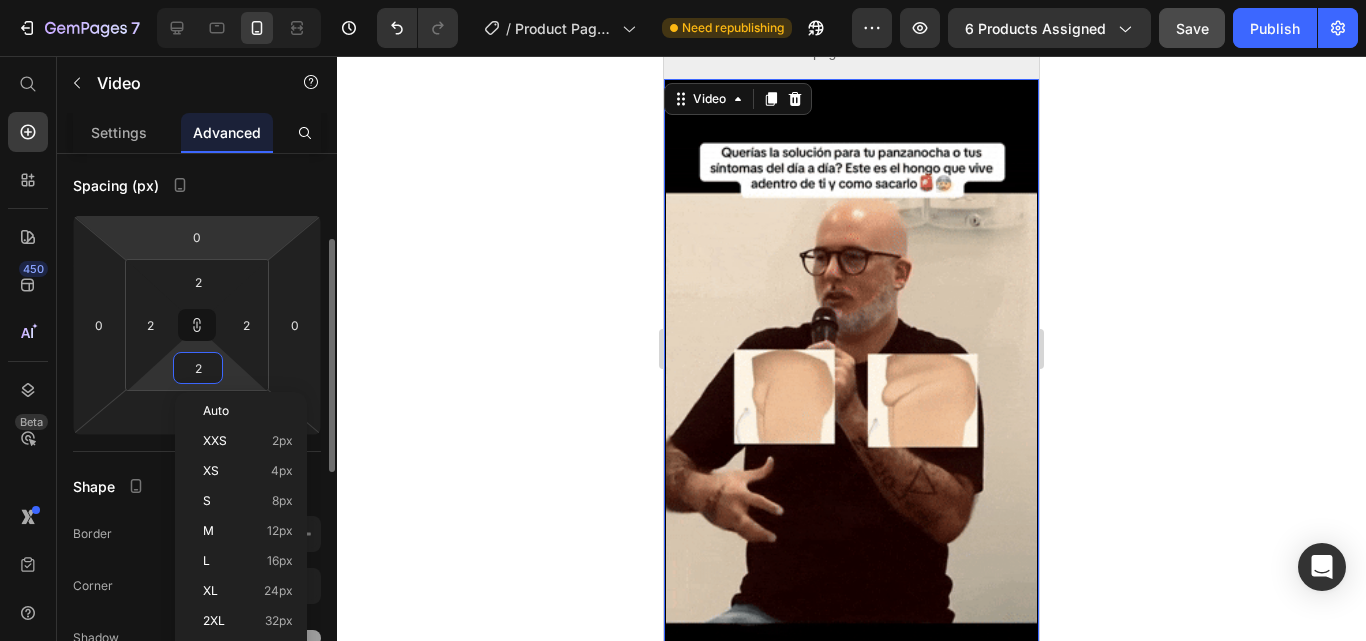 click on "7  Version history  /  Product Page - Jul 11, 01:30:55 Need republishing Preview 6 products assigned  Save   Publish  450 Beta Start with Sections Elements Hero Section Product Detail Brands Trusted Badges Guarantee Product Breakdown How to use Testimonials Compare Bundle FAQs Social Proof Brand Story Product List Collection Blog List Contact Sticky Add to Cart Custom Footer Browse Library 450 Layout
Row
Row
Row
Row Text
Heading
Text Block Button
Button
Button
Sticky Back to top Media" at bounding box center (683, 0) 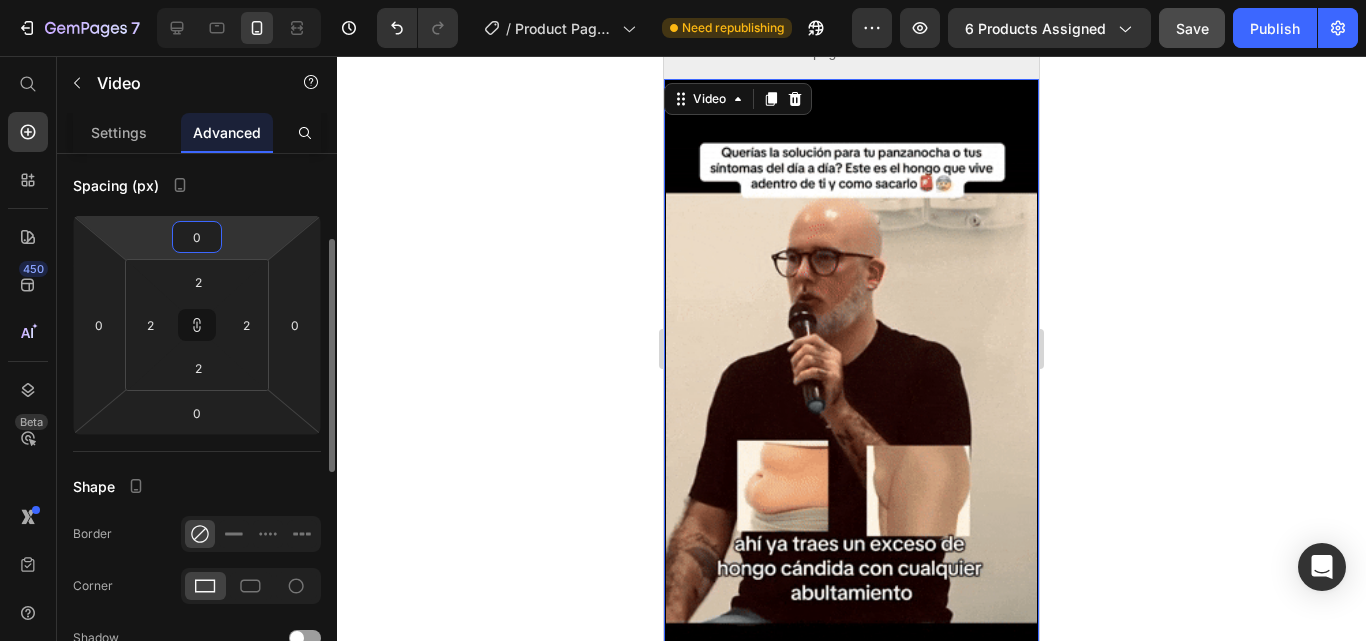 type on "1" 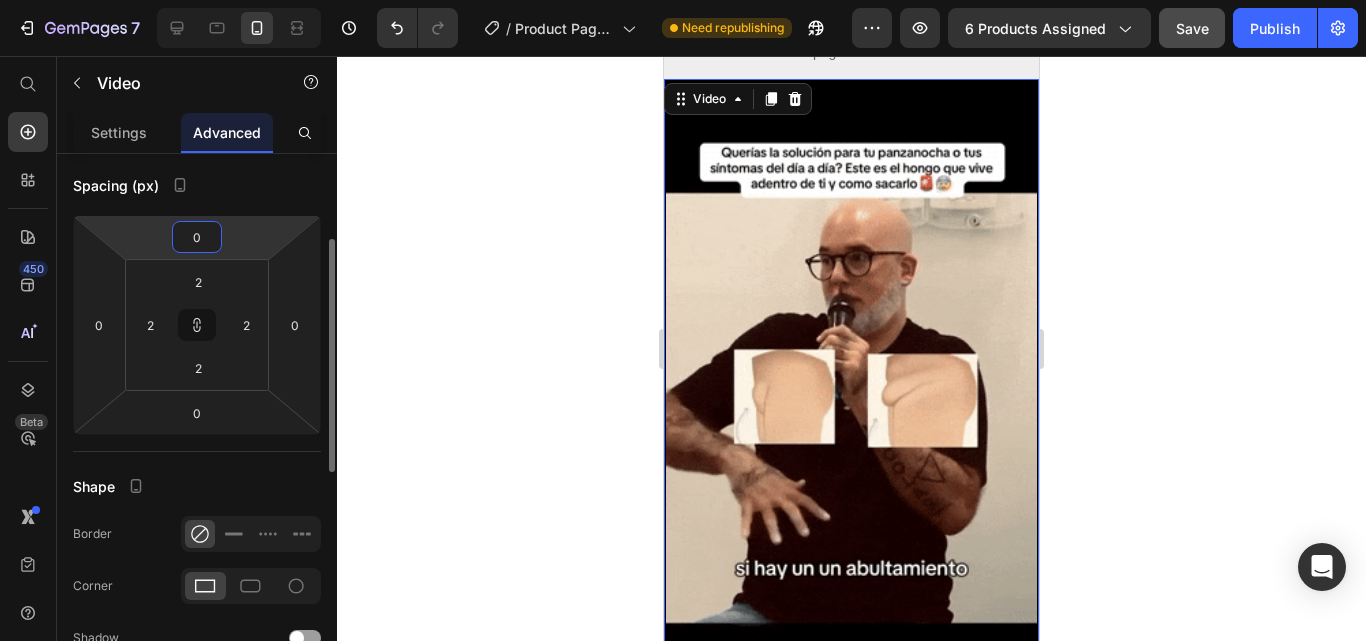 type on "1" 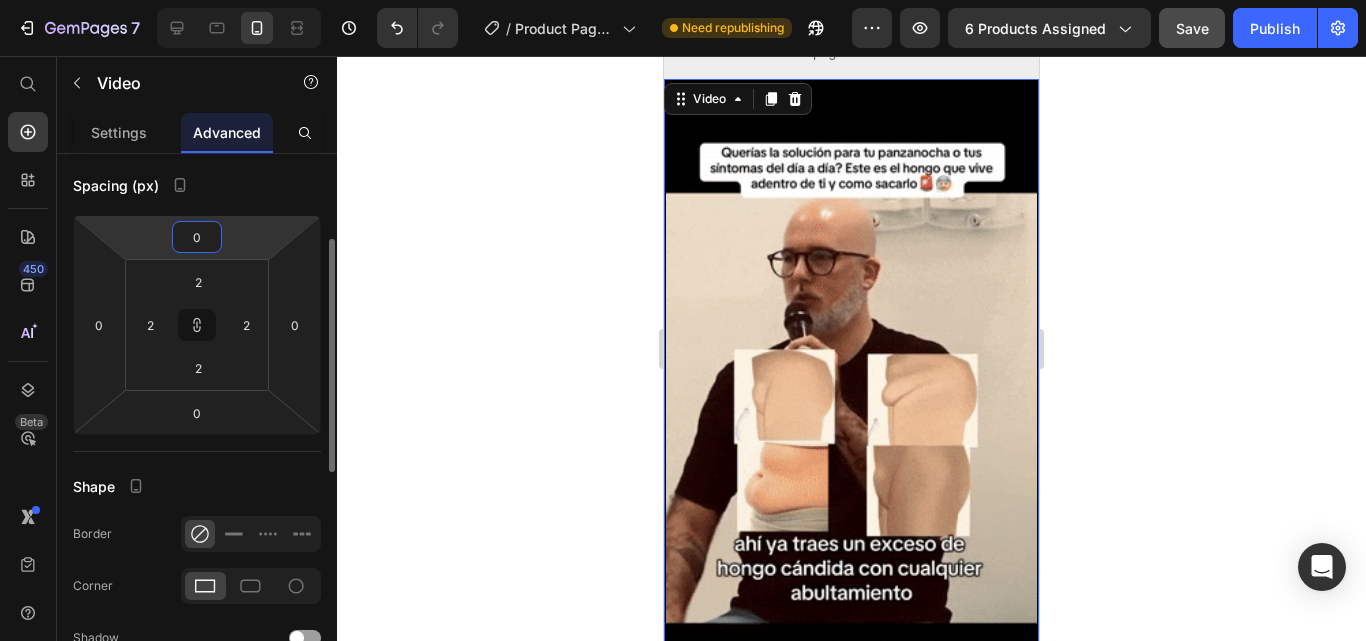type on "1" 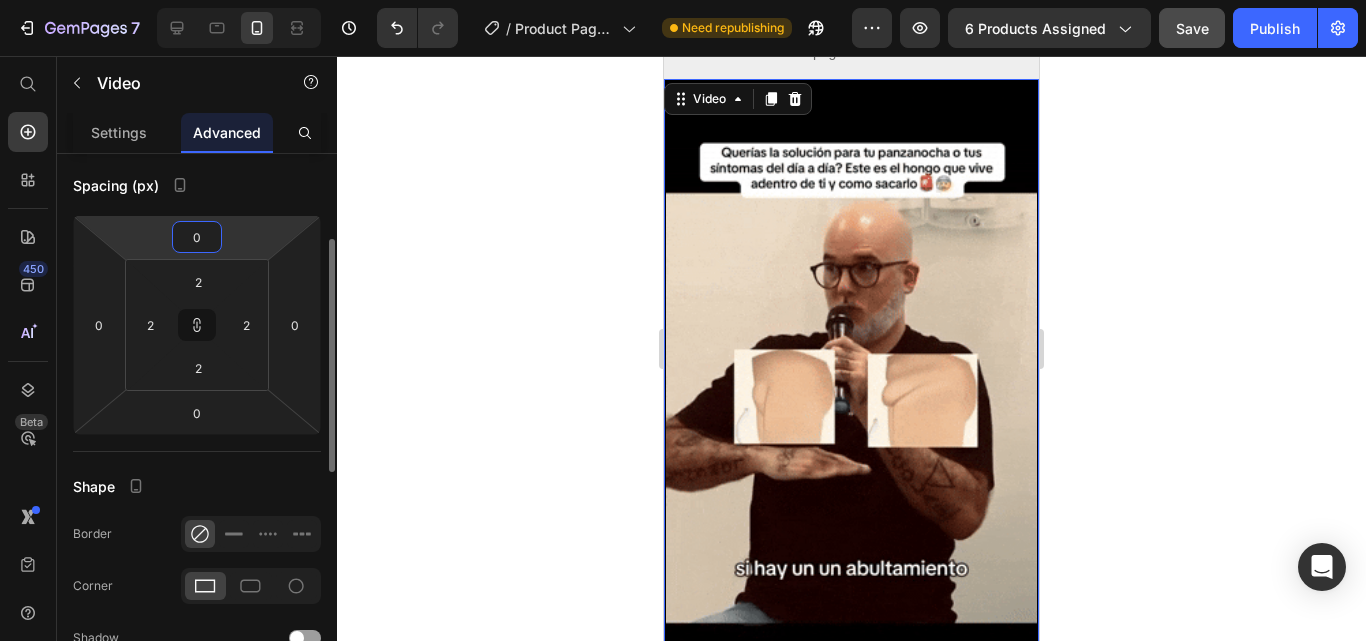 type on "1" 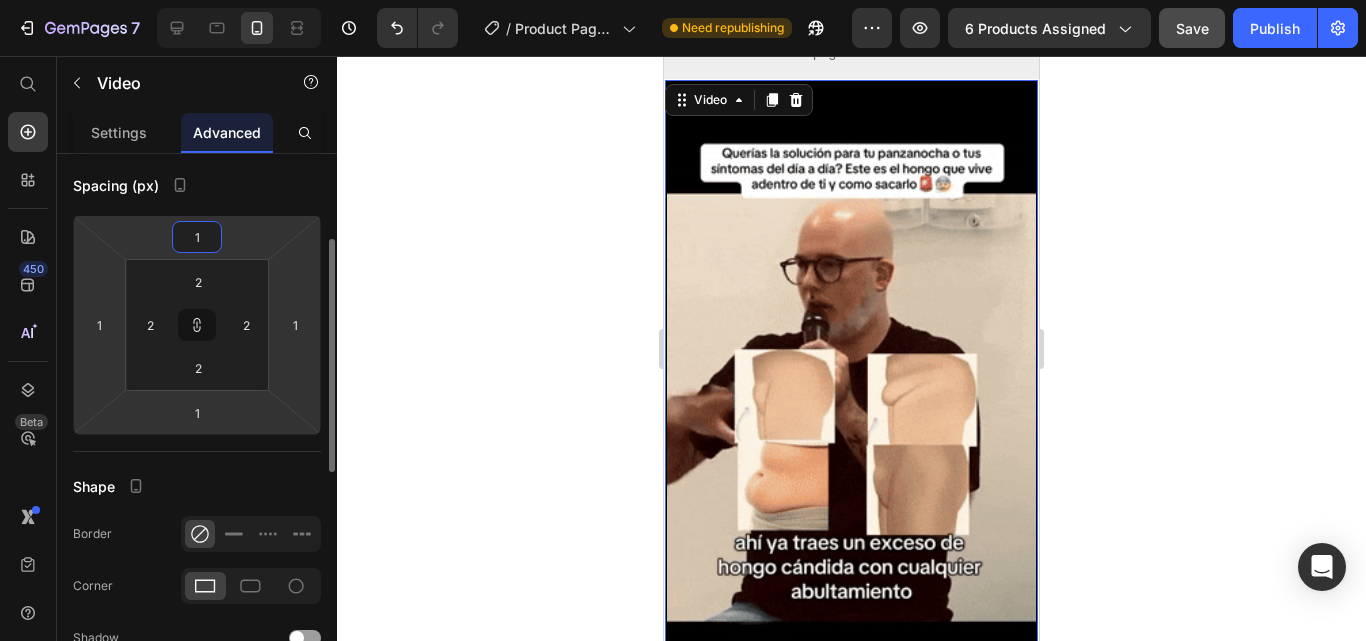 type on "0" 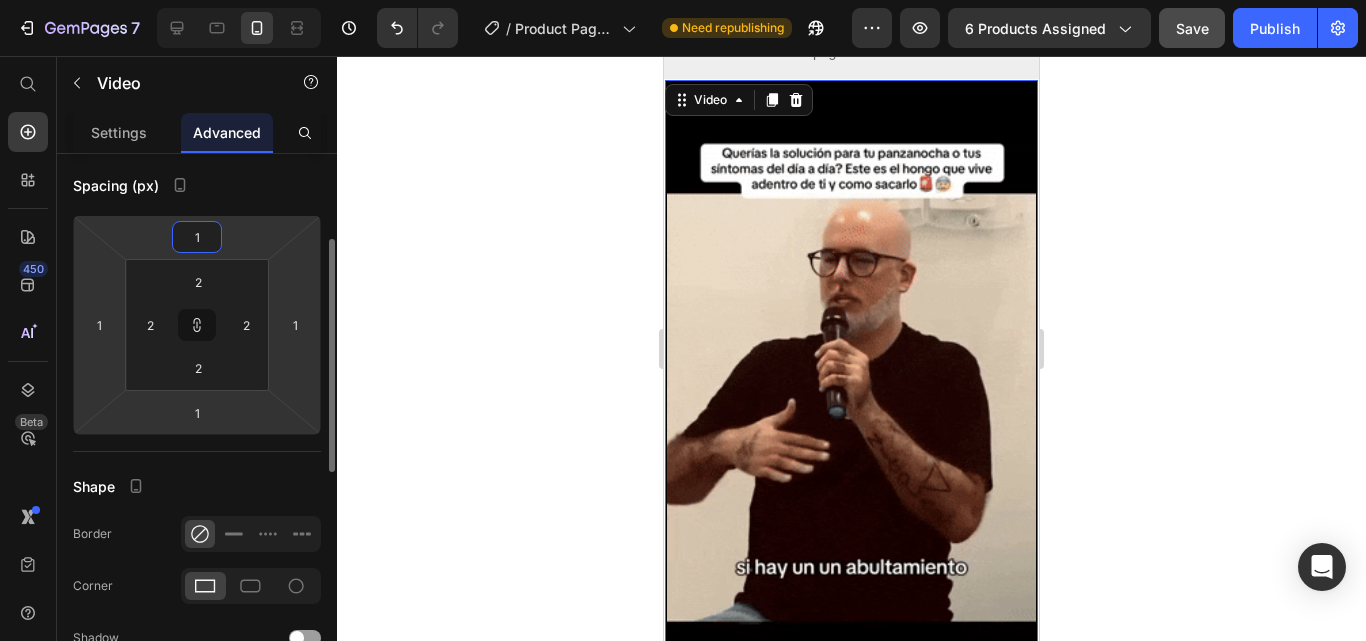 type on "0" 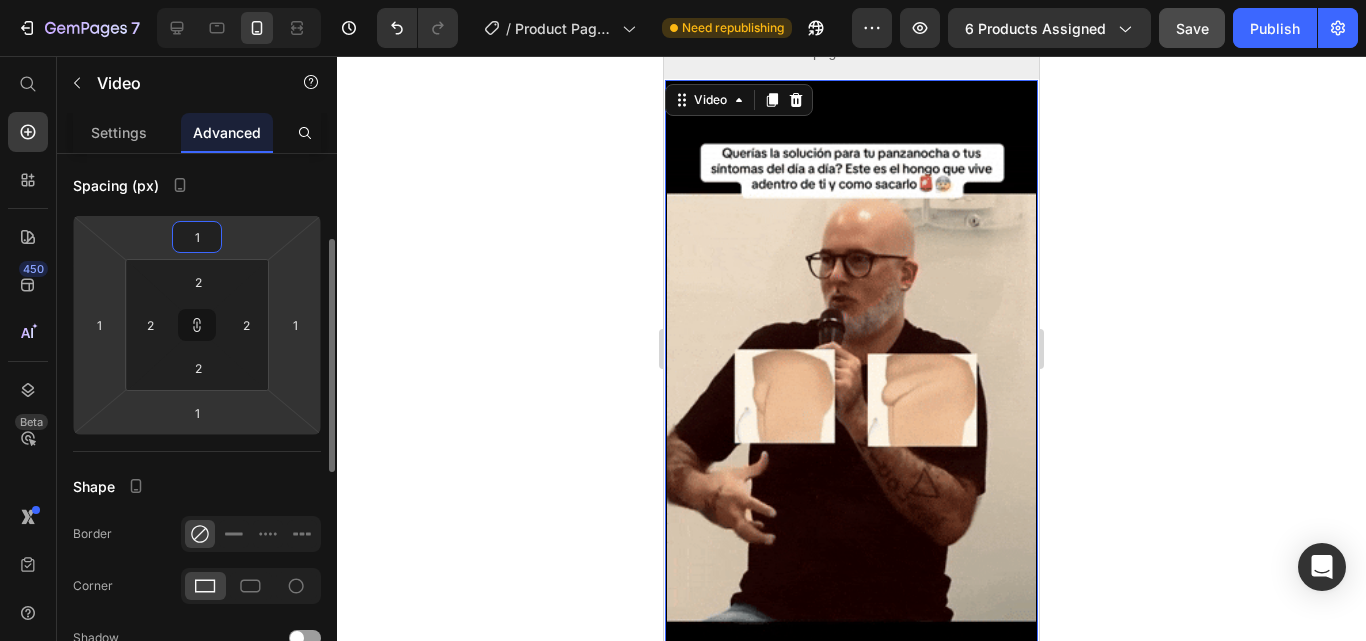 type on "0" 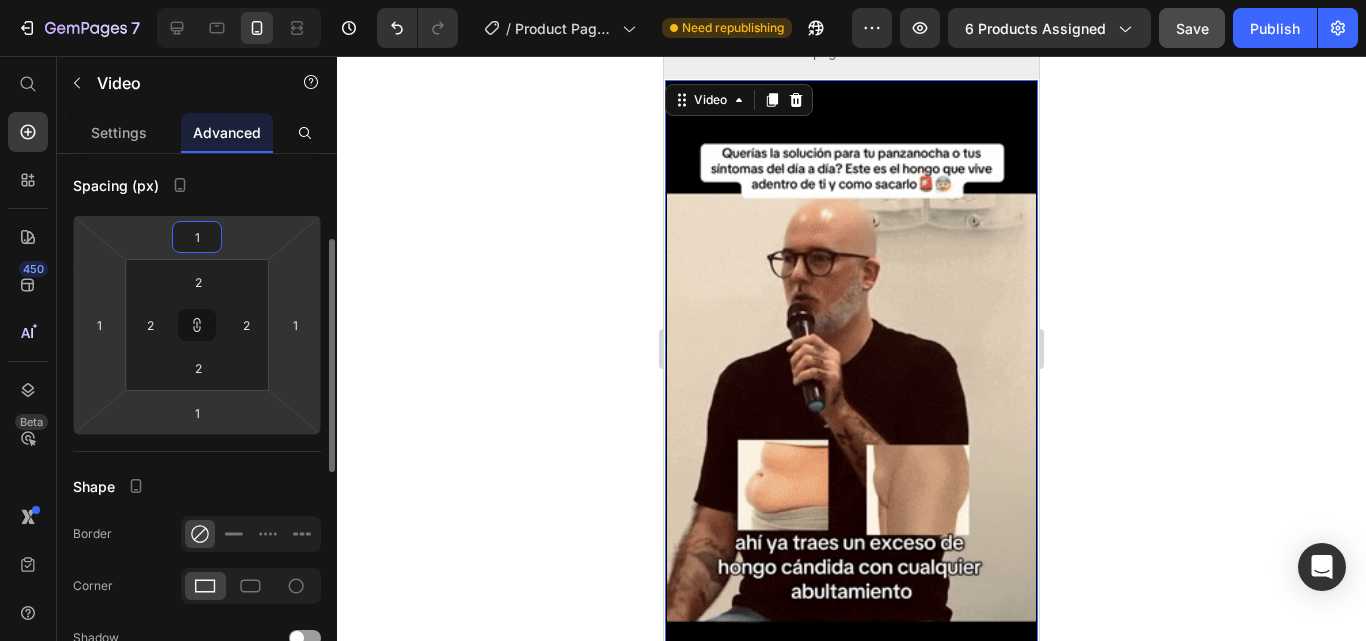 type on "0" 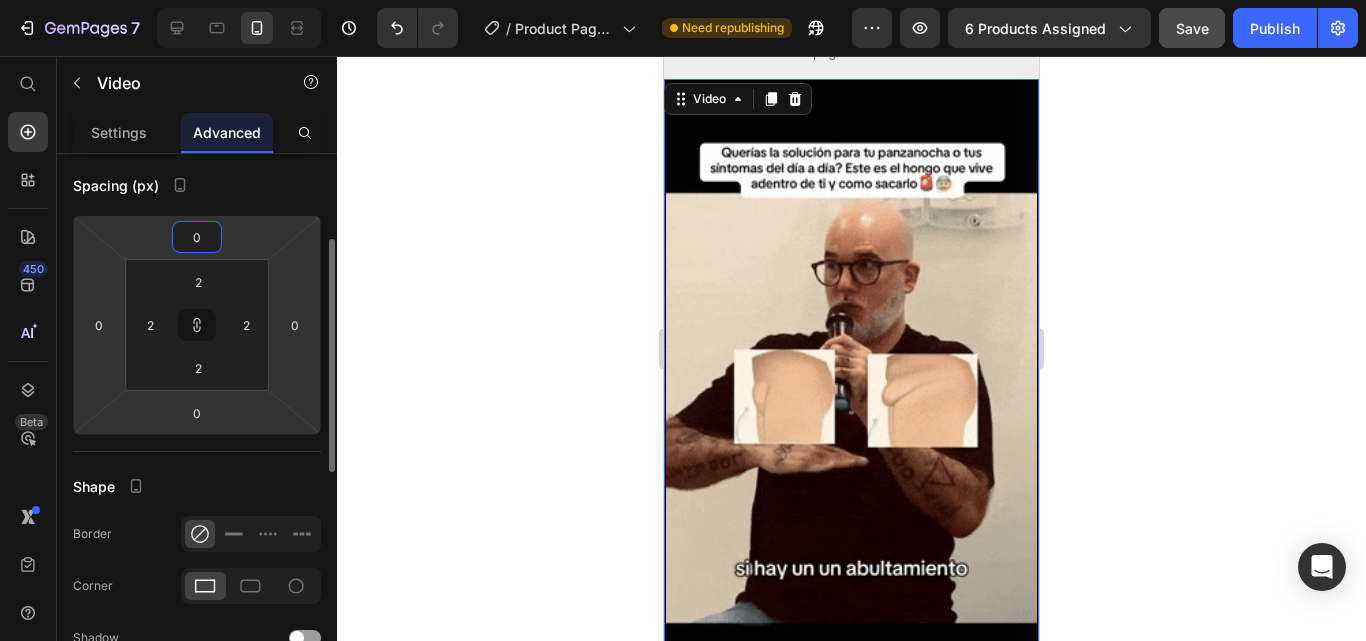 type on "0" 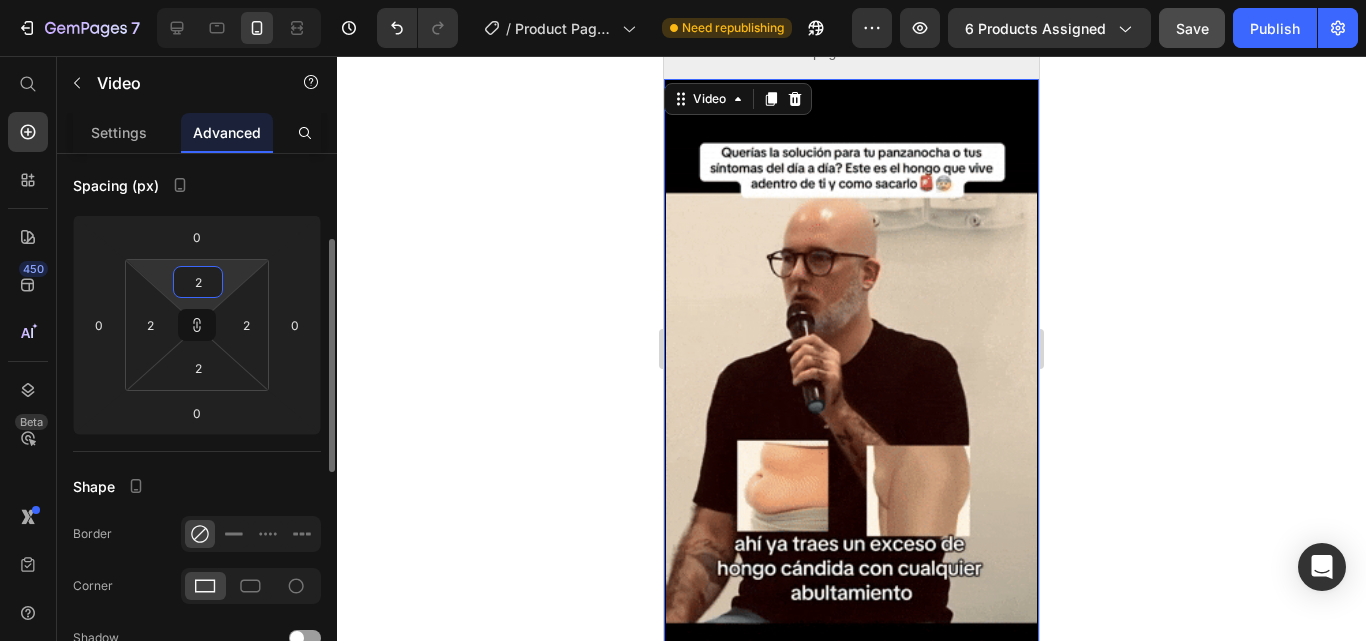 click on "2" at bounding box center (198, 282) 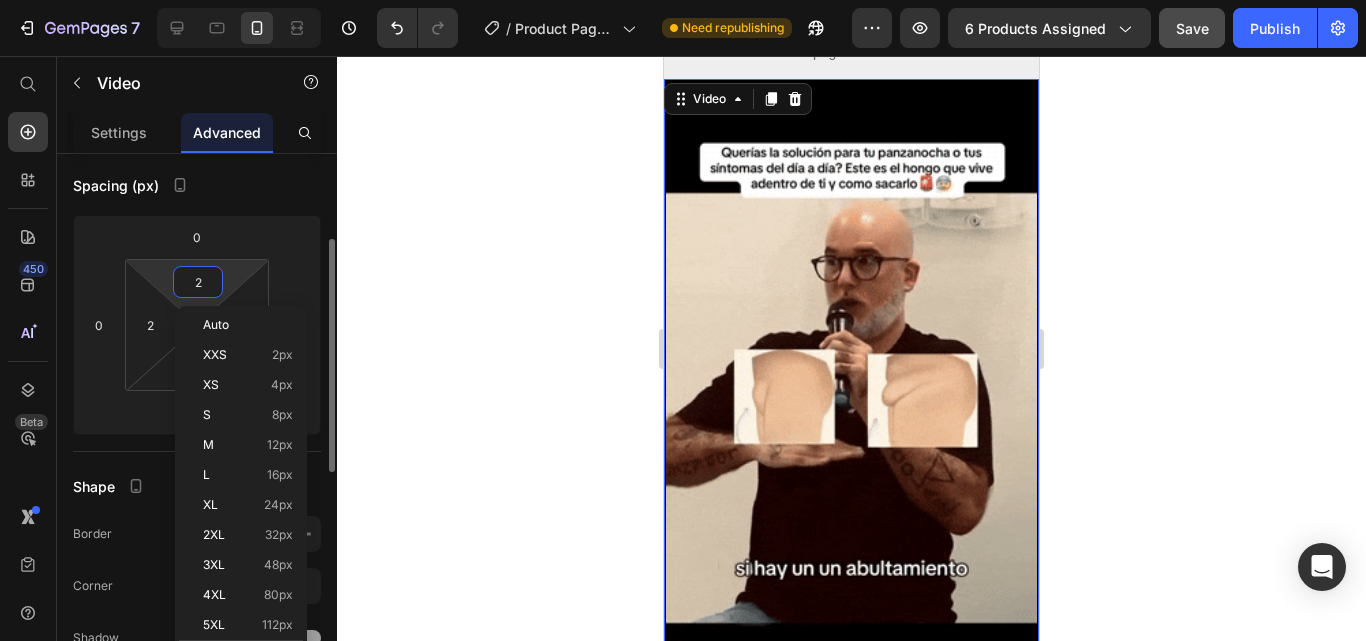 type on "0" 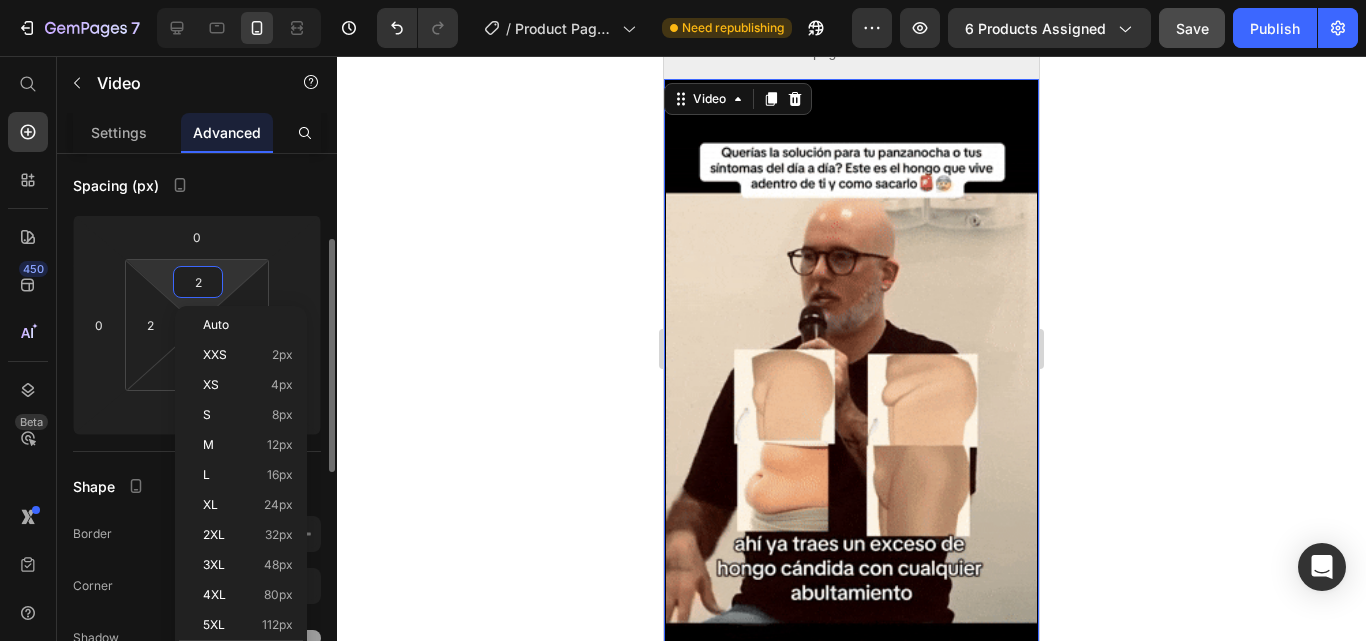 type on "0" 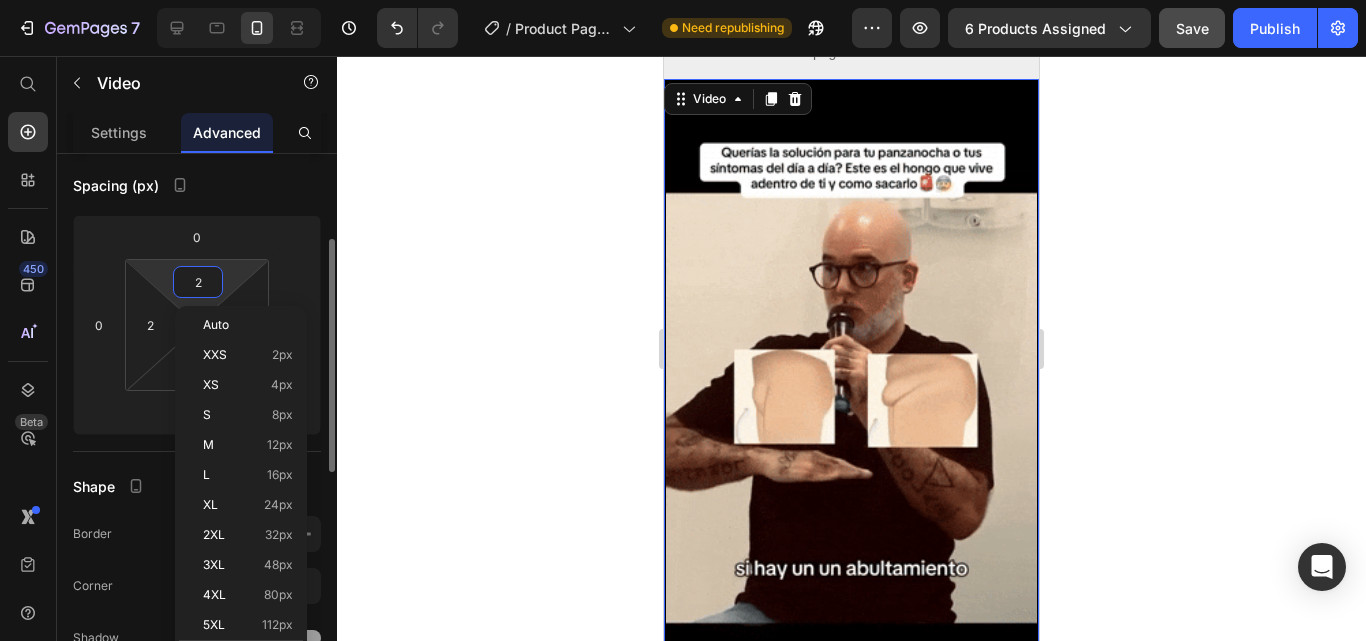 type on "0" 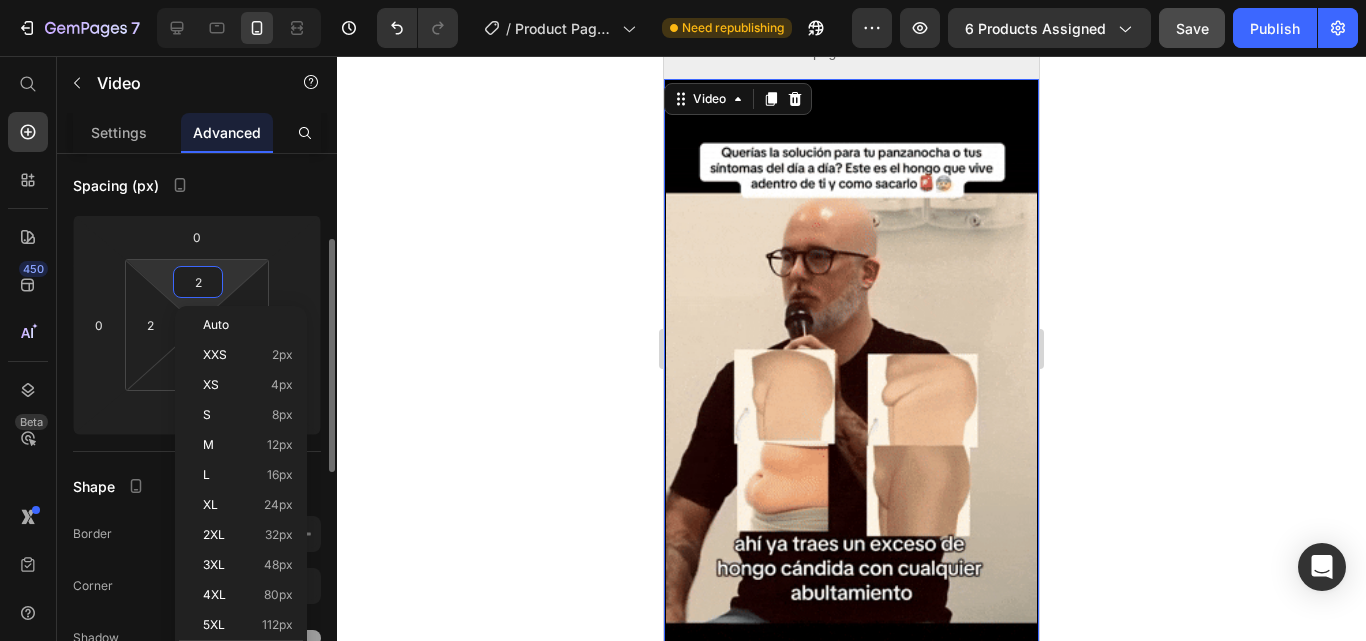 type on "0" 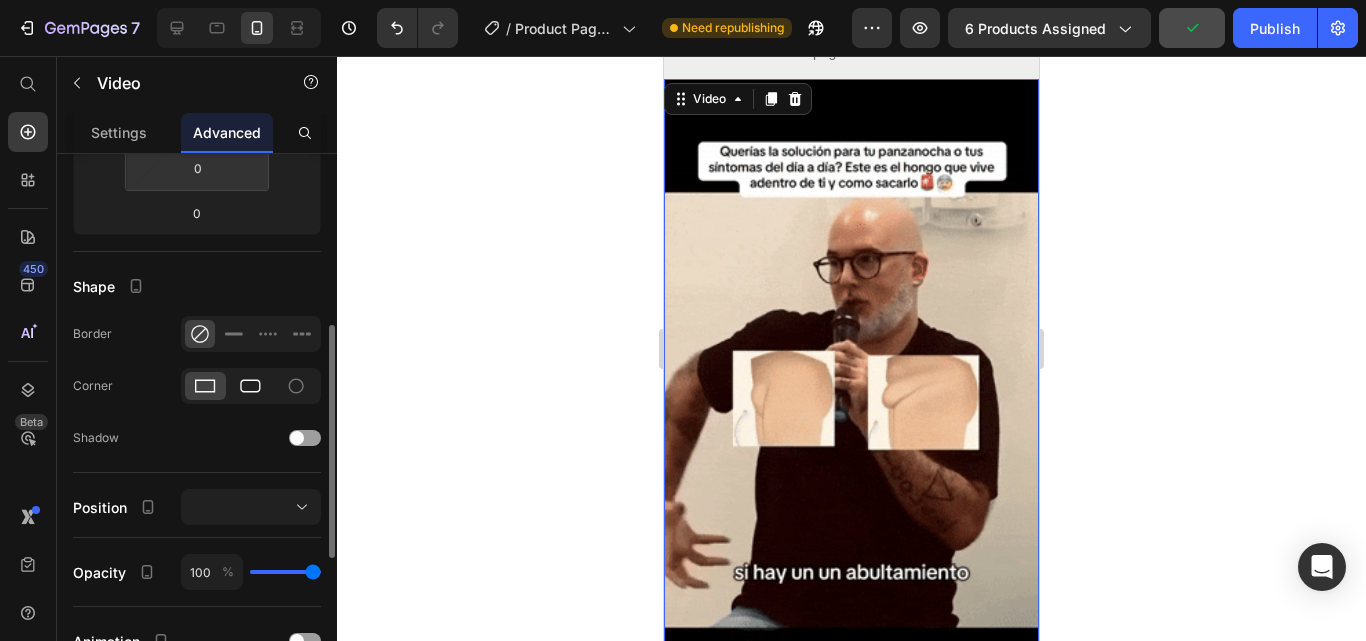 scroll, scrollTop: 500, scrollLeft: 0, axis: vertical 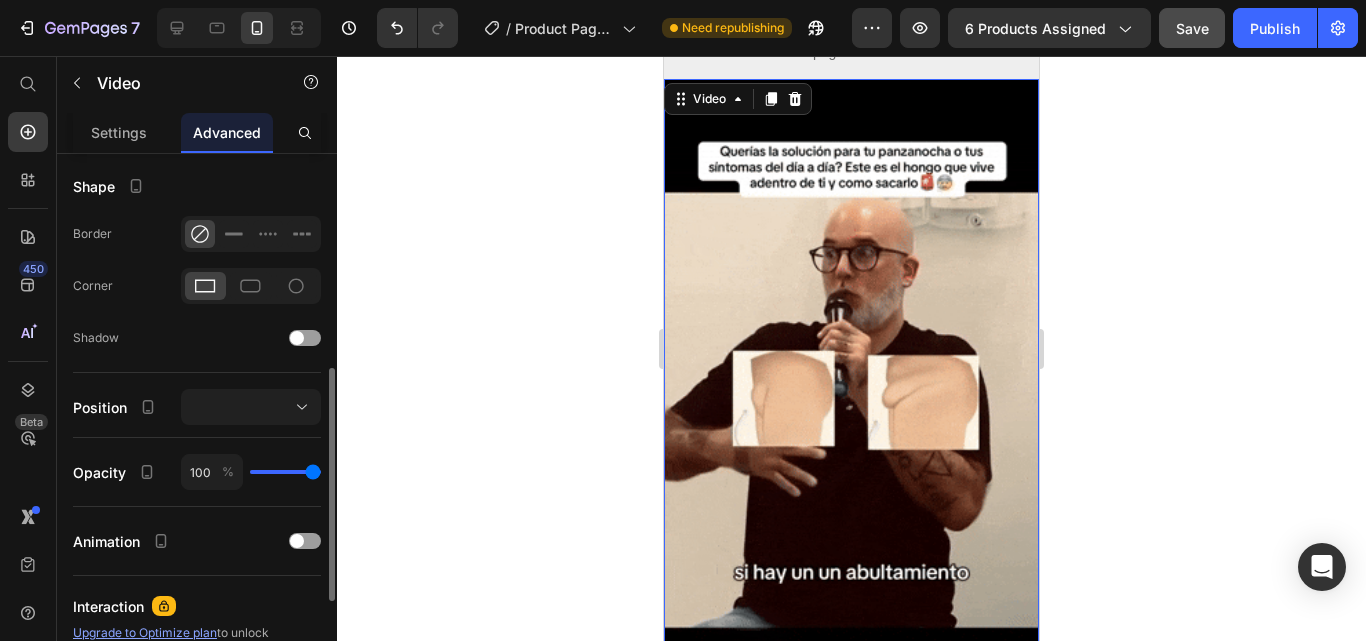 type on "0" 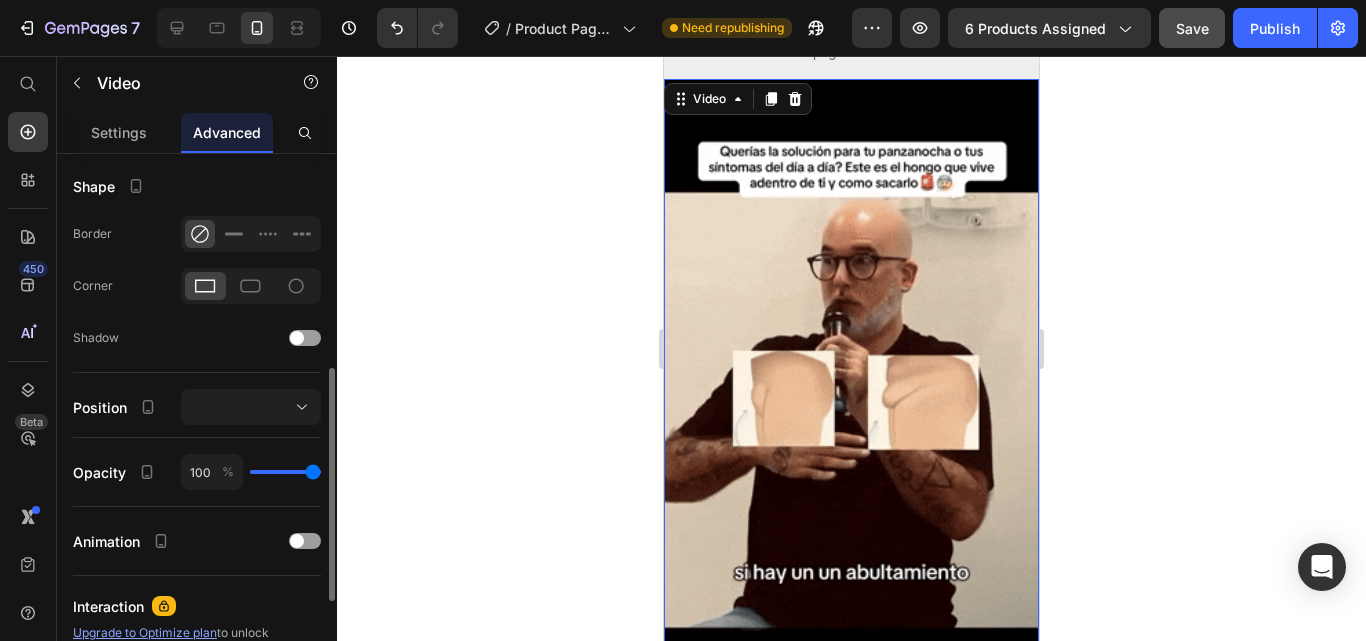 type on "91" 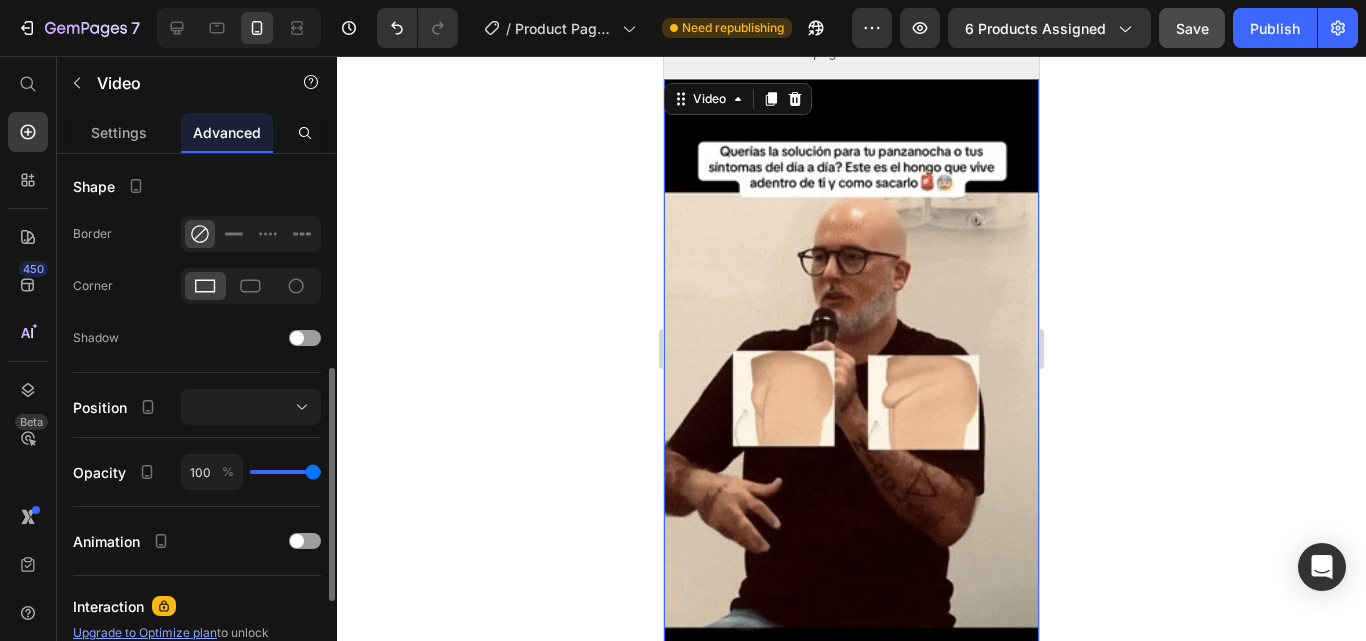 type on "91" 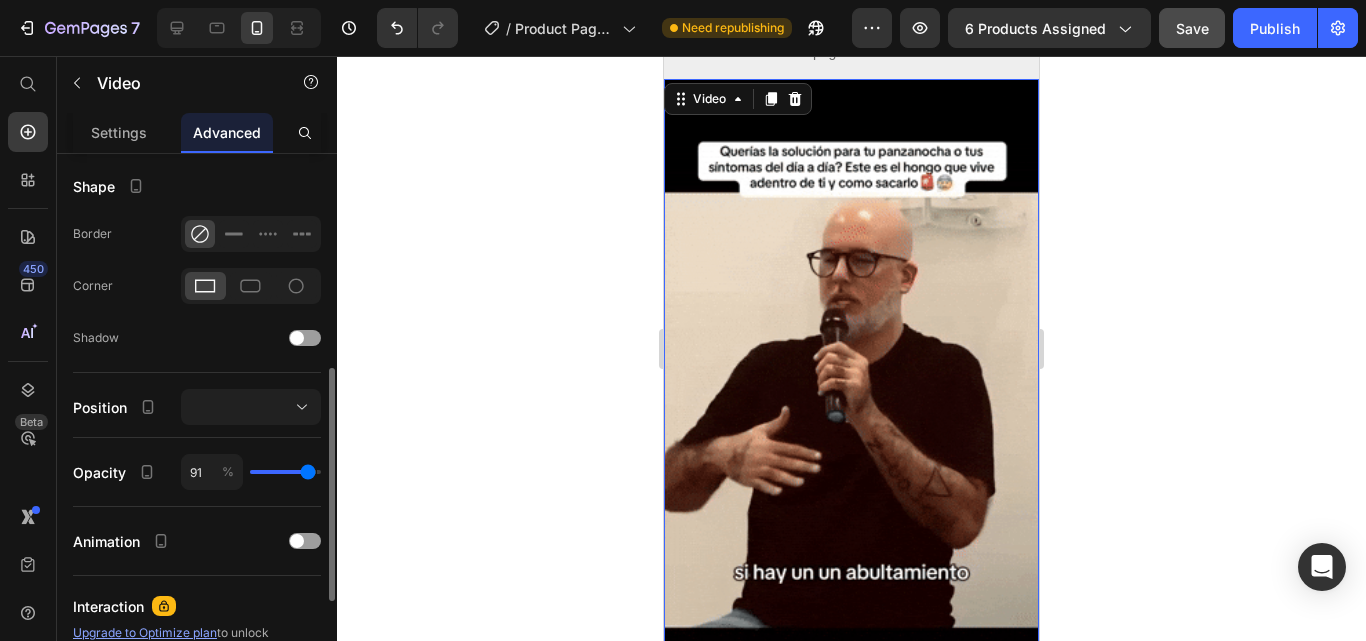type on "87" 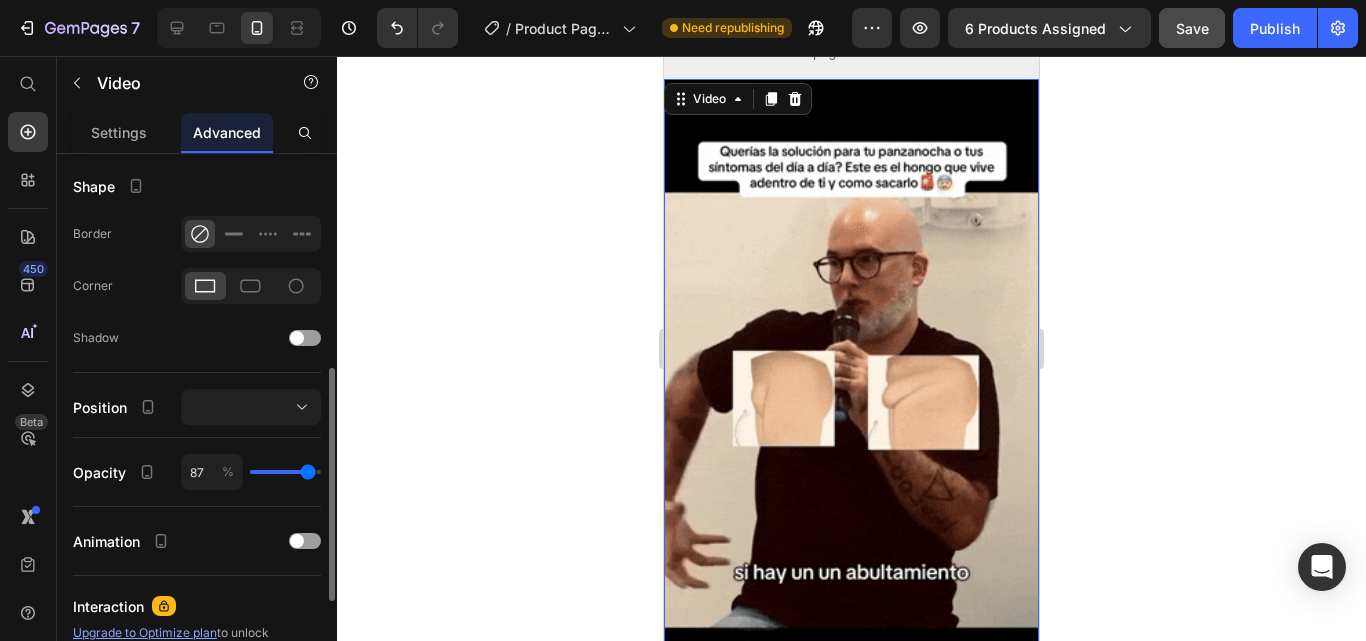 type on "87" 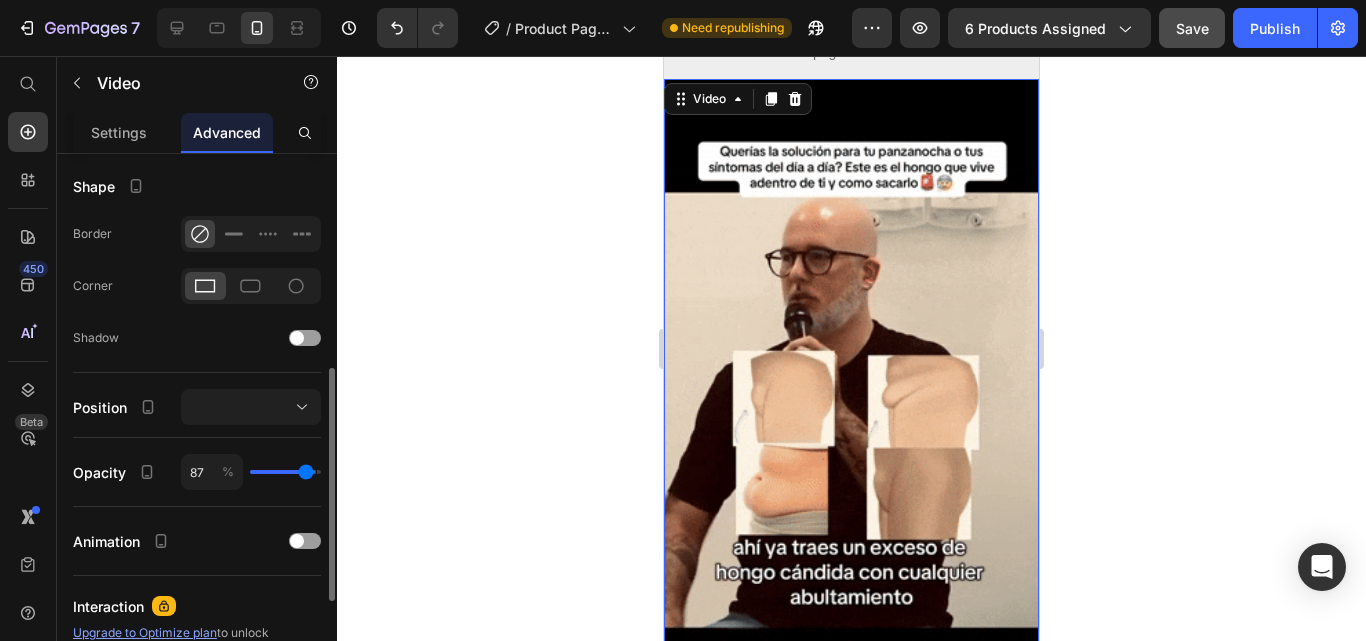 type on "82" 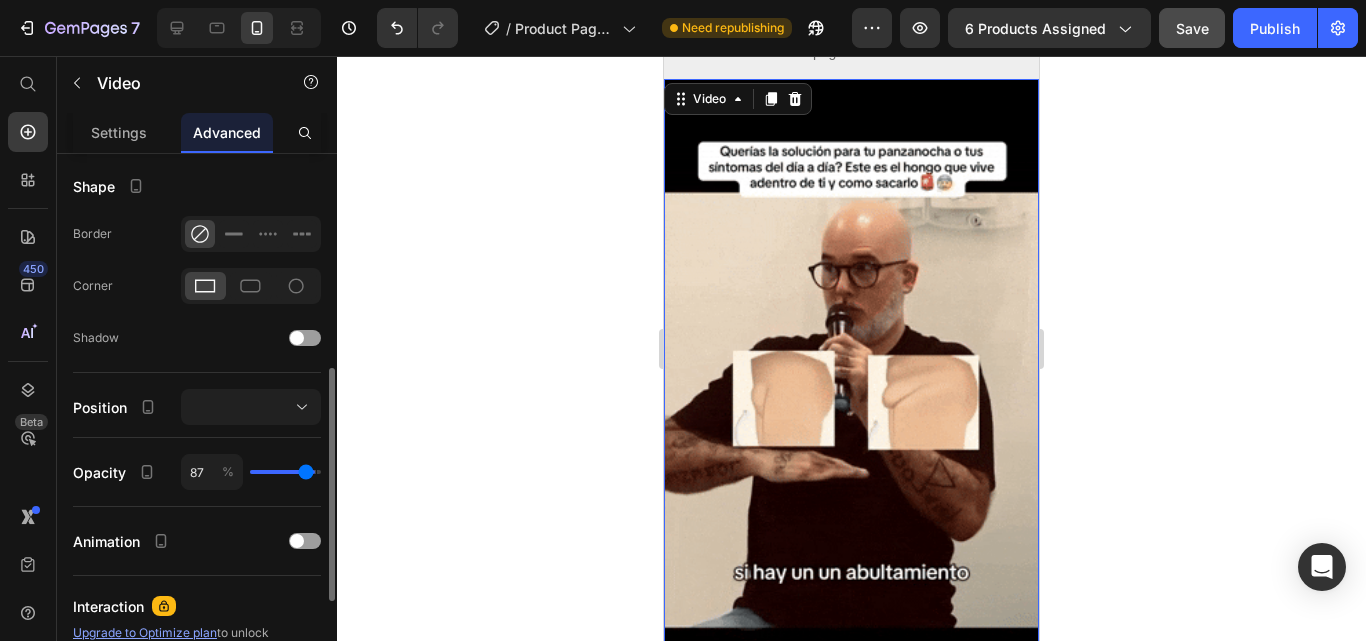 type on "82" 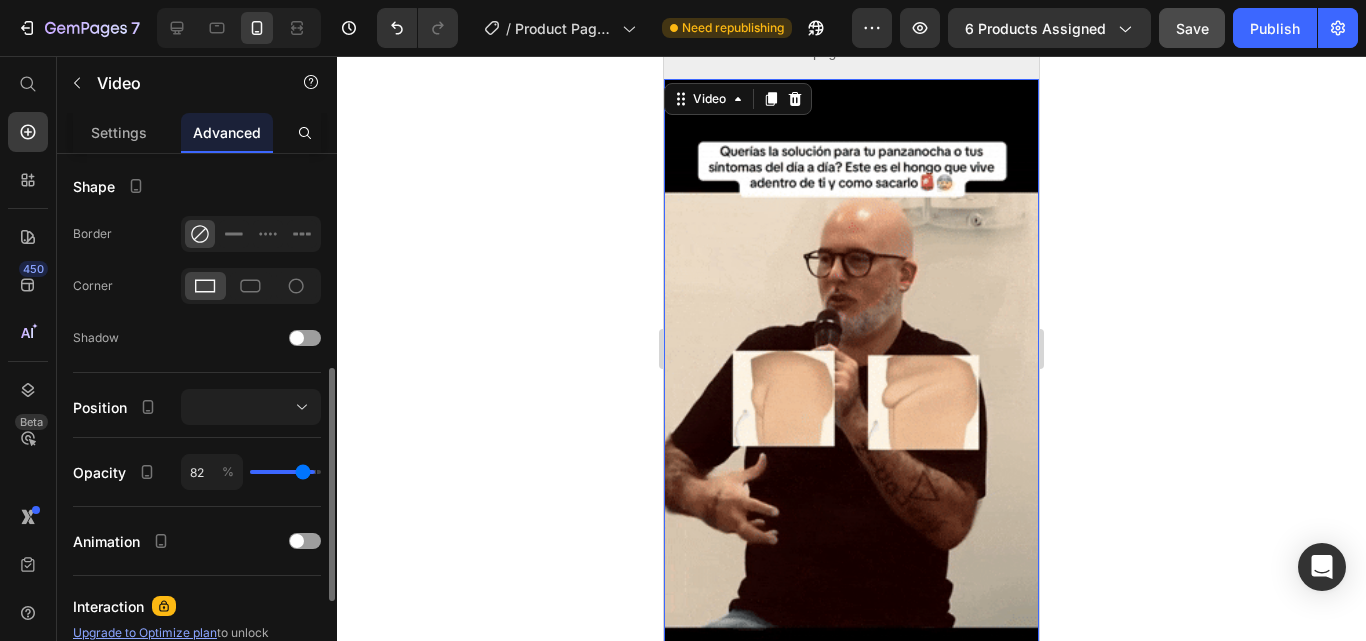 type on "80" 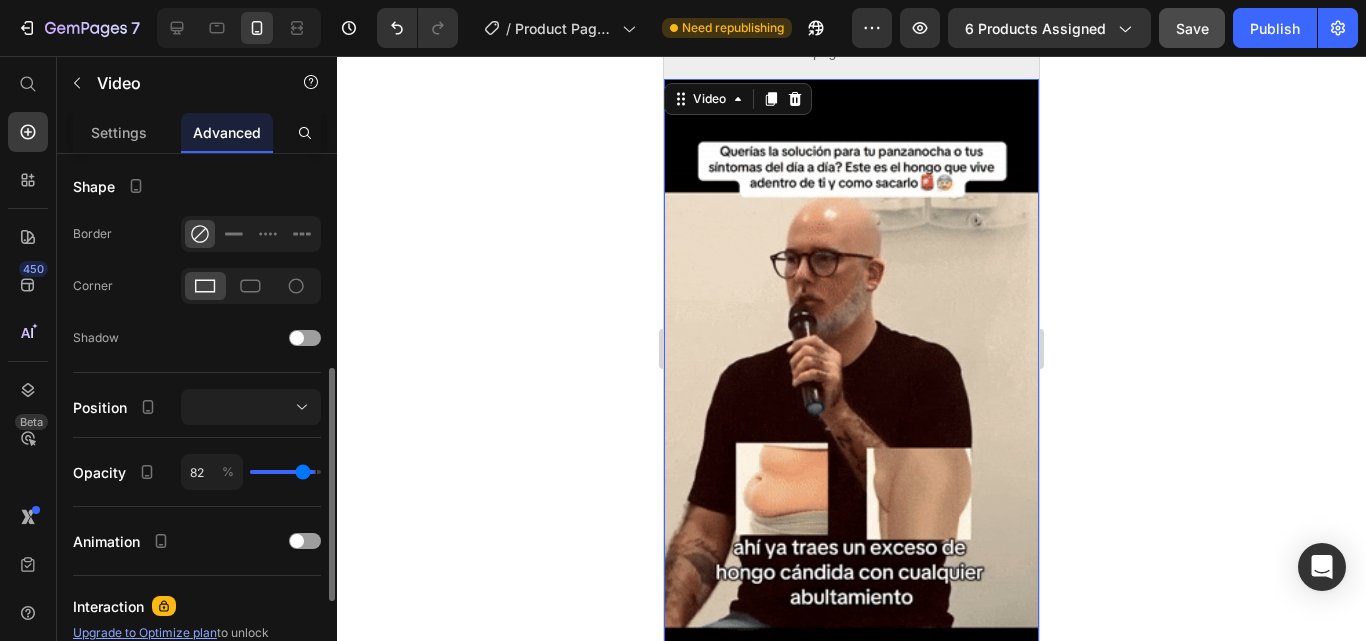 type on "80" 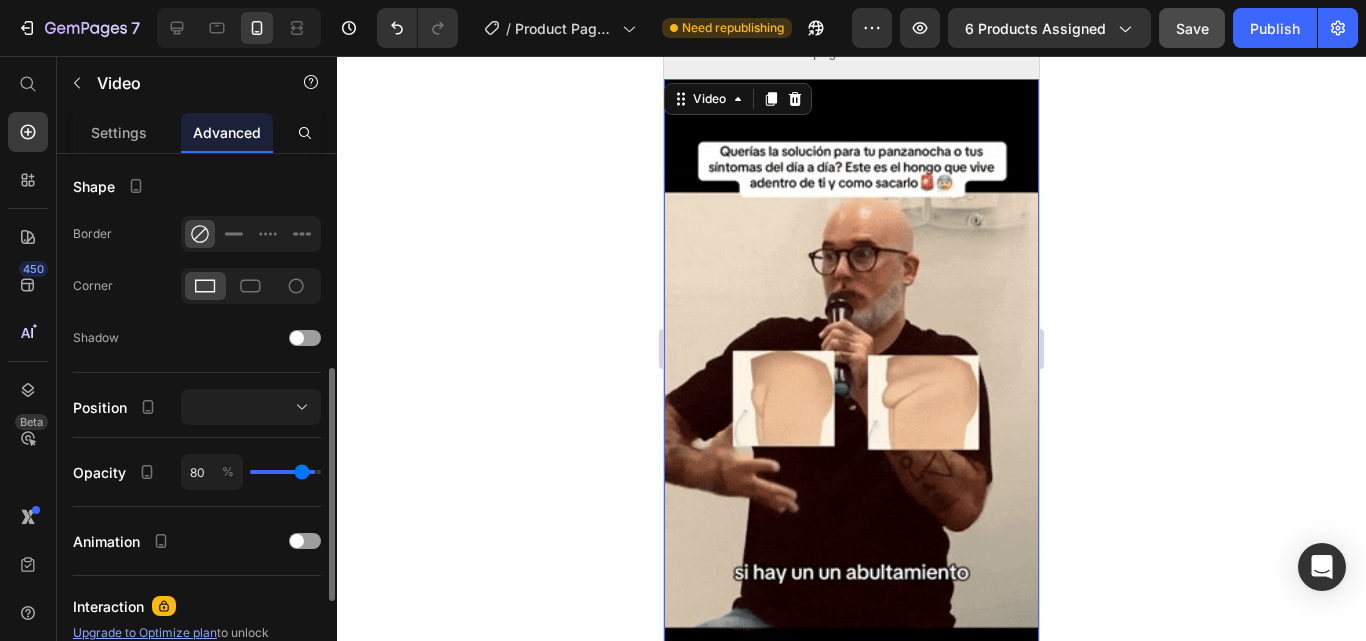 type on "75" 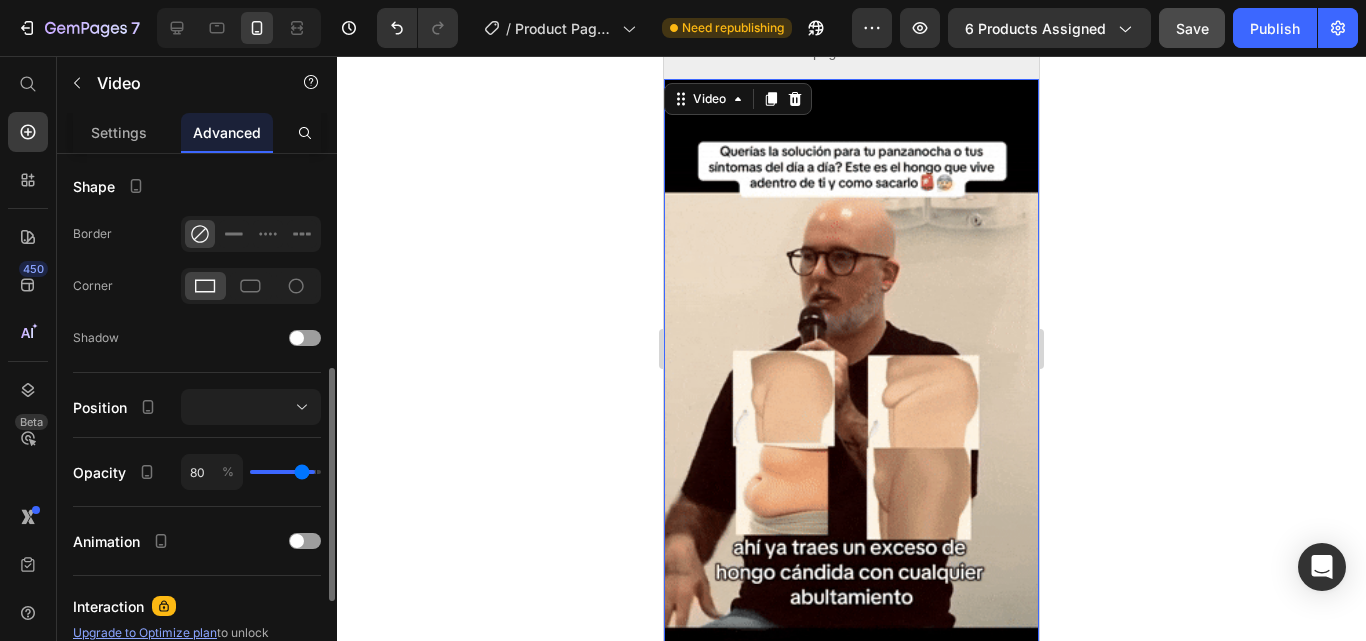 type on "75" 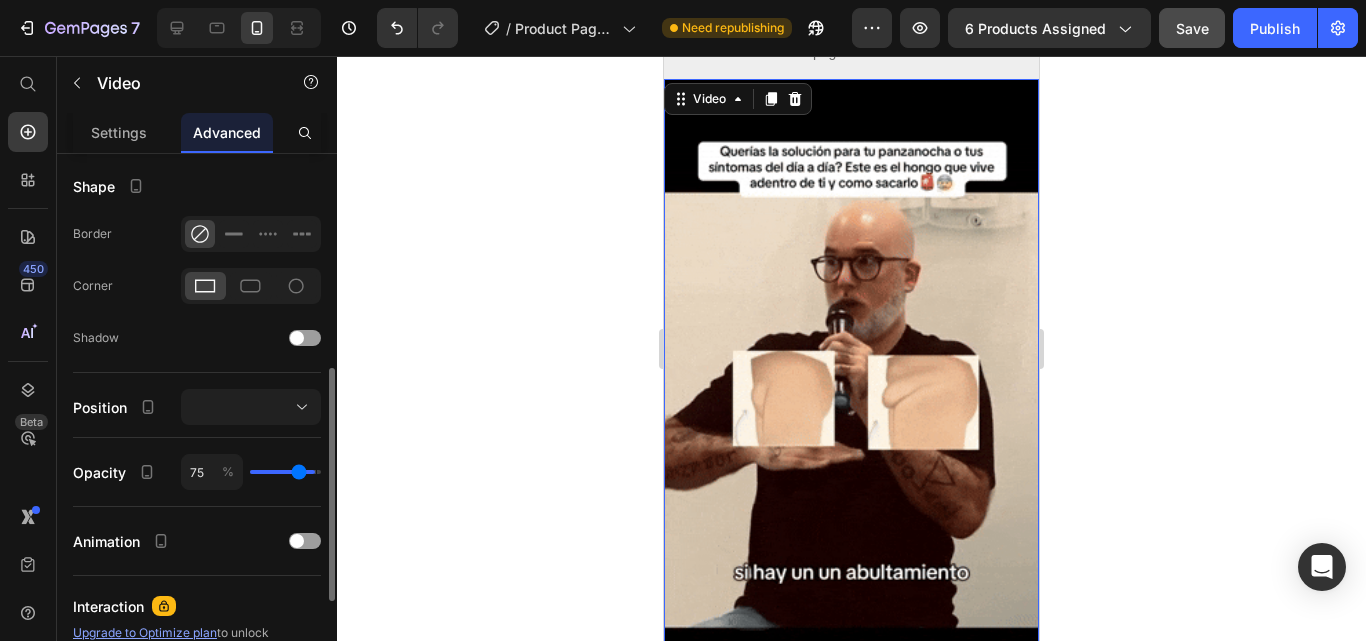 type on "71" 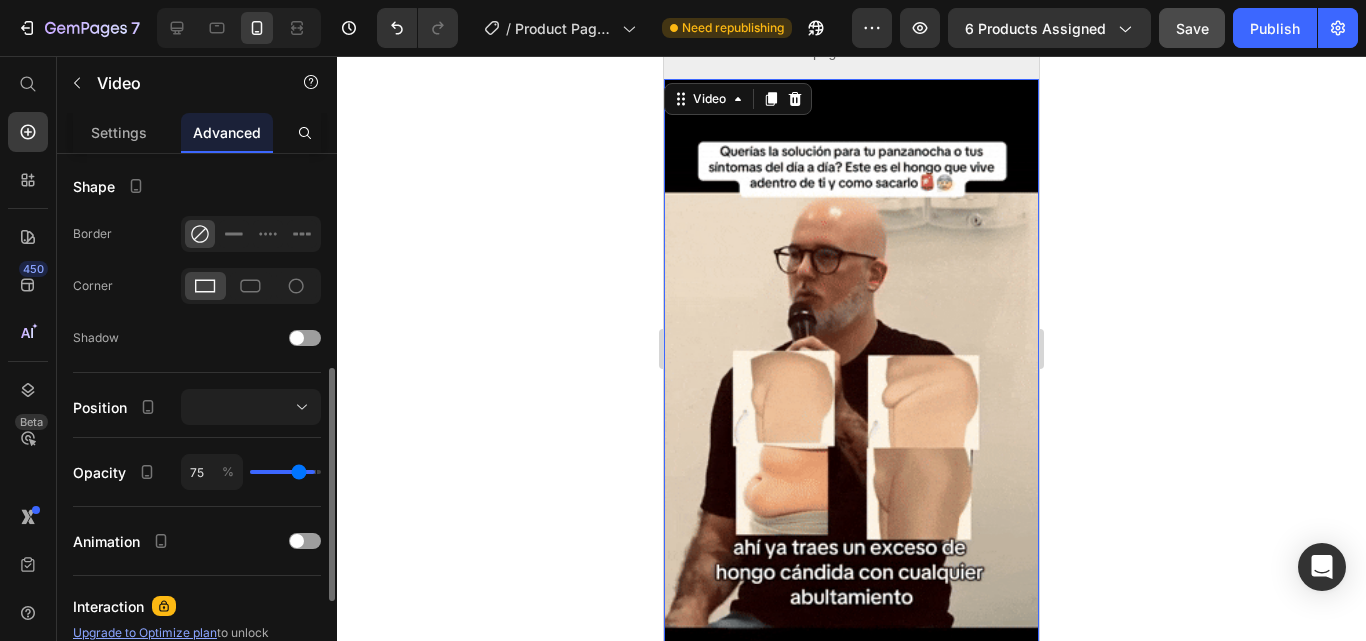 type on "71" 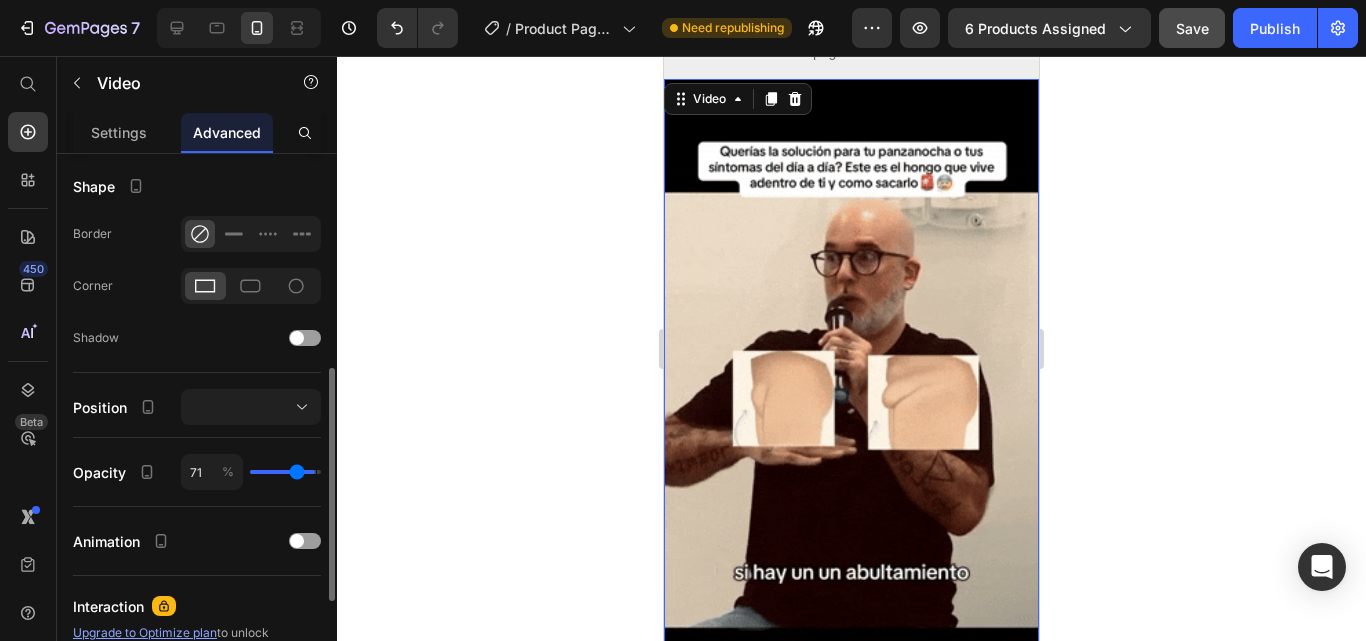 type on "67" 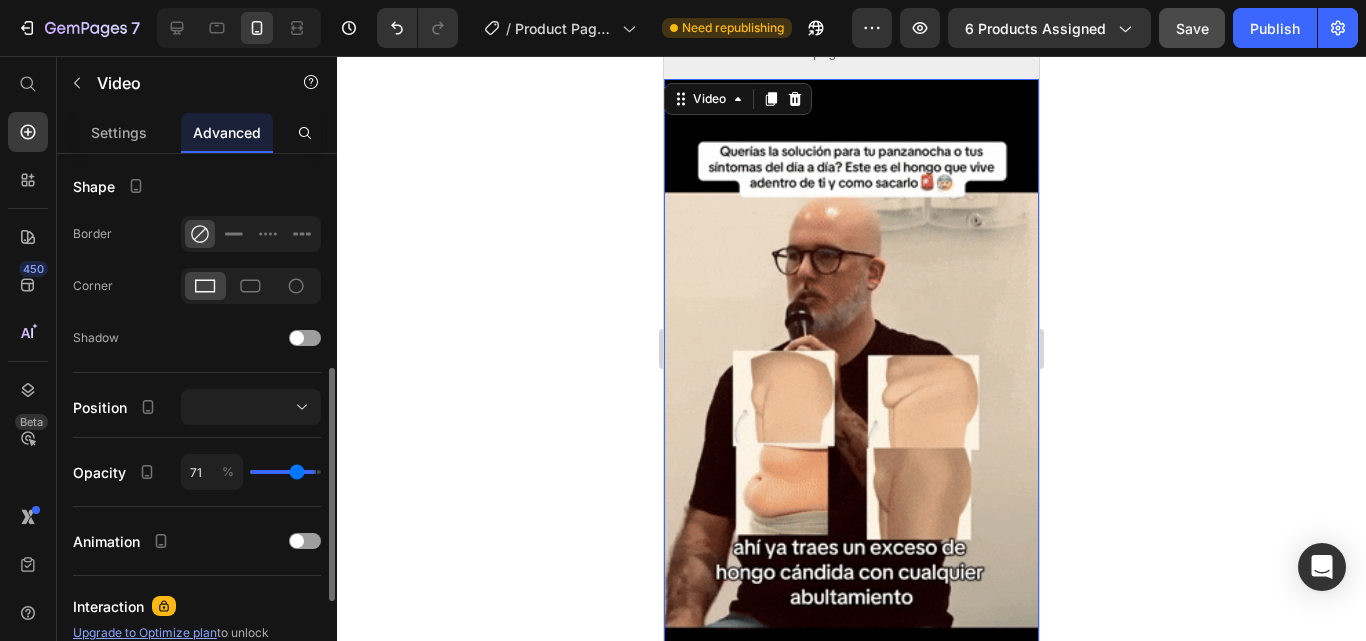type on "67" 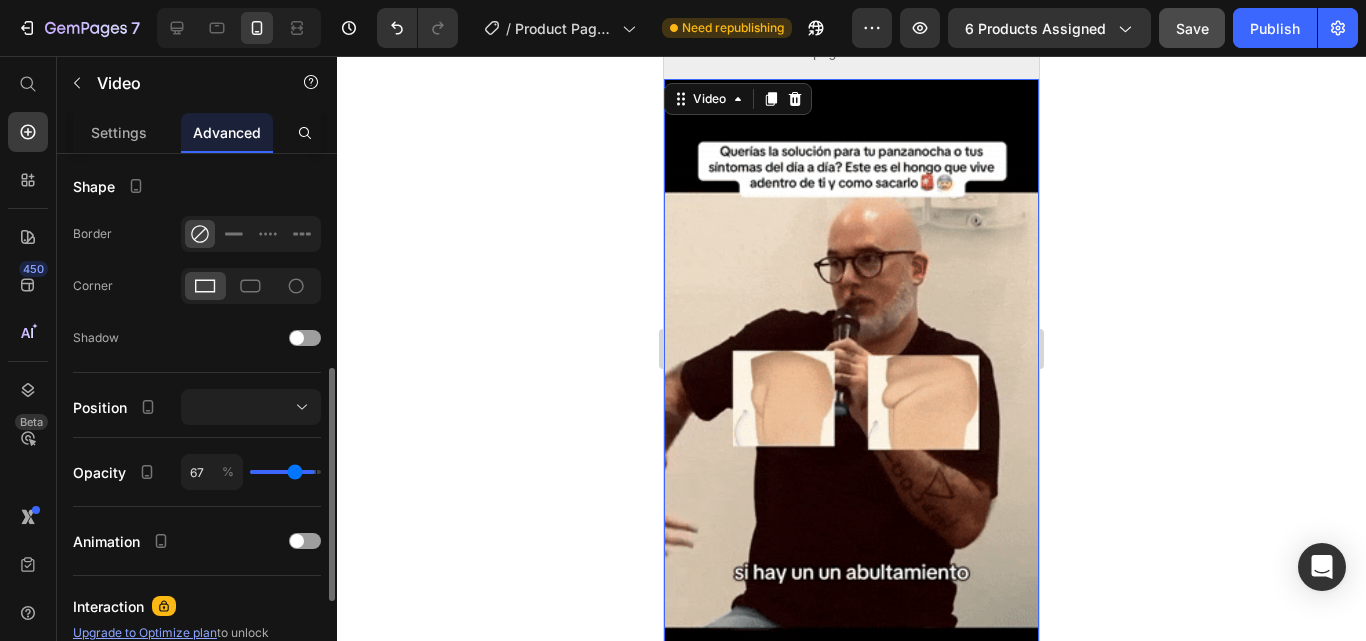 type on "65" 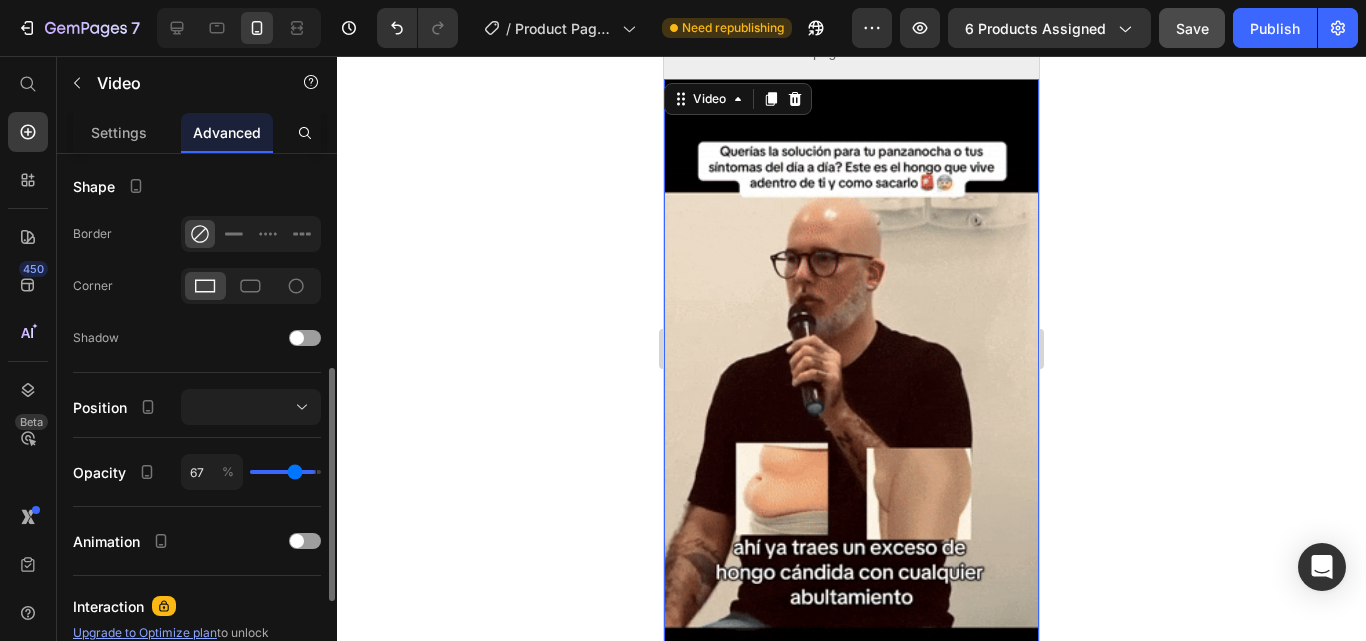type on "65" 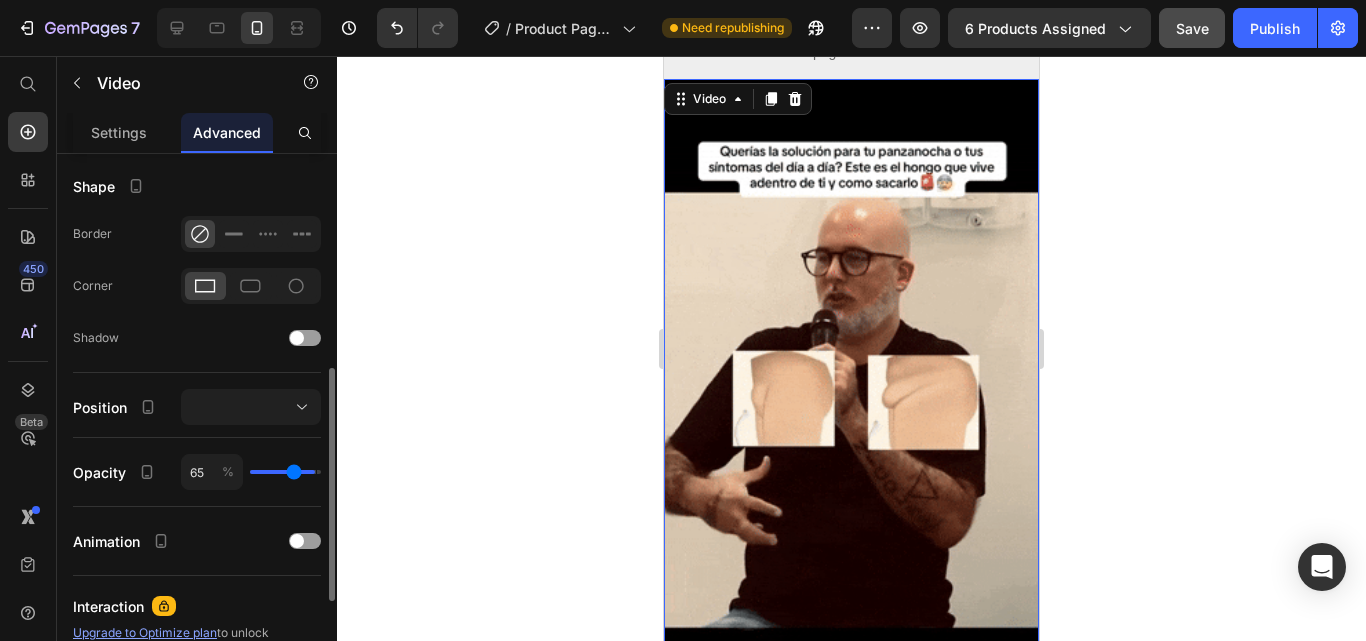 type on "62" 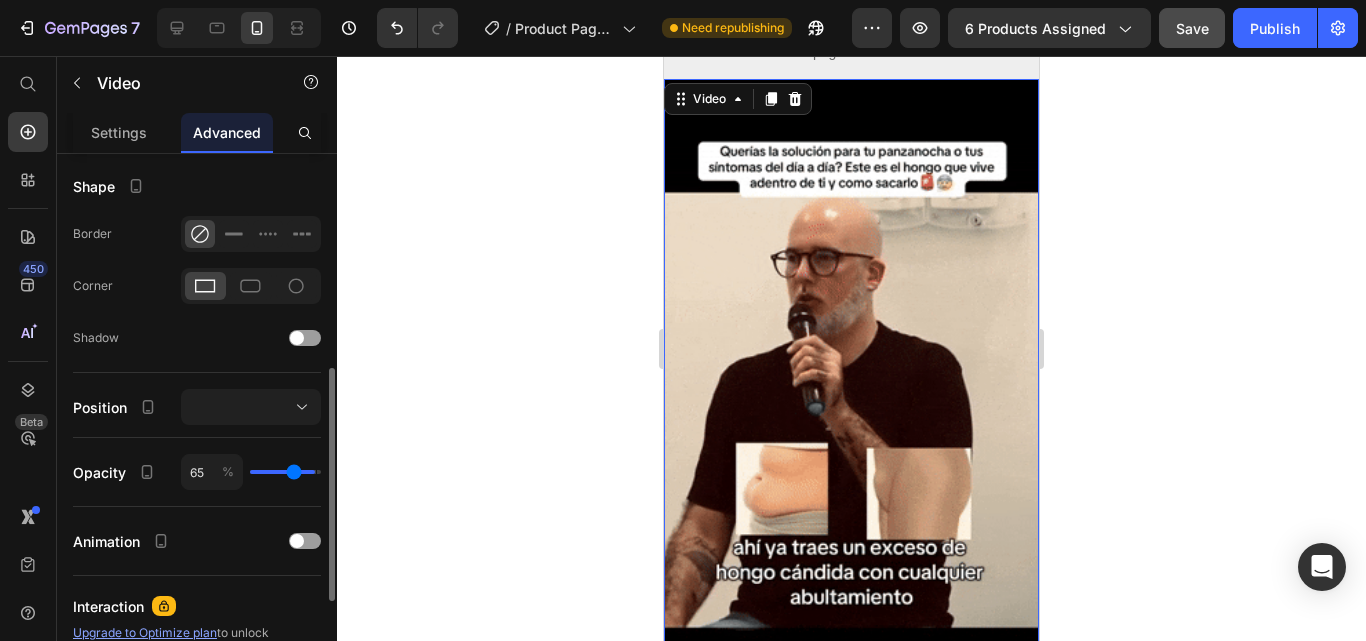 type on "62" 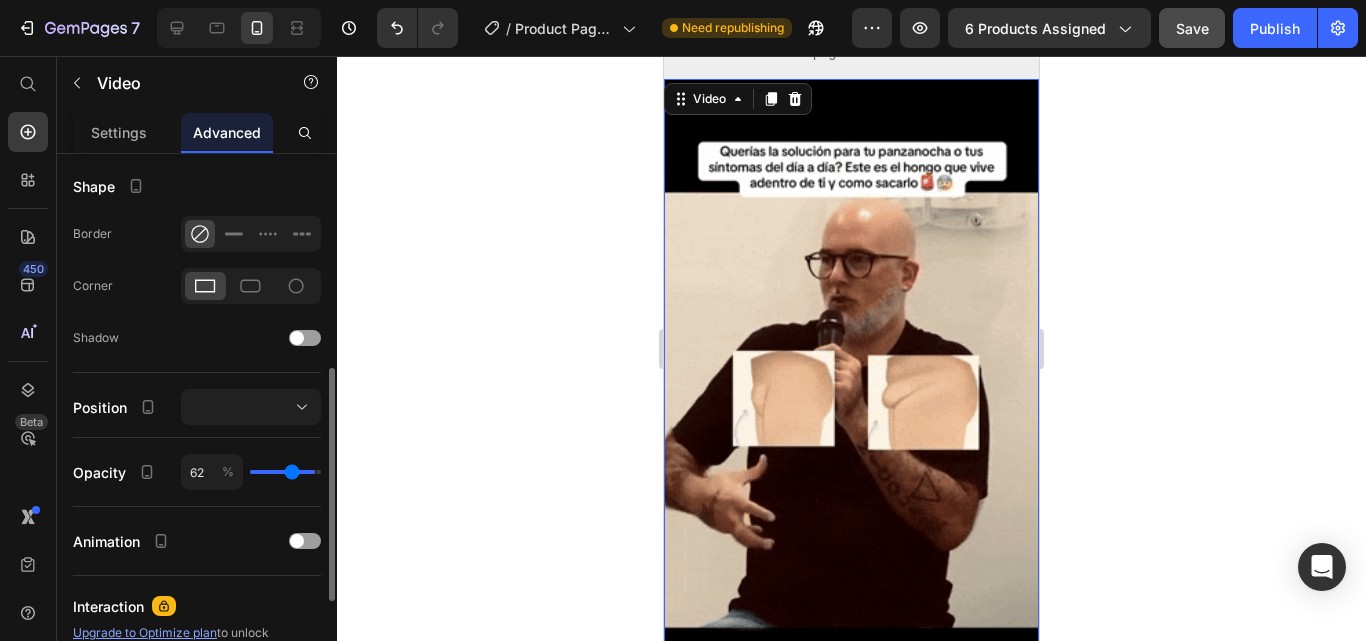 type on "56" 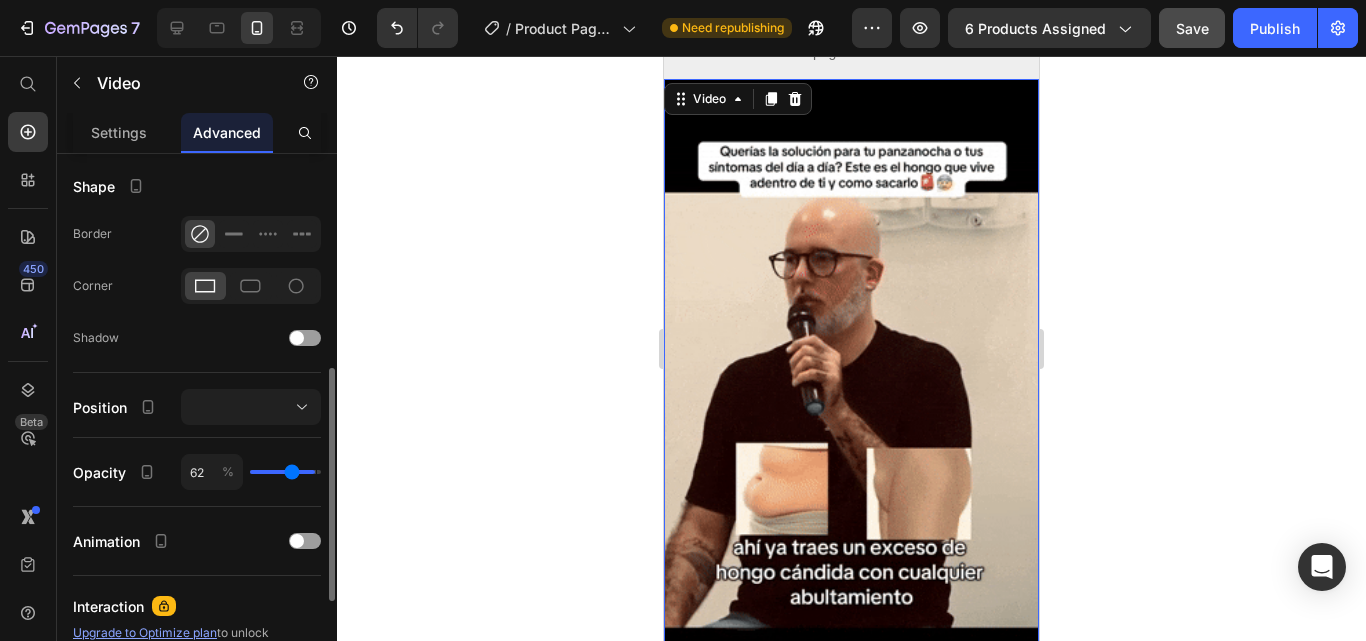 type on "56" 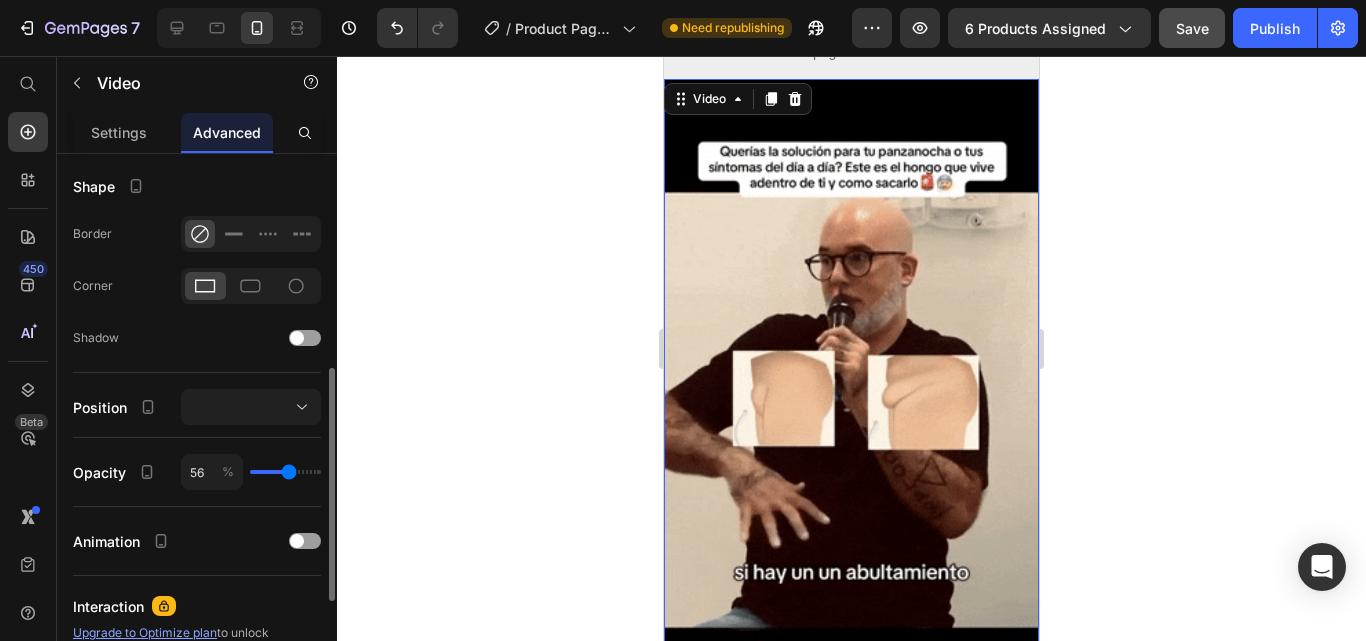 type on "53" 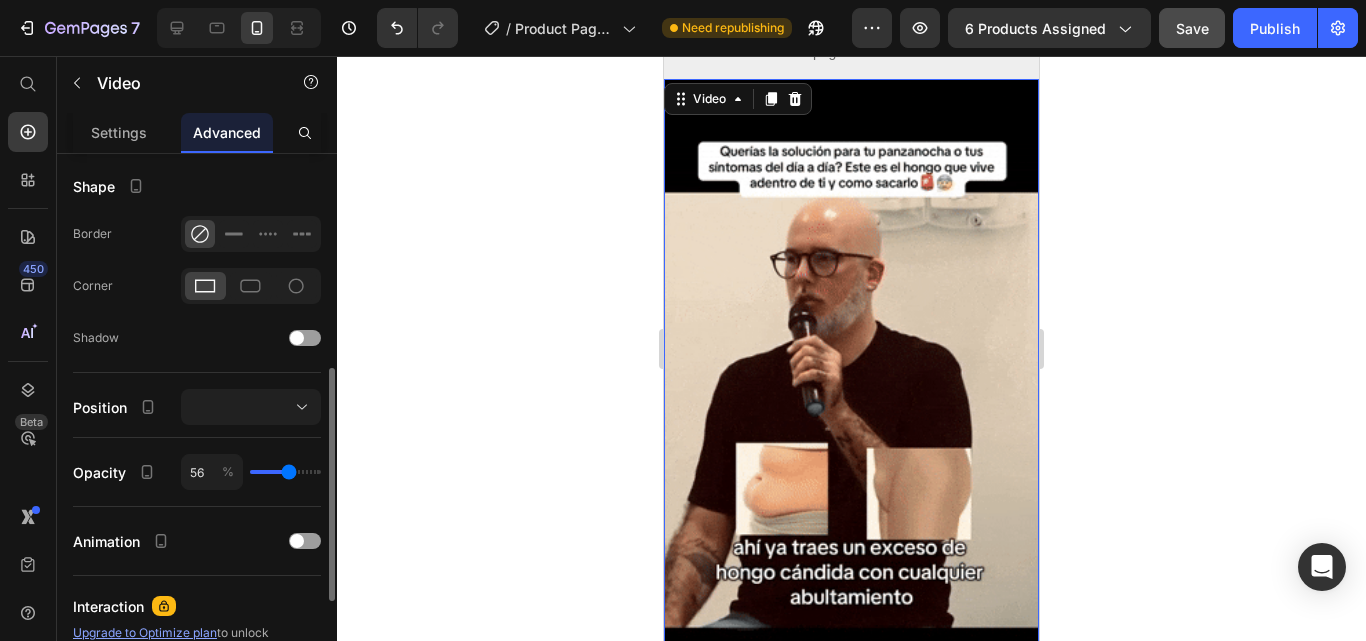 type on "53" 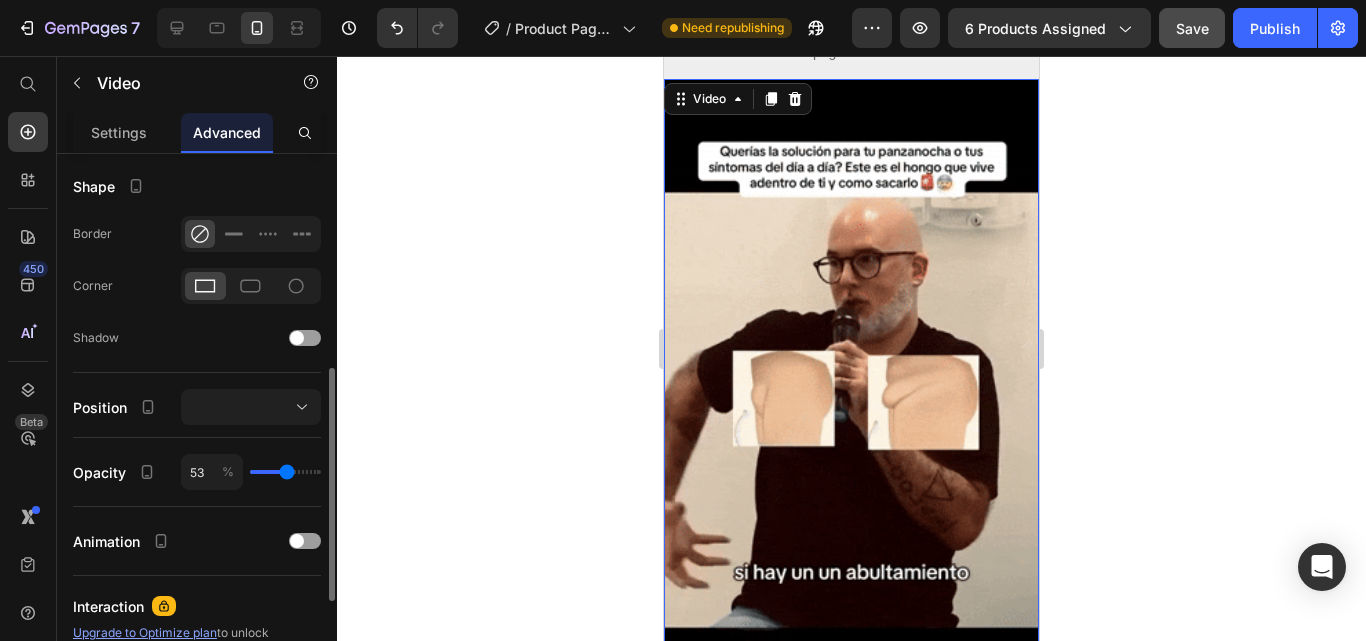type on "51" 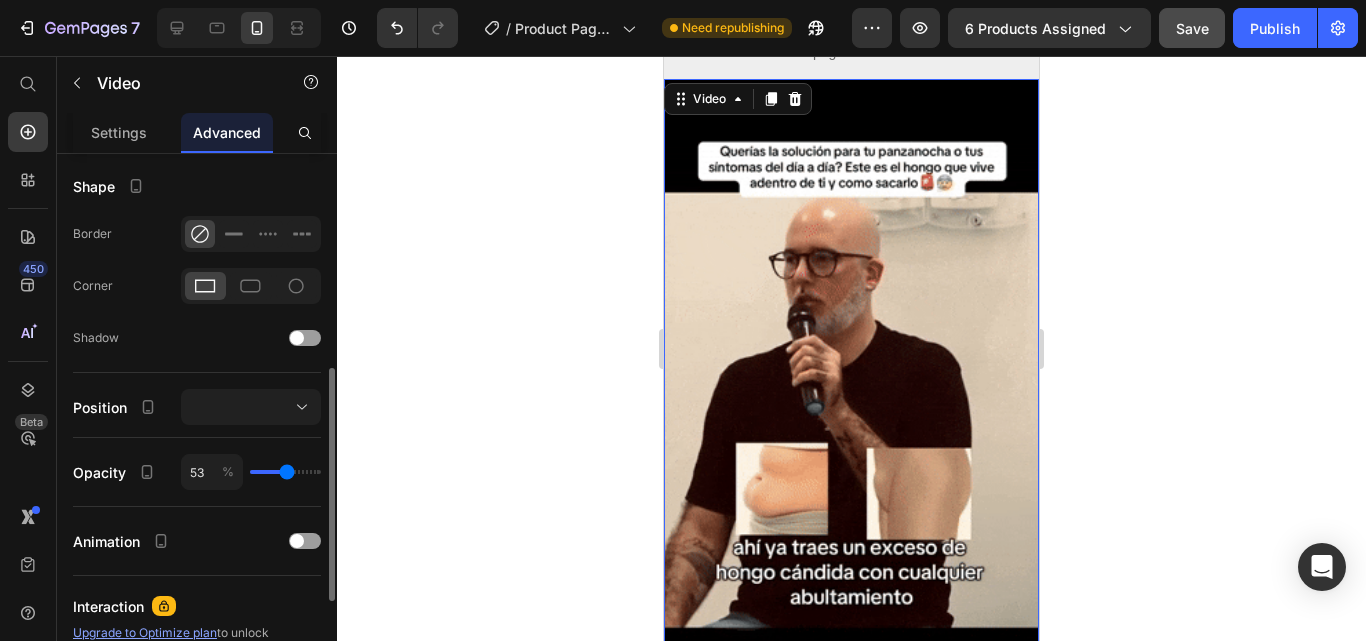 type on "51" 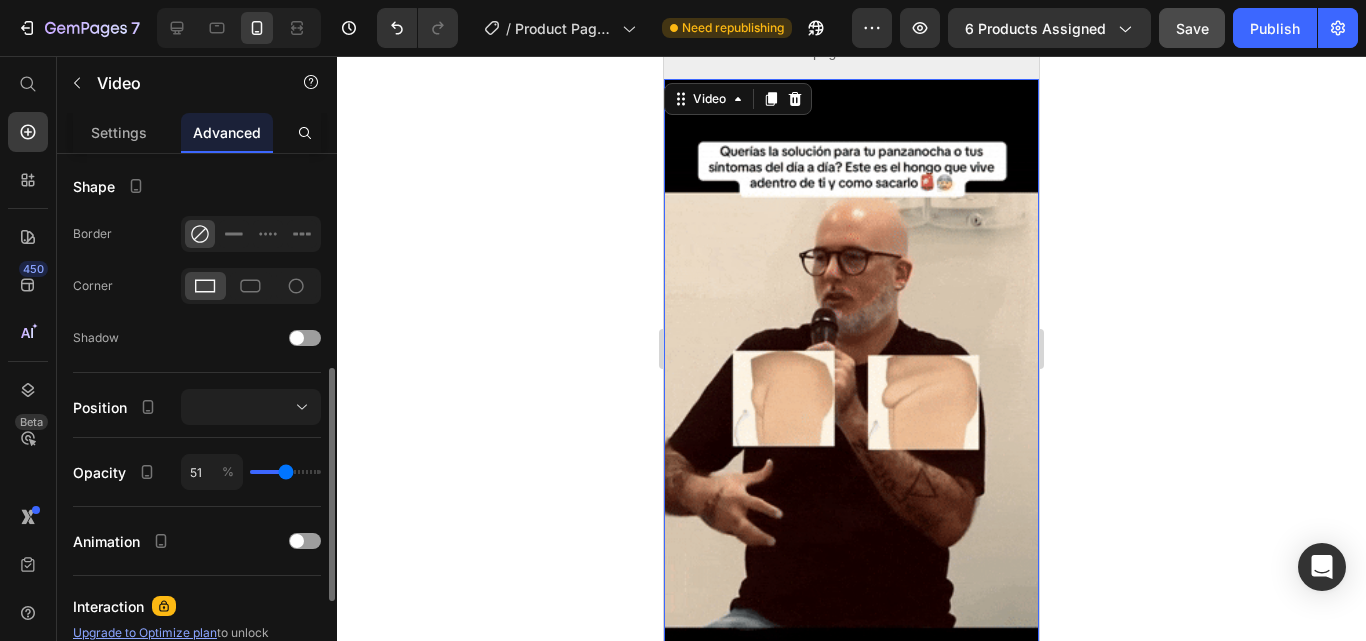 type on "47" 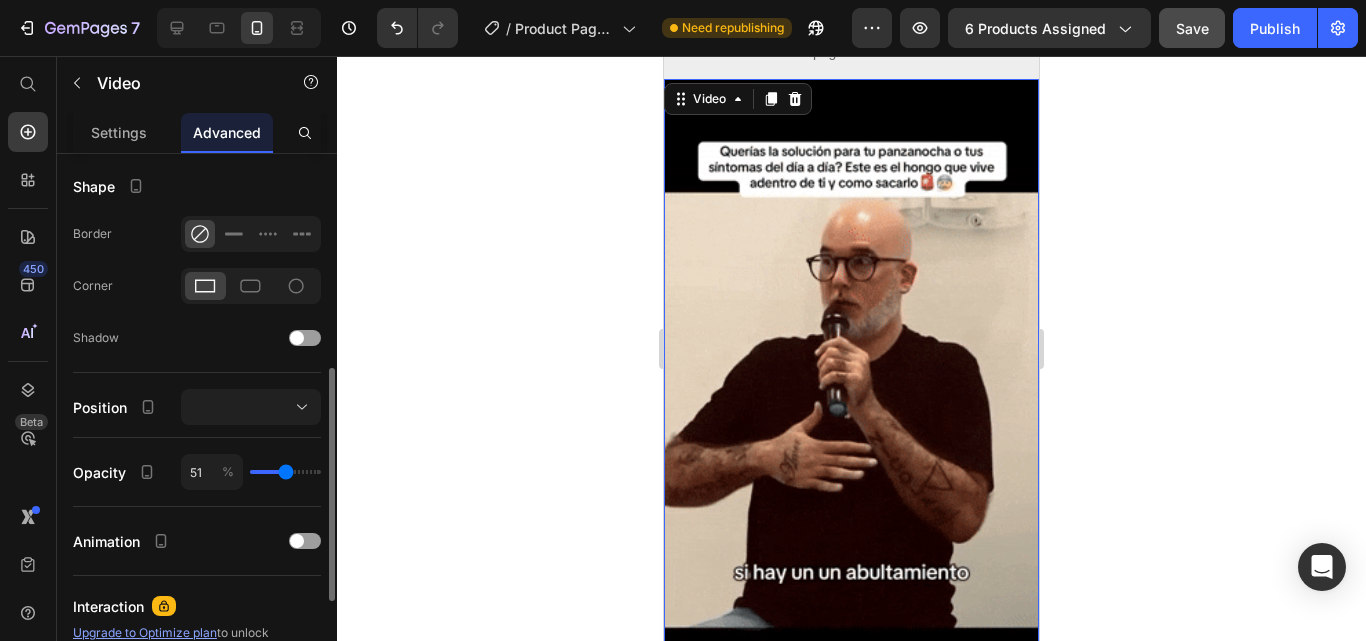 type on "47" 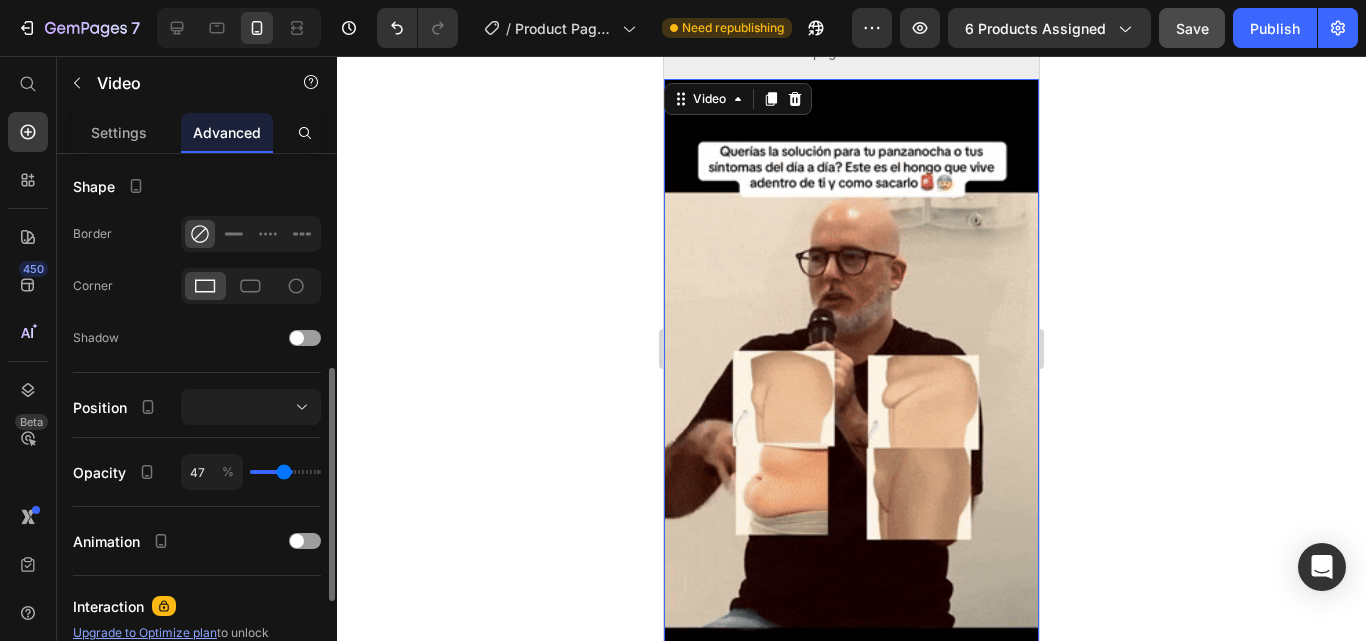 type on "45" 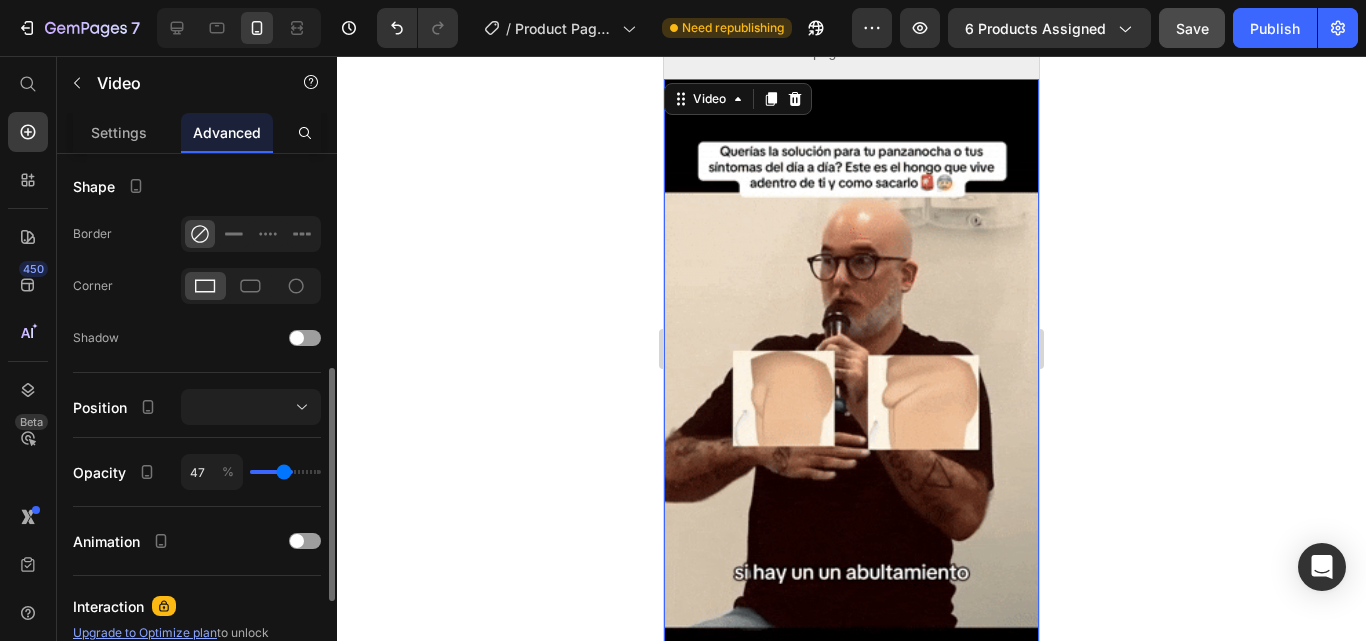 type on "45" 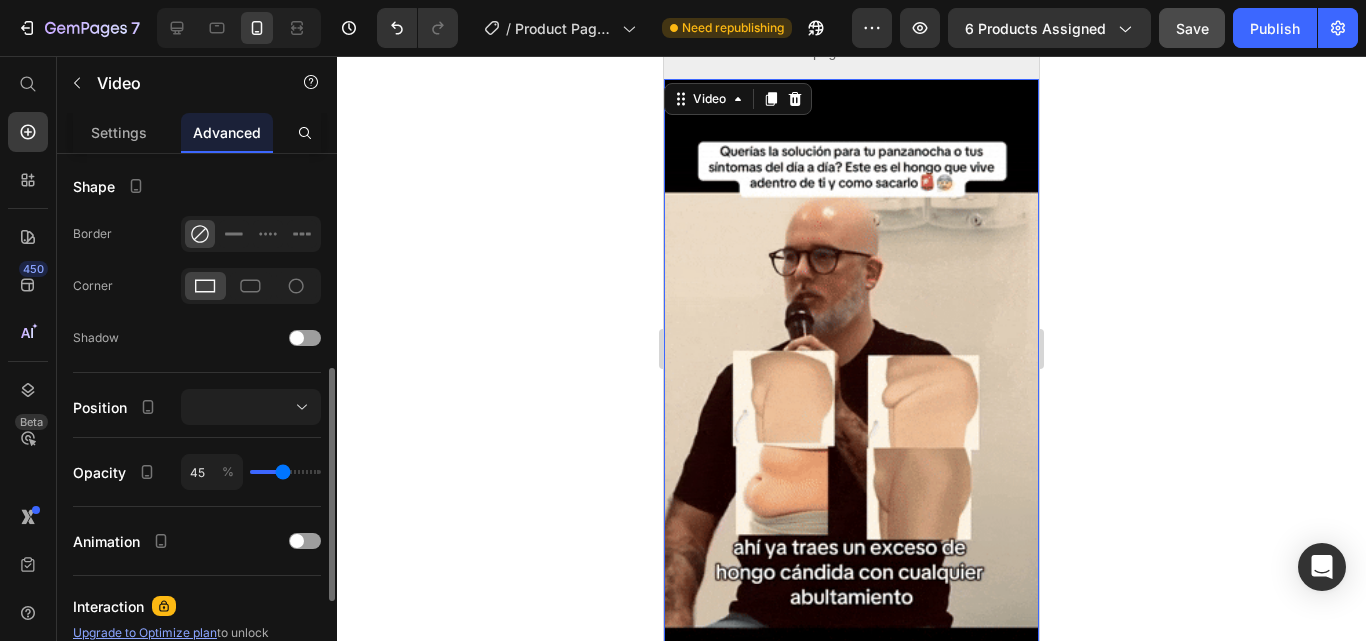 type on "44" 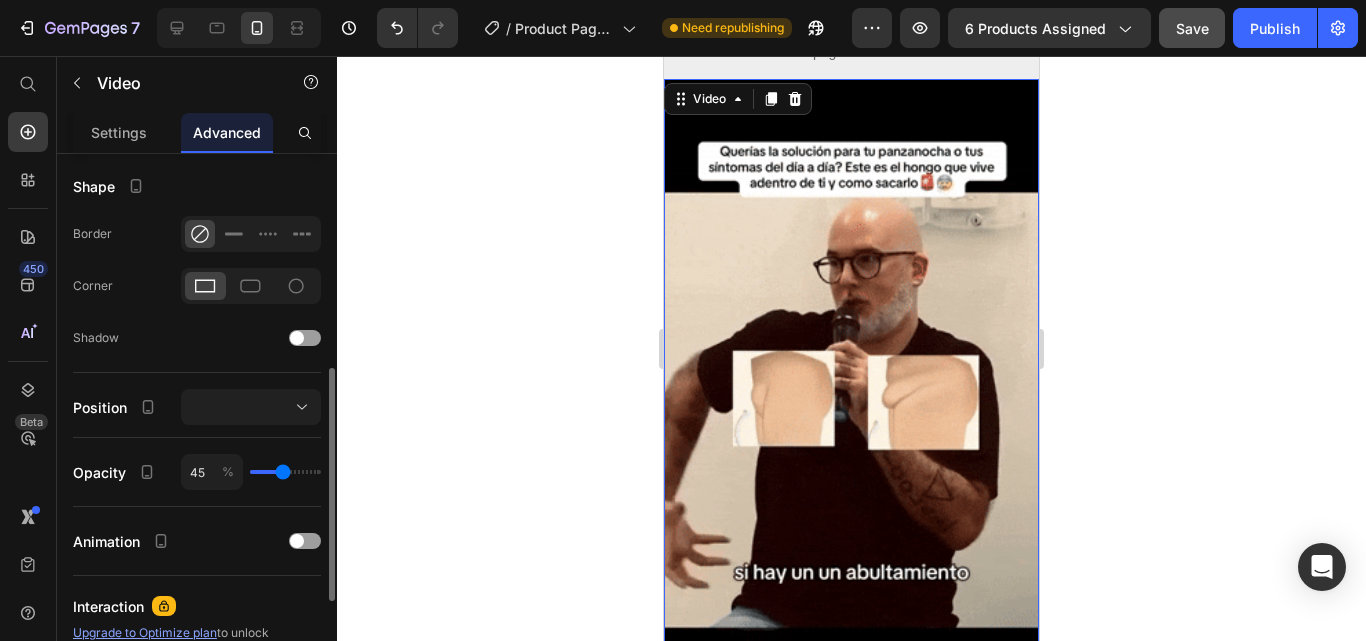 type on "44" 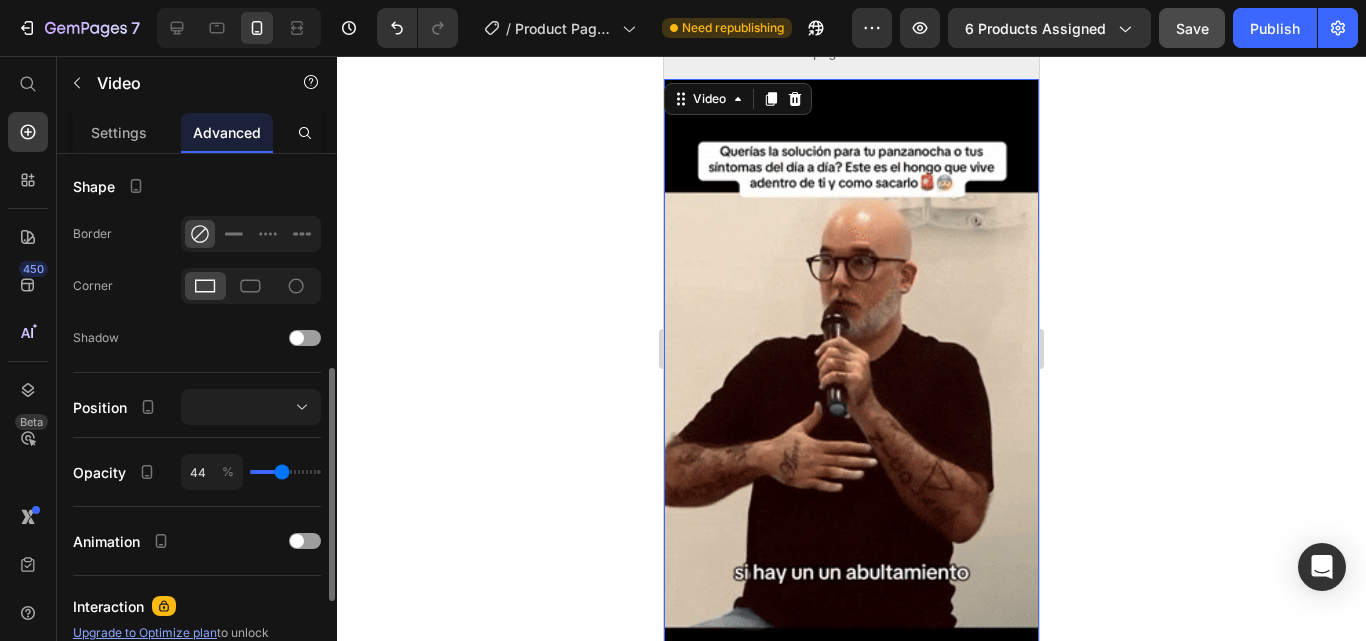 type on "40" 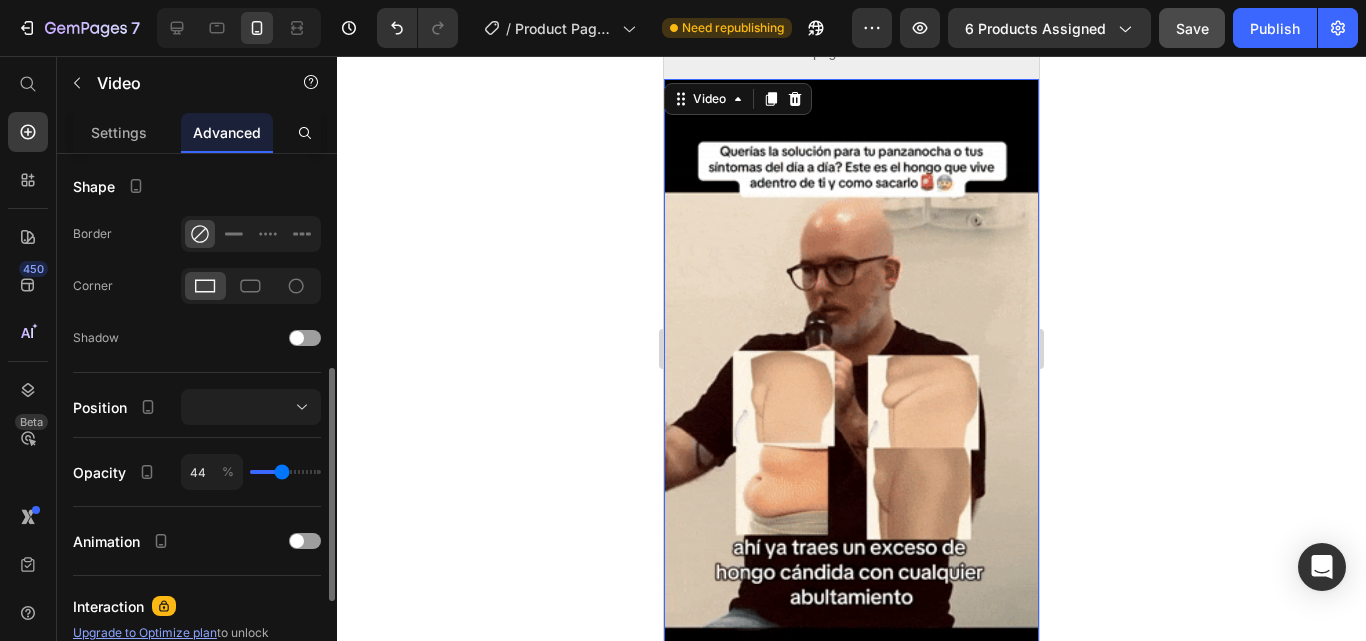 type on "40" 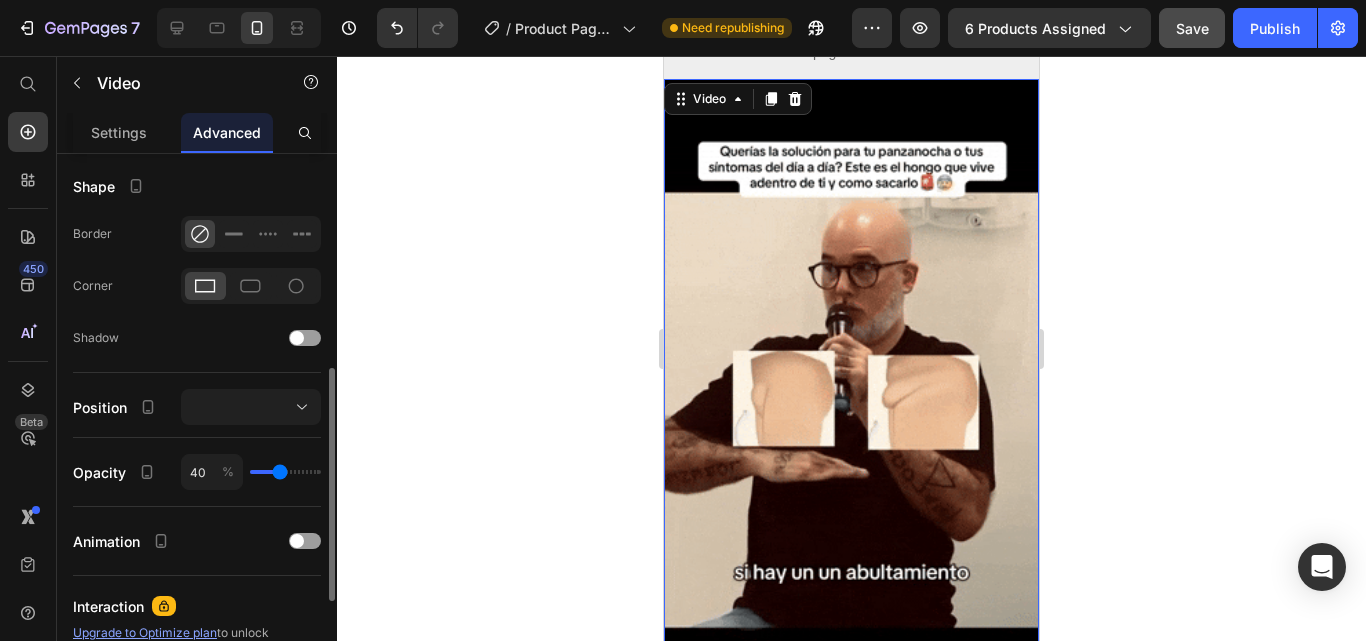 type on "38" 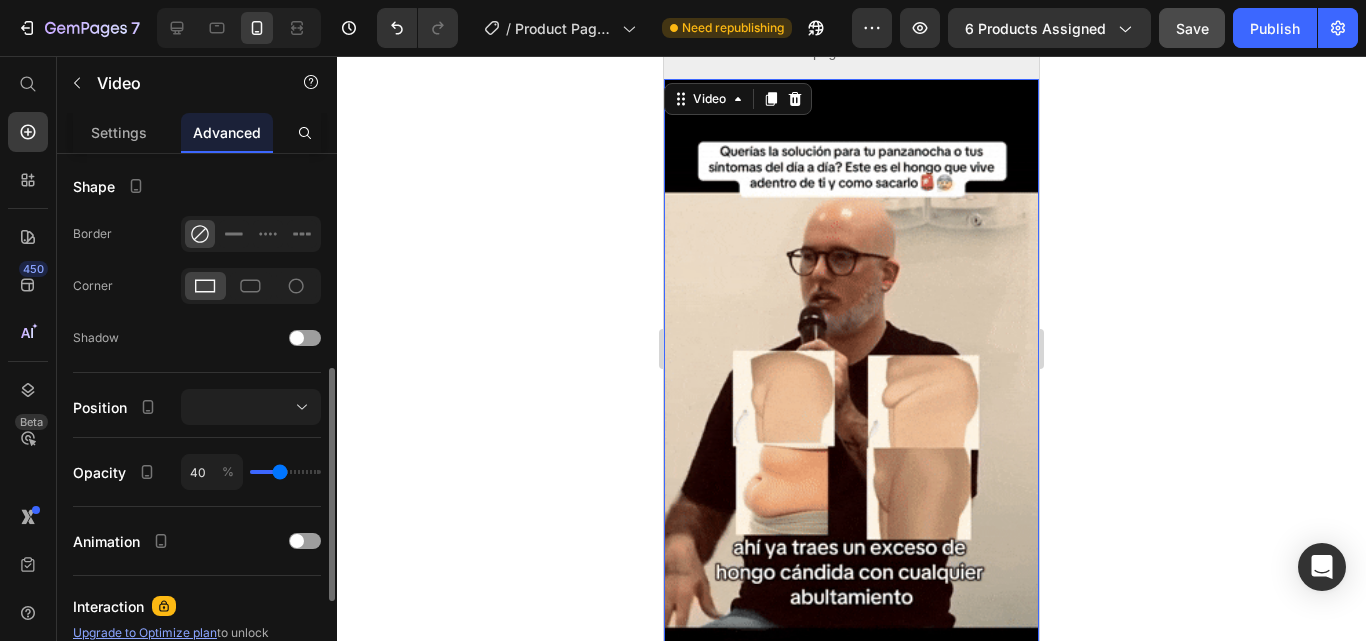 type on "38" 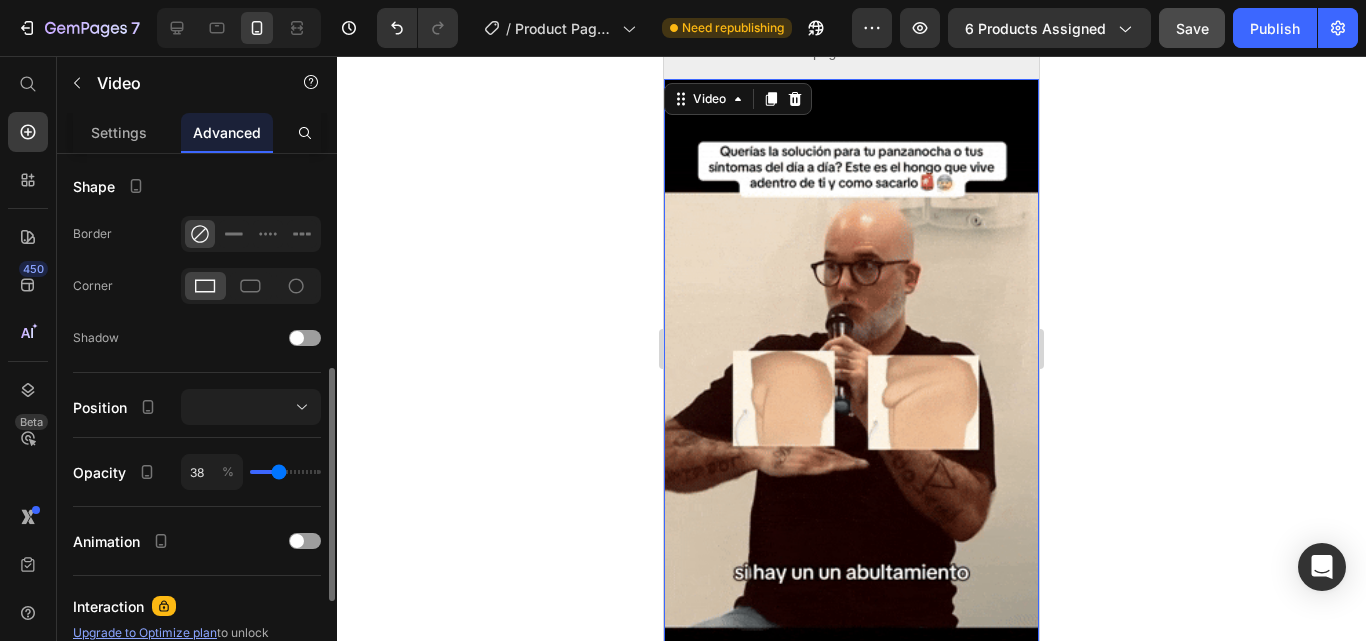 type on "36" 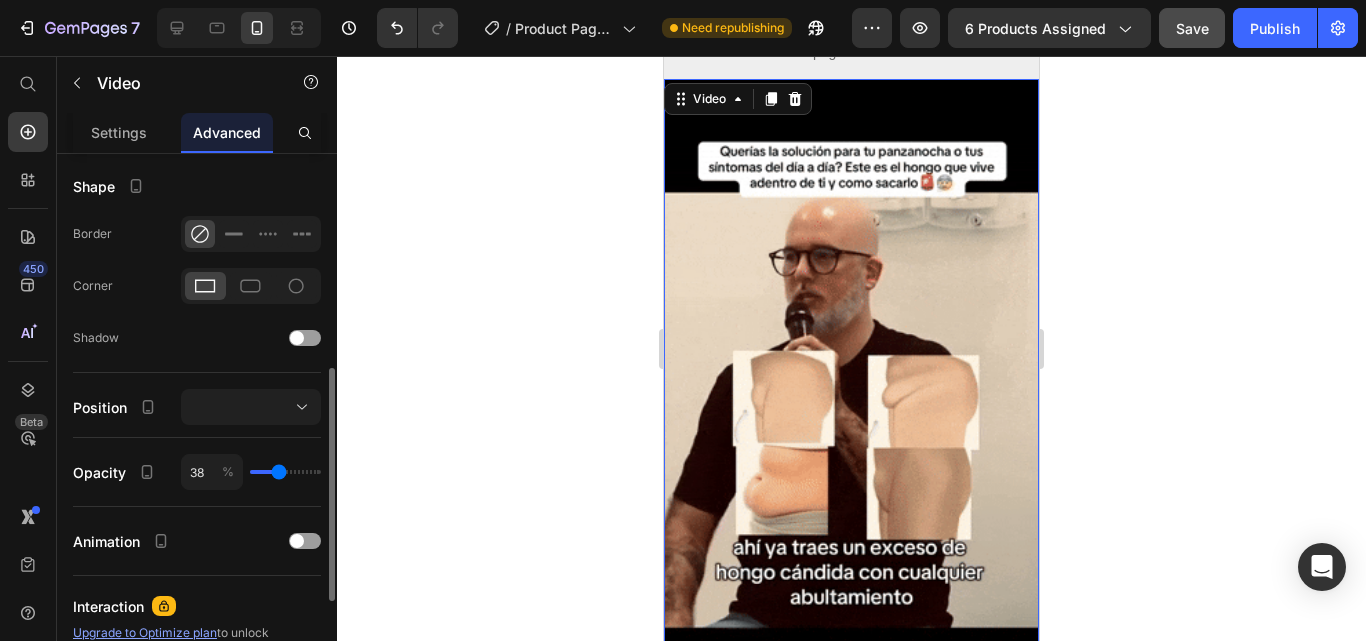 type on "36" 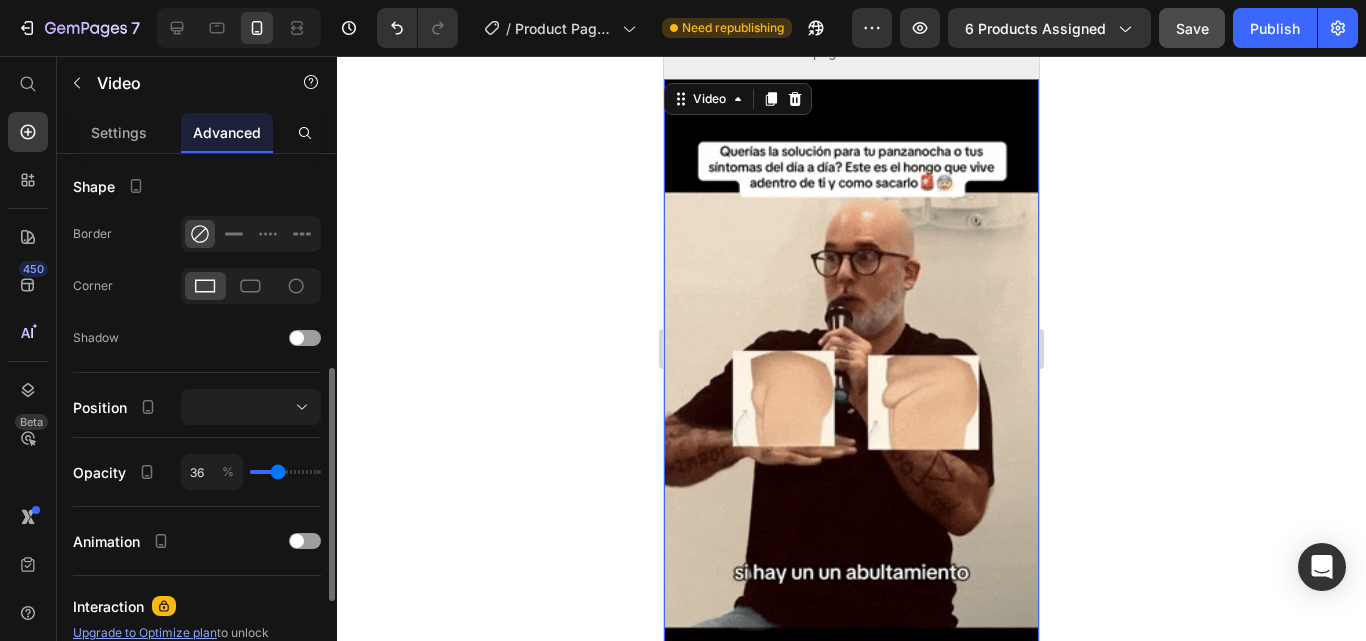 type on "31" 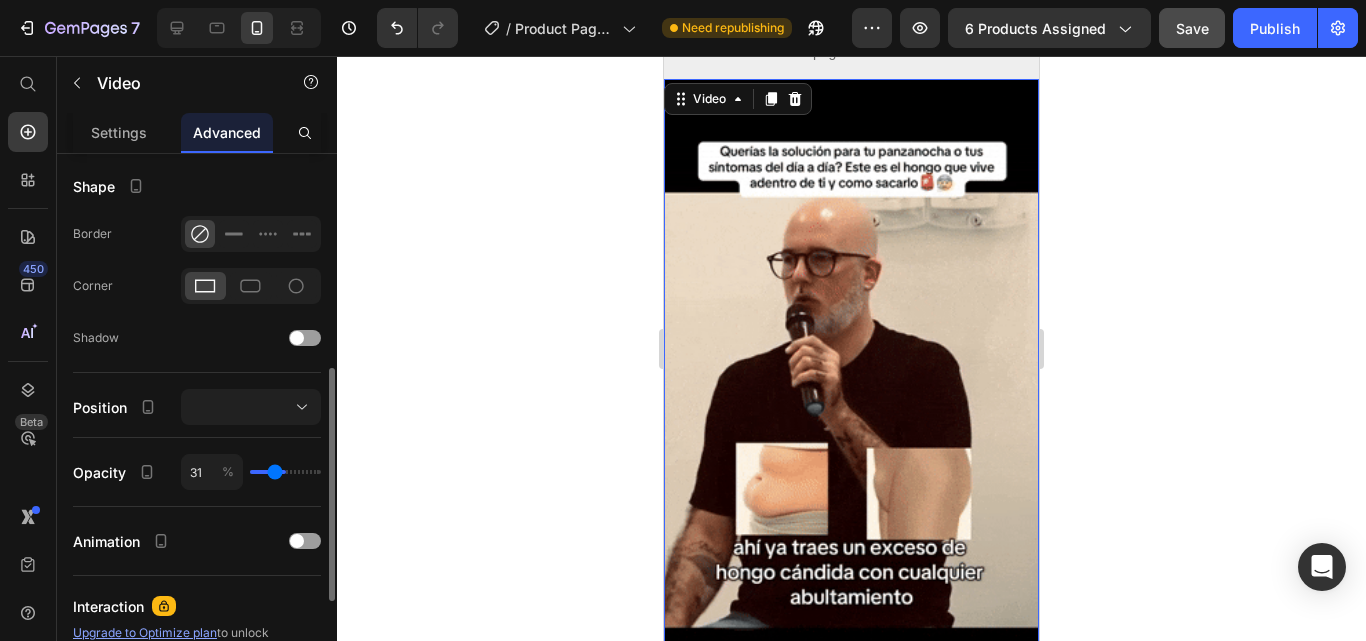type on "29" 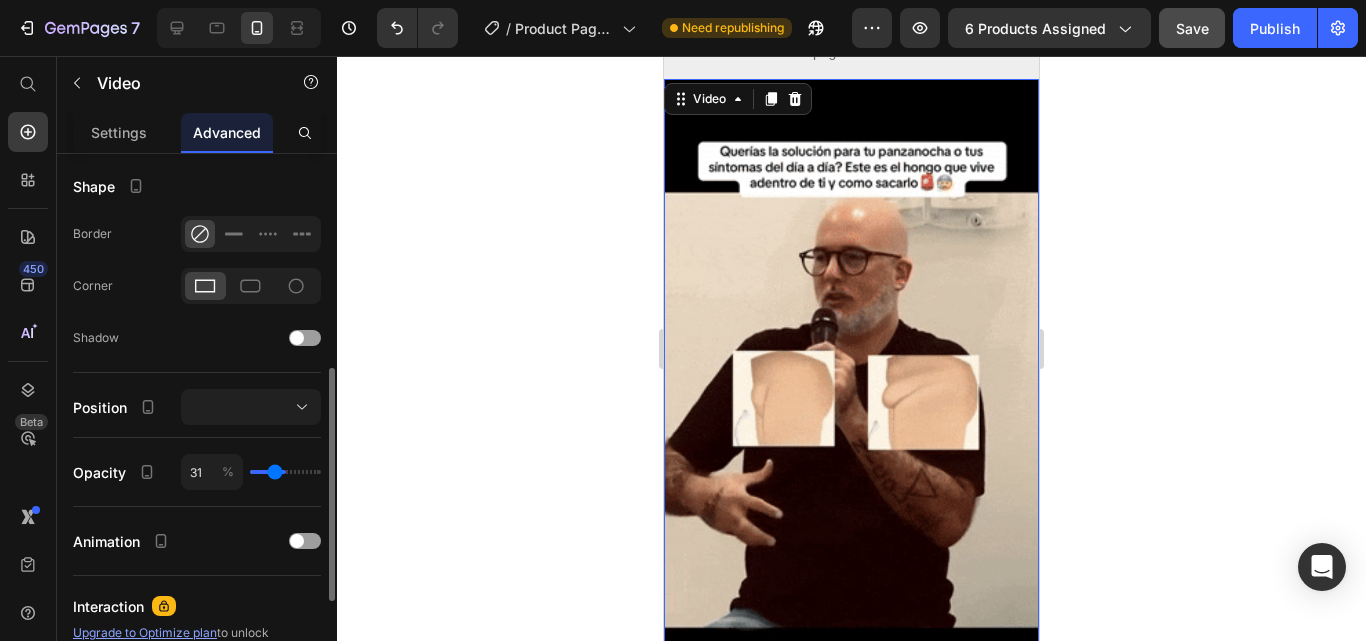 type on "29" 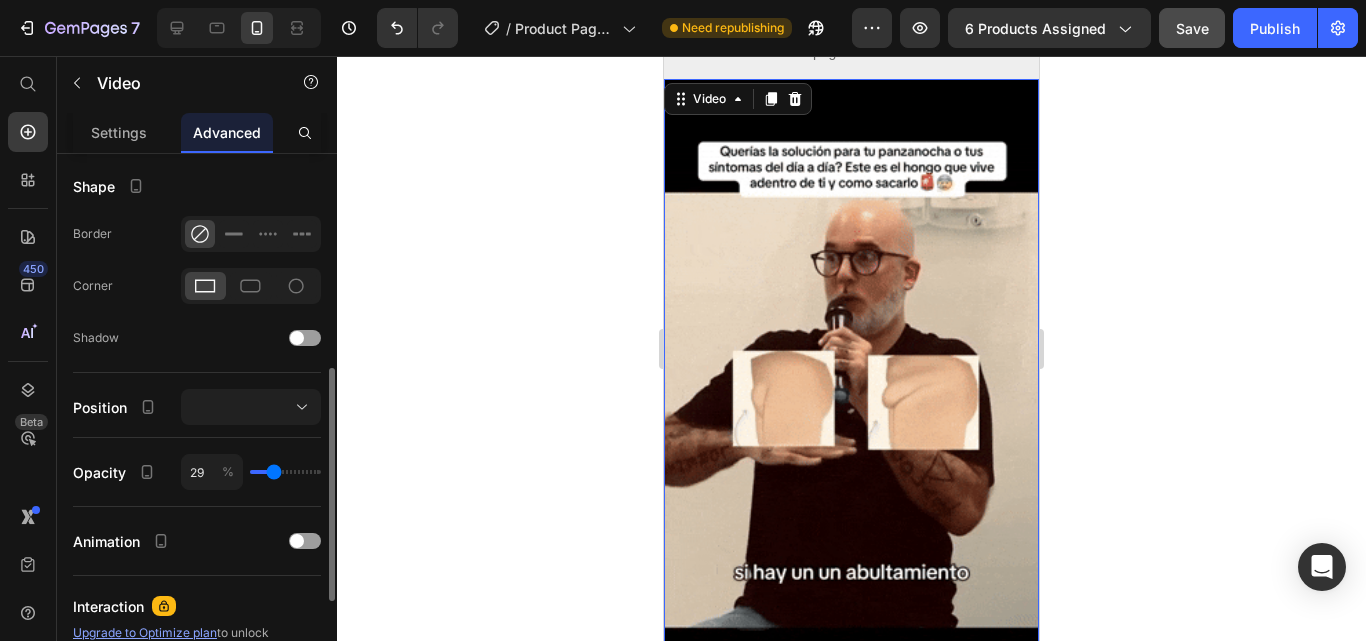 type on "38" 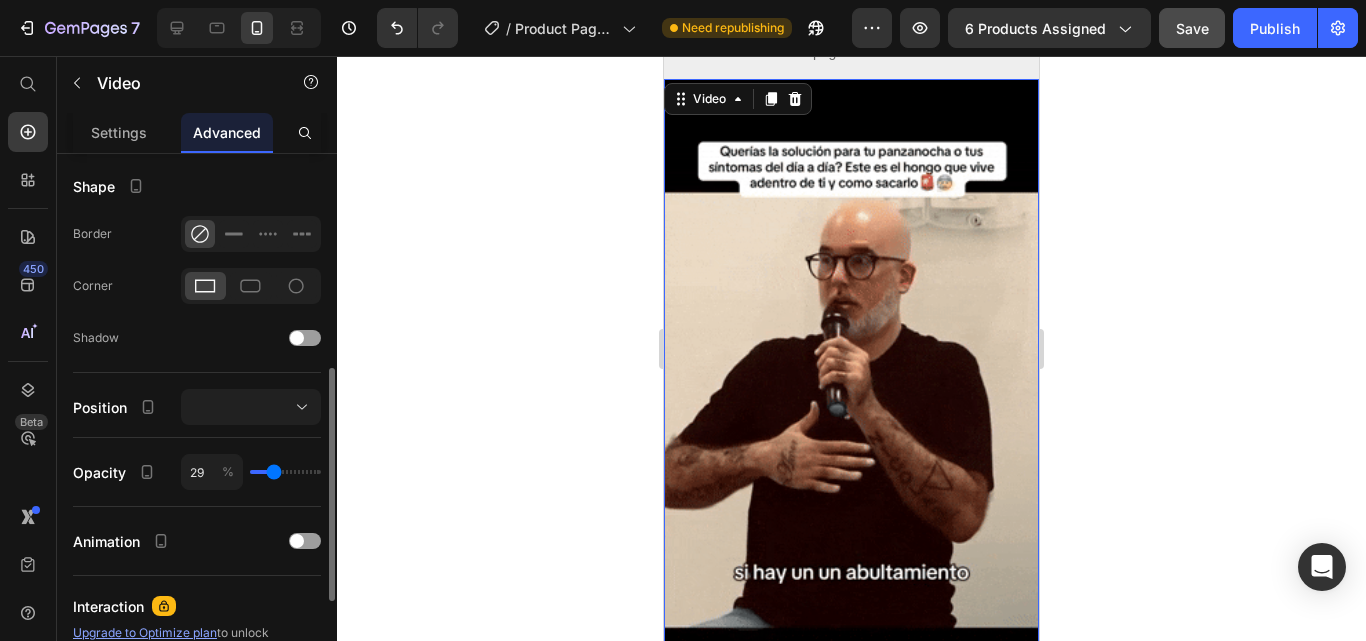 type on "38" 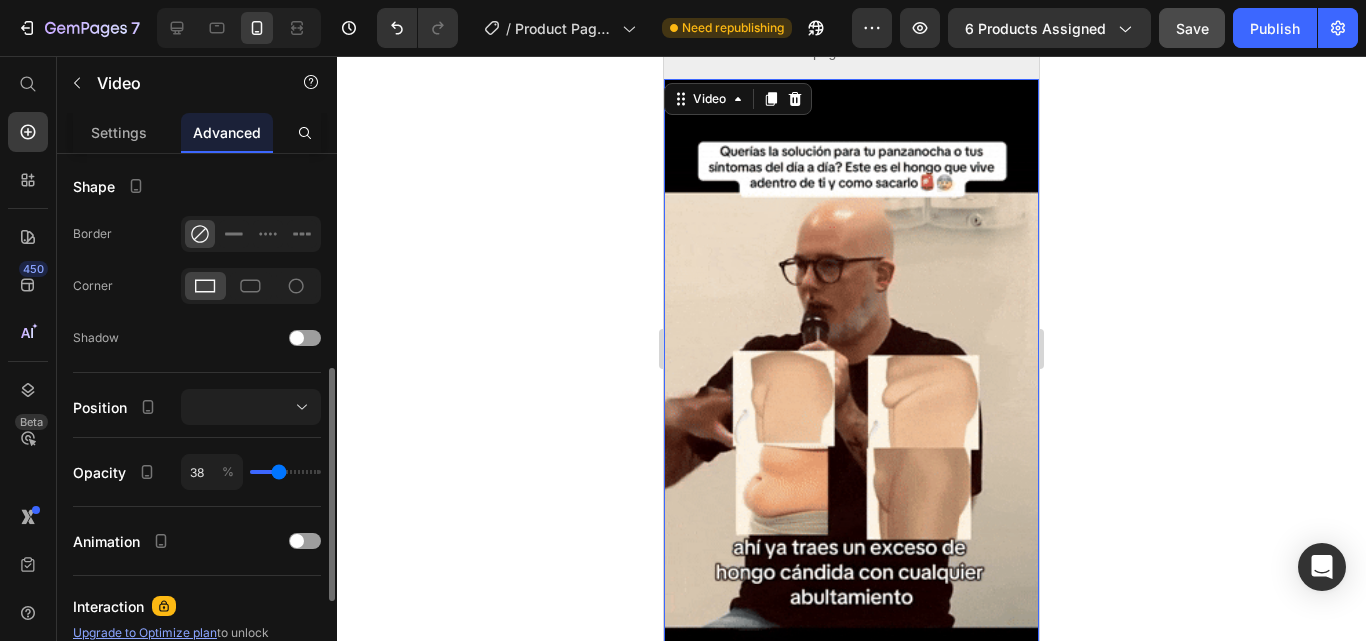 type on "45" 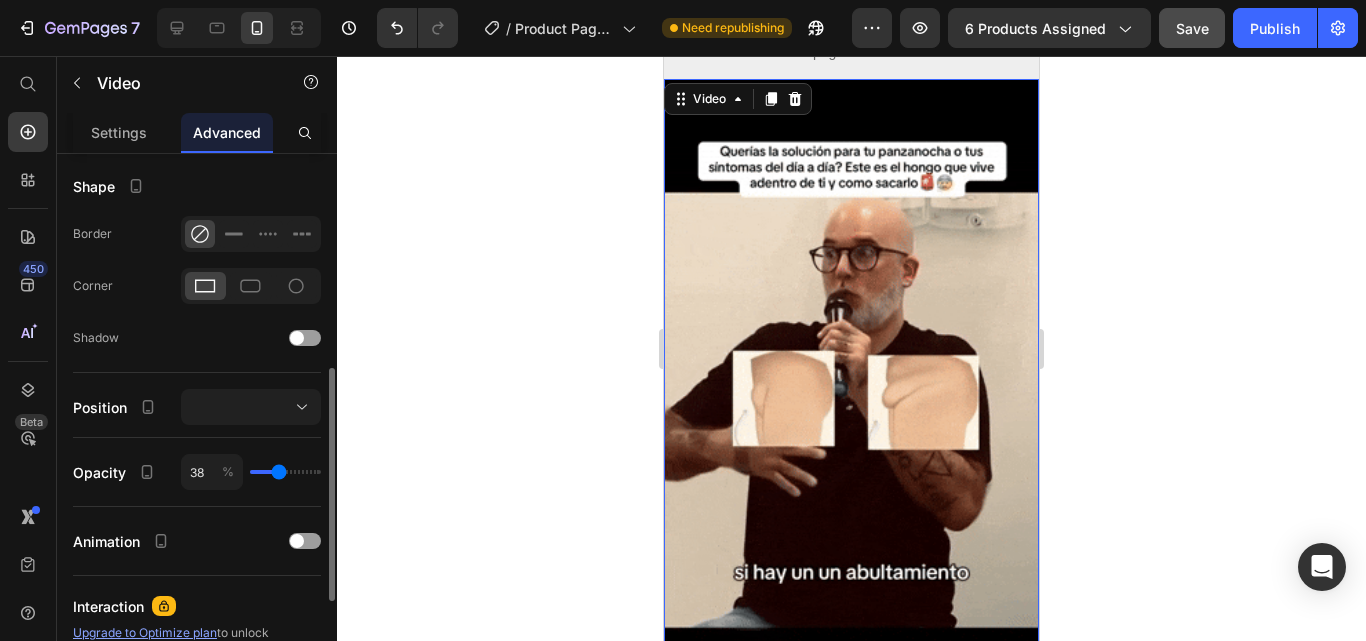 type on "45" 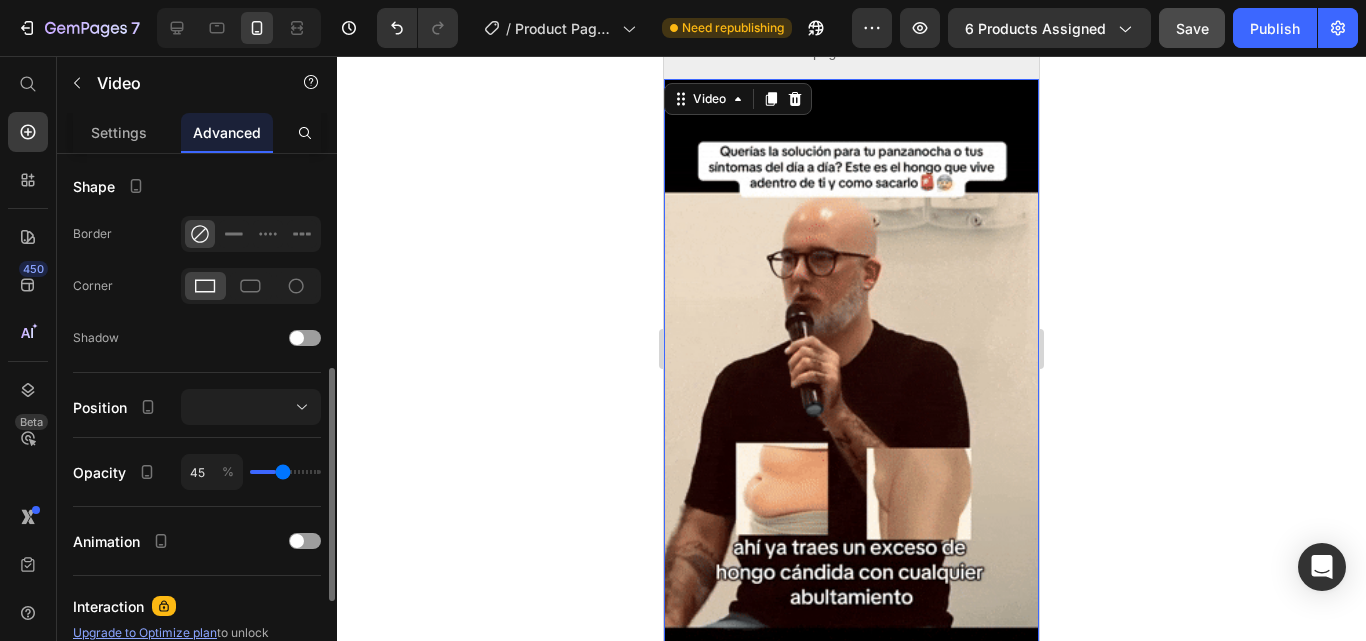 type on "56" 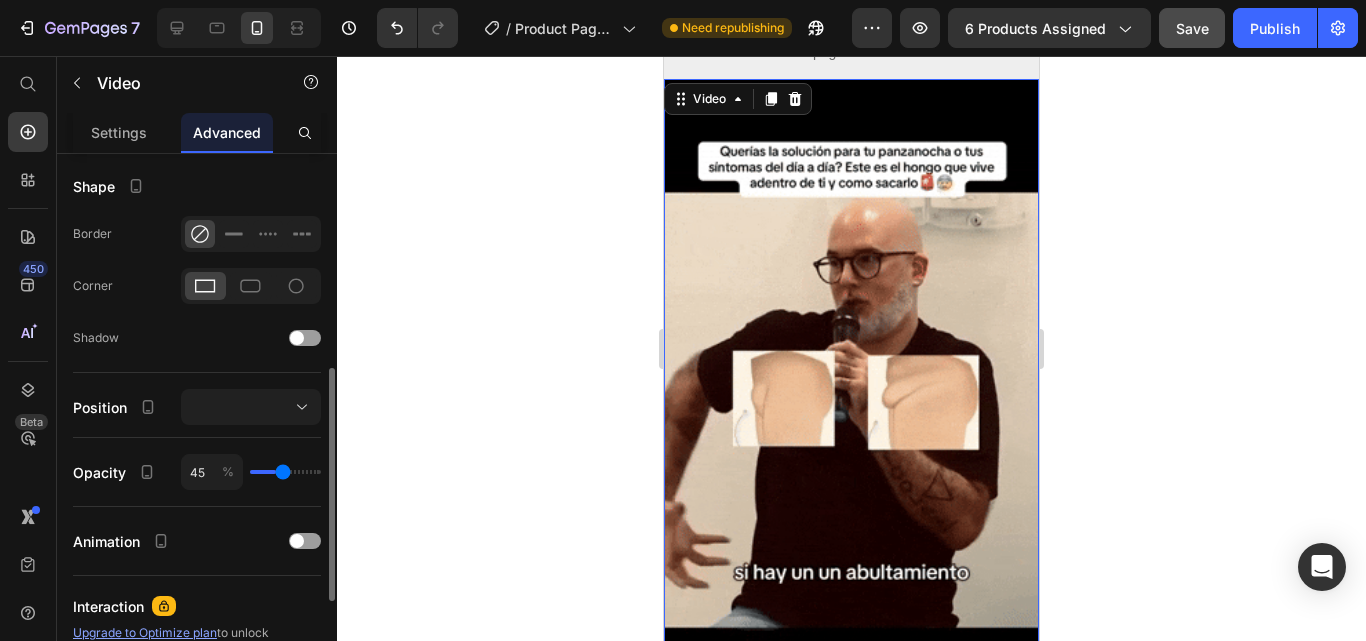 type on "56" 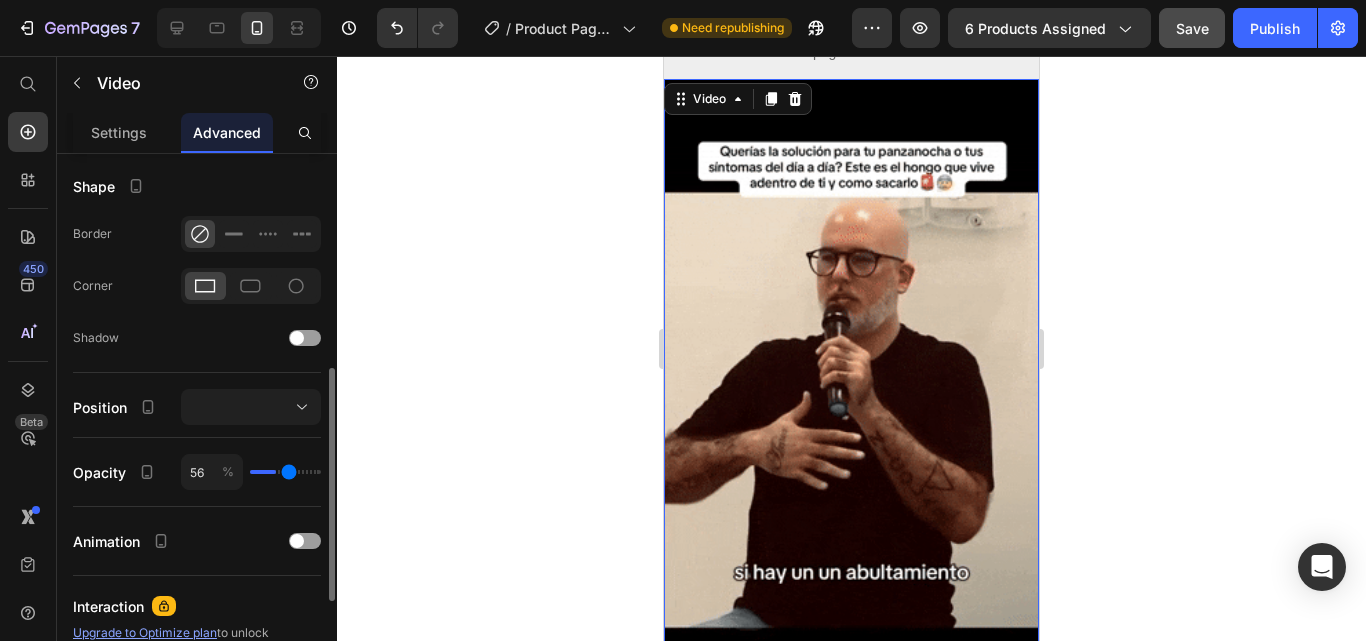 type on "69" 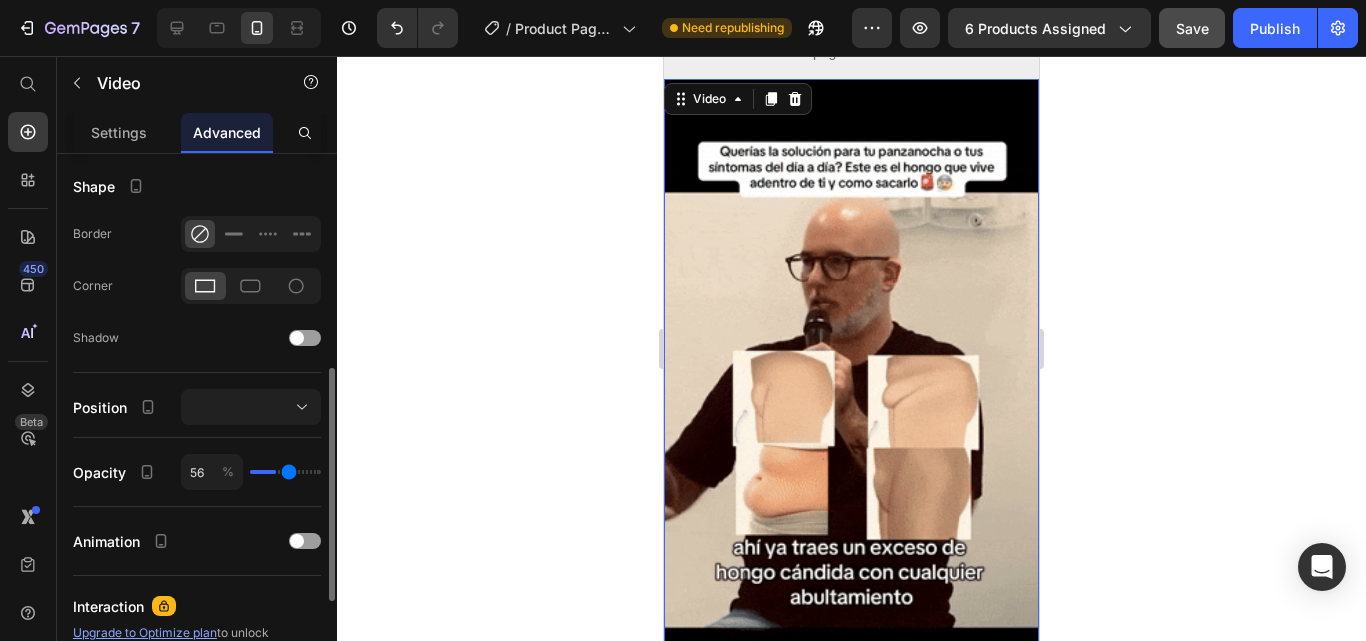 type on "69" 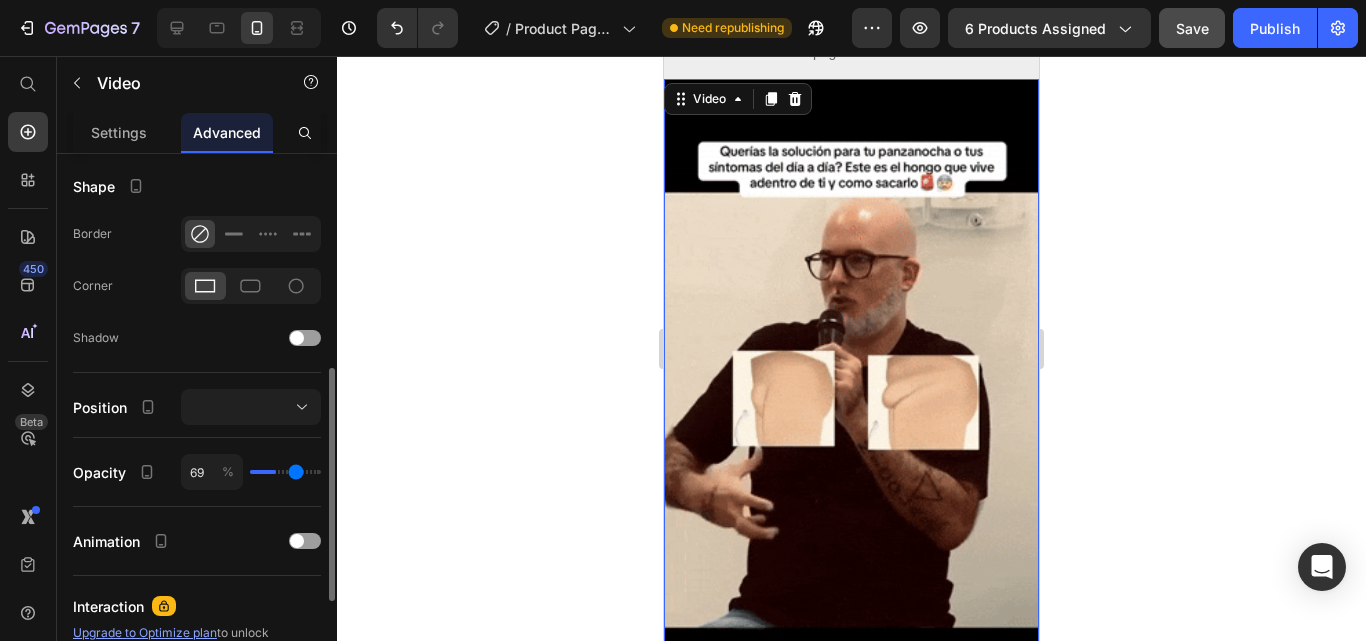 type on "80" 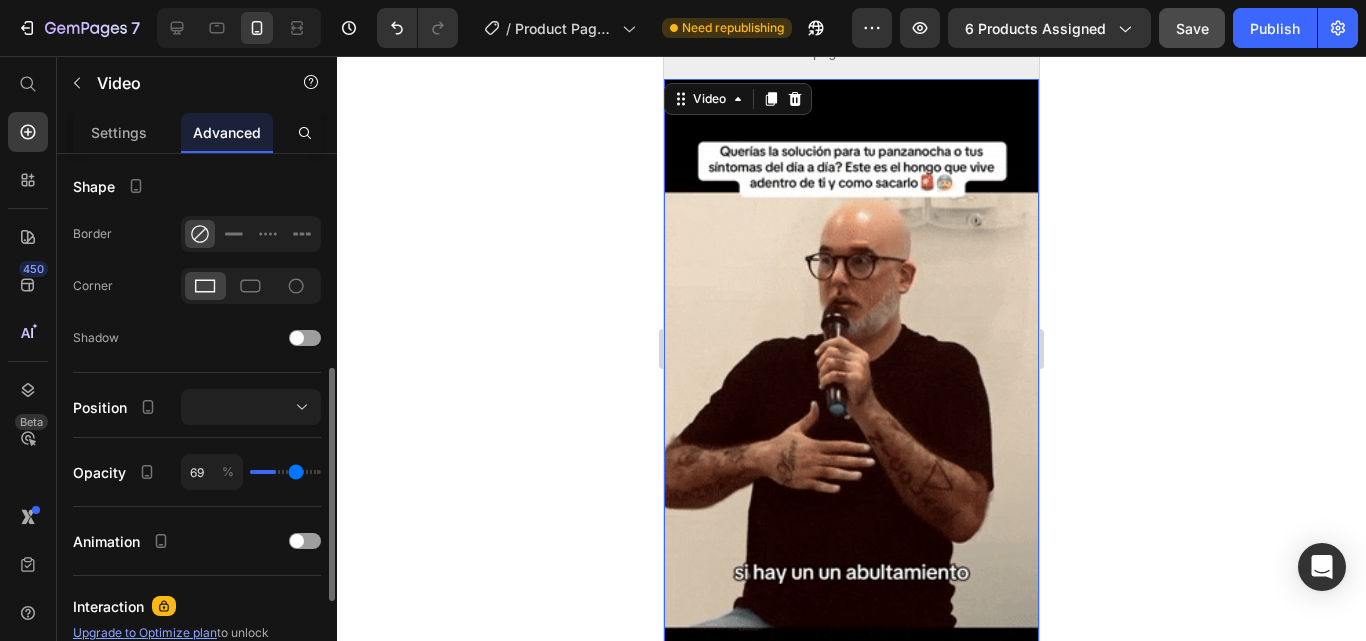 type on "80" 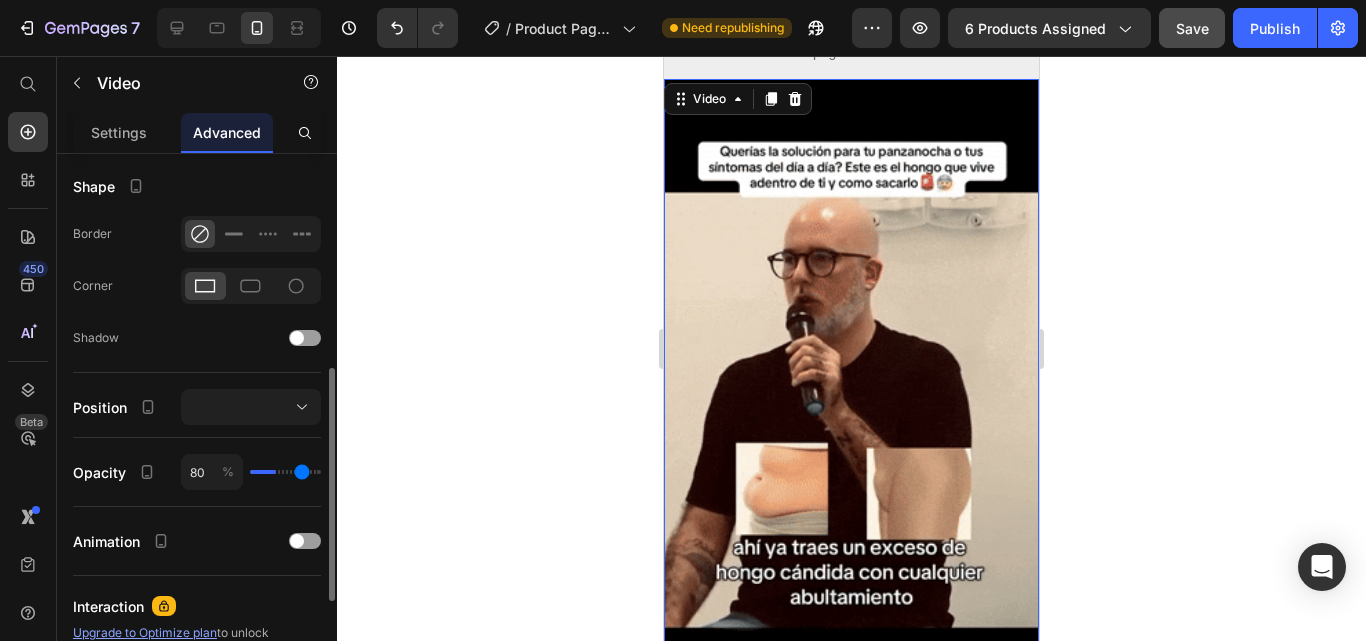 type on "85" 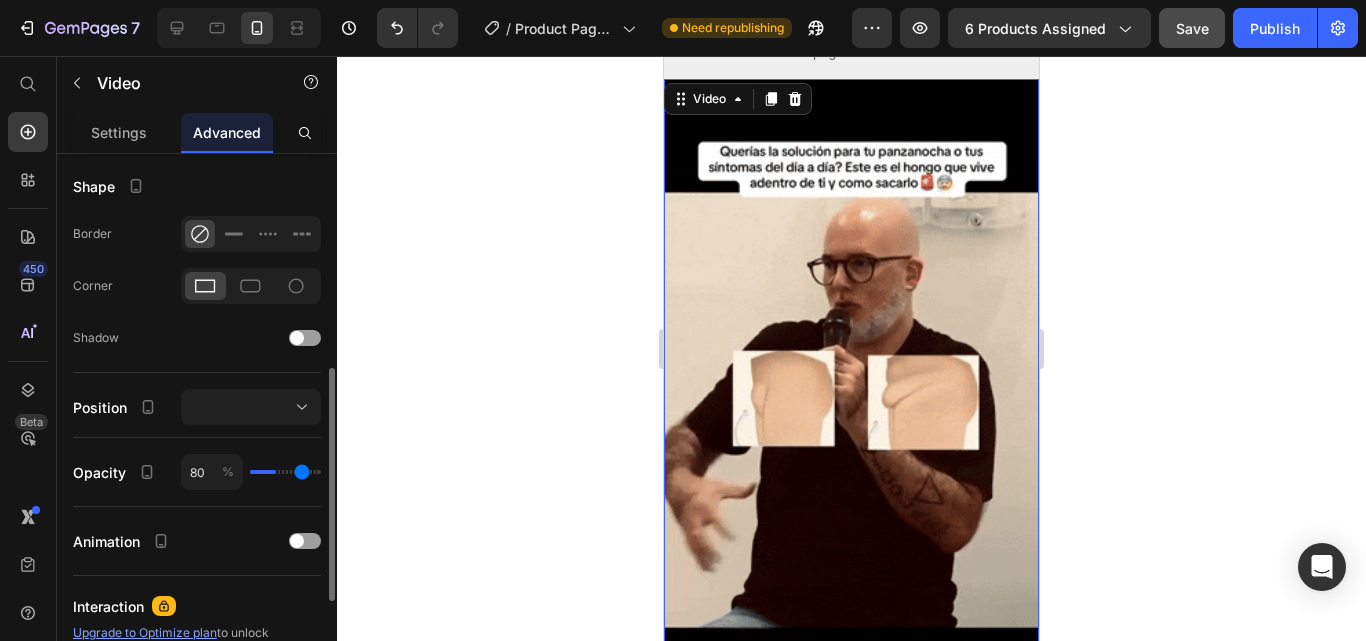 type on "85" 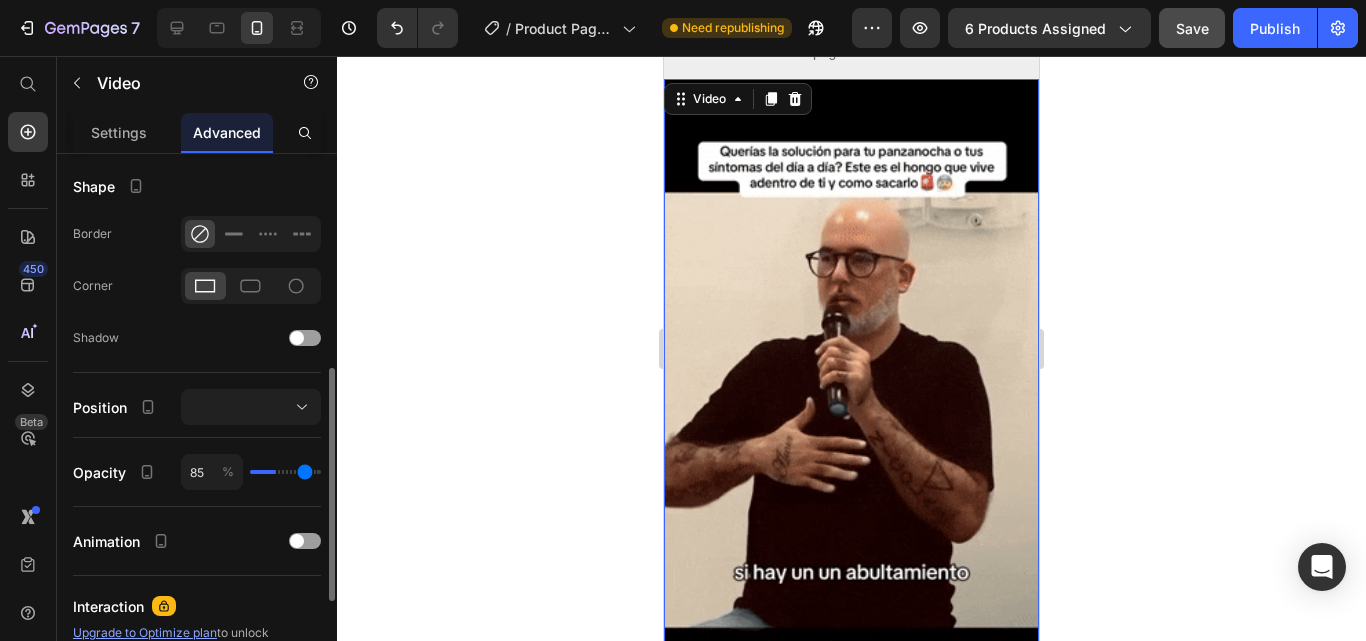 type on "91" 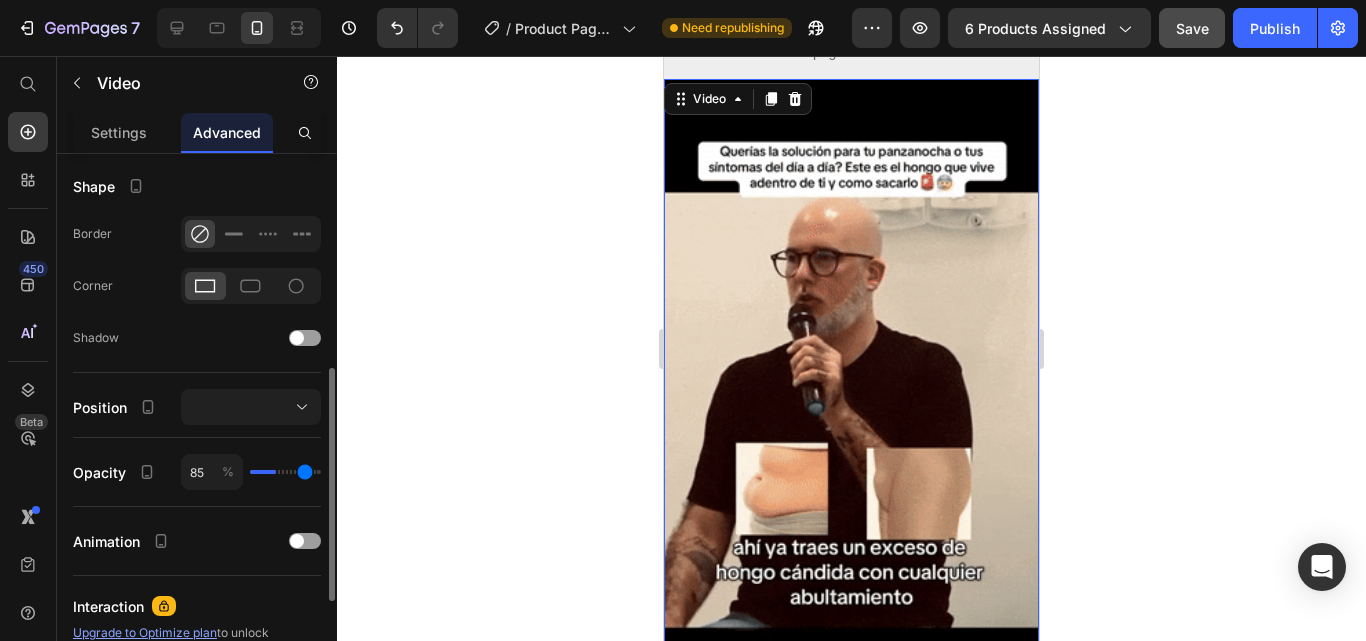 type on "91" 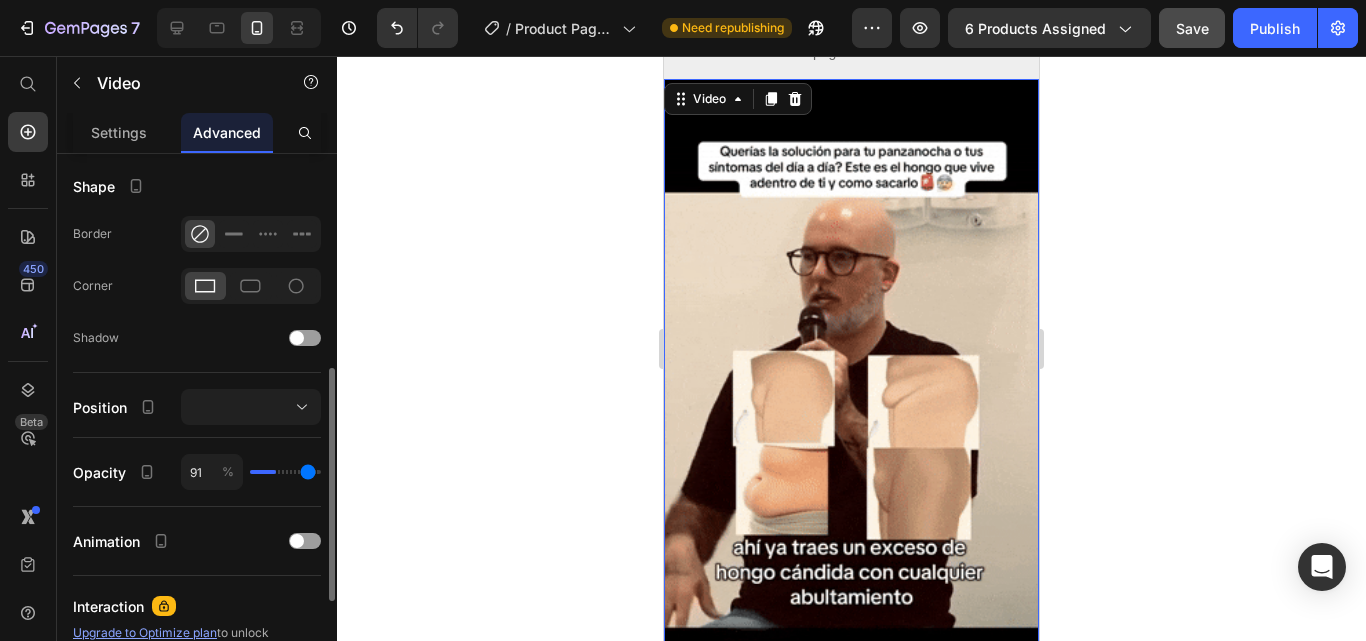 type on "100" 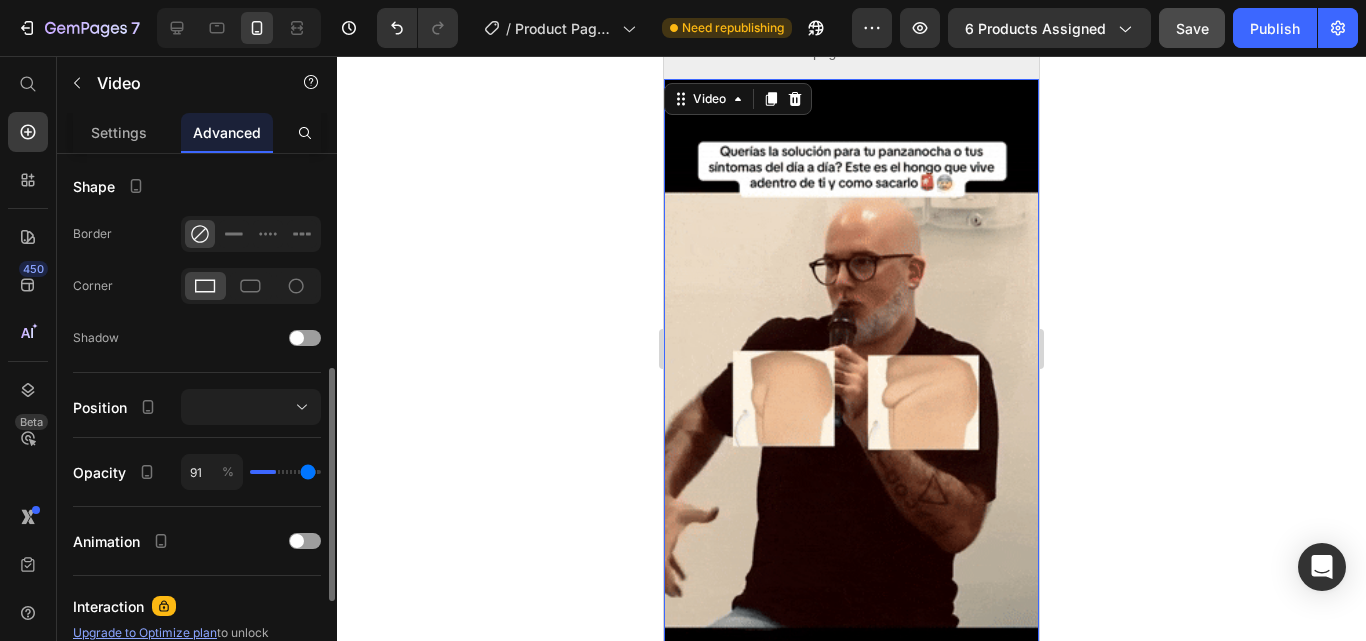 type on "100" 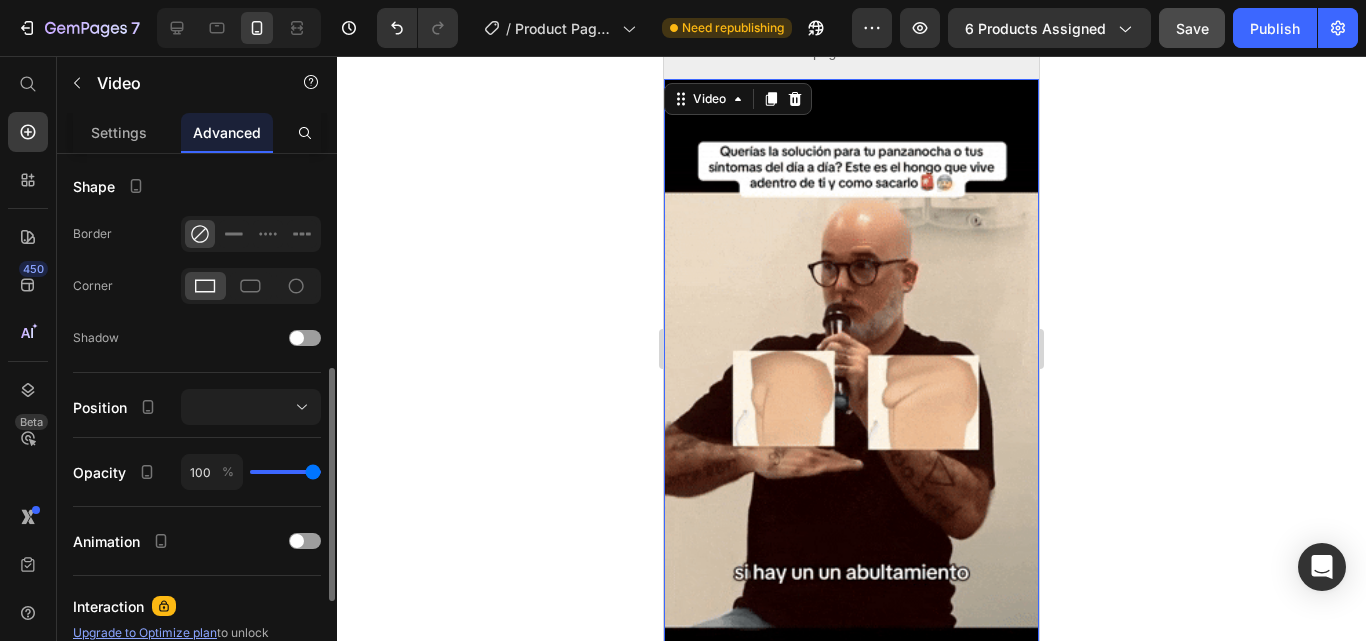 type on "93" 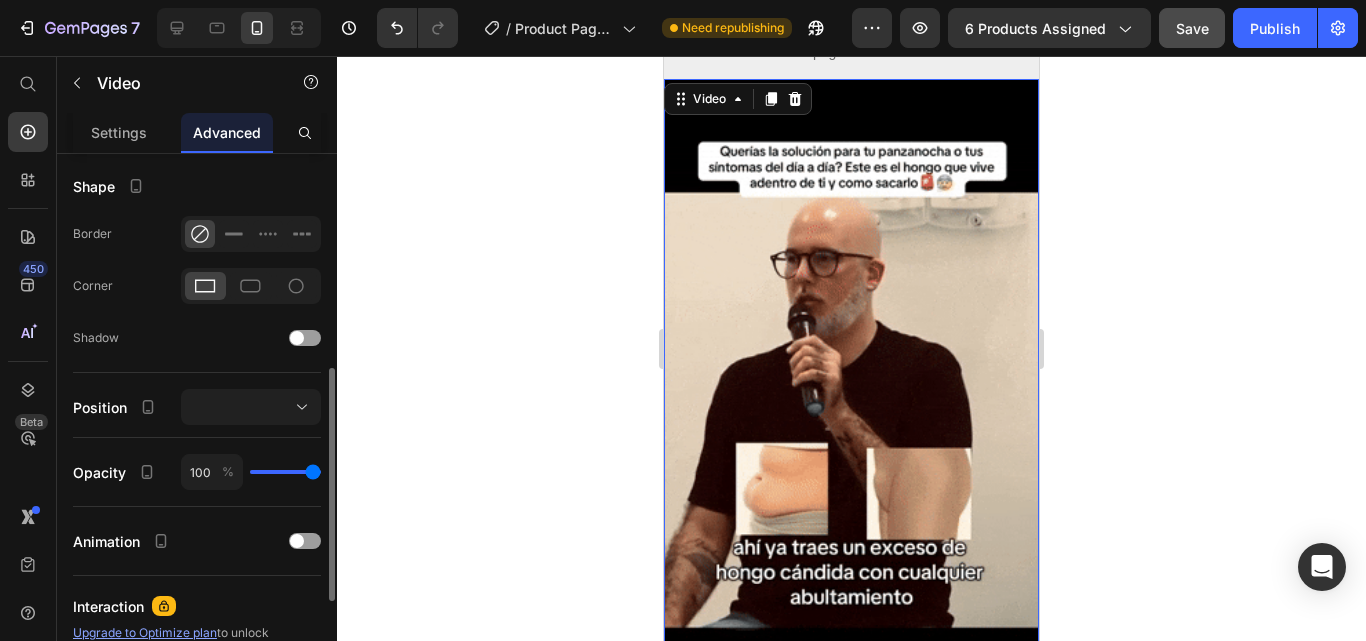 type on "93" 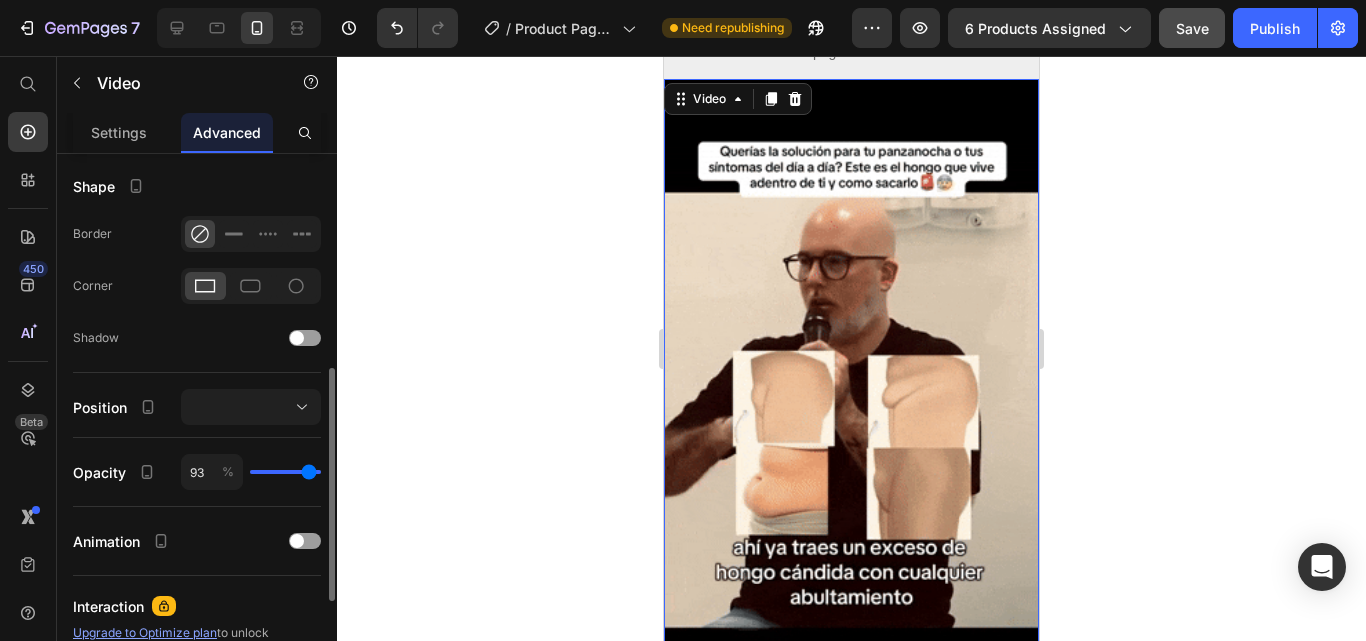 type on "84" 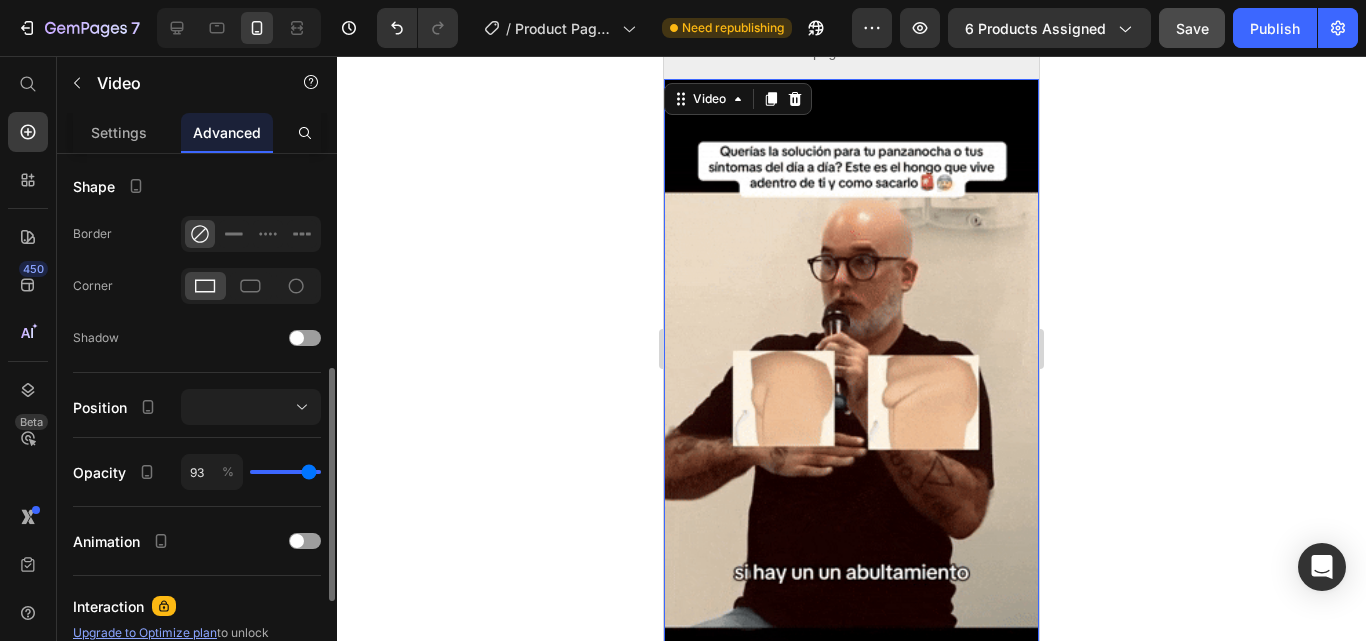 type on "84" 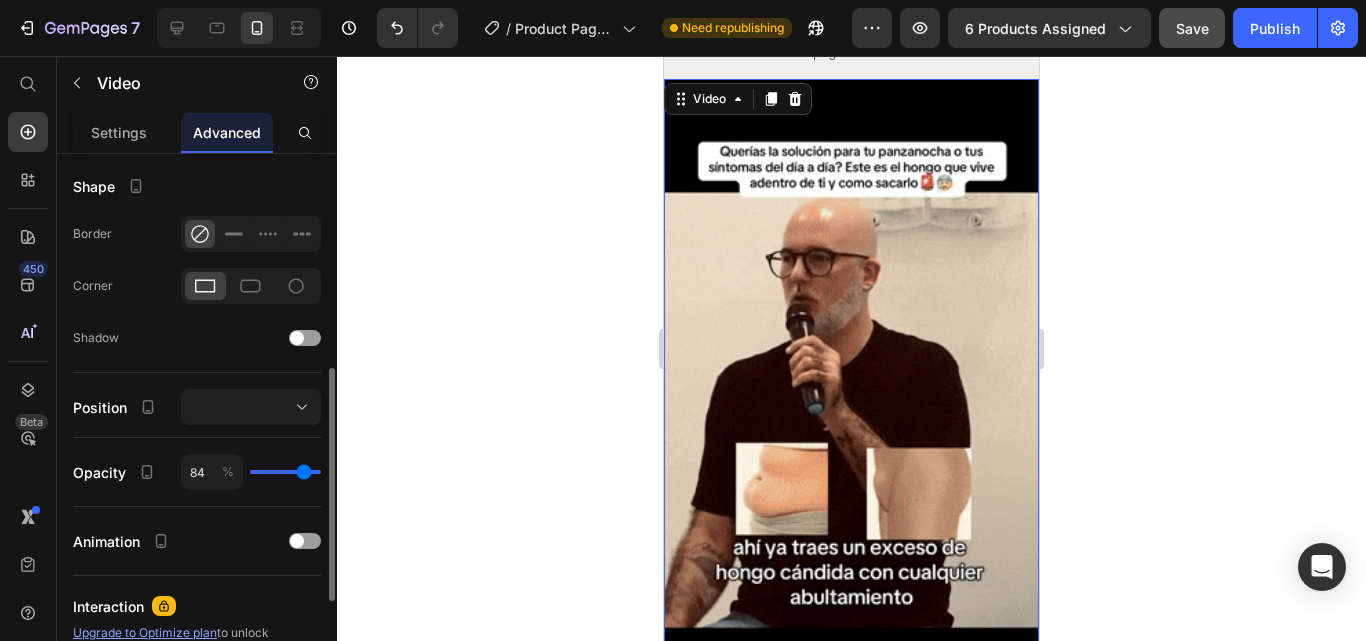 type on "78" 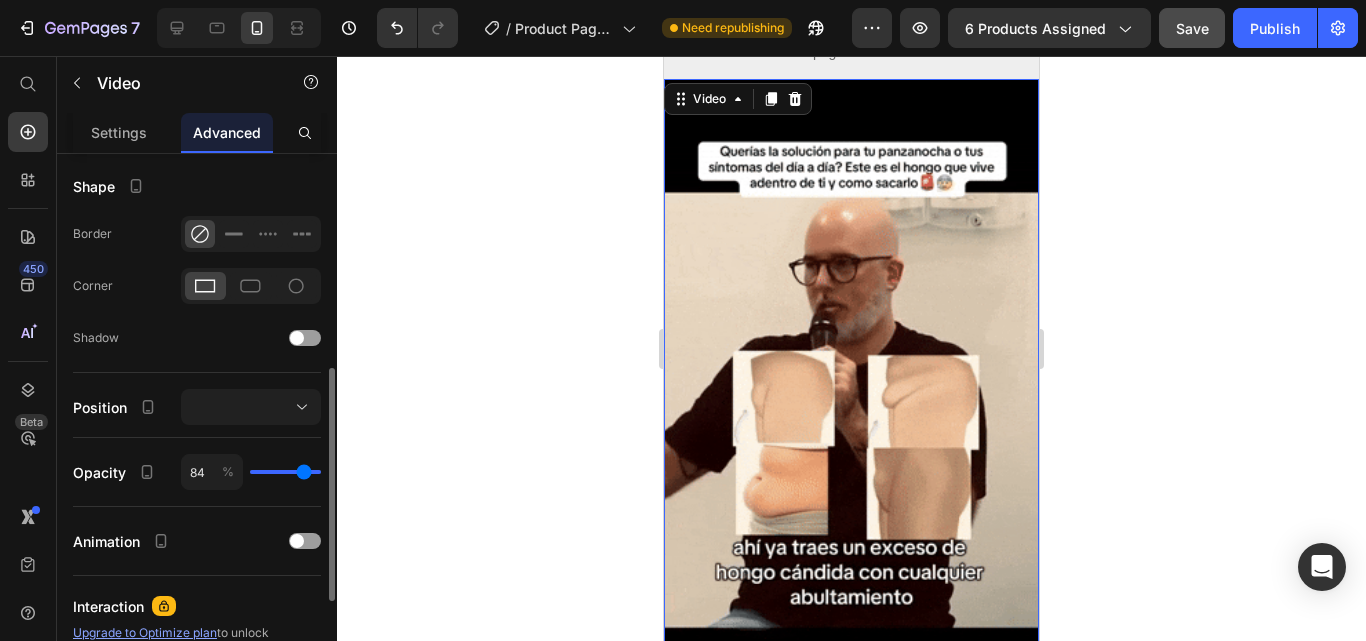 type on "78" 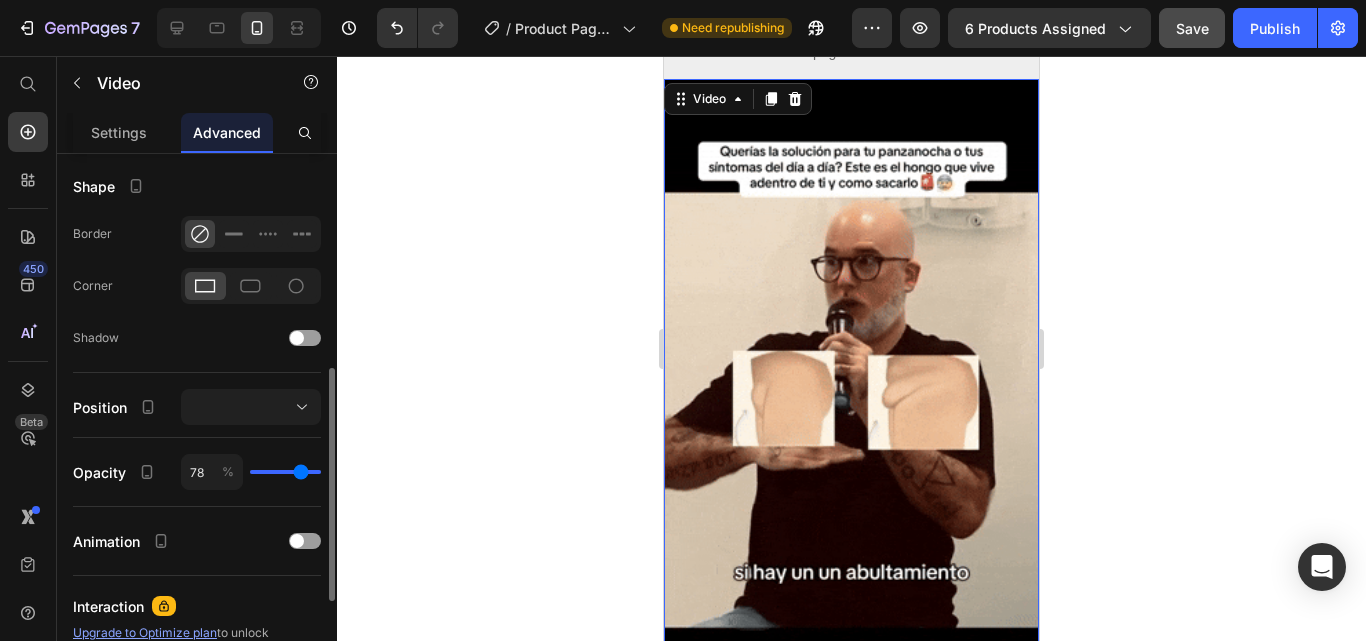 type on "71" 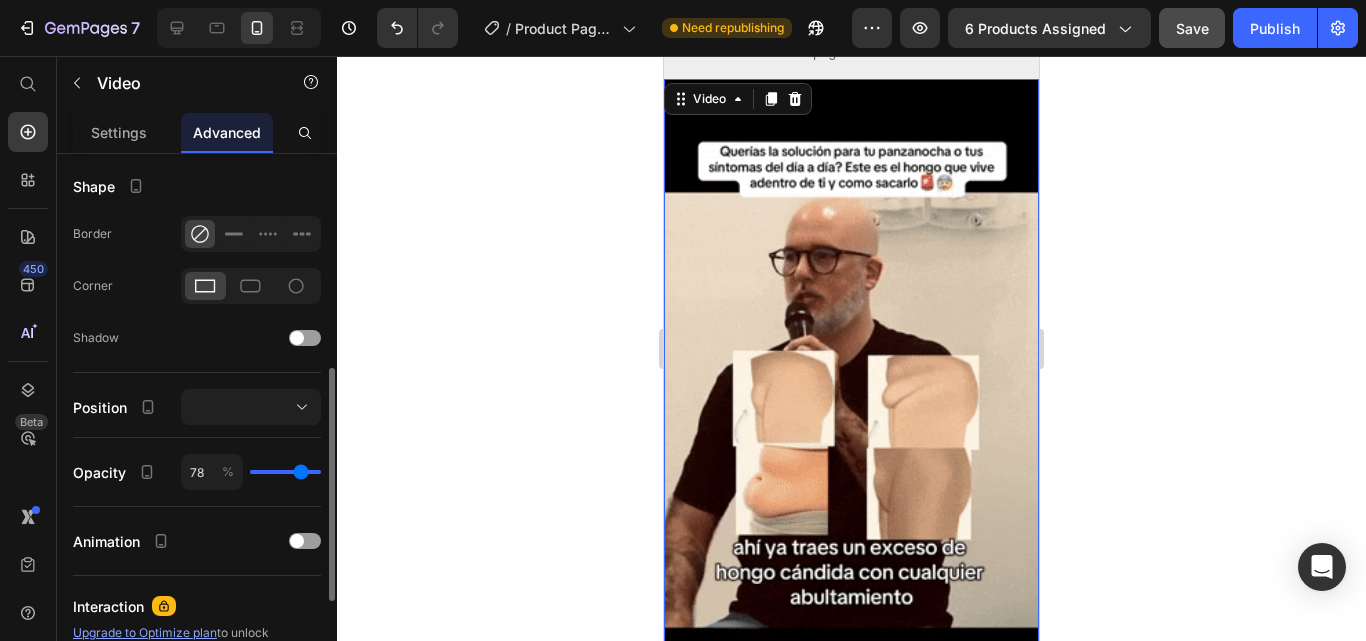 type on "71" 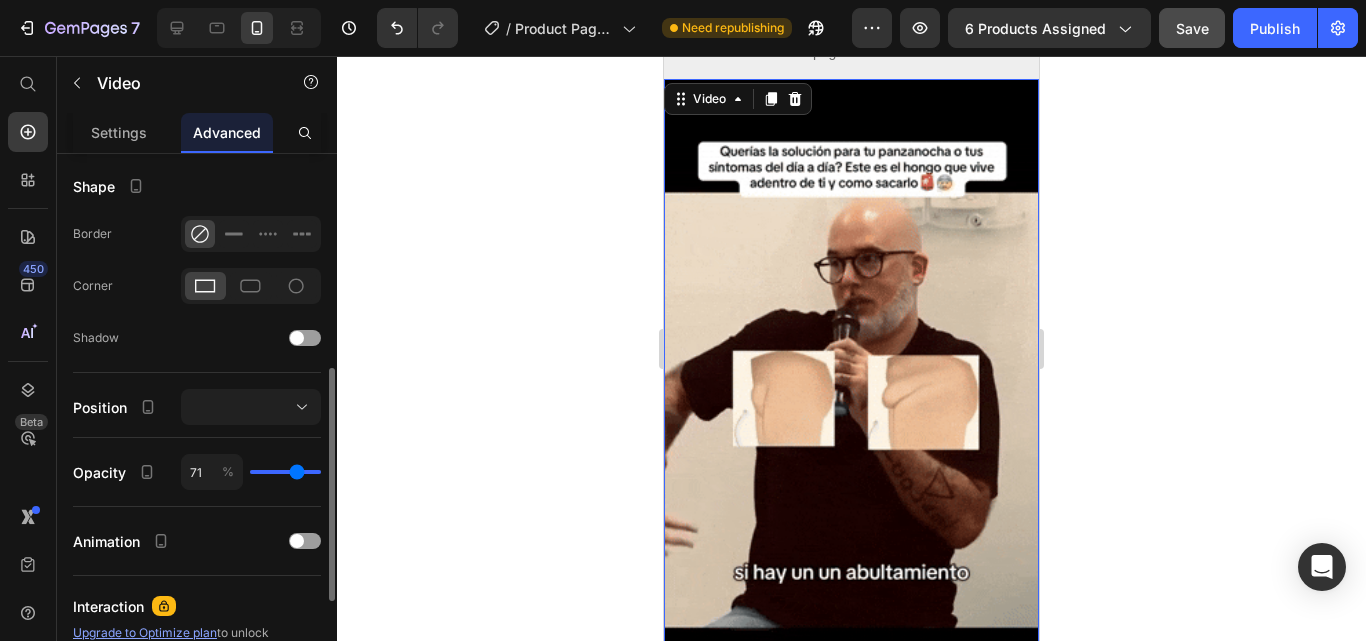 type on "64" 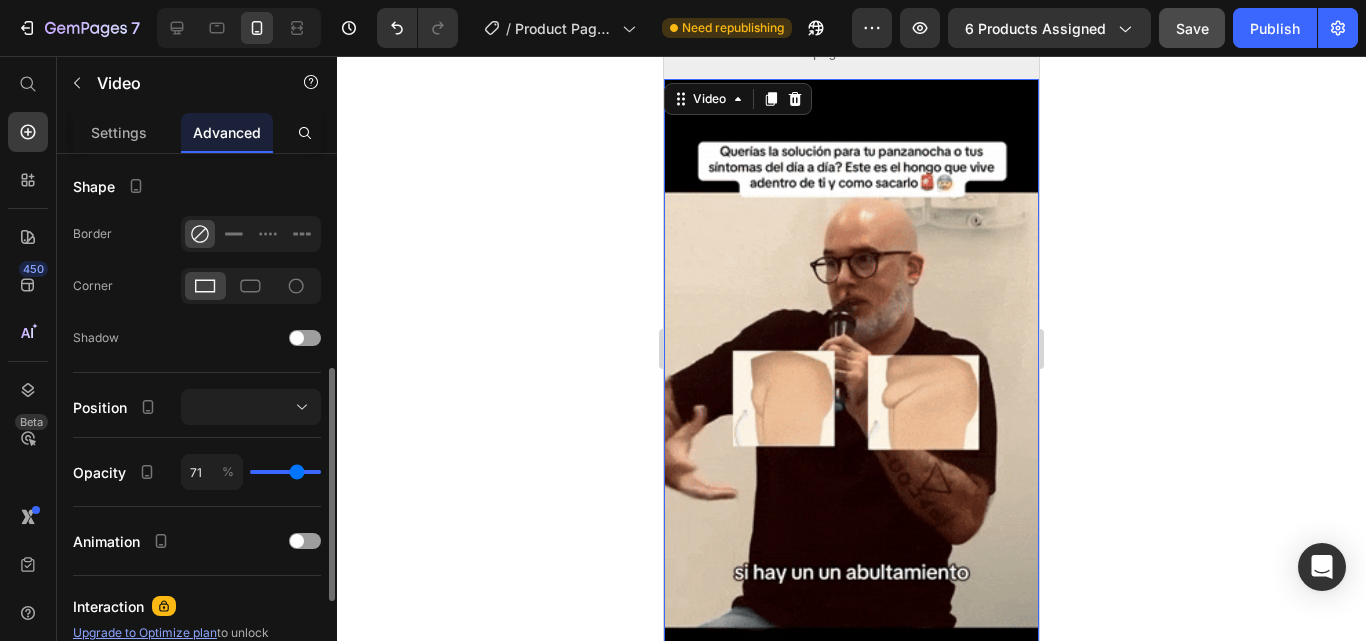 type on "64" 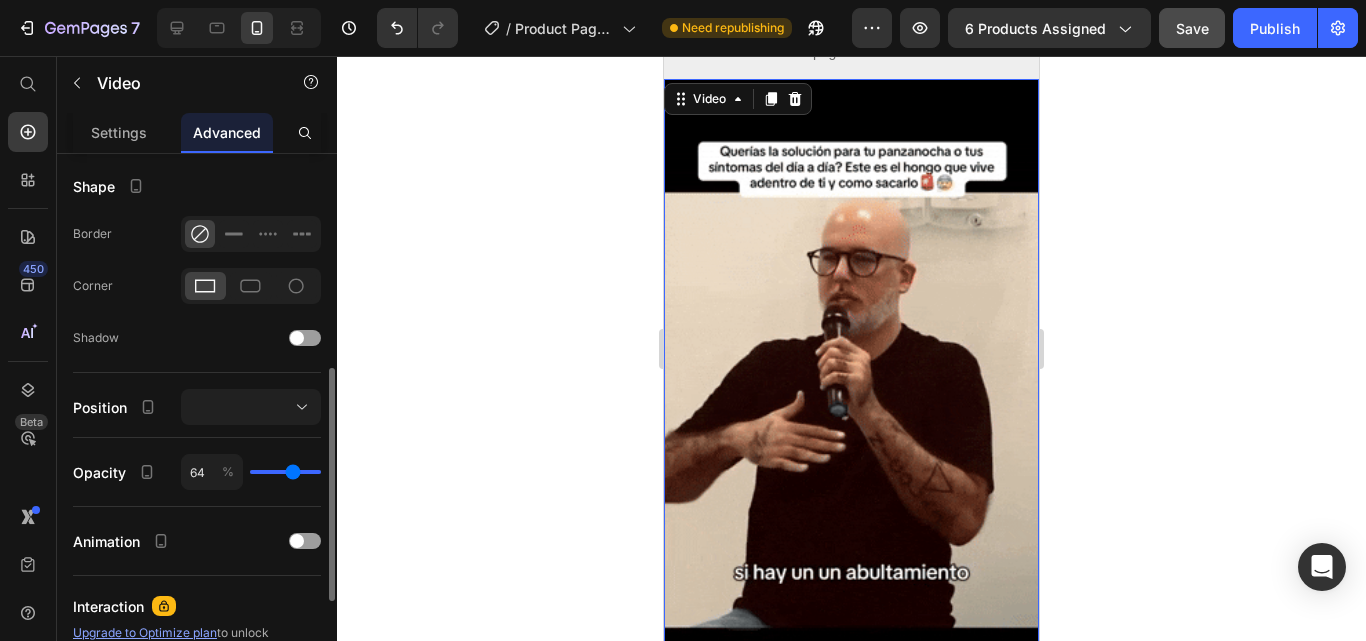 type on "53" 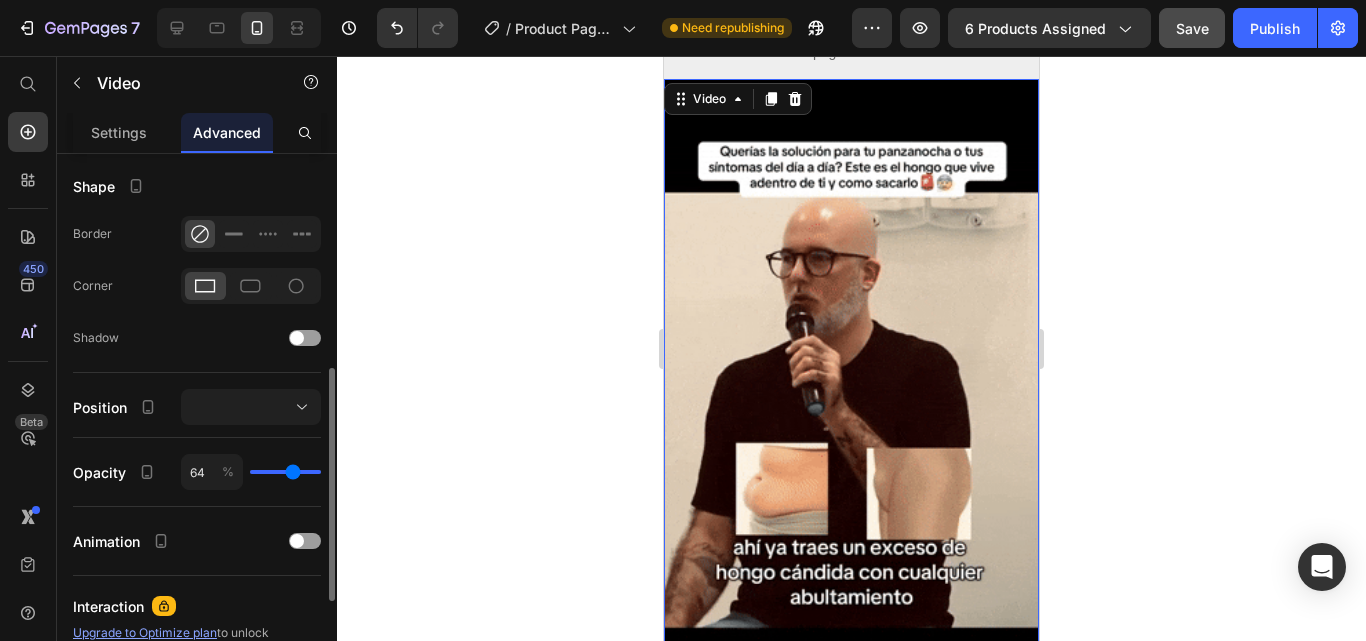 type on "53" 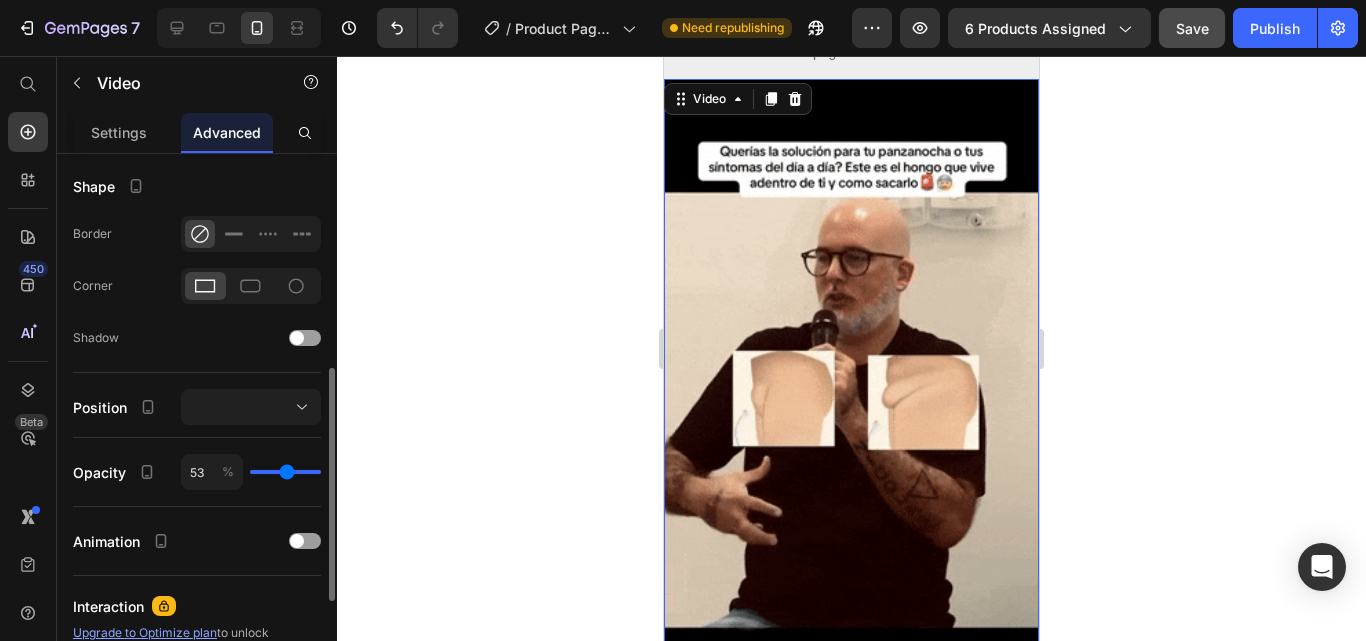 type on "47" 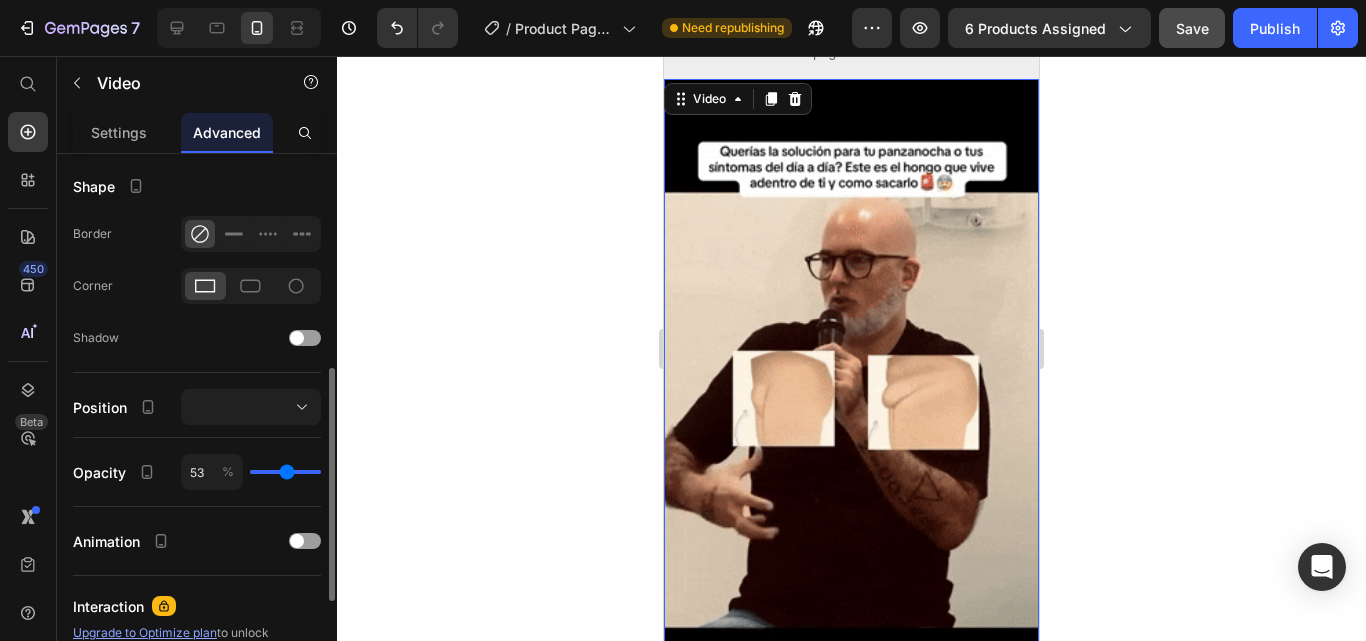 type on "47" 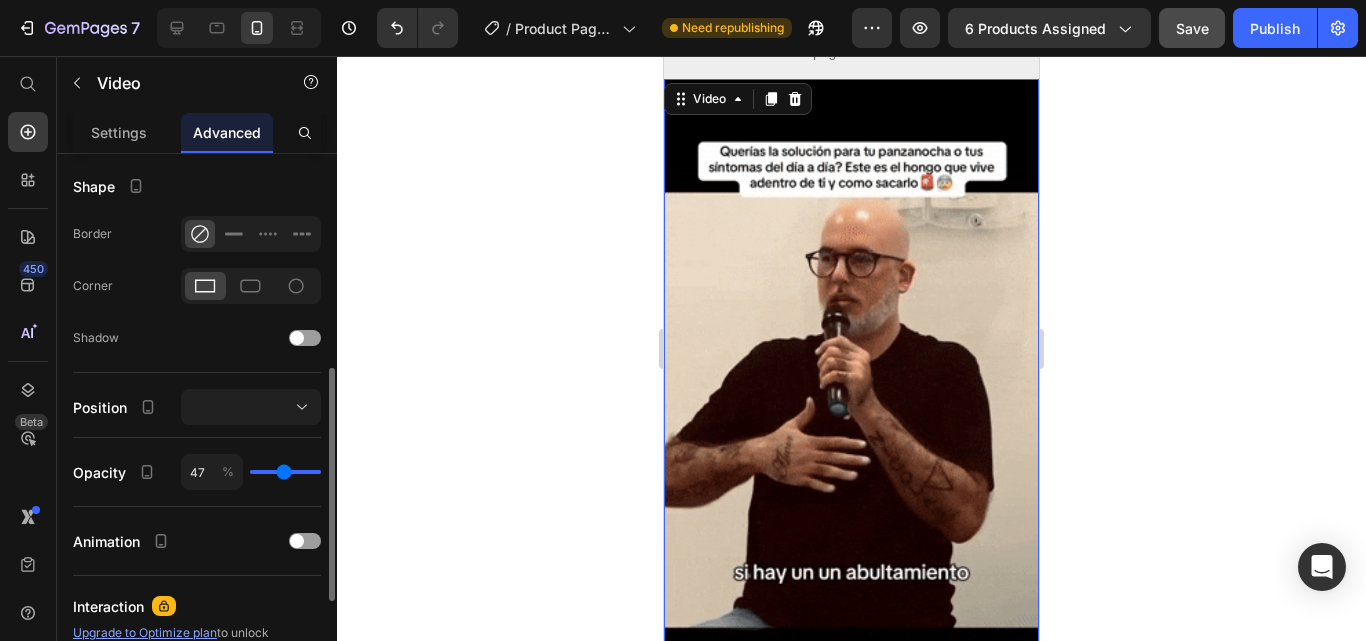 type on "42" 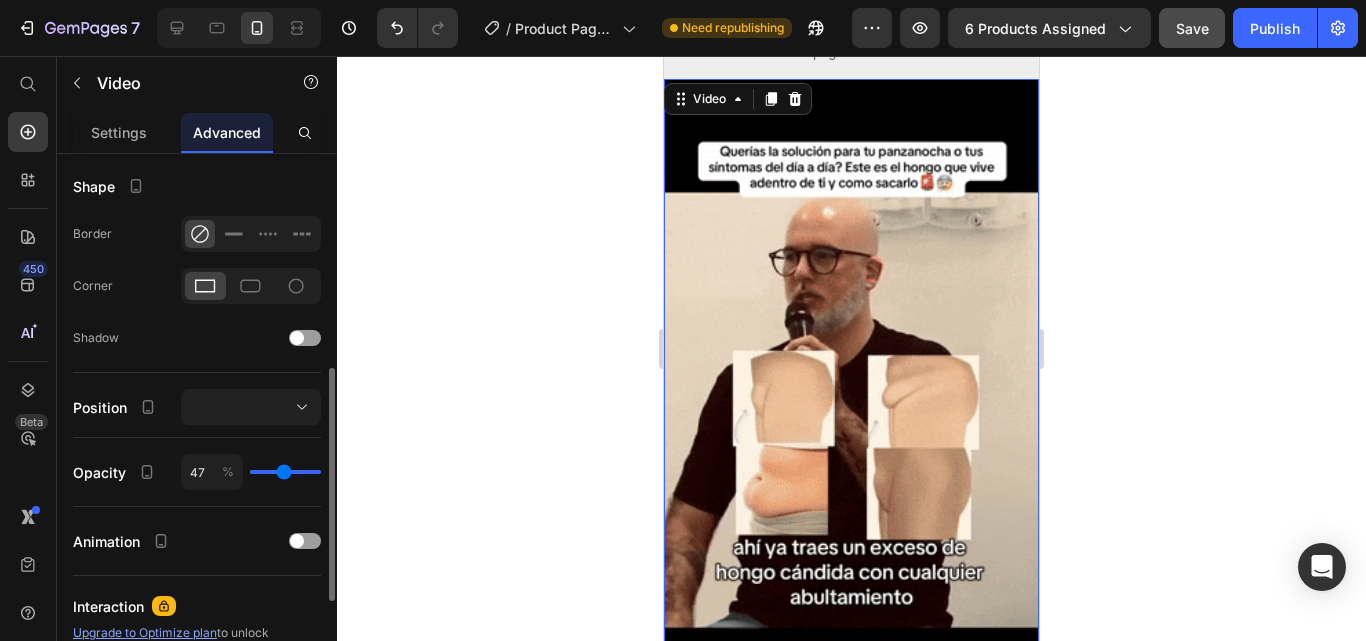 type on "42" 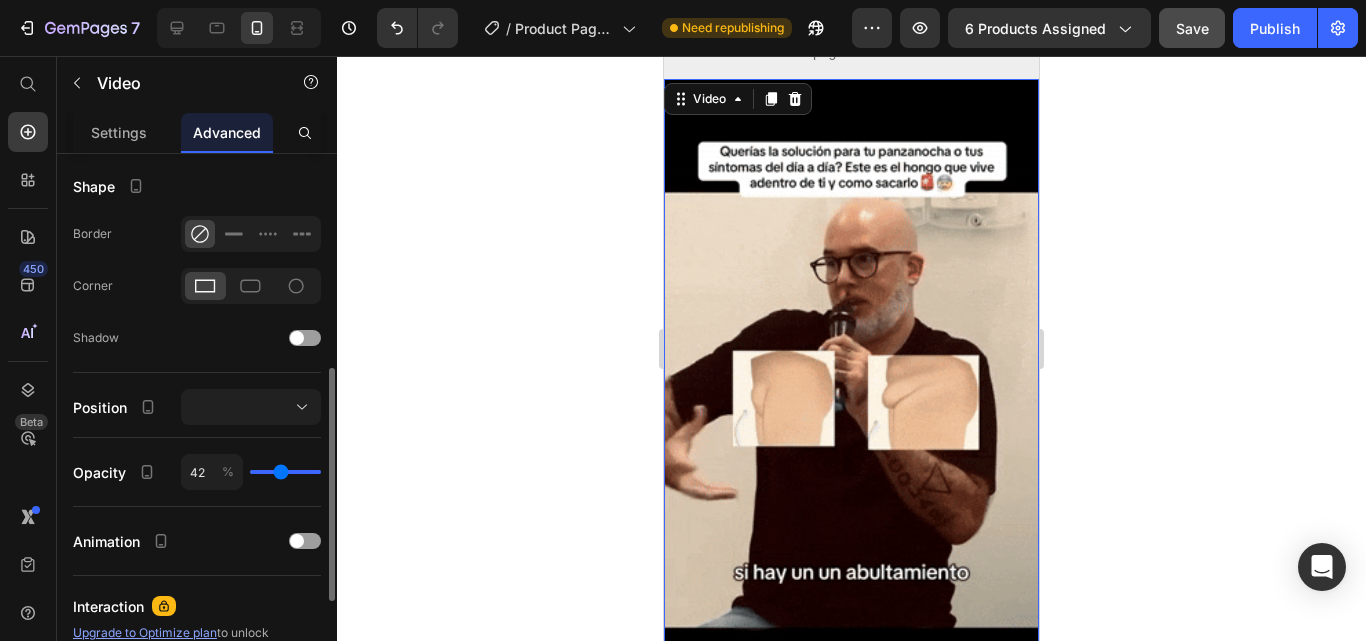 type on "35" 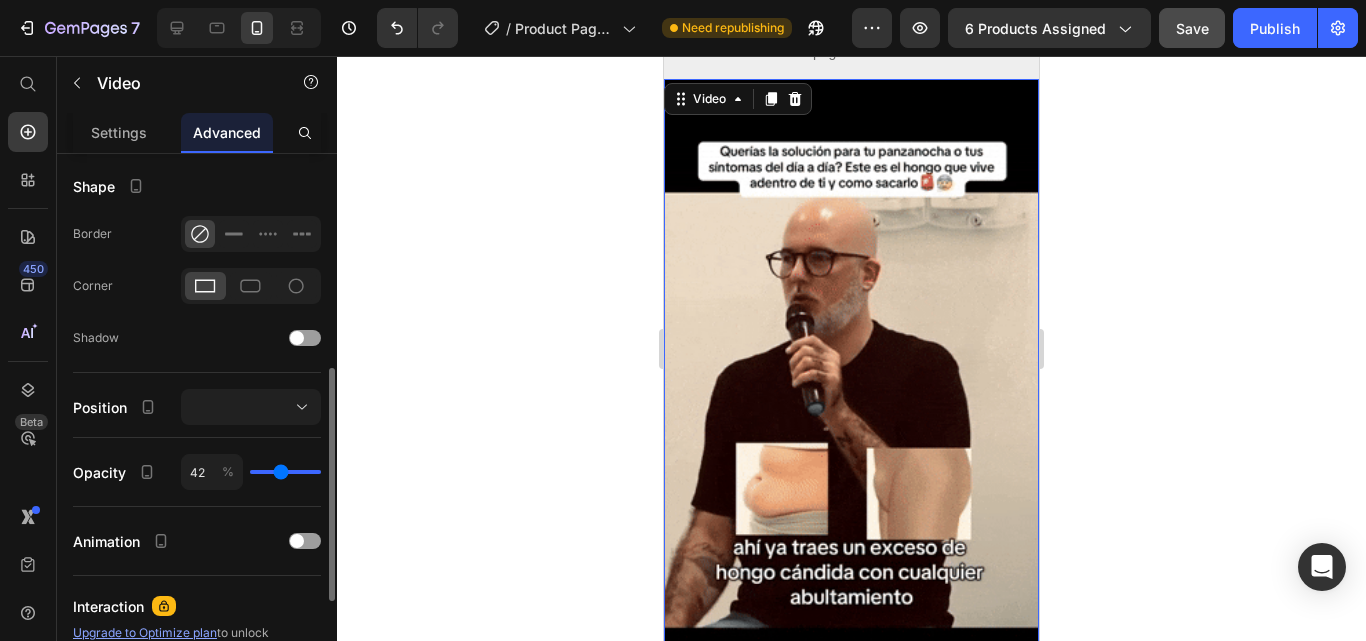 type on "35" 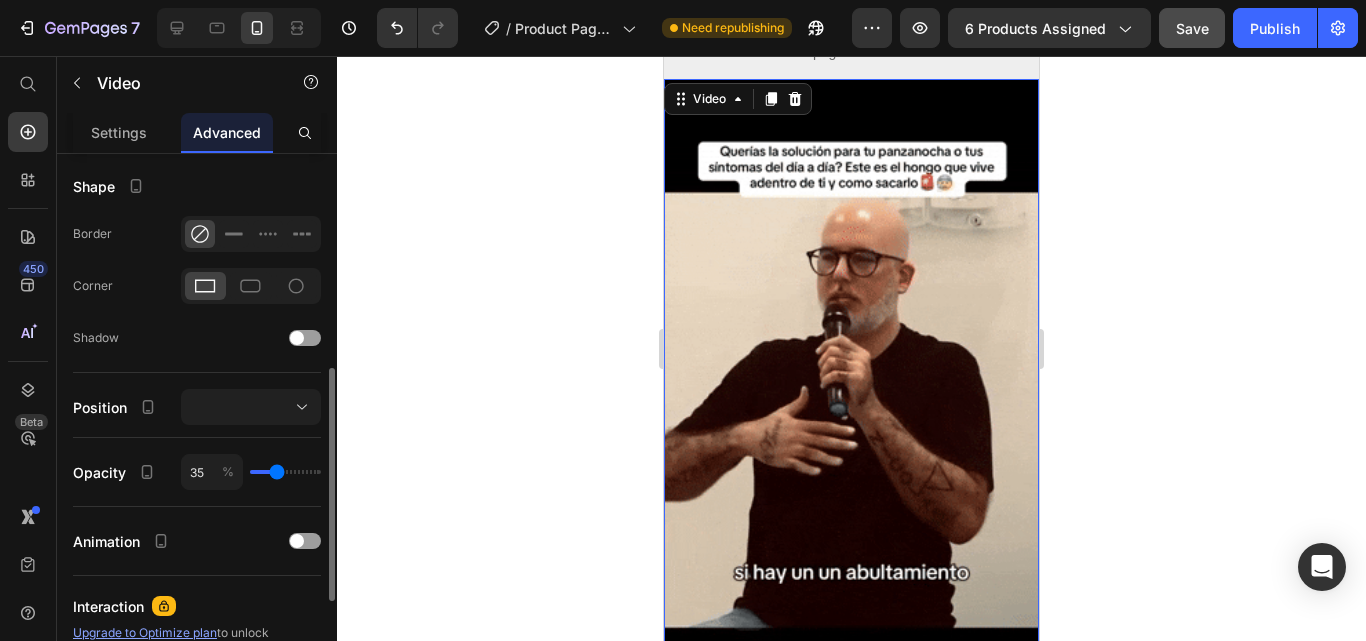 type on "31" 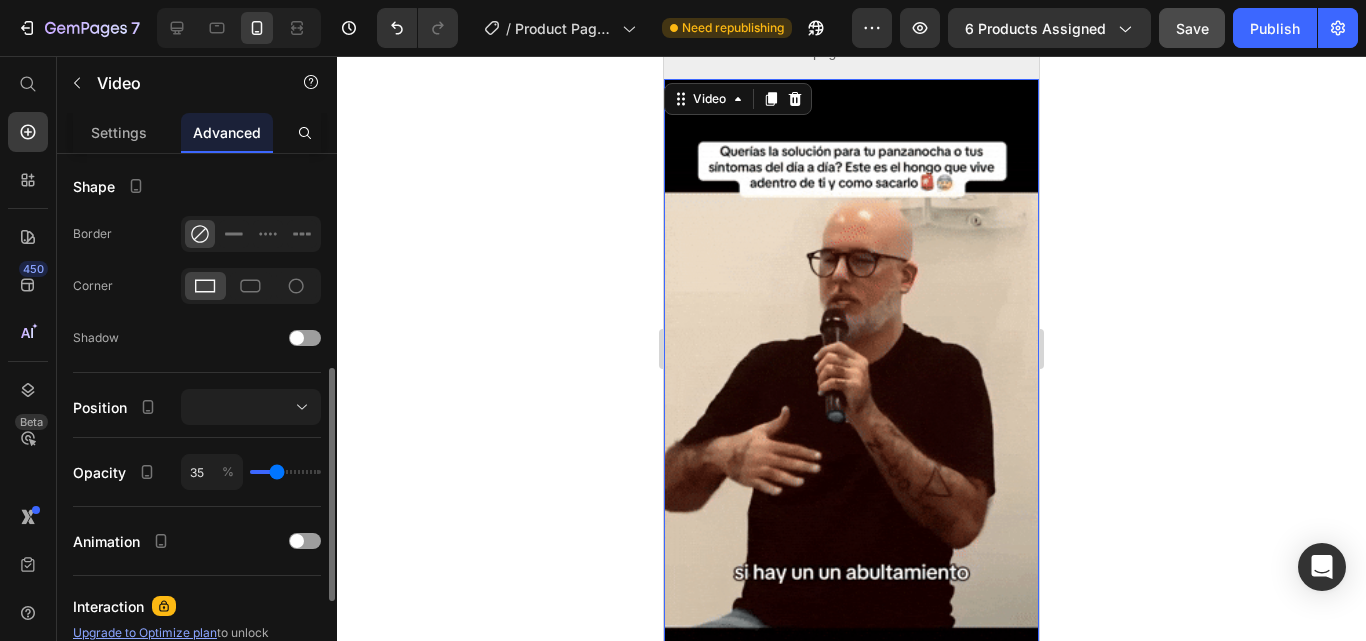 type on "31" 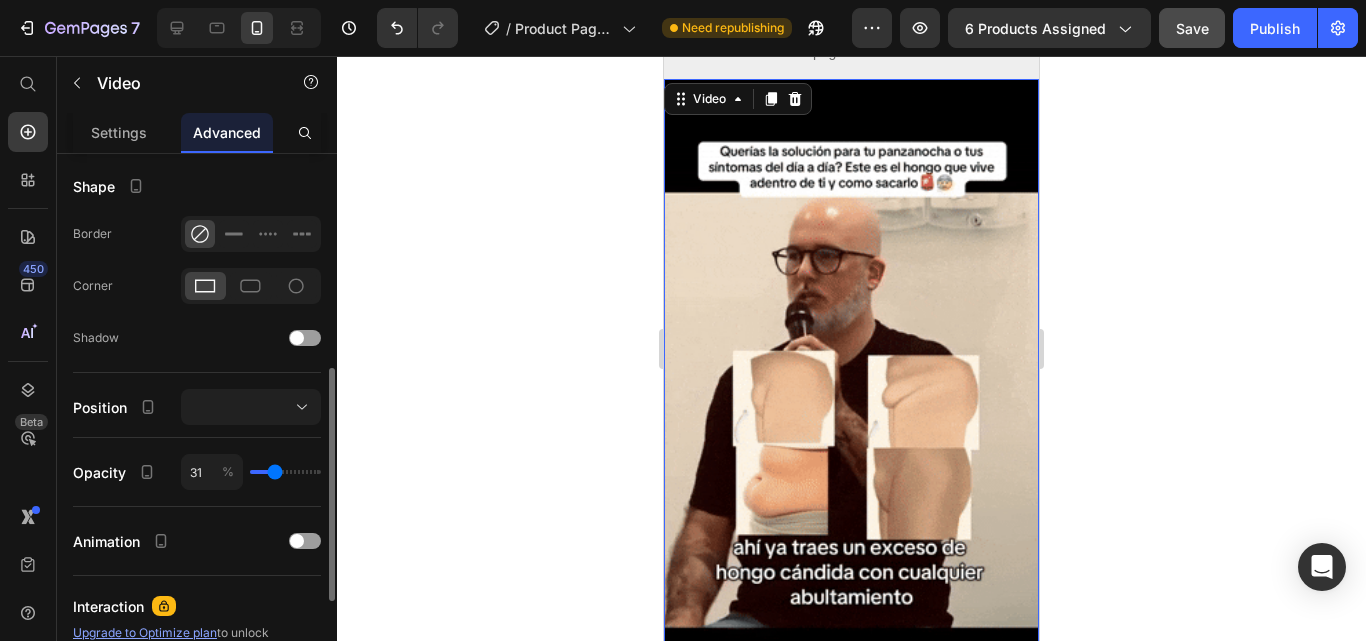 type on "29" 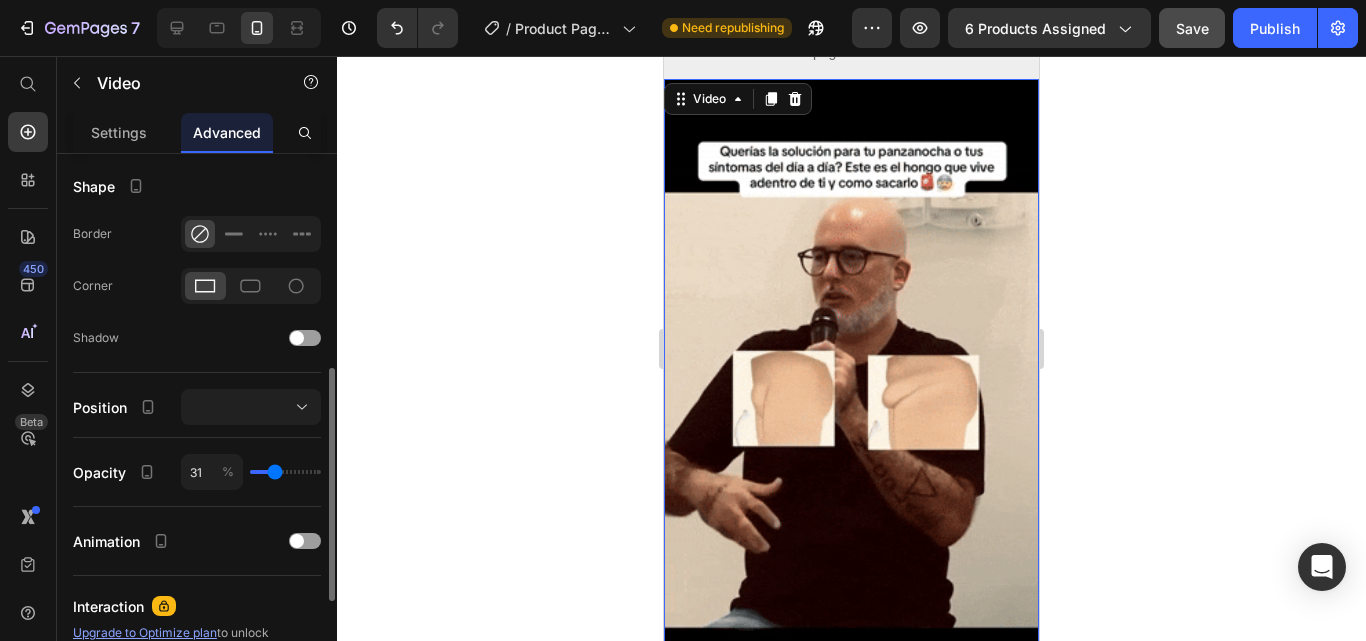 type on "29" 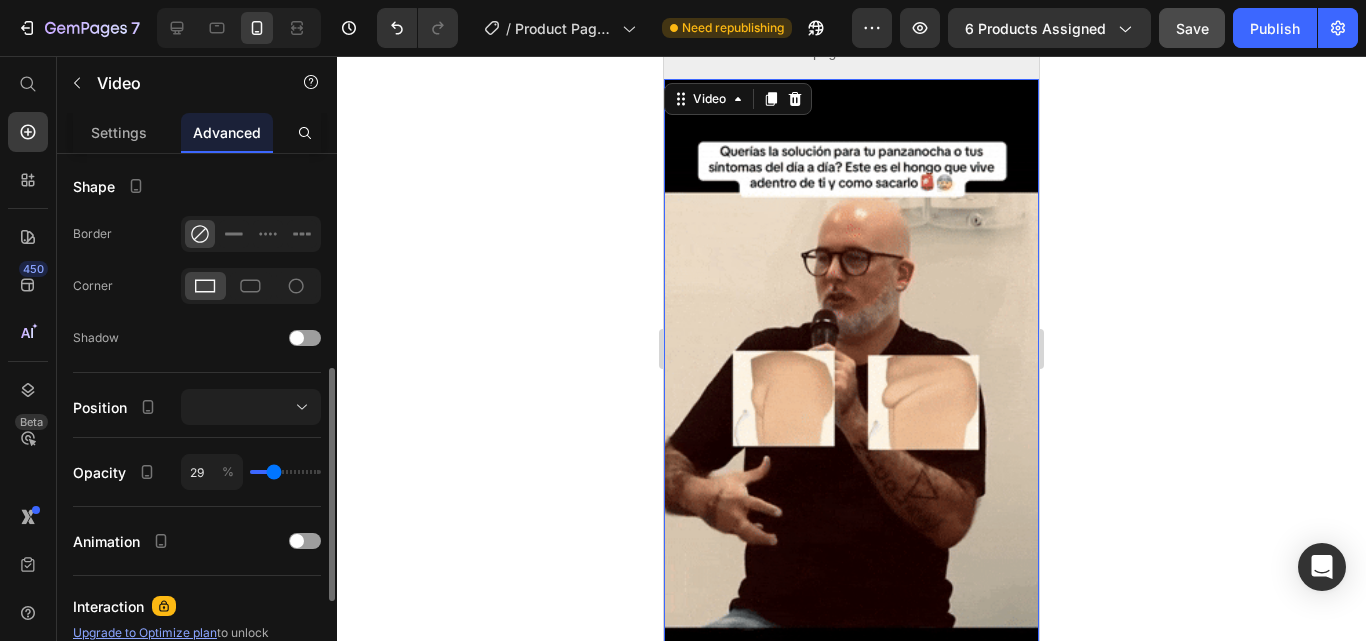 type on "27" 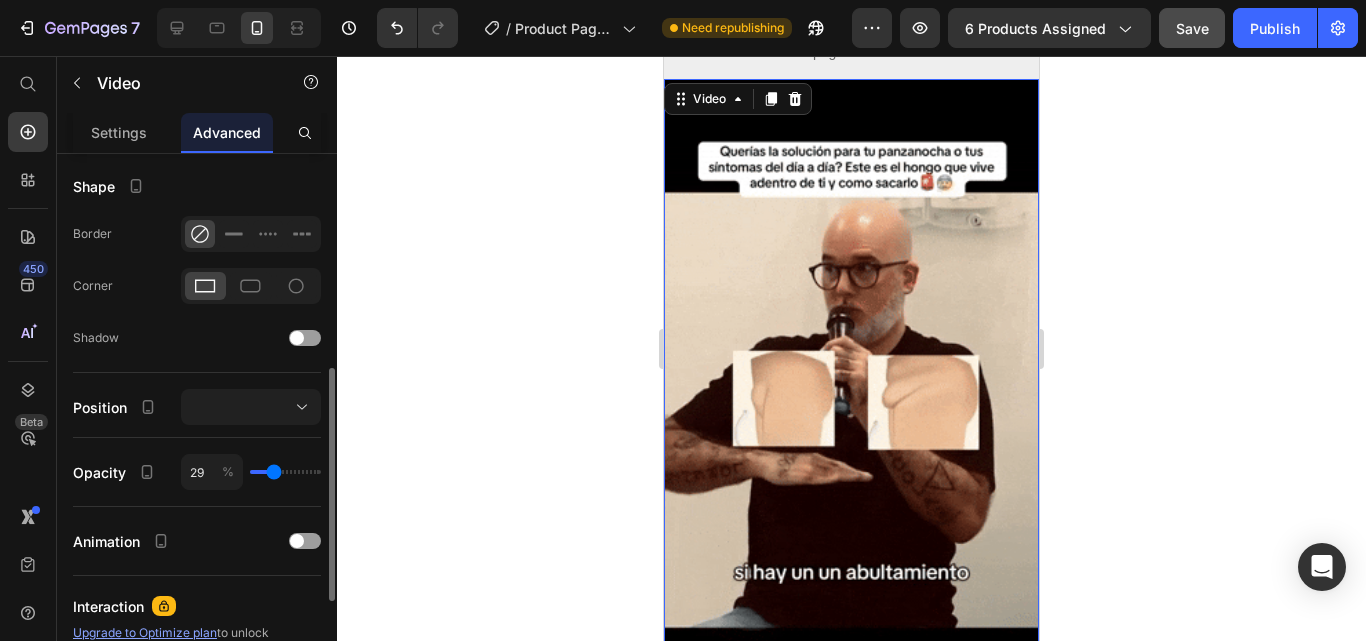 type on "27" 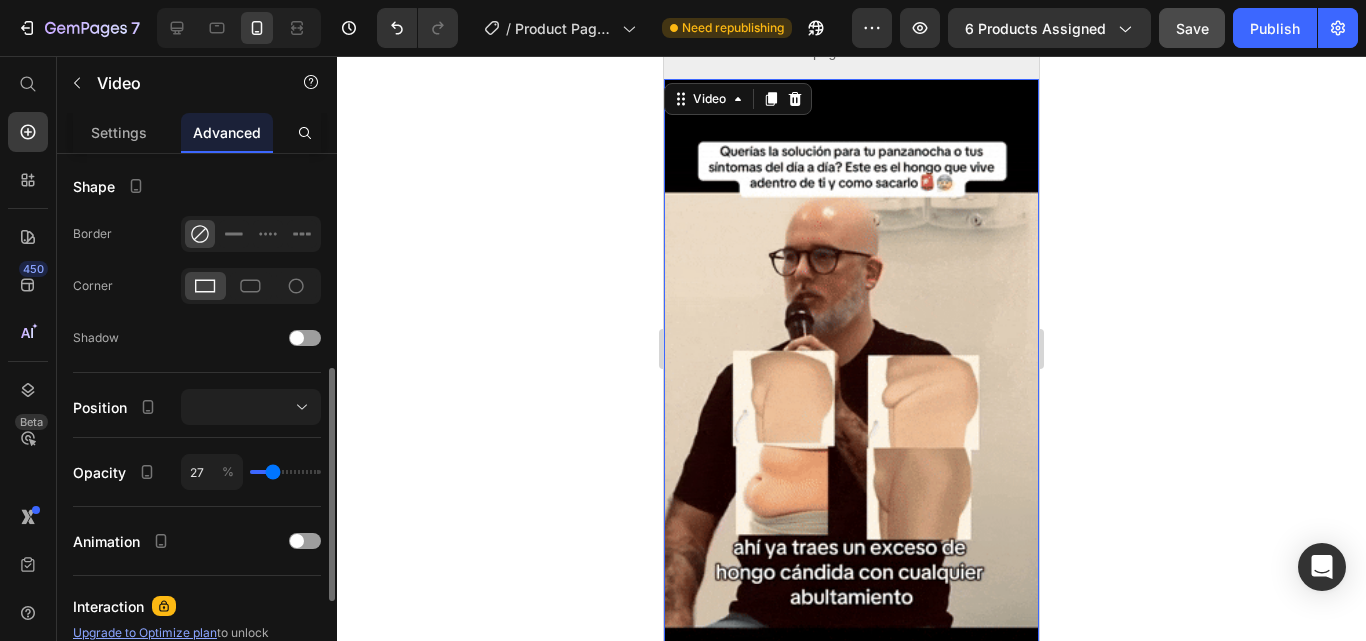 type on "24" 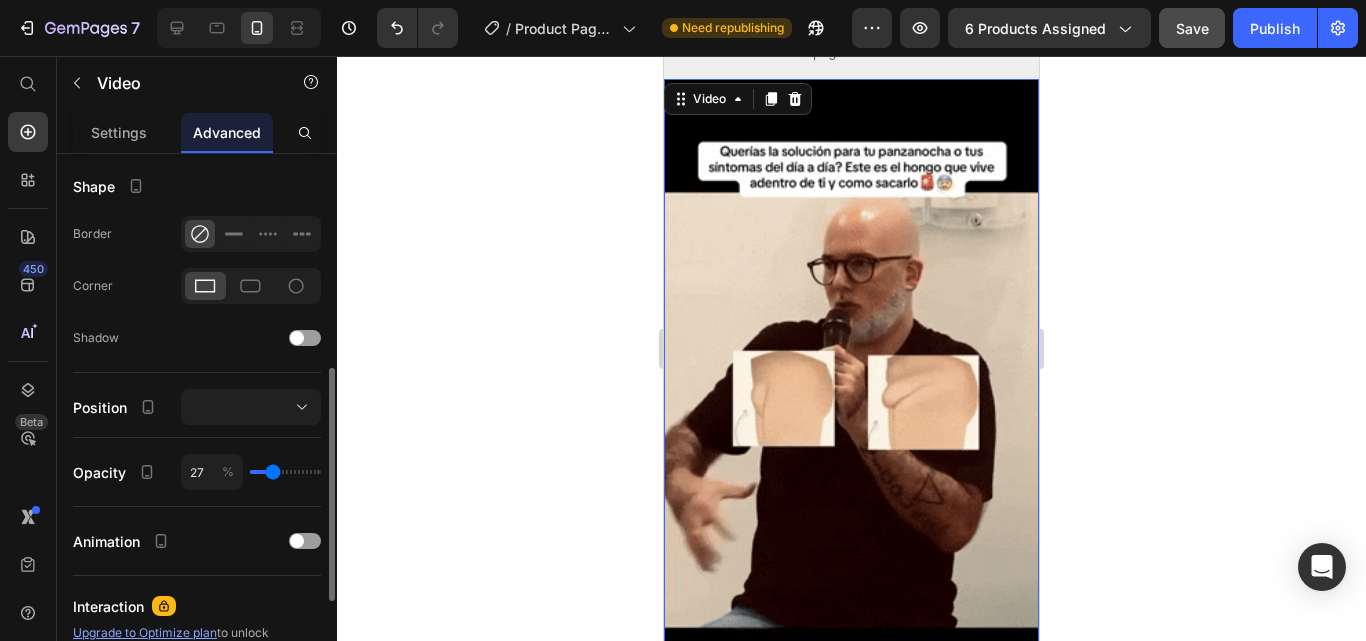 type on "24" 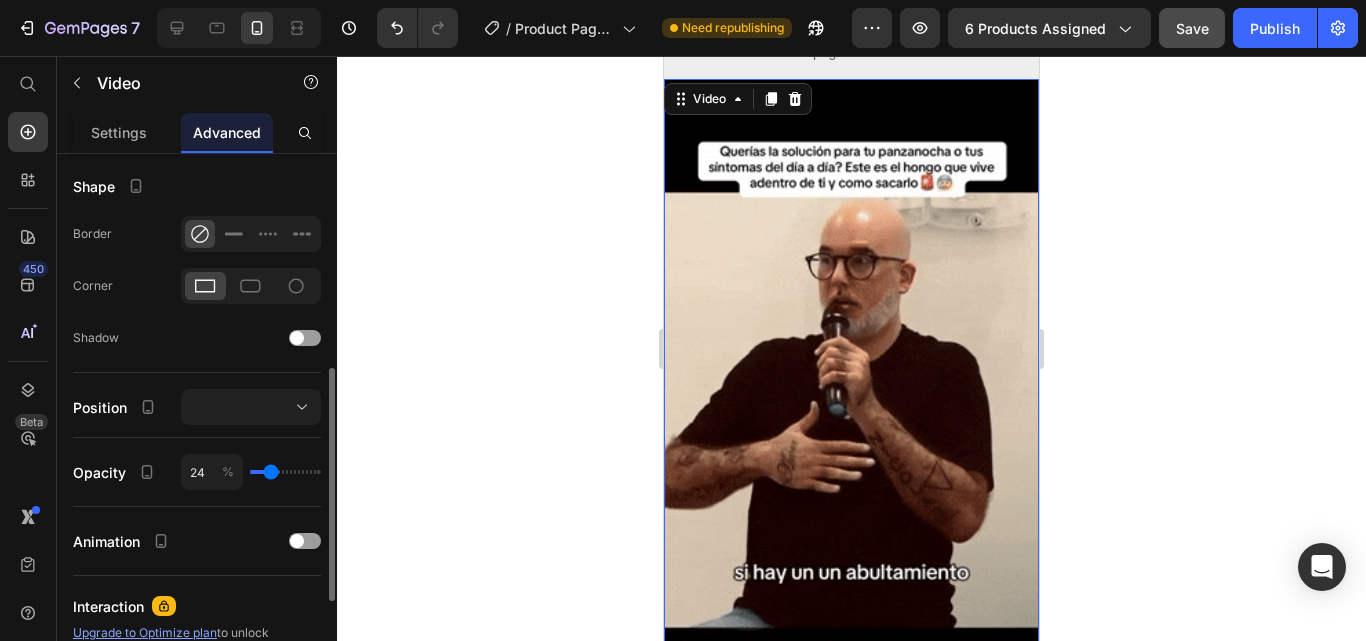 type on "20" 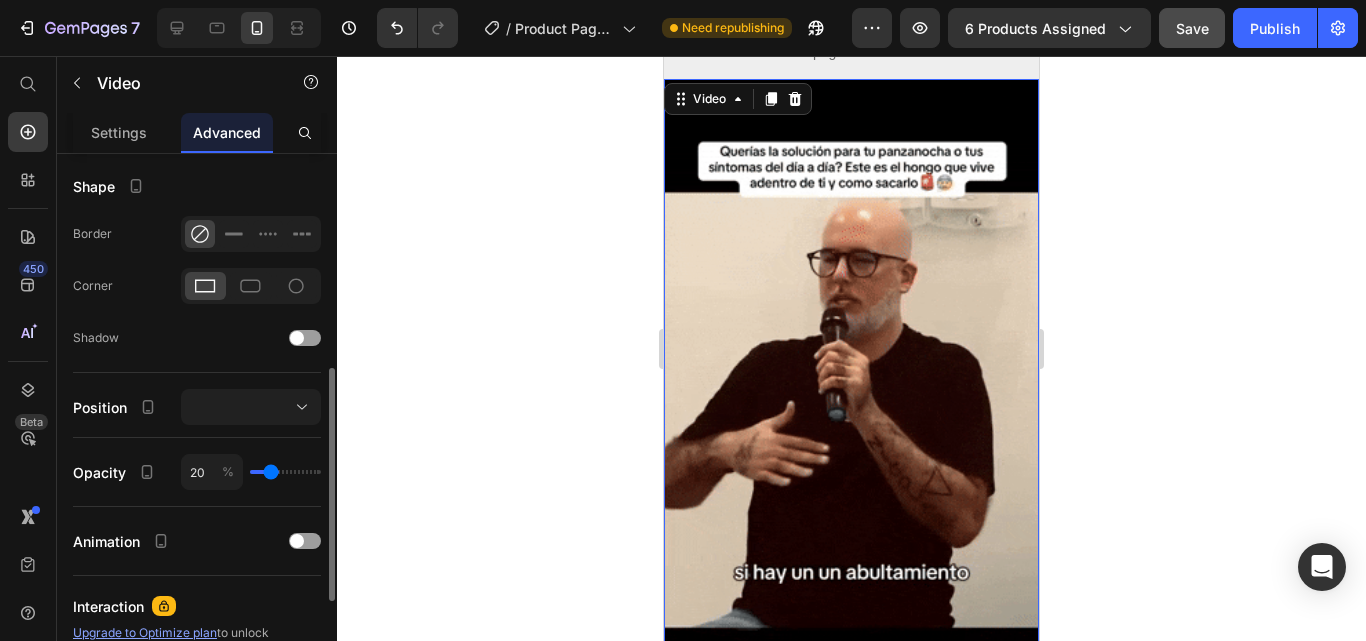 type on "20" 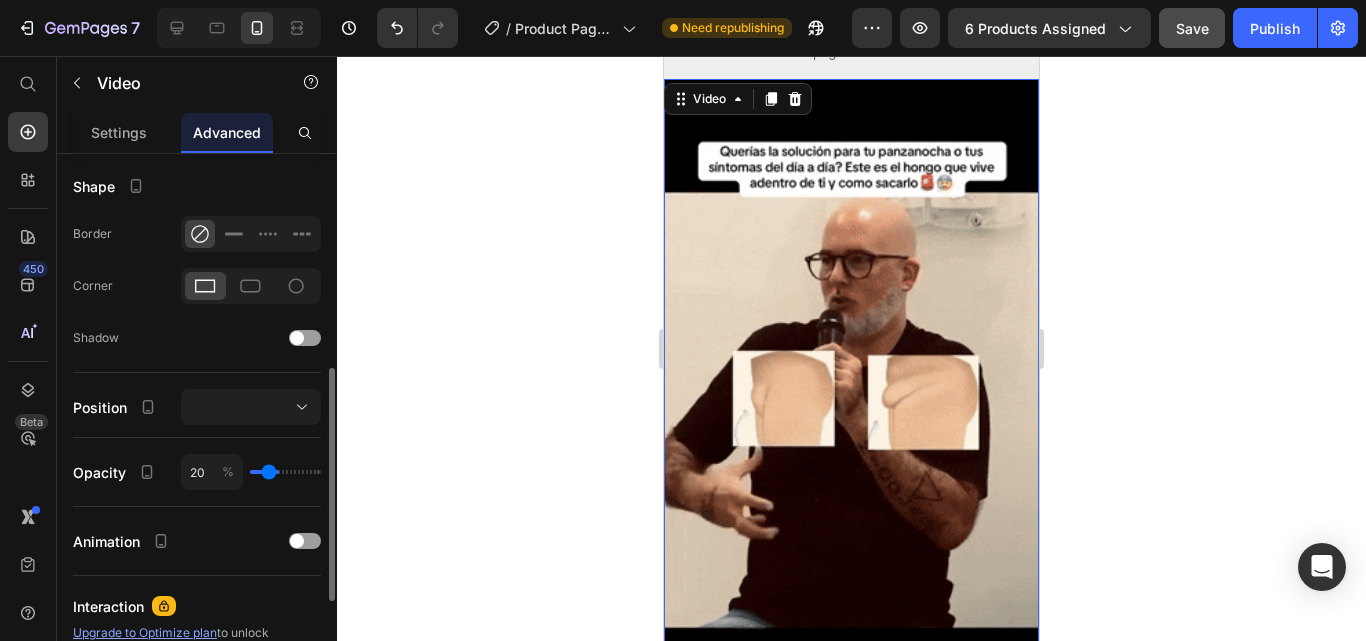 type on "16" 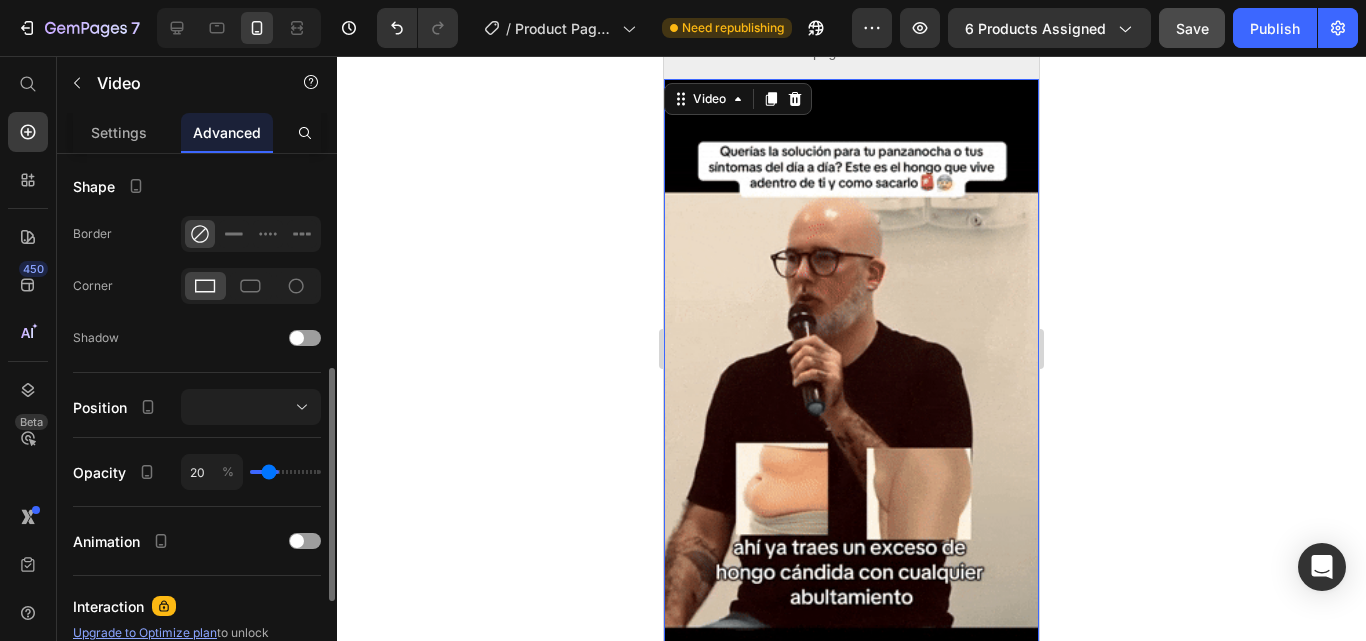 type on "16" 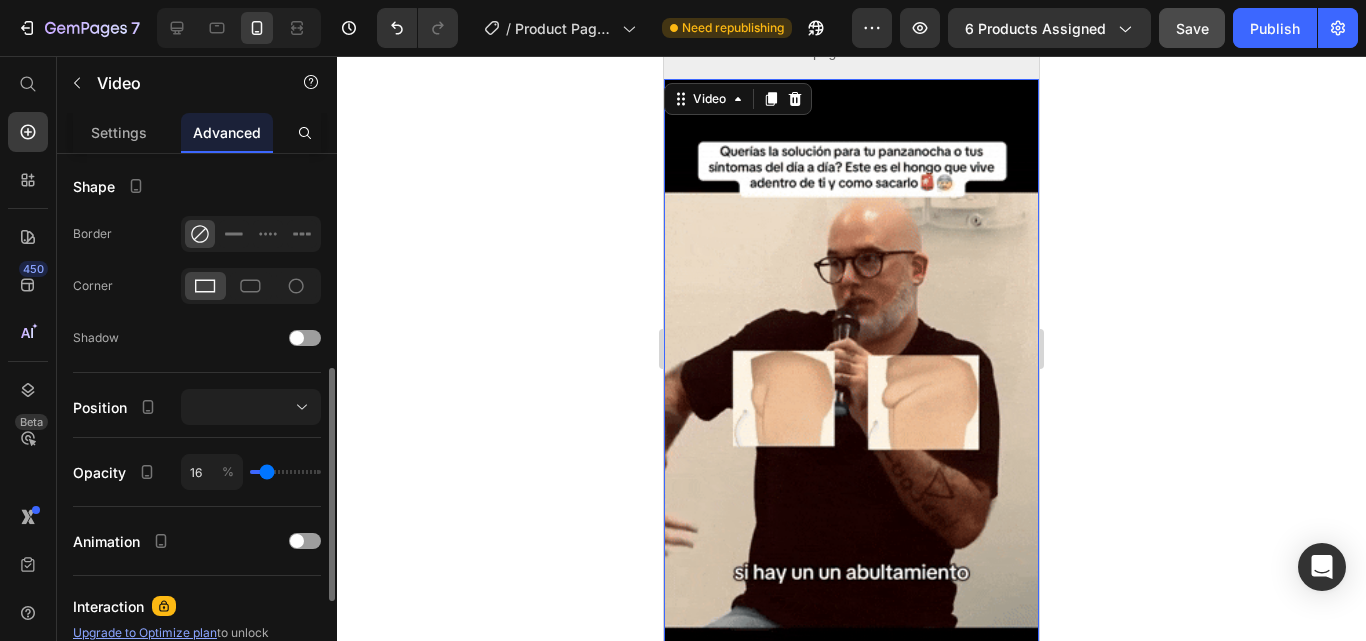 type on "20" 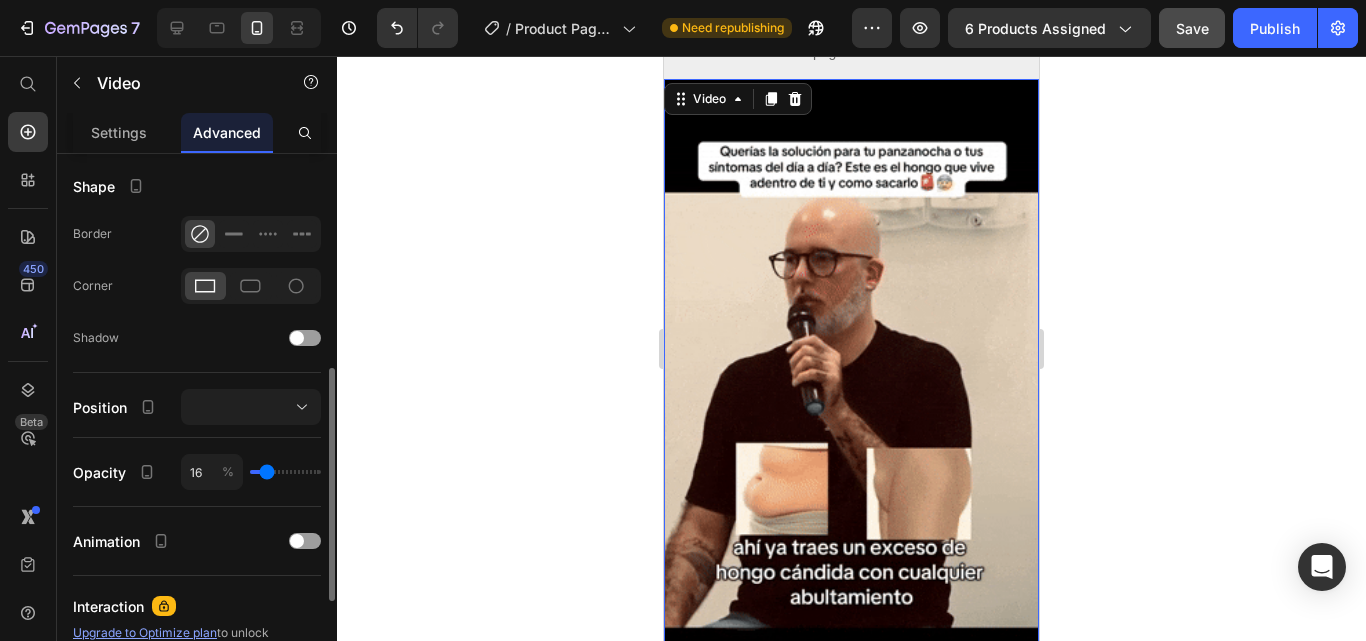 type on "20" 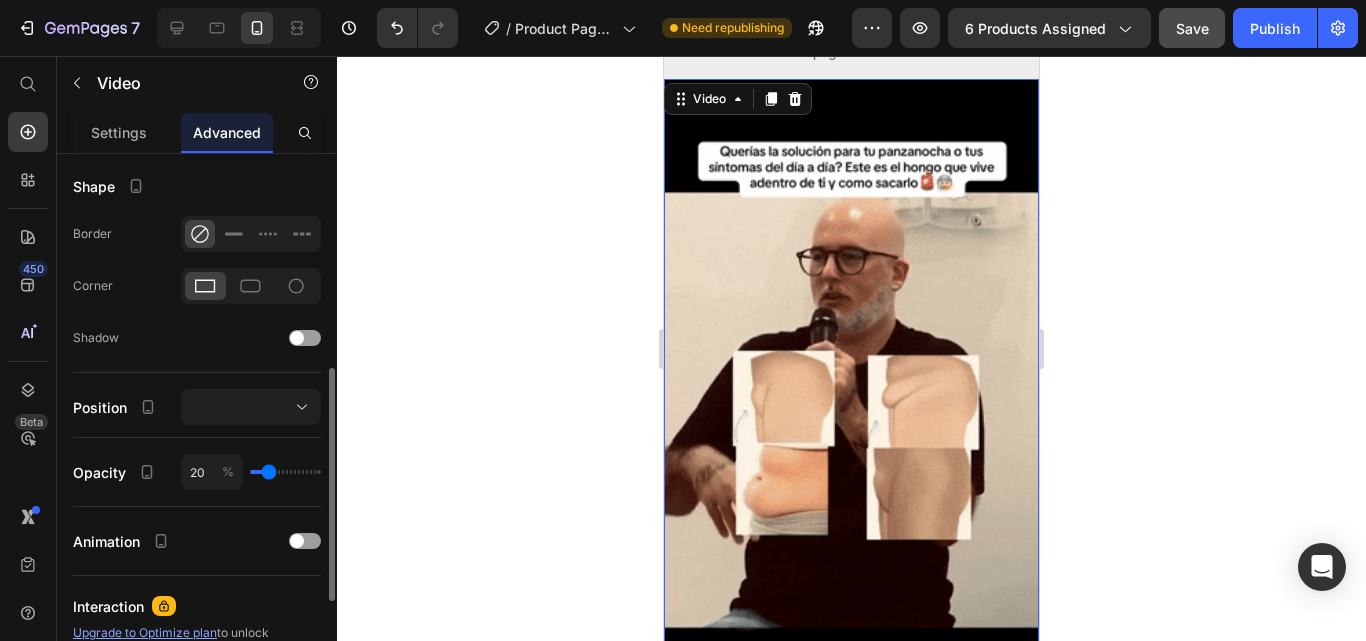 type on "22" 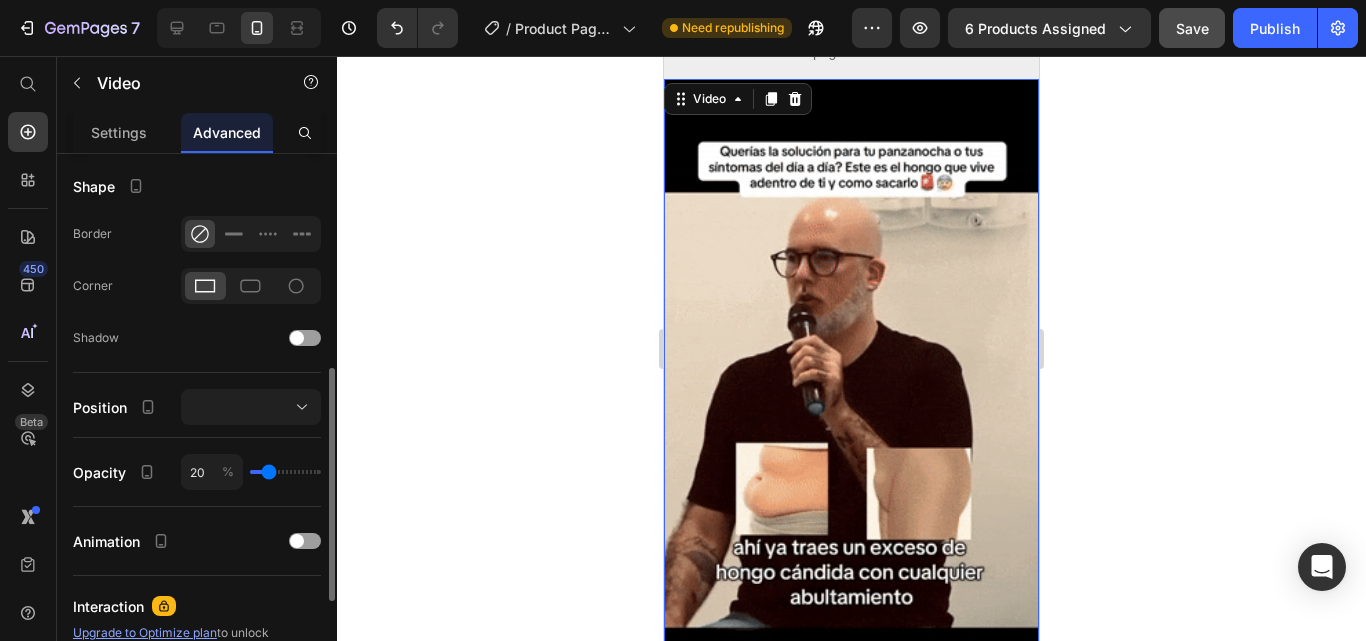 type on "22" 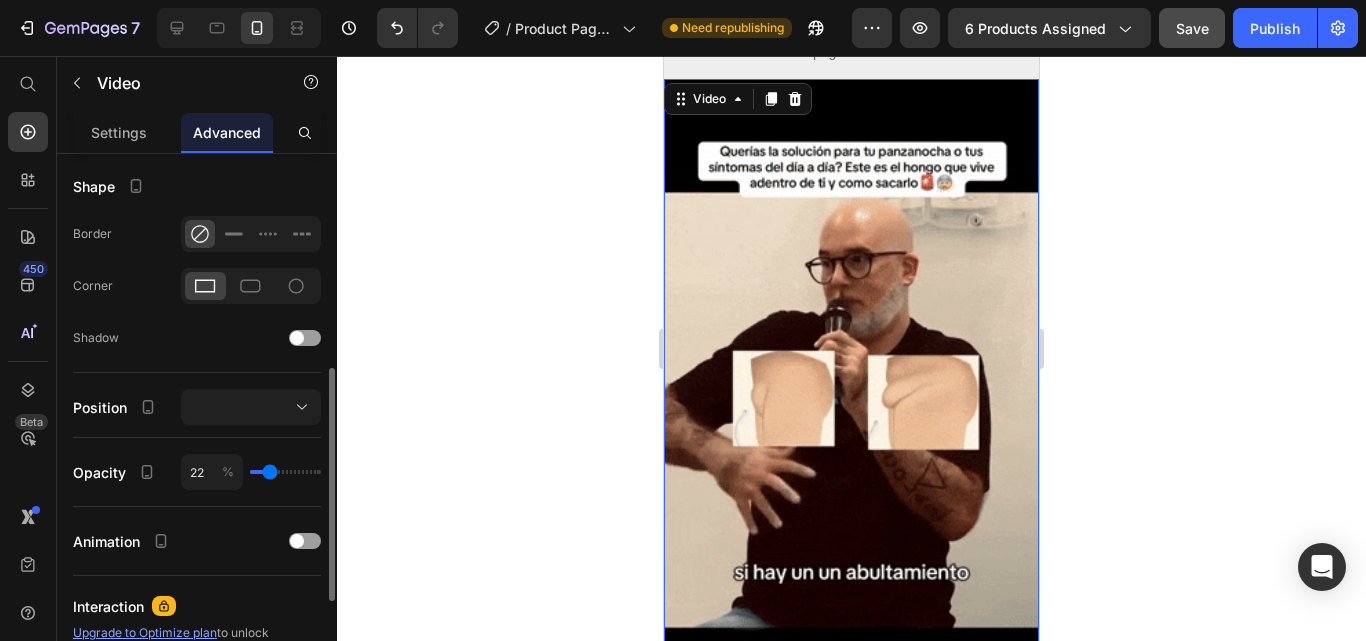 type on "31" 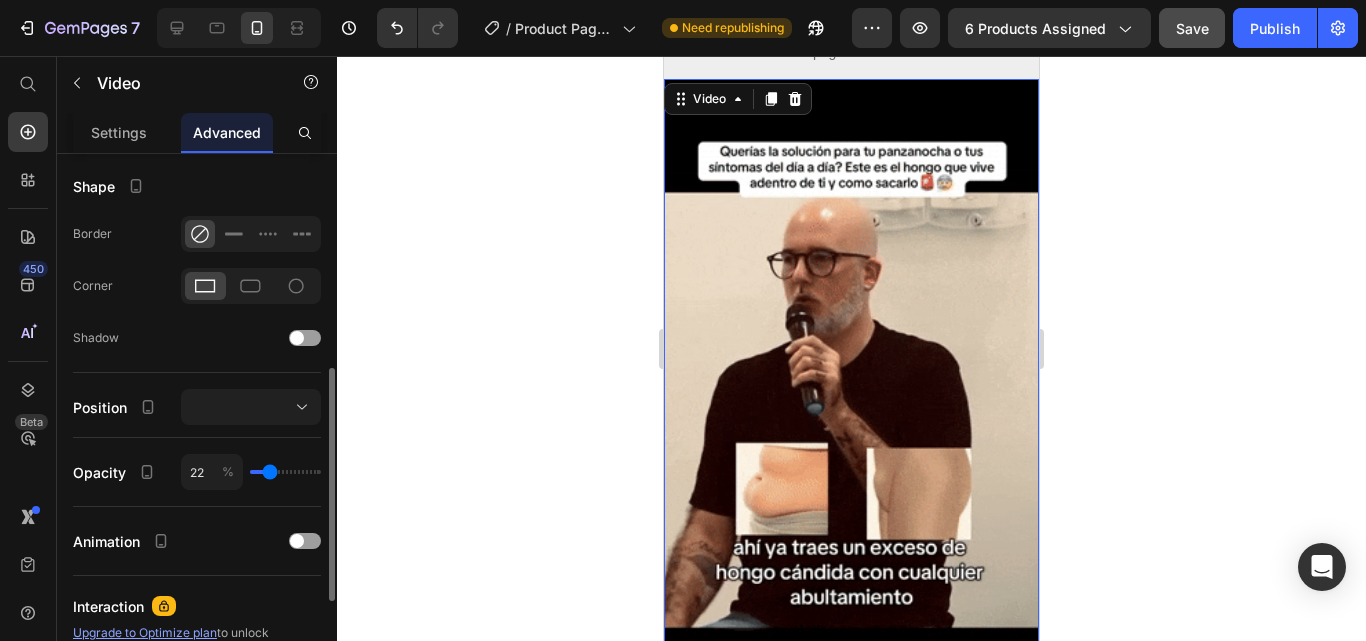 type on "31" 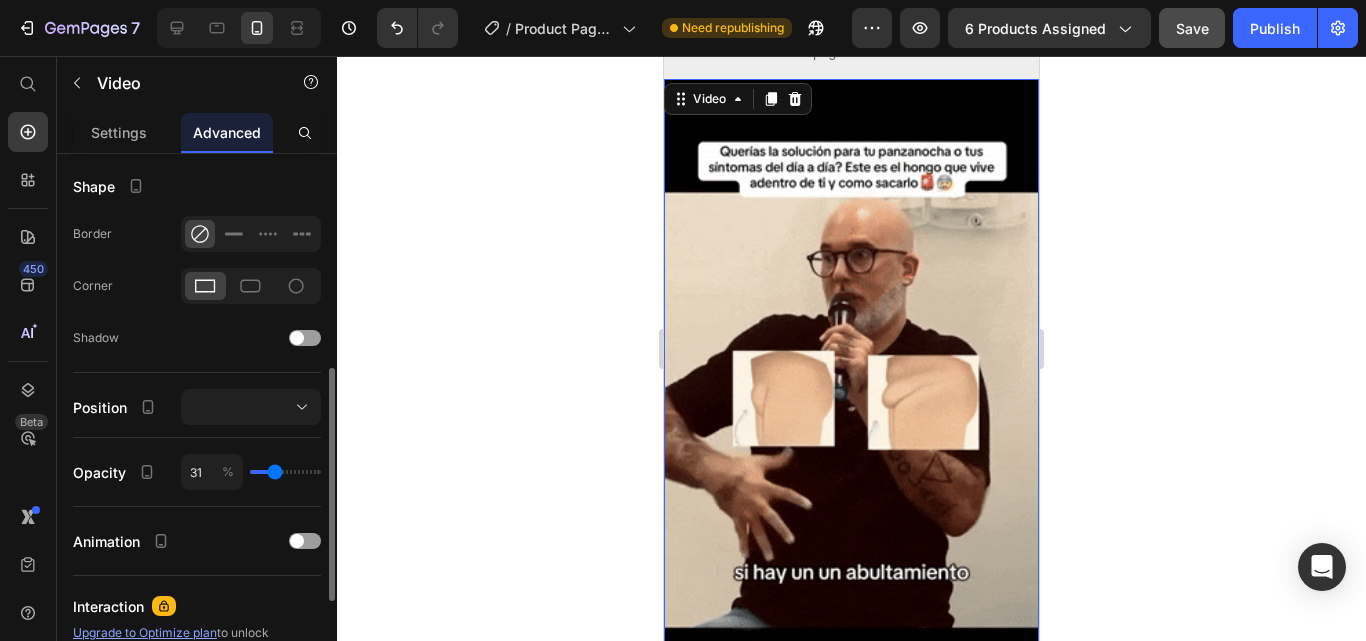 type on "40" 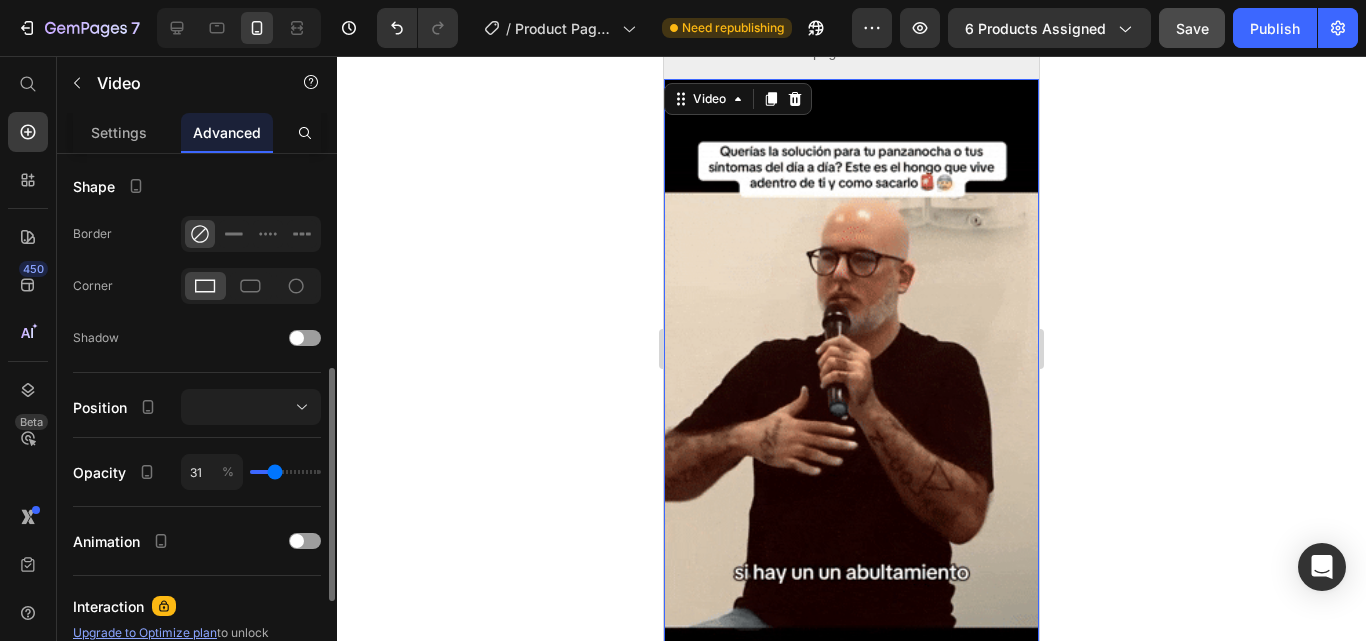 type on "40" 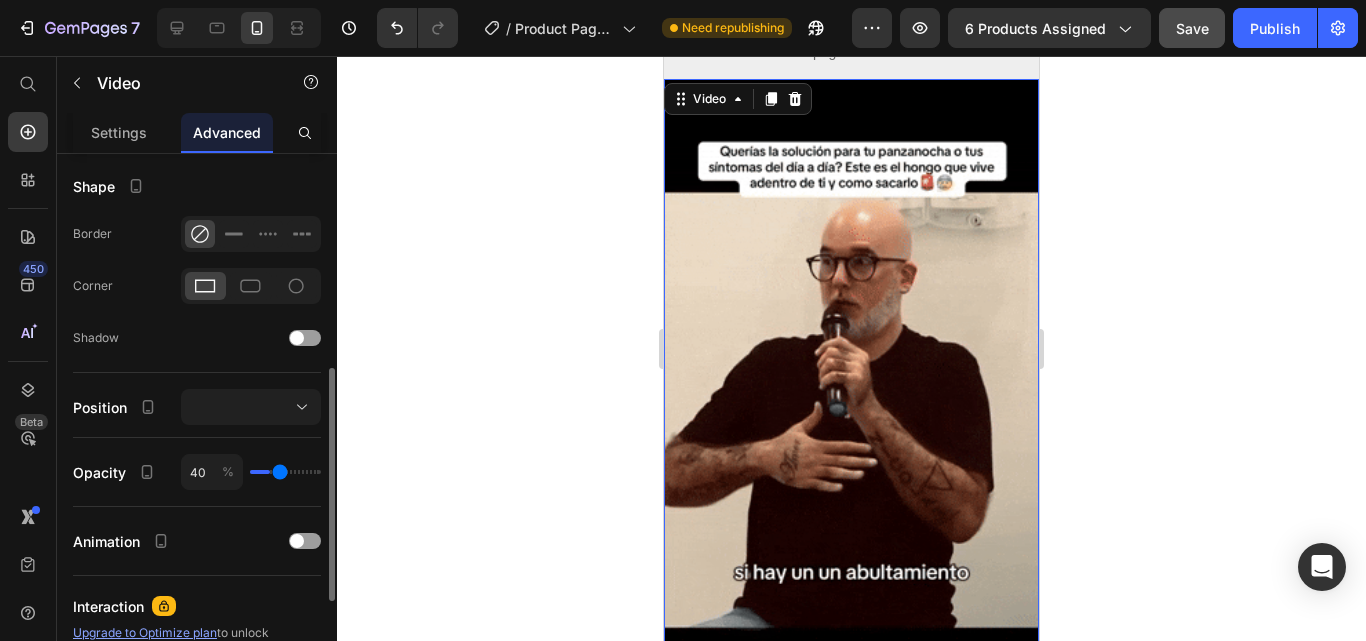 type on "45" 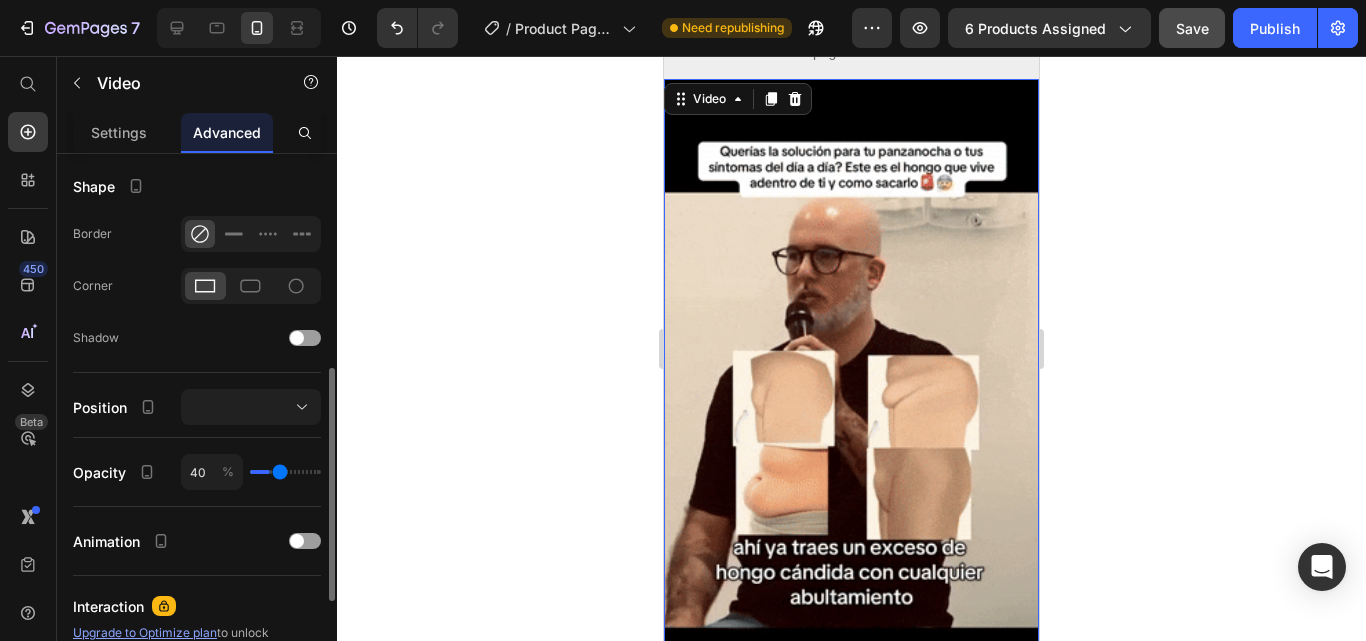 type on "45" 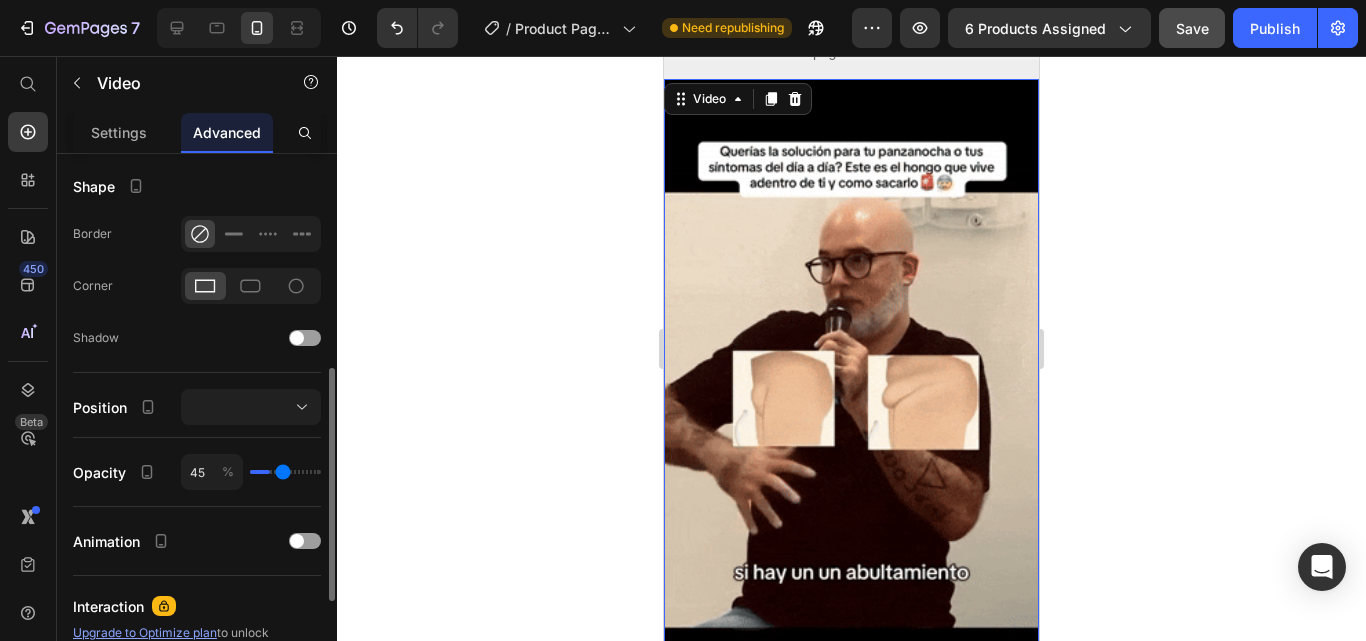 type on "55" 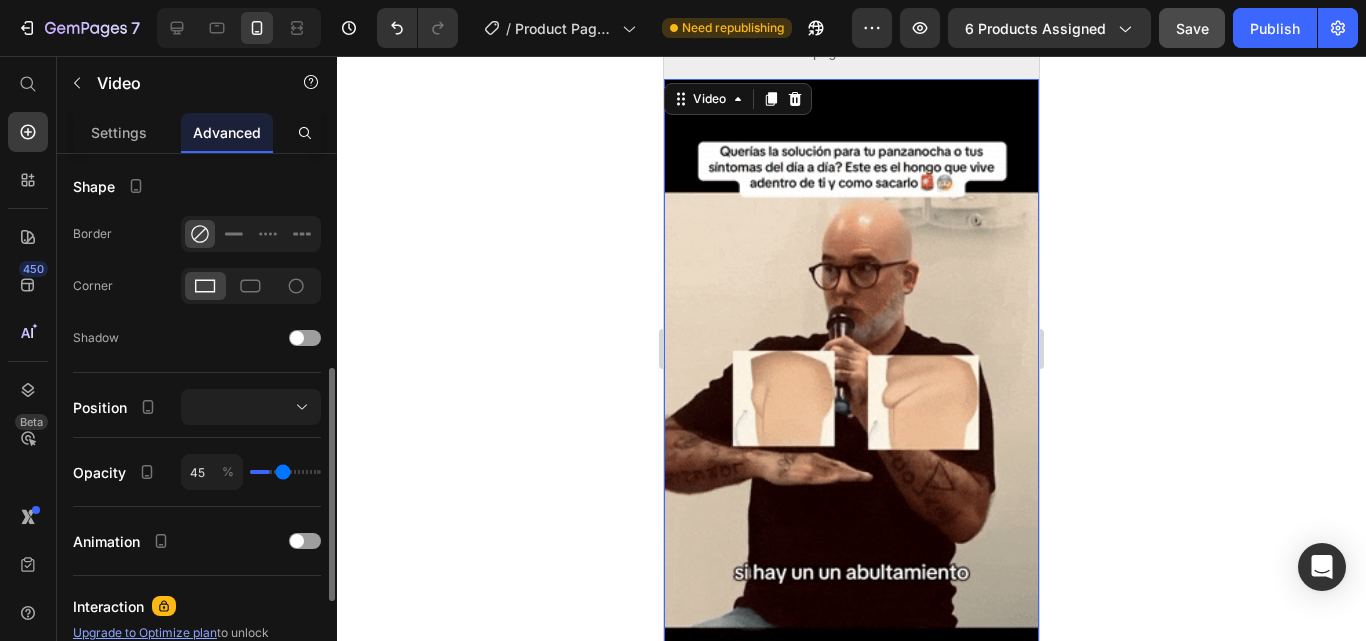 type on "55" 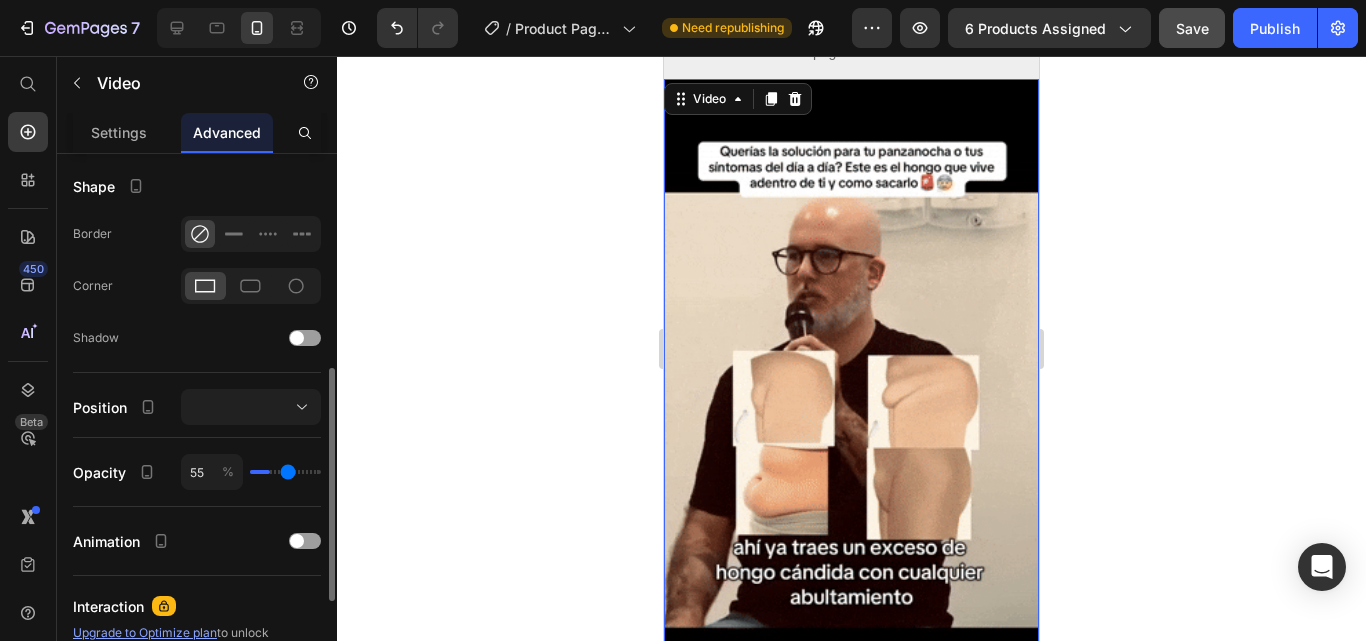 type on "65" 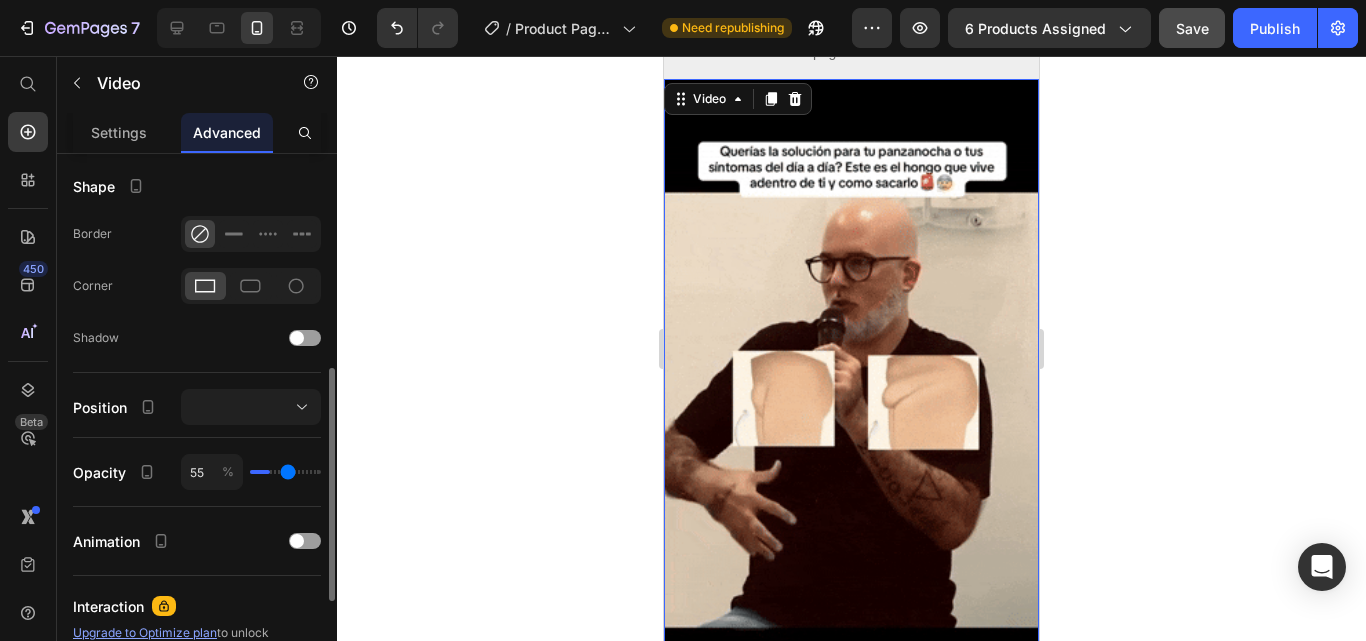 type on "65" 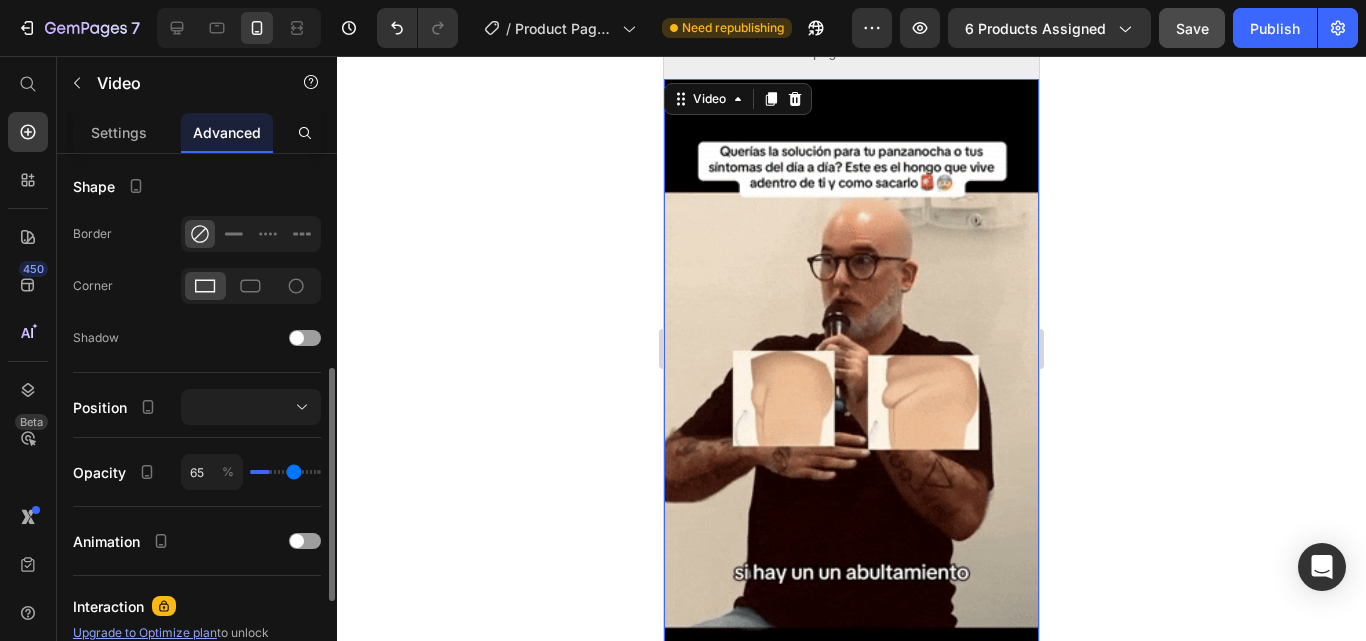 type on "73" 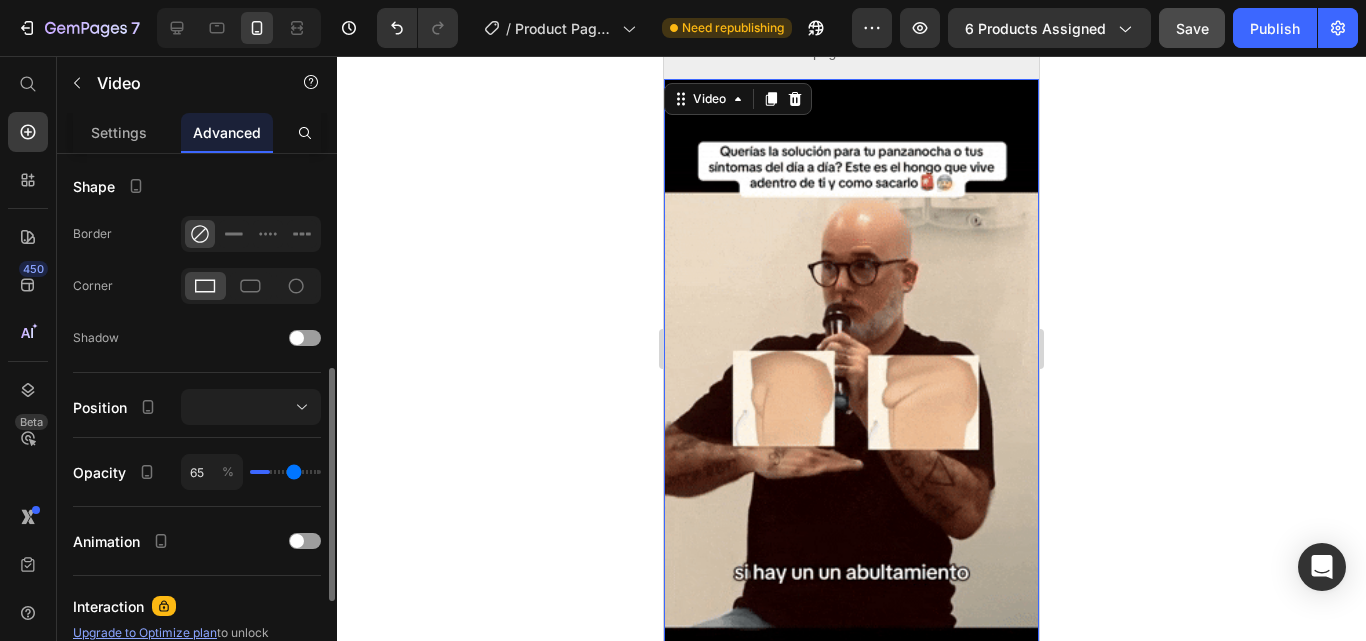 type on "73" 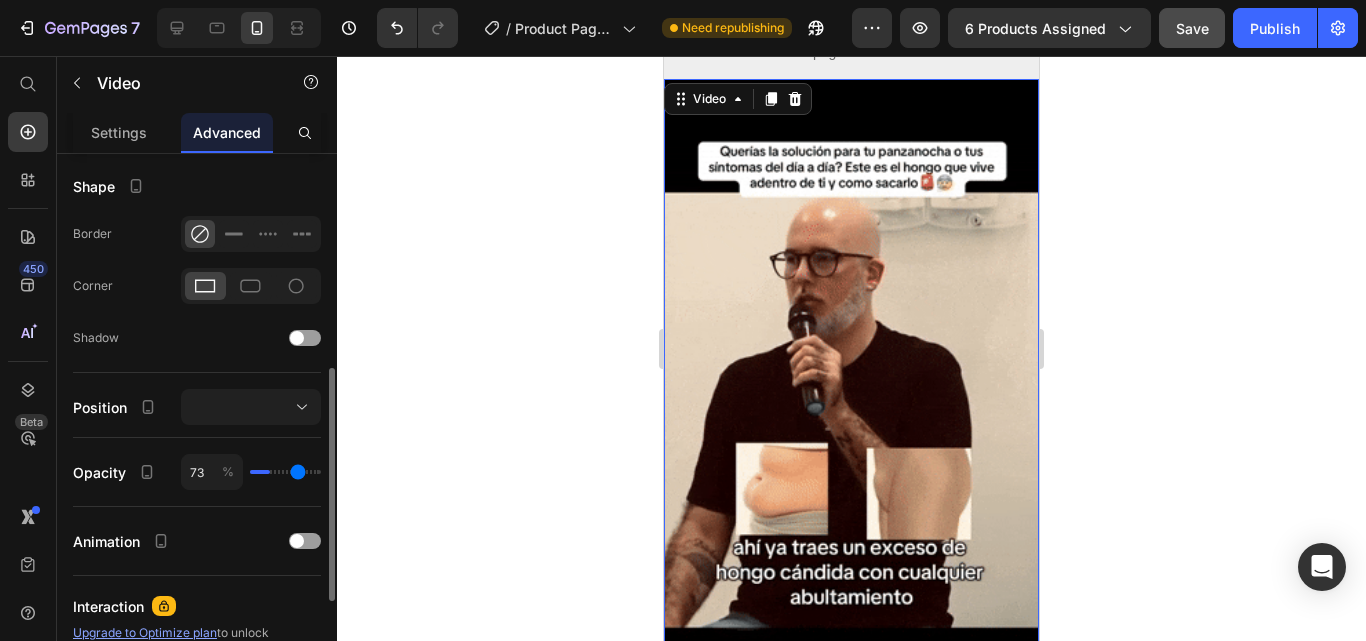 type on "84" 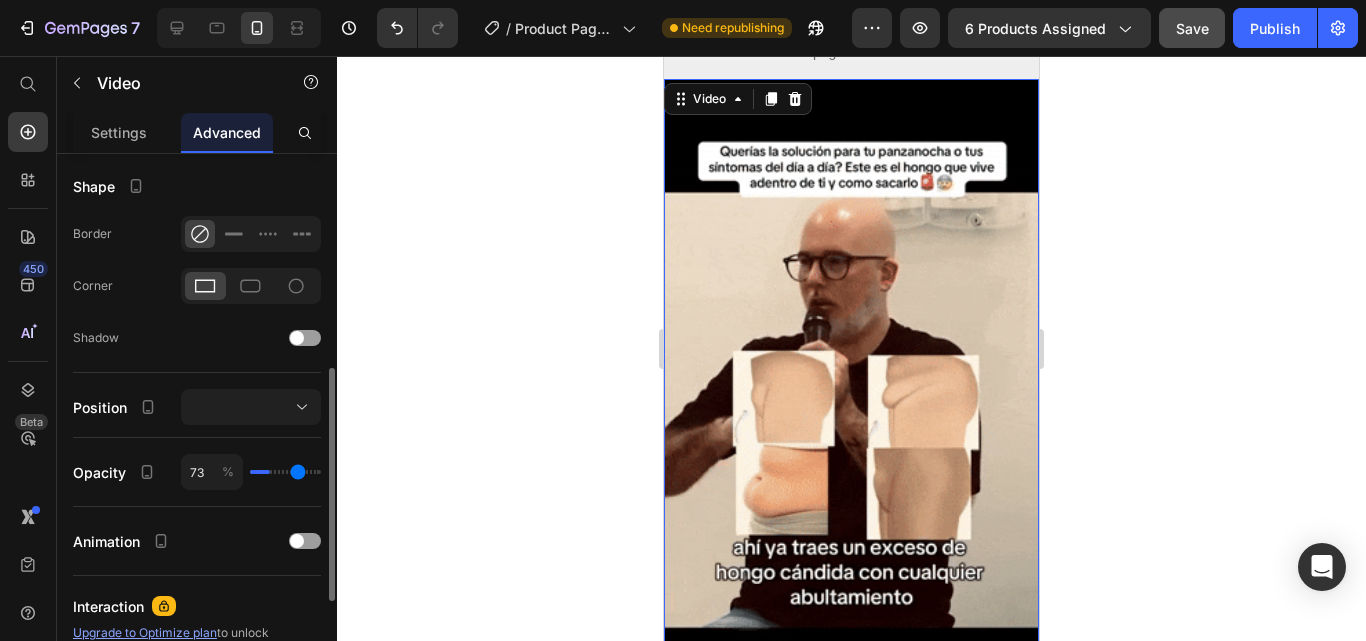 type on "84" 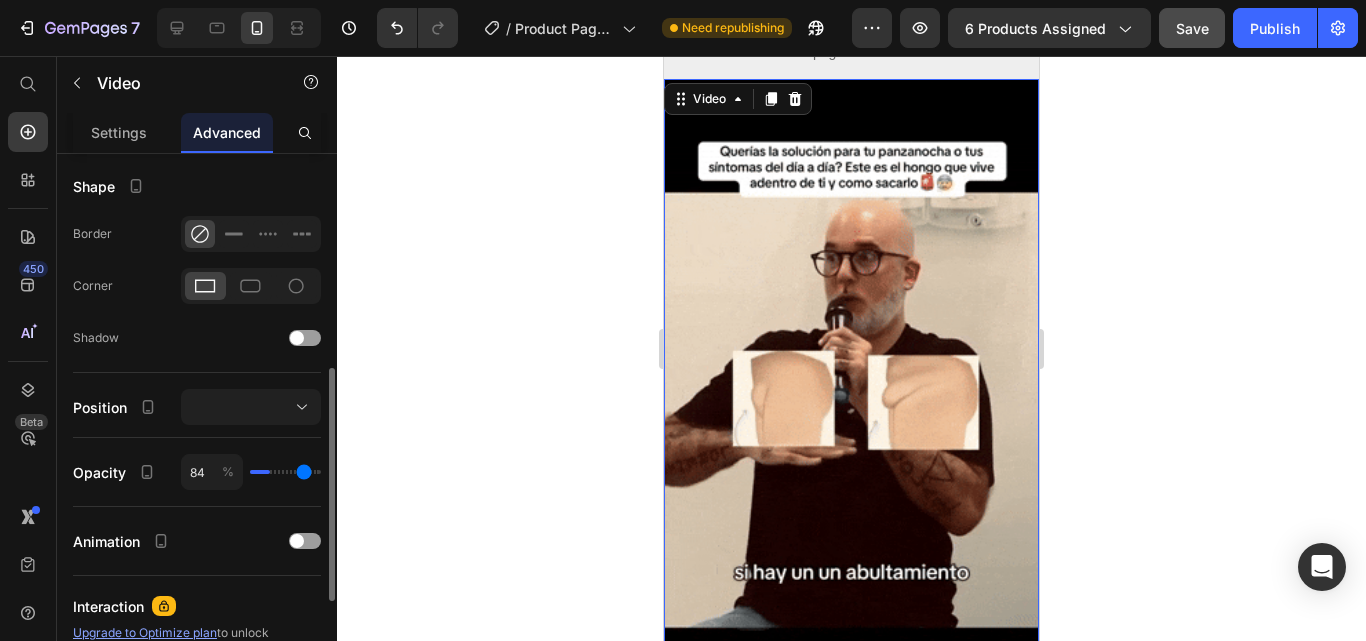 type on "89" 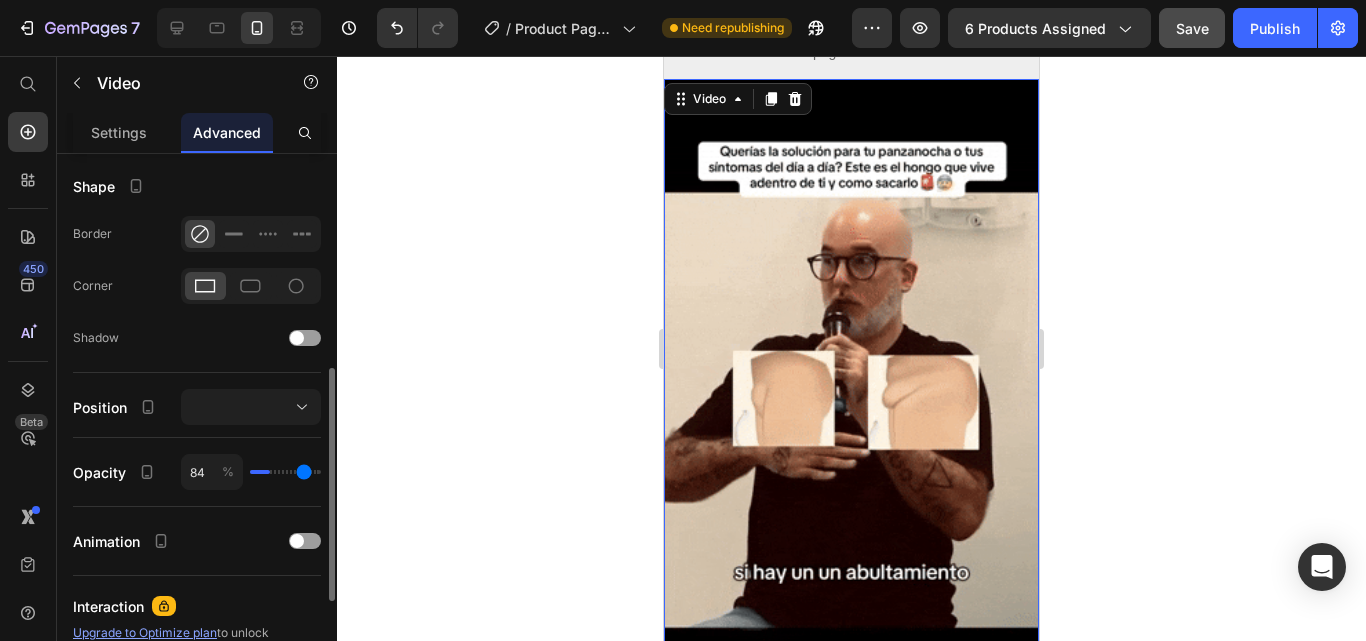 type on "89" 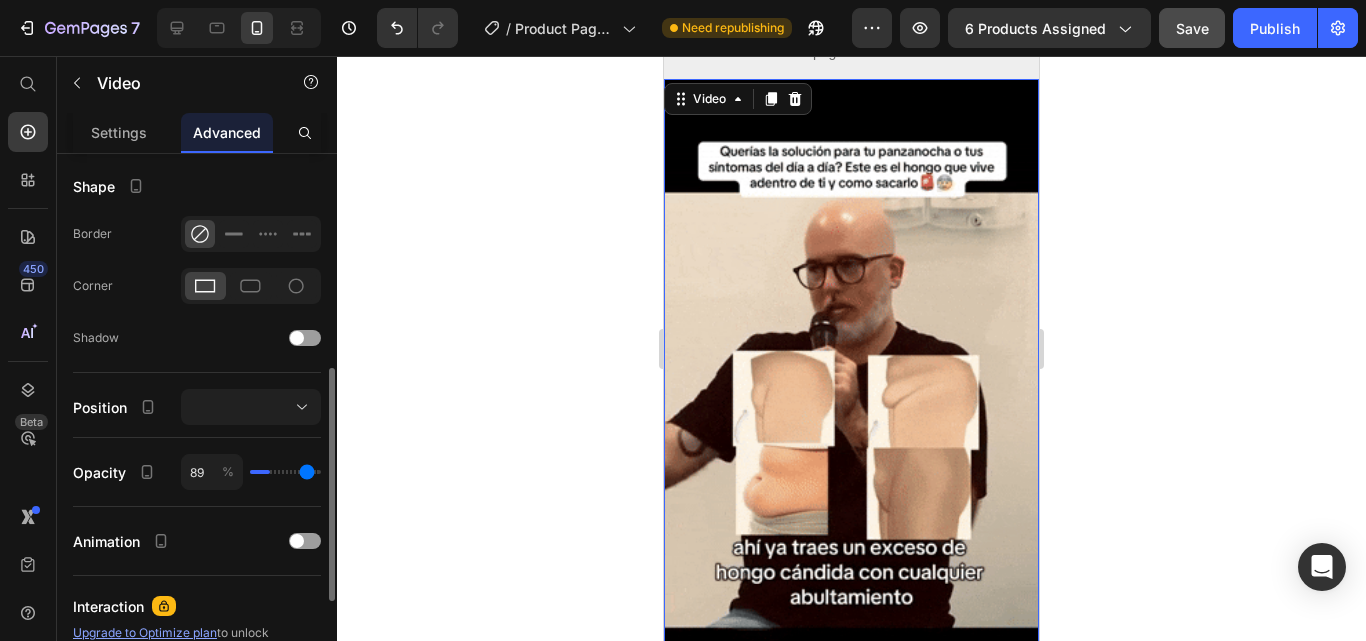 type on "100" 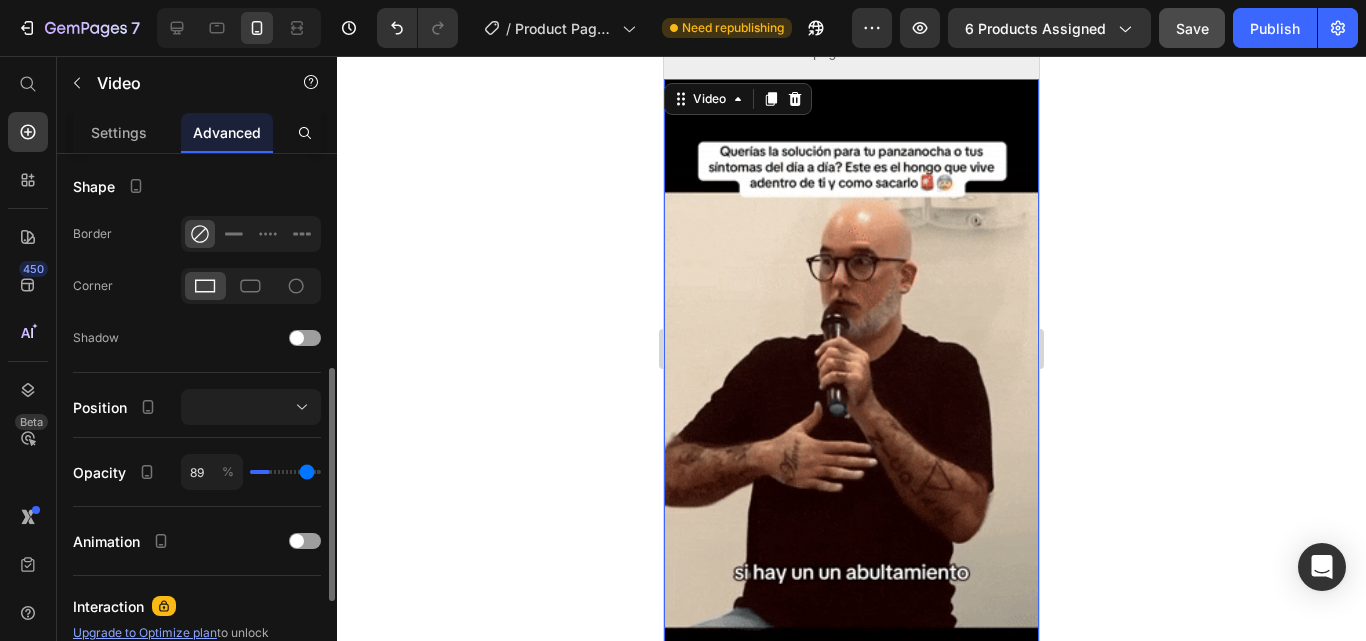 type on "100" 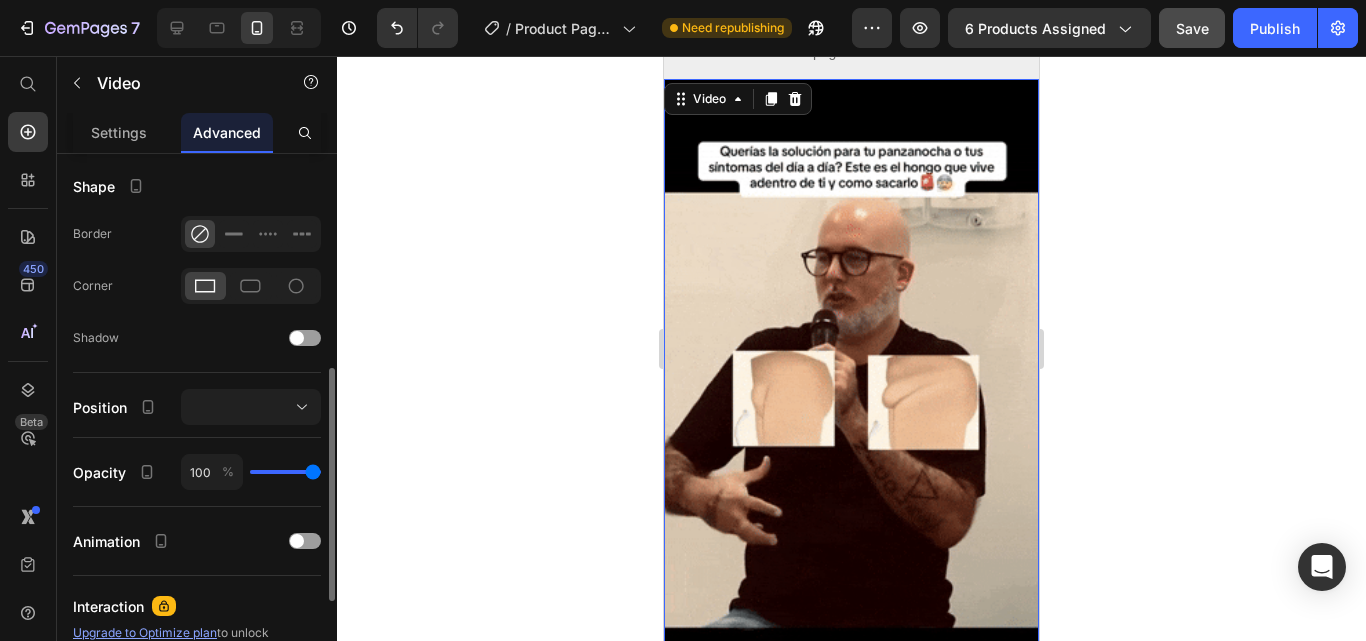 type on "95" 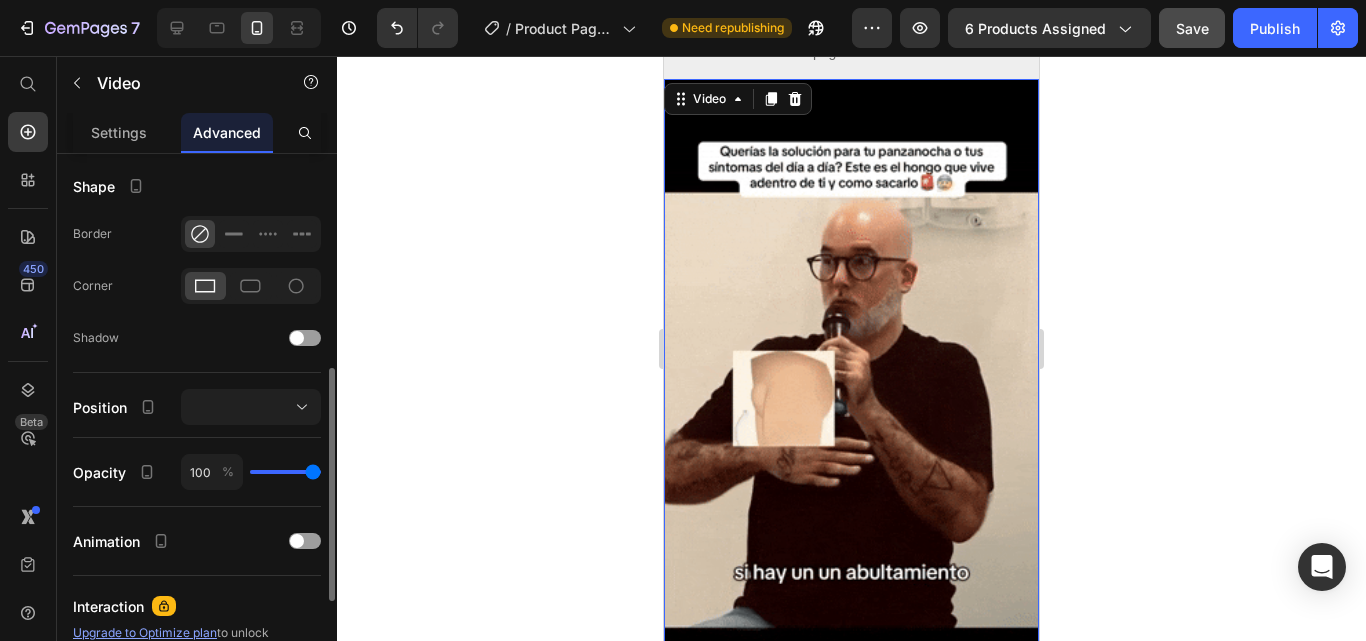 type on "95" 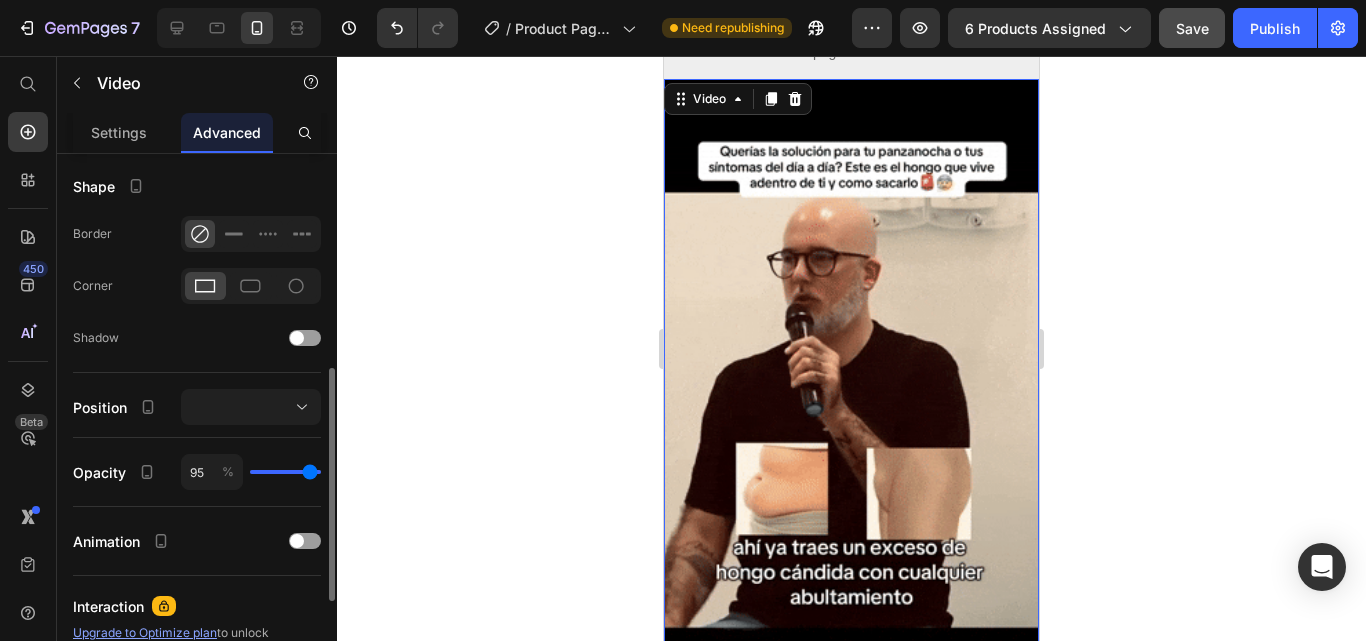 type on "82" 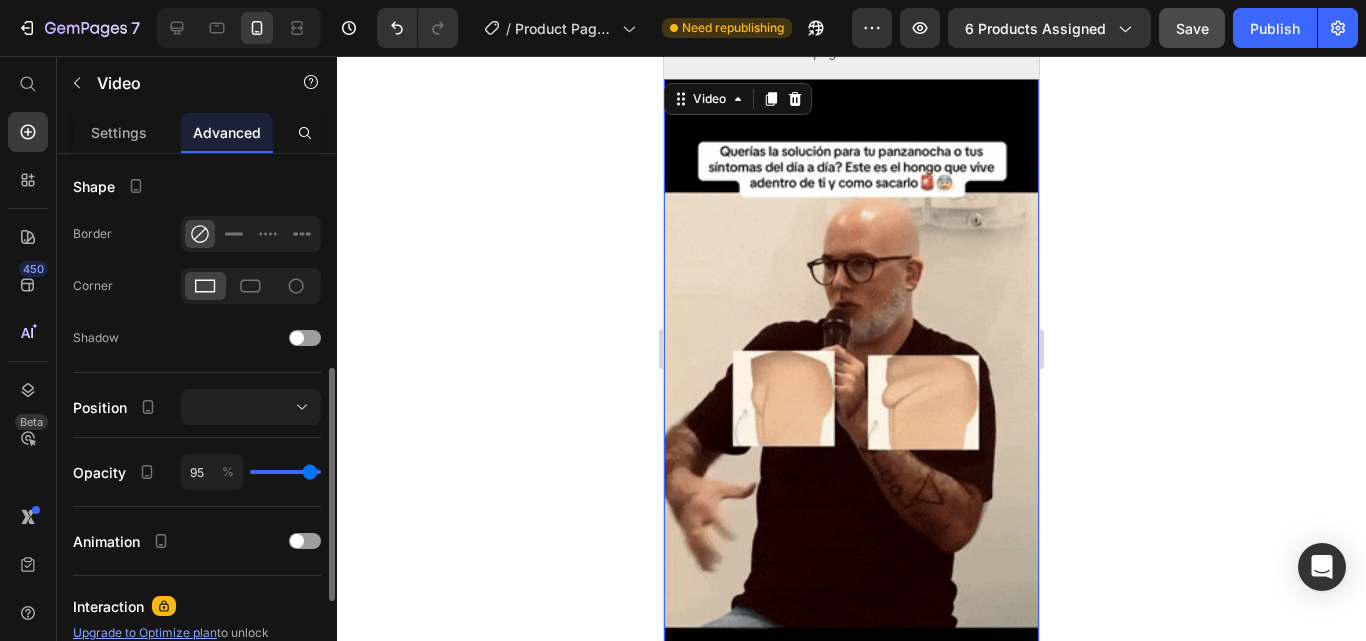 type on "82" 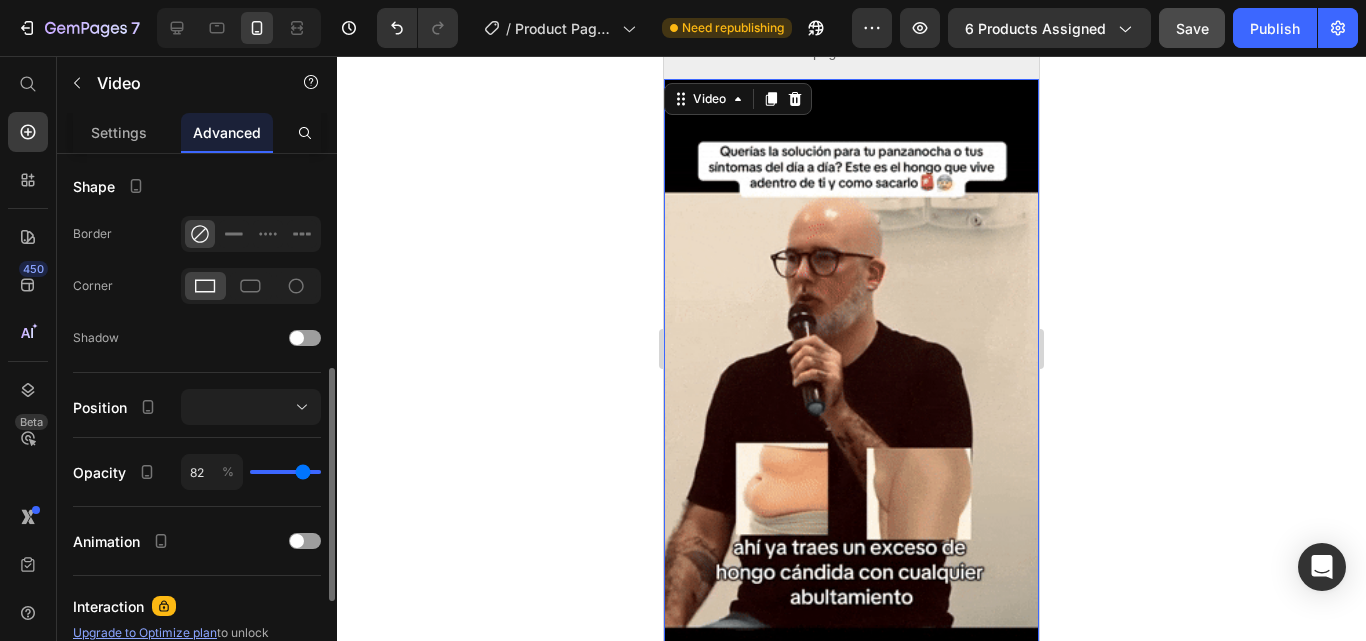 type on "69" 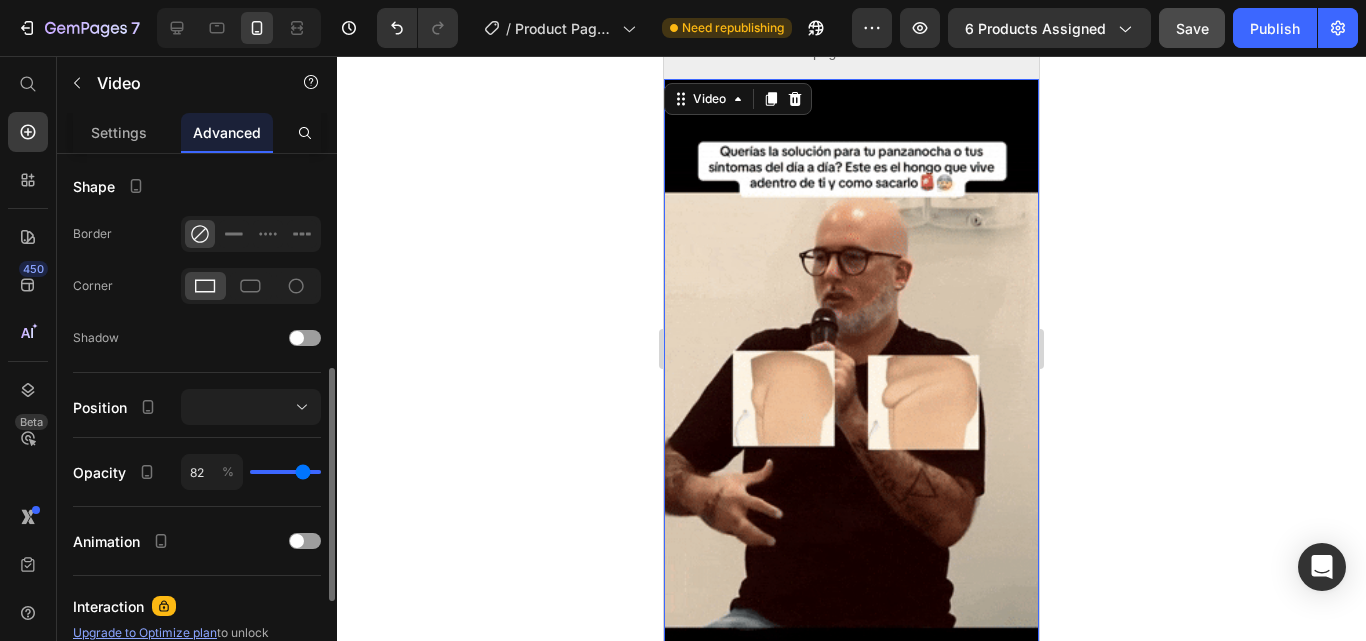 type on "69" 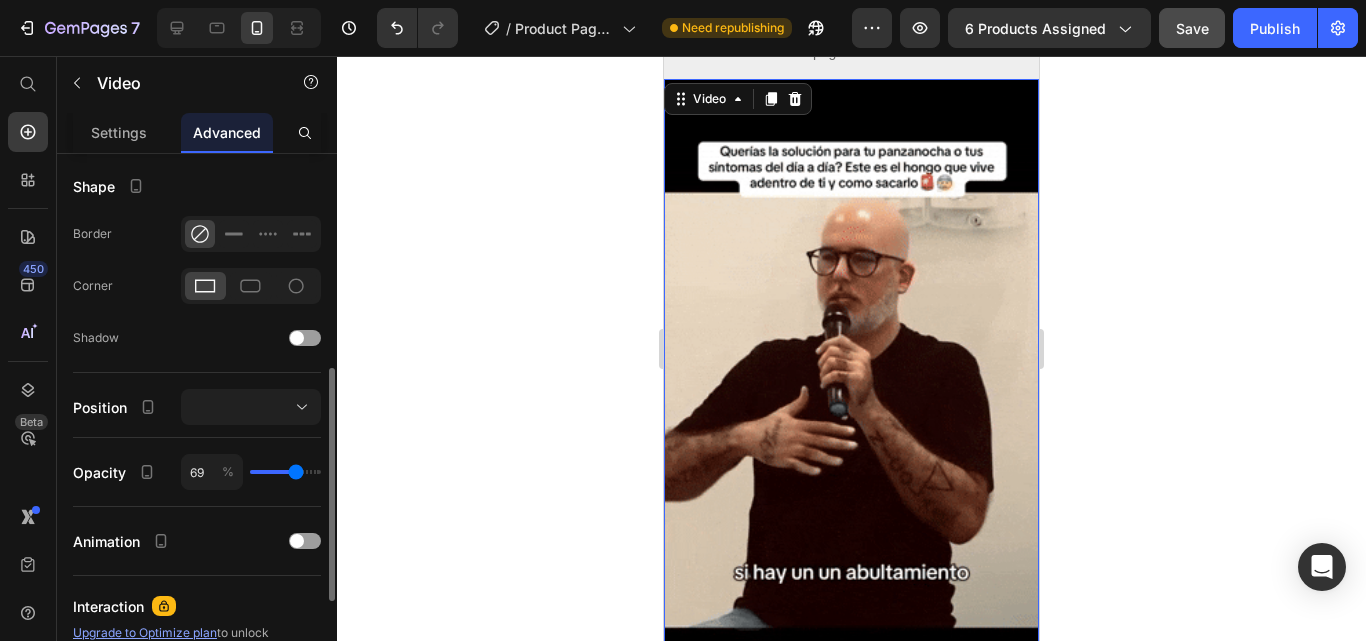 type on "60" 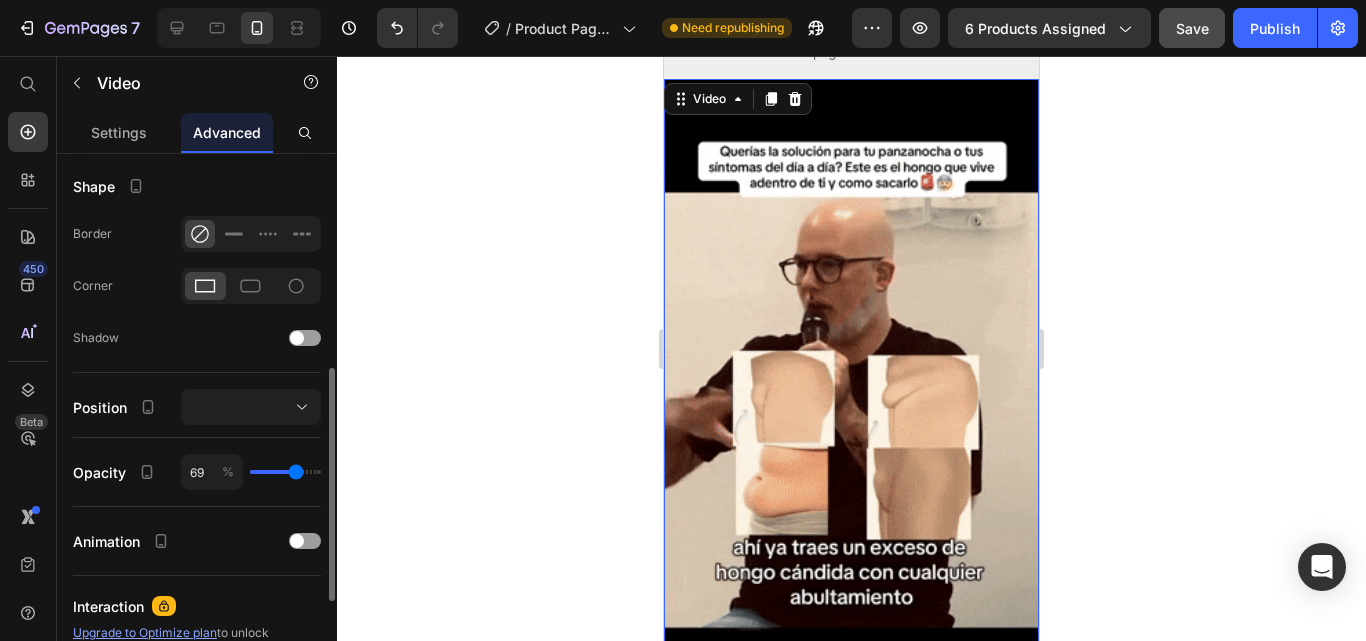 type on "60" 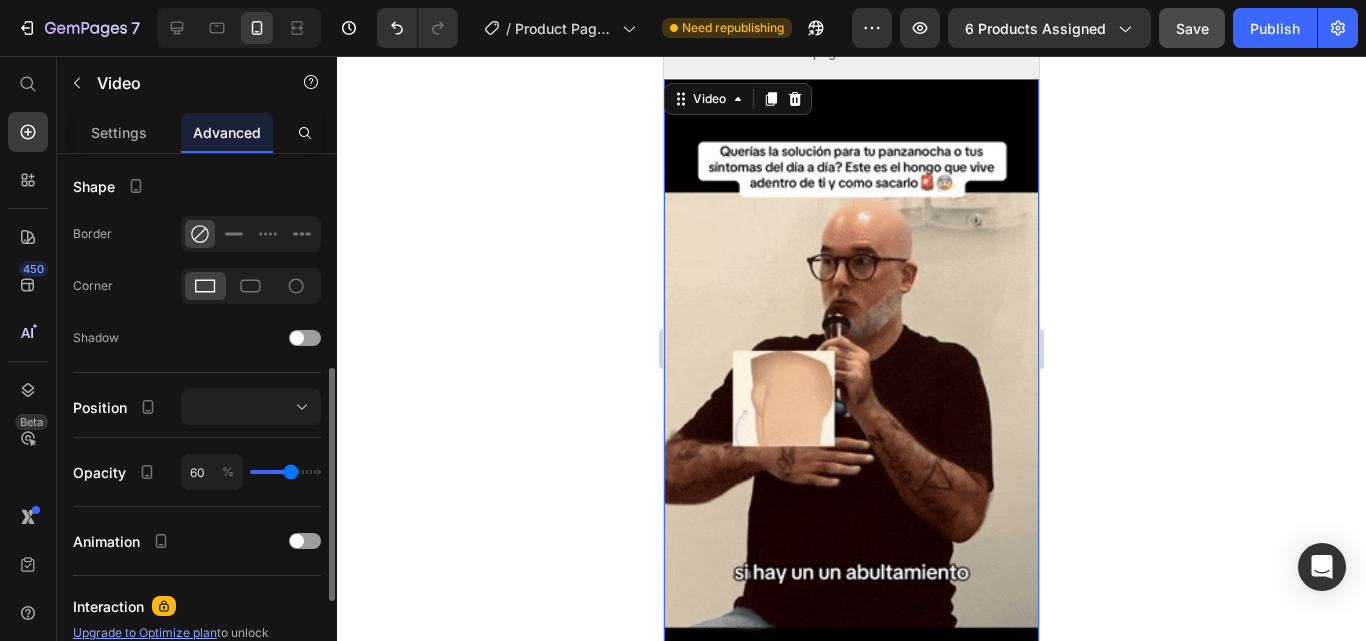 type on "49" 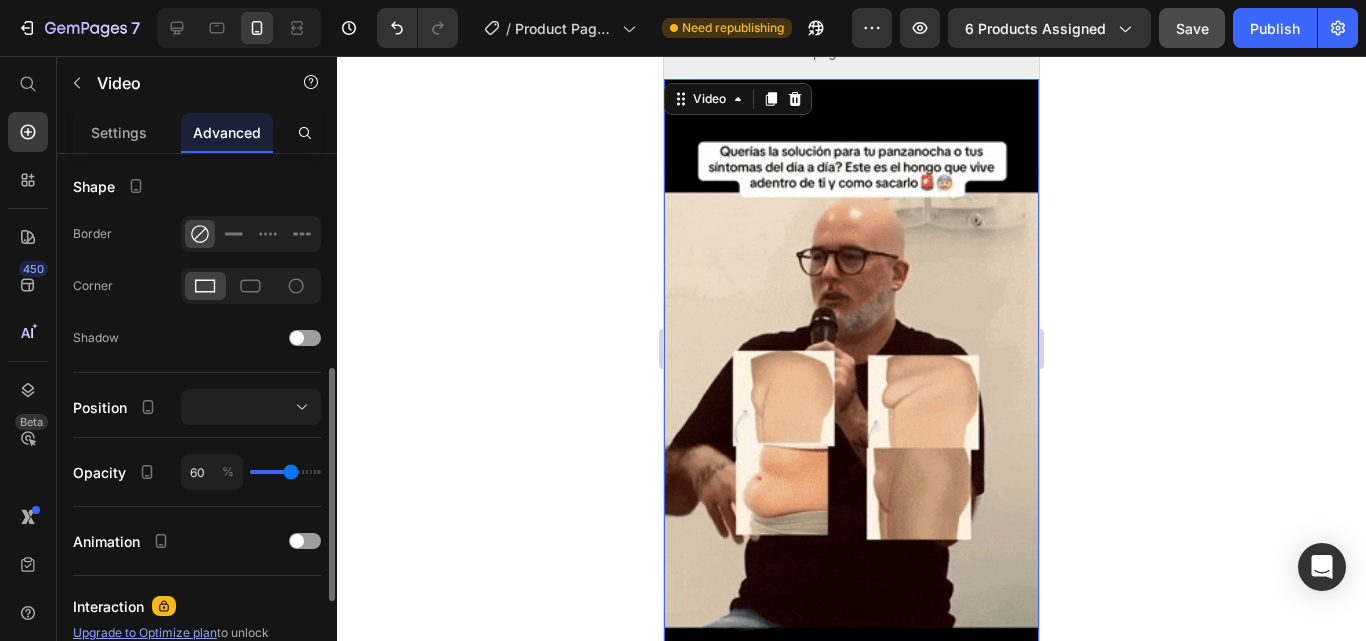 type on "49" 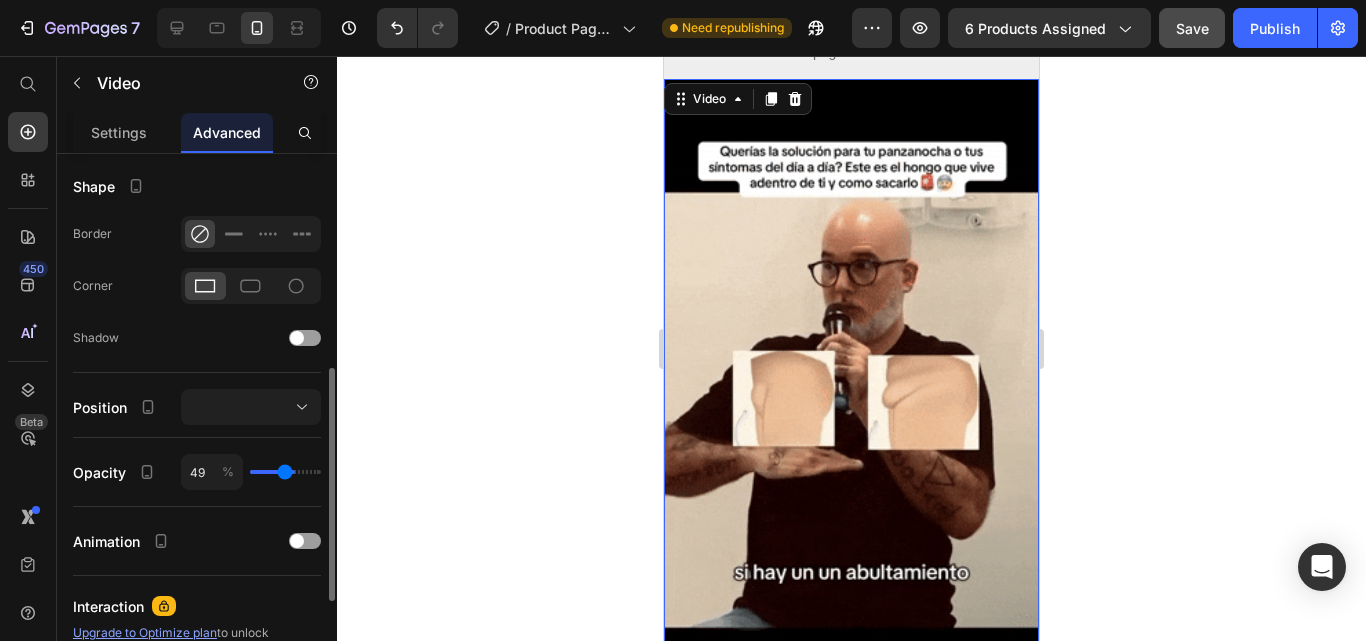 type on "40" 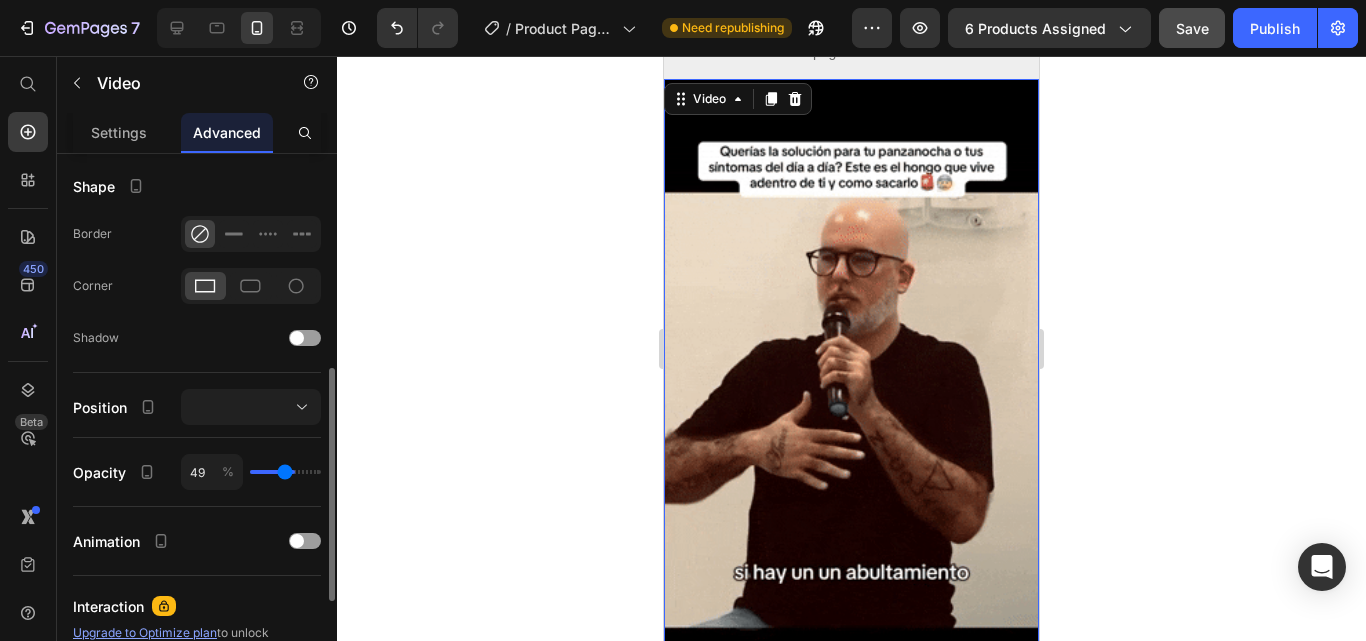type on "40" 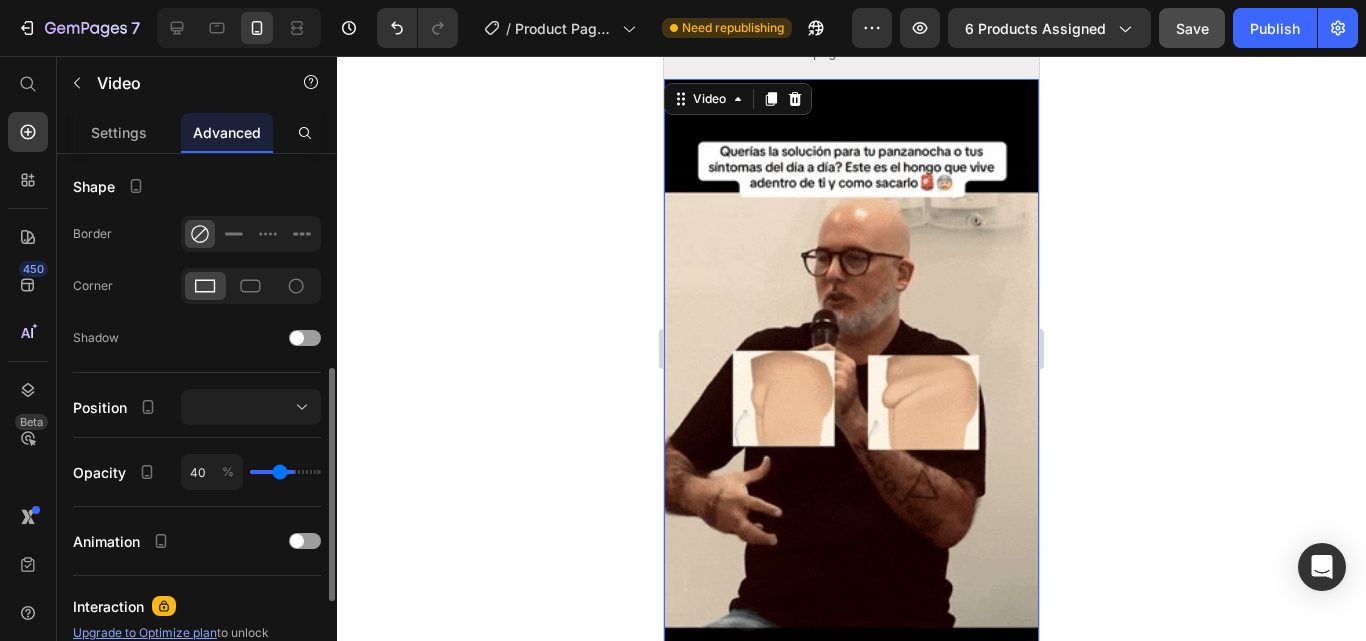 type on "27" 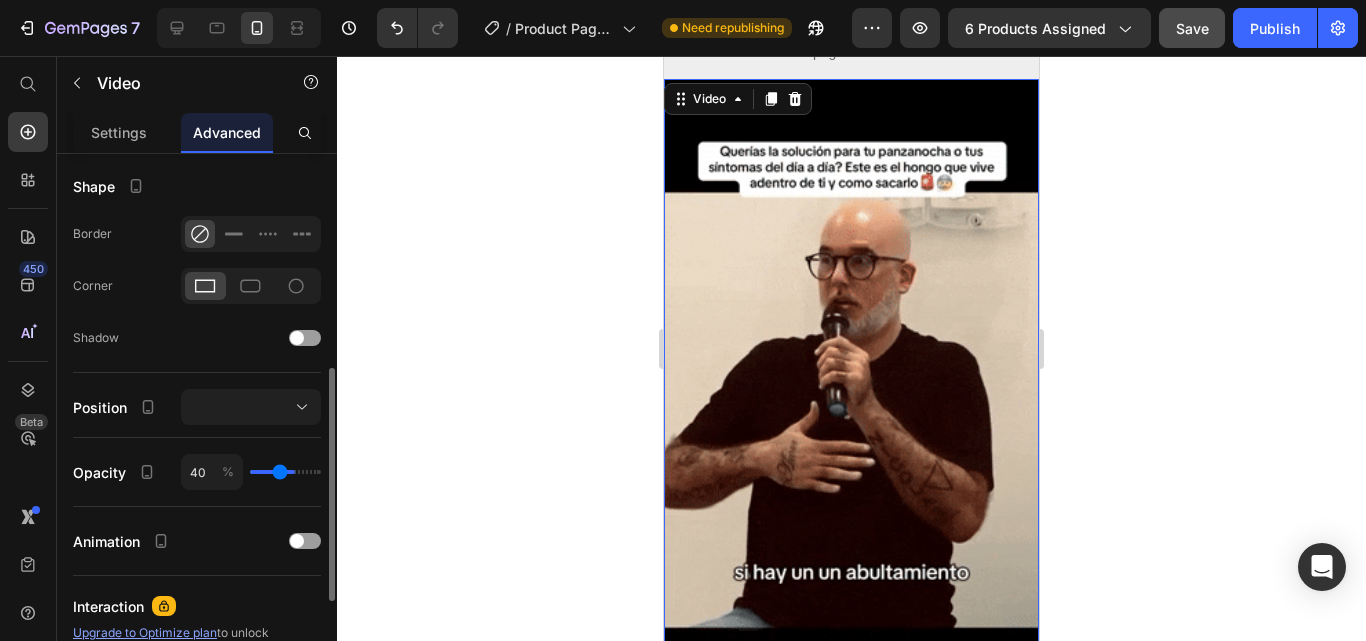 type on "27" 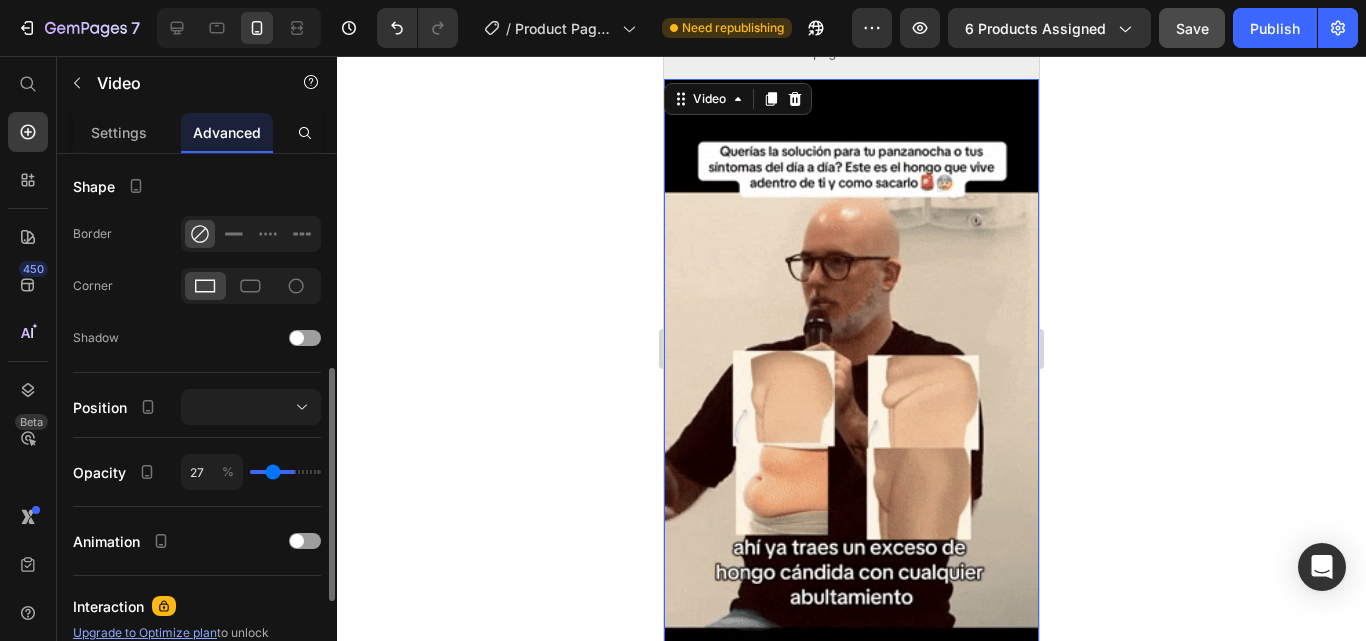 type on "22" 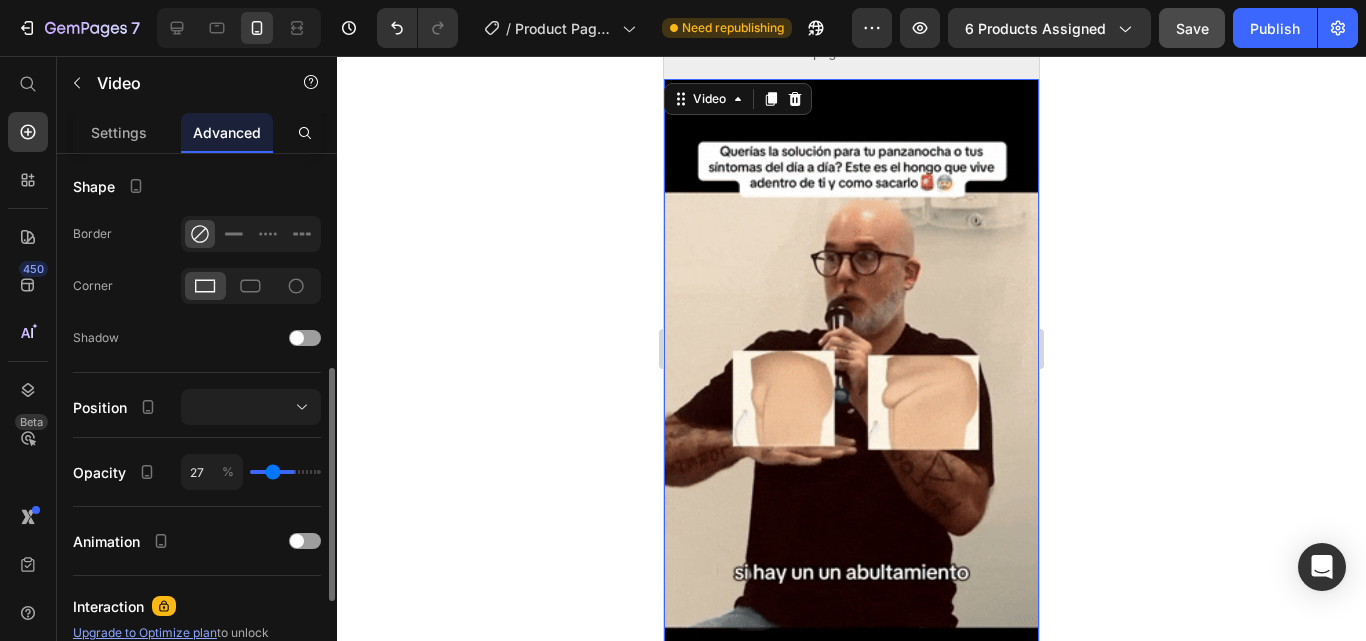 type on "22" 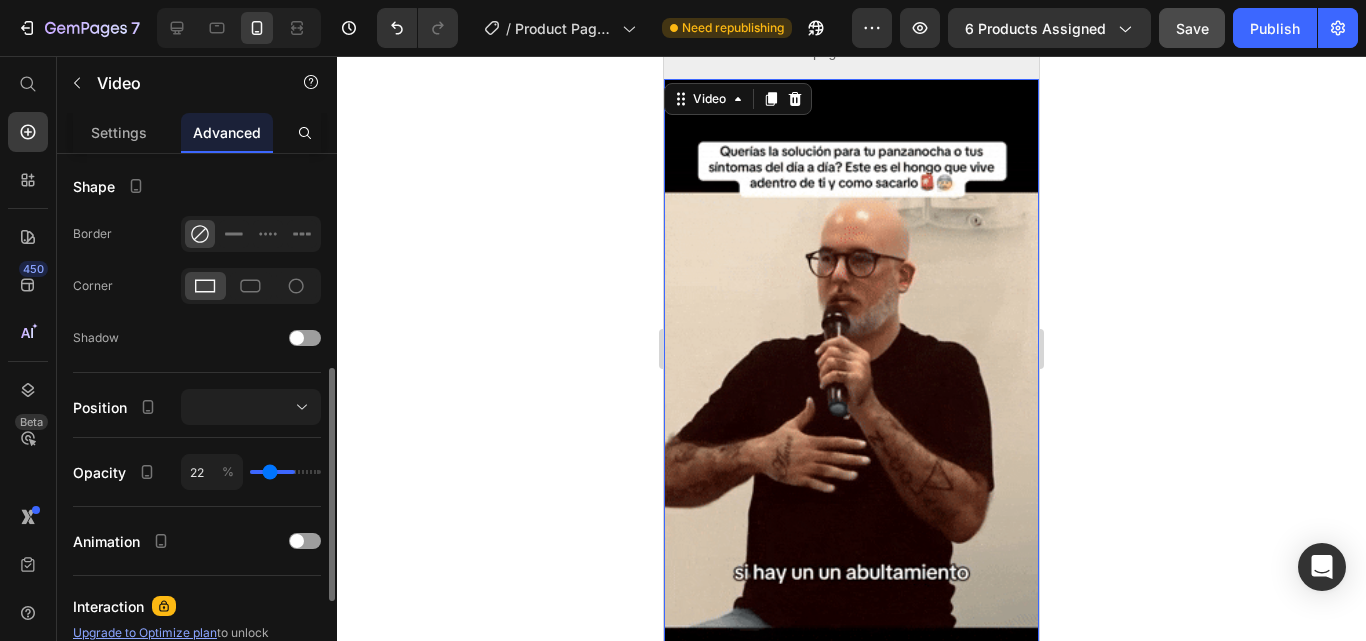 type on "7" 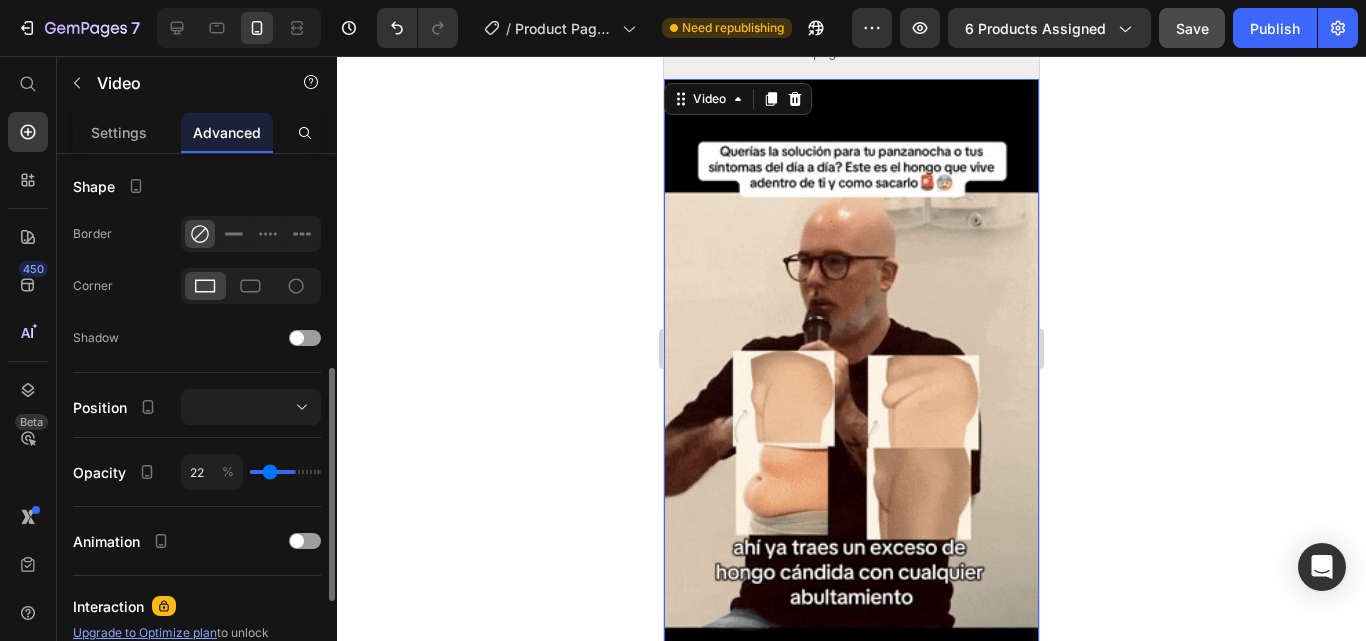 type on "7" 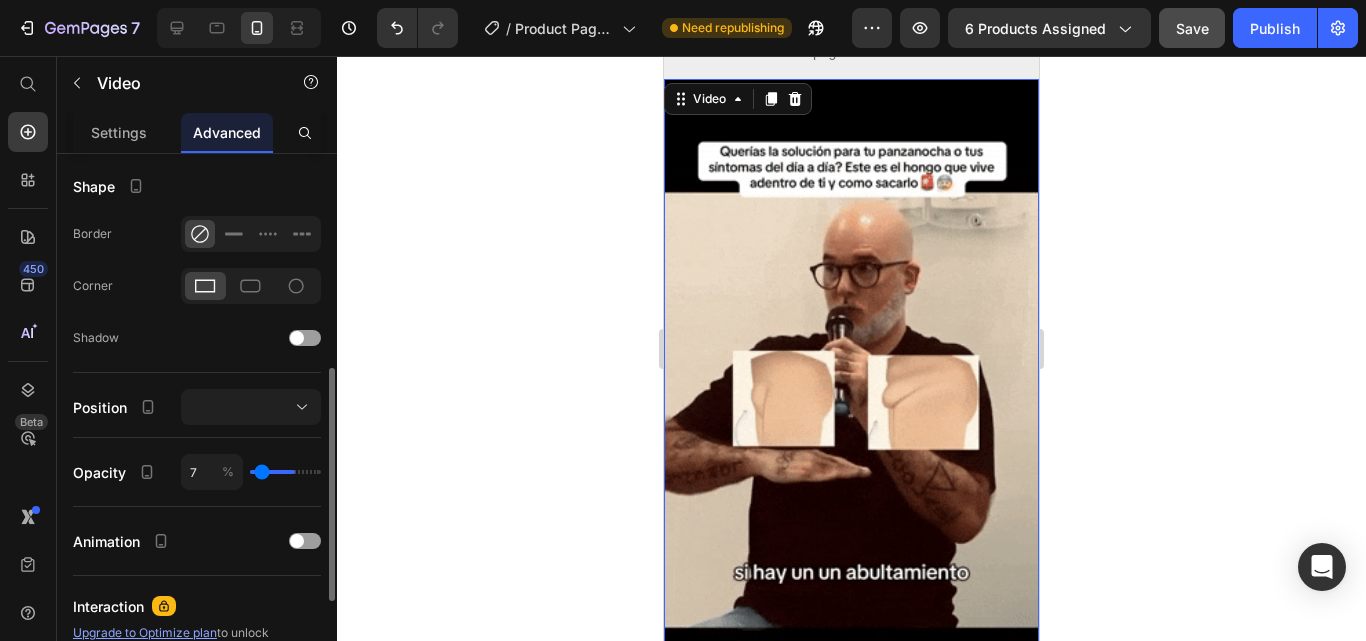 type on "0" 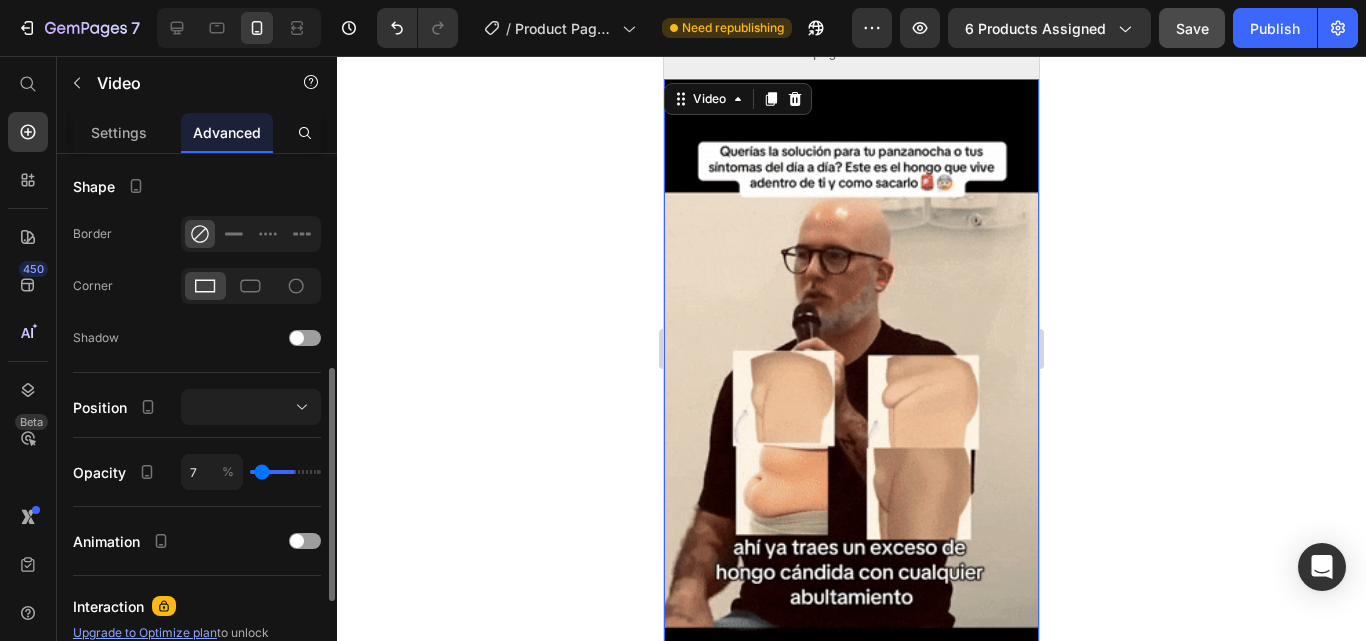 type on "0" 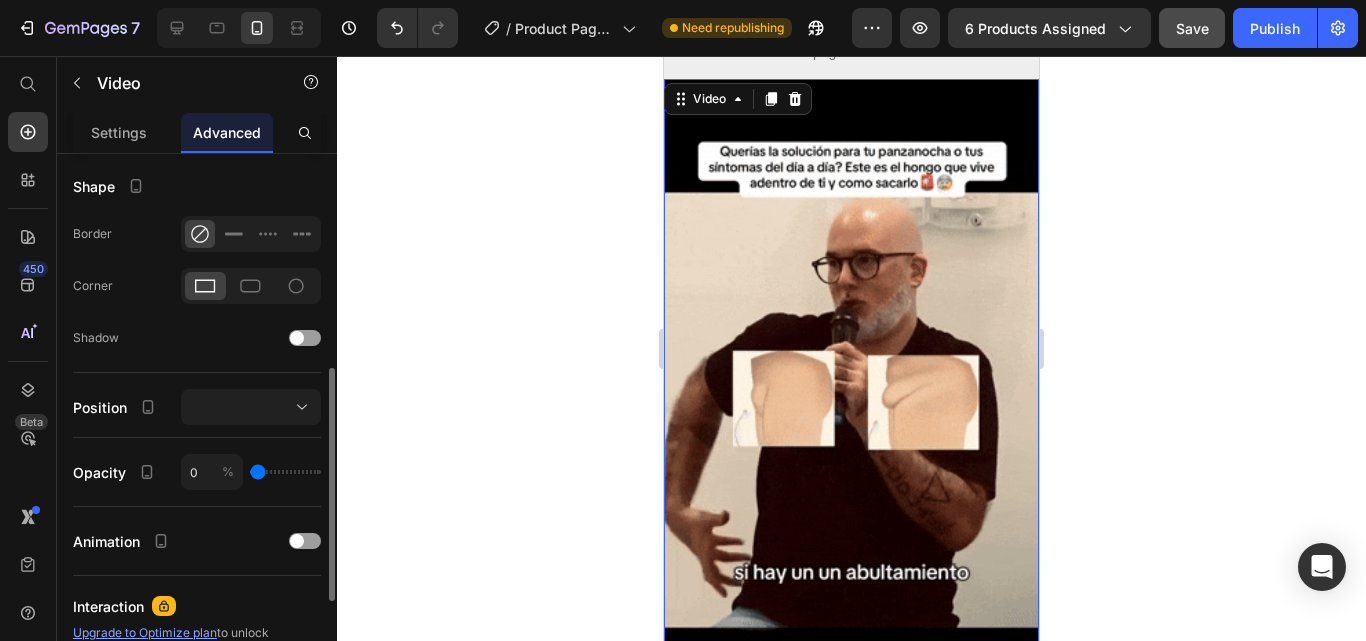 type on "7" 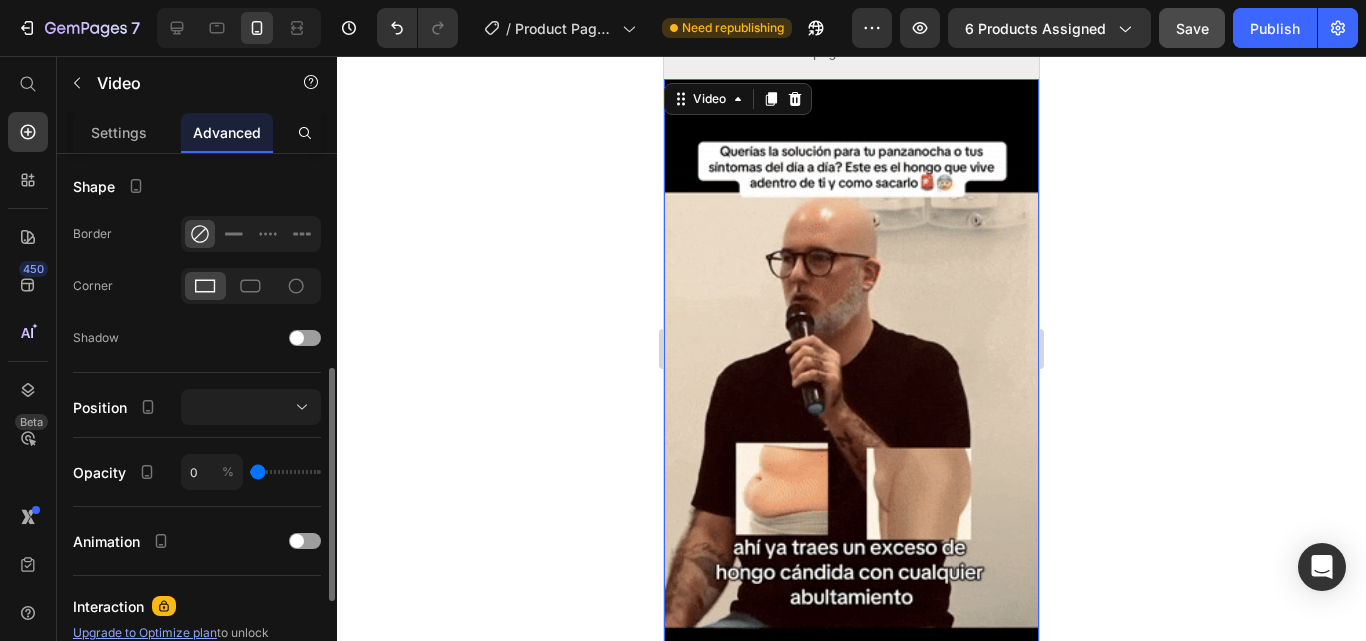 type on "7" 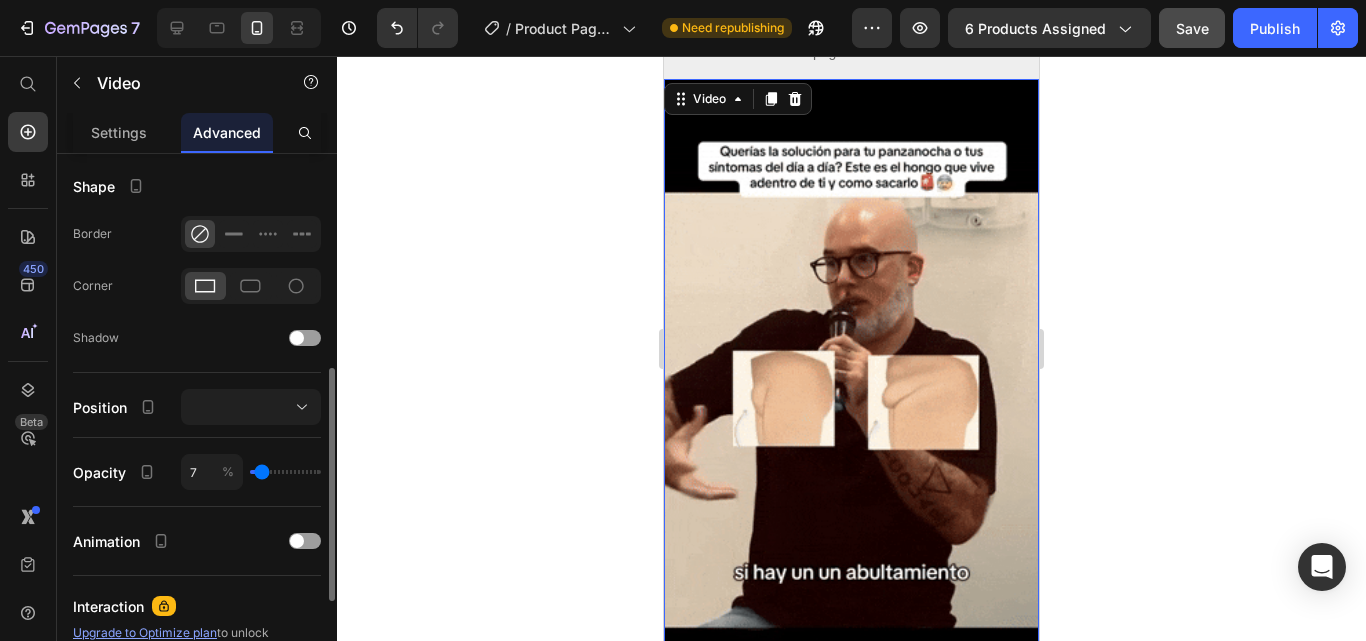 type on "20" 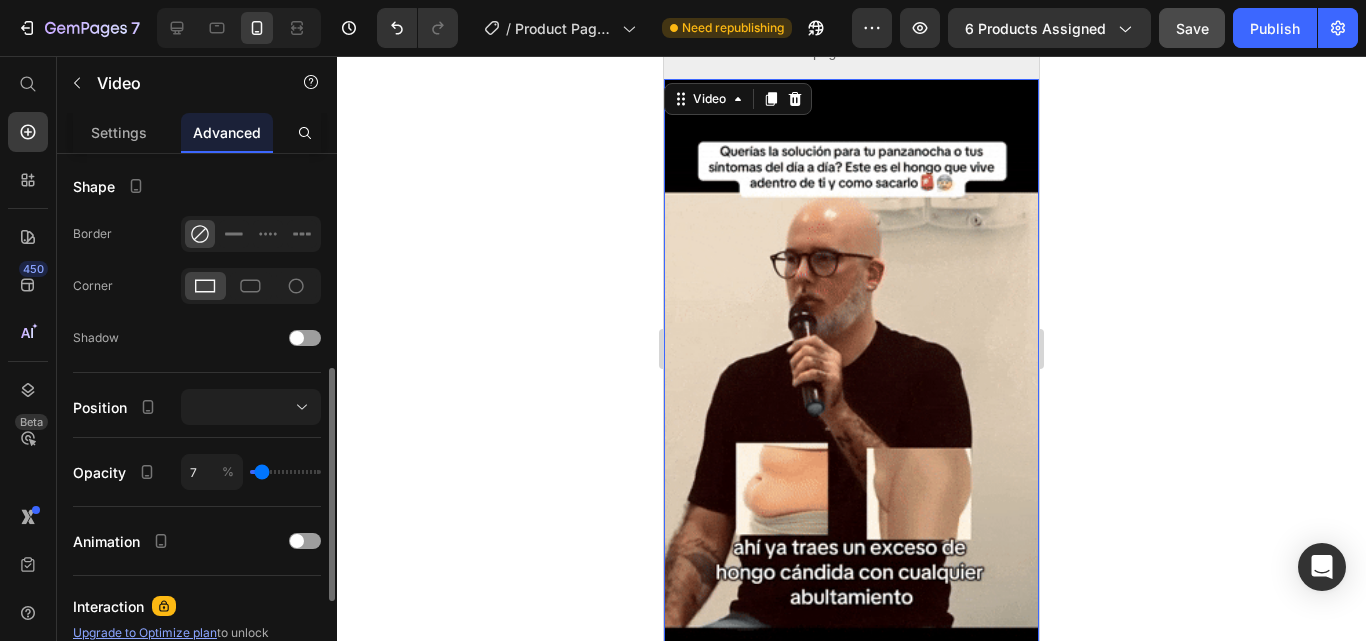 type on "20" 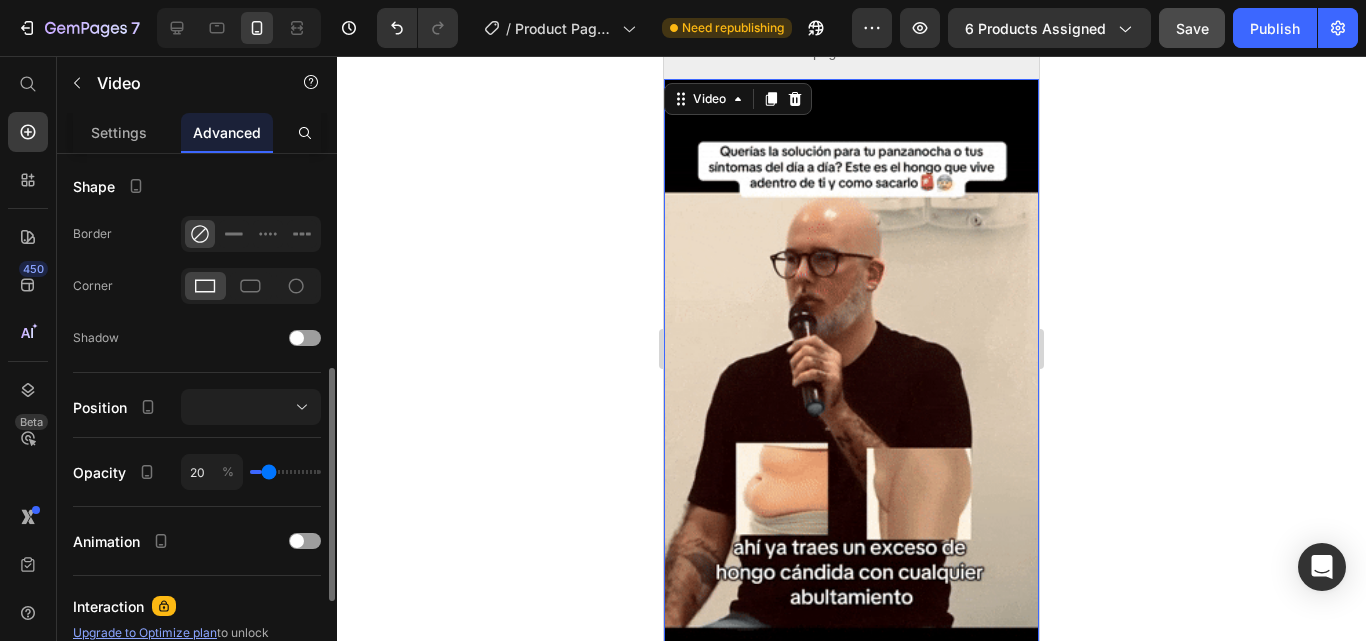 type on "35" 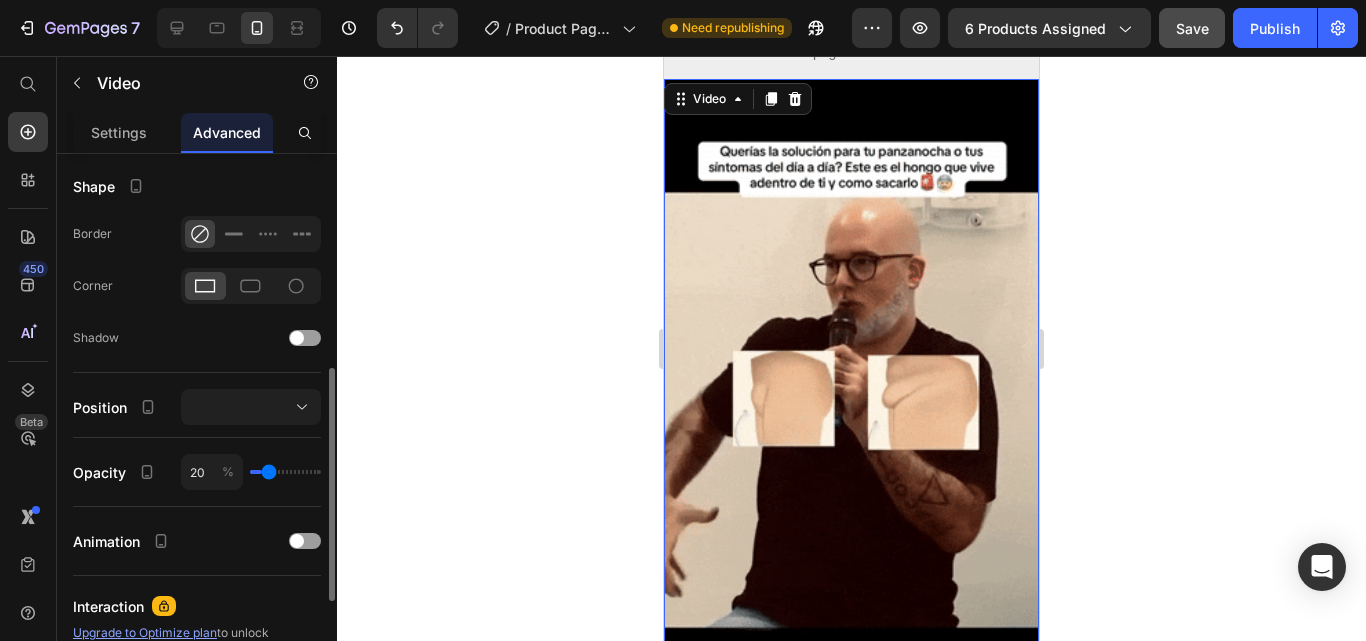 type on "35" 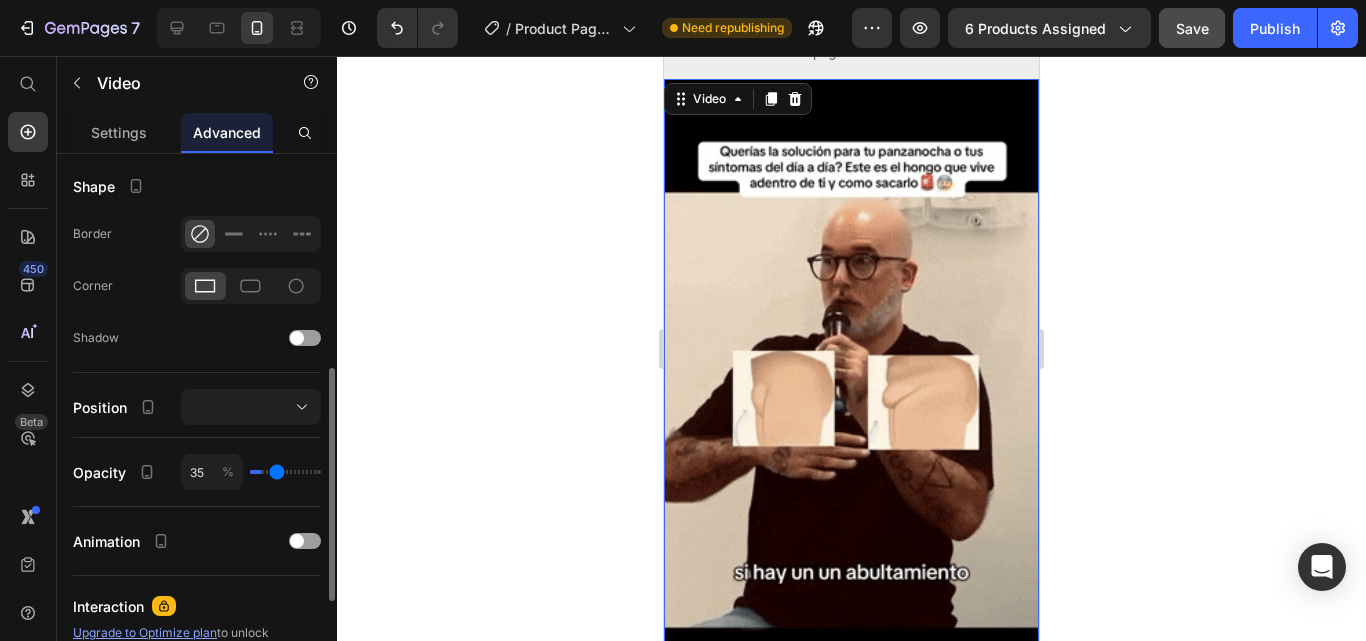 type on "49" 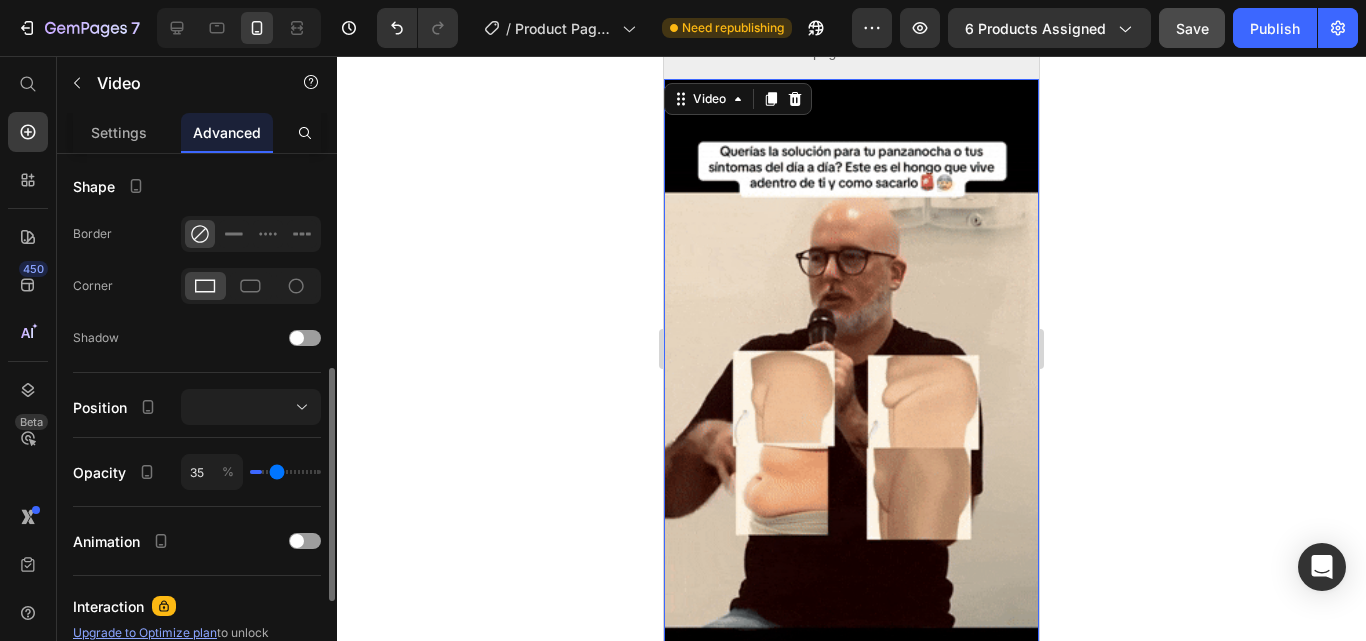 type on "49" 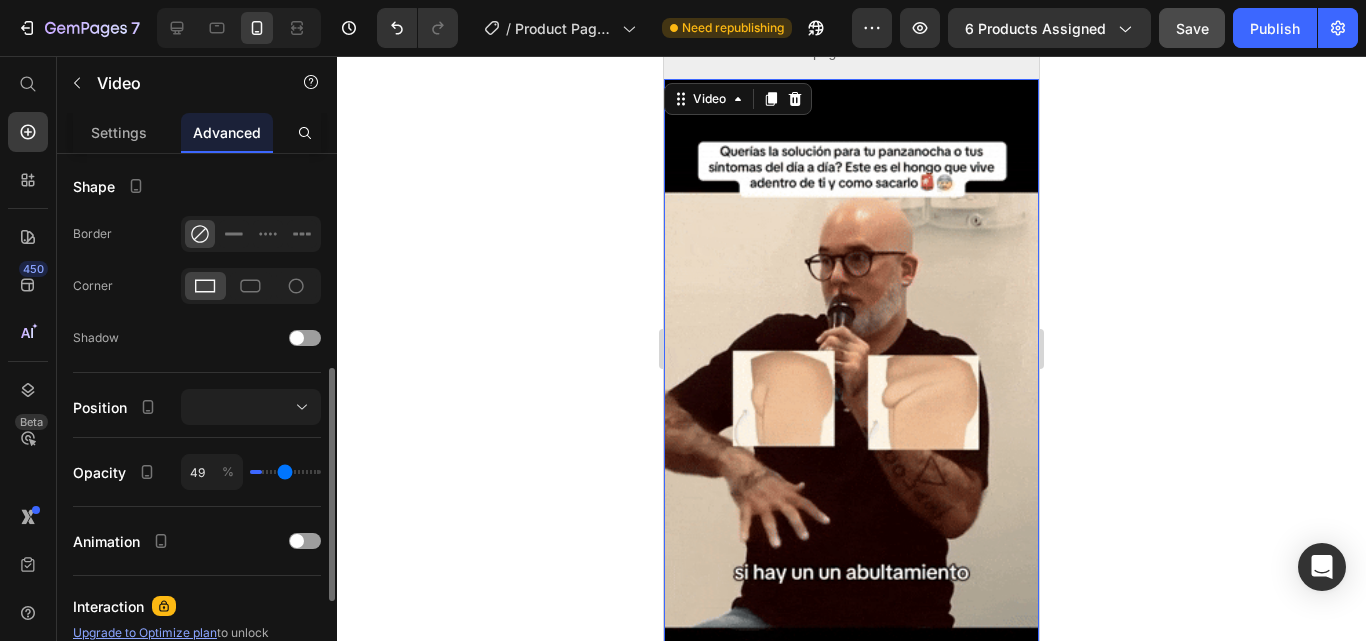 type on "60" 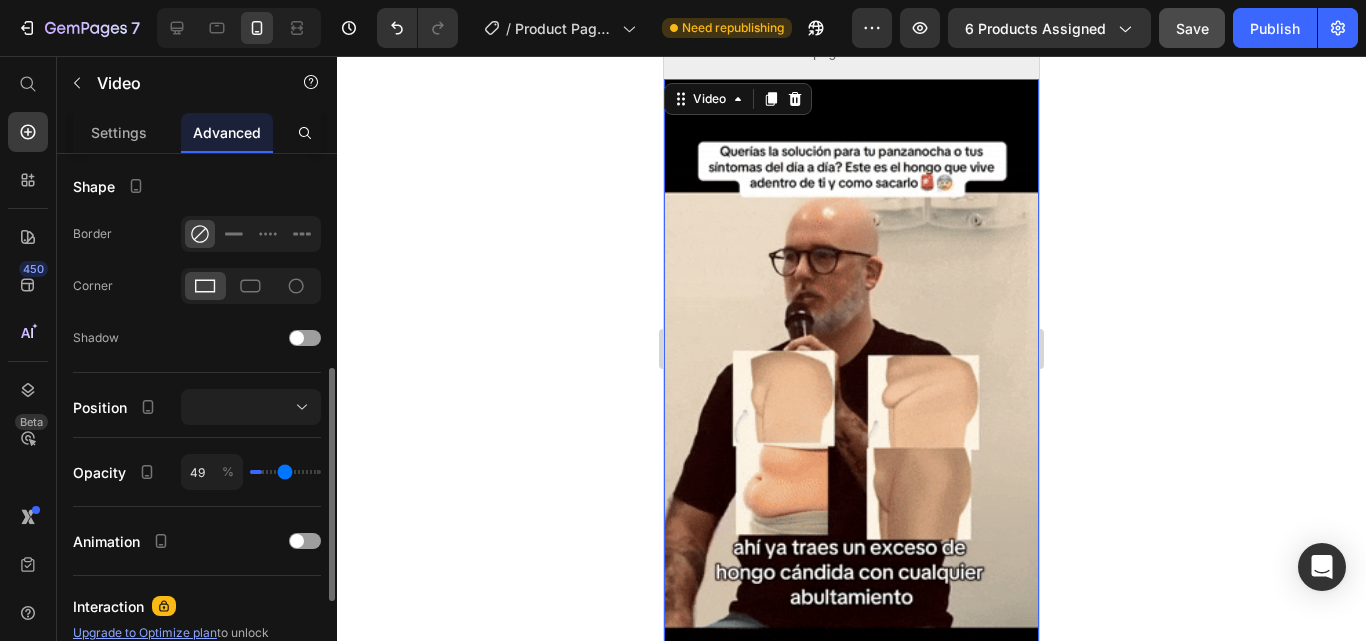 type on "60" 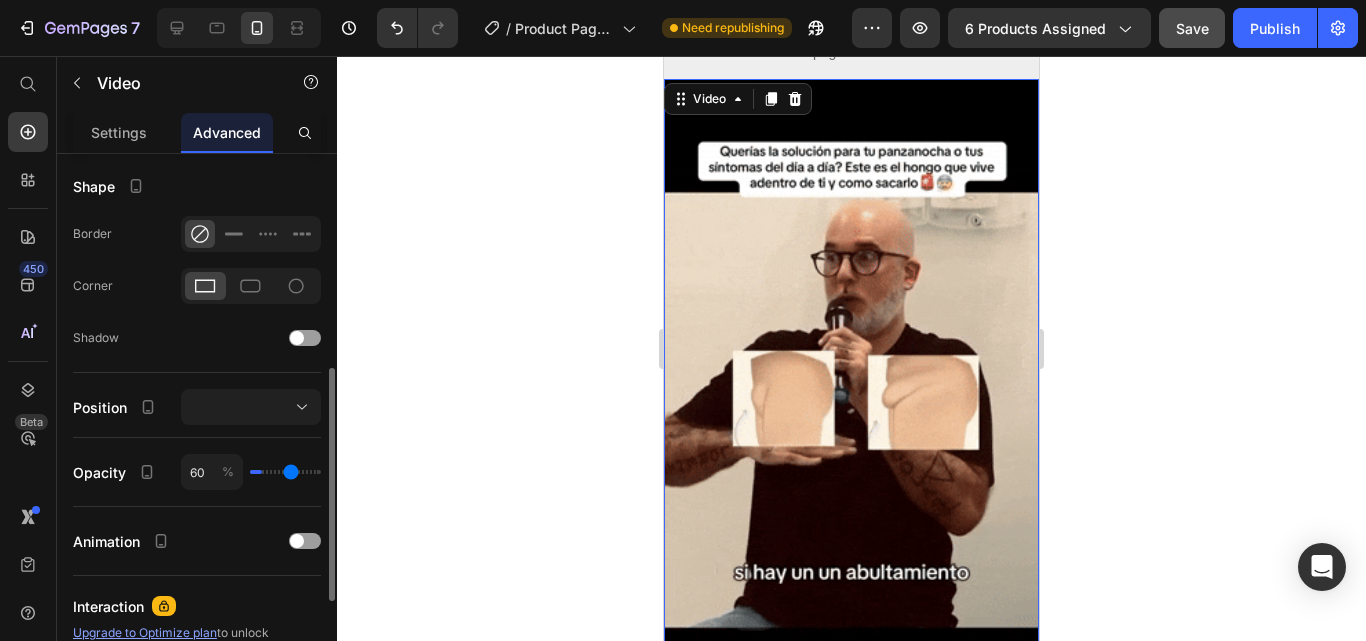 type on "64" 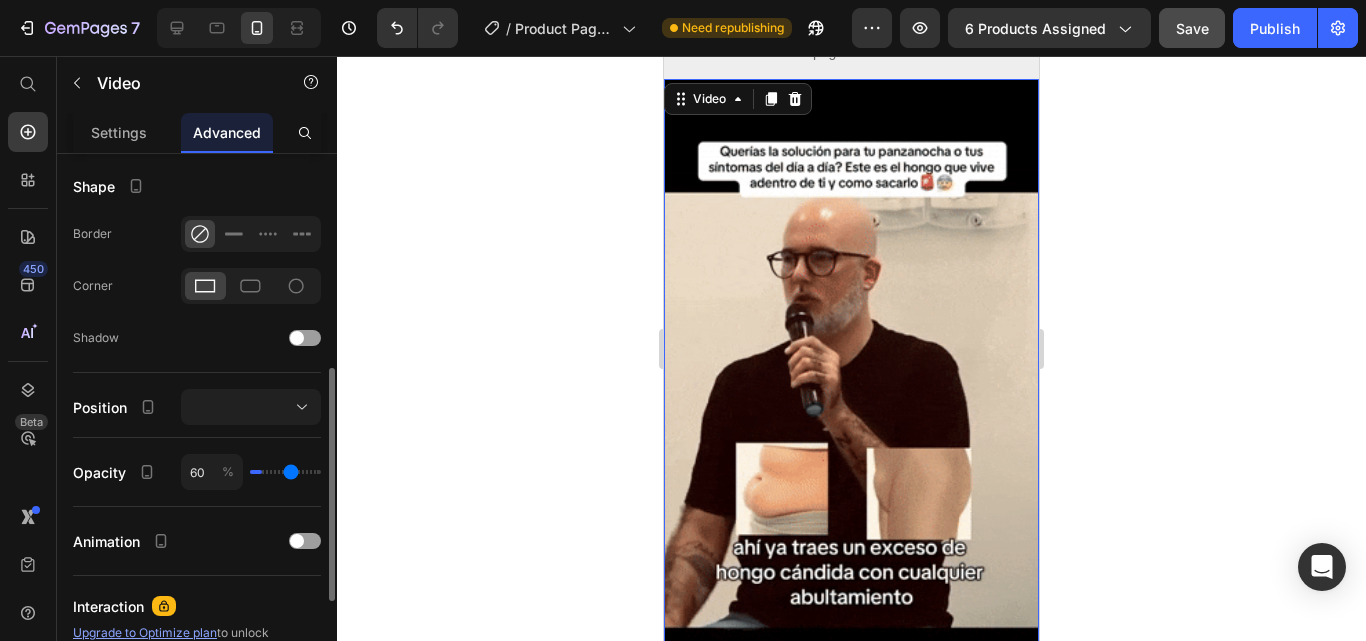 type on "64" 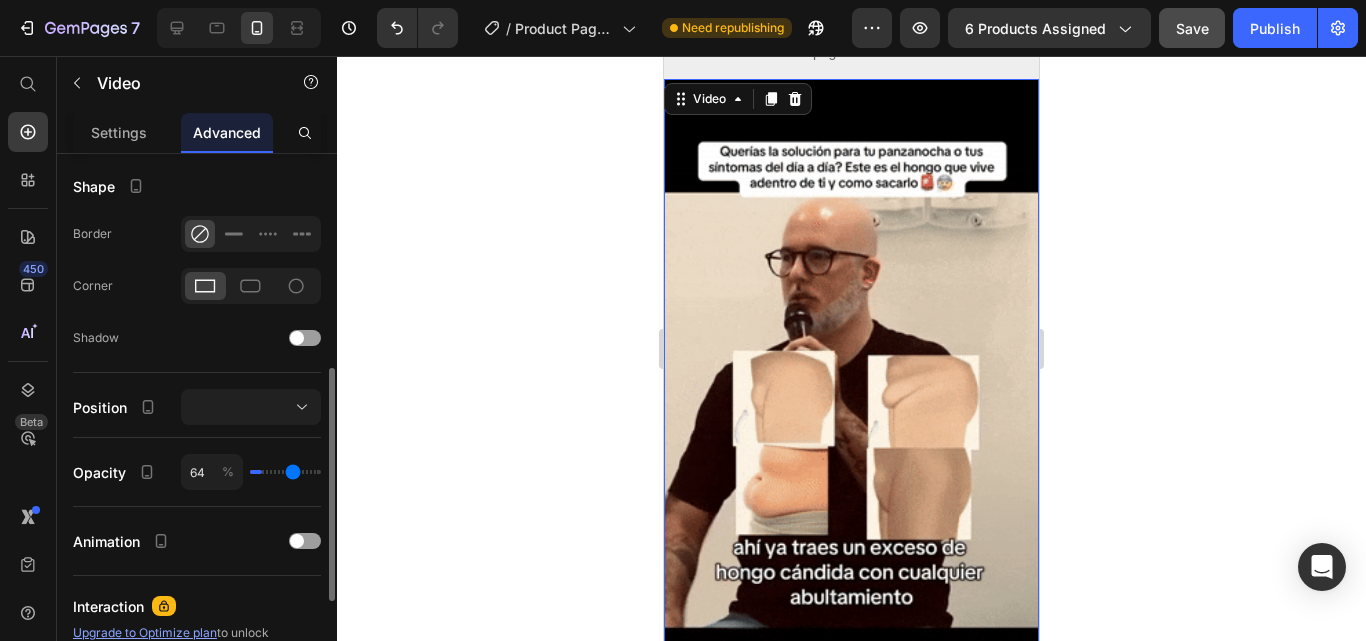 type on "65" 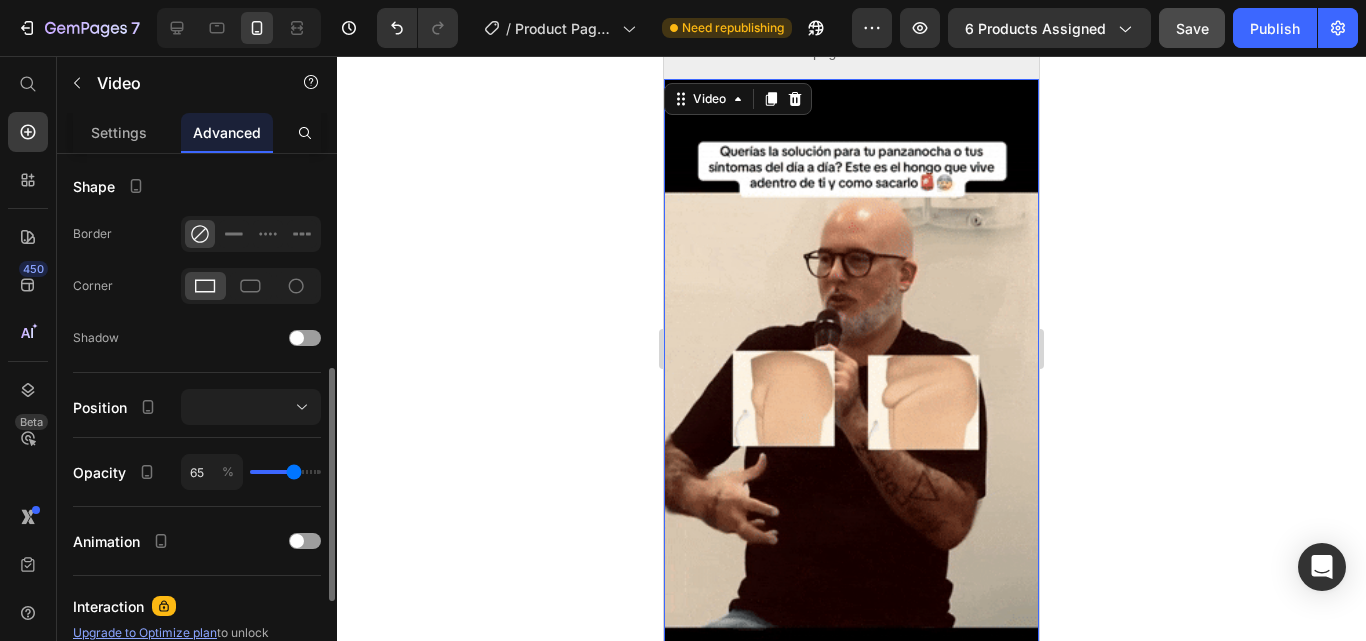 drag, startPoint x: 308, startPoint y: 471, endPoint x: 294, endPoint y: 468, distance: 14.3178215 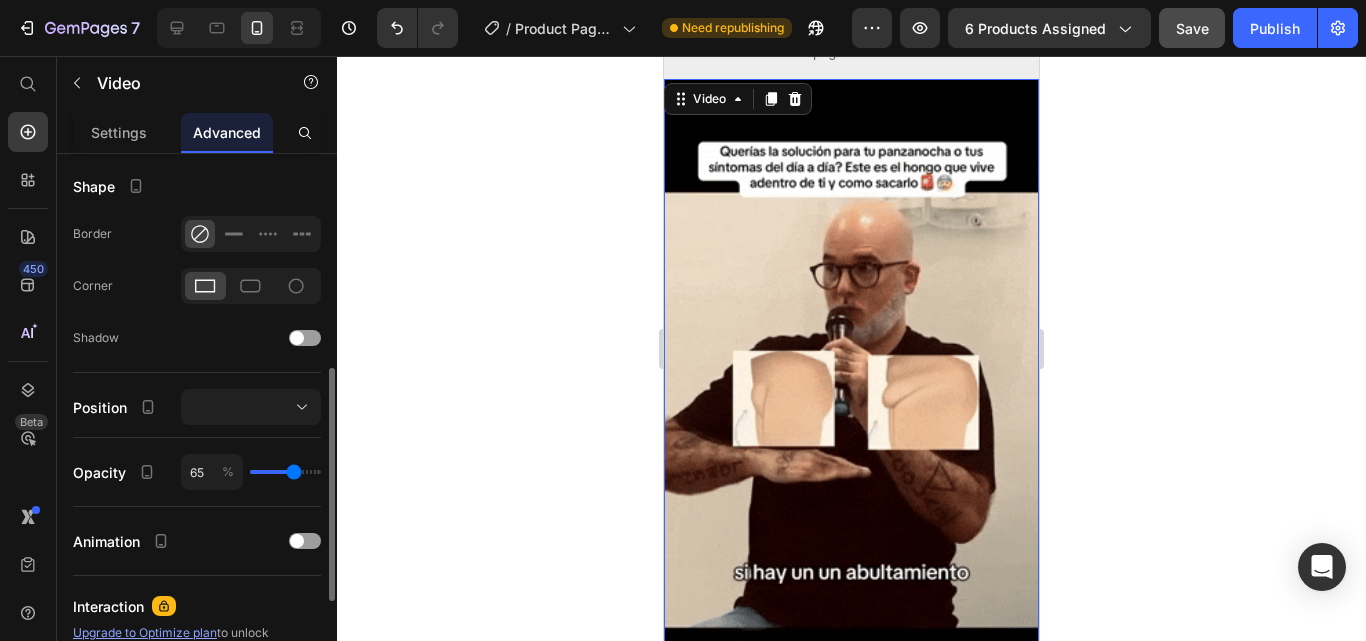 type on "65" 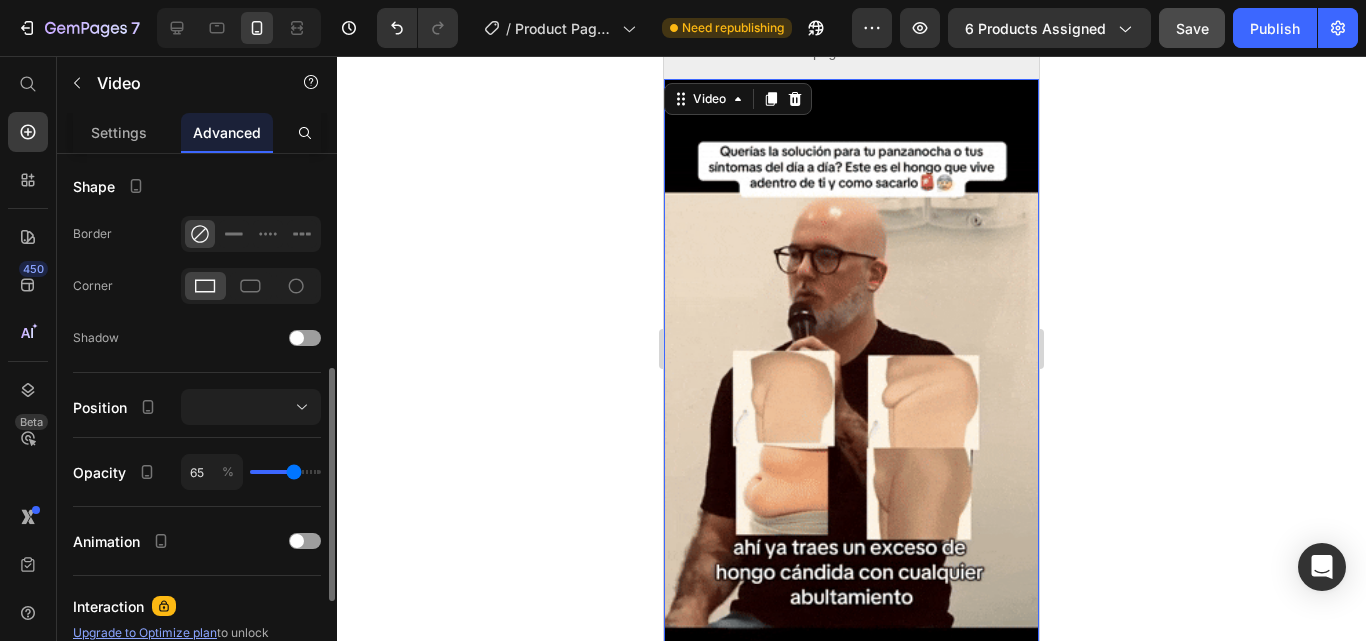 click at bounding box center [285, 472] 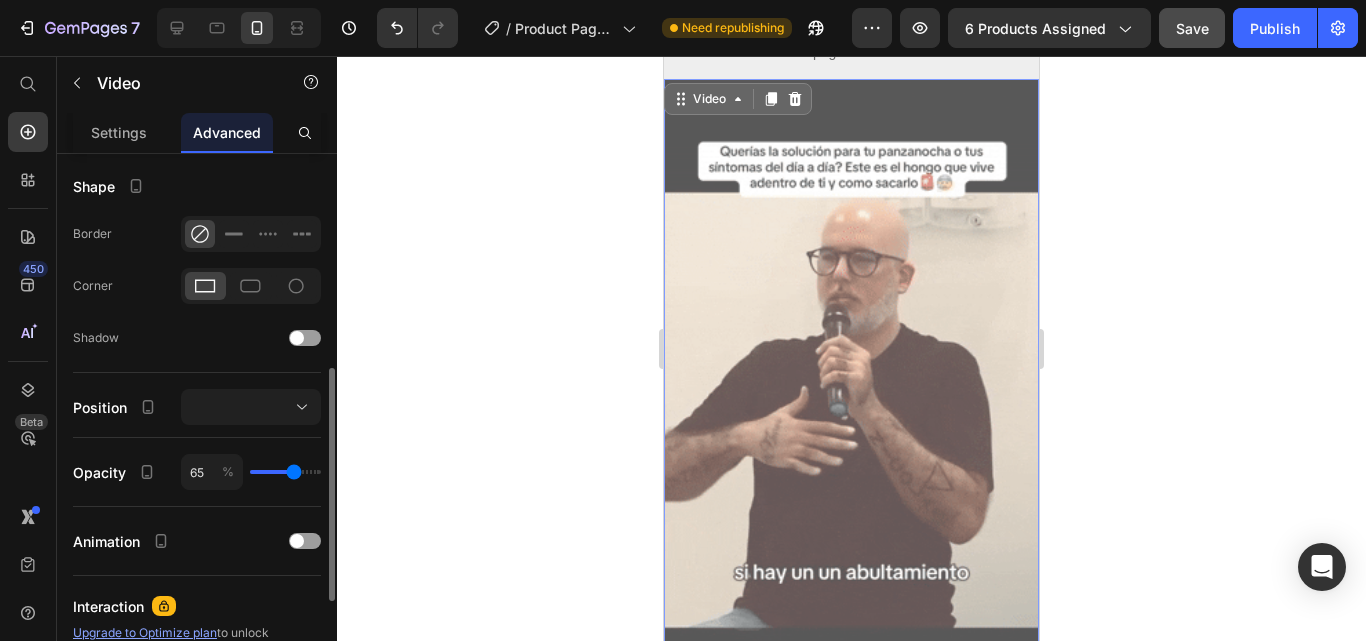 type 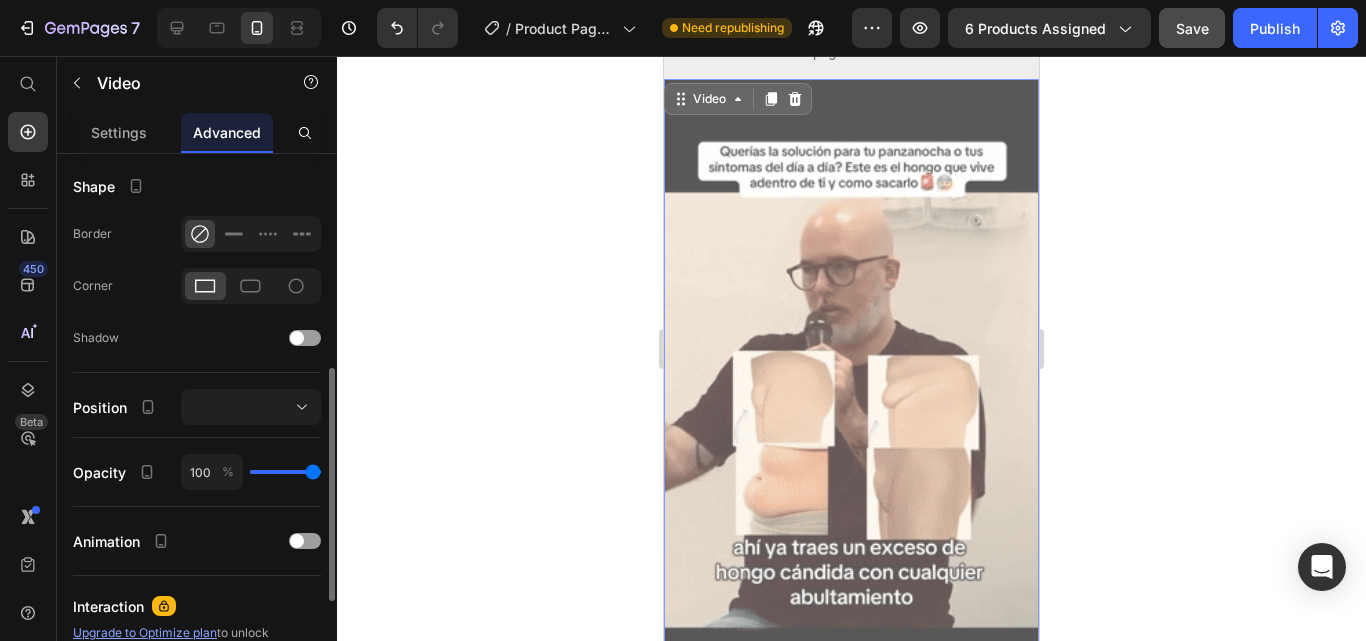 drag, startPoint x: 295, startPoint y: 465, endPoint x: 339, endPoint y: 465, distance: 44 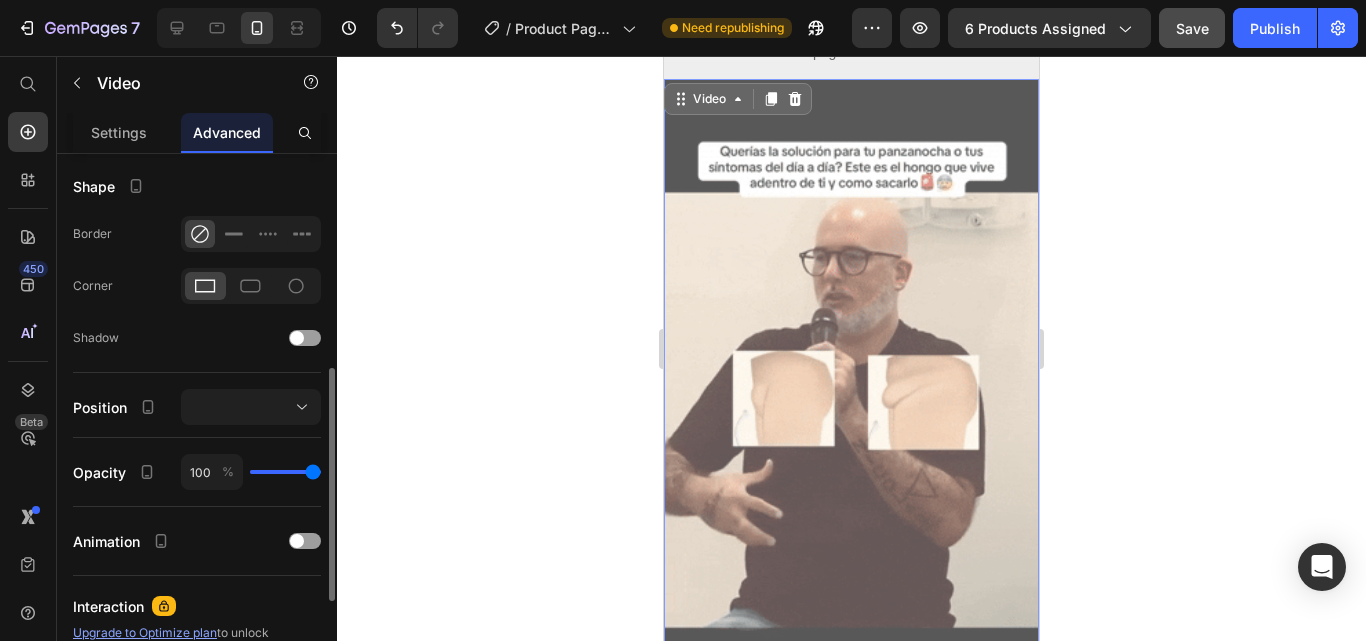click at bounding box center (285, 472) 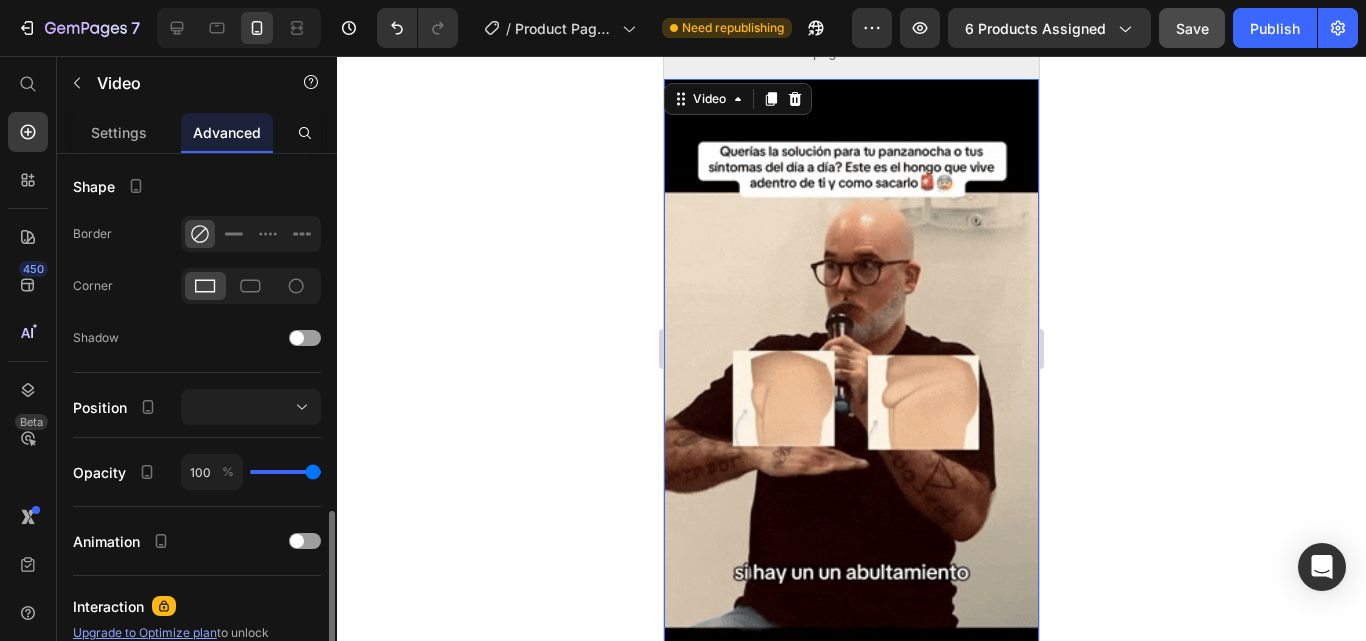 scroll, scrollTop: 600, scrollLeft: 0, axis: vertical 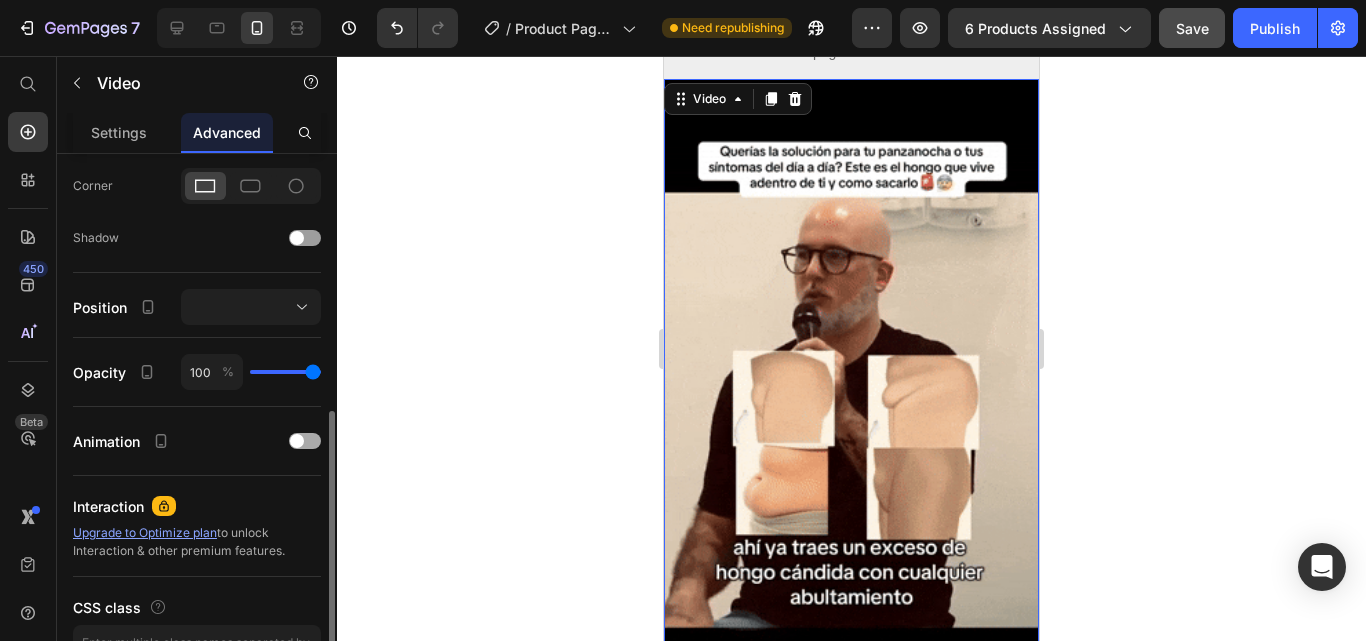 click at bounding box center (305, 441) 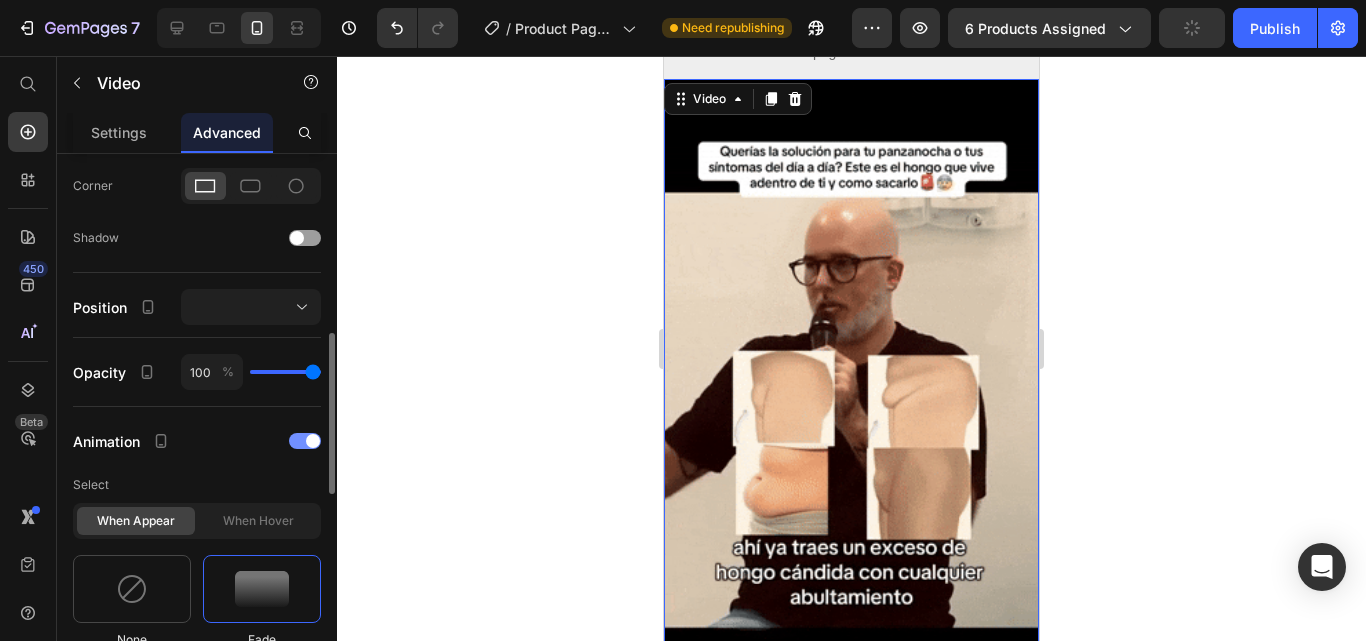 click at bounding box center [305, 441] 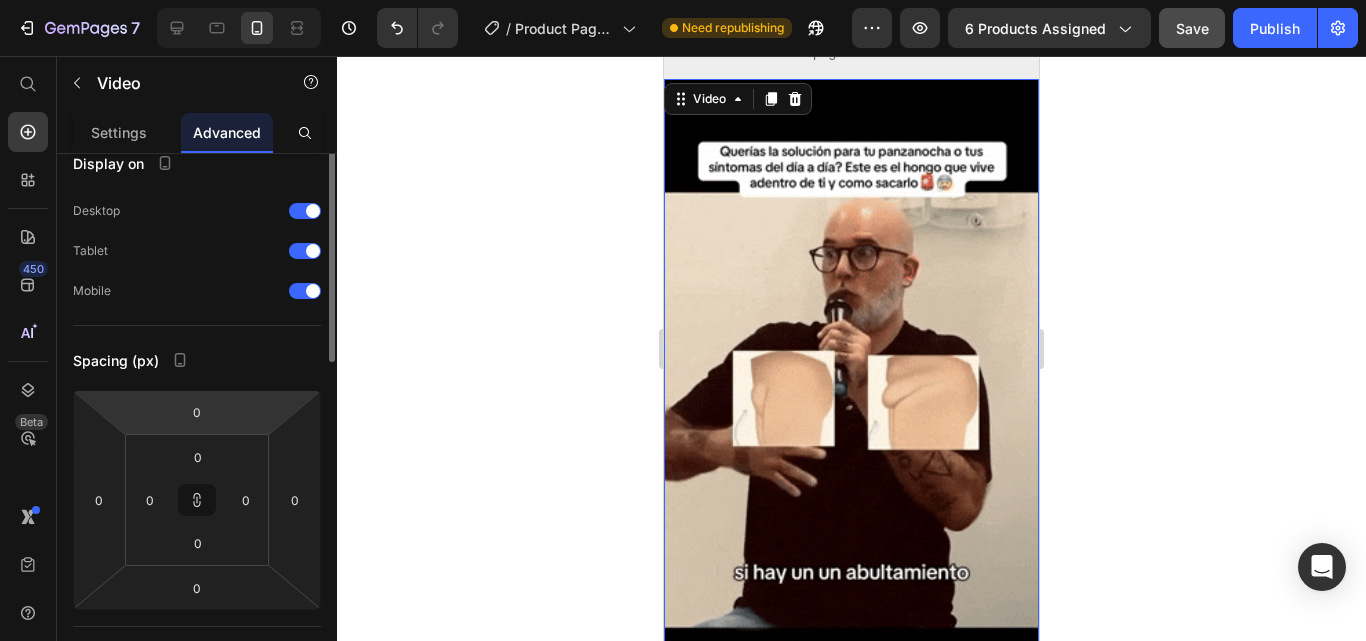 scroll, scrollTop: 0, scrollLeft: 0, axis: both 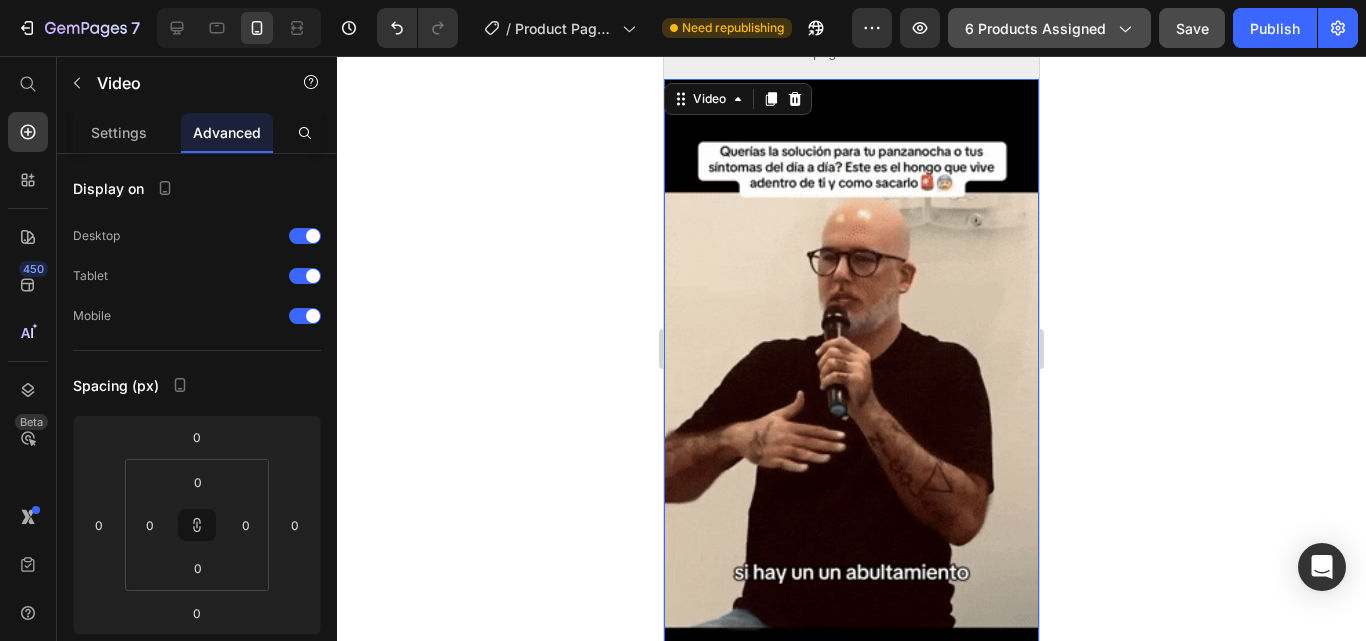 click on "6 products assigned" at bounding box center [1049, 28] 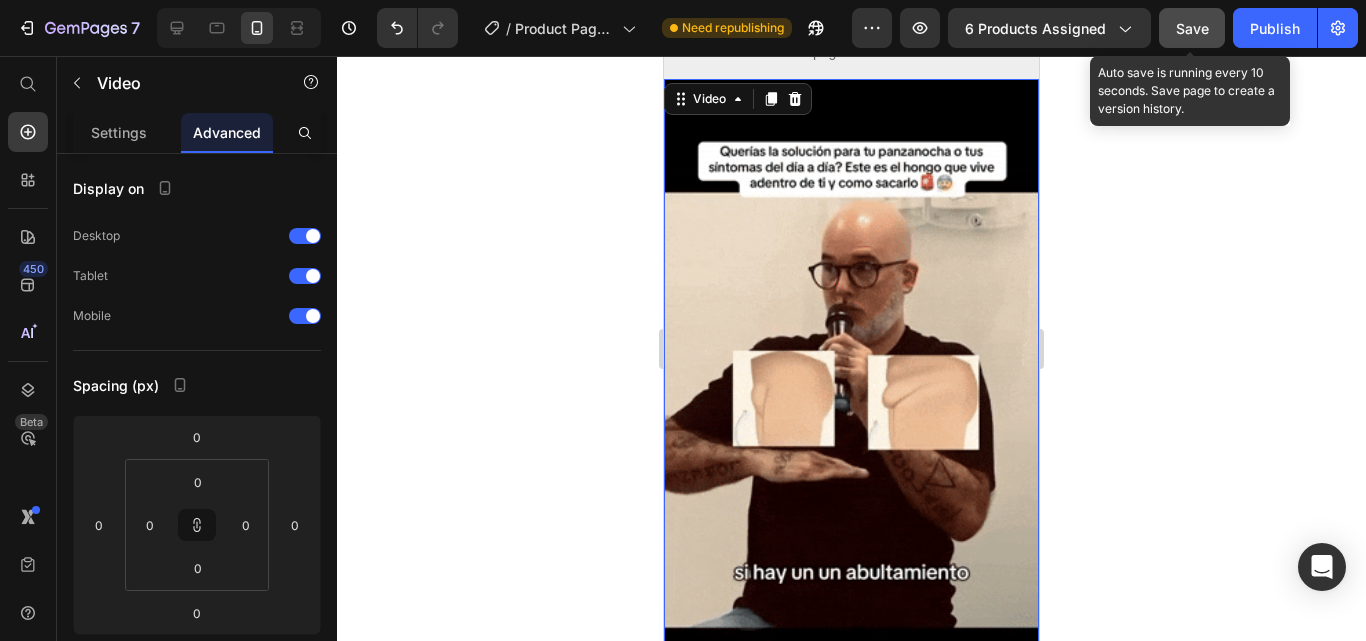 click on "Save" at bounding box center (1192, 28) 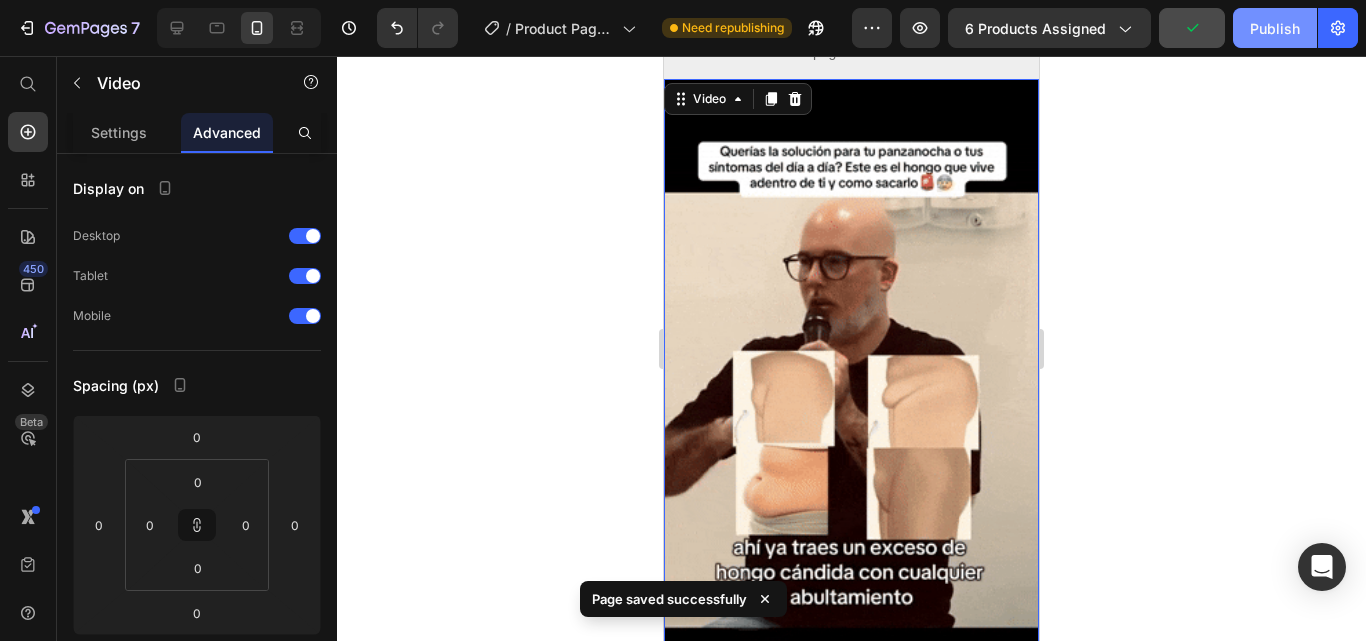click on "Publish" at bounding box center [1275, 28] 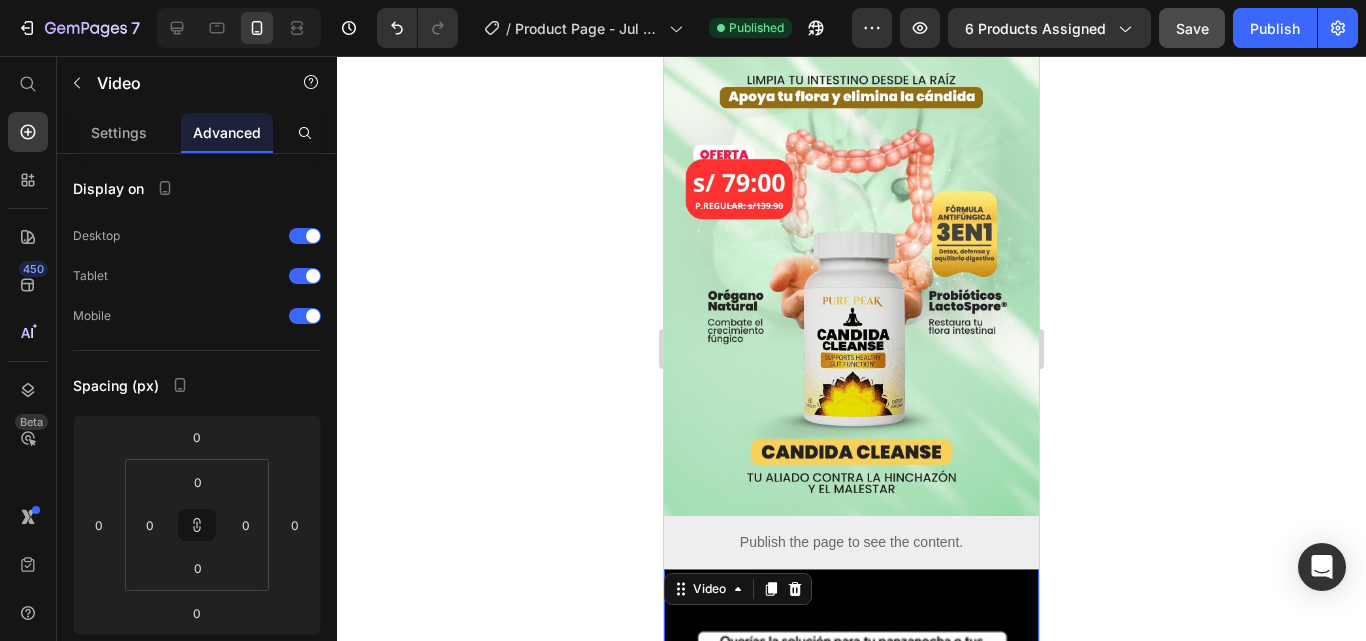 scroll, scrollTop: 100, scrollLeft: 0, axis: vertical 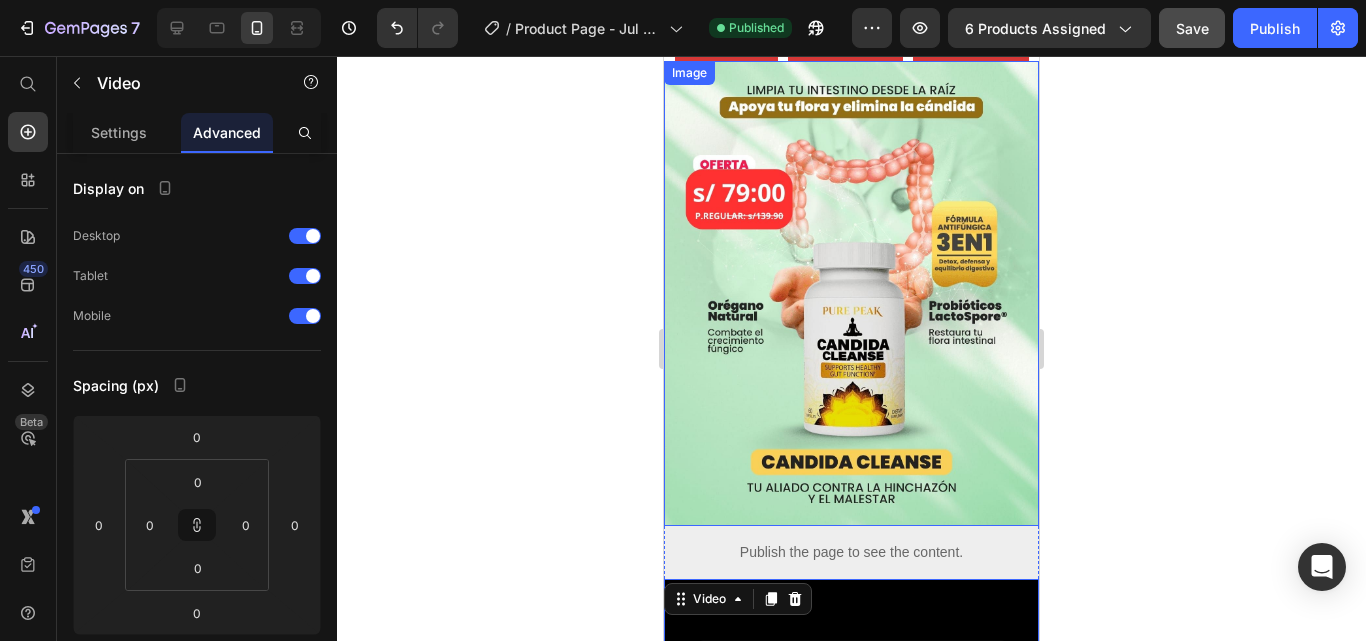 click at bounding box center [851, 293] 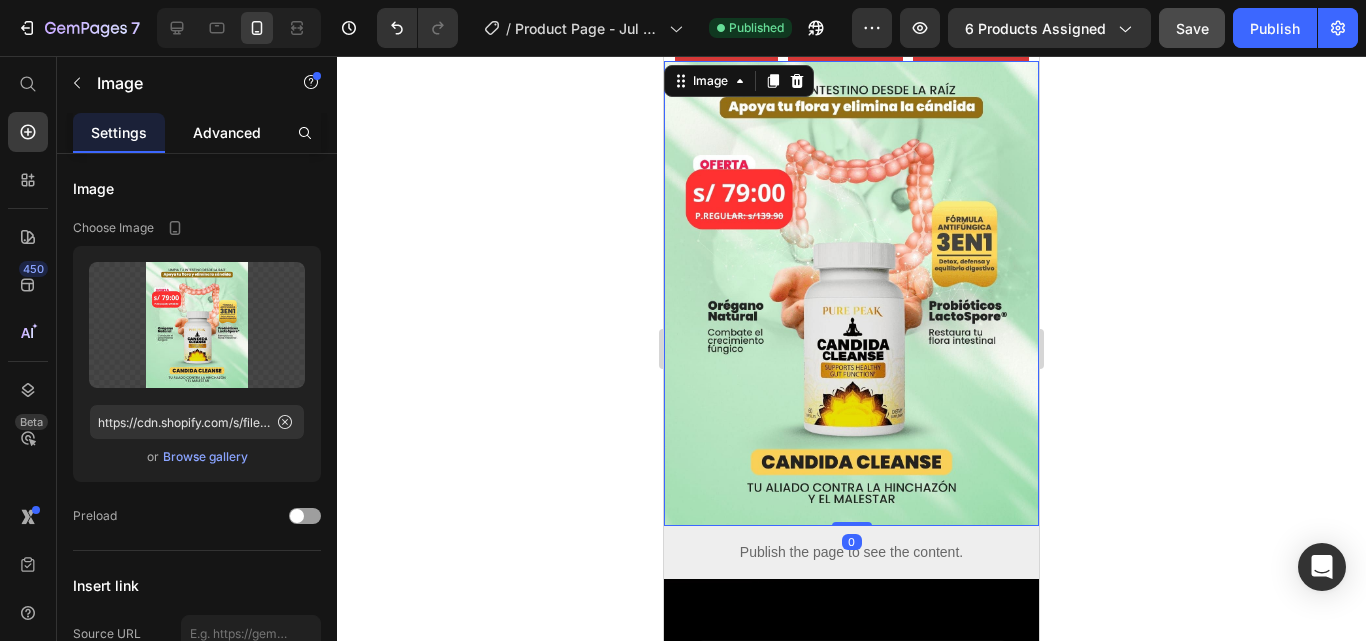 click on "Advanced" 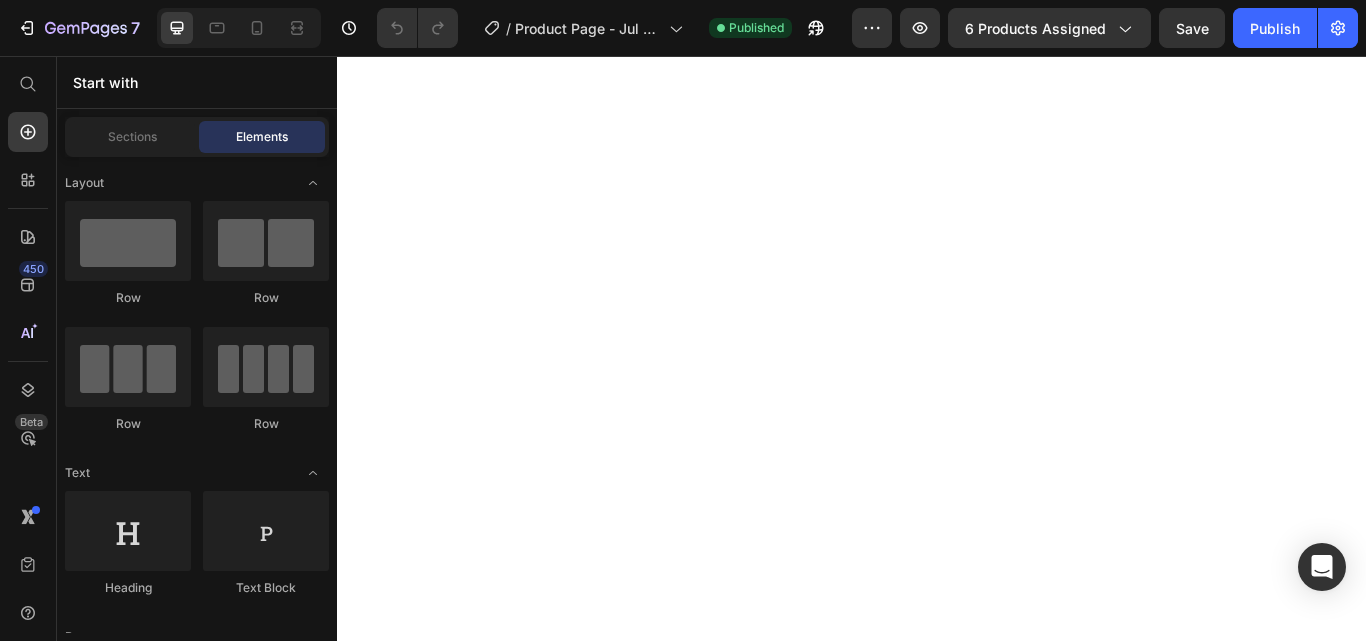 scroll, scrollTop: 0, scrollLeft: 0, axis: both 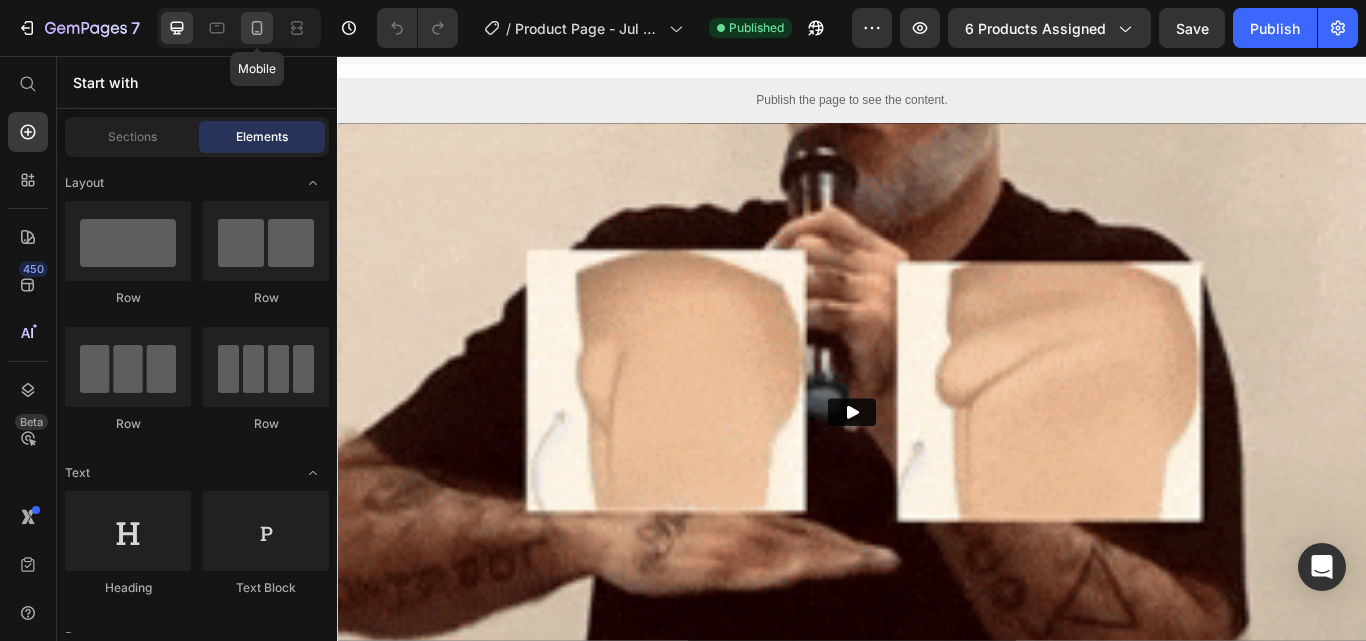 click 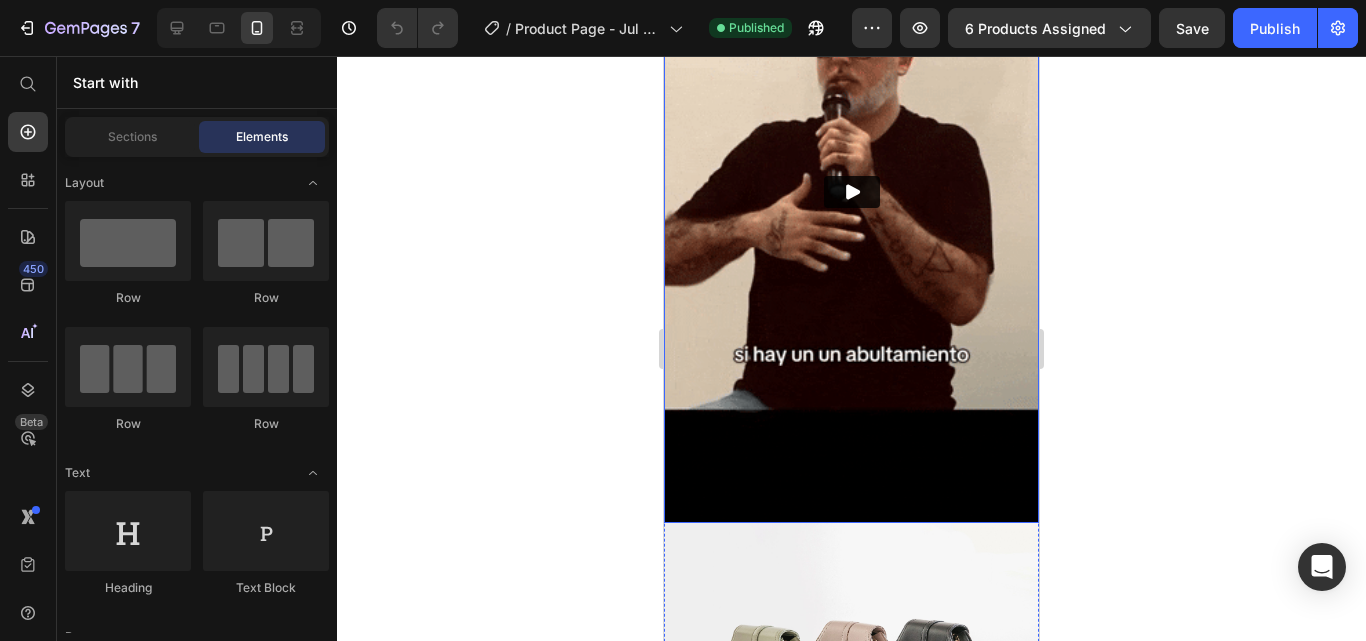 scroll, scrollTop: 587, scrollLeft: 0, axis: vertical 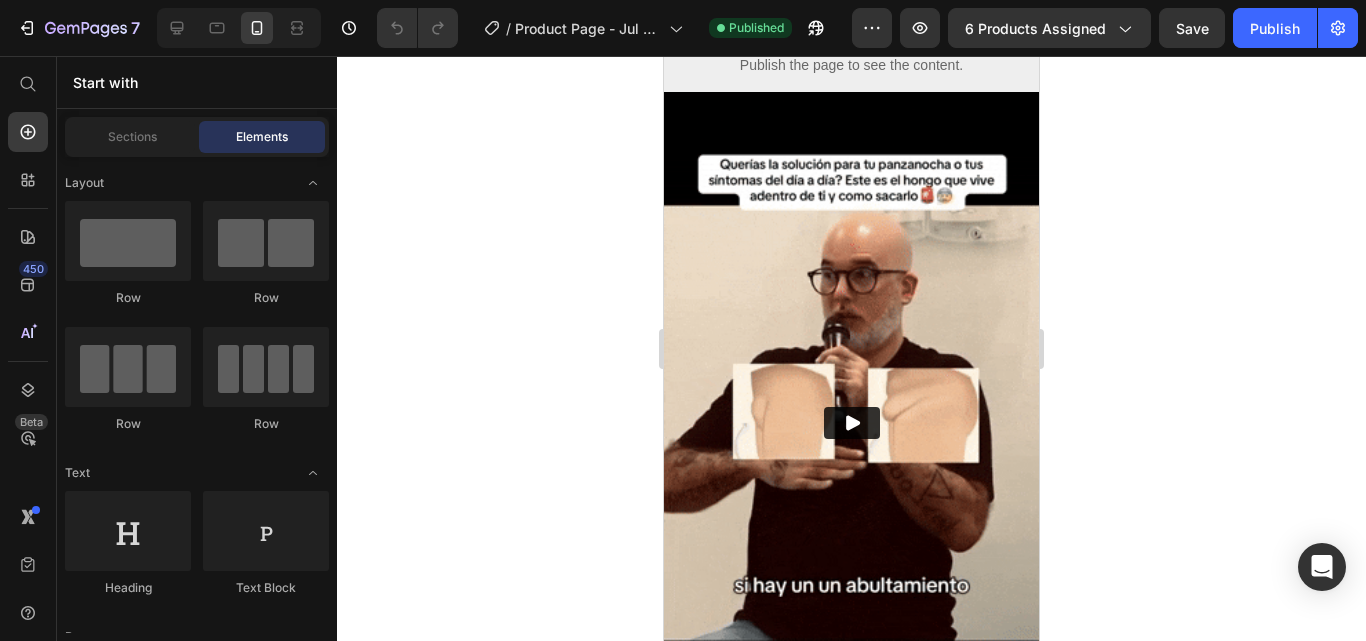click at bounding box center [851, 423] 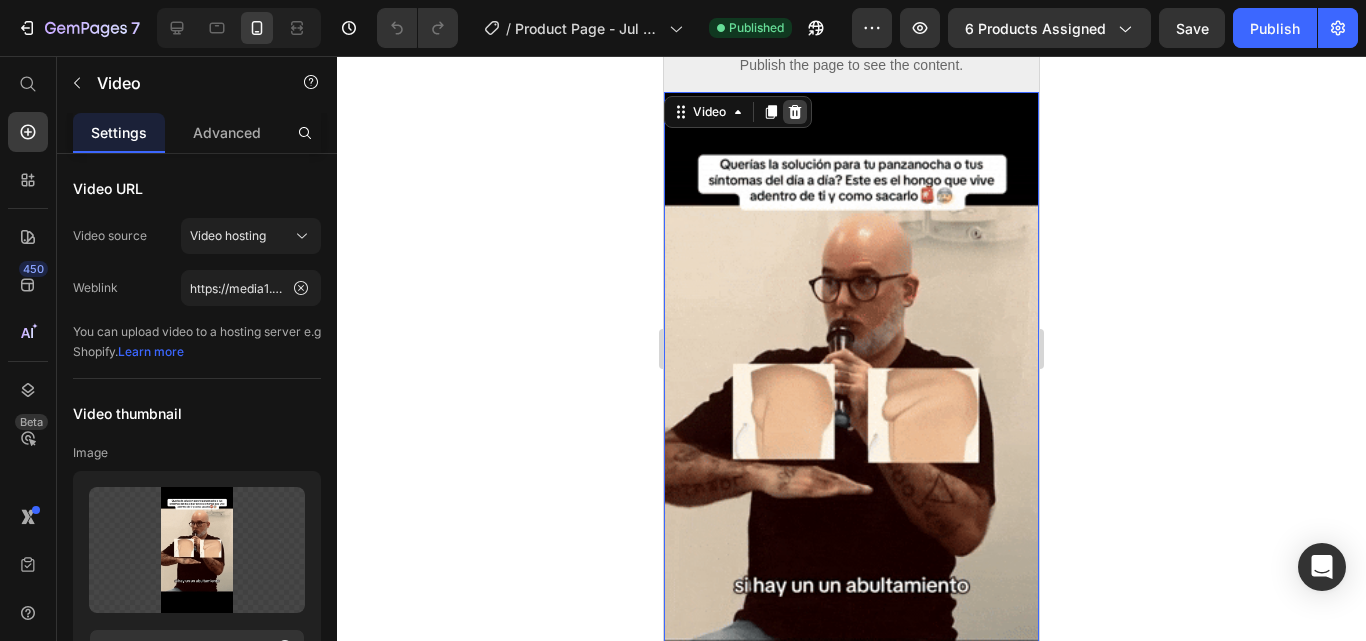 click 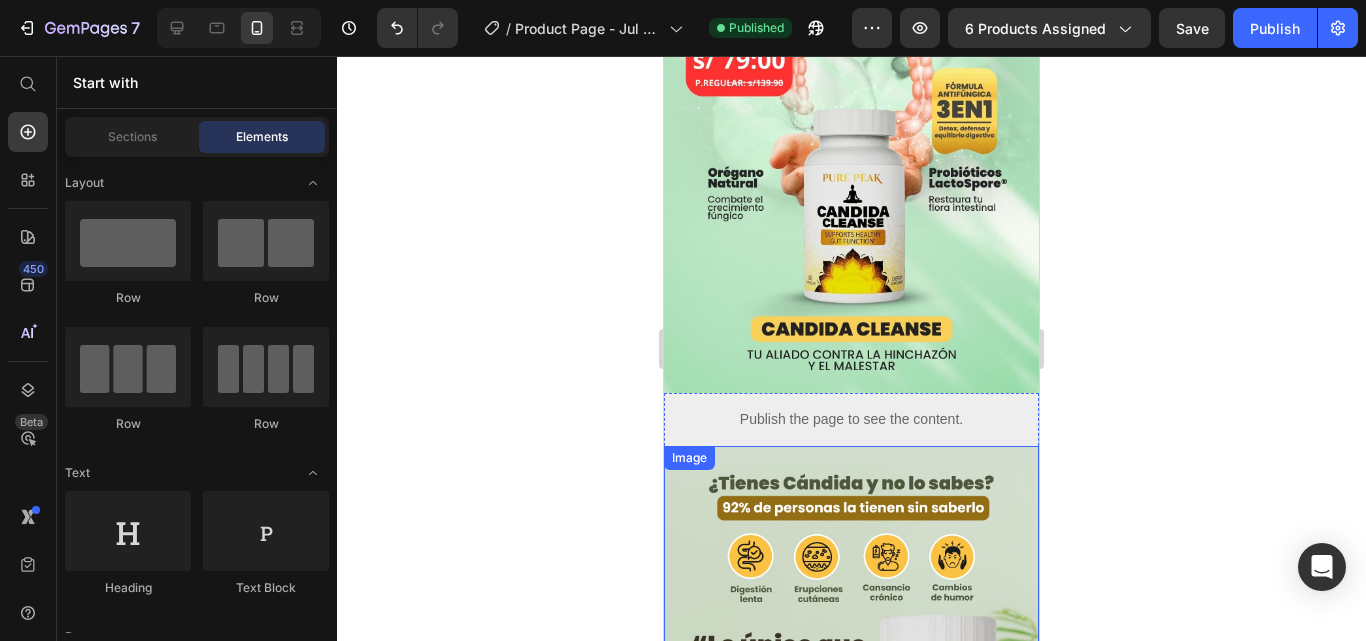 scroll, scrollTop: 187, scrollLeft: 0, axis: vertical 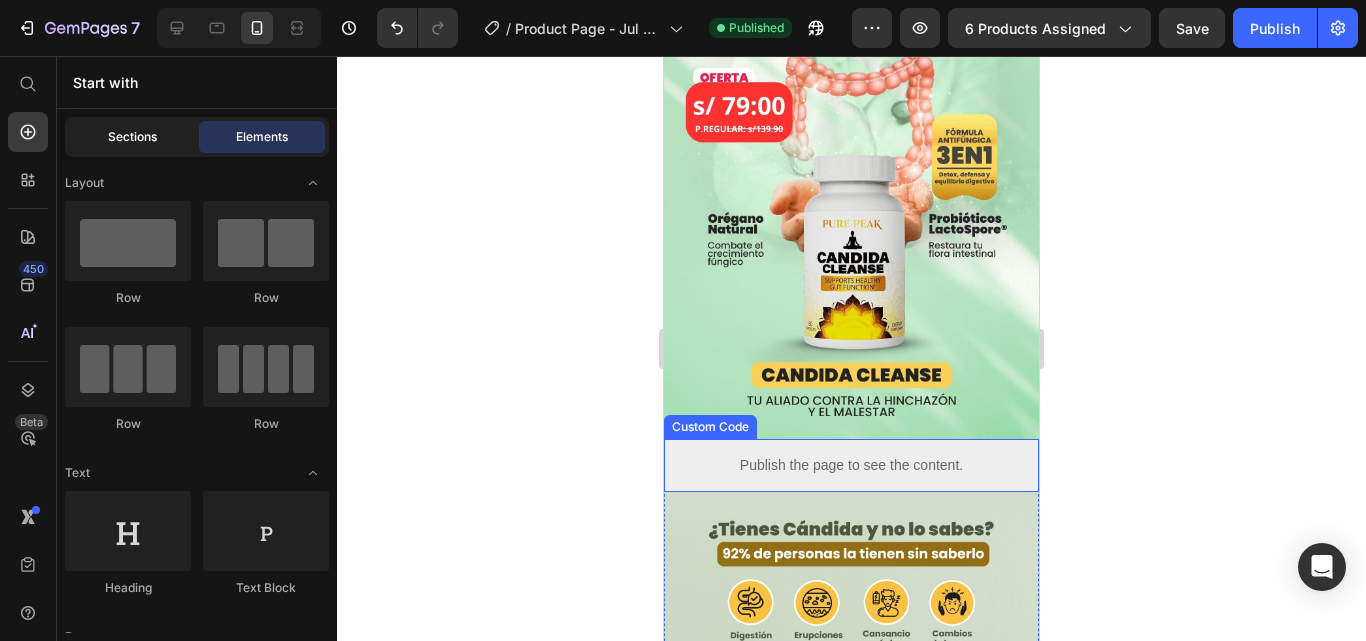 click on "Sections" at bounding box center [132, 137] 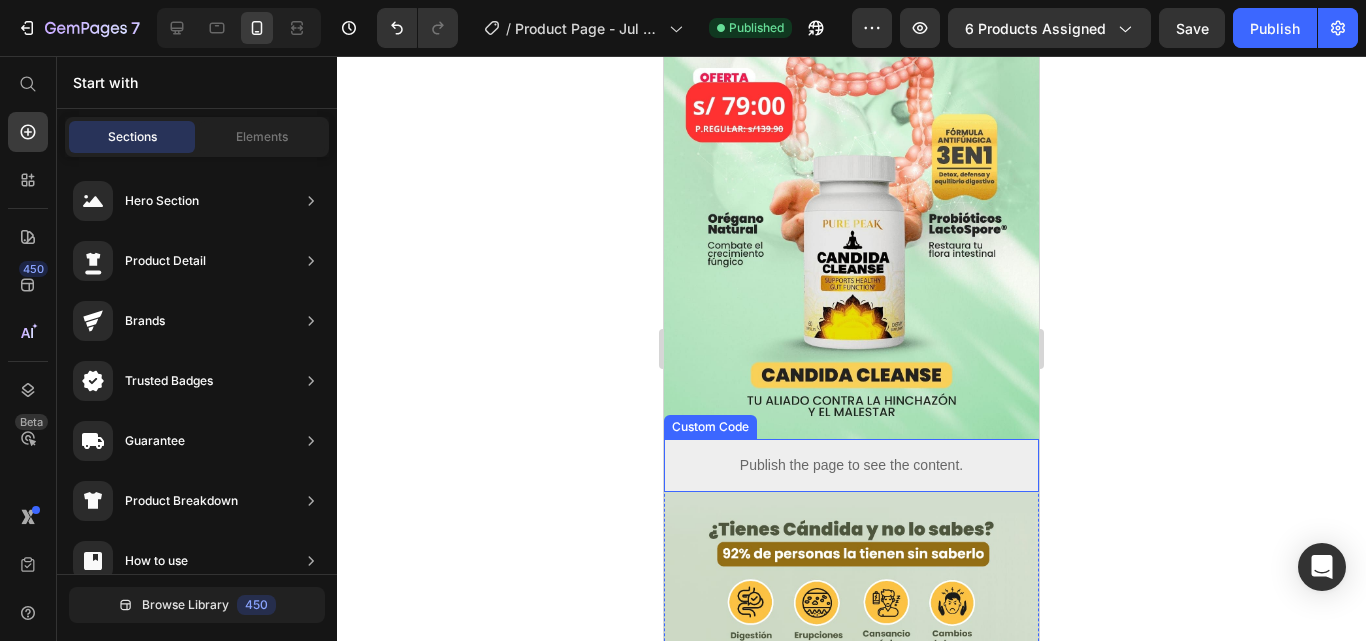 click on "Sections Elements" at bounding box center (197, 137) 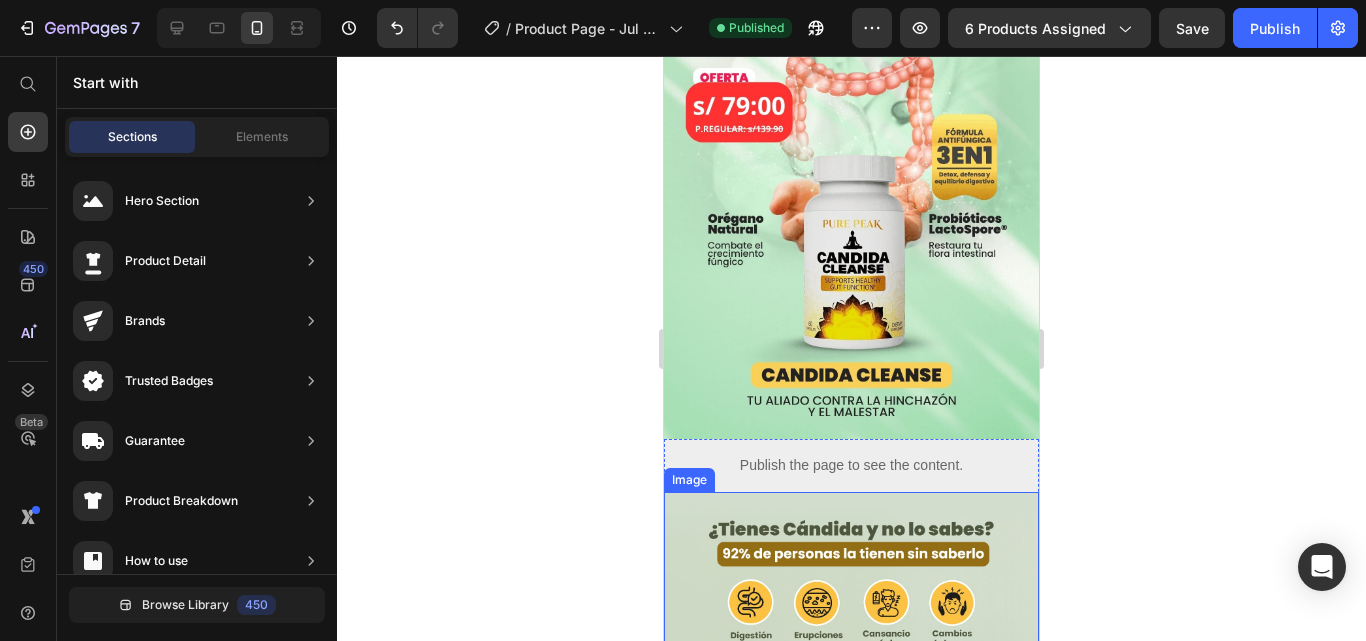 click at bounding box center (851, 724) 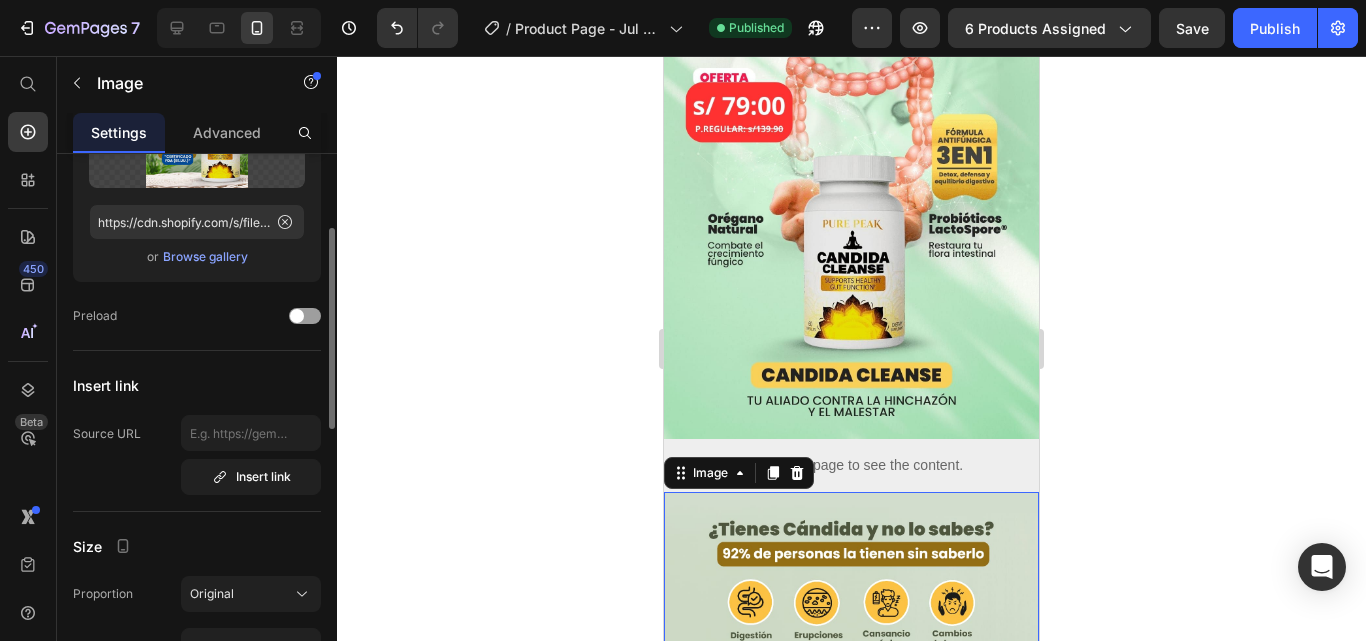scroll, scrollTop: 0, scrollLeft: 0, axis: both 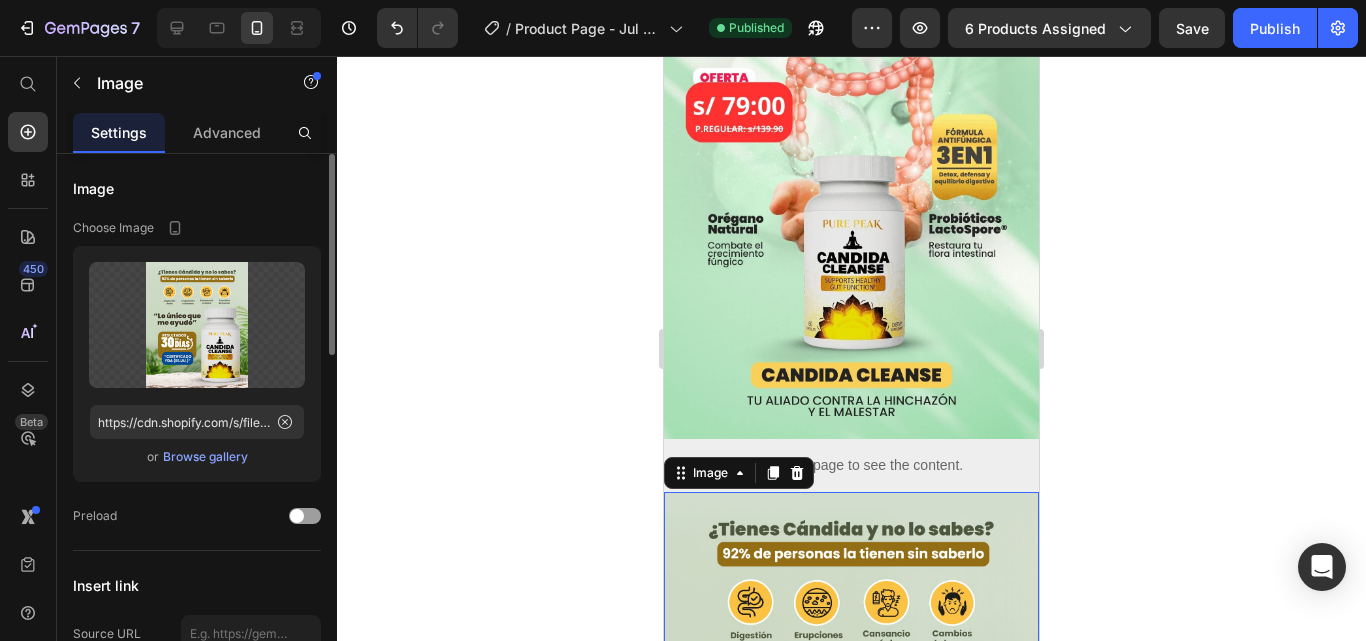 click 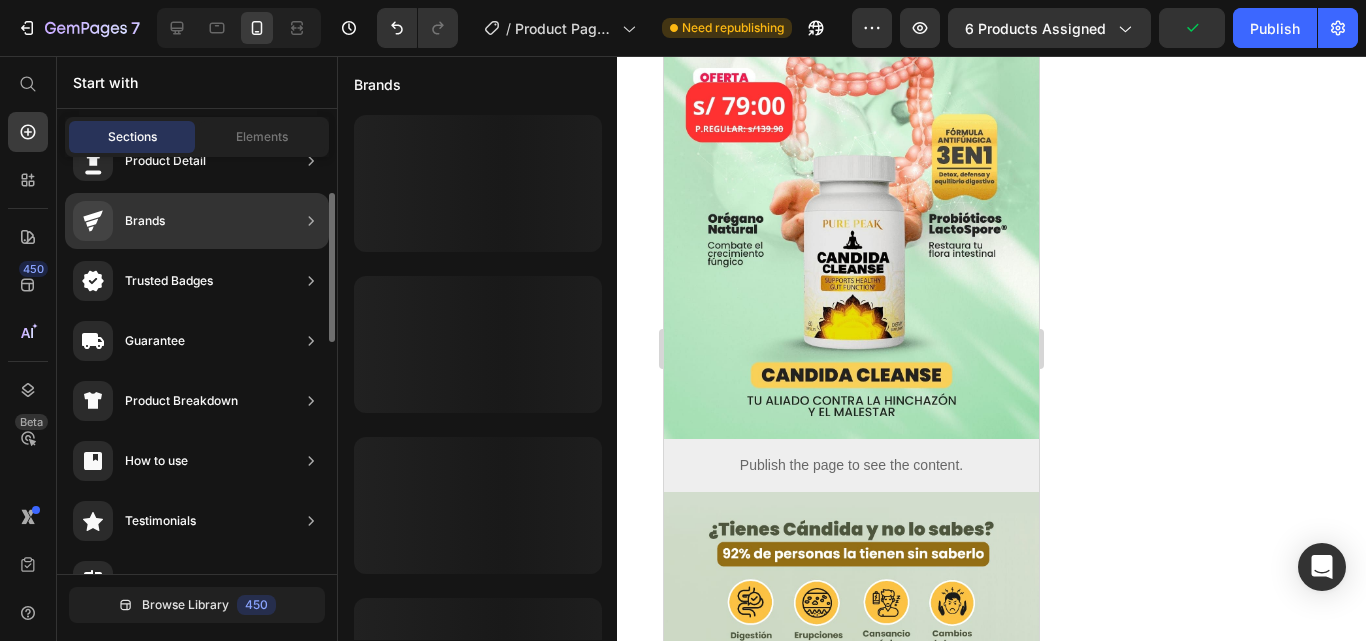 scroll, scrollTop: 0, scrollLeft: 0, axis: both 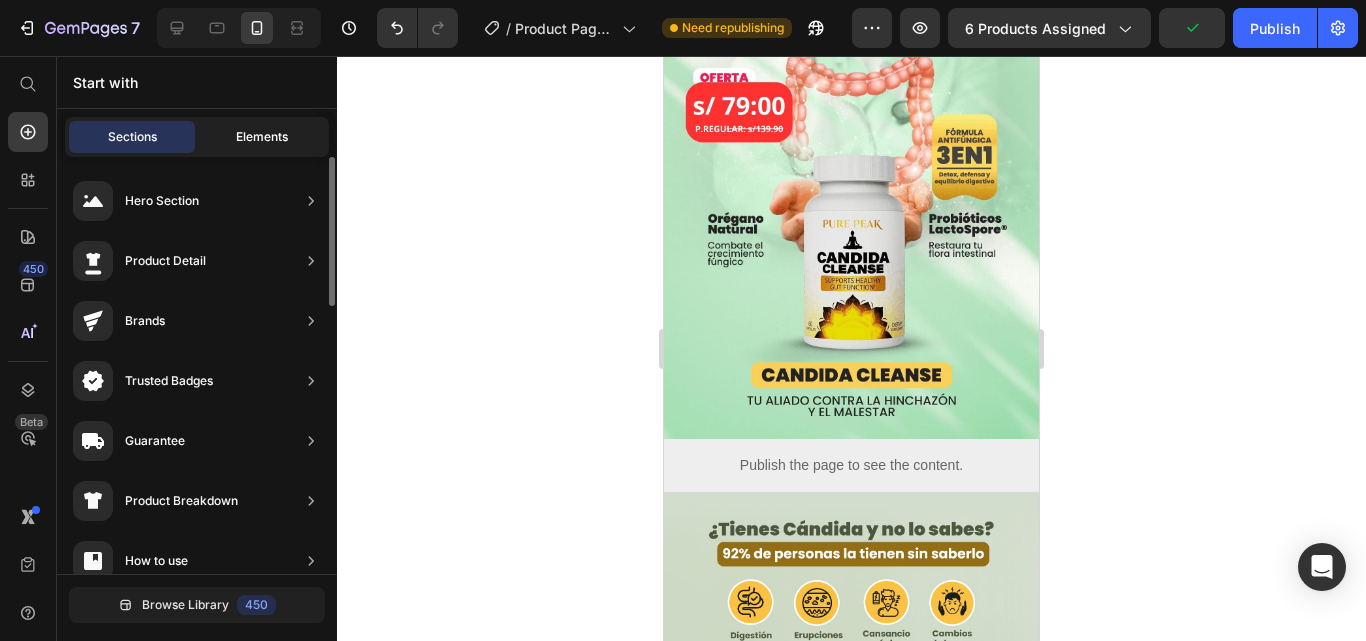 click on "Elements" at bounding box center [262, 137] 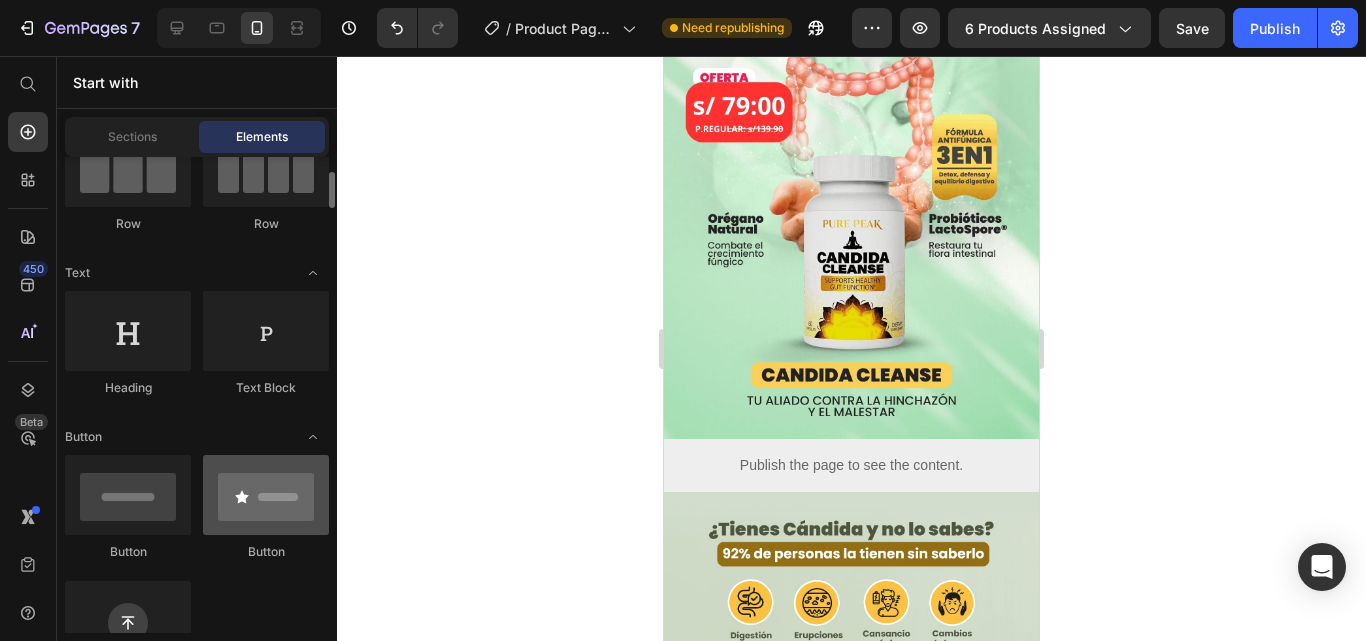 scroll, scrollTop: 500, scrollLeft: 0, axis: vertical 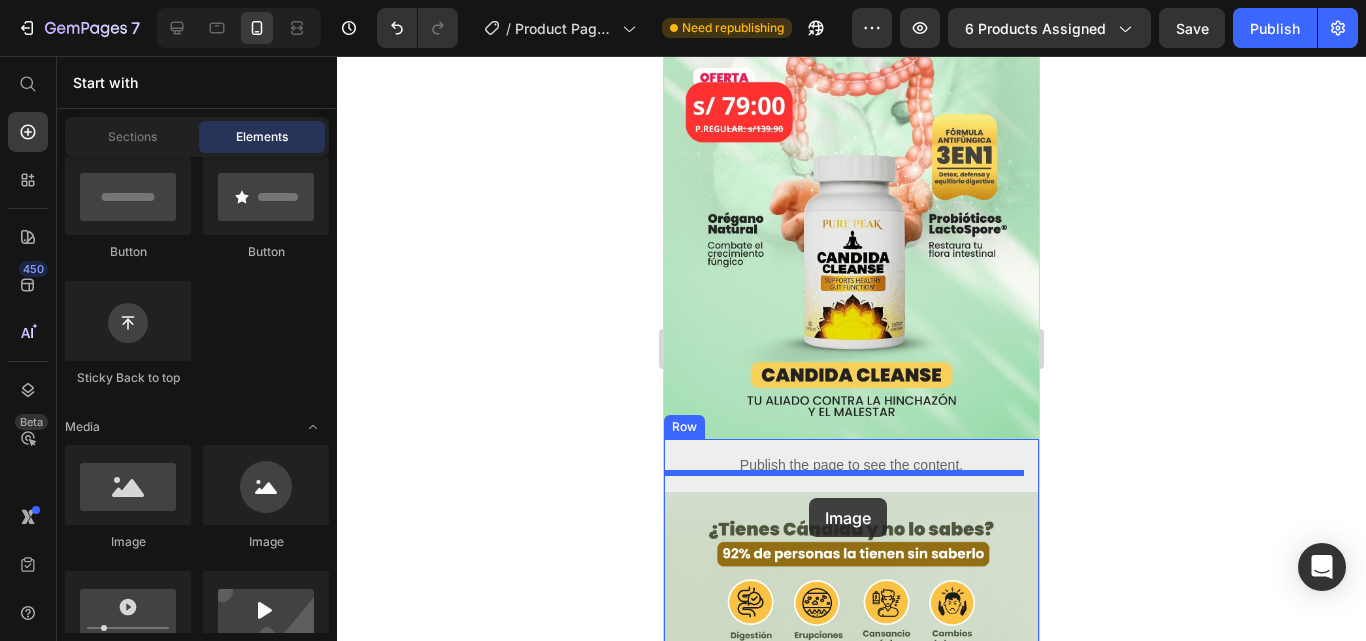 drag, startPoint x: 807, startPoint y: 556, endPoint x: 809, endPoint y: 498, distance: 58.034473 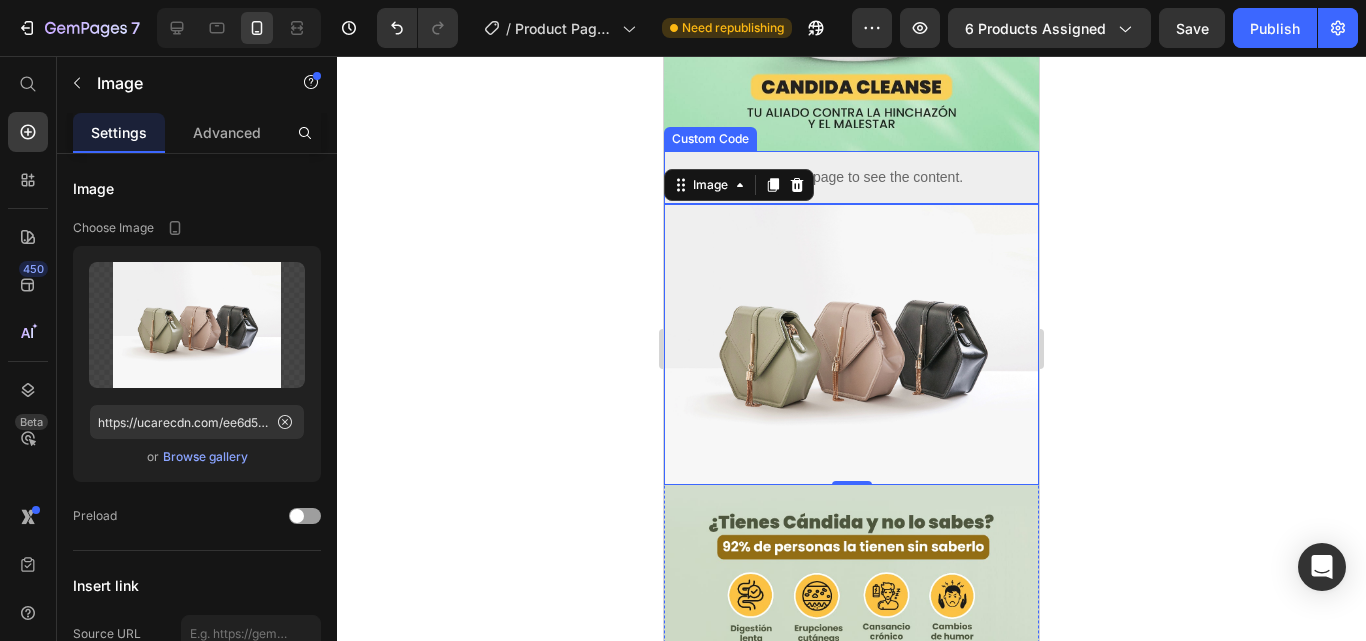 scroll, scrollTop: 387, scrollLeft: 0, axis: vertical 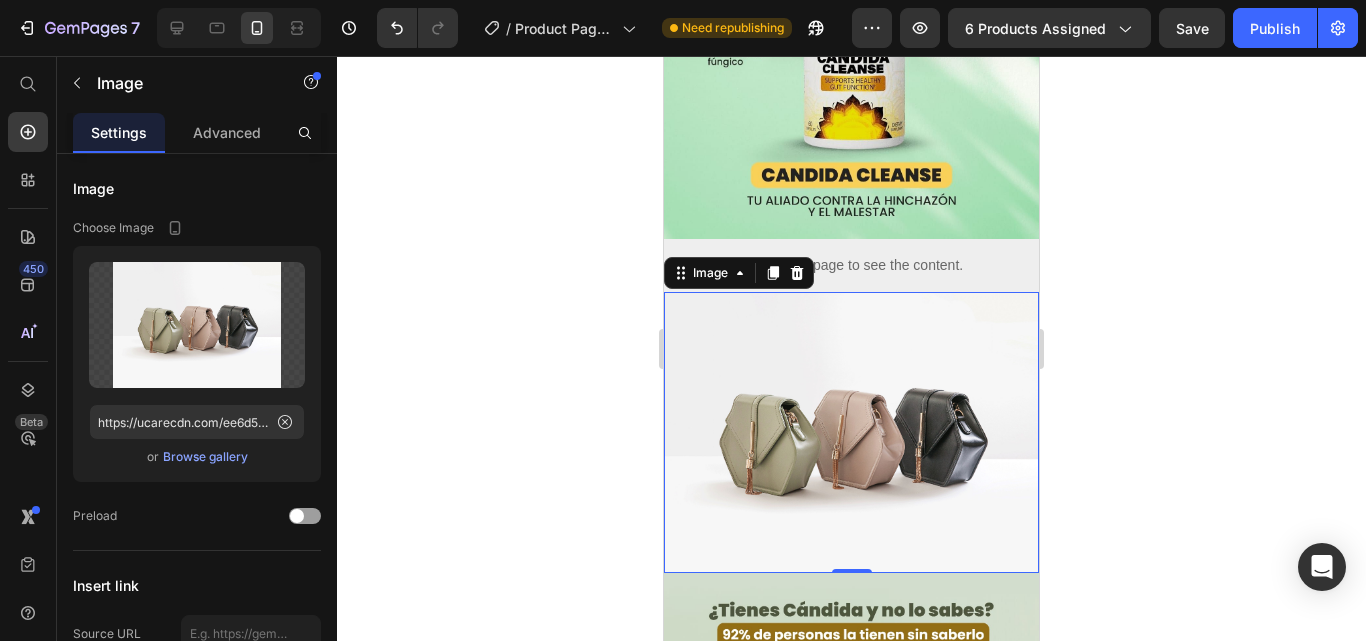 click at bounding box center [851, 432] 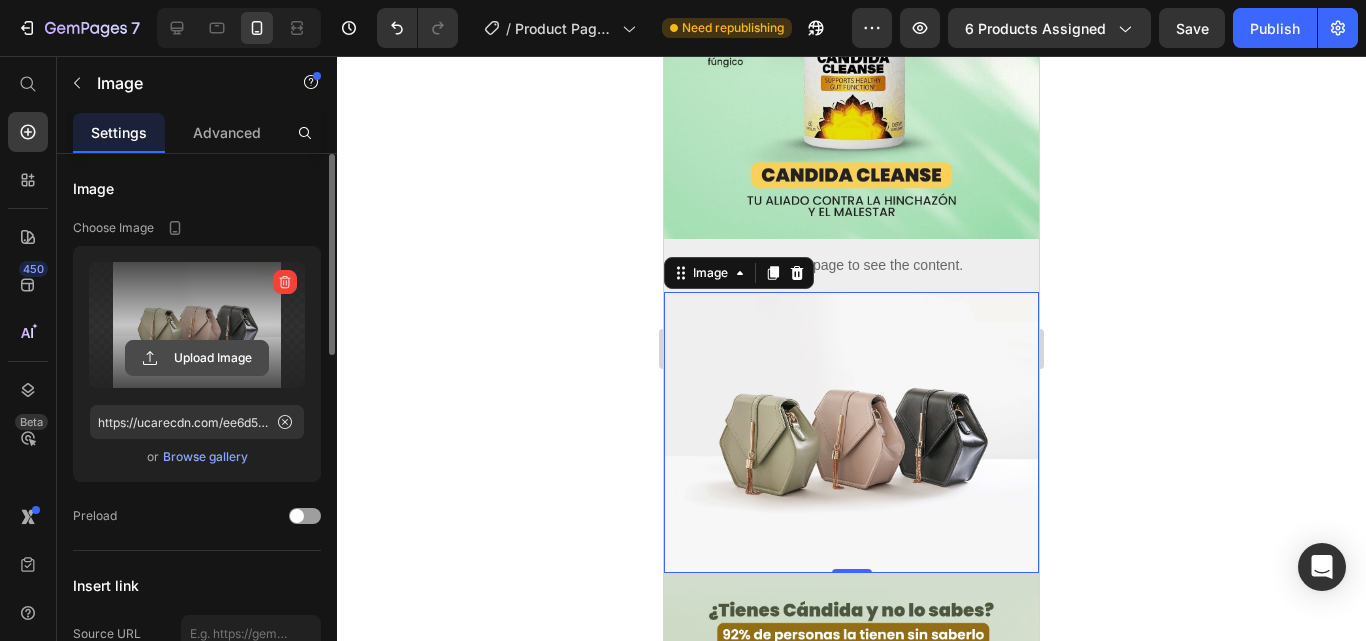 click 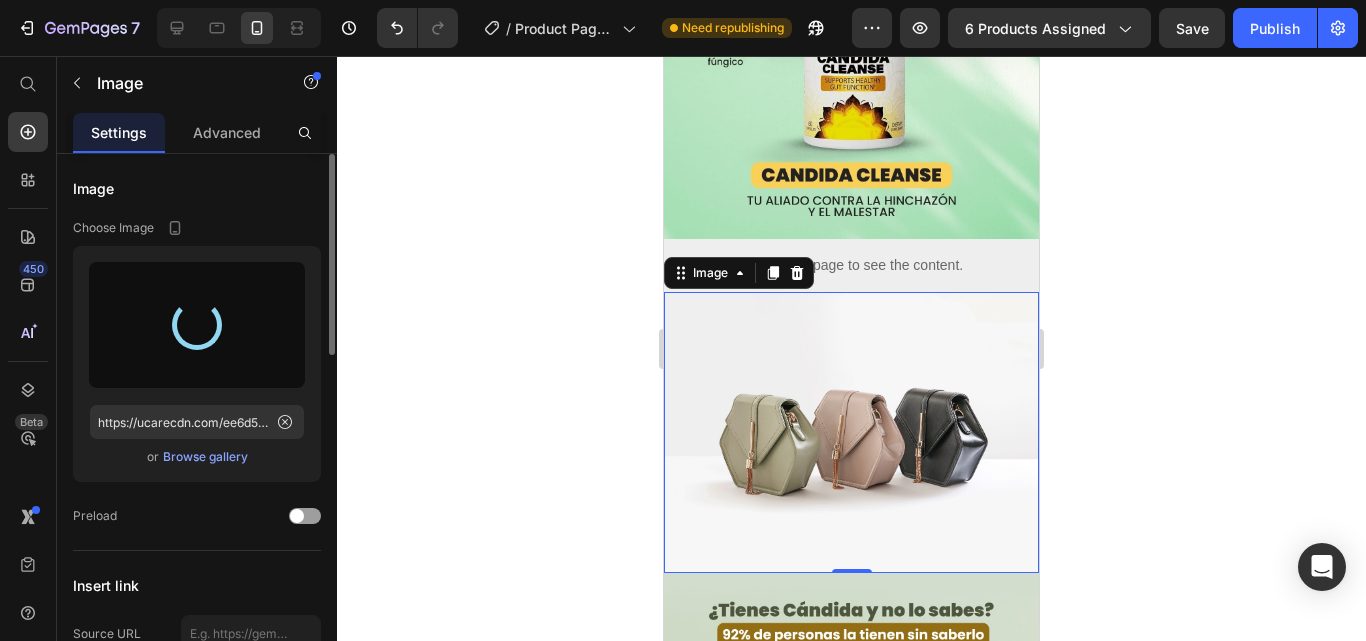 type on "https://cdn.shopify.com/s/files/1/0691/5719/1857/files/gempages_574929008974627615-f37bafed-2f60-4059-8fa8-8a5be0086e72.webp" 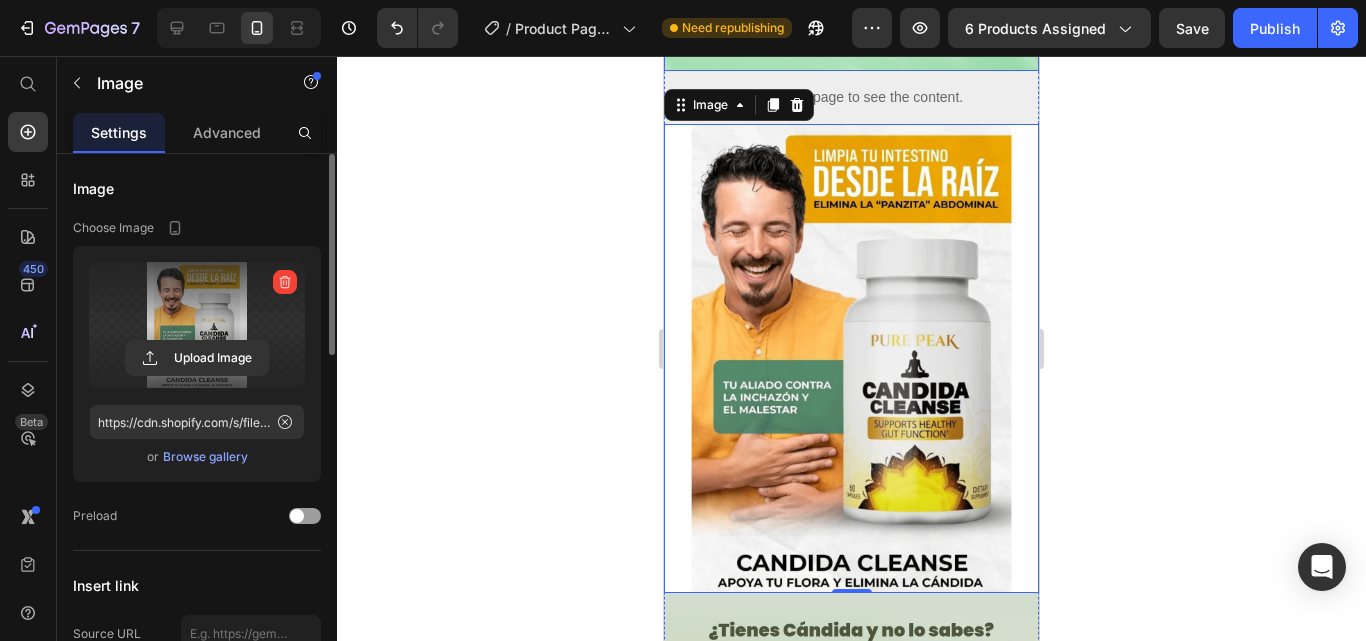 scroll, scrollTop: 600, scrollLeft: 0, axis: vertical 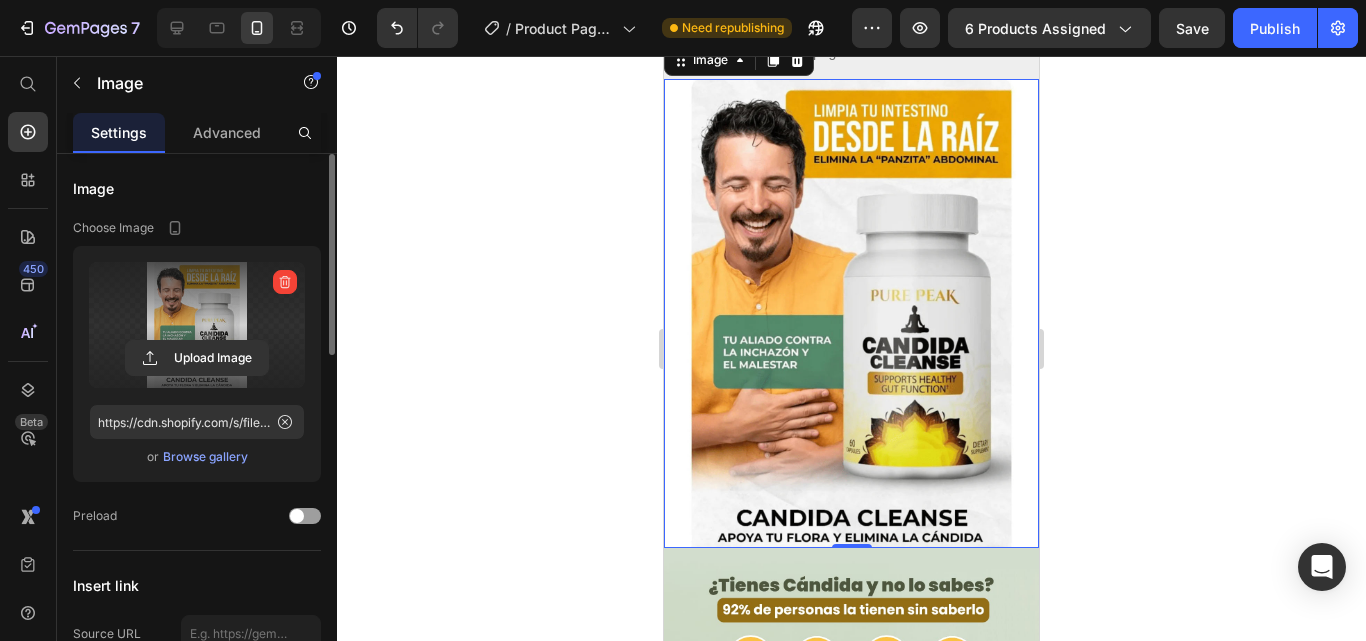 click at bounding box center (851, 313) 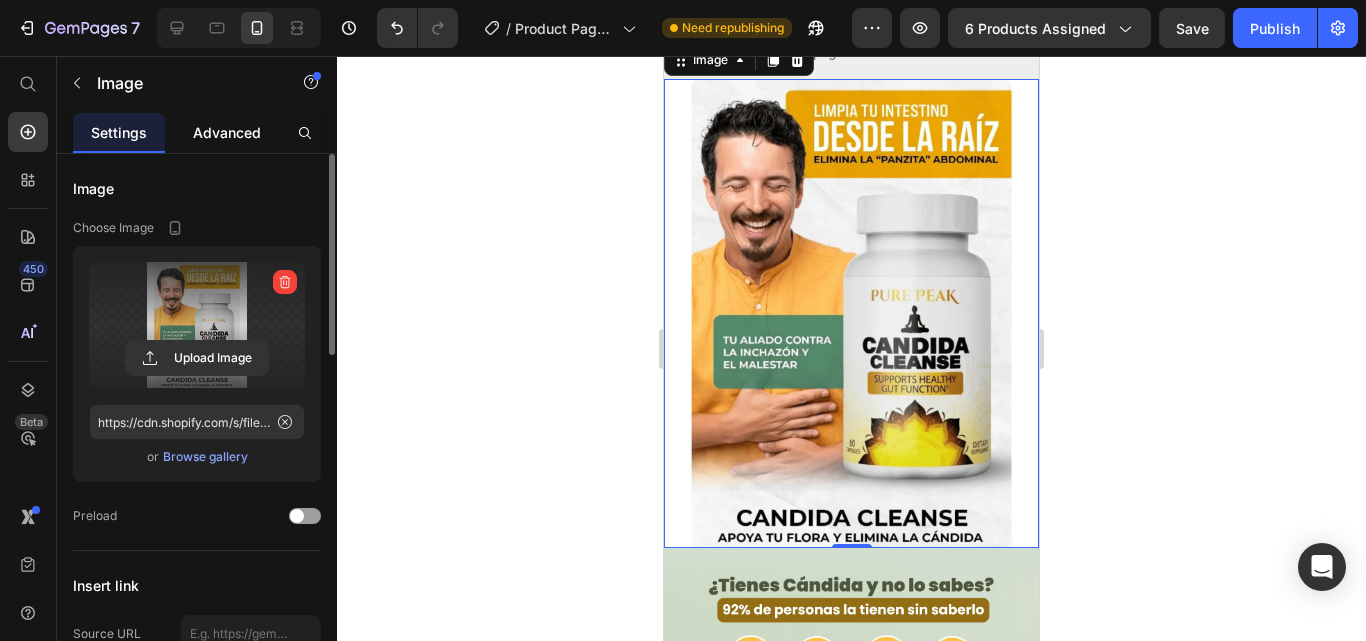 click on "Advanced" at bounding box center (227, 132) 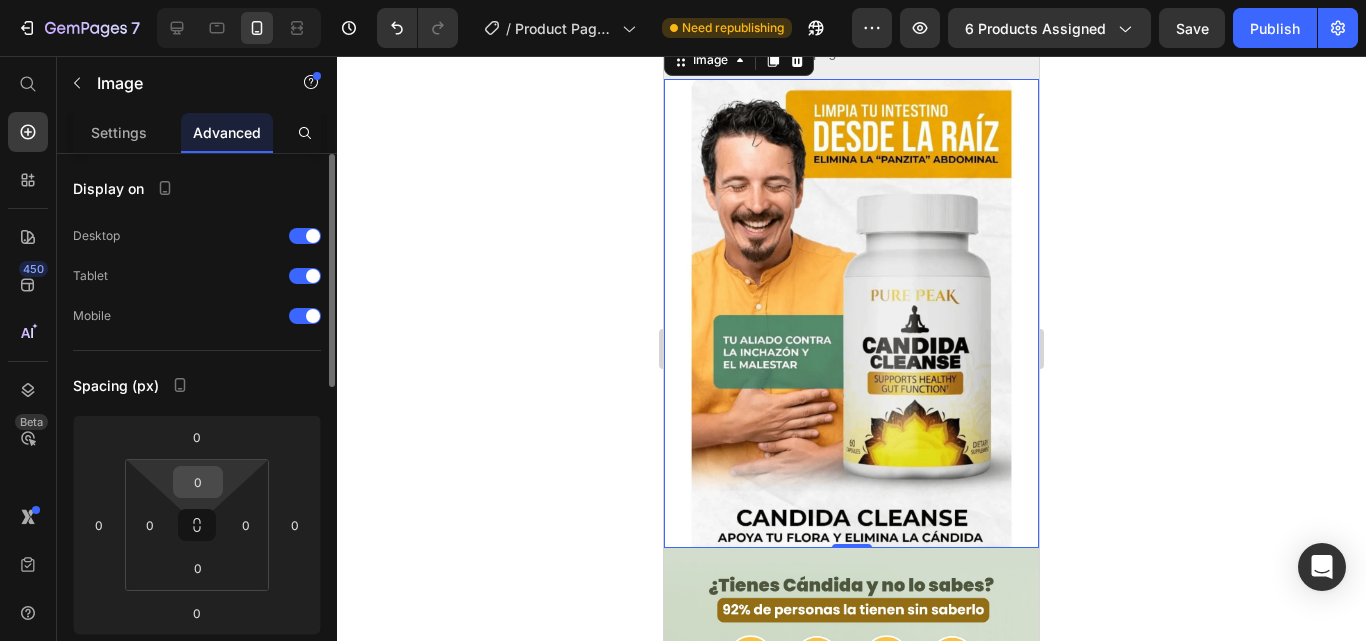 click on "0" at bounding box center (198, 482) 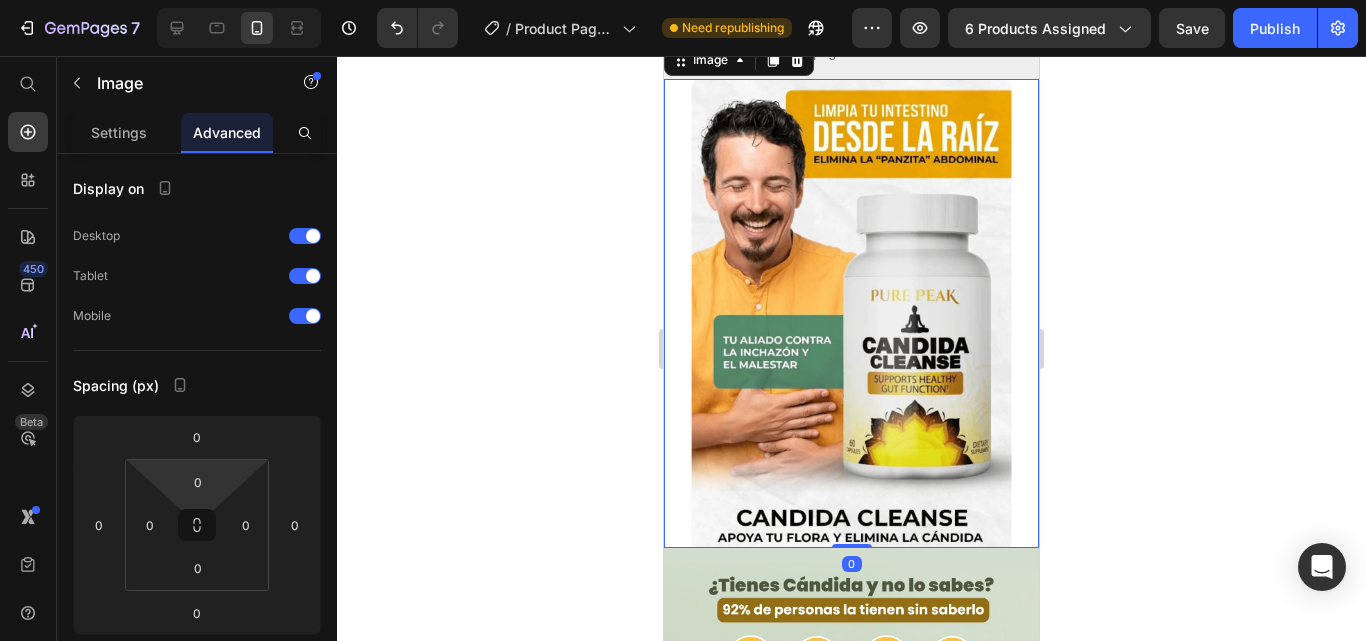 click 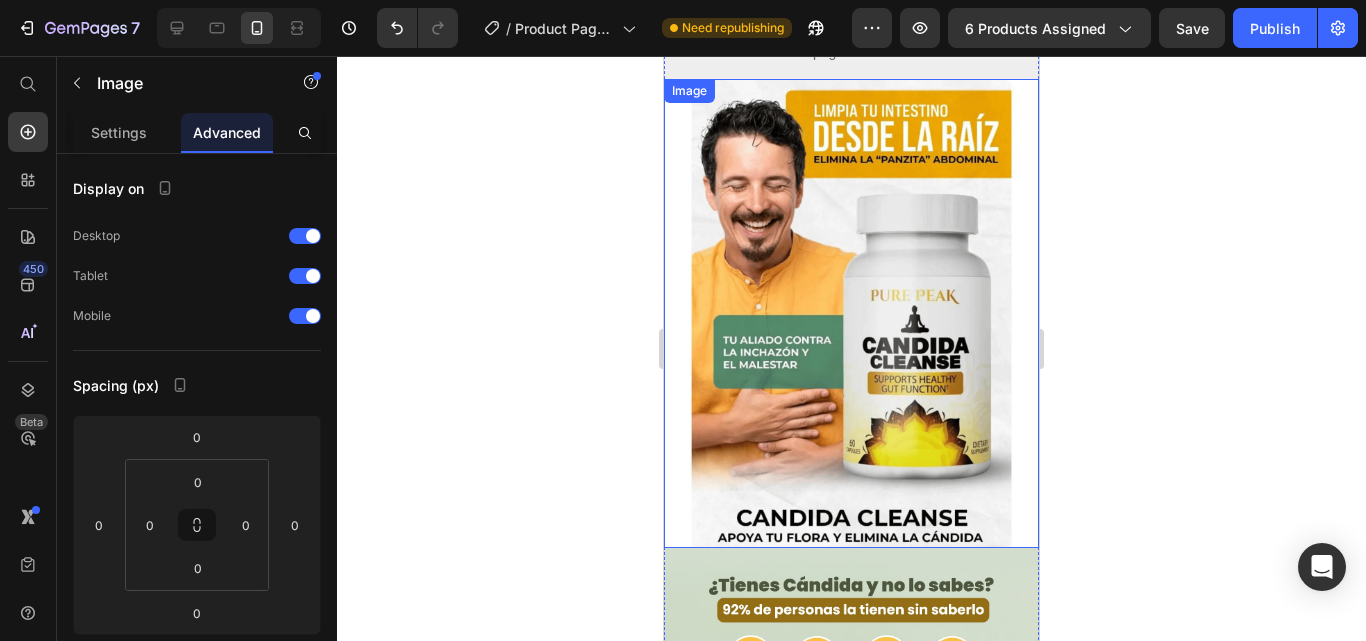 click at bounding box center (851, 313) 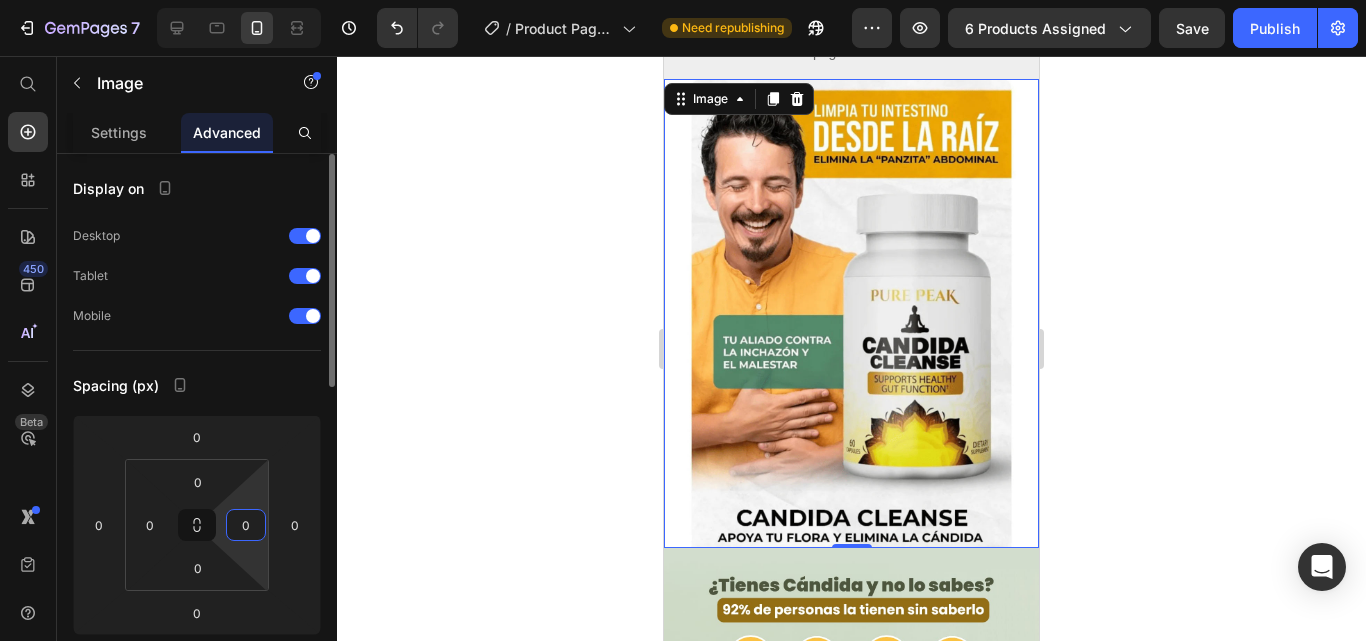 click on "0" at bounding box center [246, 525] 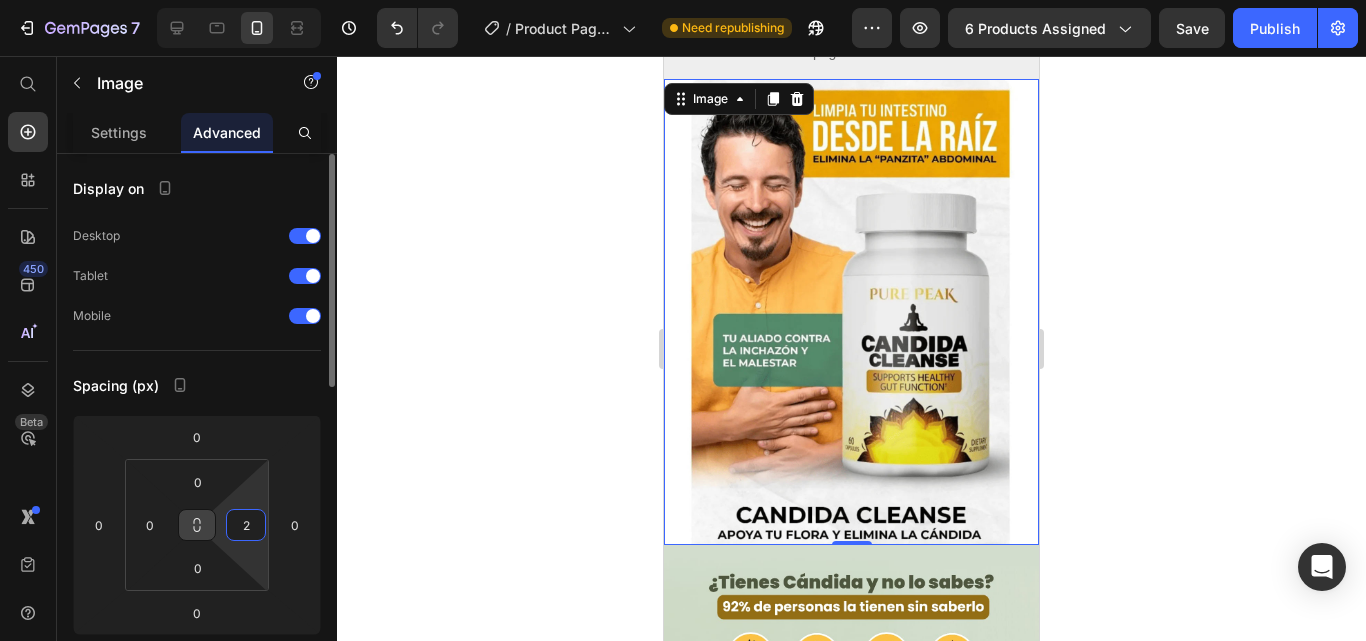 drag, startPoint x: 251, startPoint y: 522, endPoint x: 206, endPoint y: 524, distance: 45.044422 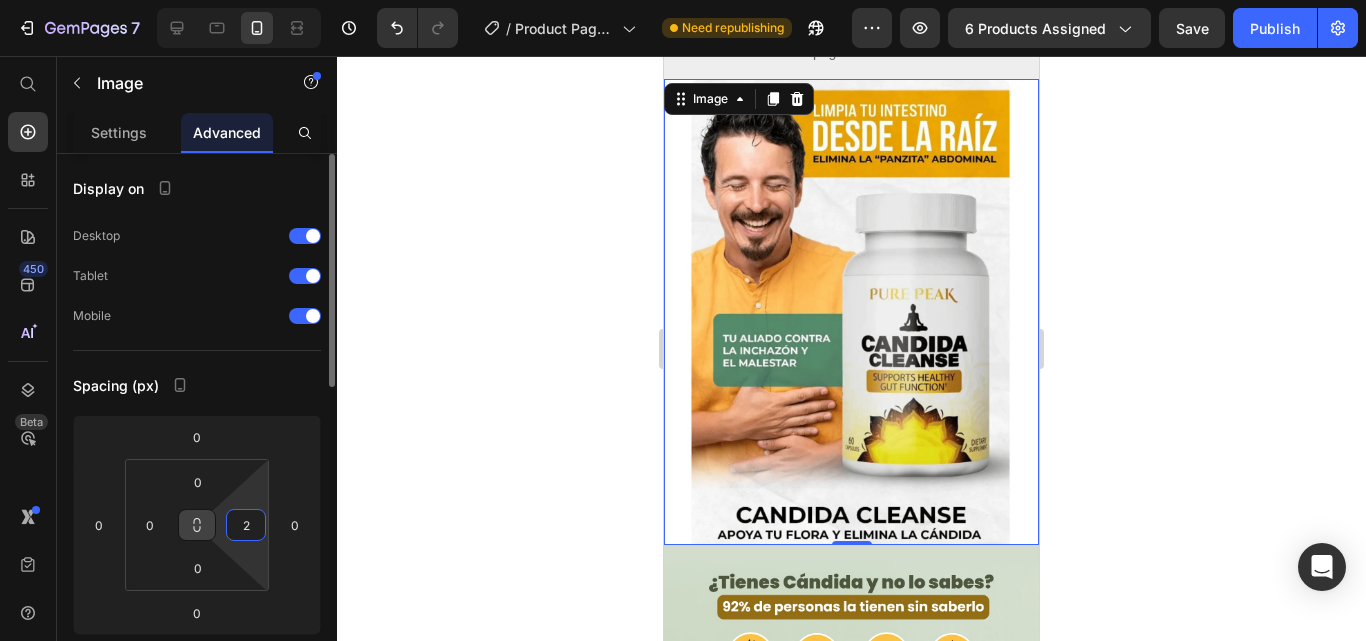 click on "0 0 0 2" at bounding box center [197, 525] 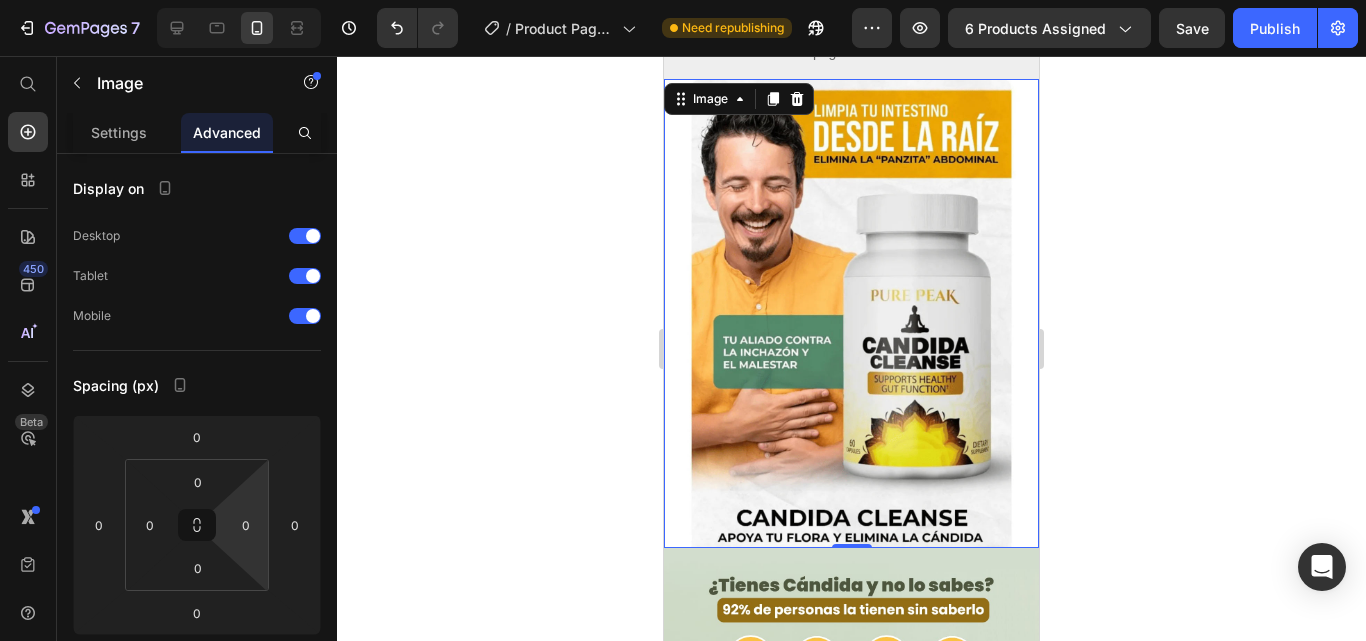 click 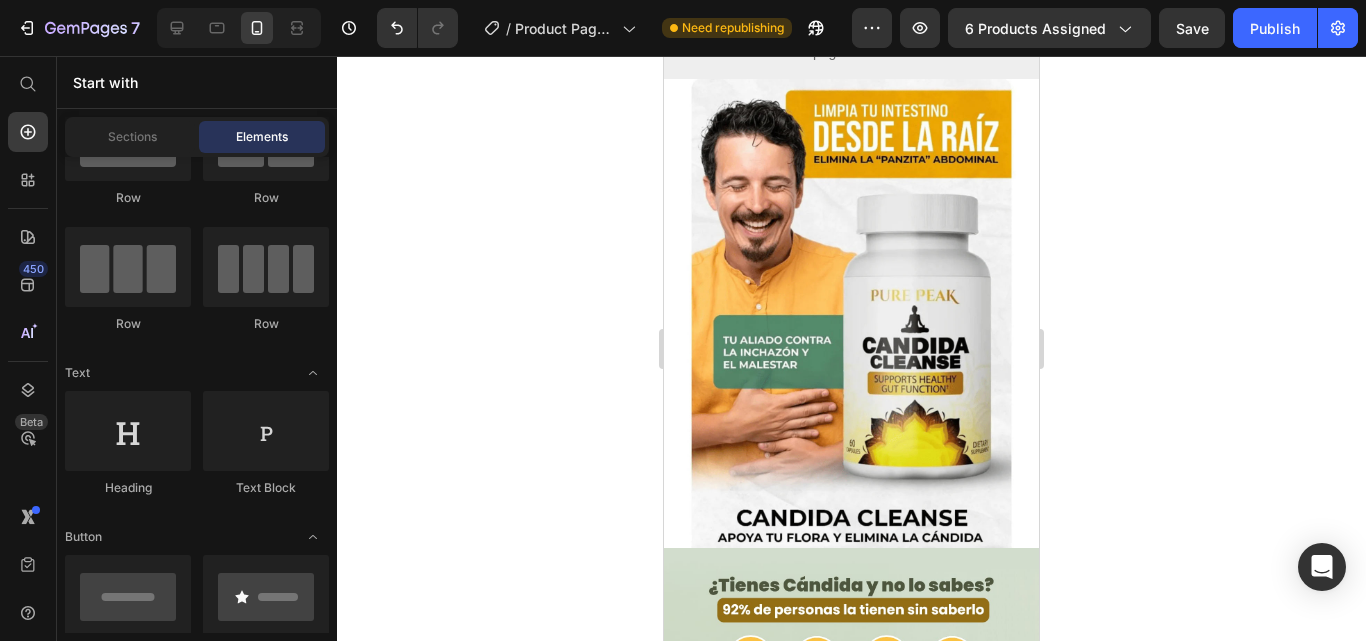 scroll, scrollTop: 0, scrollLeft: 0, axis: both 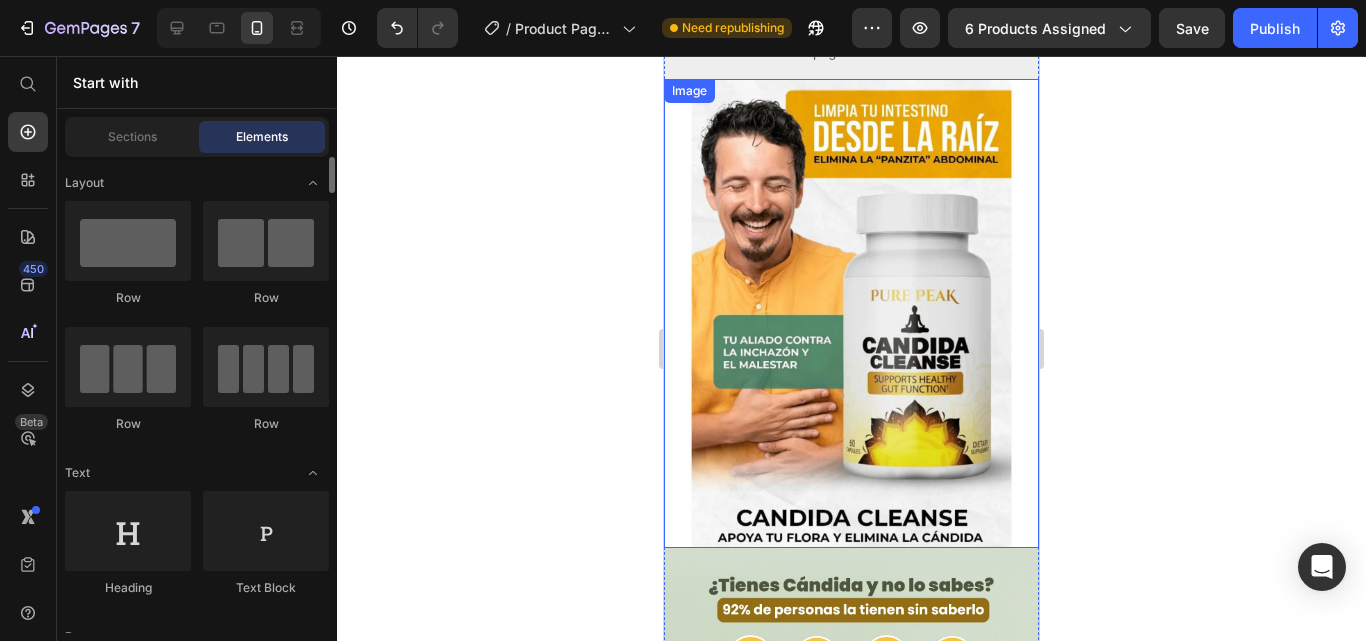 click at bounding box center [851, 313] 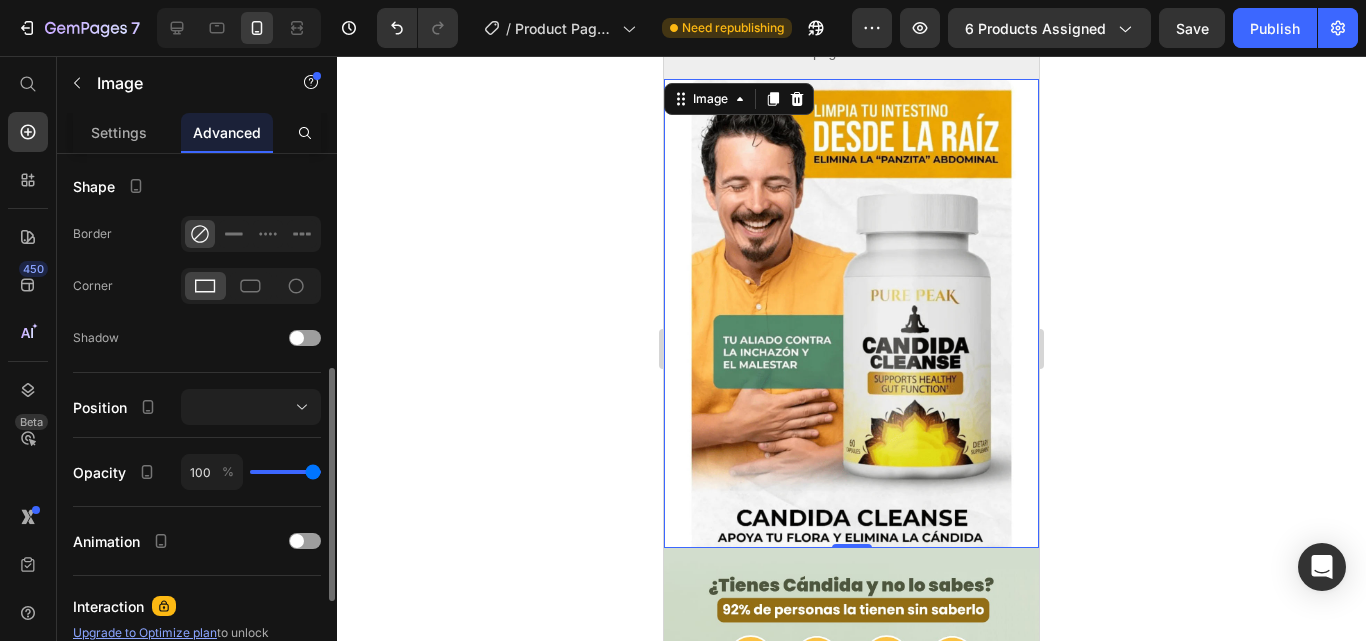 scroll, scrollTop: 600, scrollLeft: 0, axis: vertical 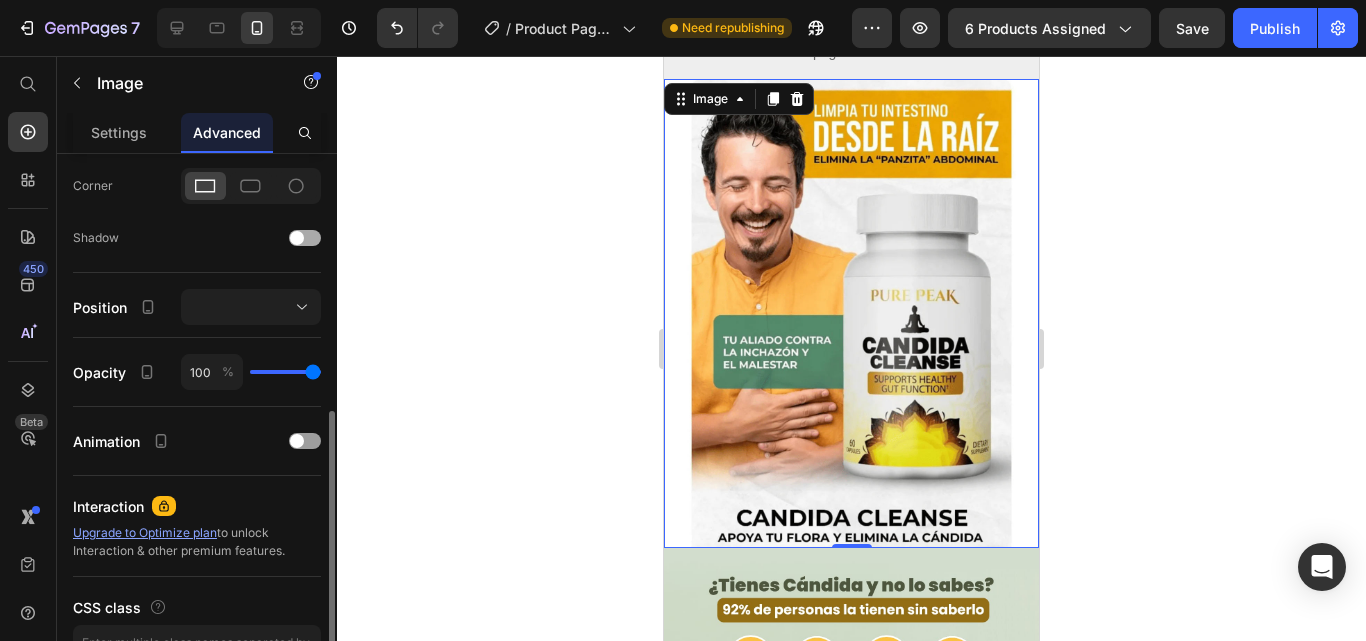 click at bounding box center (305, 238) 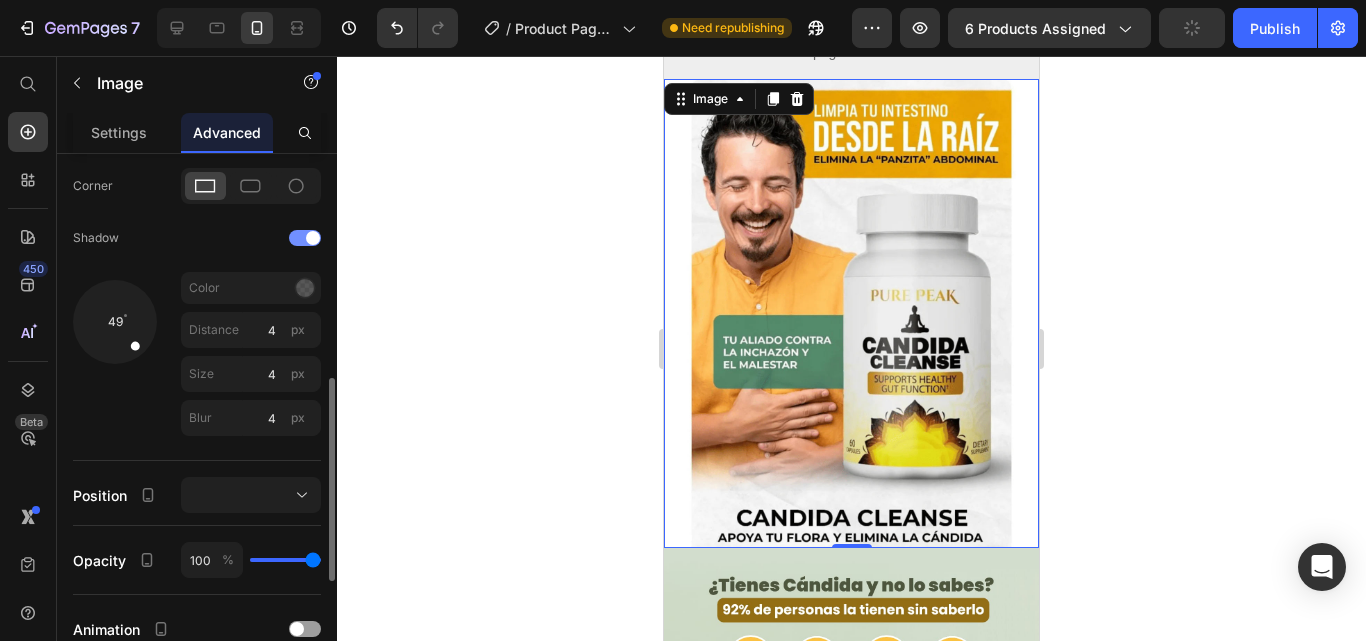 click at bounding box center [313, 238] 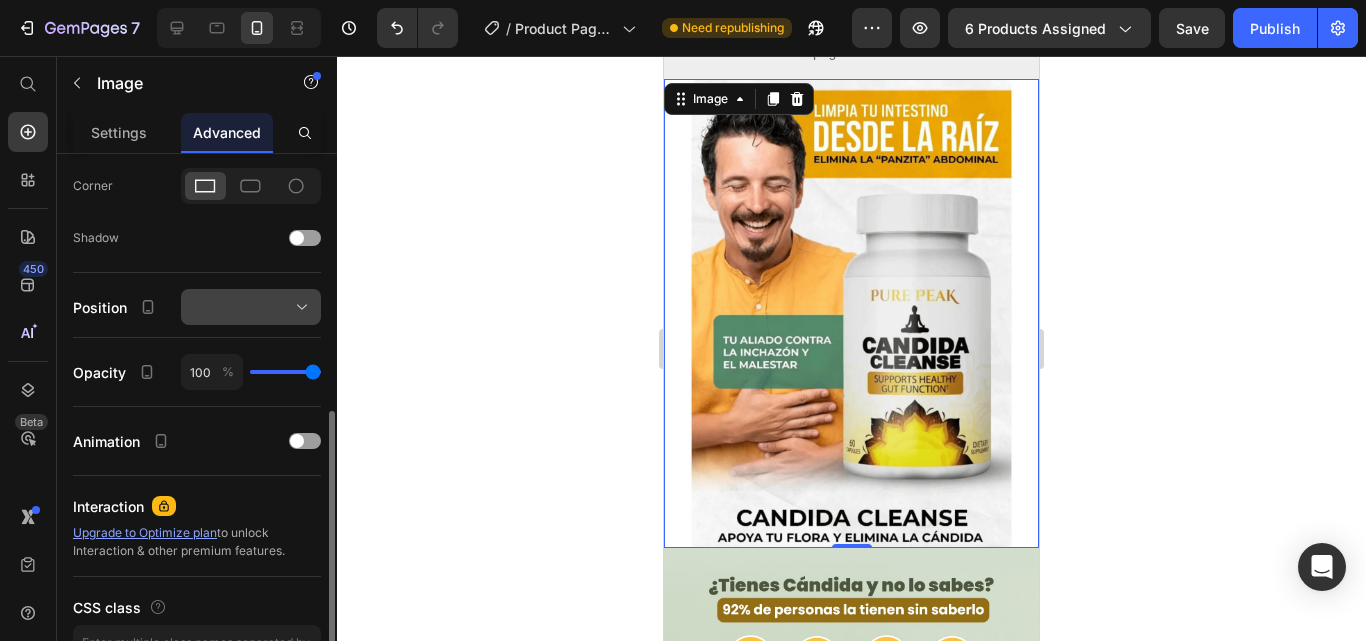 click at bounding box center [251, 307] 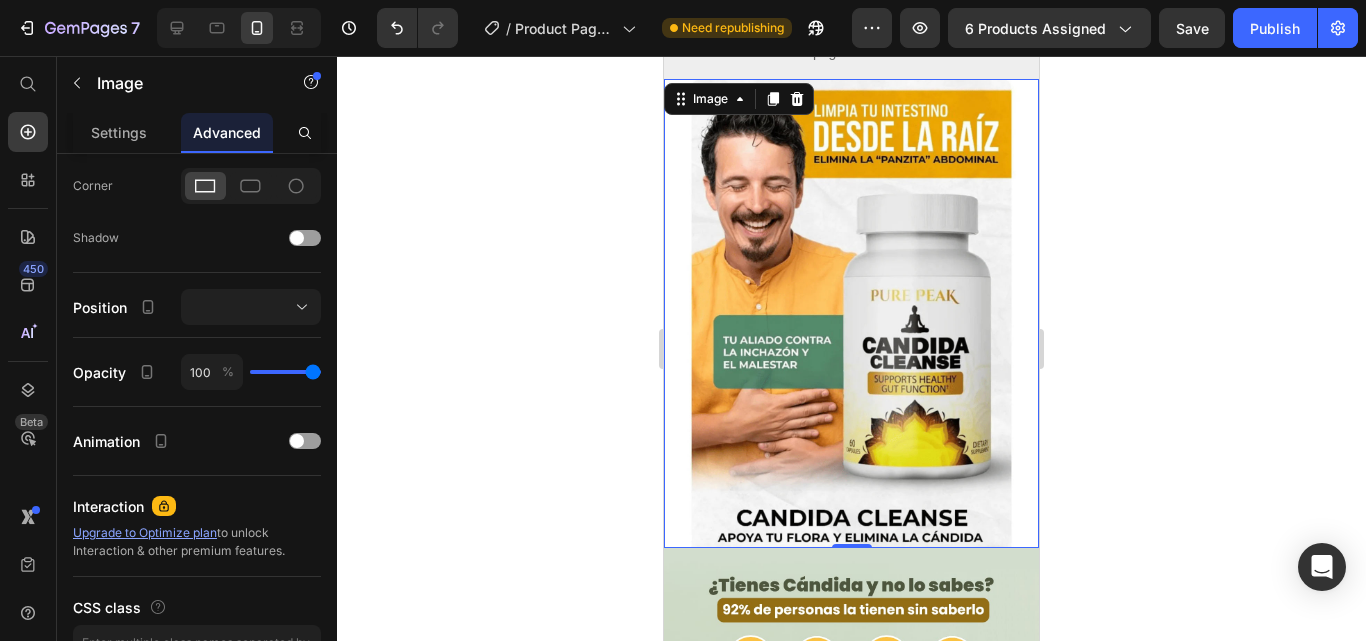 click 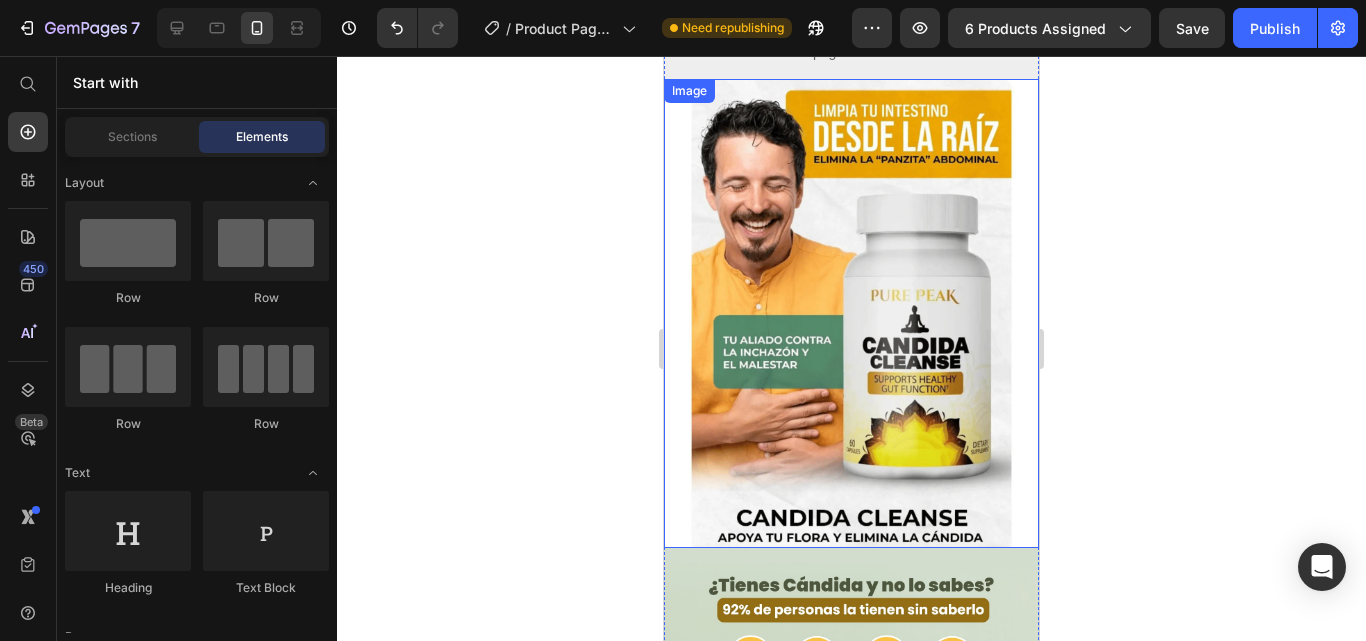 click at bounding box center [851, 313] 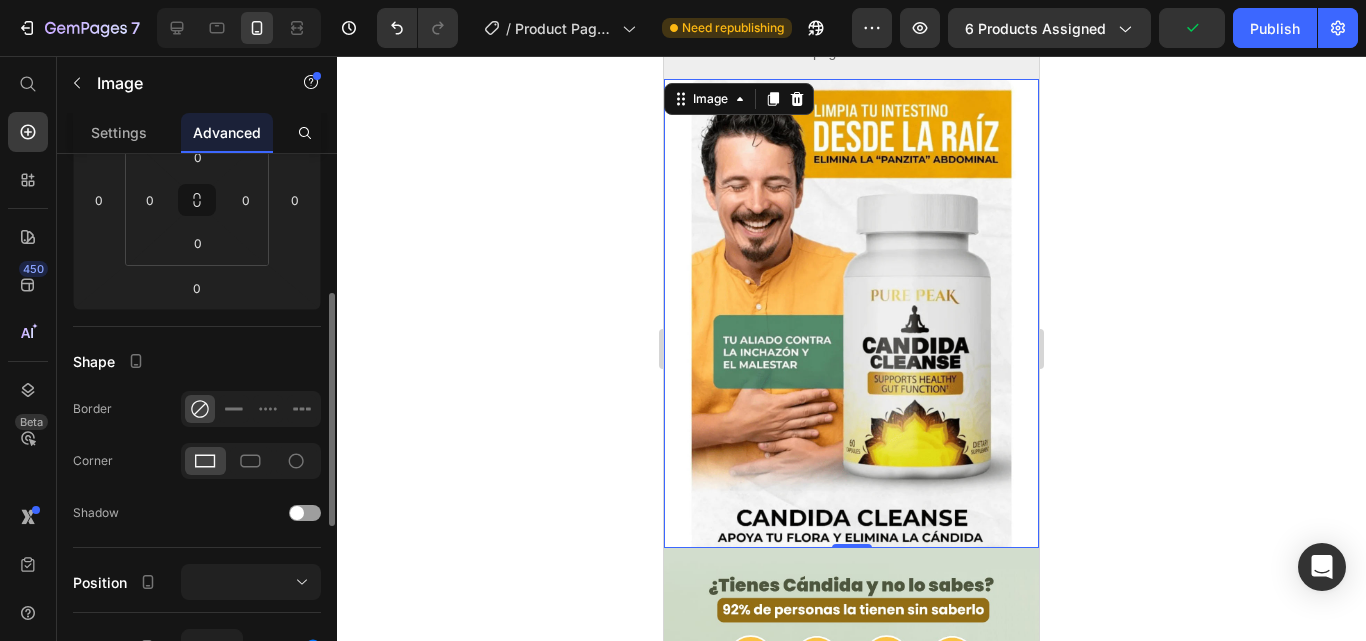 scroll, scrollTop: 0, scrollLeft: 0, axis: both 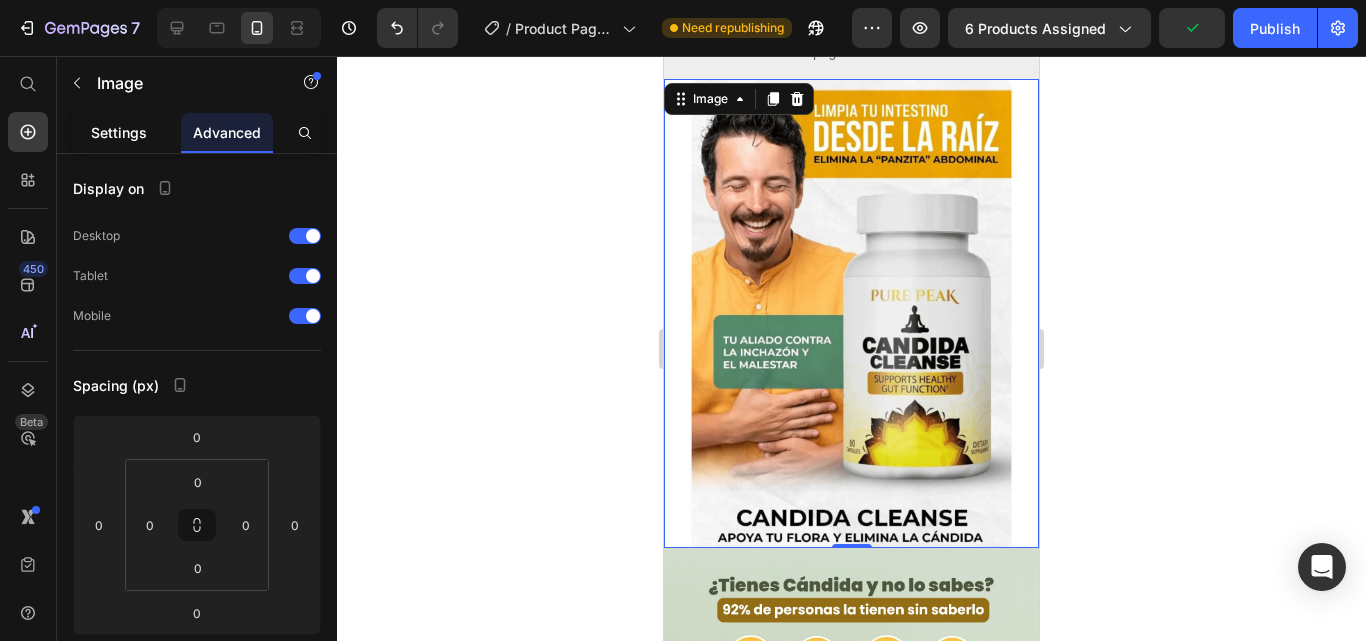 click on "Settings" at bounding box center (119, 132) 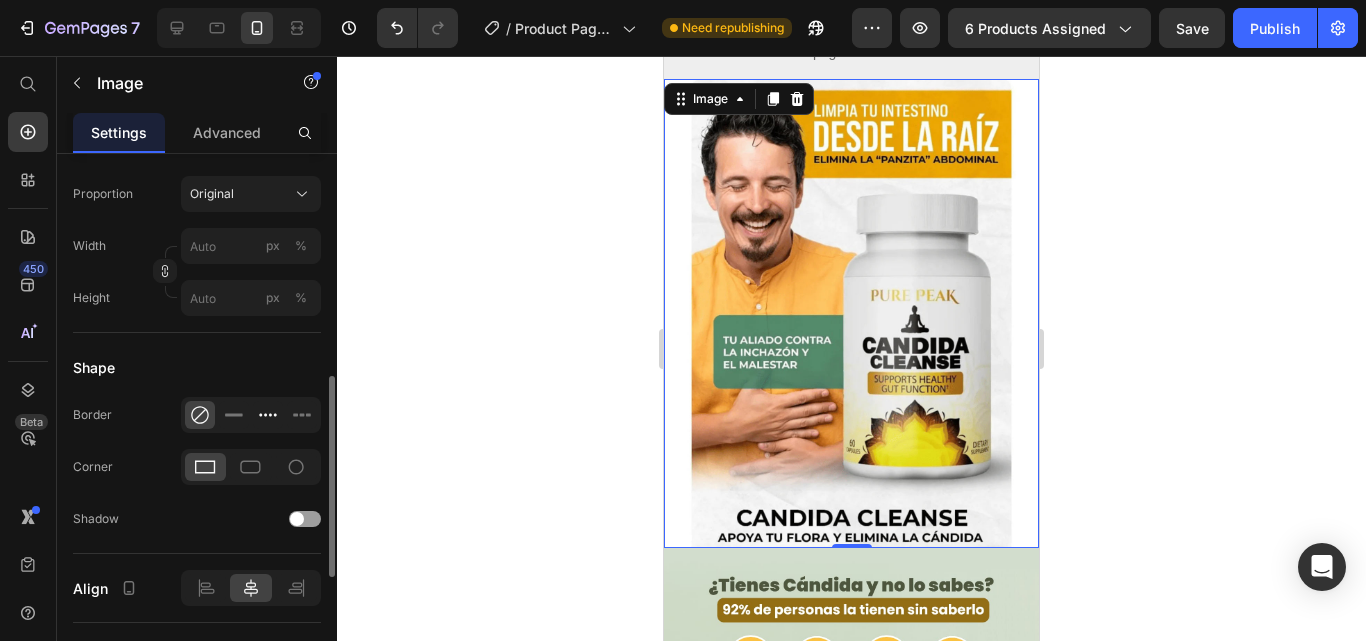 scroll, scrollTop: 700, scrollLeft: 0, axis: vertical 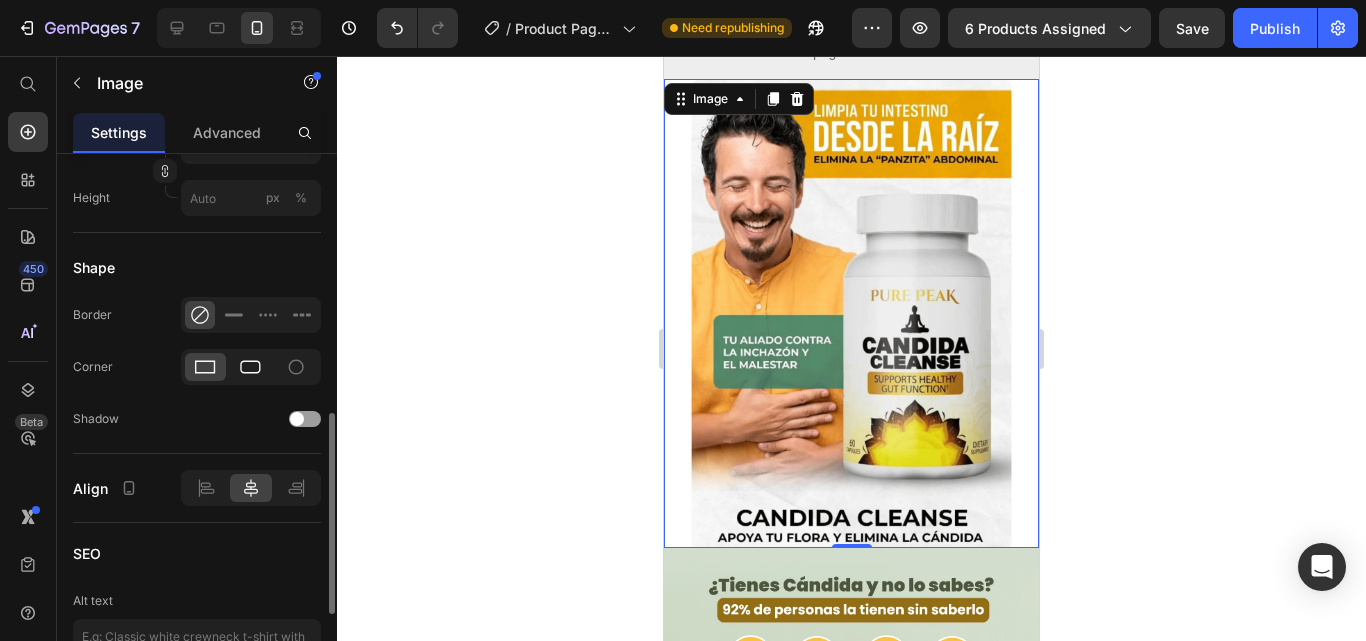 click 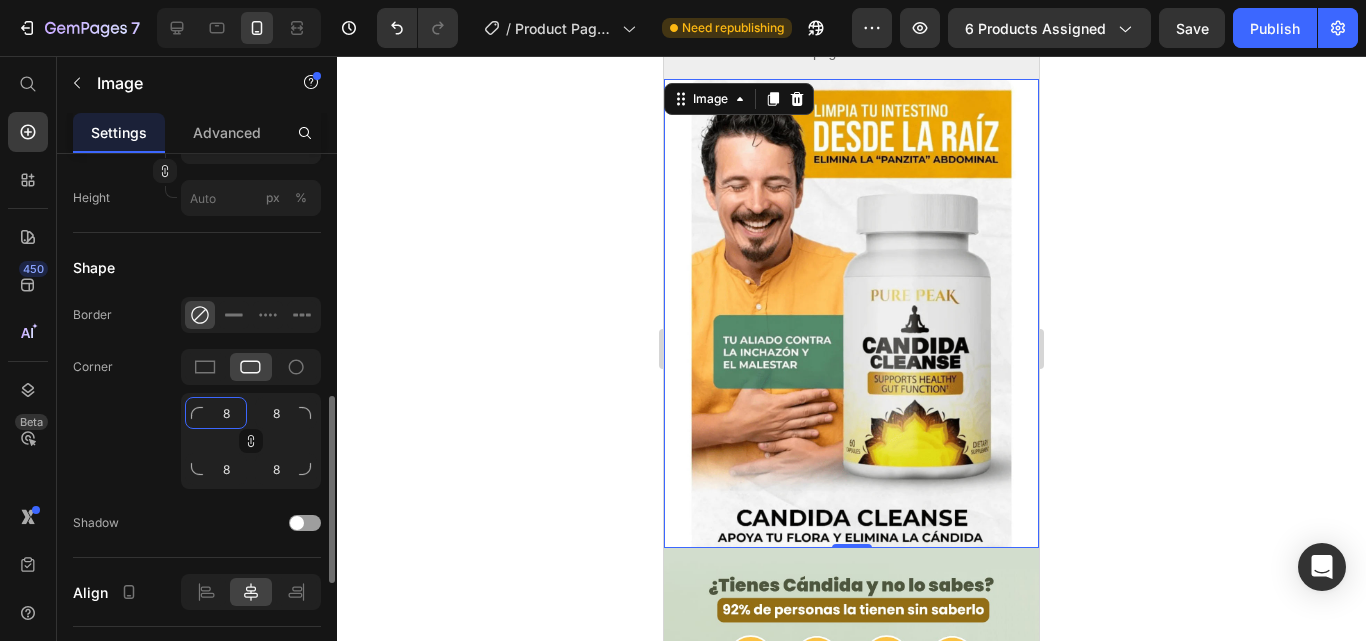 click on "8" 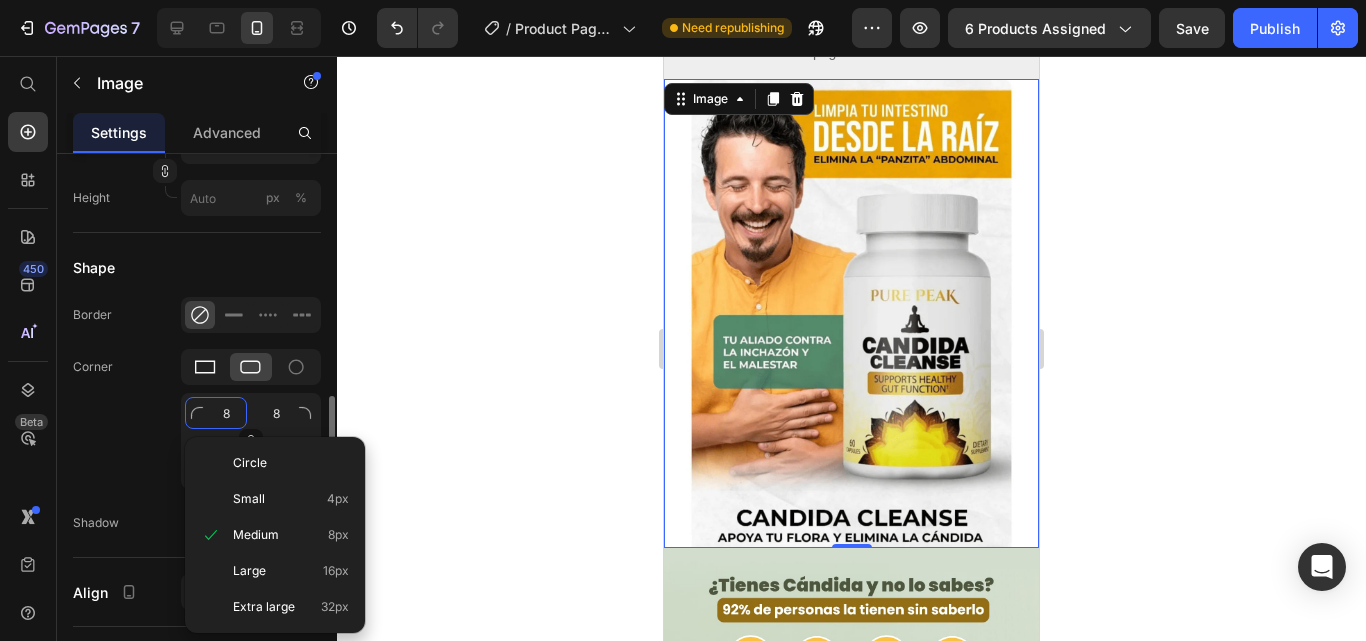 type on "0" 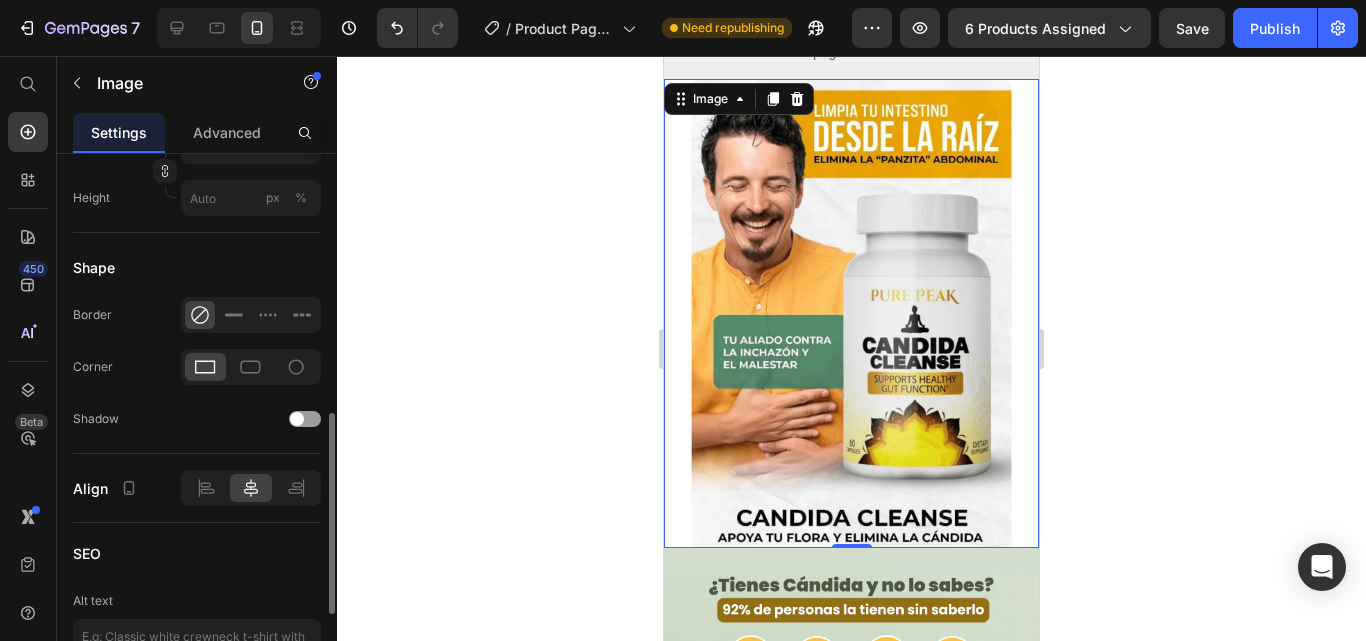 click 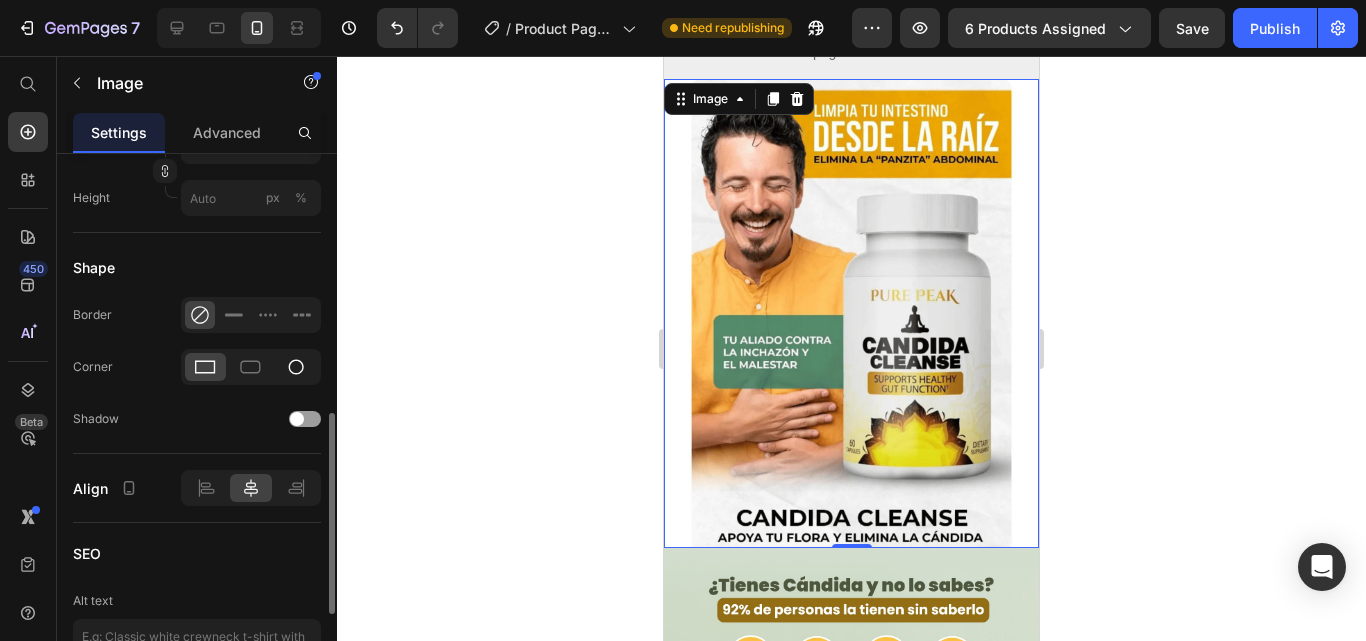 click 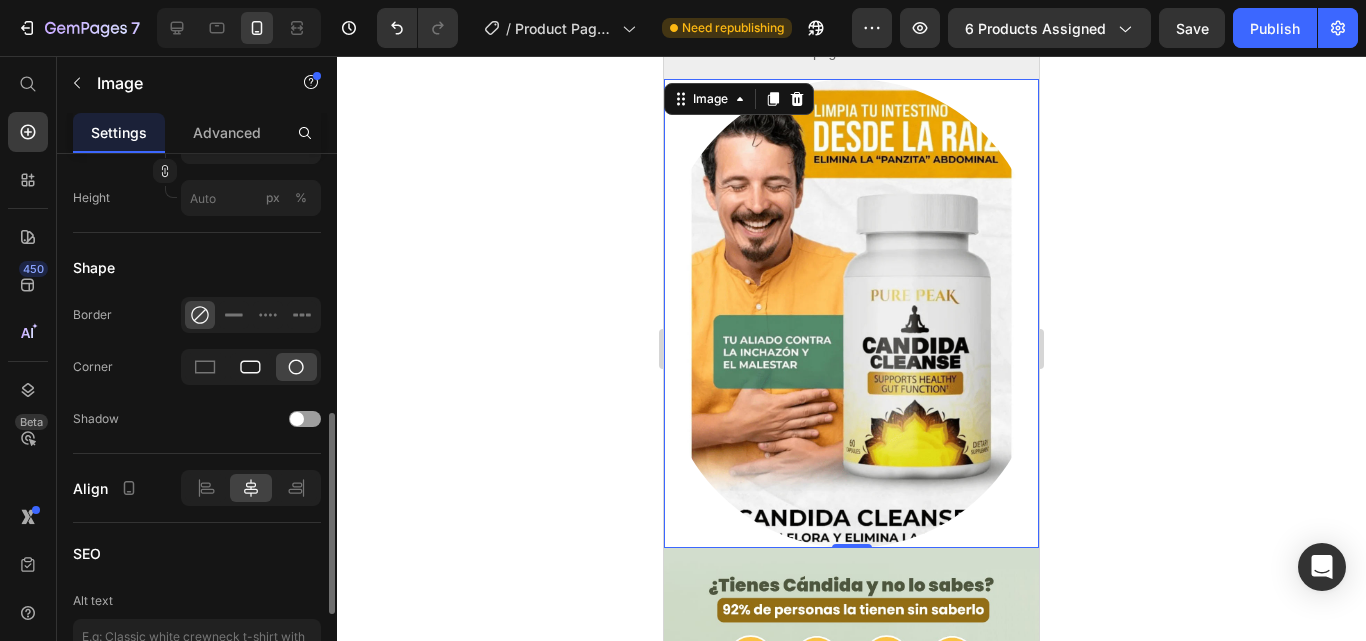 drag, startPoint x: 251, startPoint y: 361, endPoint x: 232, endPoint y: 362, distance: 19.026299 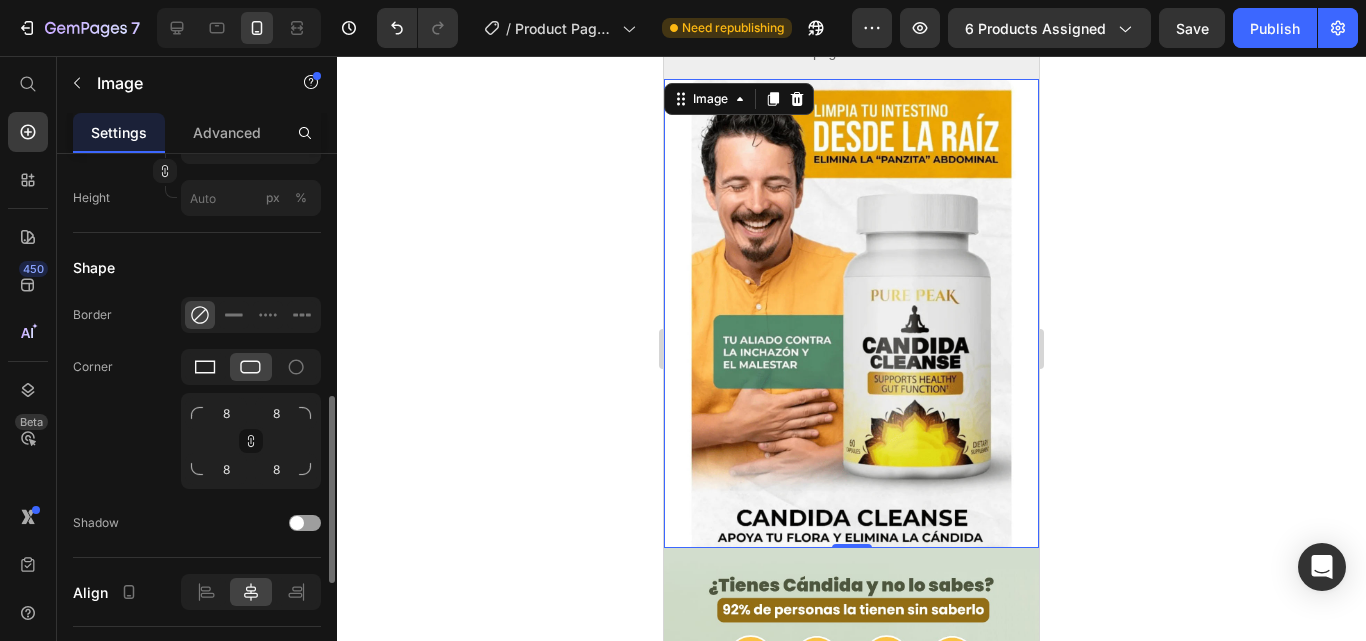 click 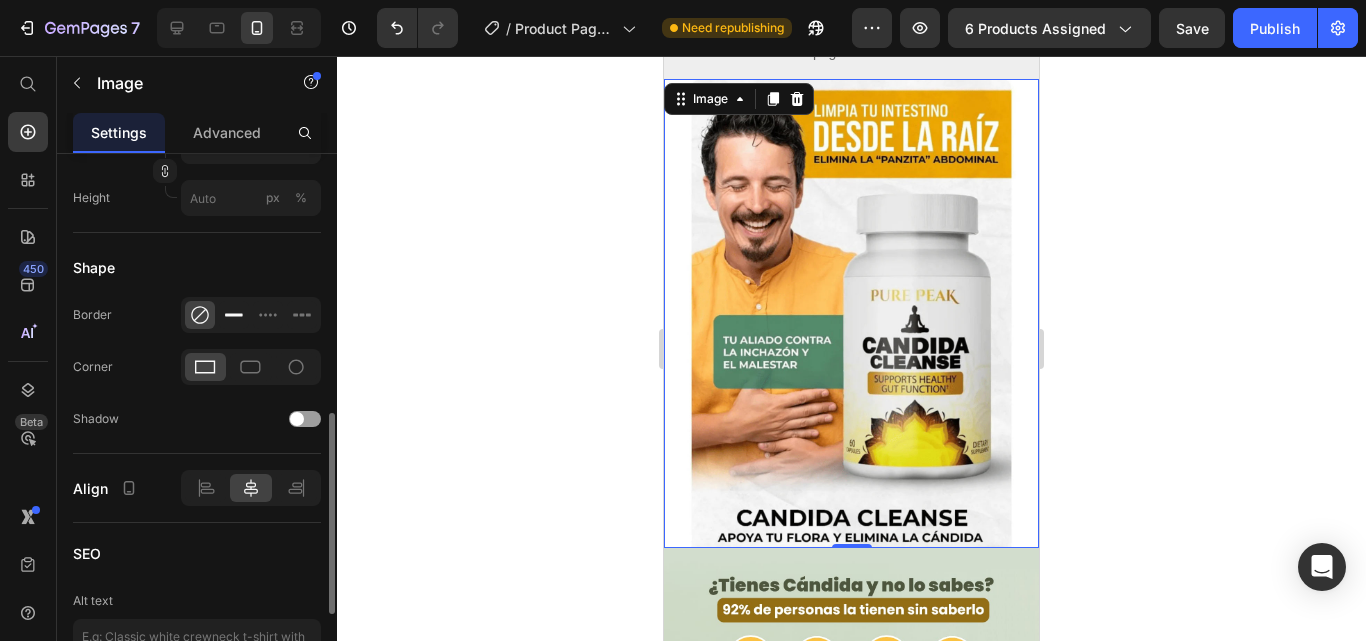 click 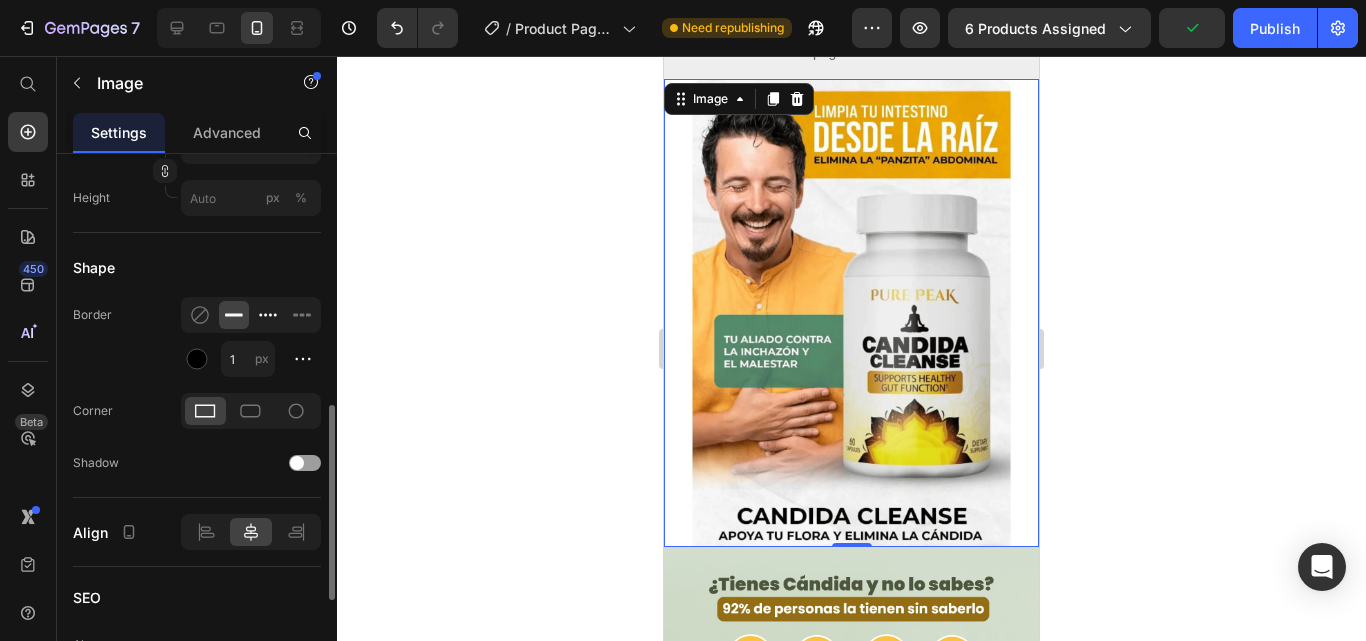 click 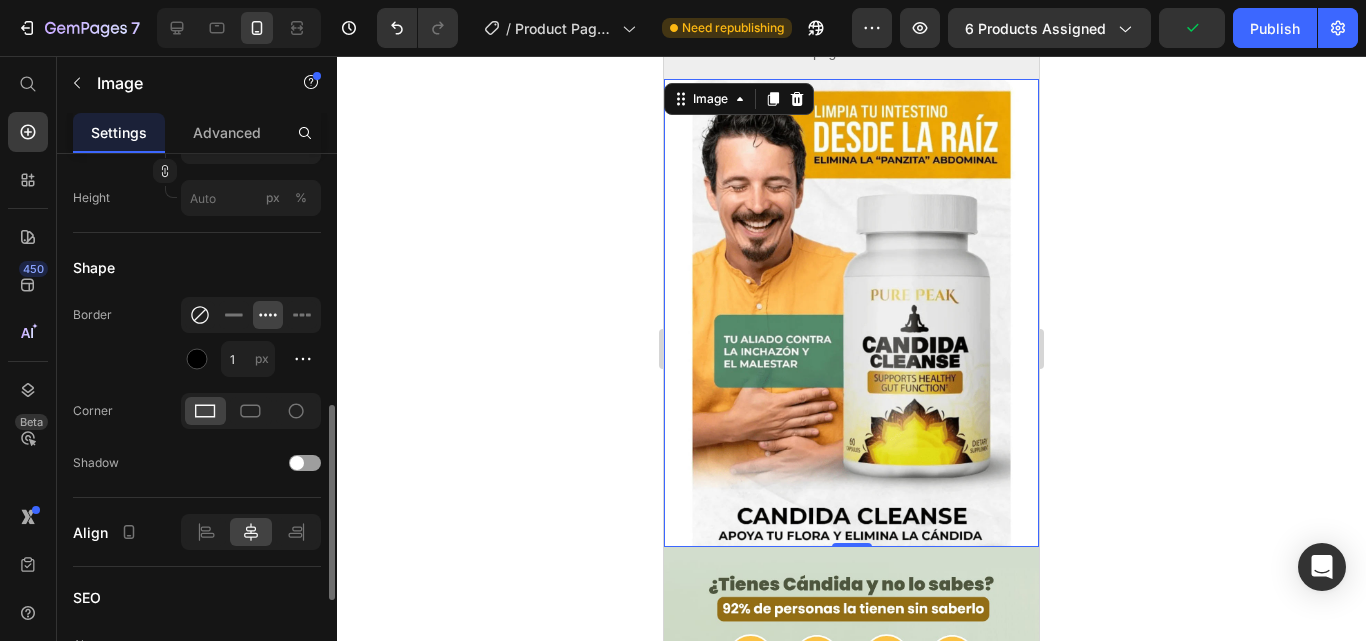 click 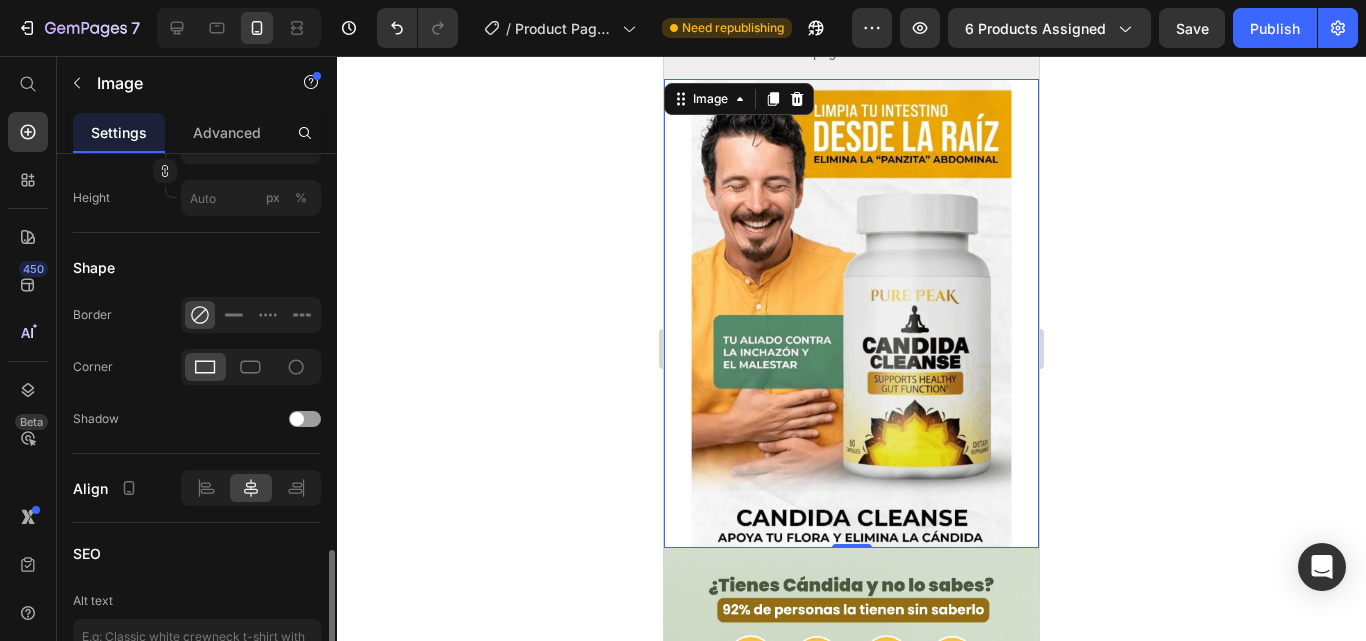 scroll, scrollTop: 800, scrollLeft: 0, axis: vertical 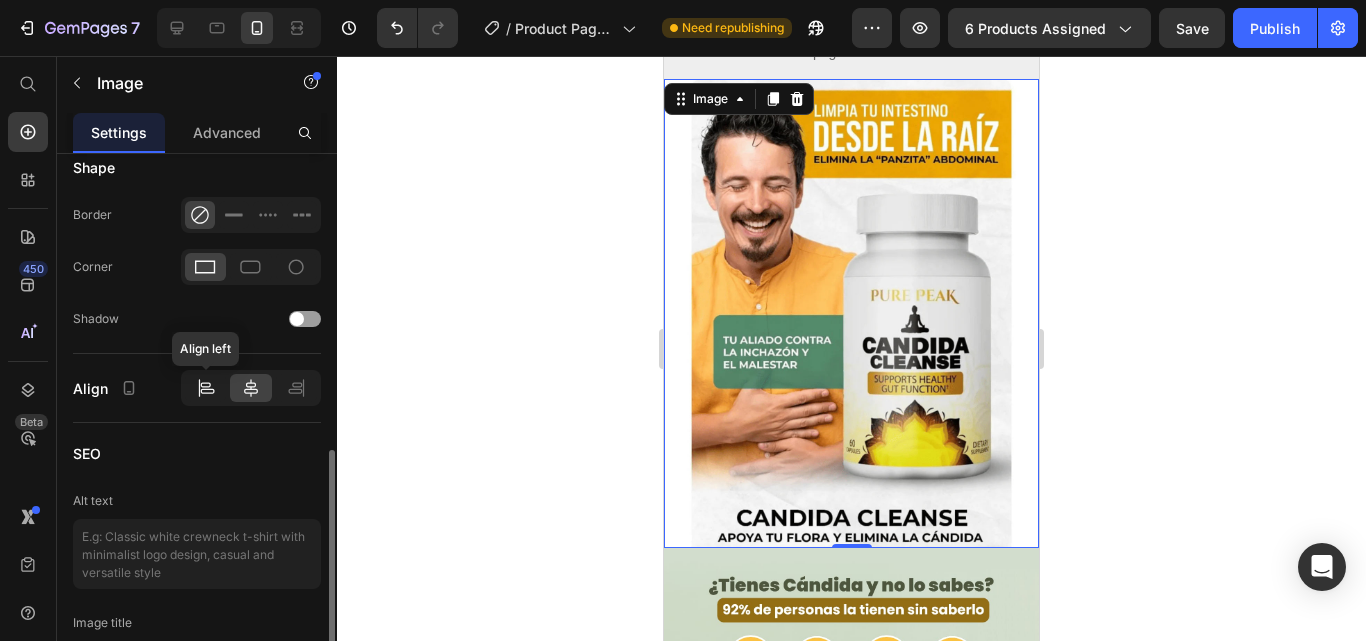 click 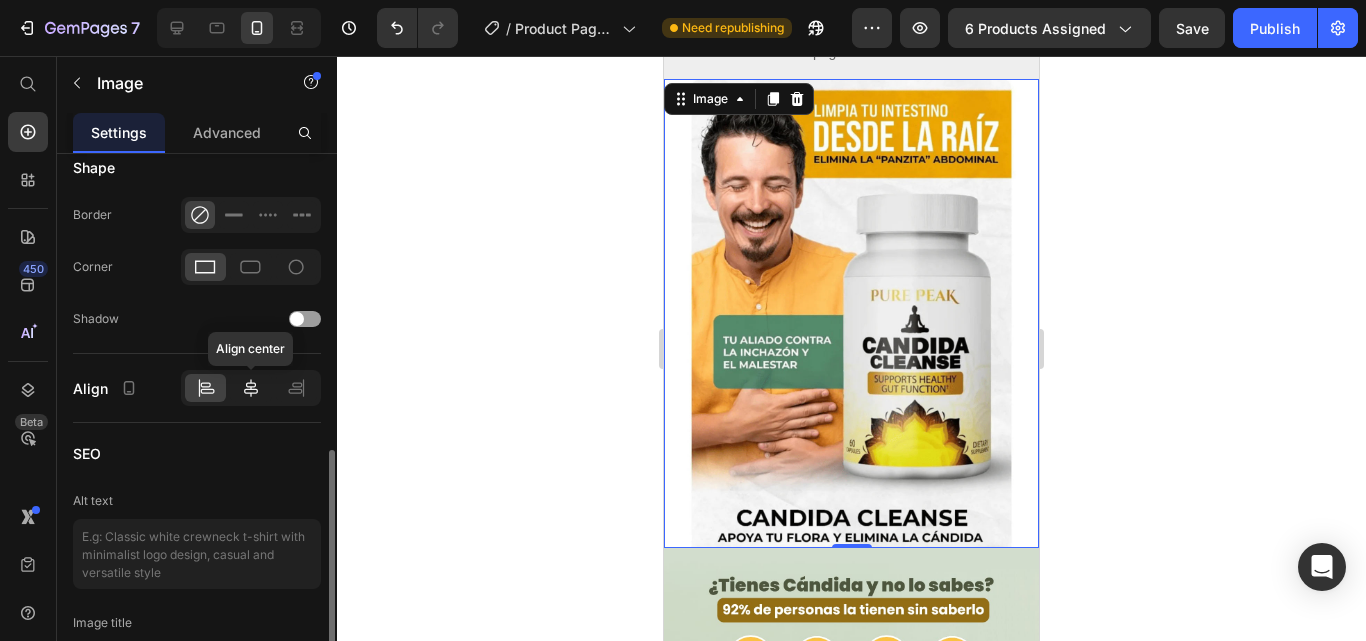 click 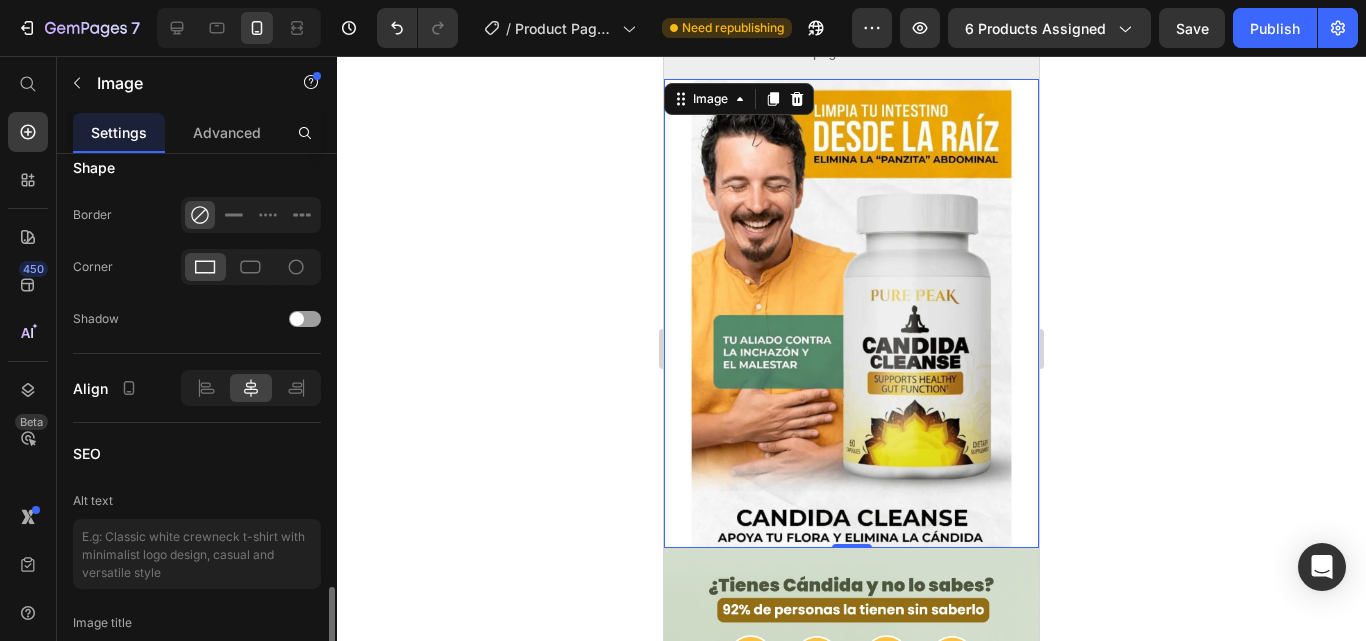 scroll, scrollTop: 927, scrollLeft: 0, axis: vertical 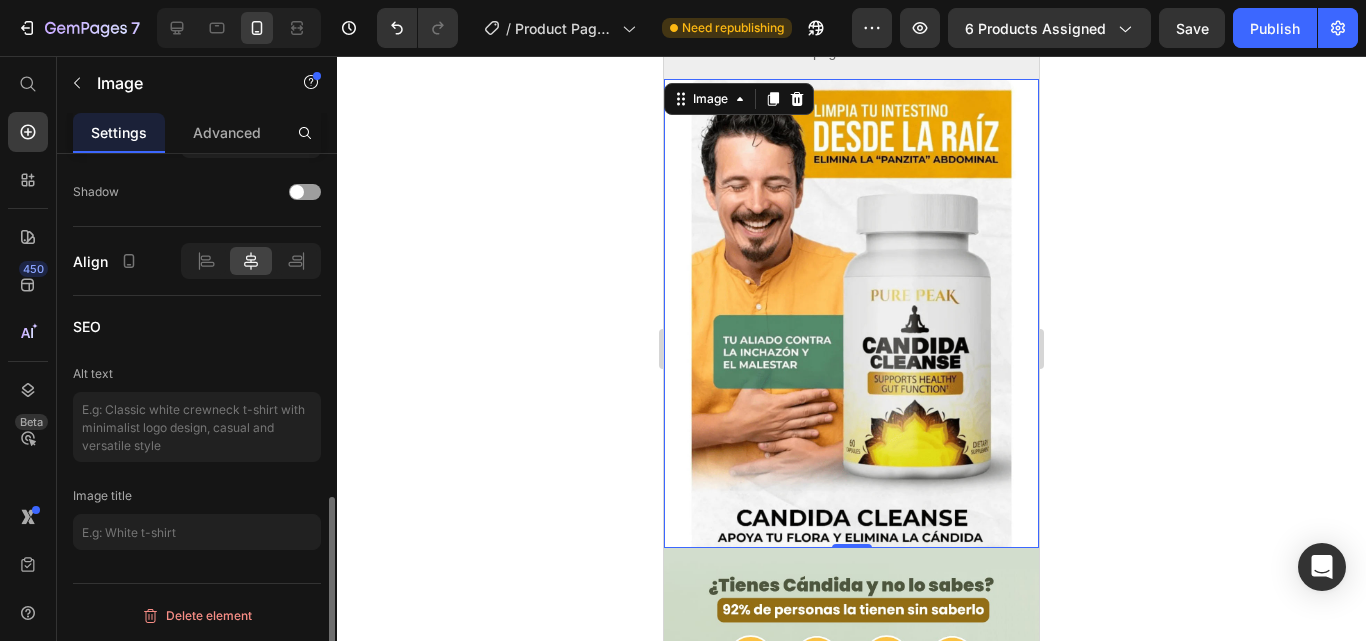 click 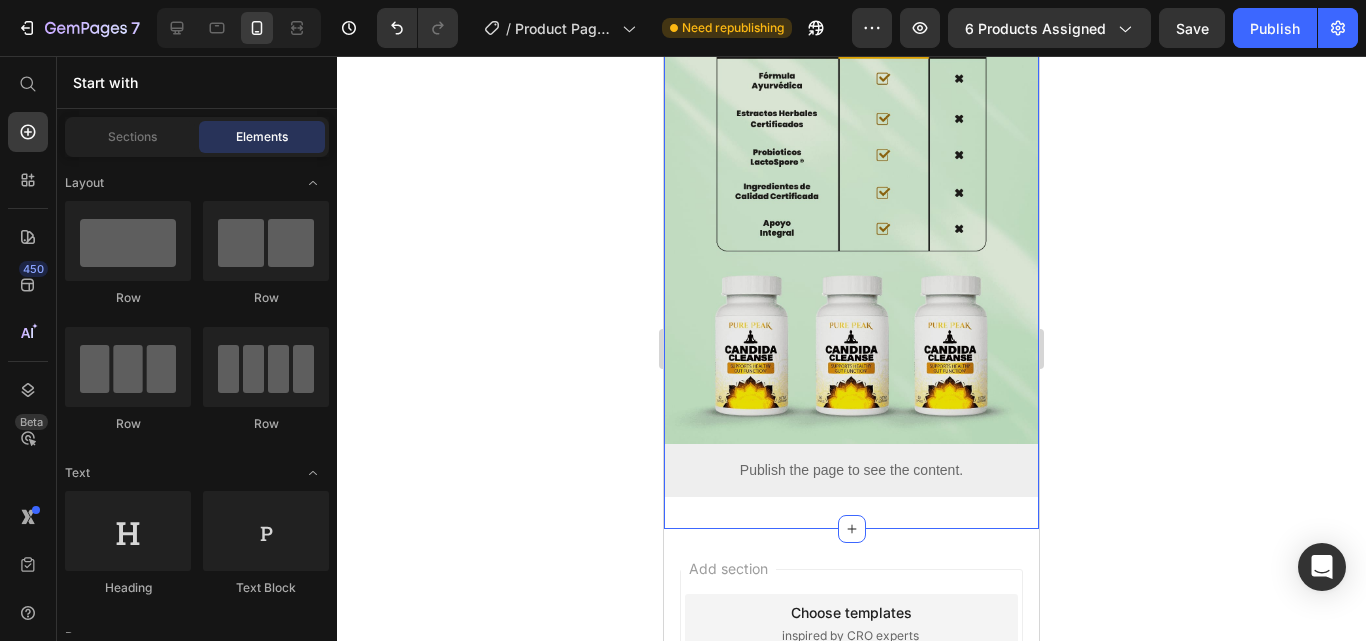 scroll, scrollTop: 3225, scrollLeft: 0, axis: vertical 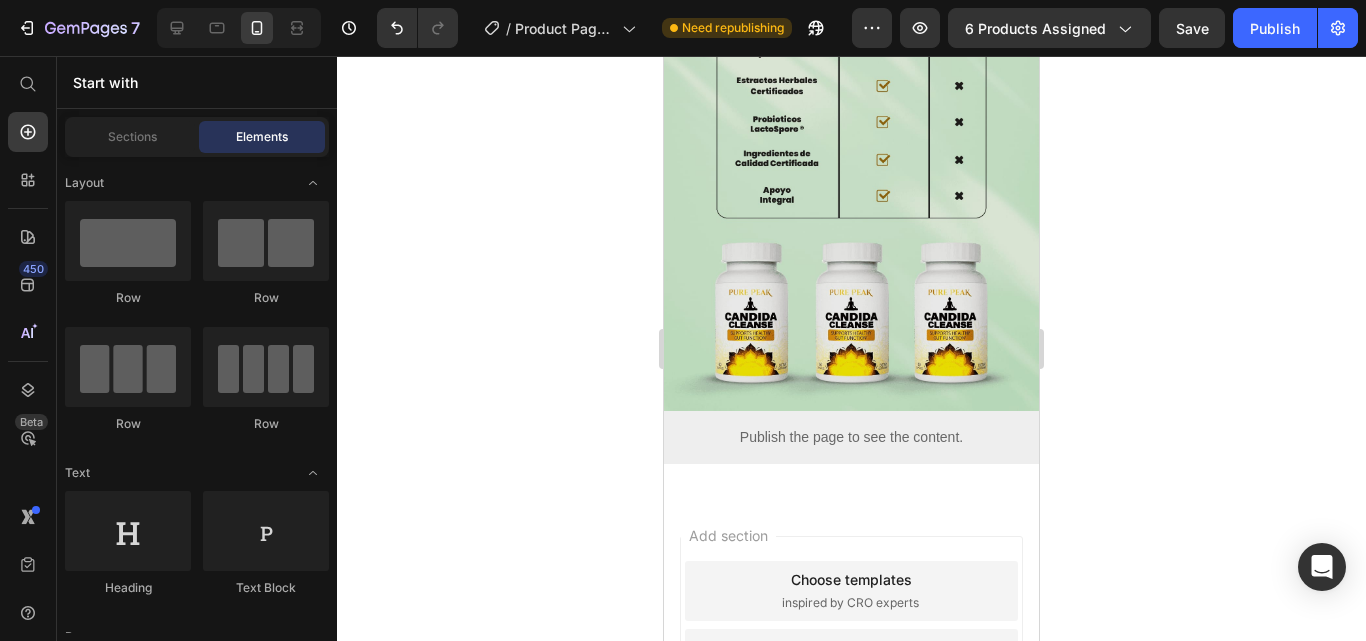 click on "Add section Choose templates inspired by CRO experts Generate layout from URL or image Add blank section then drag & drop elements" at bounding box center [851, 663] 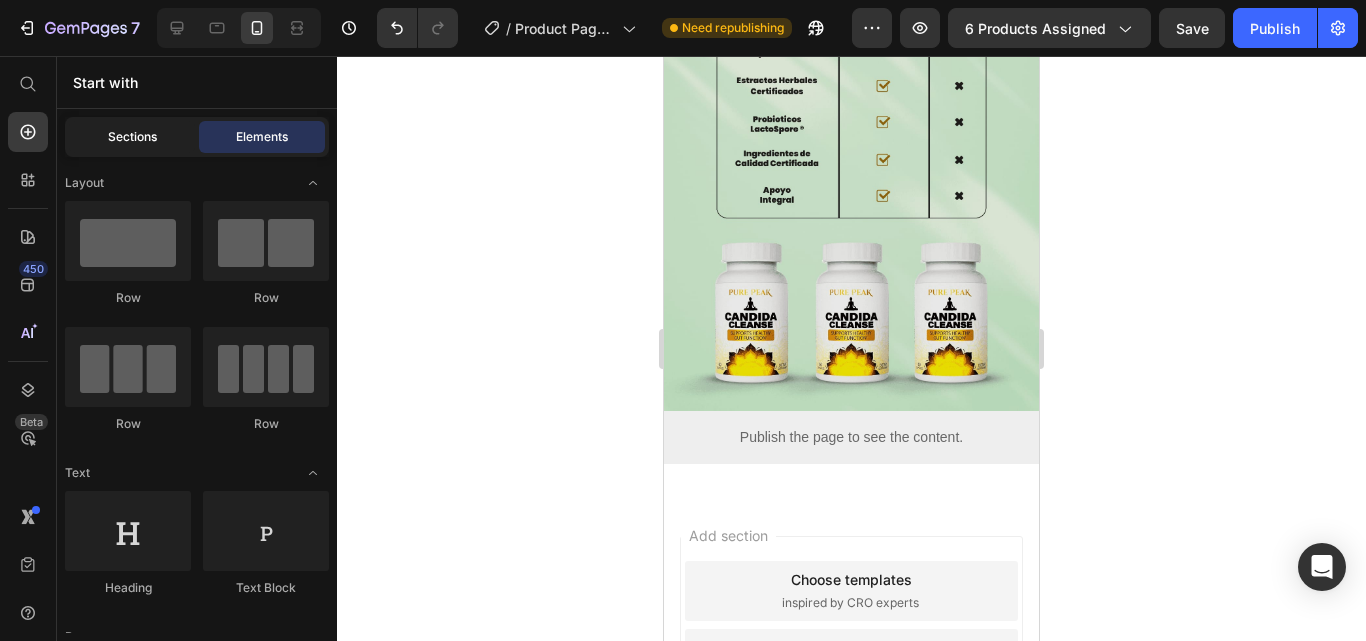 click on "Sections" 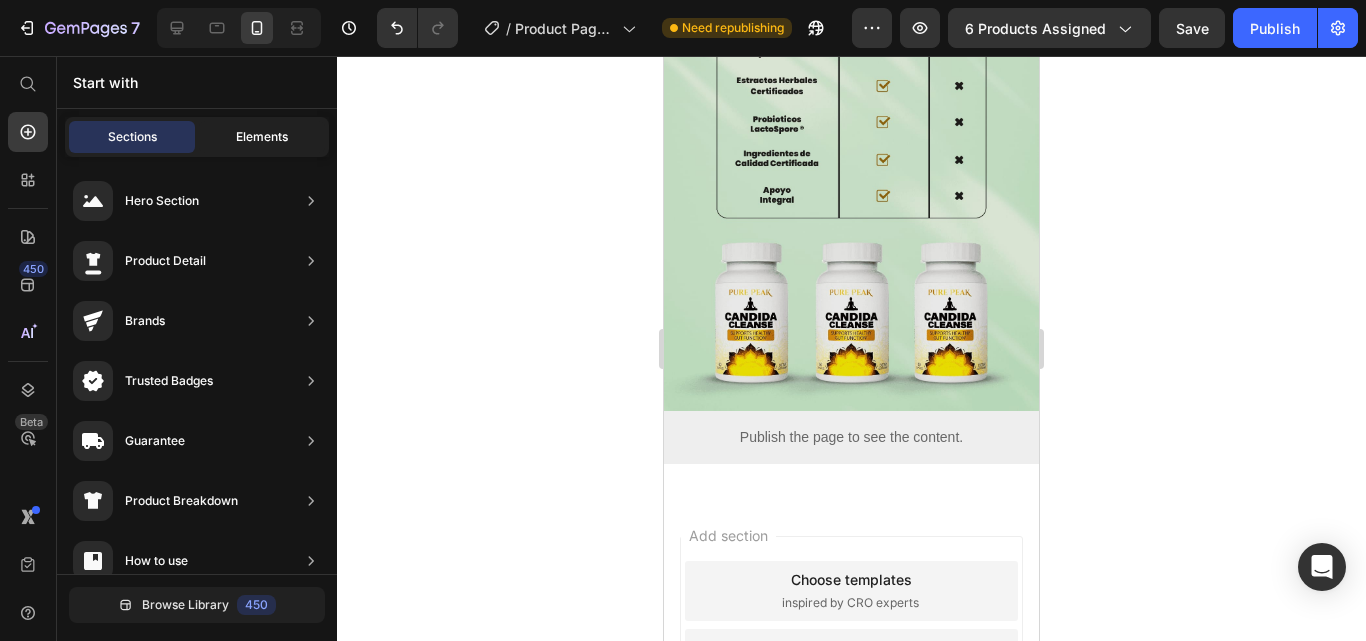 click on "Elements" 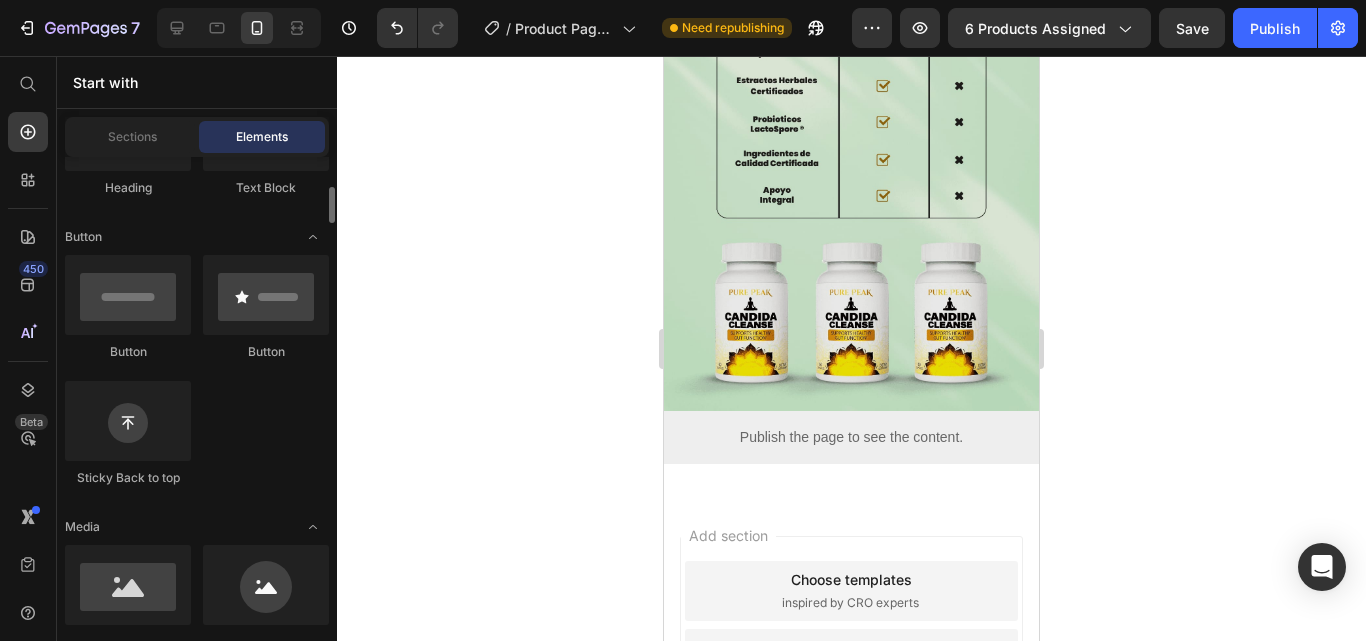 scroll, scrollTop: 500, scrollLeft: 0, axis: vertical 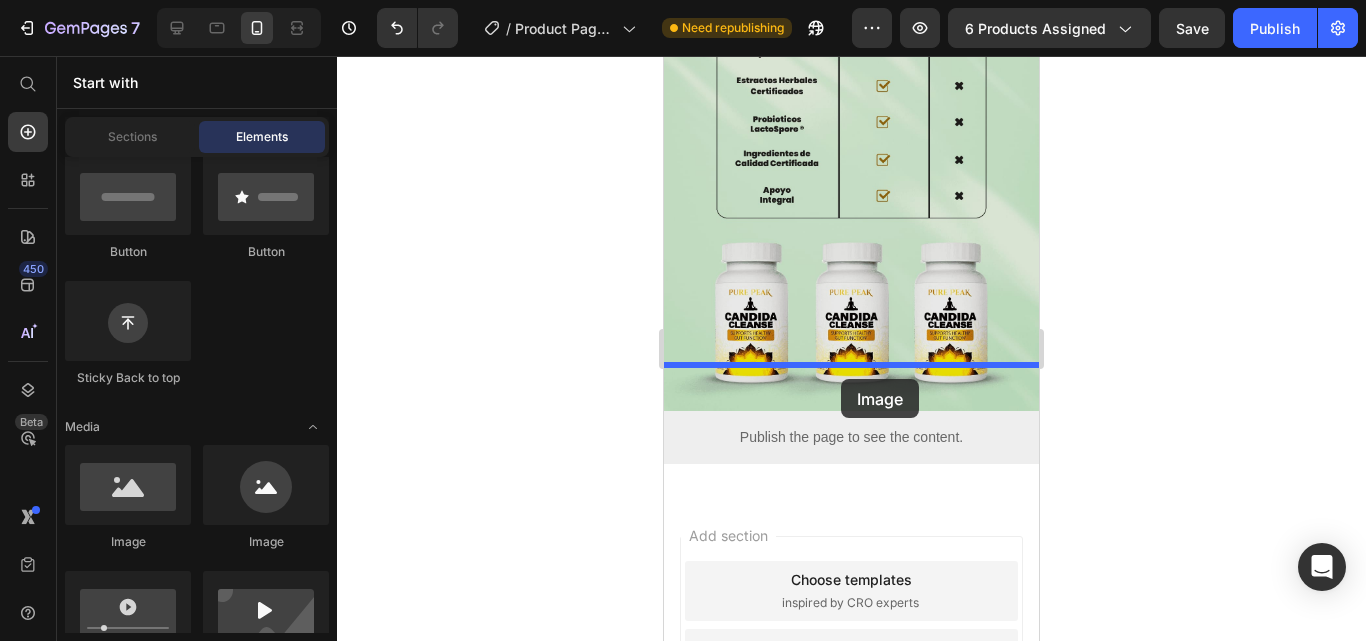 drag, startPoint x: 831, startPoint y: 539, endPoint x: 841, endPoint y: 379, distance: 160.3122 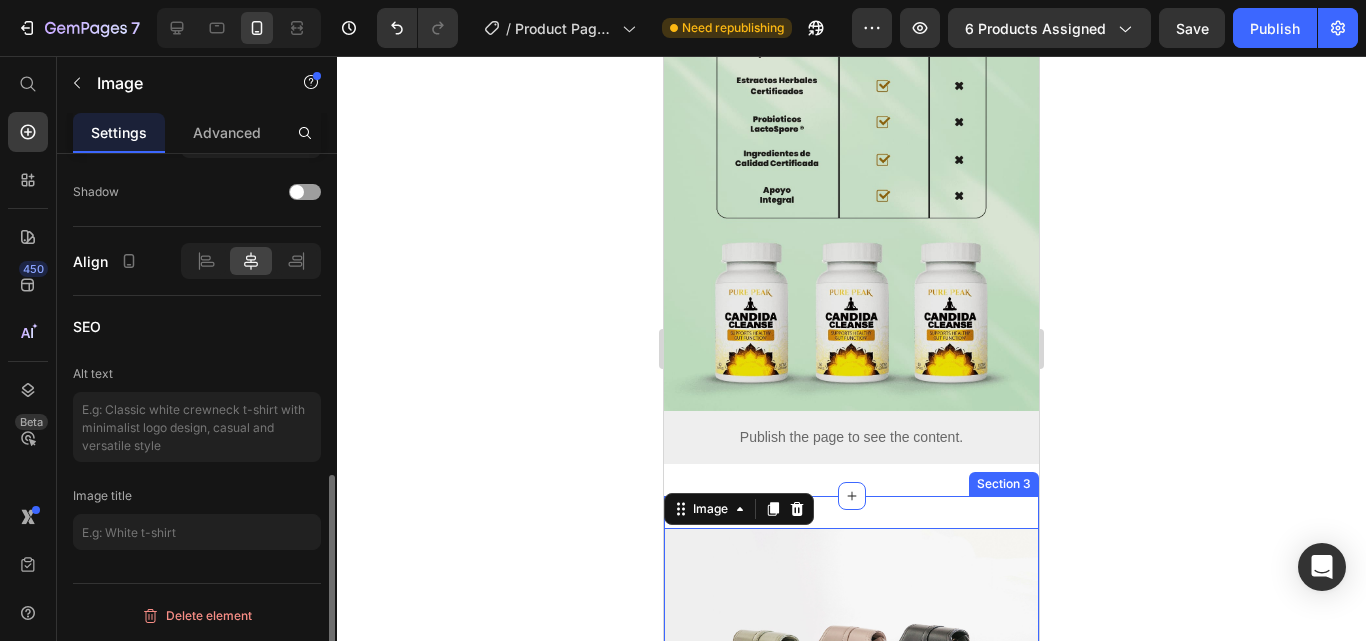 scroll, scrollTop: 911, scrollLeft: 0, axis: vertical 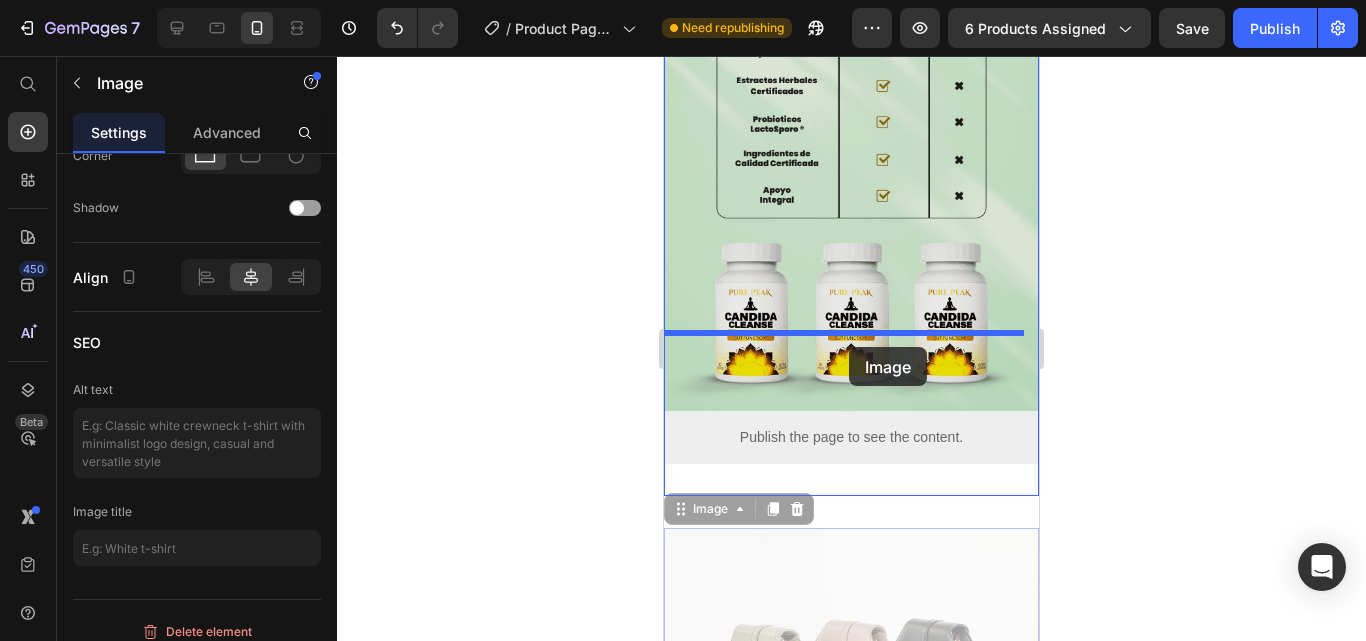 drag, startPoint x: 848, startPoint y: 416, endPoint x: 849, endPoint y: 347, distance: 69.00725 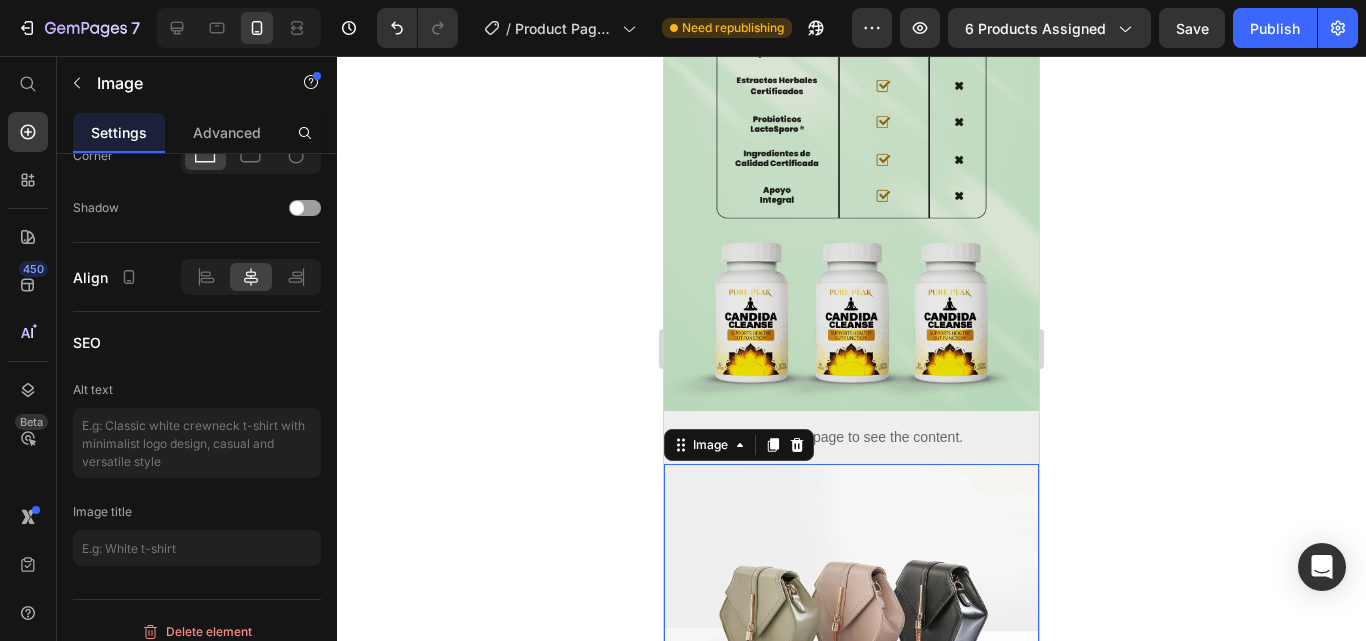 click 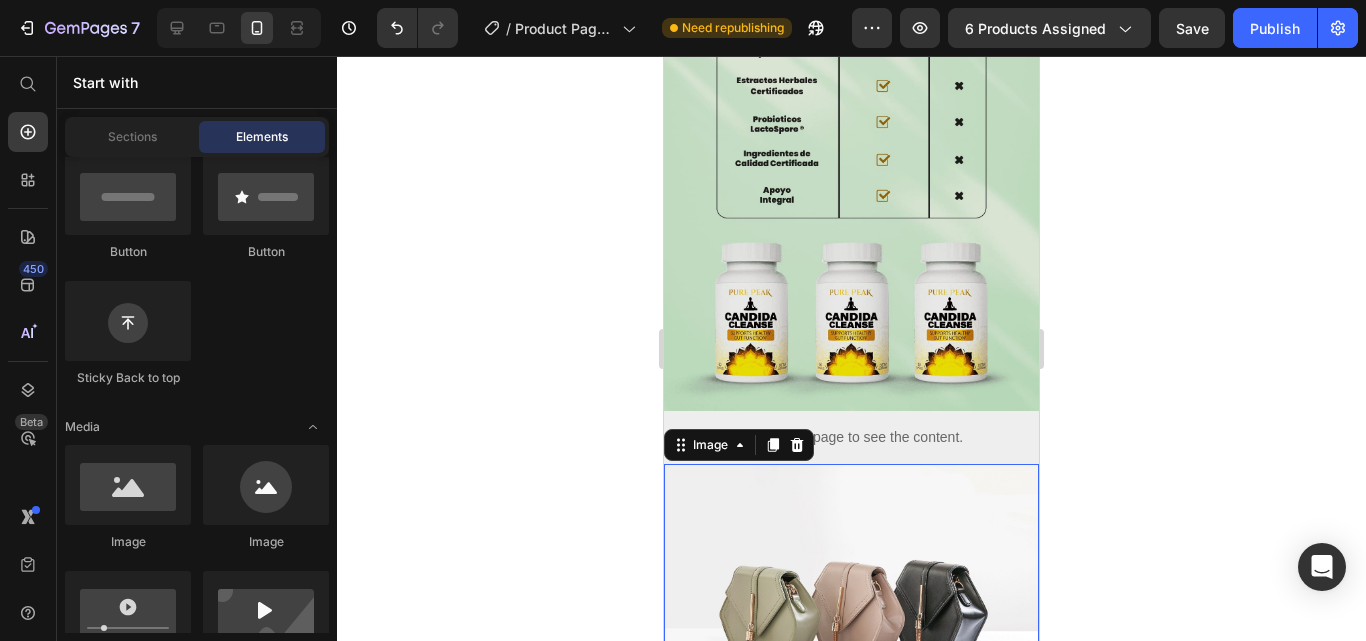 click at bounding box center [851, 604] 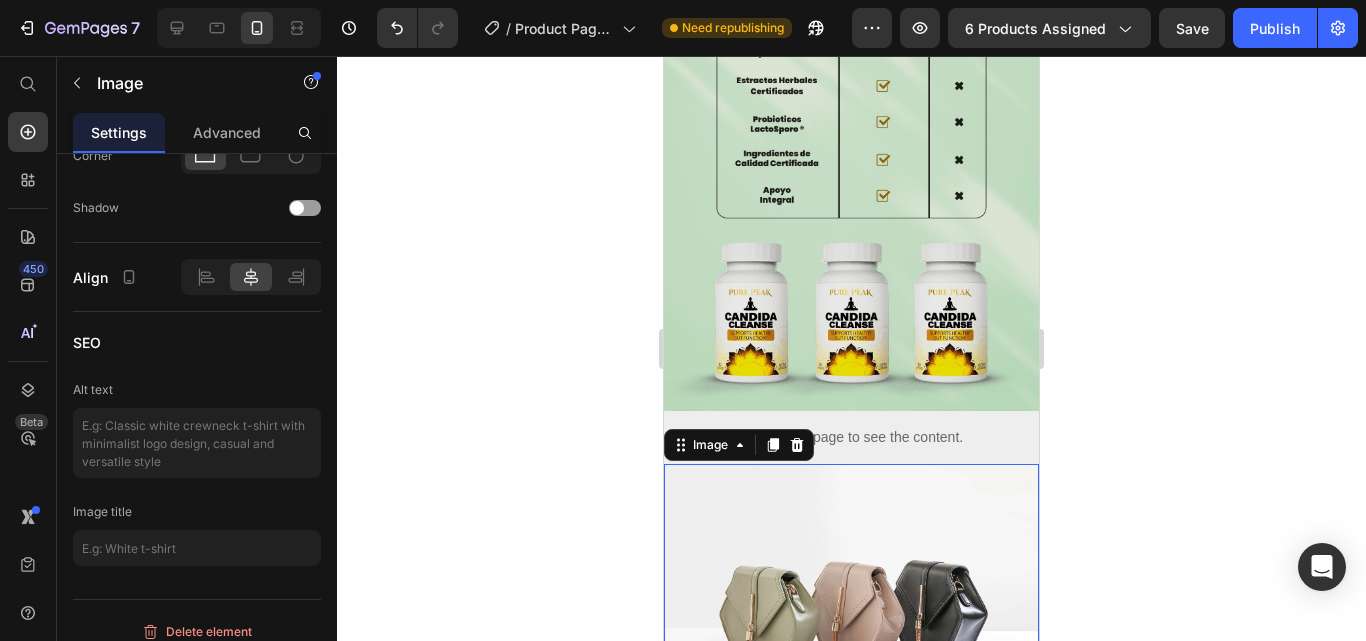 click at bounding box center (851, 604) 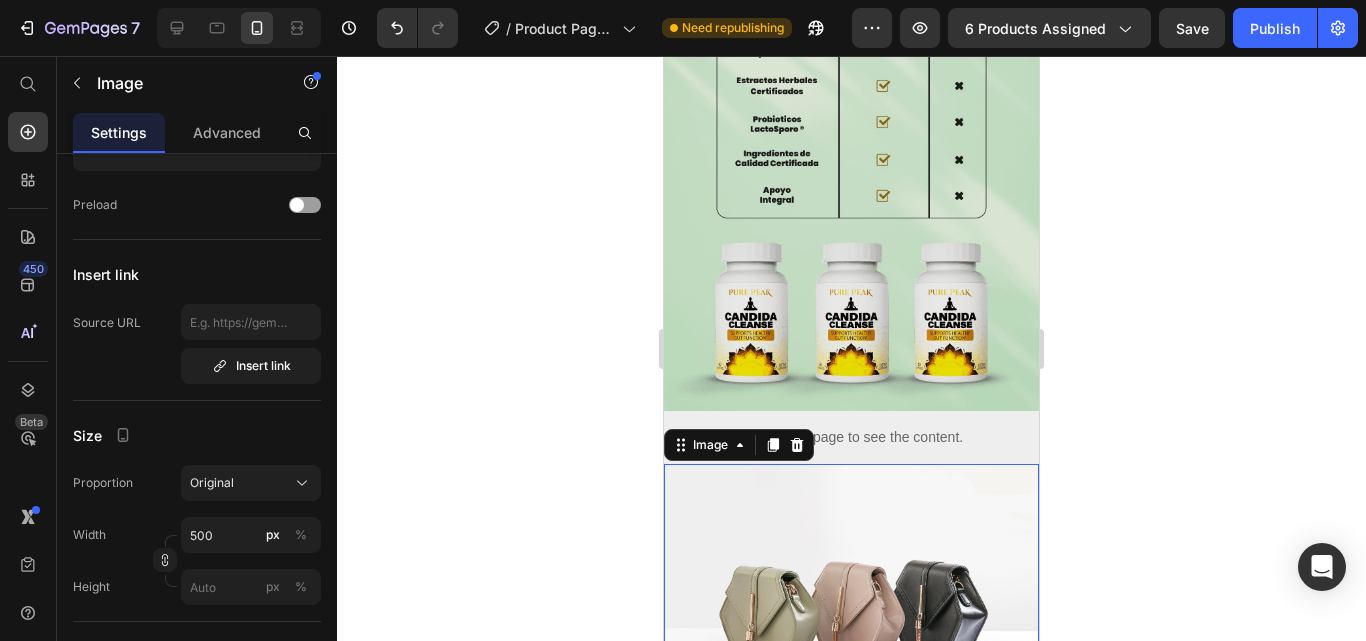 scroll, scrollTop: 0, scrollLeft: 0, axis: both 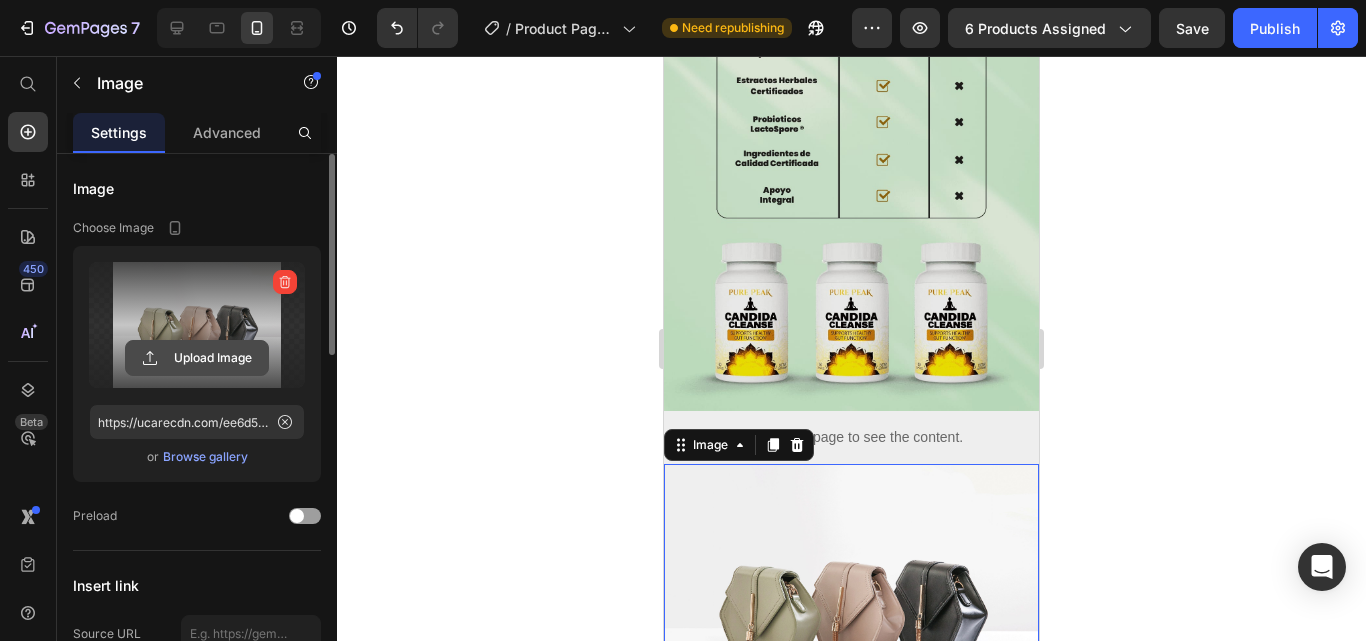 click 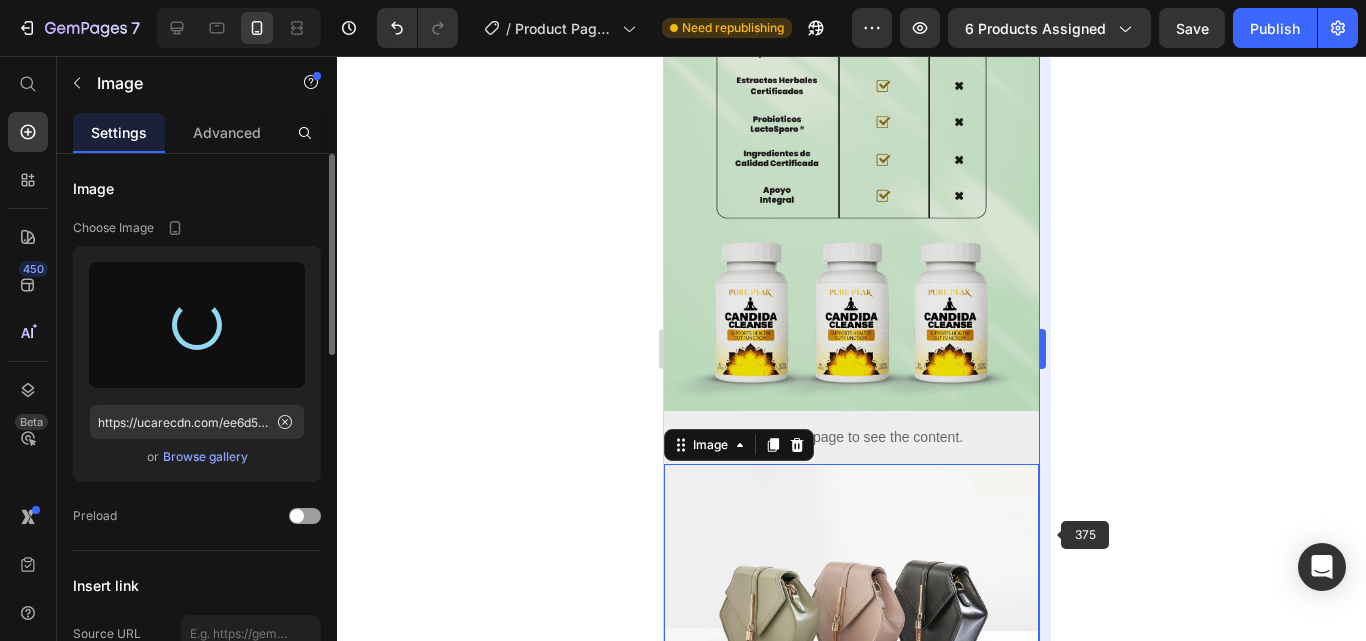 type on "https://cdn.shopify.com/s/files/1/0691/5719/1857/files/gempages_574929008974627615-e9ac03f1-ae98-4dbc-95d3-8e9417378fa8.webp" 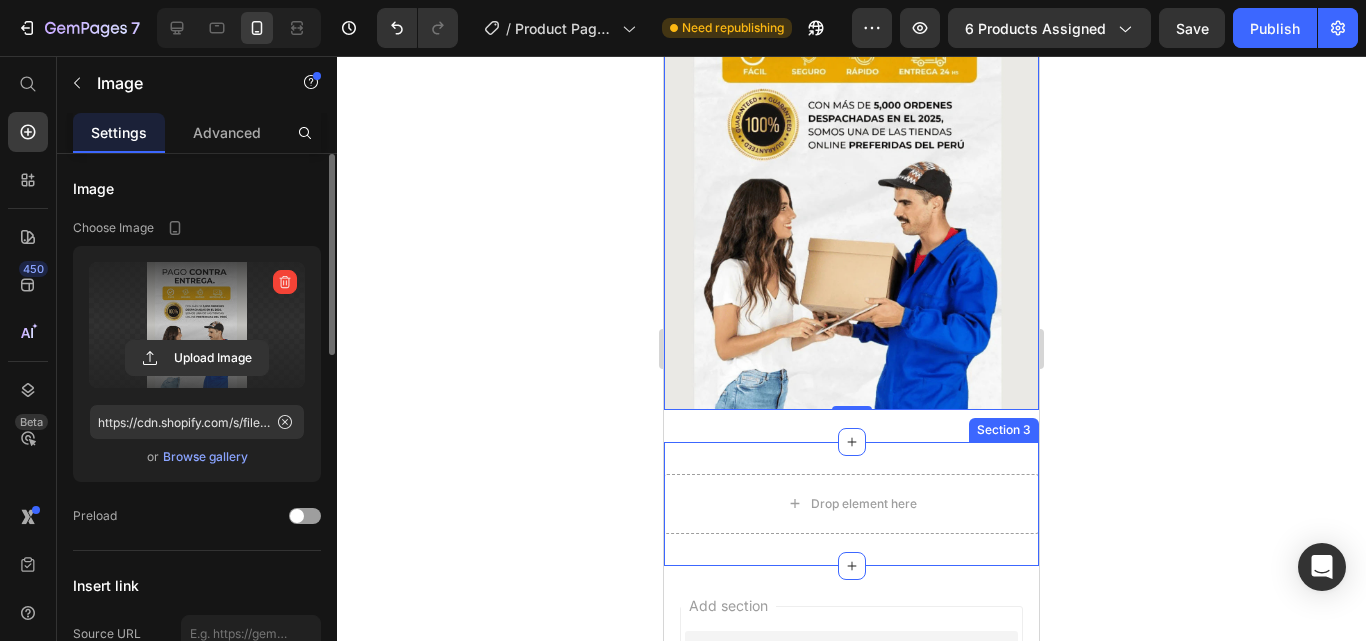 scroll, scrollTop: 3725, scrollLeft: 0, axis: vertical 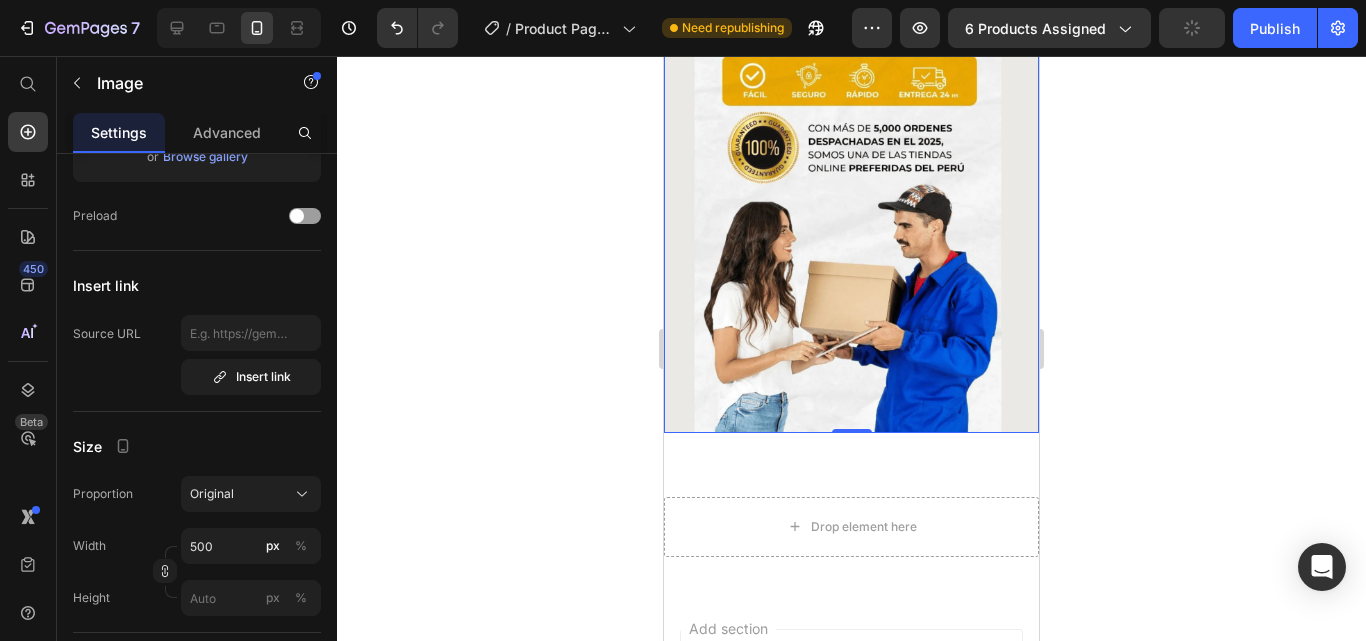 click 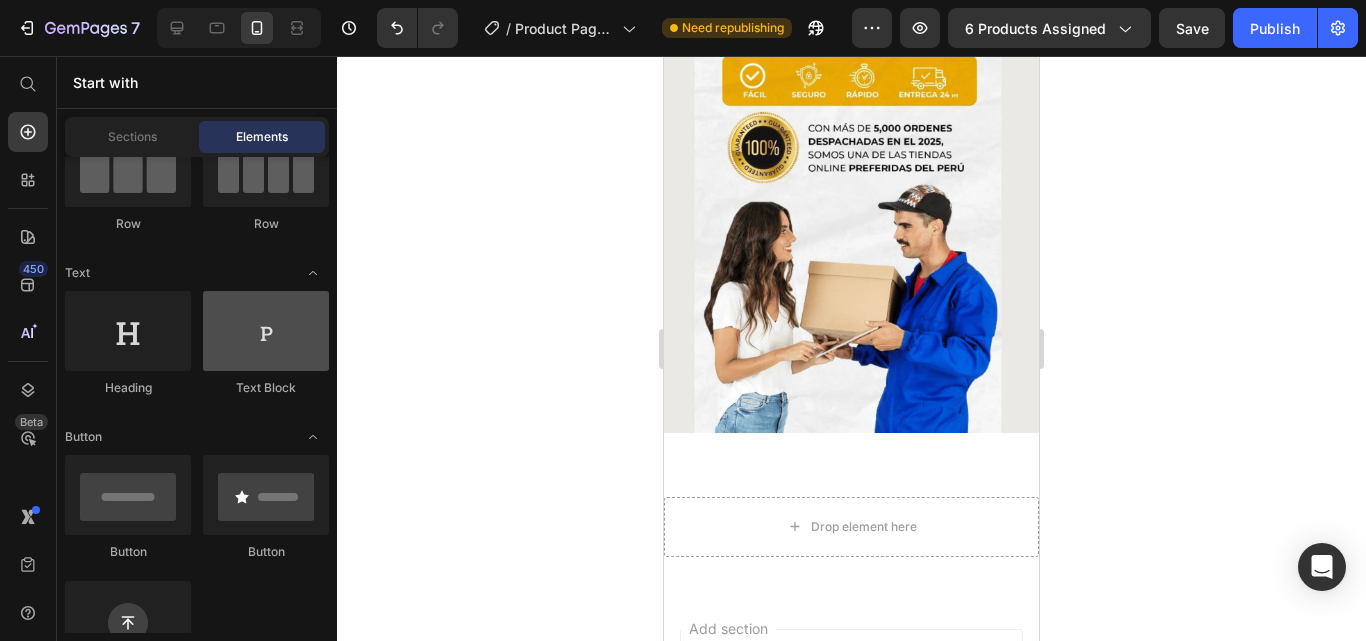 scroll, scrollTop: 0, scrollLeft: 0, axis: both 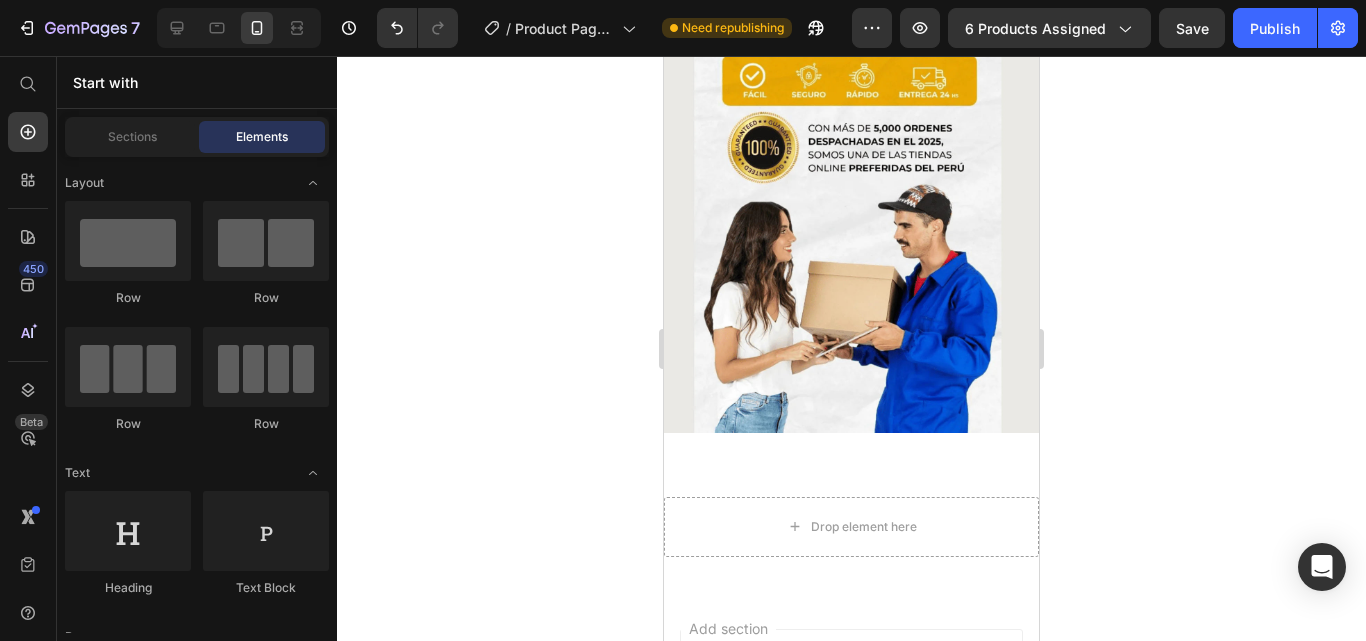 click on "Start with" at bounding box center [197, 82] 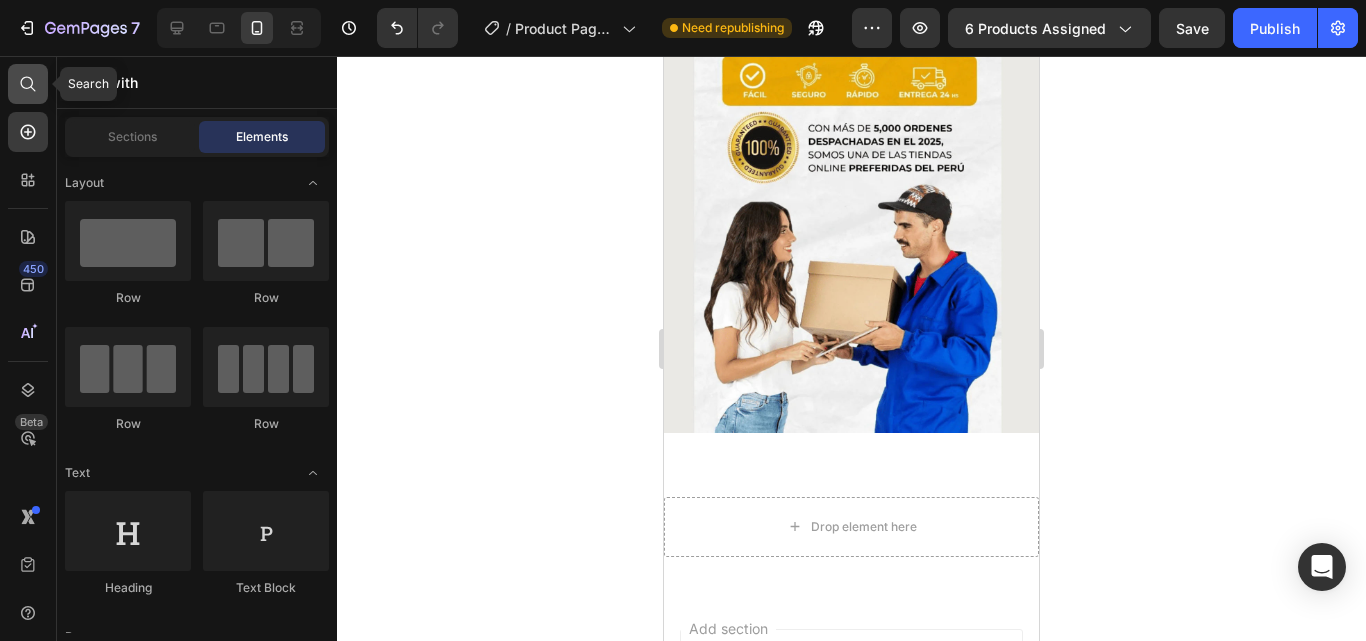 click 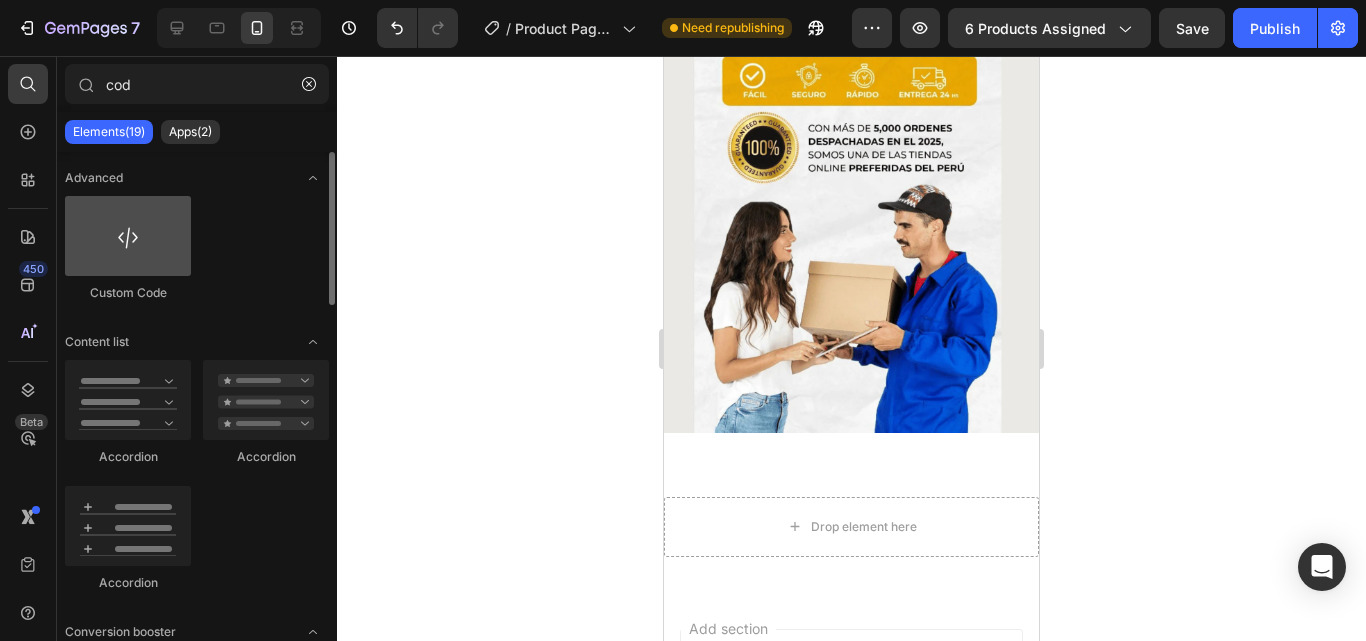 type on "cod" 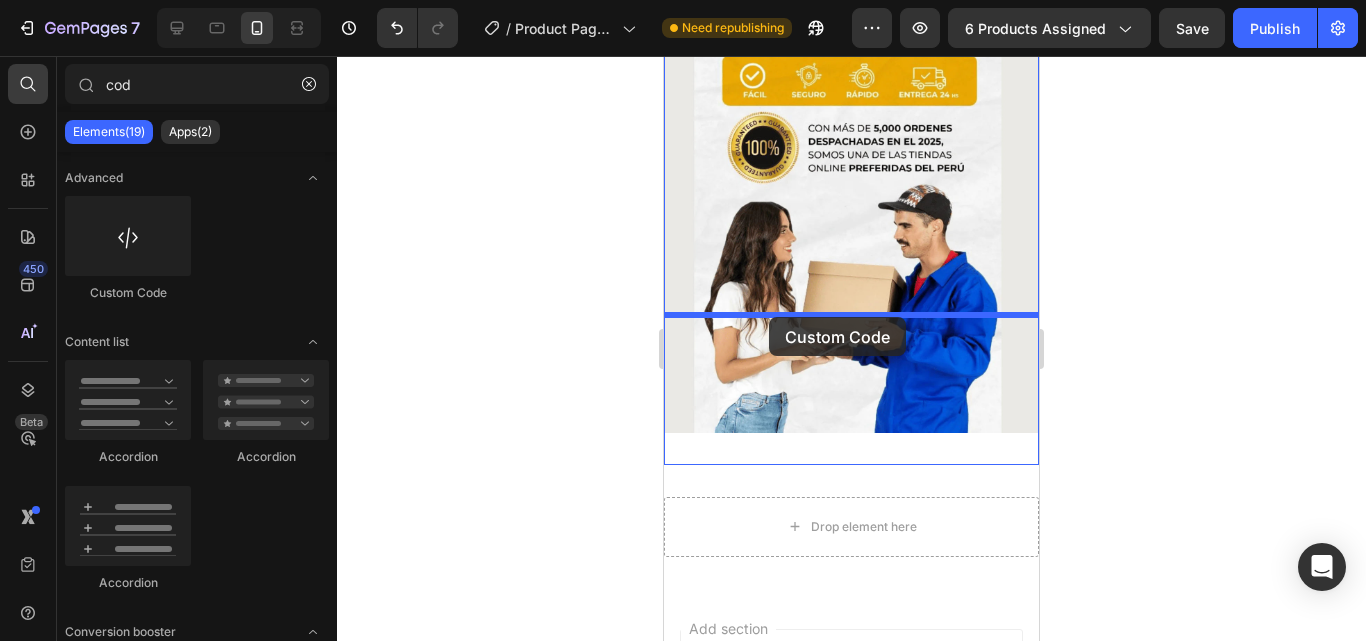 drag, startPoint x: 806, startPoint y: 309, endPoint x: 769, endPoint y: 317, distance: 37.85499 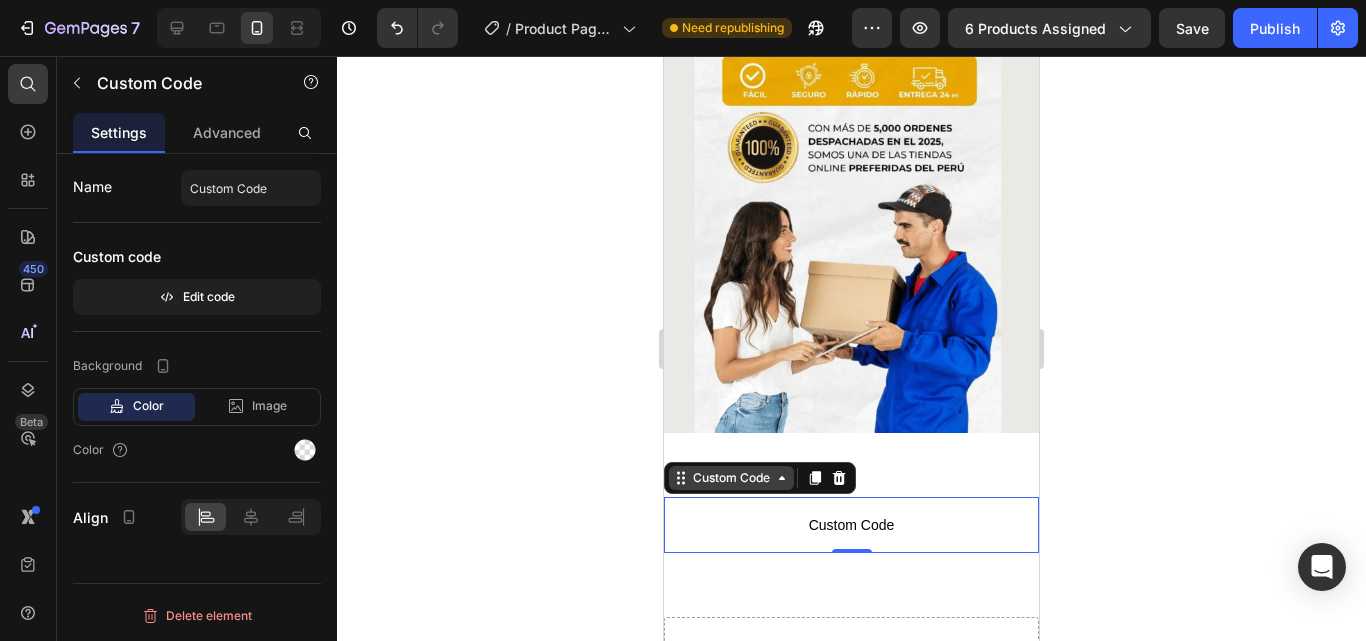 scroll, scrollTop: 0, scrollLeft: 0, axis: both 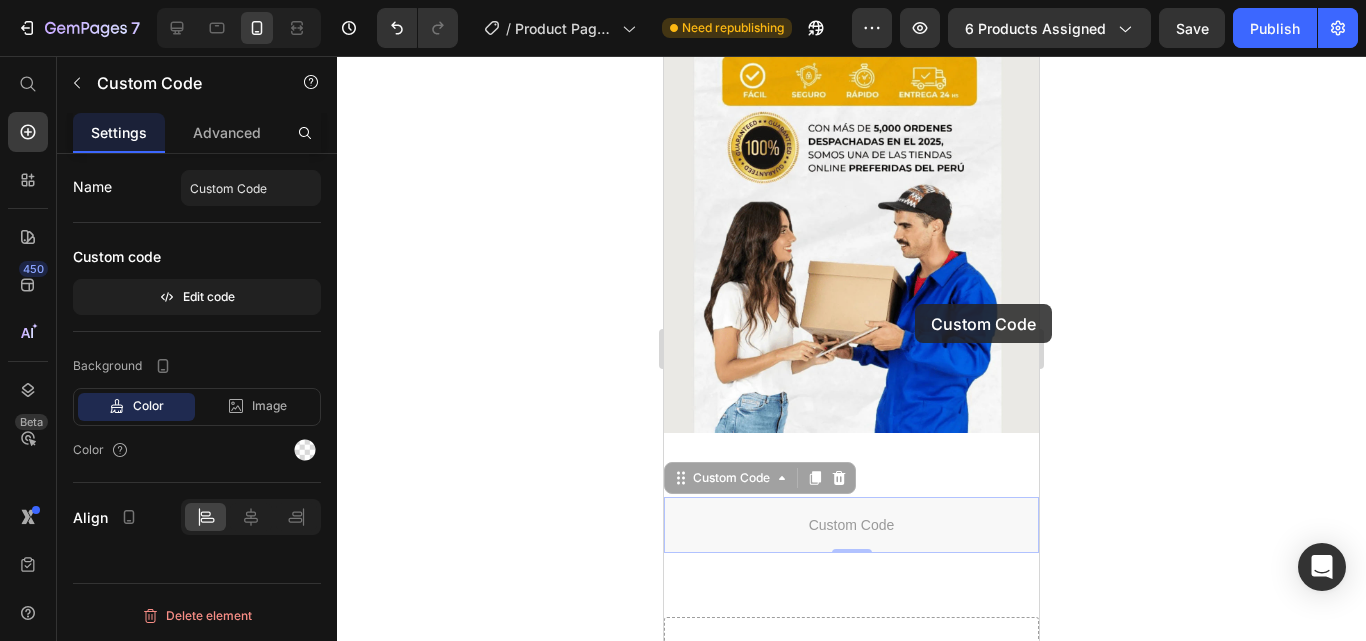 drag, startPoint x: 926, startPoint y: 344, endPoint x: 915, endPoint y: 304, distance: 41.484936 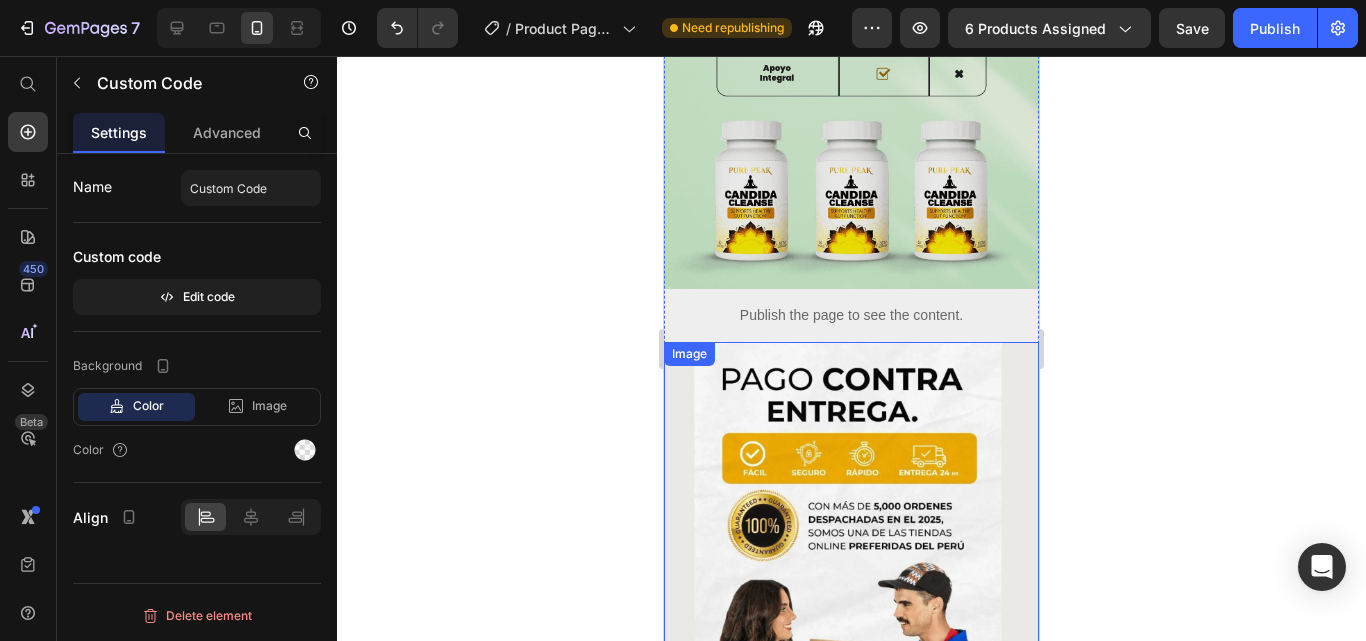 scroll, scrollTop: 3225, scrollLeft: 0, axis: vertical 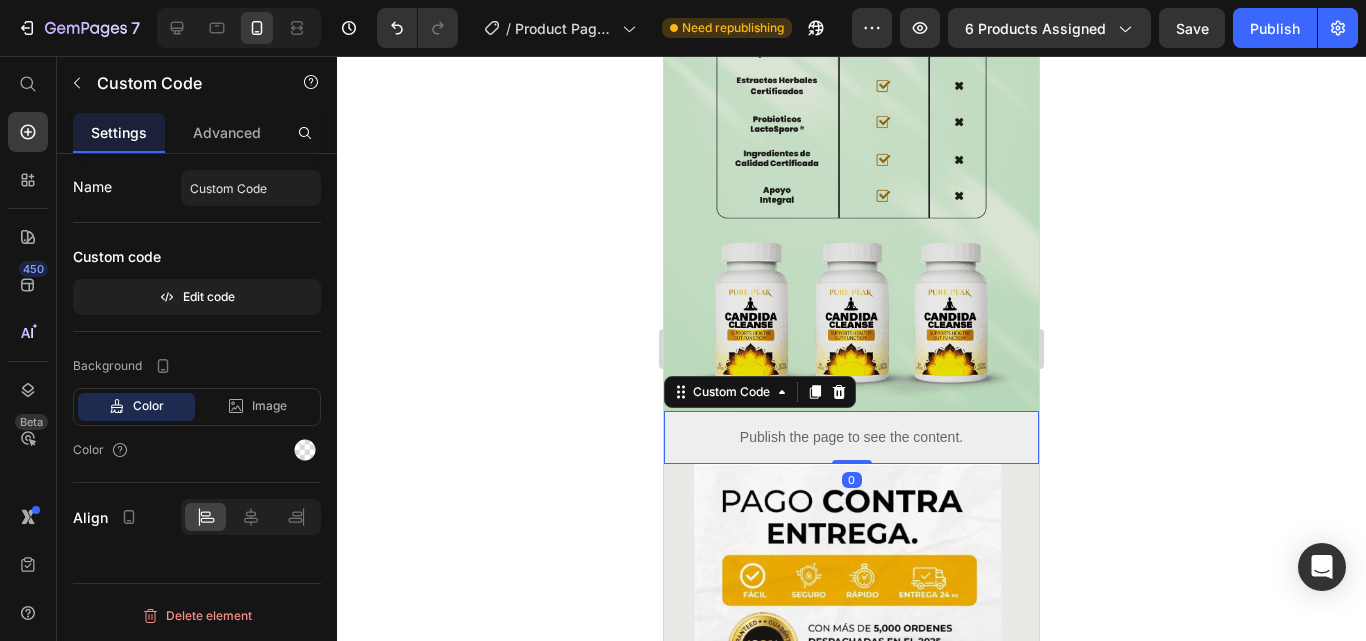 click on "Publish the page to see the content." at bounding box center (851, 437) 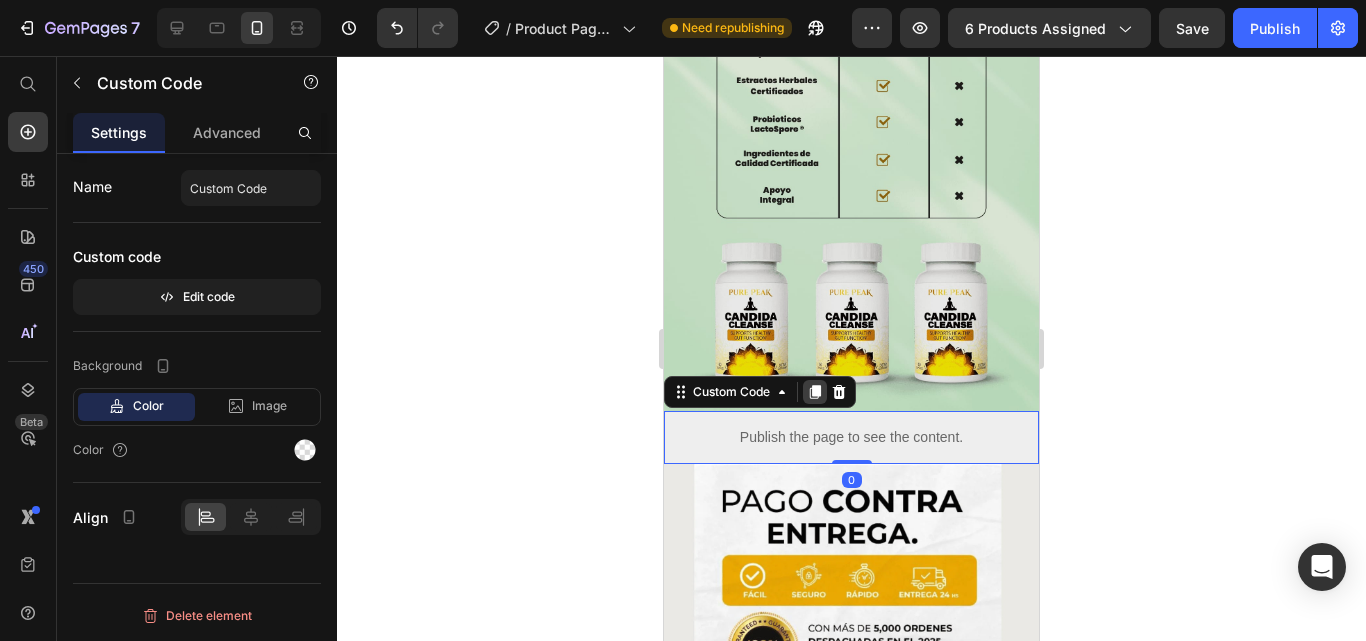 click 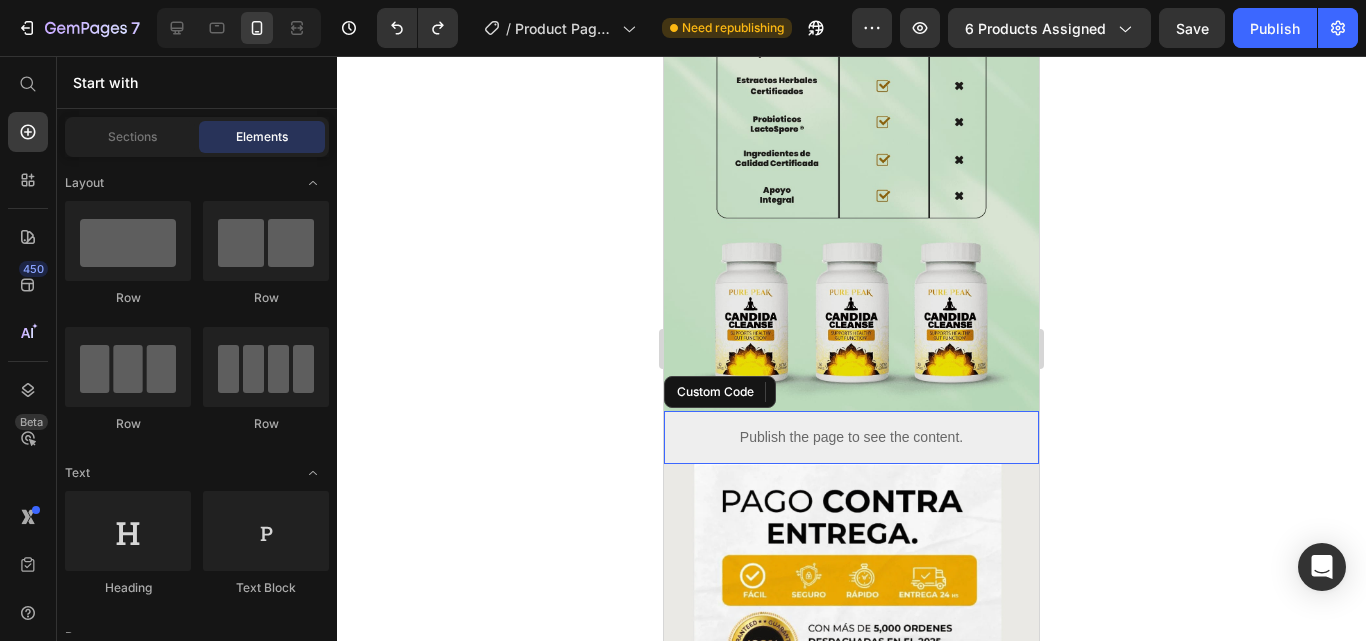 click on "Publish the page to see the content." at bounding box center [851, 437] 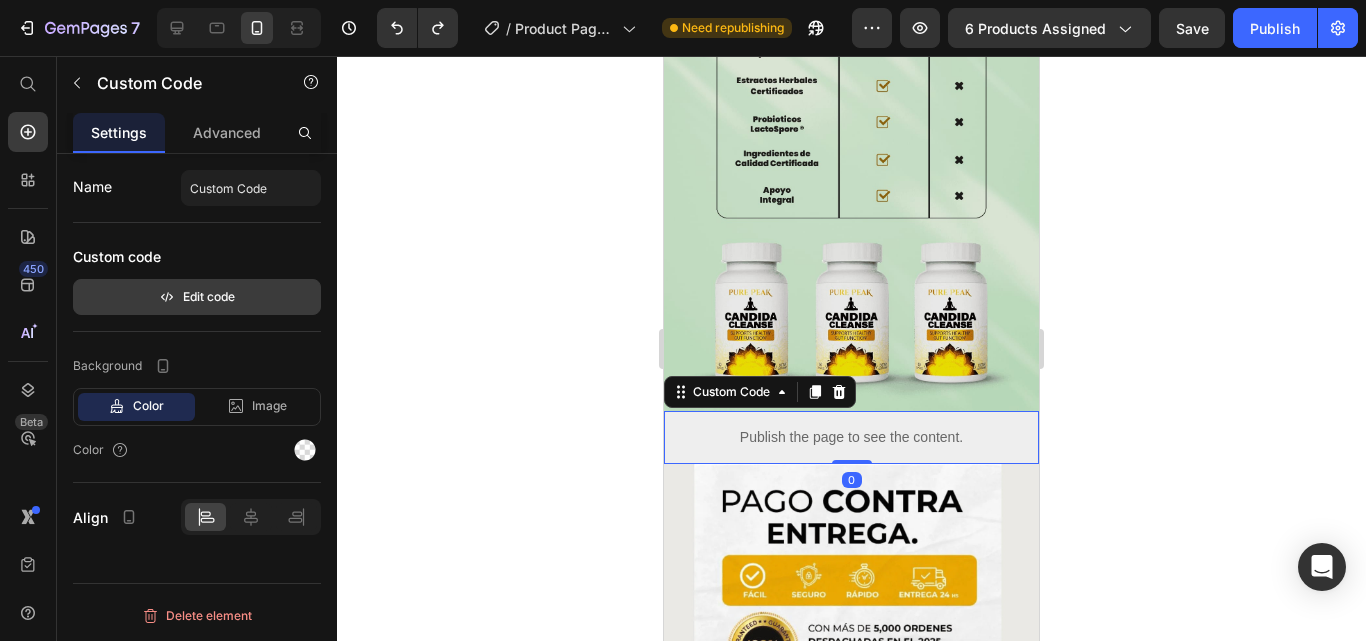 click on "Edit code" at bounding box center (197, 297) 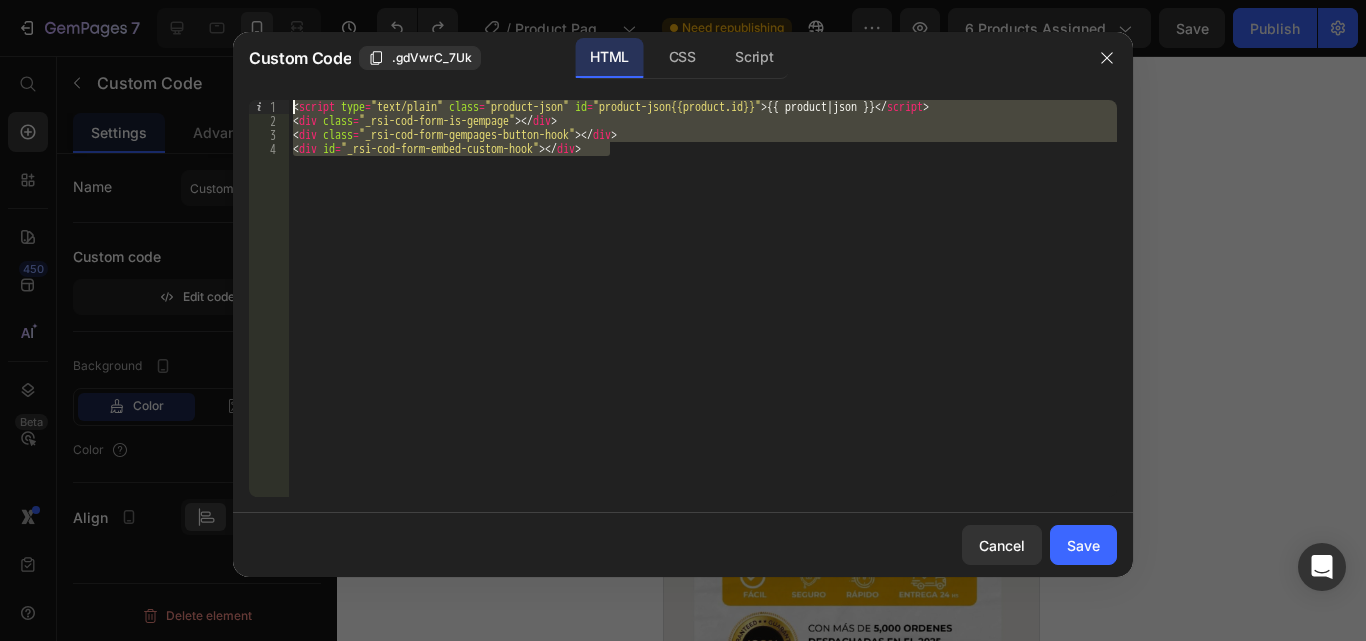 drag, startPoint x: 703, startPoint y: 159, endPoint x: 247, endPoint y: 81, distance: 462.62296 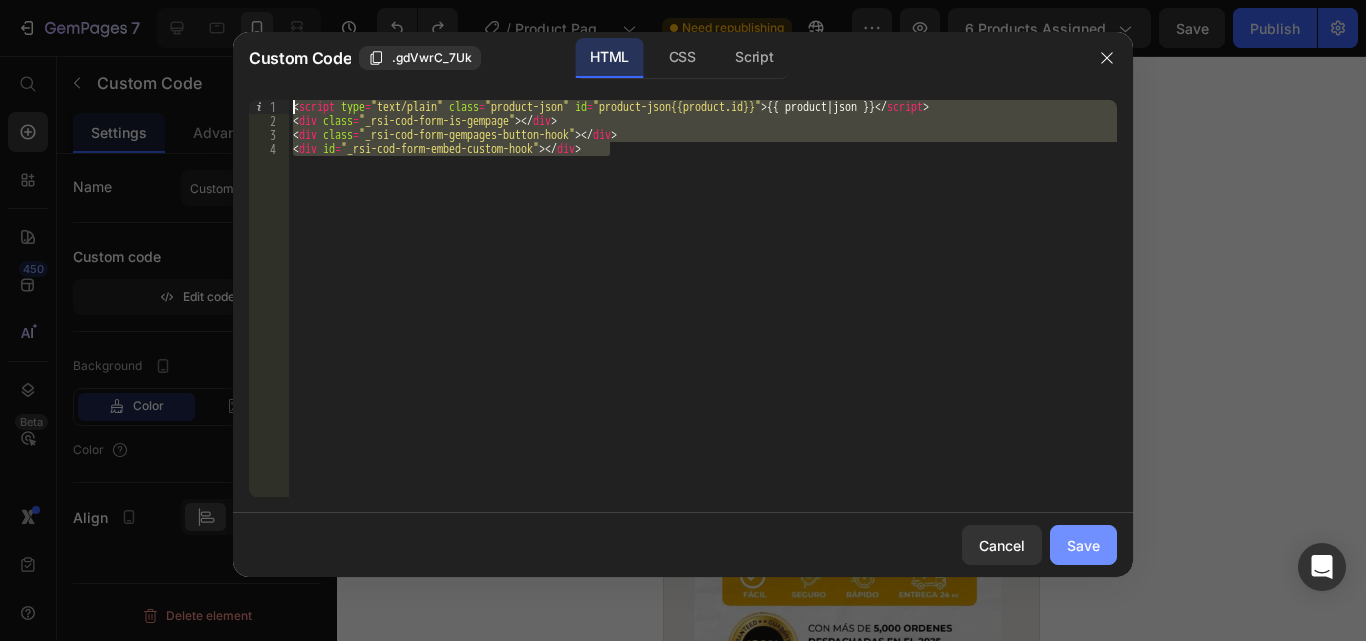 click on "Save" 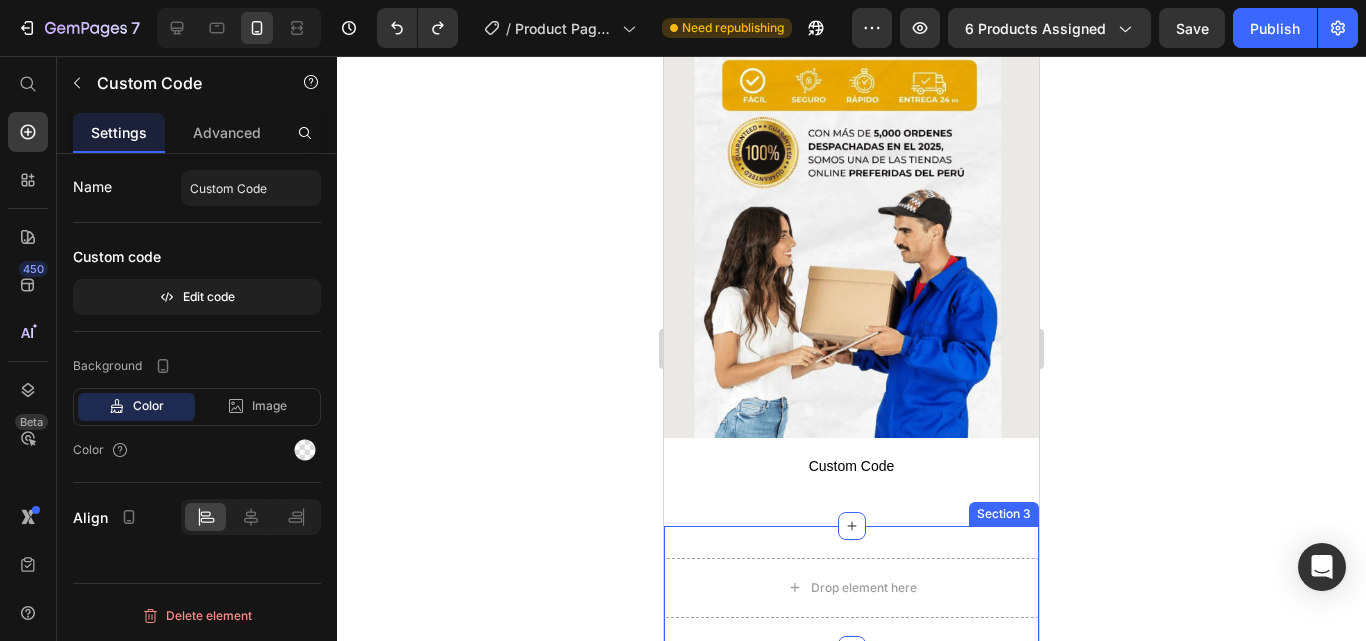 scroll, scrollTop: 3725, scrollLeft: 0, axis: vertical 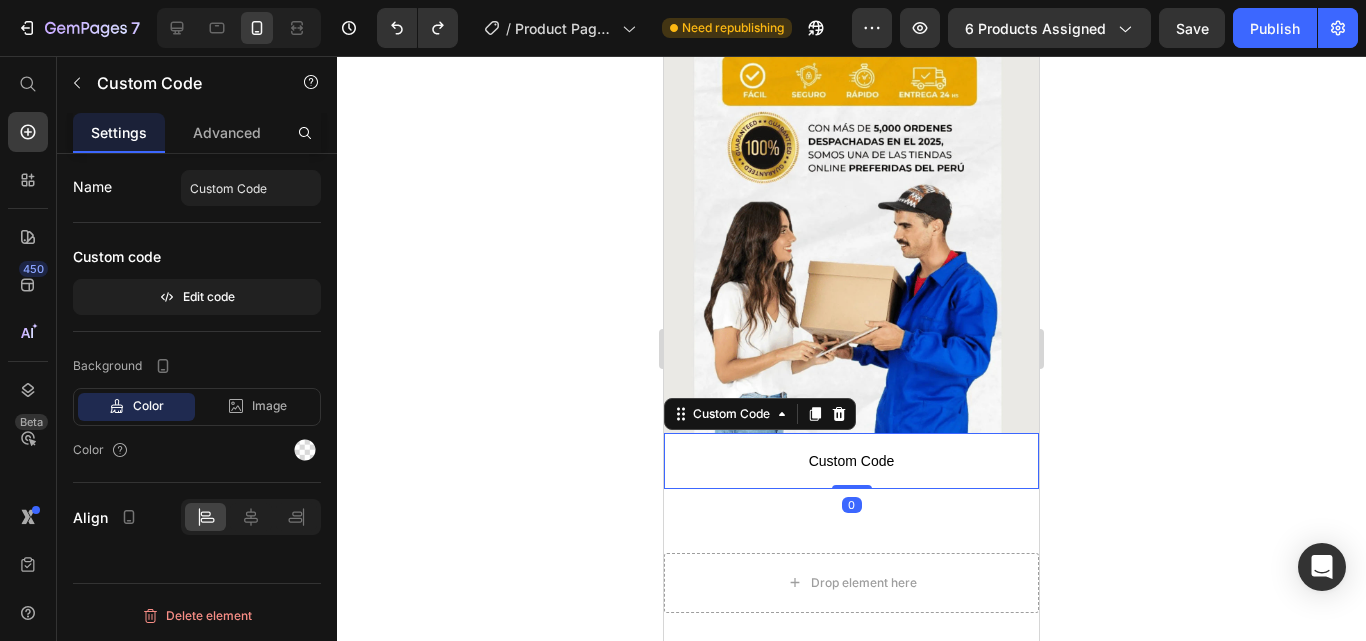 click on "Custom Code" at bounding box center (851, 461) 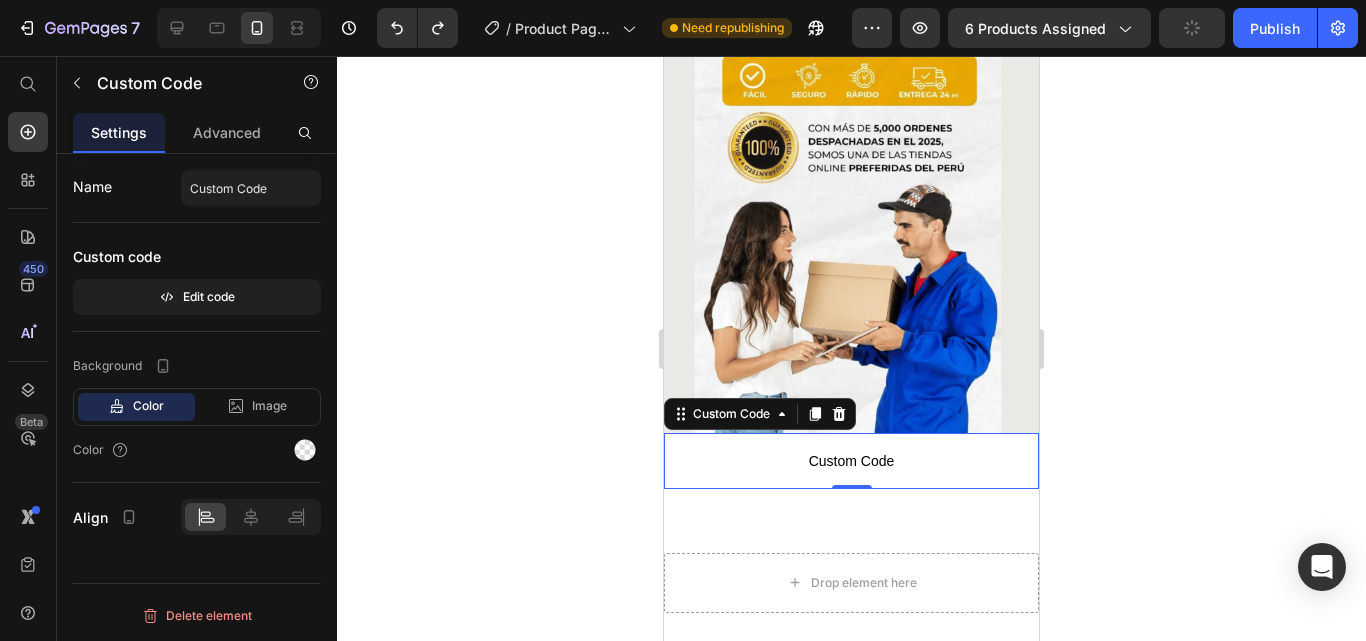 click on "Custom Code" at bounding box center [851, 461] 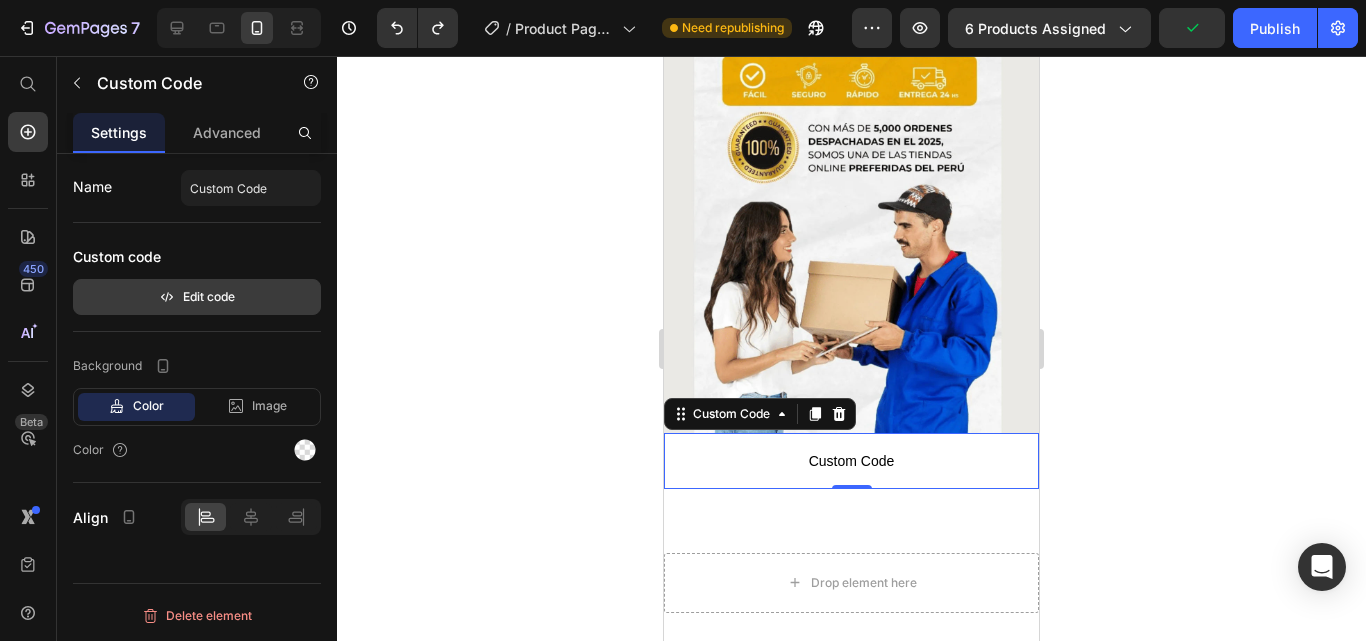 click on "Edit code" at bounding box center [197, 297] 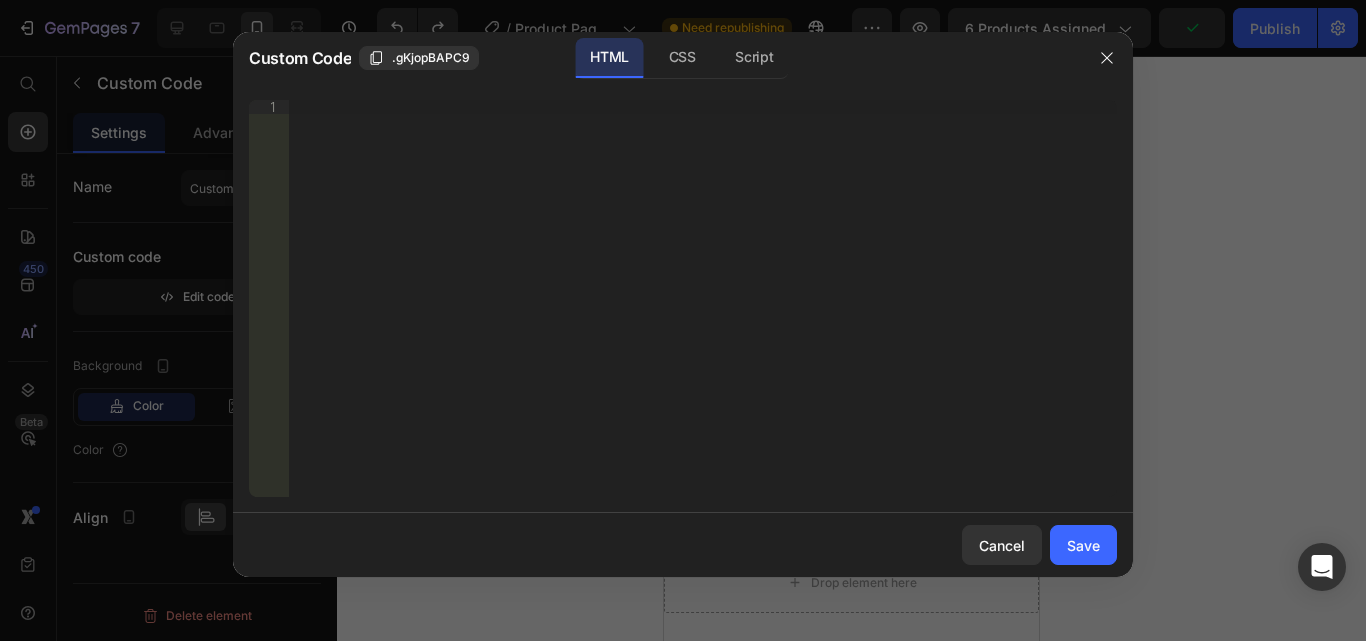 click on "Insert the 3rd-party installation code, HTML code, or Liquid code to display custom content." at bounding box center (703, 312) 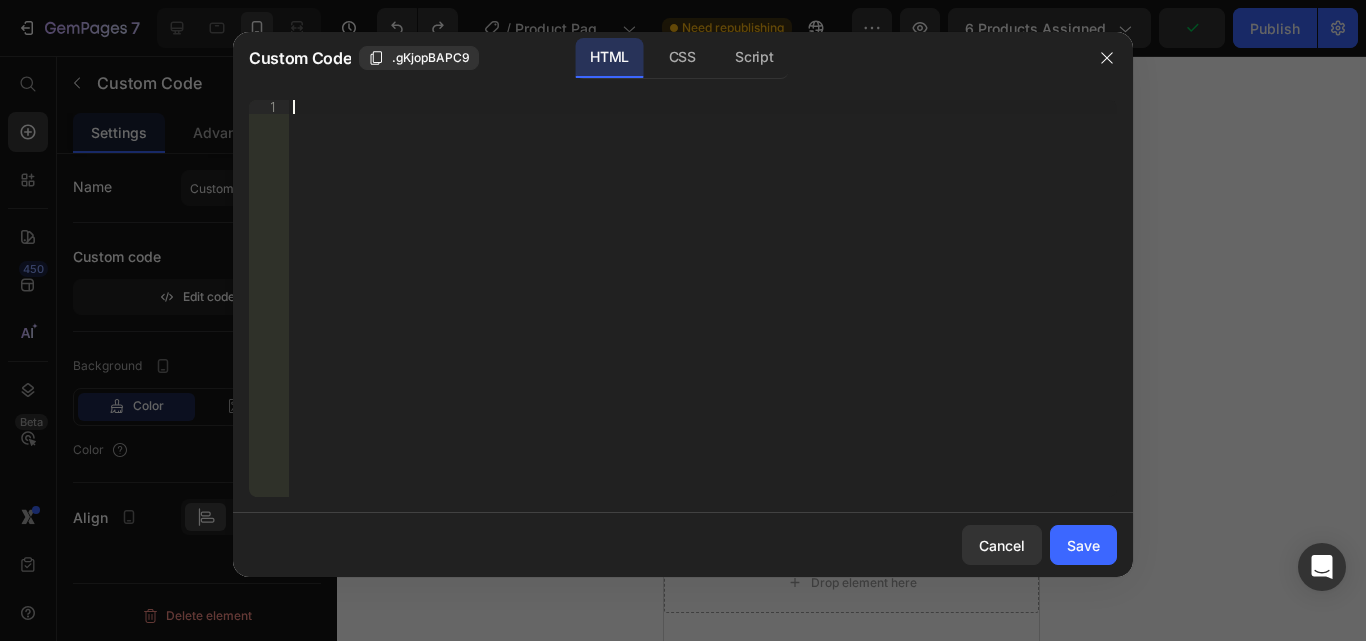 paste on "<div id="_rsi-cod-form-embed-custom-hook"></div>" 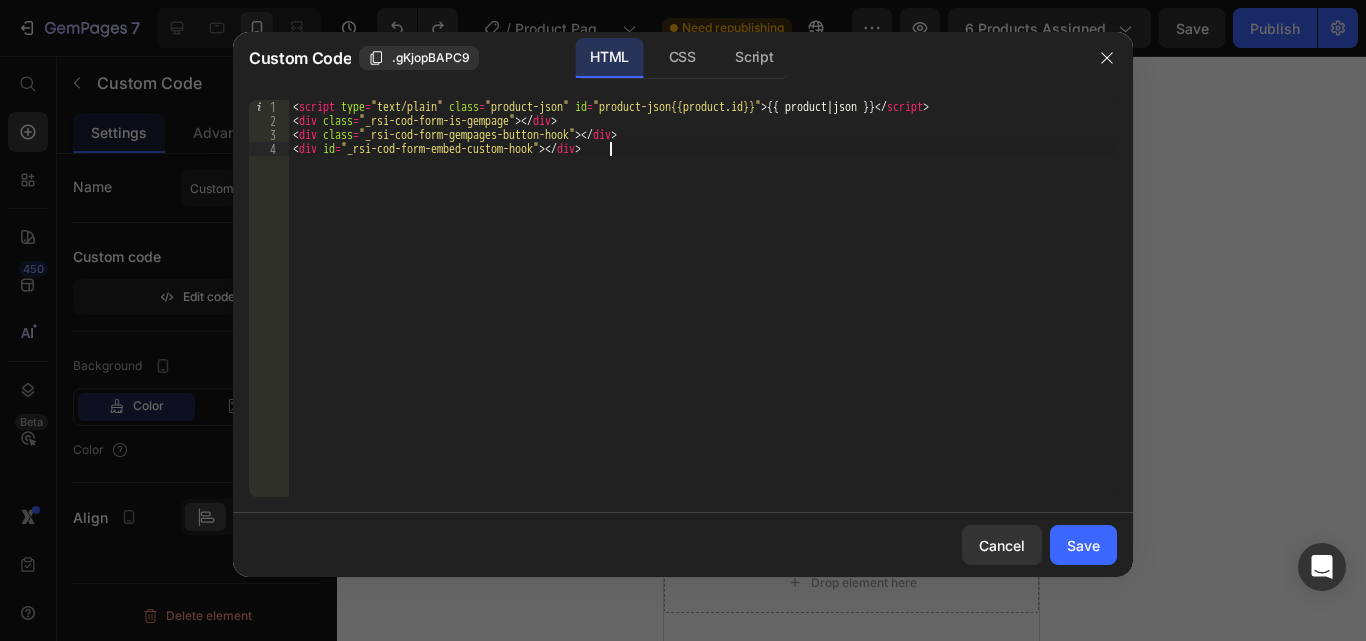 click on "Save" at bounding box center [1083, 545] 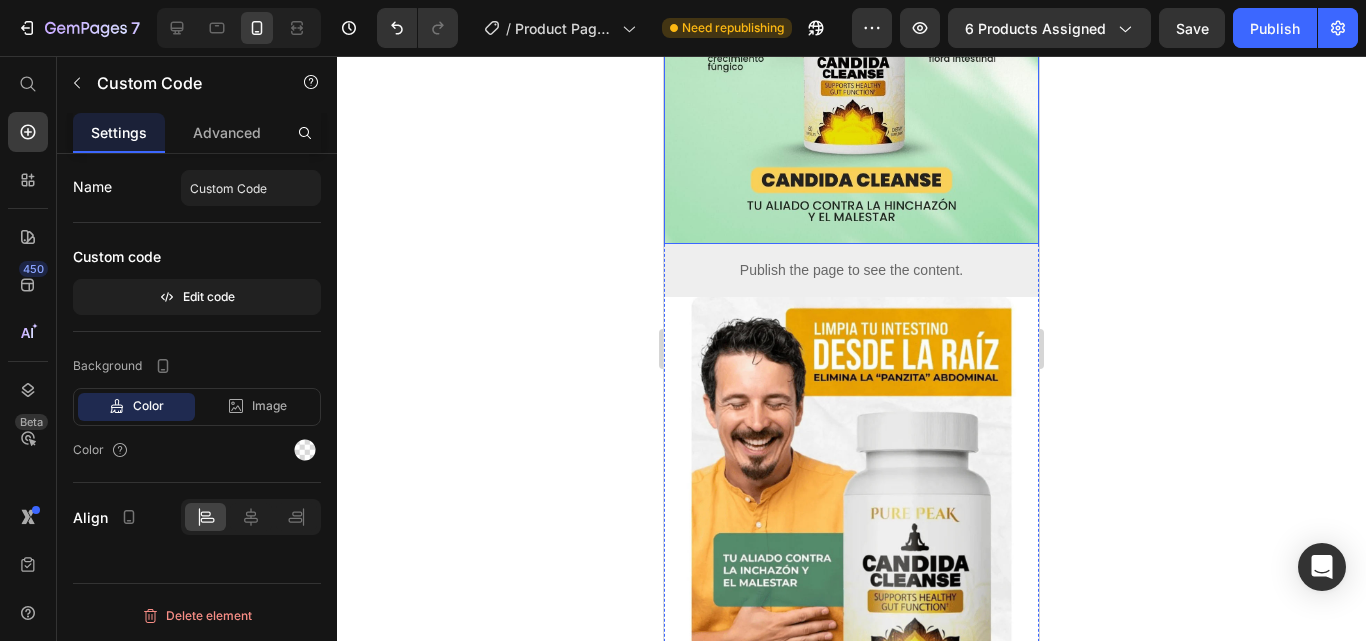 scroll, scrollTop: 576, scrollLeft: 0, axis: vertical 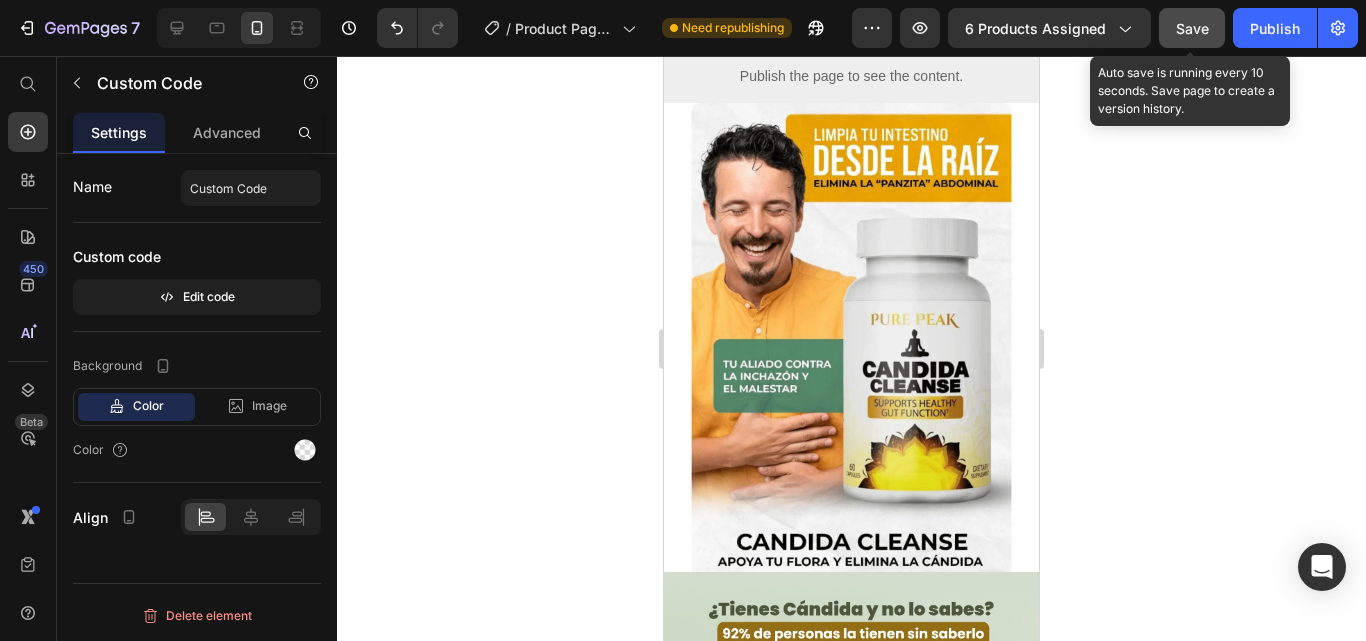 click on "Save" 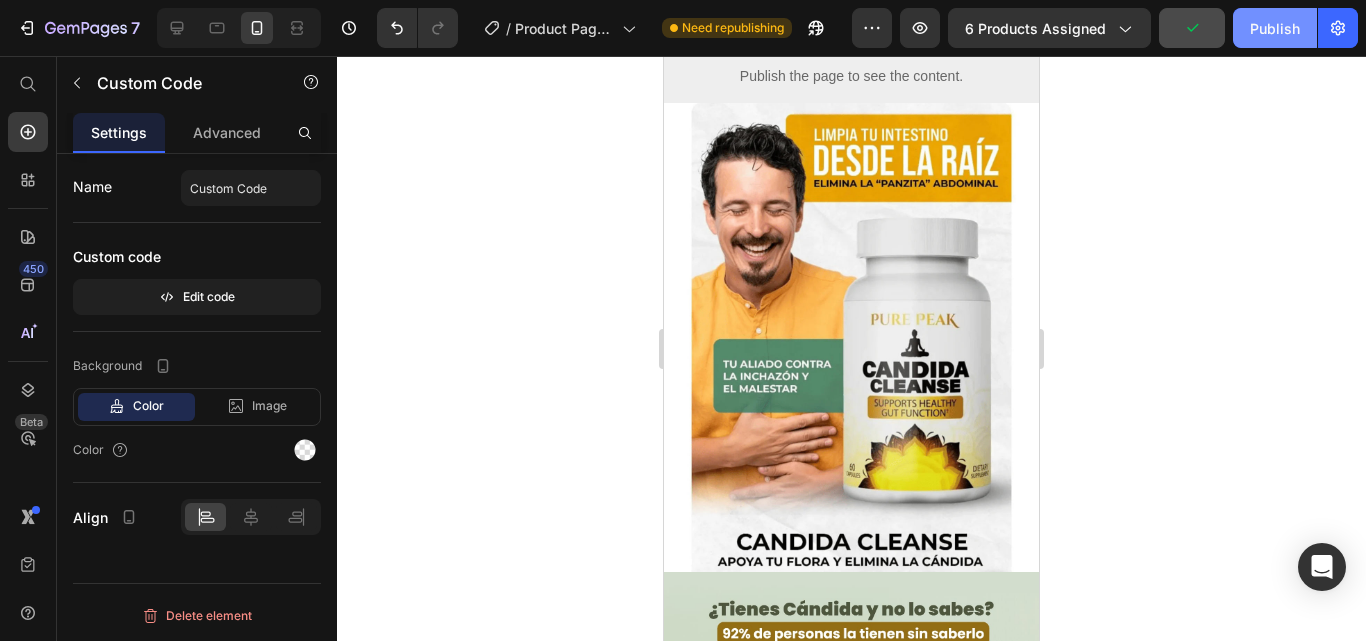 click on "Publish" at bounding box center (1275, 28) 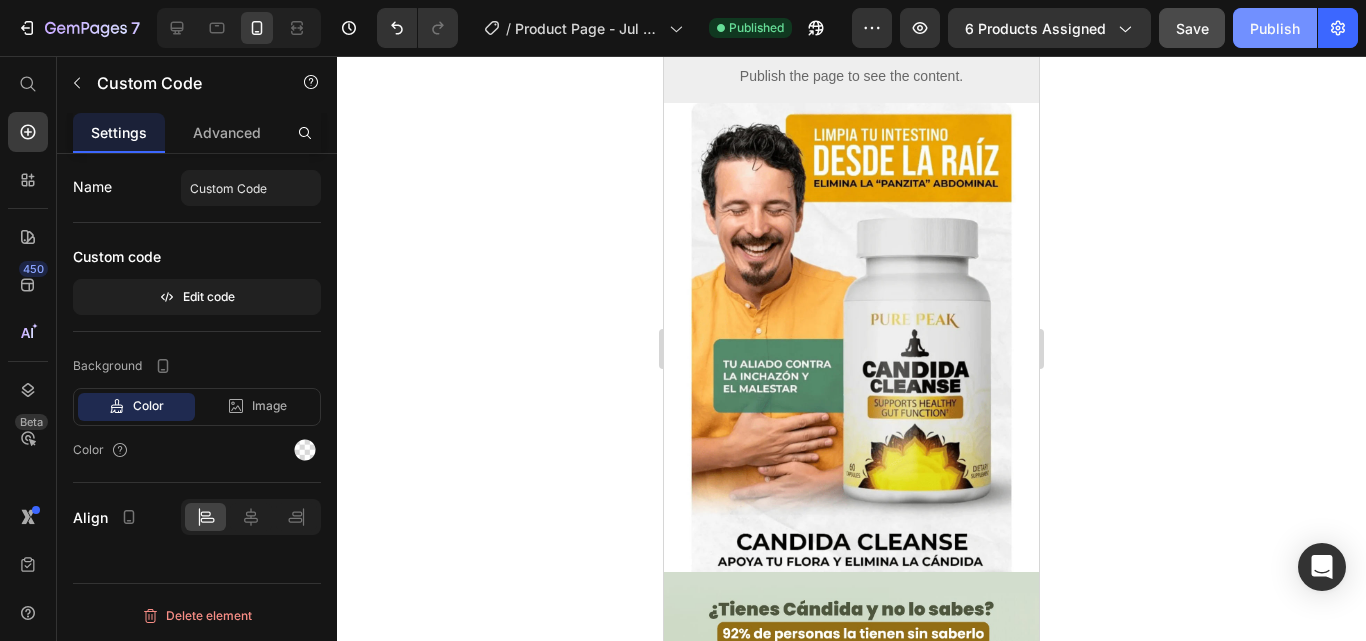click on "Publish" at bounding box center [1275, 28] 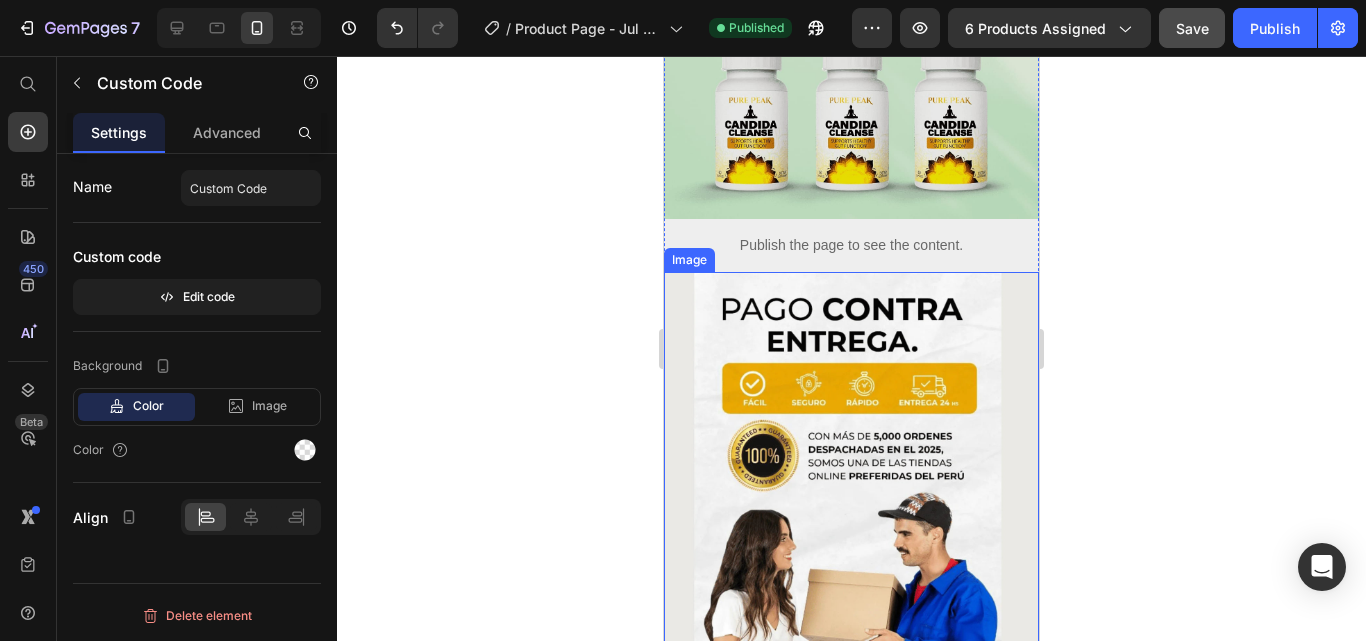 scroll, scrollTop: 3676, scrollLeft: 0, axis: vertical 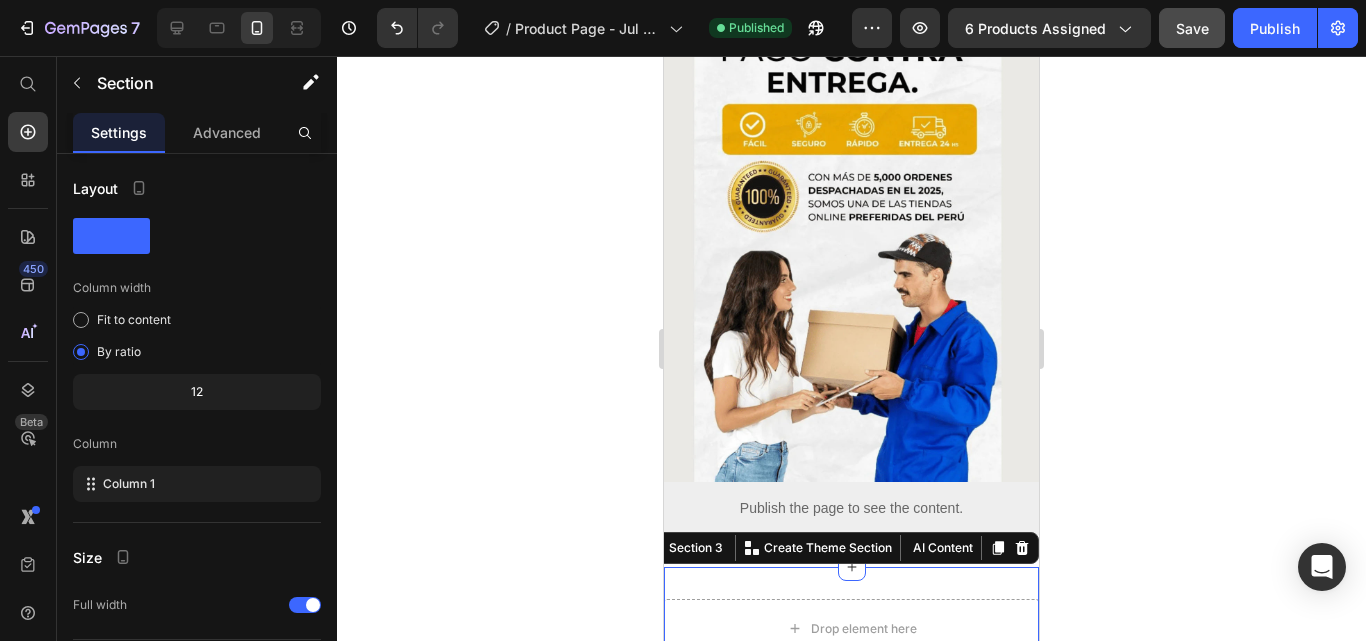 click on "Drop element here Section 3   You can create reusable sections Create Theme Section AI Content Write with GemAI What would you like to describe here? Tone and Voice Persuasive Product Getting products... Show more Generate" at bounding box center (851, 629) 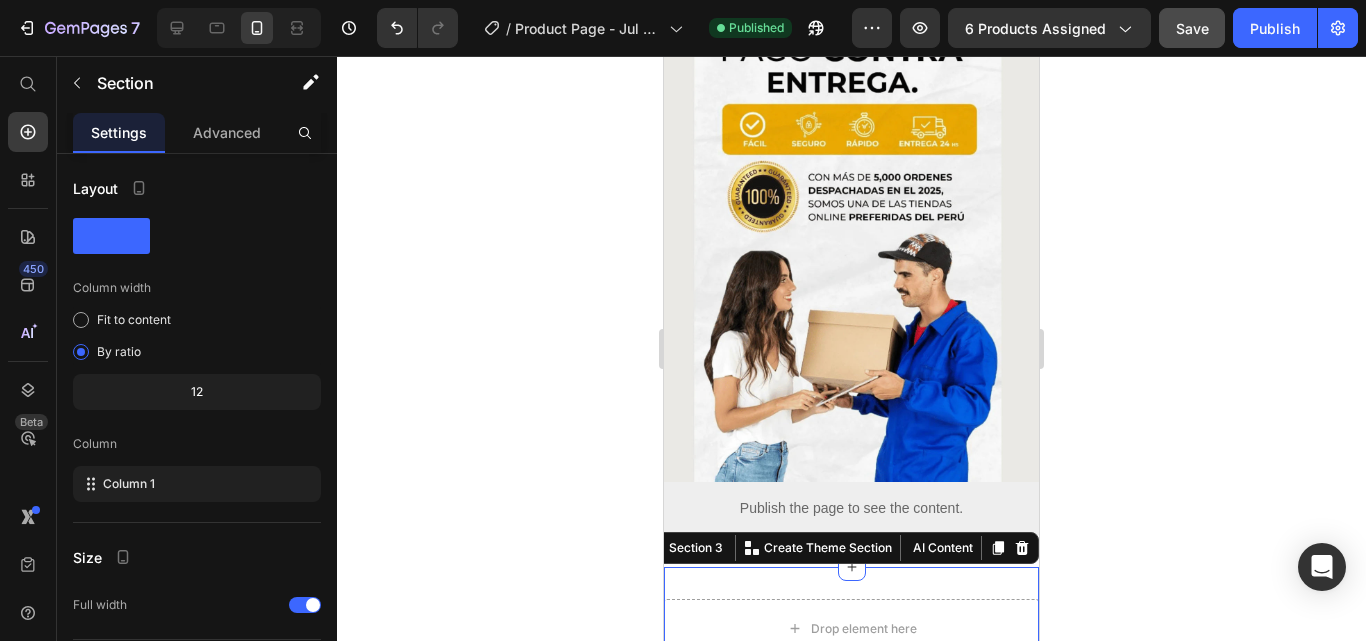 click 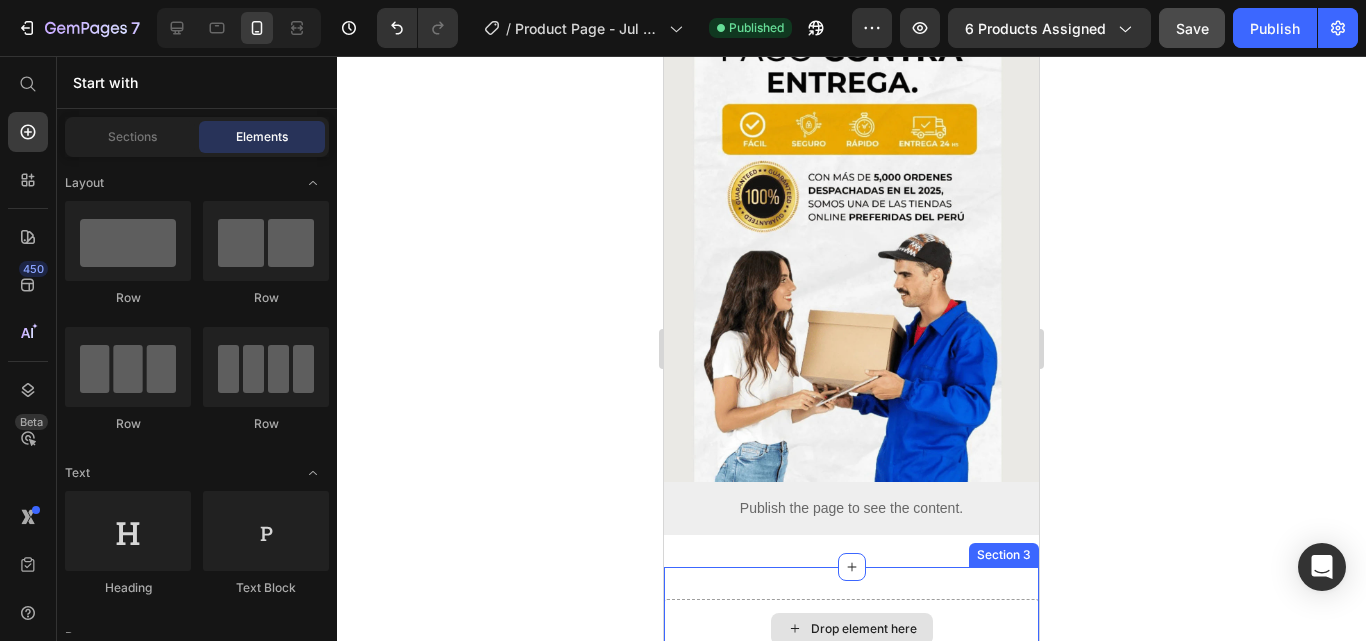 click on "Drop element here" at bounding box center (852, 629) 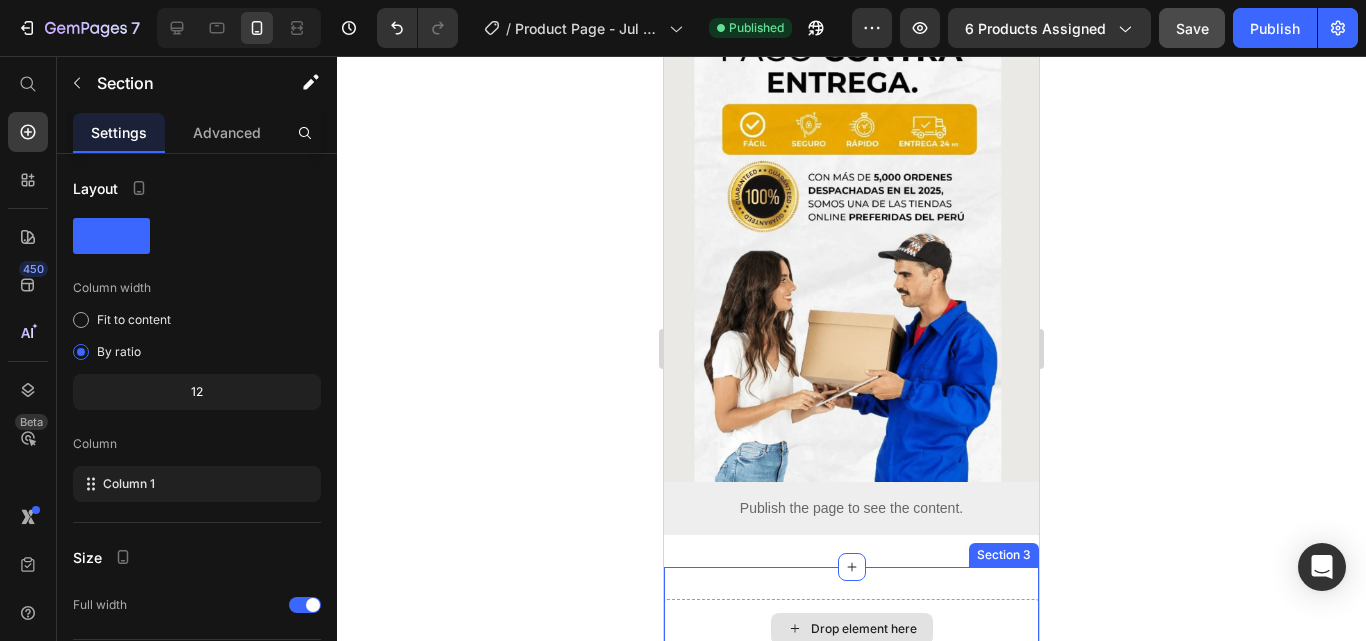 click on "Drop element here" at bounding box center (851, 629) 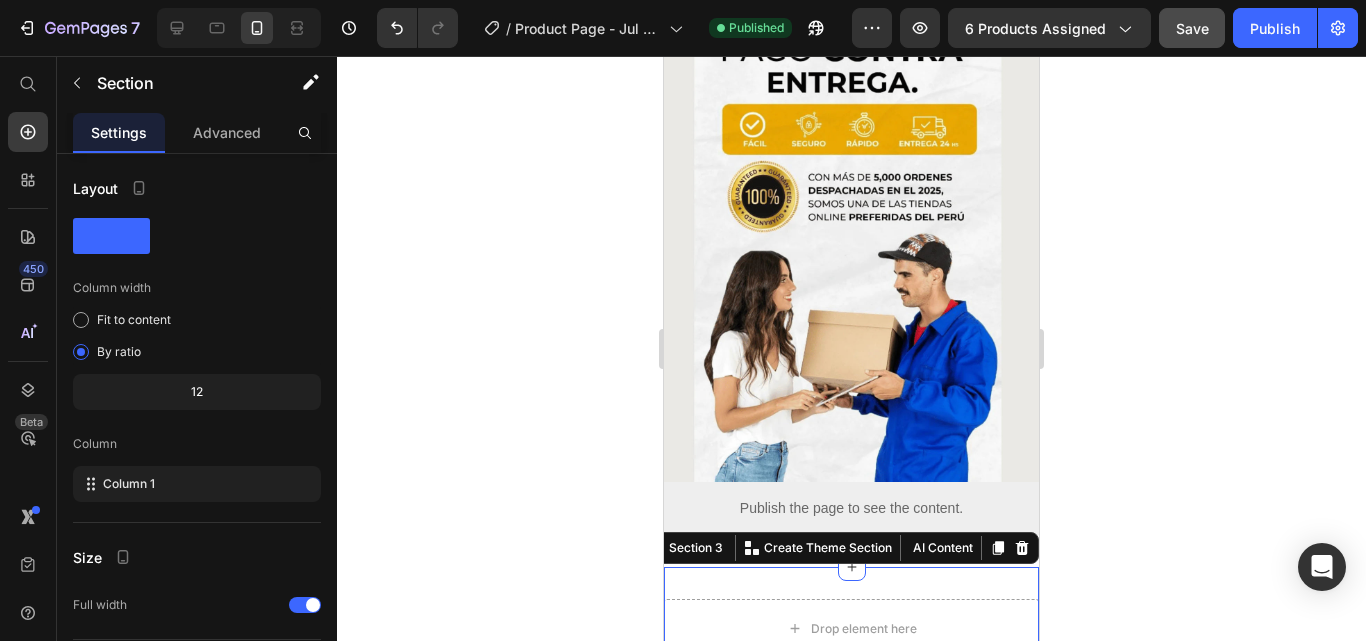 click 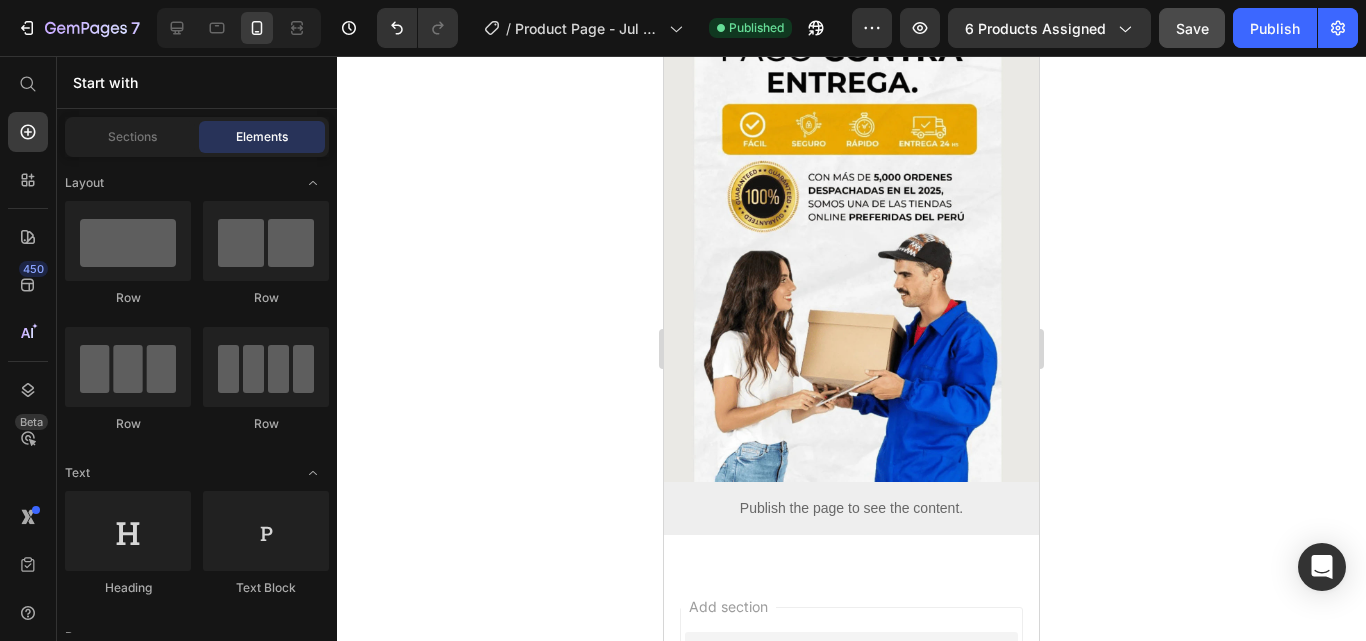 click on "Add section Choose templates inspired by CRO experts Generate layout from URL or image Add blank section then drag & drop elements" at bounding box center [851, 734] 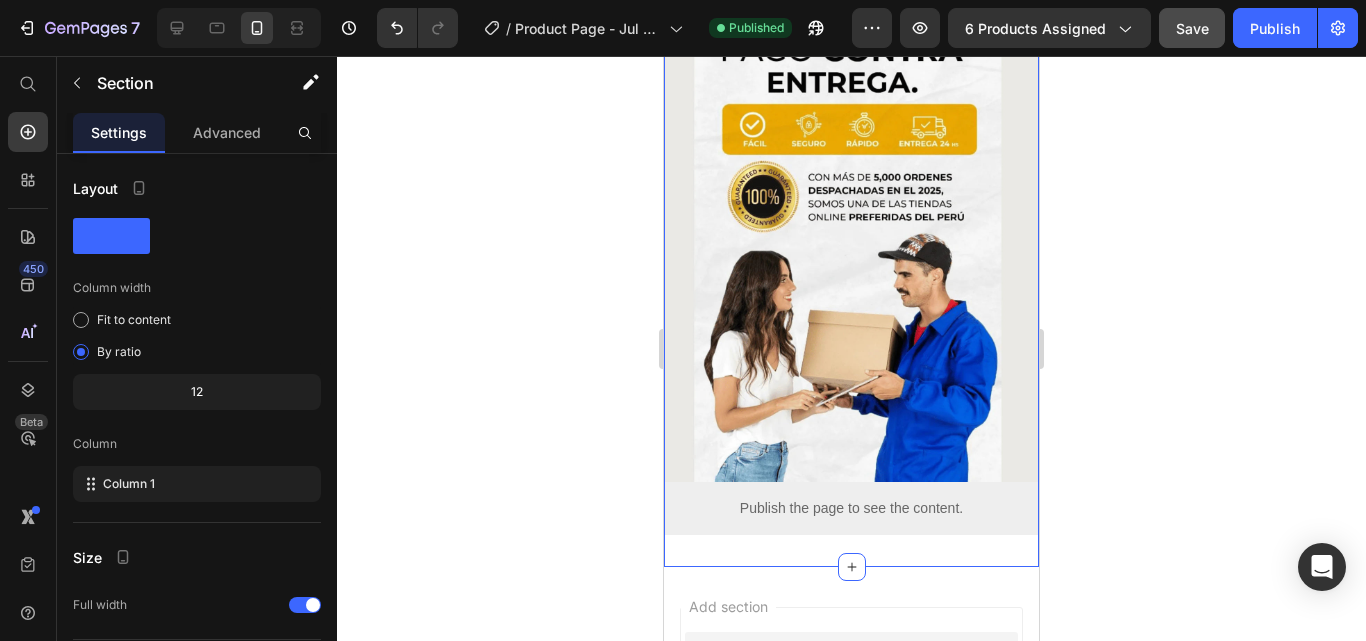 click on "Image
Publish the page to see the content.
Custom Code Image Image
Publish the page to see the content.
Custom Code Row Image Image
Publish the page to see the content.
Custom Code Image
Publish the page to see the content.
Custom Code Image
Publish the page to see the content.
Custom Code Image
Publish the page to see the content.
Custom Code Section 2" at bounding box center (851, -1474) 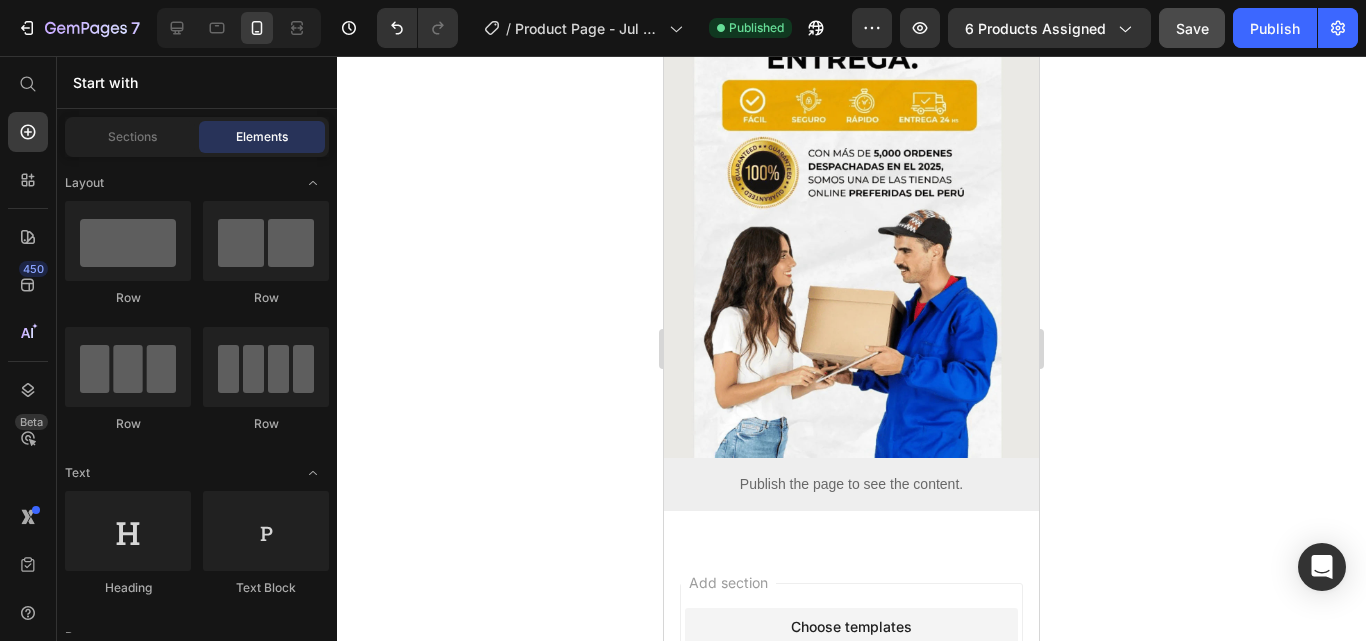 scroll, scrollTop: 3828, scrollLeft: 0, axis: vertical 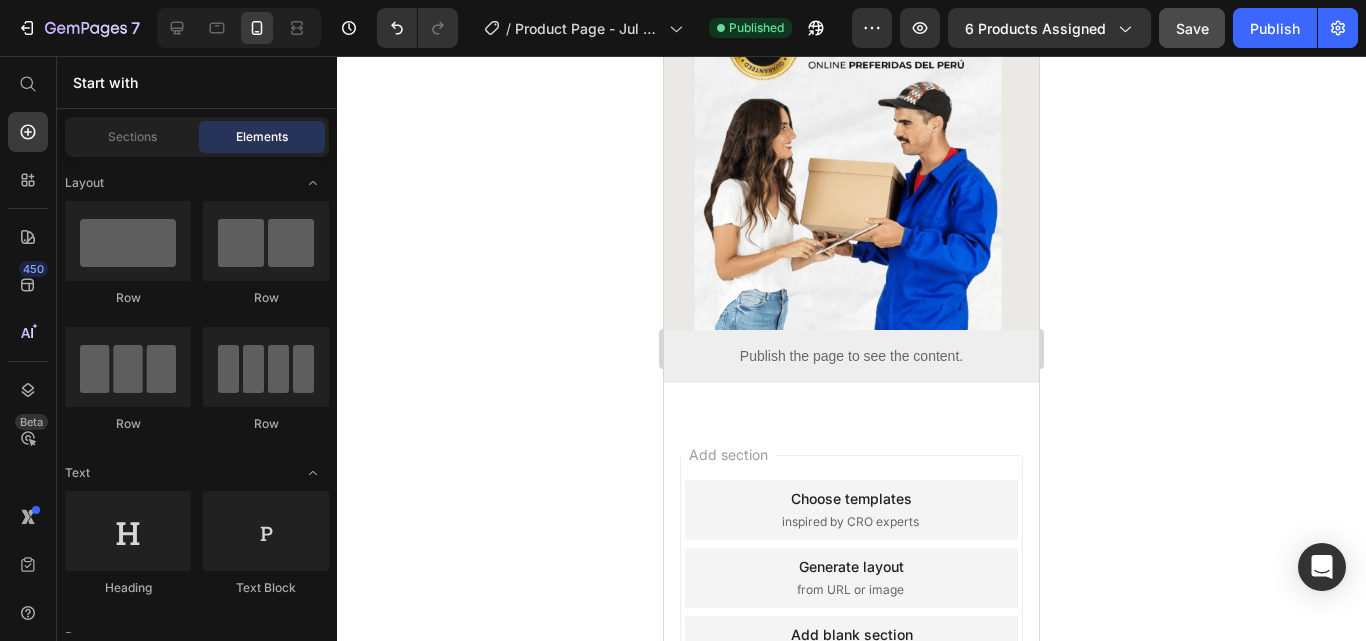 click on "Add section Choose templates inspired by CRO experts Generate layout from URL or image Add blank section then drag & drop elements" at bounding box center (851, 582) 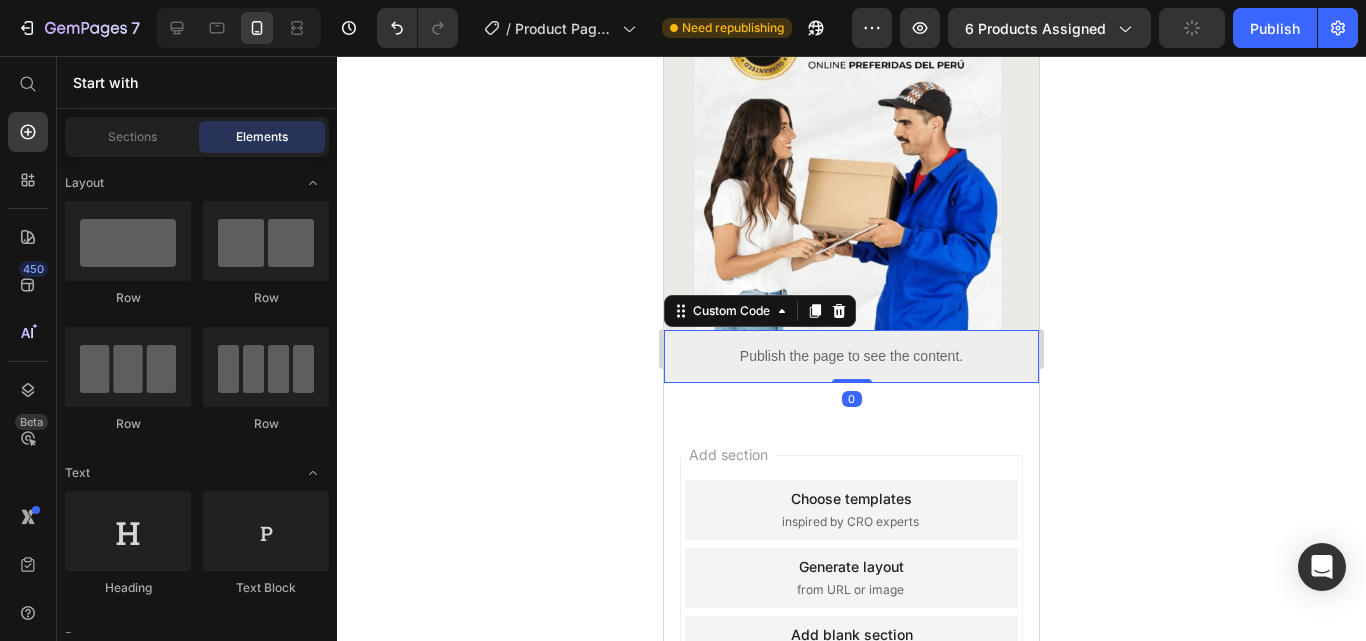 click on "Publish the page to see the content." at bounding box center (851, 356) 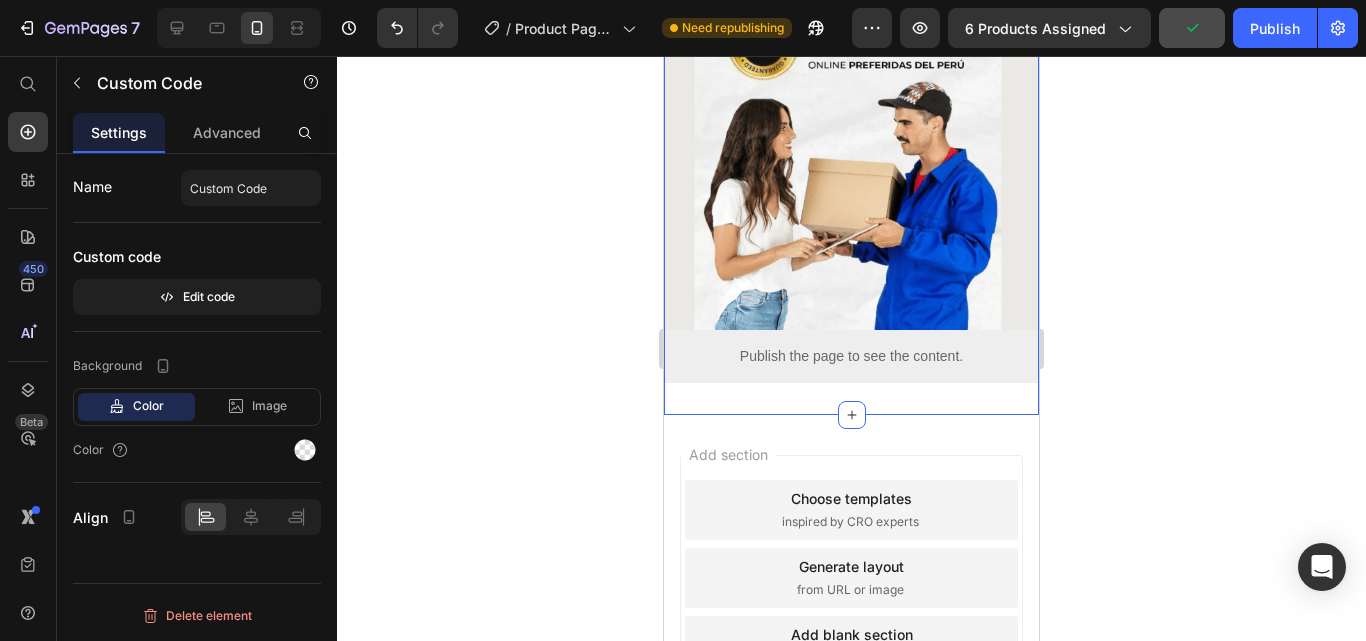 click on "Image
Publish the page to see the content.
Custom Code Image Image
Publish the page to see the content.
Custom Code Row Image Image
Publish the page to see the content.
Custom Code Image
Publish the page to see the content.
Custom Code Image
Publish the page to see the content.
Custom Code Image
Publish the page to see the content.
Custom Code Section 2   You can create reusable sections Create Theme Section AI Content Write with GemAI What would you like to describe here? Tone and Voice Persuasive Product Candida Cleanse - Soporte para Intestino y ColoN Show more Generate" at bounding box center [851, -1626] 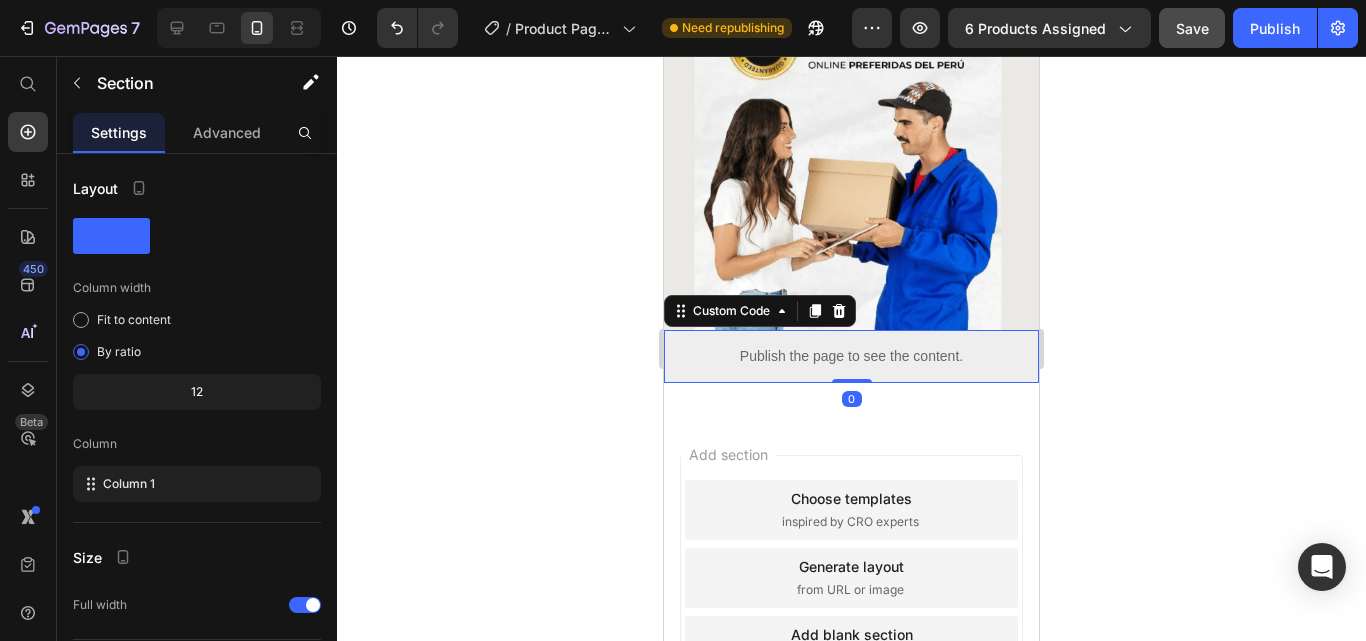 click on "Publish the page to see the content." at bounding box center [851, 356] 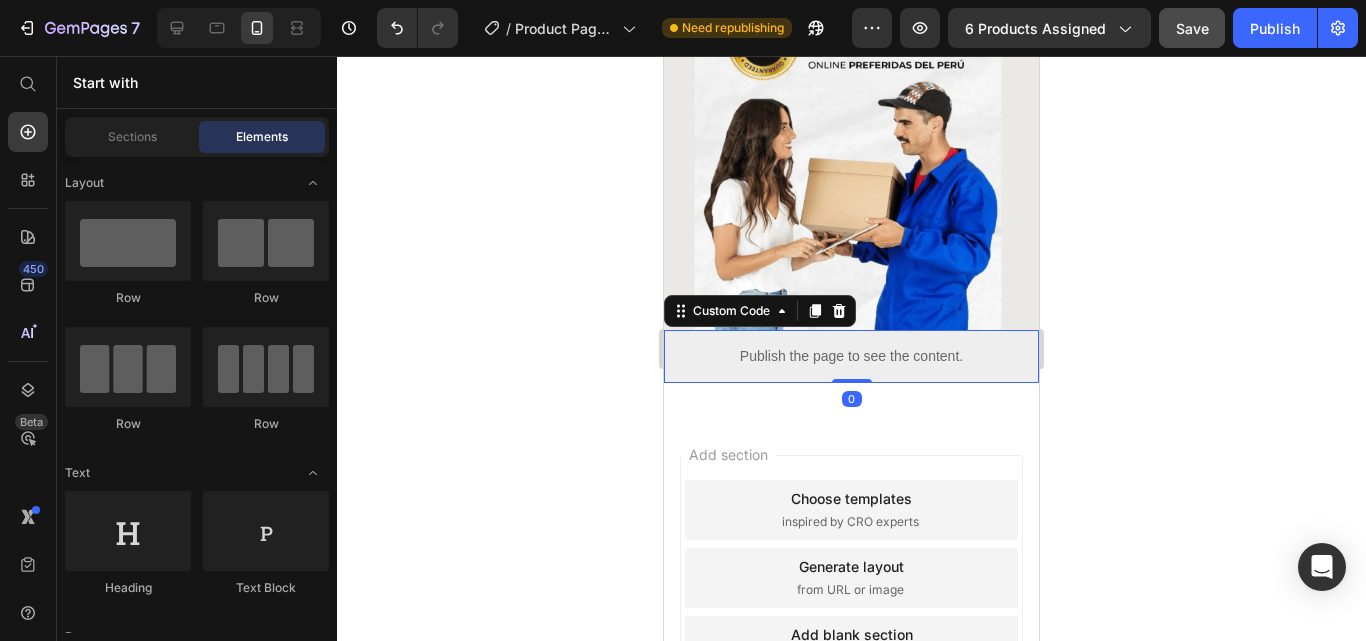 click on "Add section Choose templates inspired by CRO experts Generate layout from URL or image Add blank section then drag & drop elements" at bounding box center [851, 582] 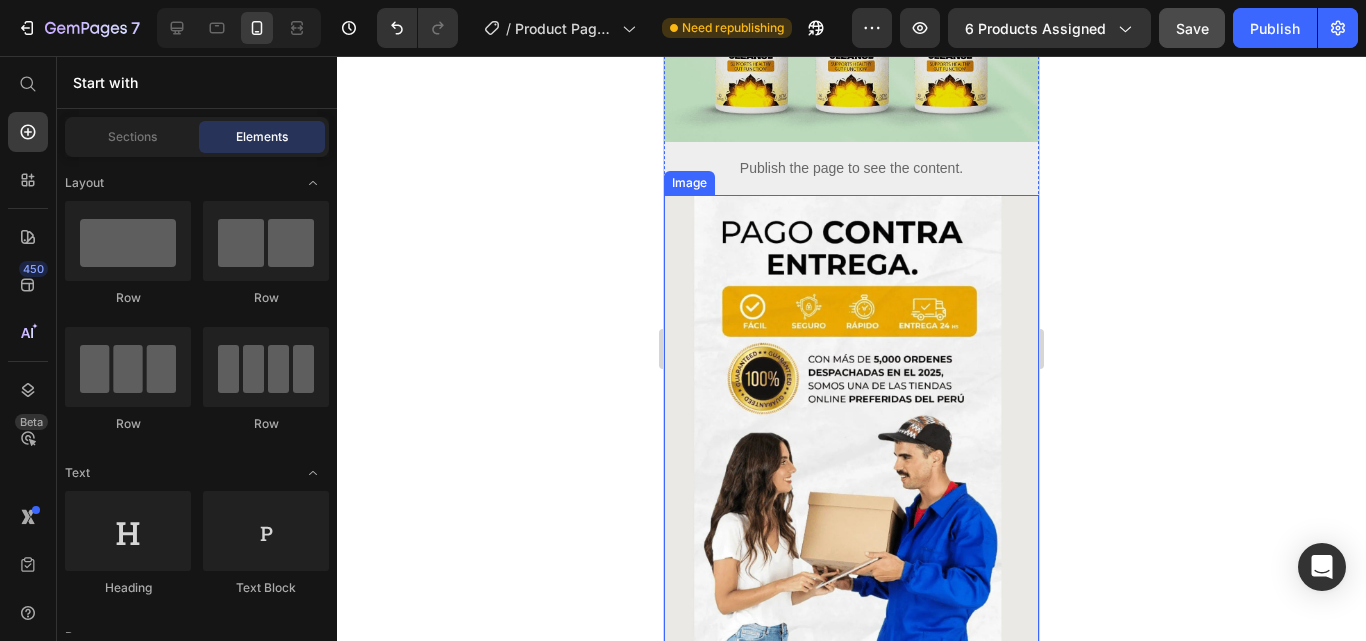 scroll, scrollTop: 3528, scrollLeft: 0, axis: vertical 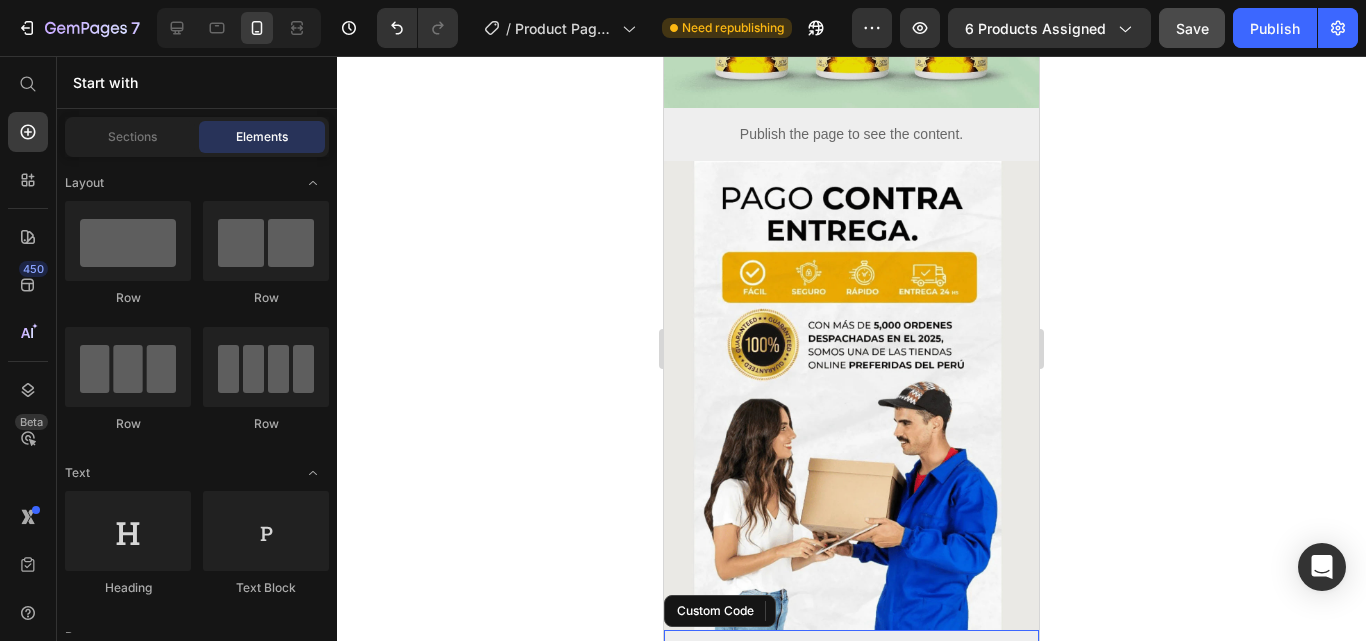 click on "Publish the page to see the content." at bounding box center (851, 656) 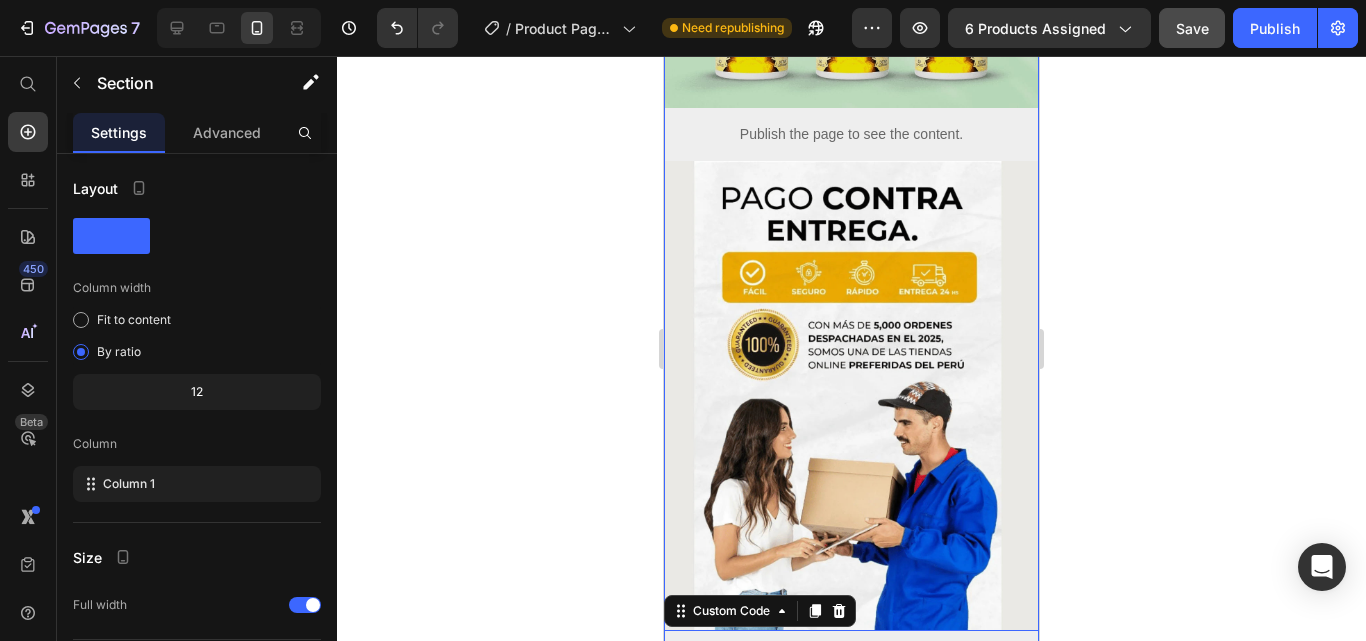 click on "Image
Publish the page to see the content.
Custom Code Image Image
Publish the page to see the content.
Custom Code Row Image Image
Publish the page to see the content.
Custom Code Image
Publish the page to see the content.
Custom Code Image
Publish the page to see the content.
Custom Code Image
Publish the page to see the content.
Custom Code   0 Section 2" at bounding box center (851, -1326) 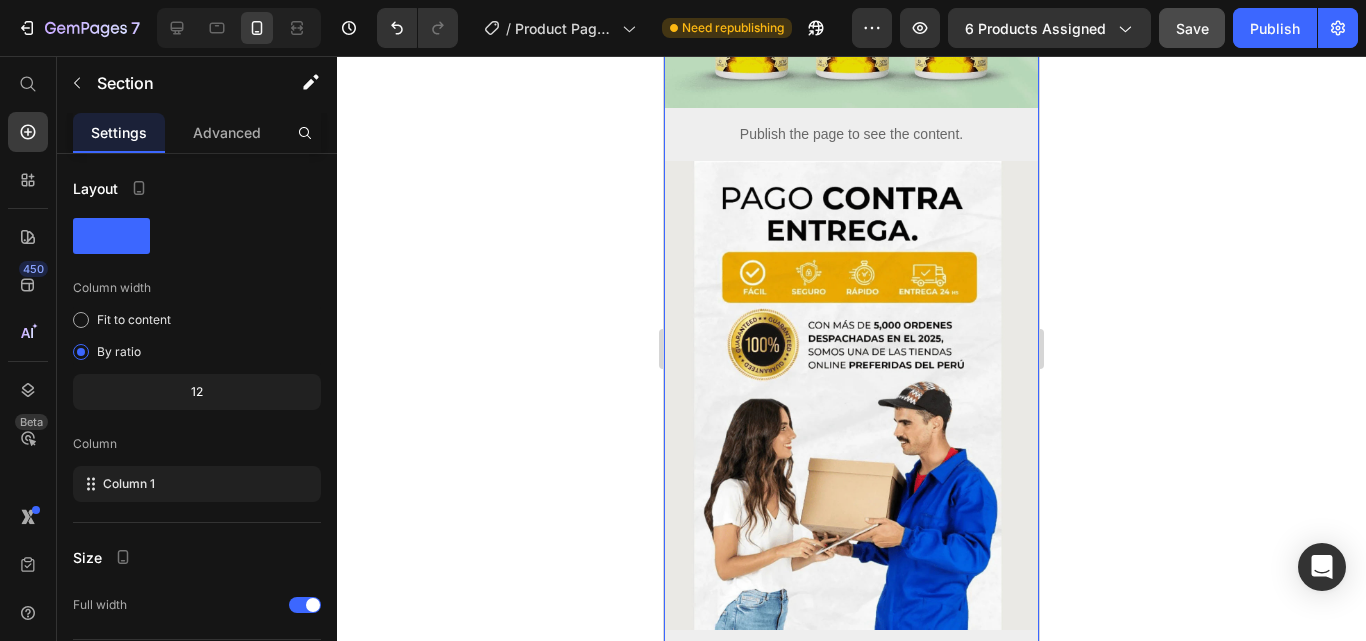 drag, startPoint x: 839, startPoint y: 565, endPoint x: 835, endPoint y: 536, distance: 29.274563 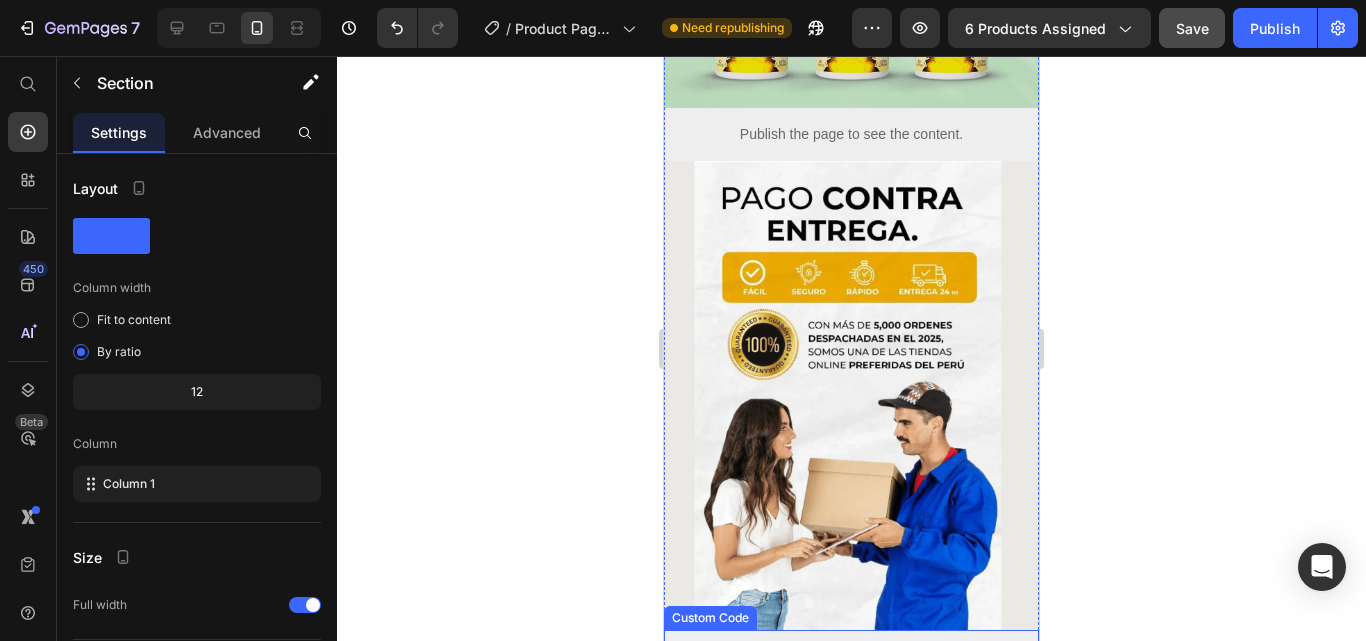 click on "Publish the page to see the content." at bounding box center (851, 656) 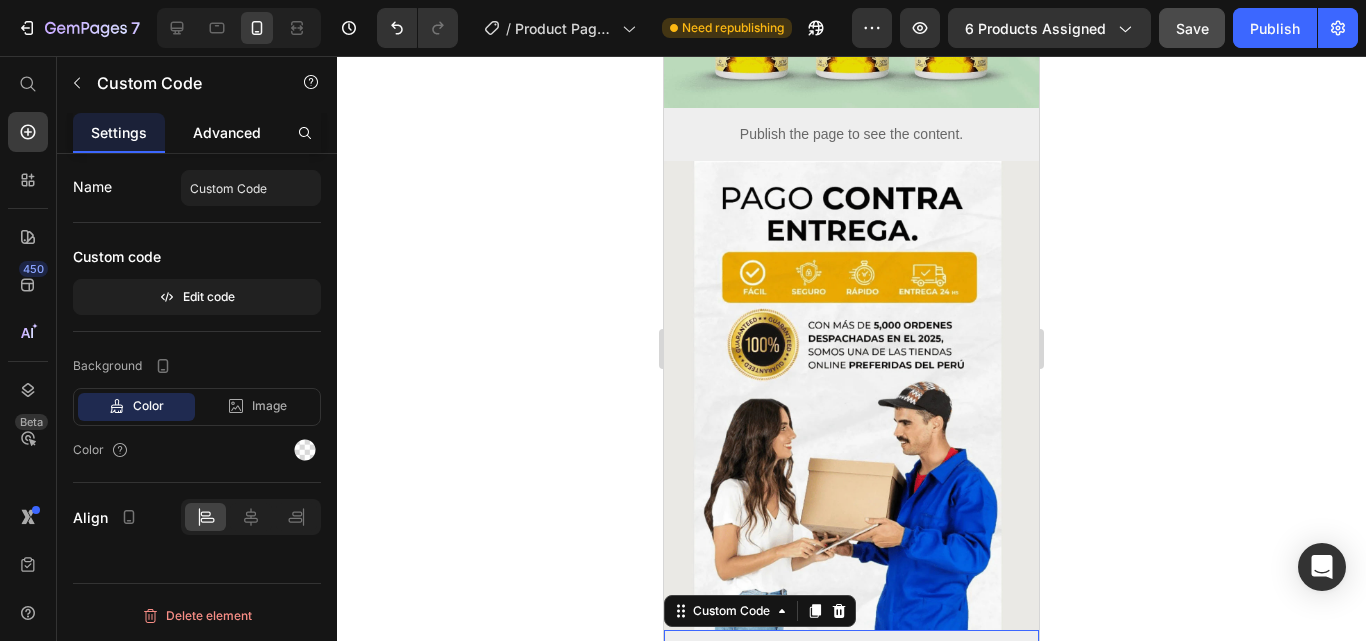 click on "Advanced" at bounding box center [227, 132] 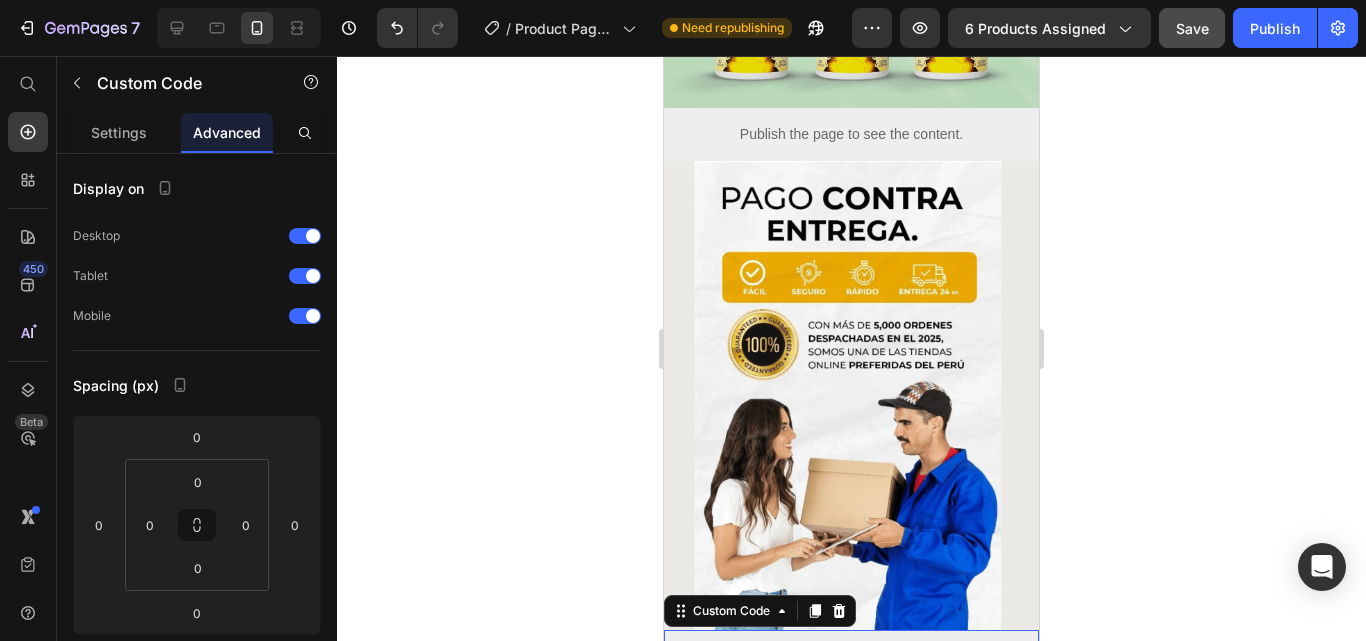 scroll, scrollTop: 600, scrollLeft: 0, axis: vertical 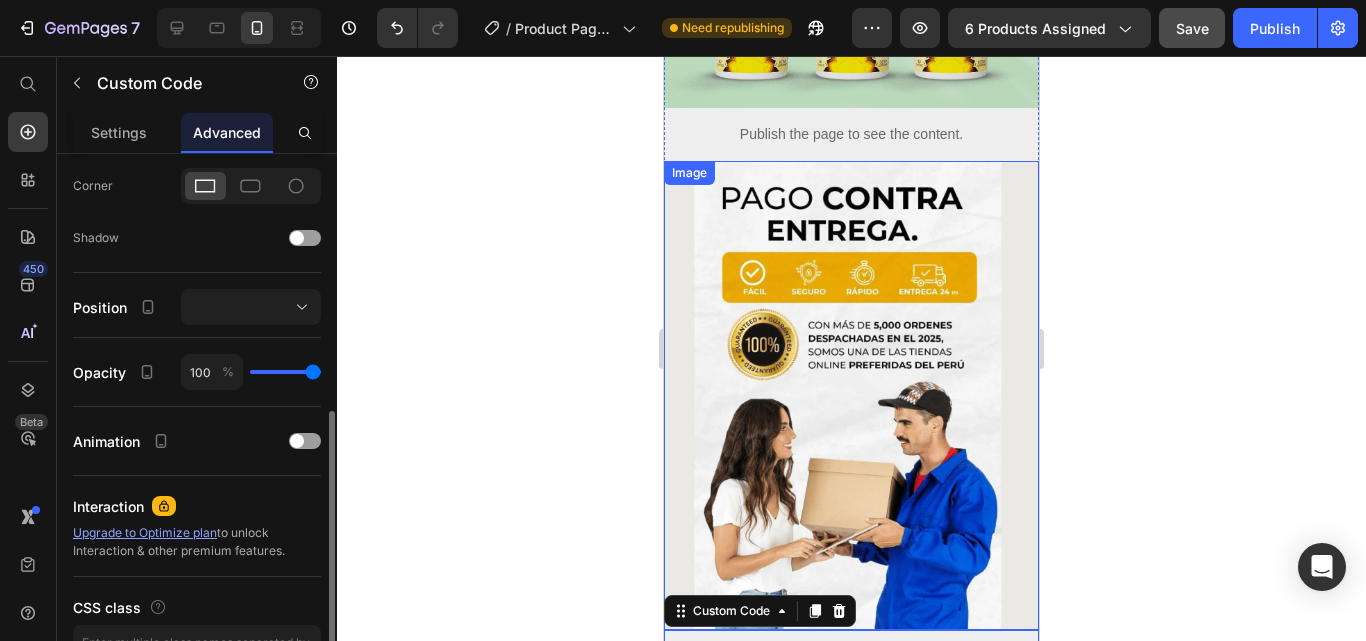 click at bounding box center (851, 395) 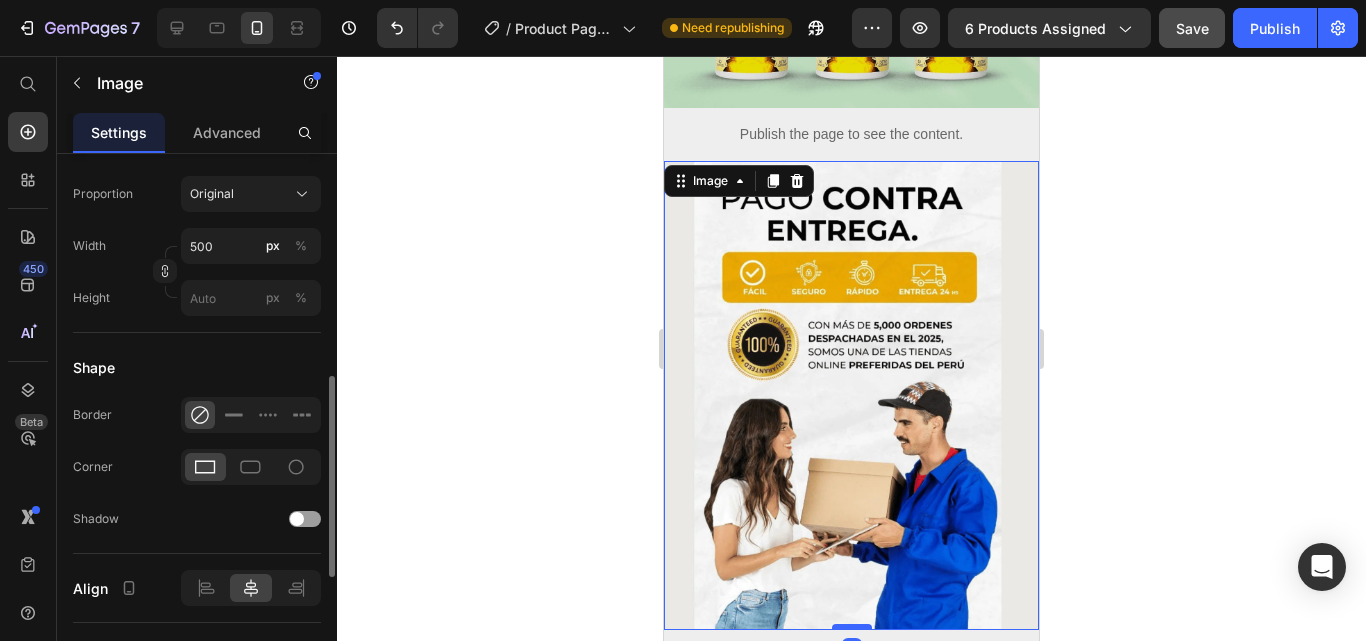 scroll, scrollTop: 0, scrollLeft: 0, axis: both 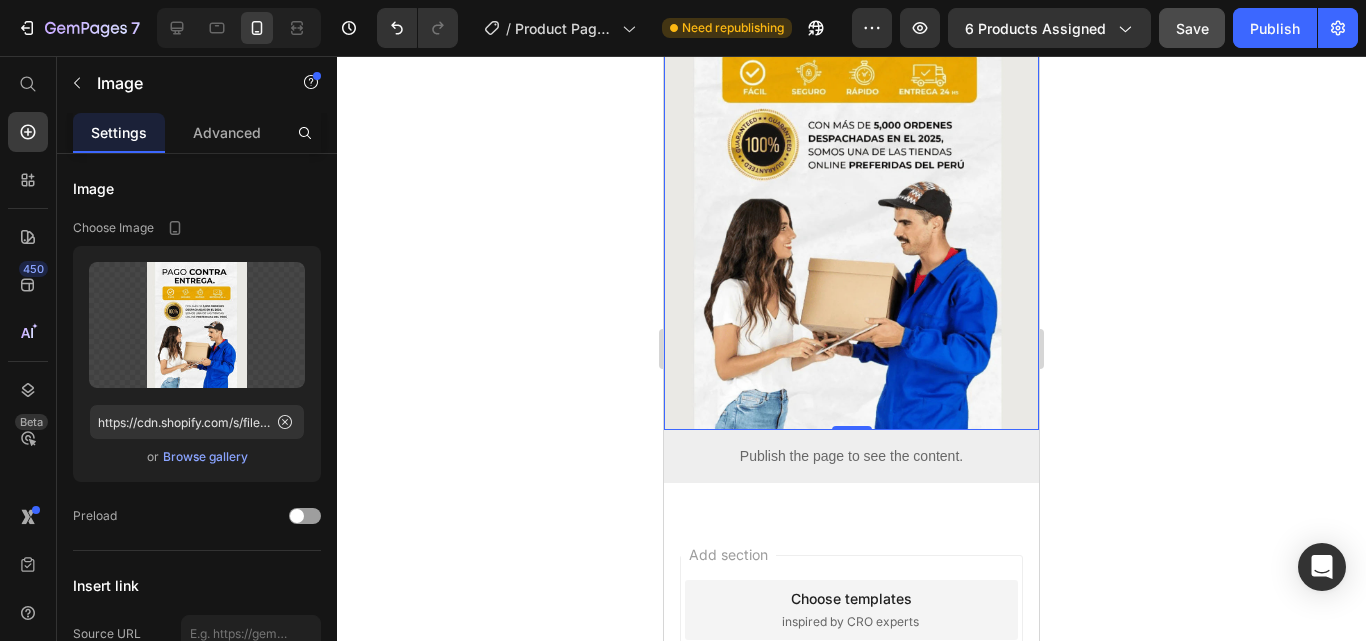 click 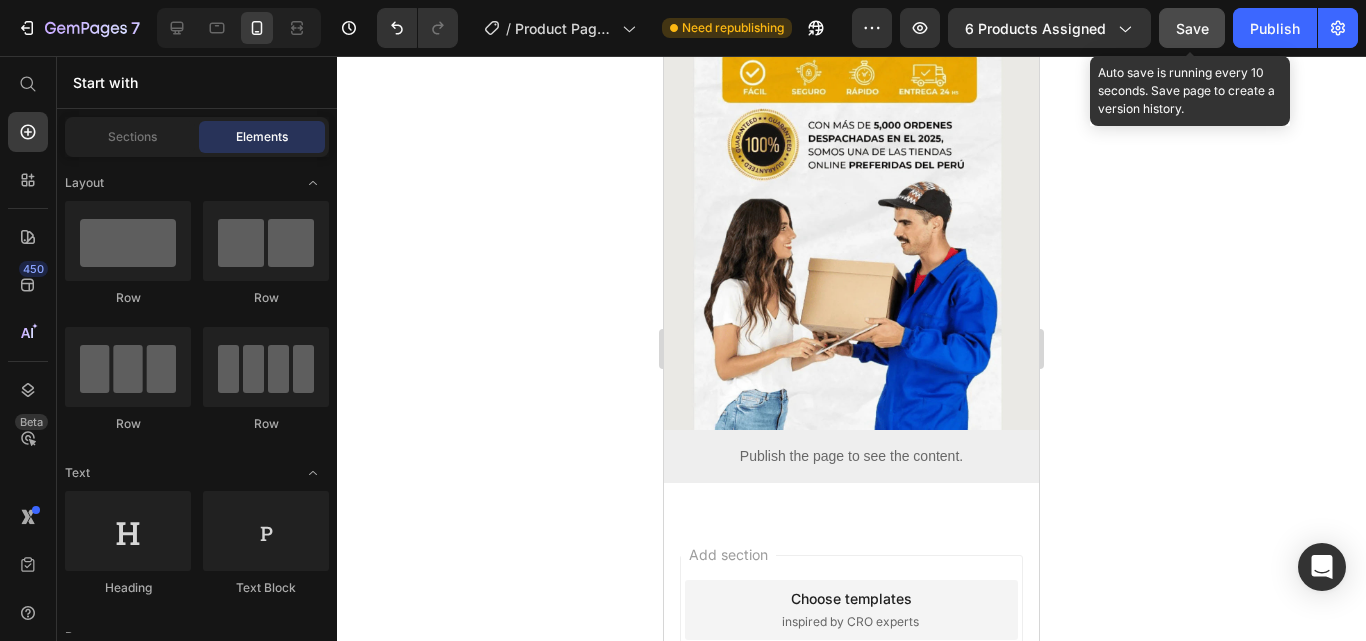 click on "Save" at bounding box center (1192, 28) 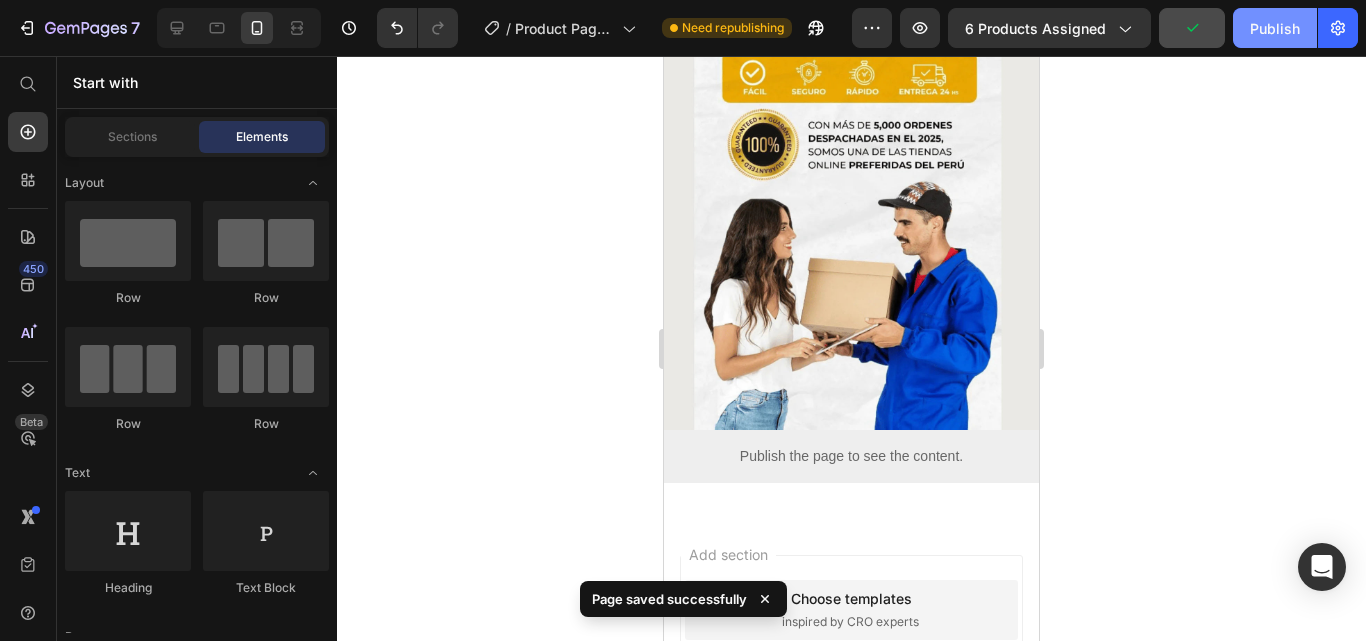 click on "Publish" at bounding box center (1275, 28) 